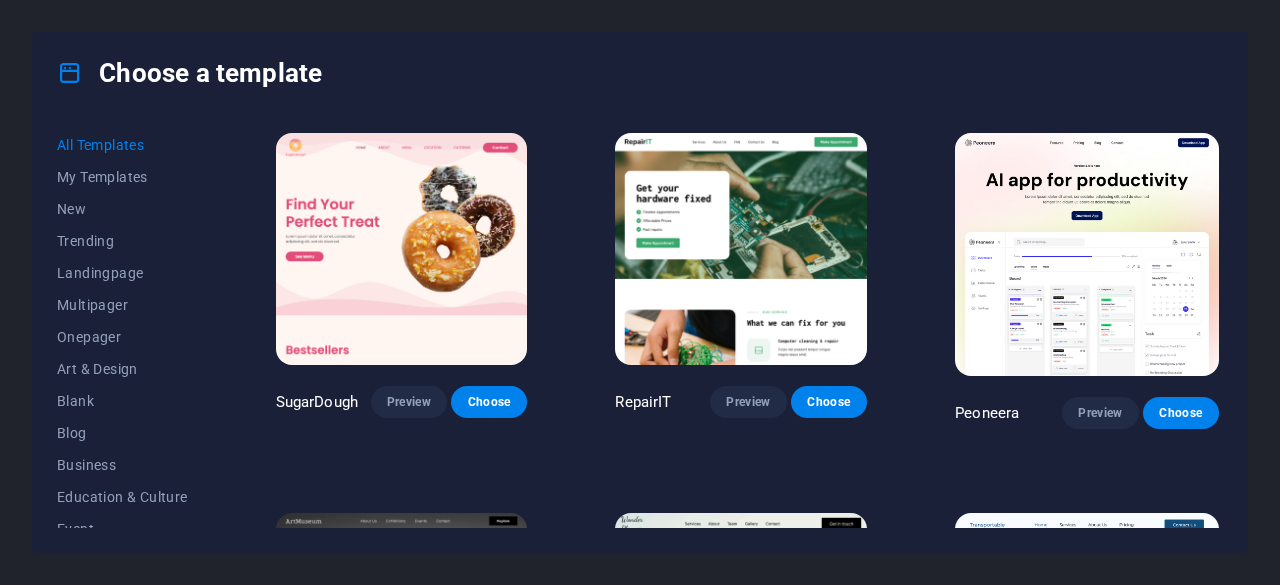 scroll, scrollTop: 0, scrollLeft: 0, axis: both 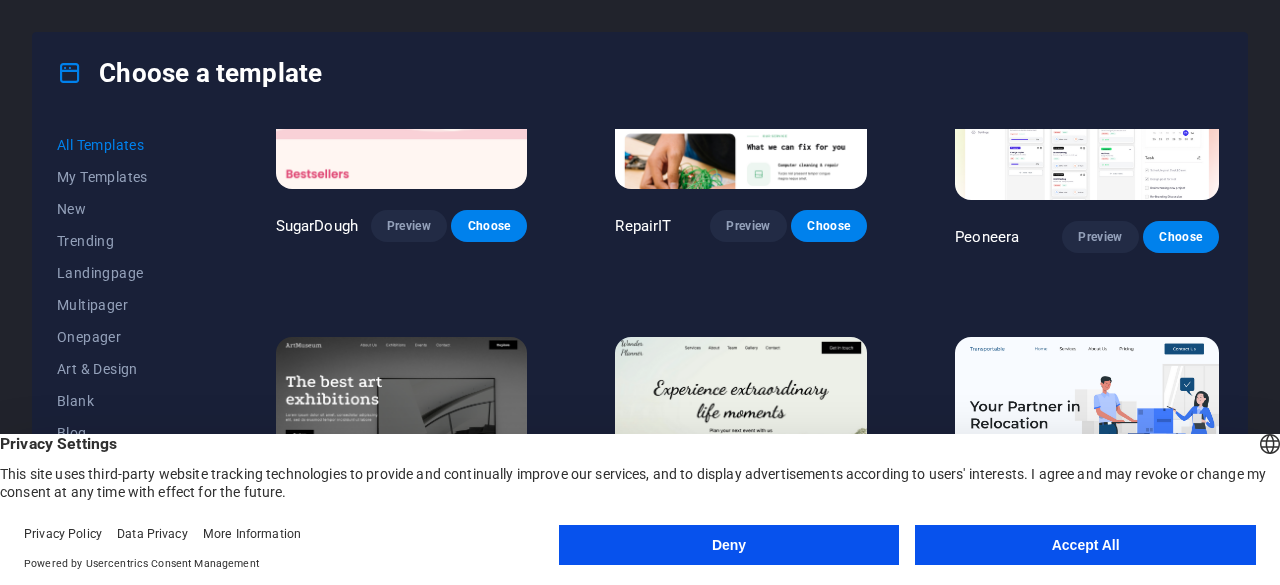 click on "Accept All" at bounding box center [1085, 545] 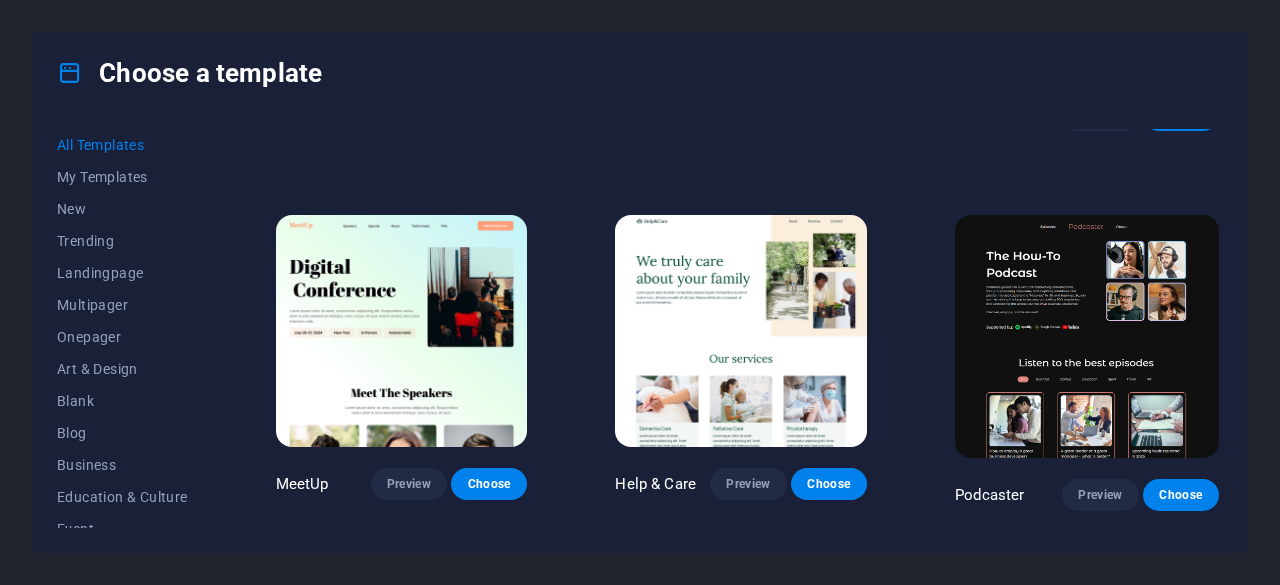 scroll, scrollTop: 1059, scrollLeft: 0, axis: vertical 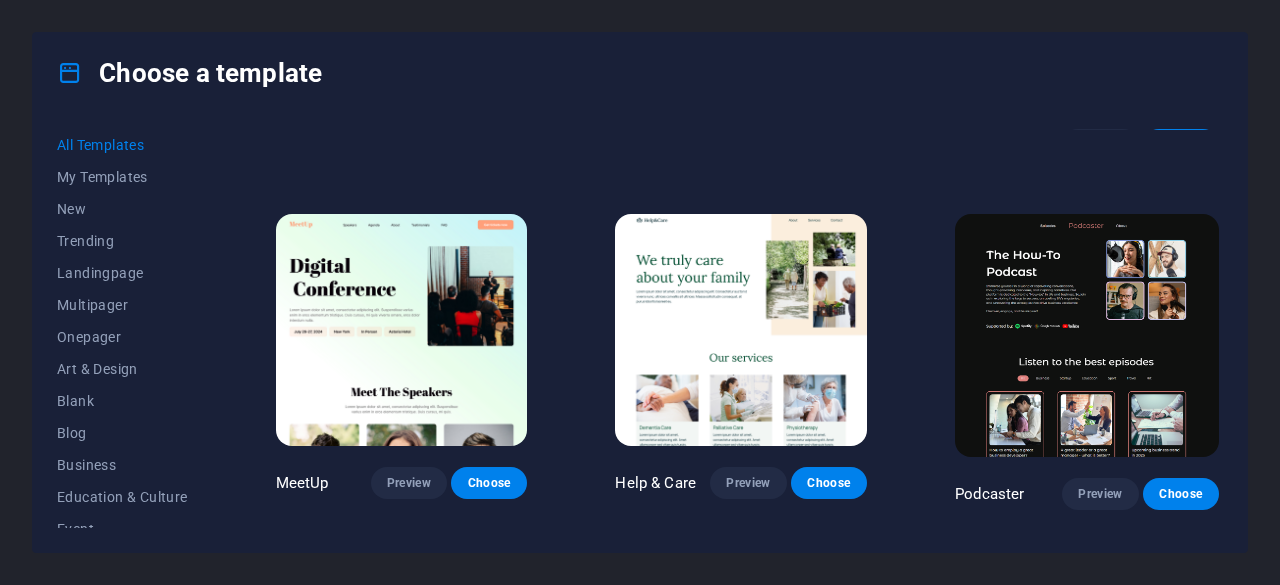 drag, startPoint x: 1101, startPoint y: 491, endPoint x: 1063, endPoint y: 514, distance: 44.418465 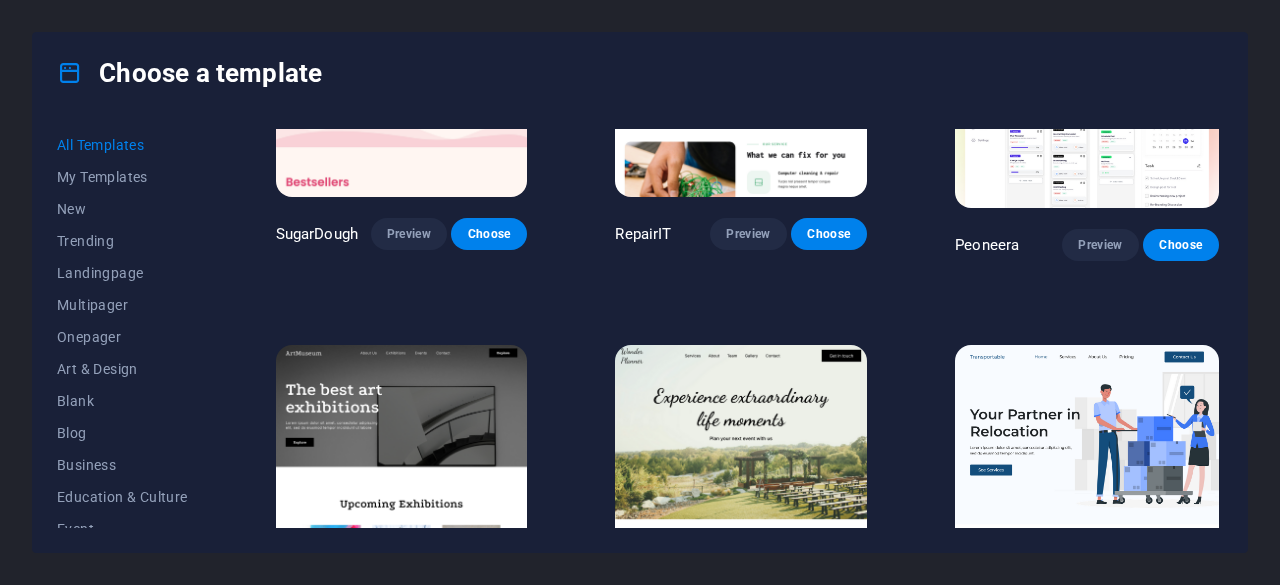 scroll, scrollTop: 0, scrollLeft: 0, axis: both 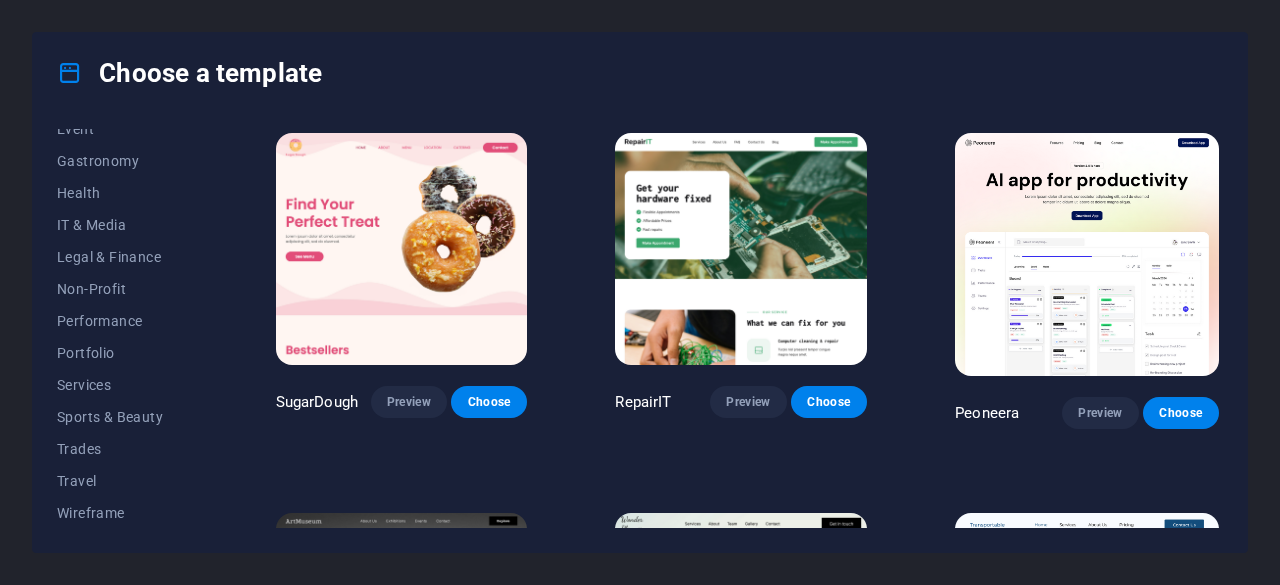 click on "Services" at bounding box center [122, 385] 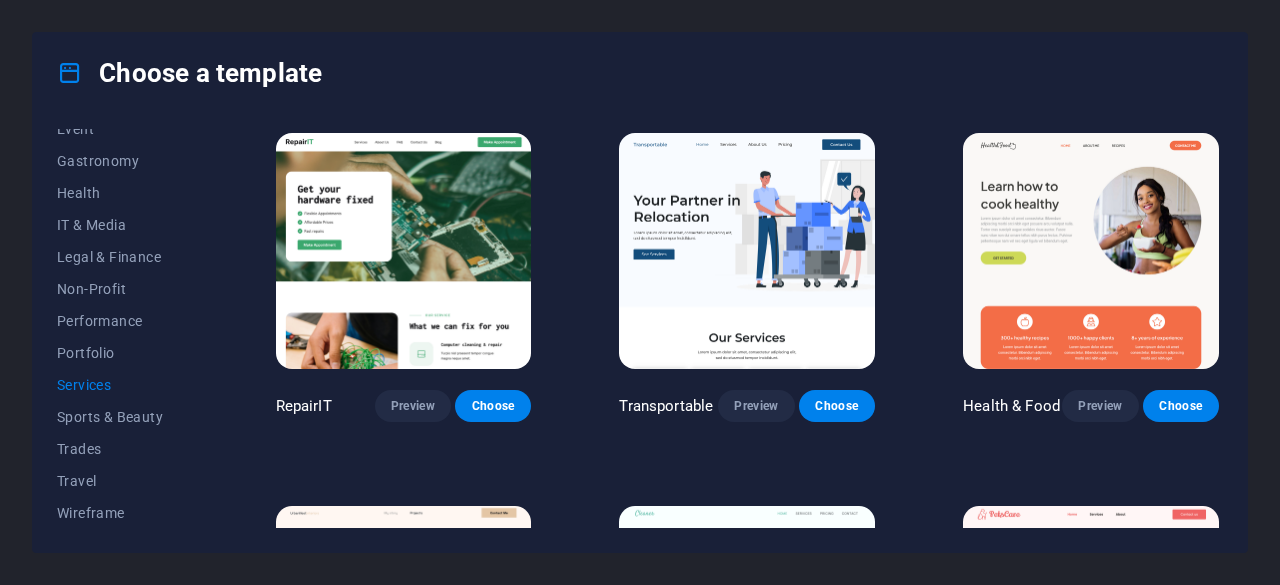 click on "Preview" at bounding box center [413, 406] 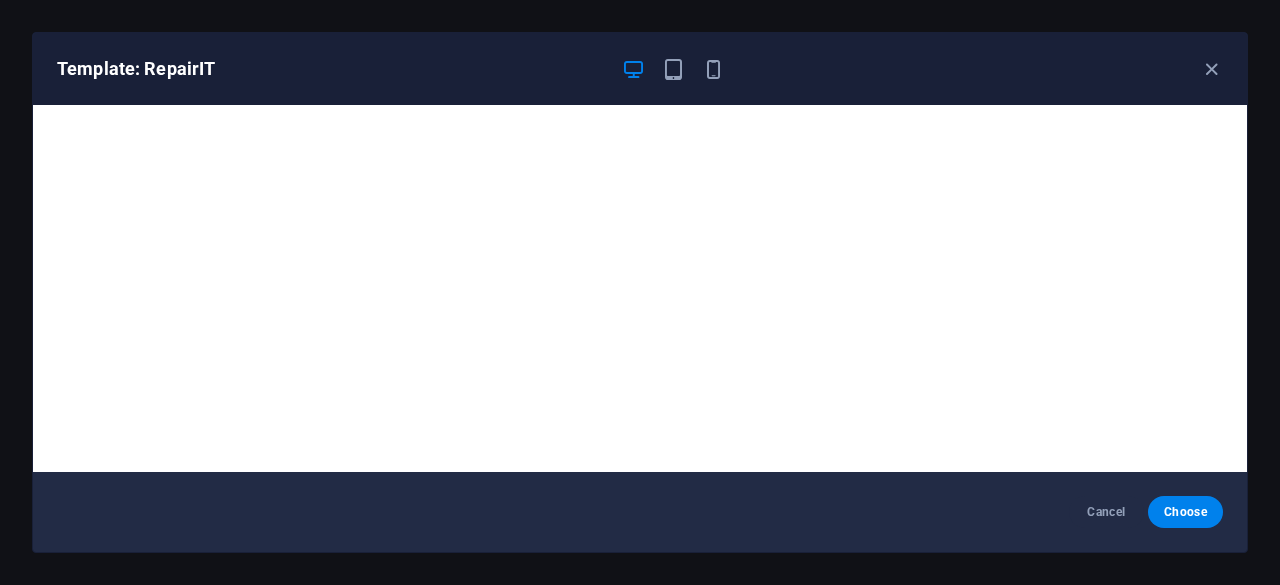 click at bounding box center [673, 69] 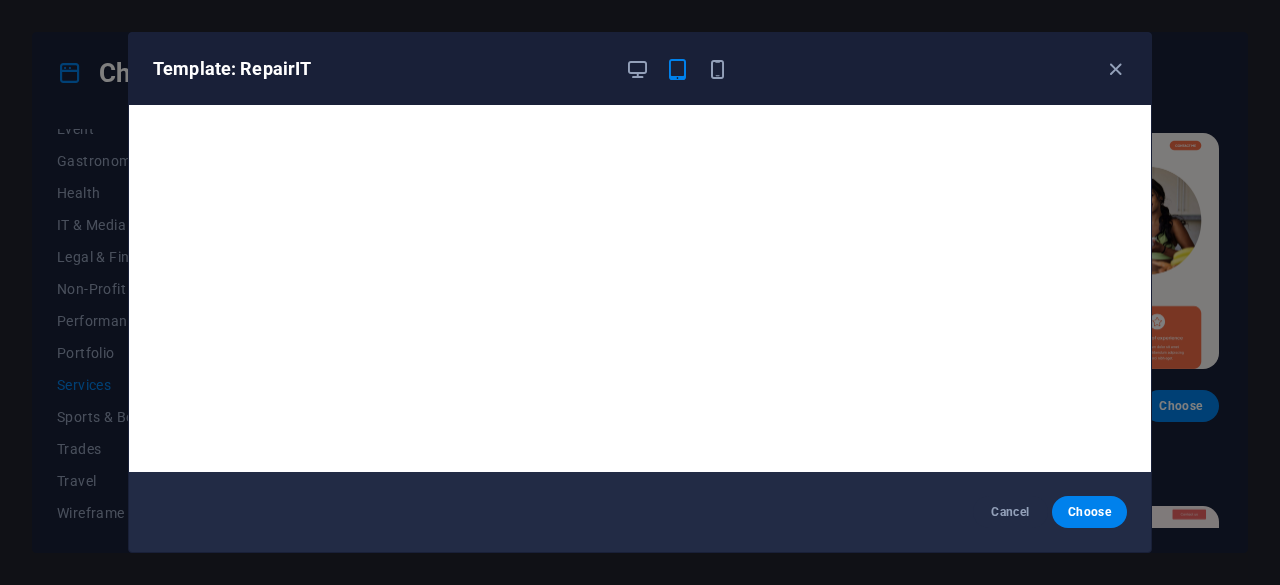click on "Template: RepairIT" at bounding box center [640, 69] 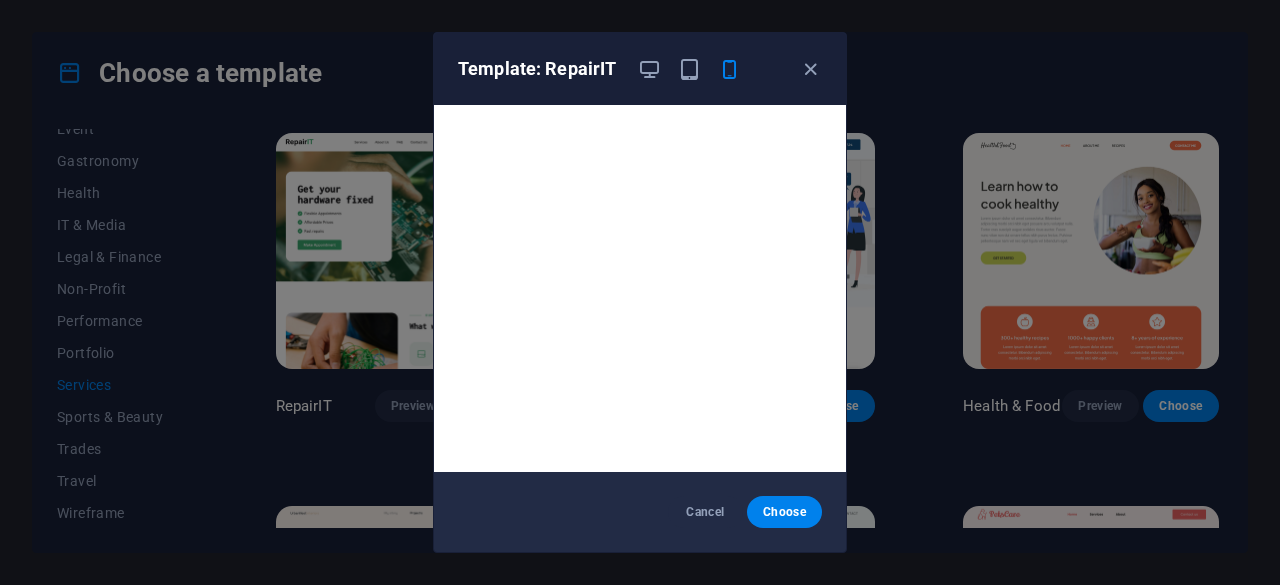 click at bounding box center (810, 69) 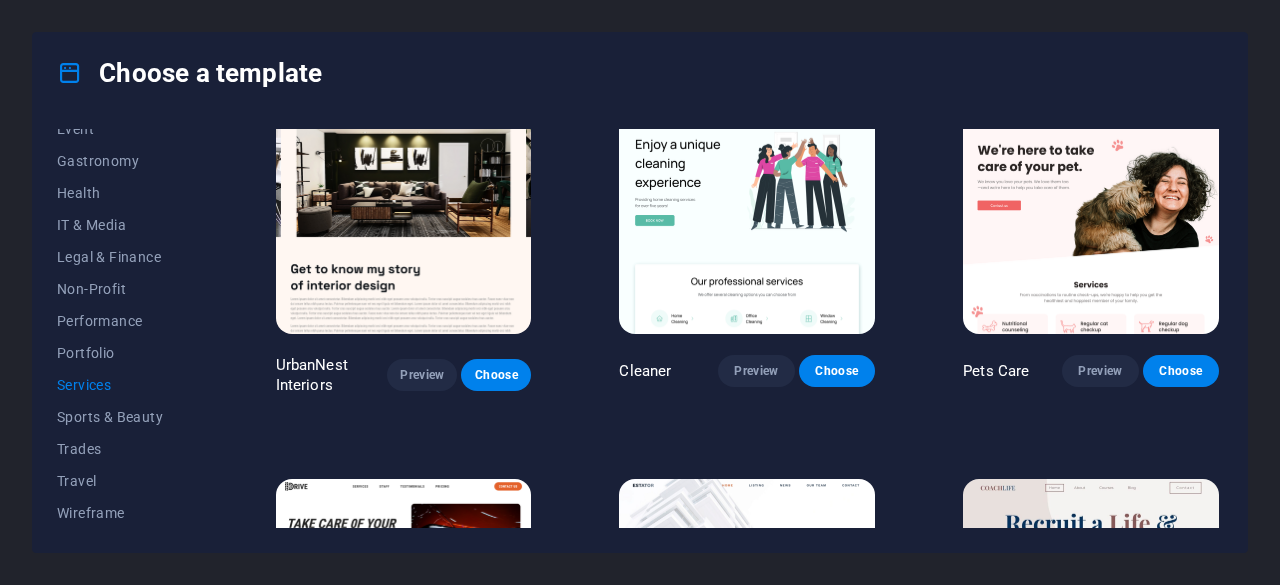 scroll, scrollTop: 0, scrollLeft: 0, axis: both 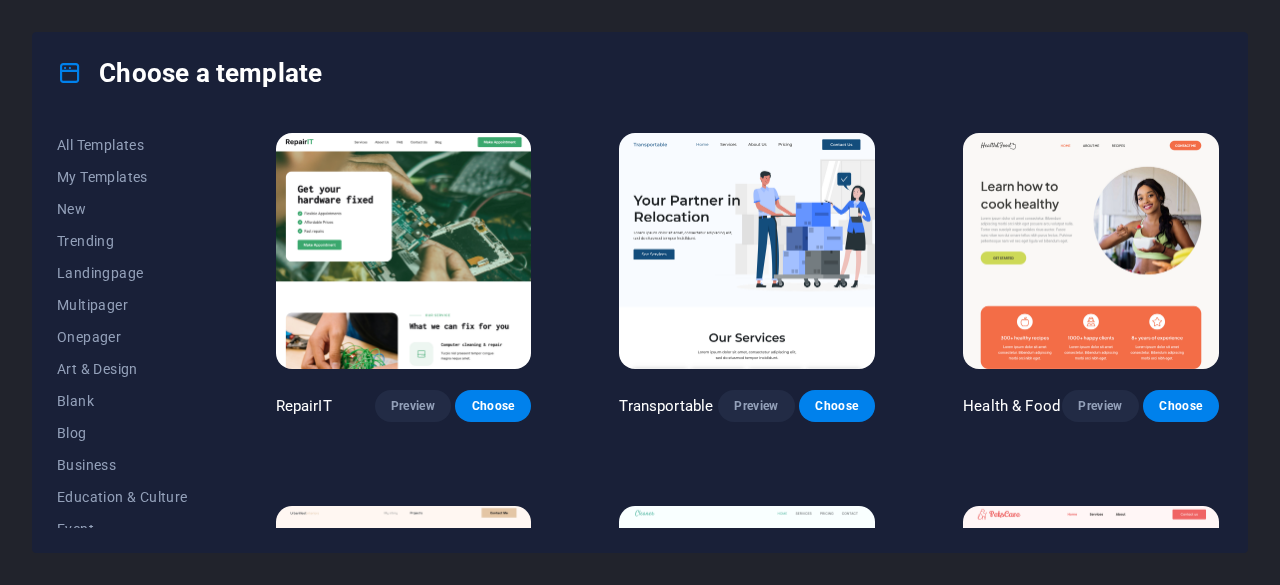 click on "All Templates" at bounding box center (122, 145) 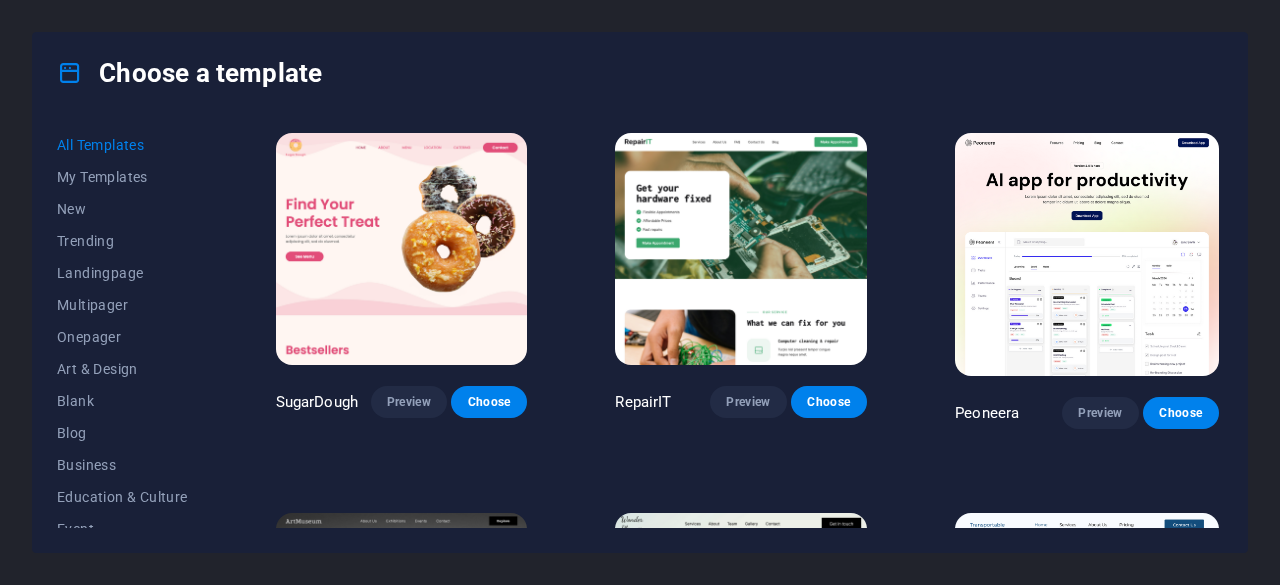 drag, startPoint x: 124, startPoint y: 155, endPoint x: 112, endPoint y: 318, distance: 163.44112 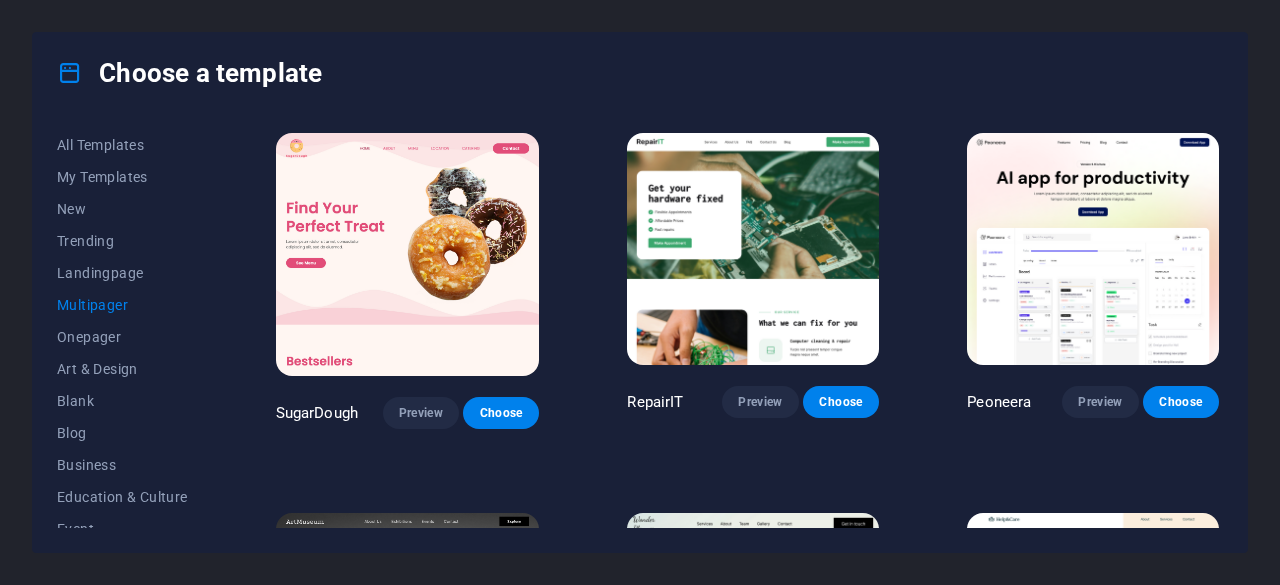 click on "Multipager" at bounding box center (122, 305) 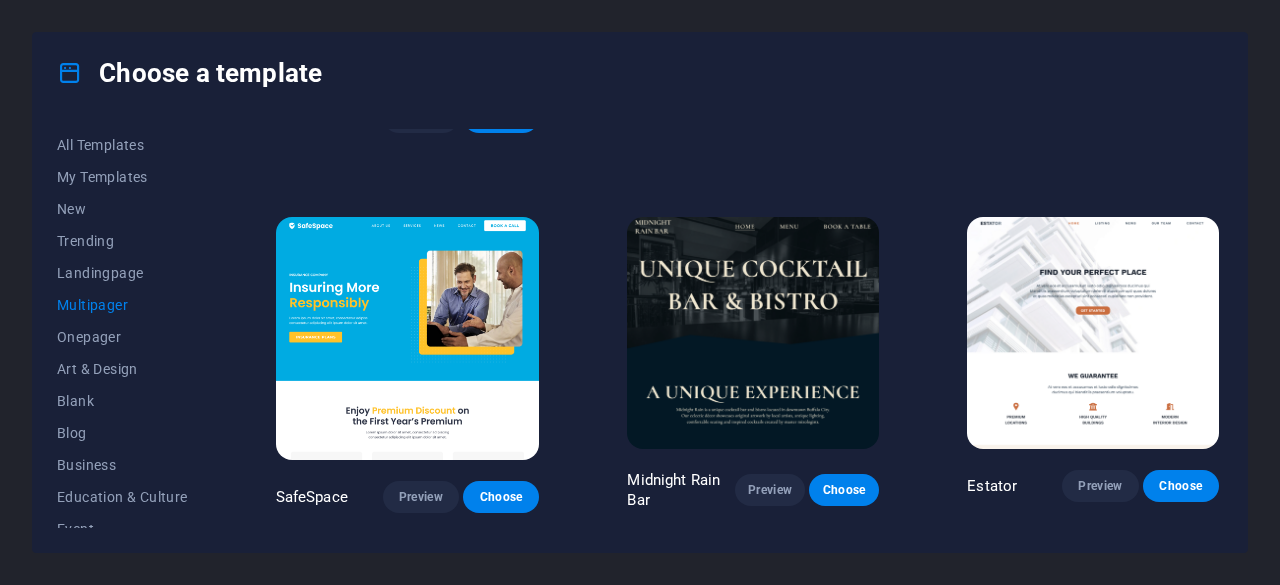 scroll, scrollTop: 1825, scrollLeft: 0, axis: vertical 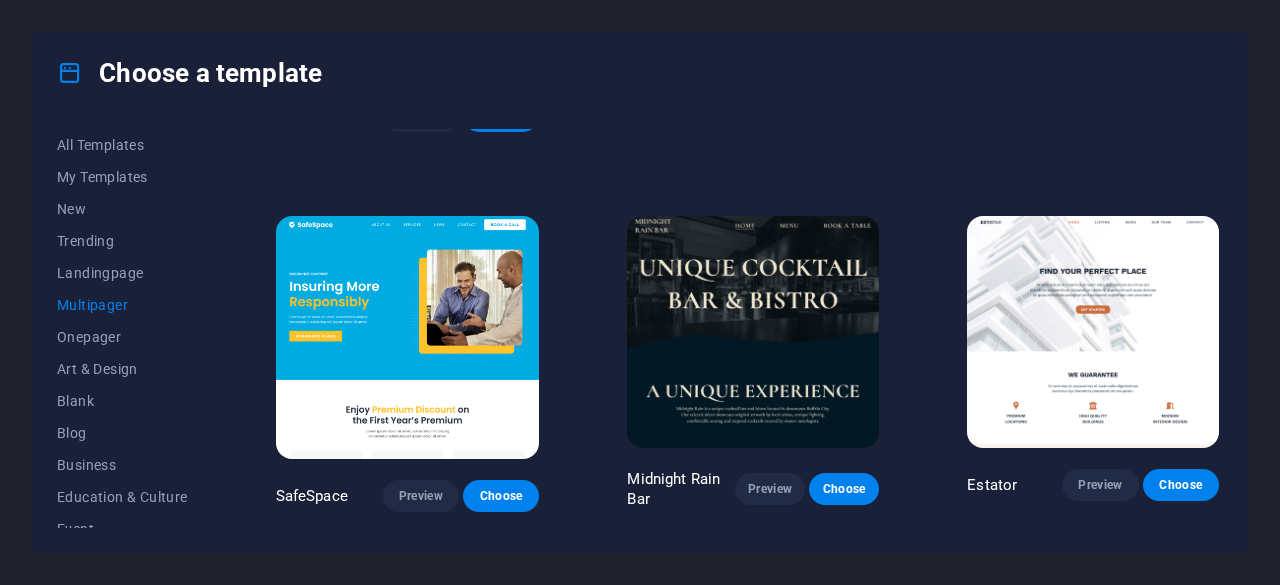 click on "Preview" at bounding box center [1100, 485] 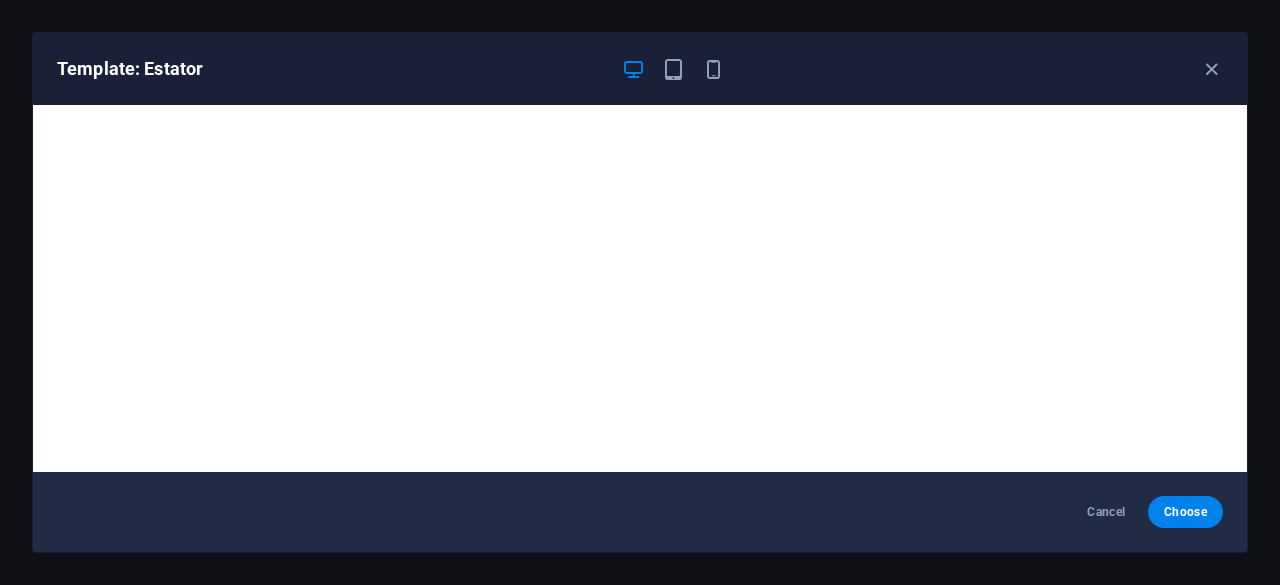 click at bounding box center [713, 69] 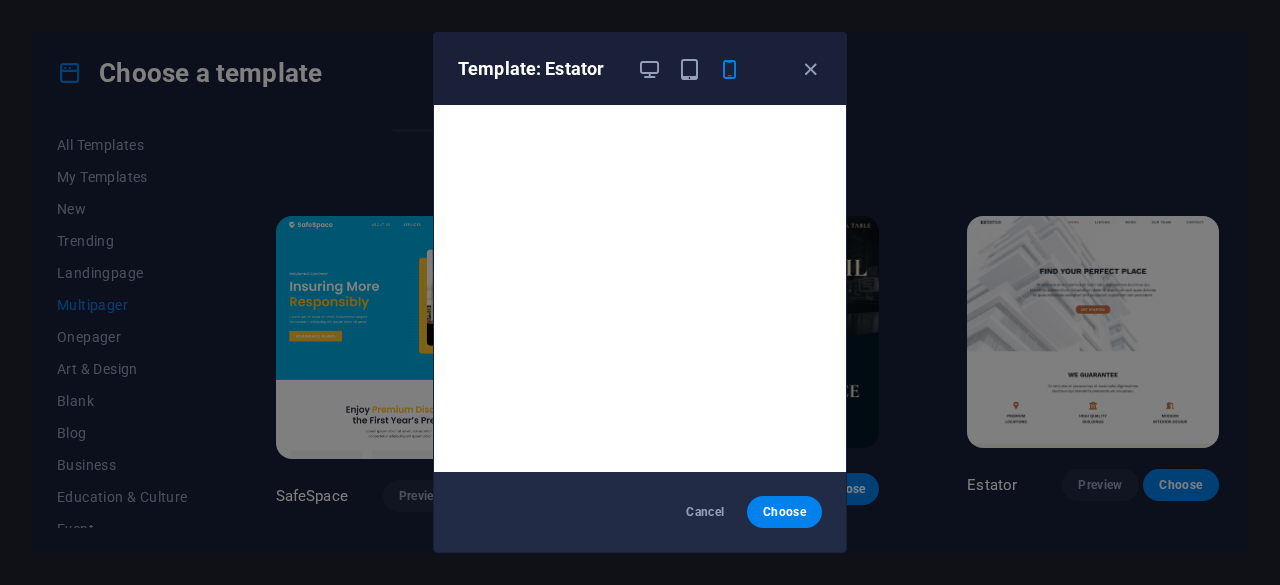 click on "Choose" at bounding box center [784, 512] 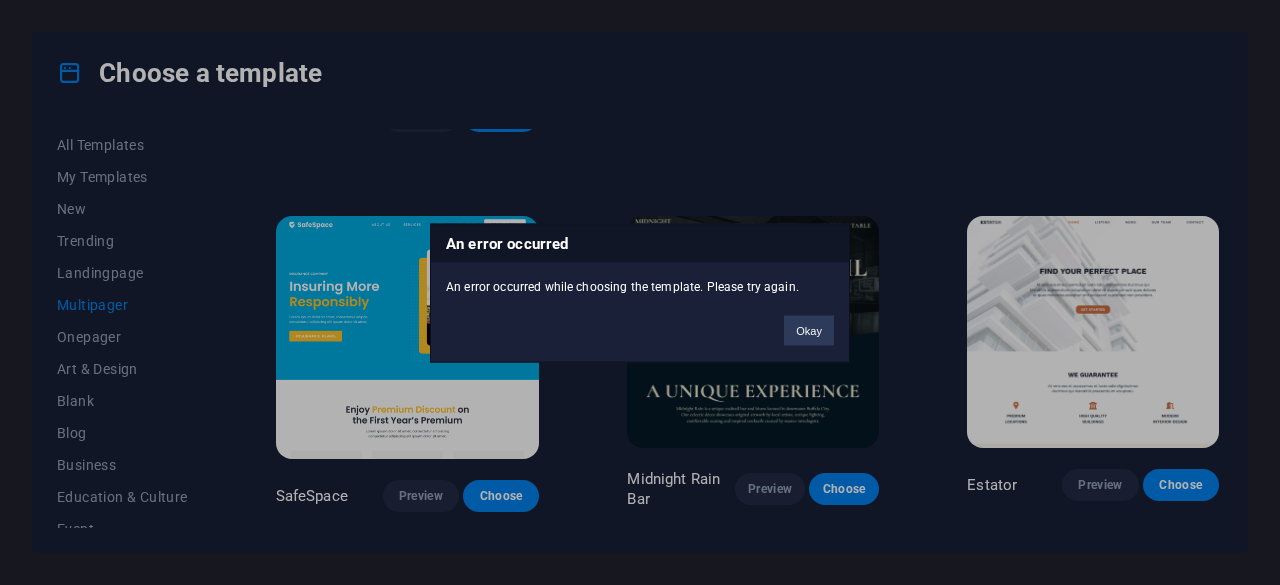 click on "Okay" at bounding box center [809, 330] 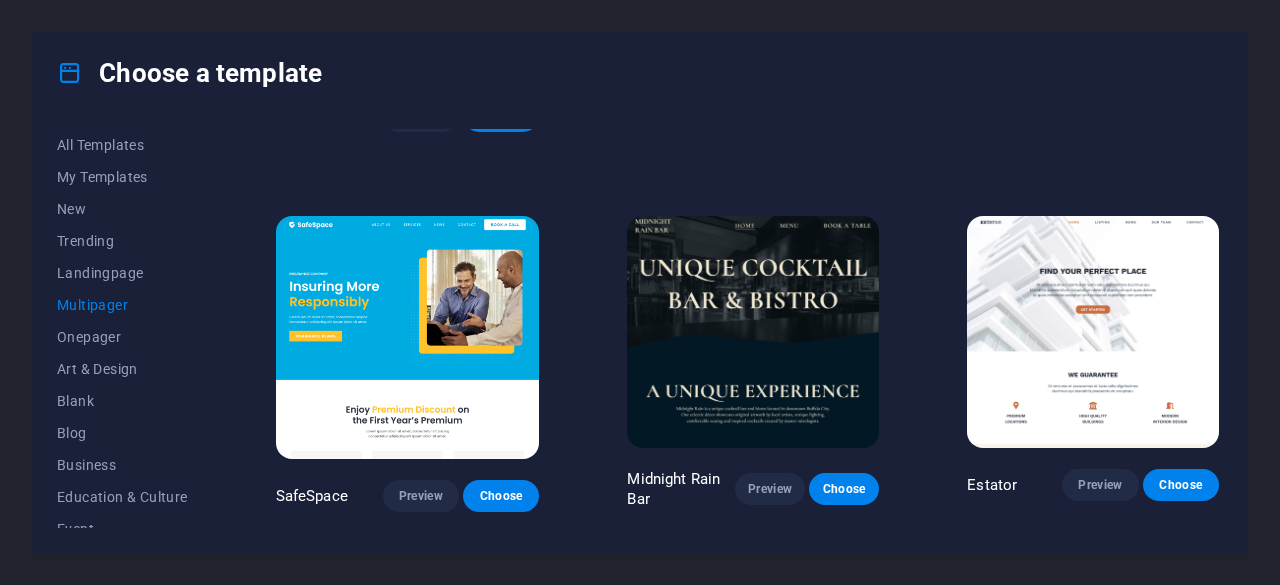 click on "Choose" at bounding box center [1181, 485] 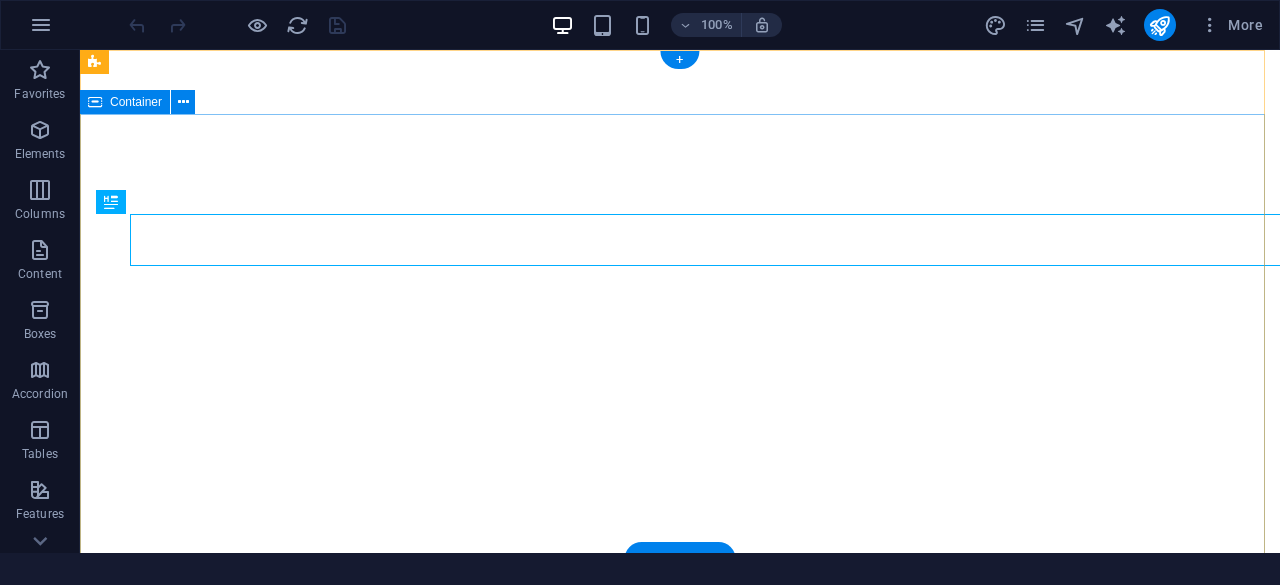 scroll, scrollTop: 0, scrollLeft: 0, axis: both 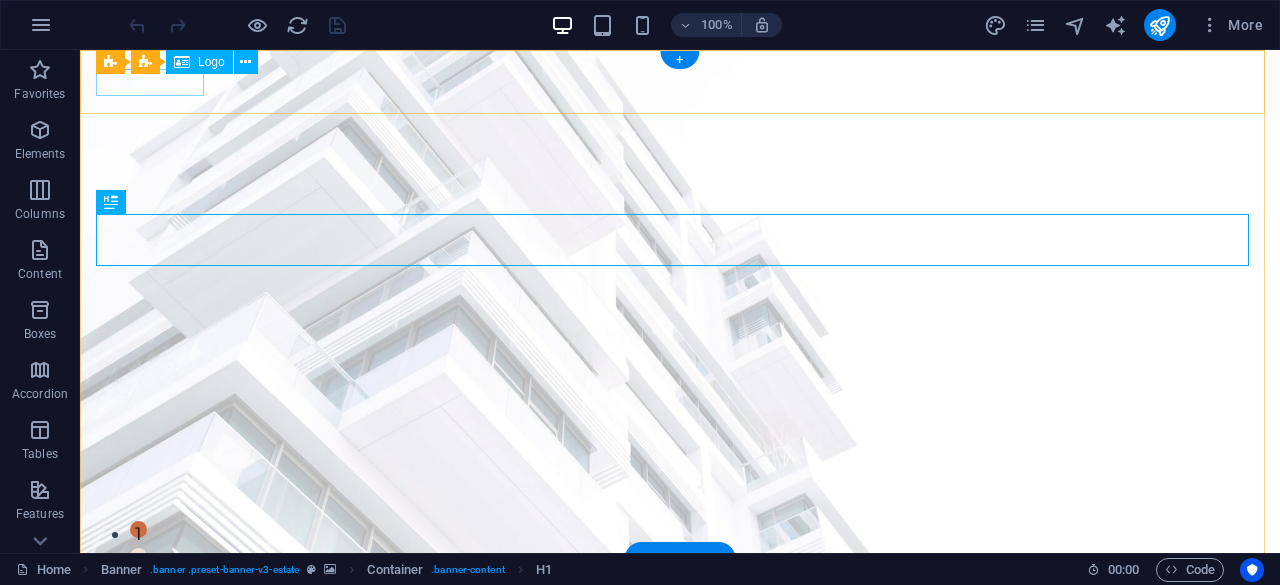 click at bounding box center [680, 588] 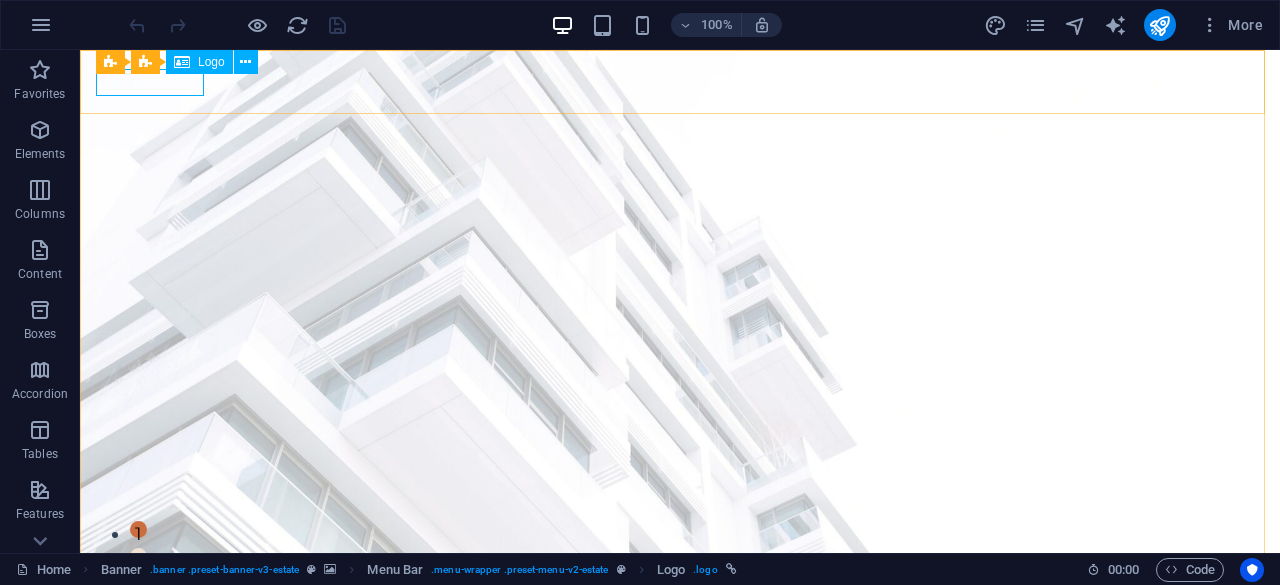 click at bounding box center (182, 62) 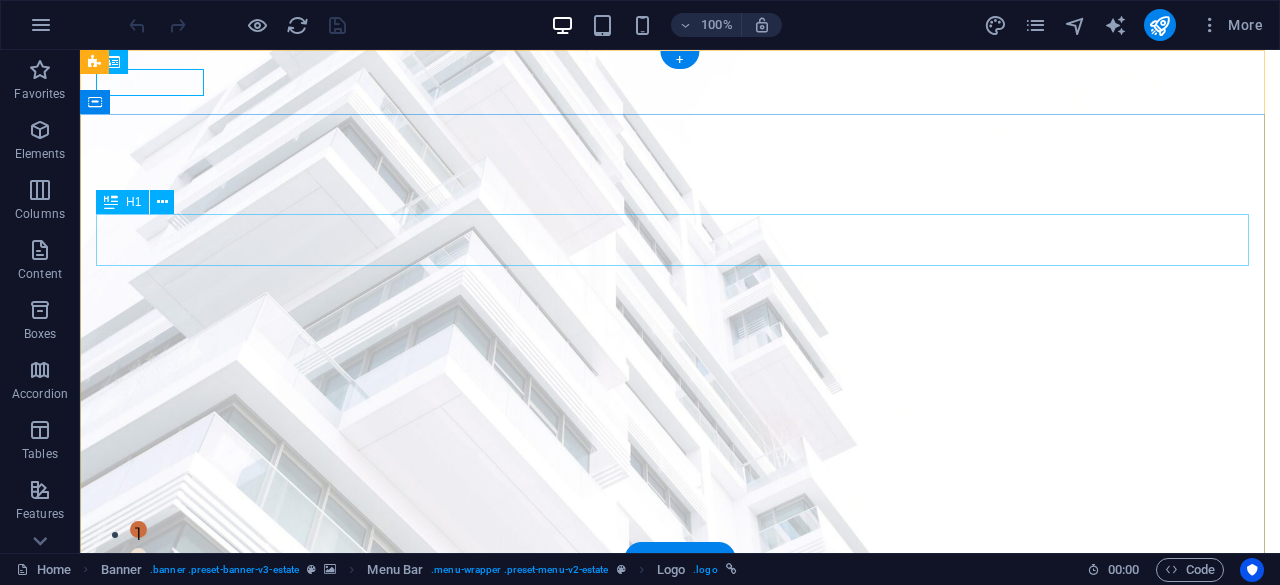 click on "FIND YOUR PERFECT PLACE" at bounding box center (680, 776) 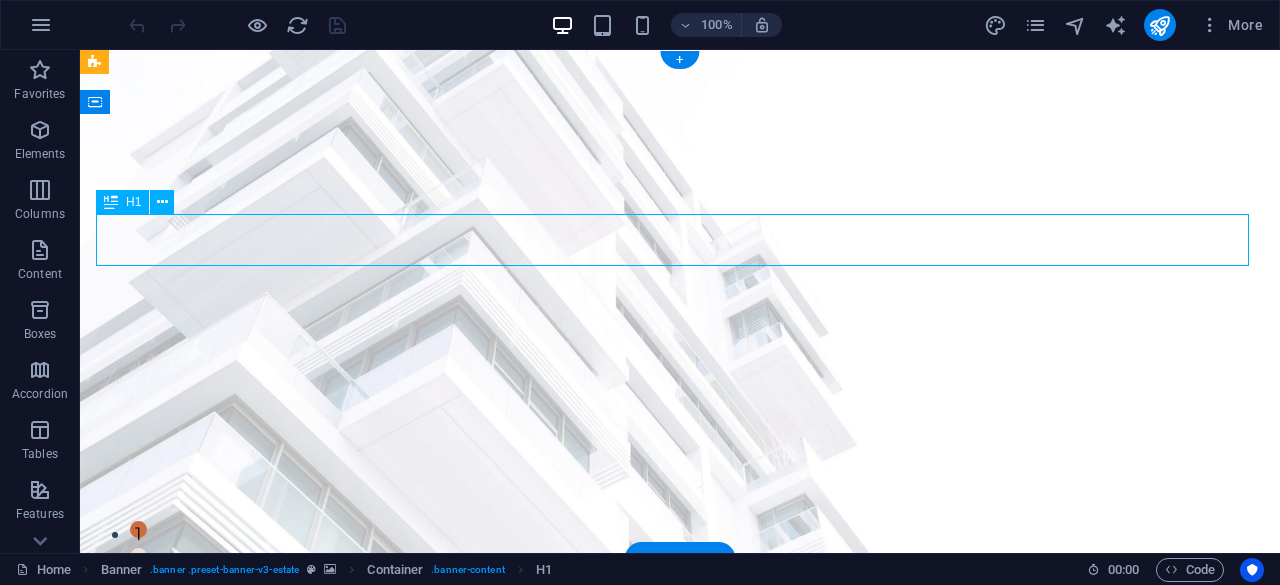 click on "FIND YOUR PERFECT PLACE" at bounding box center [680, 776] 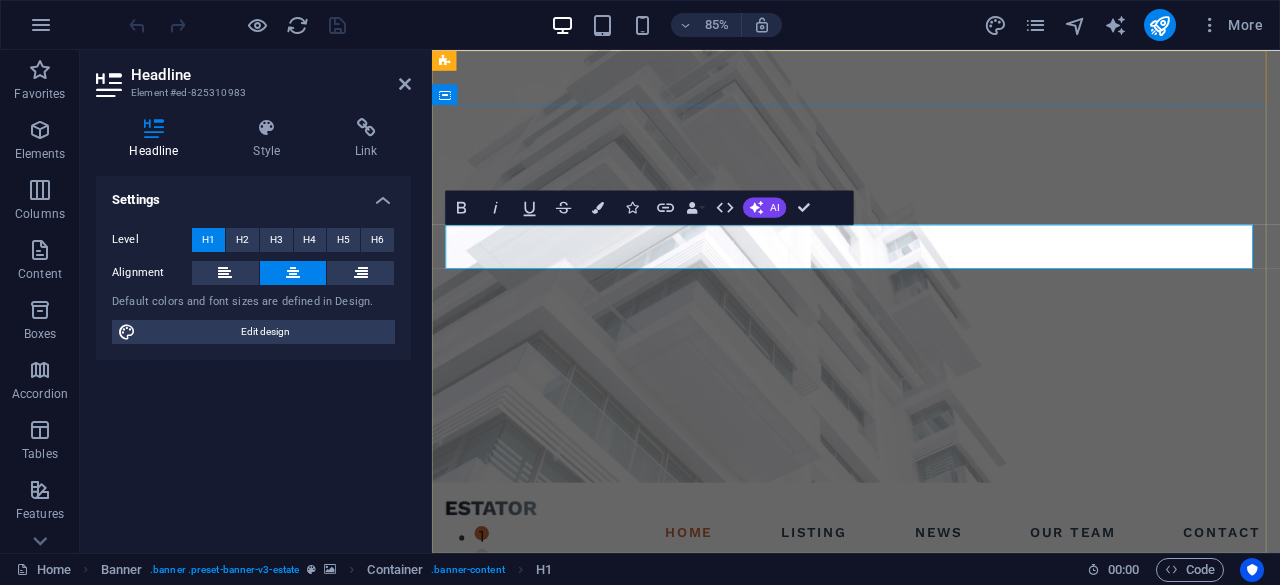 type 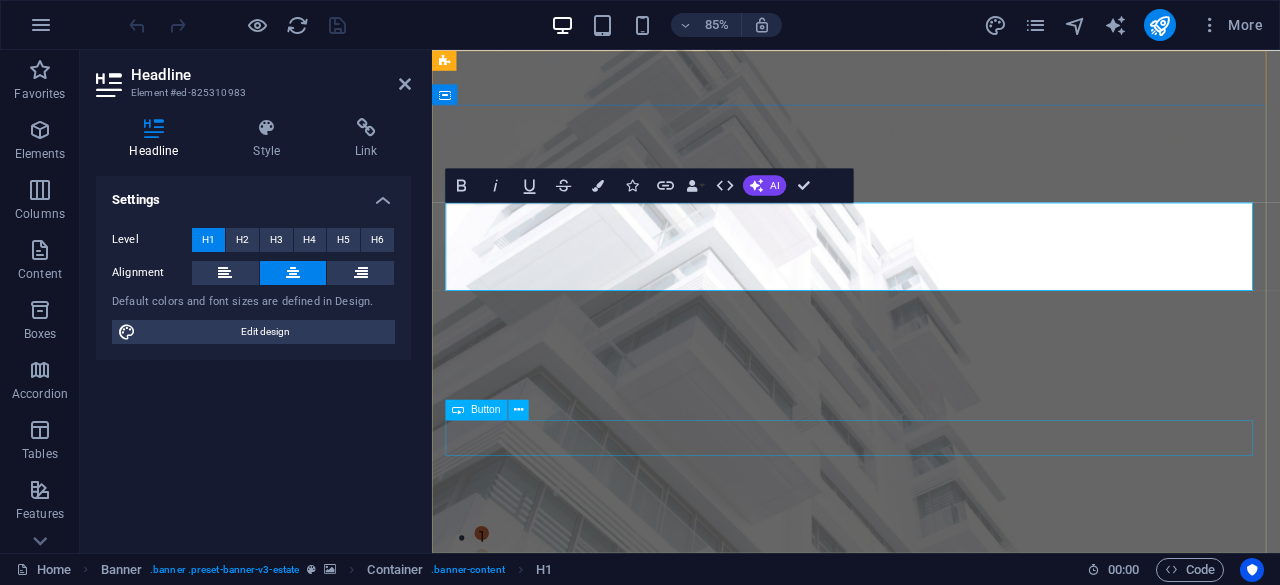 click on "get started" at bounding box center (931, 1083) 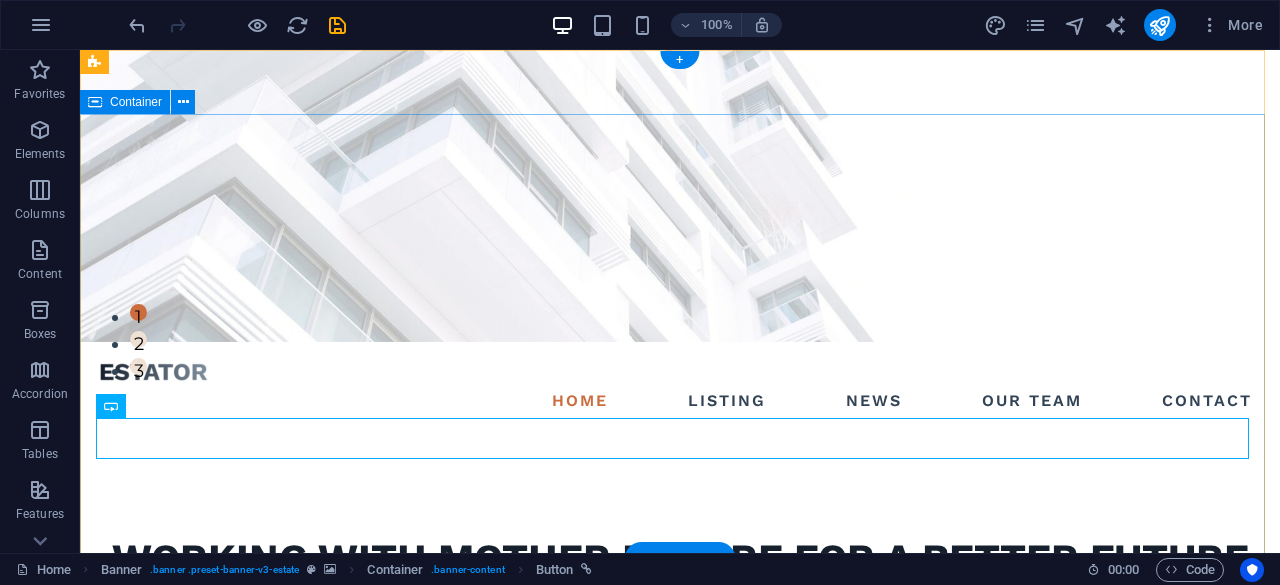 scroll, scrollTop: 0, scrollLeft: 0, axis: both 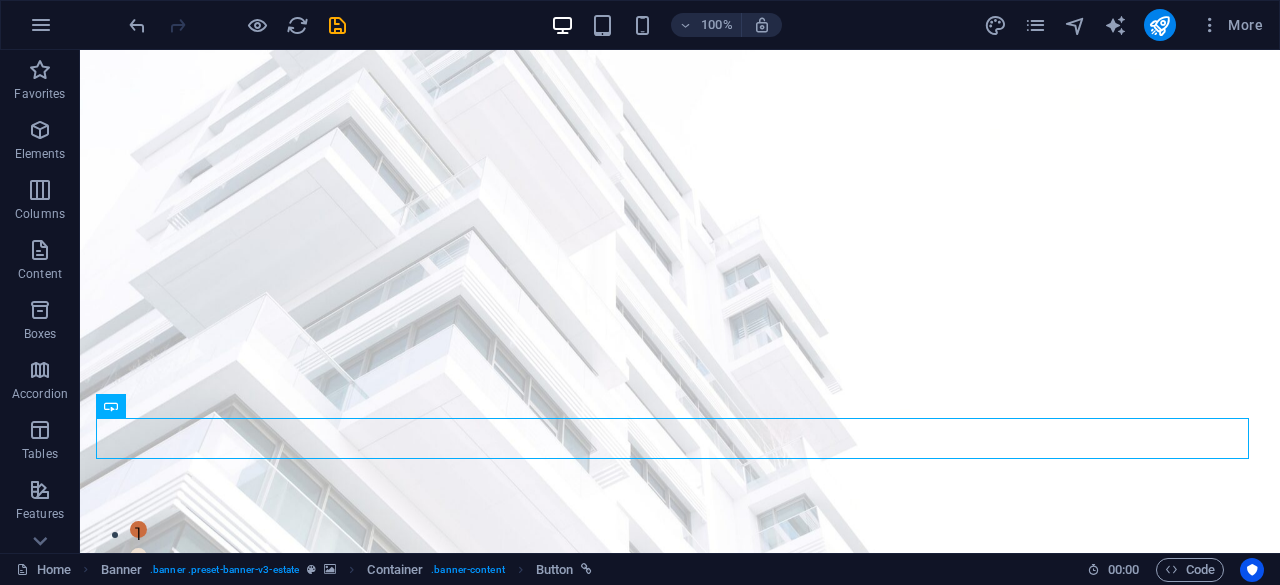 click on "Content" at bounding box center (40, 262) 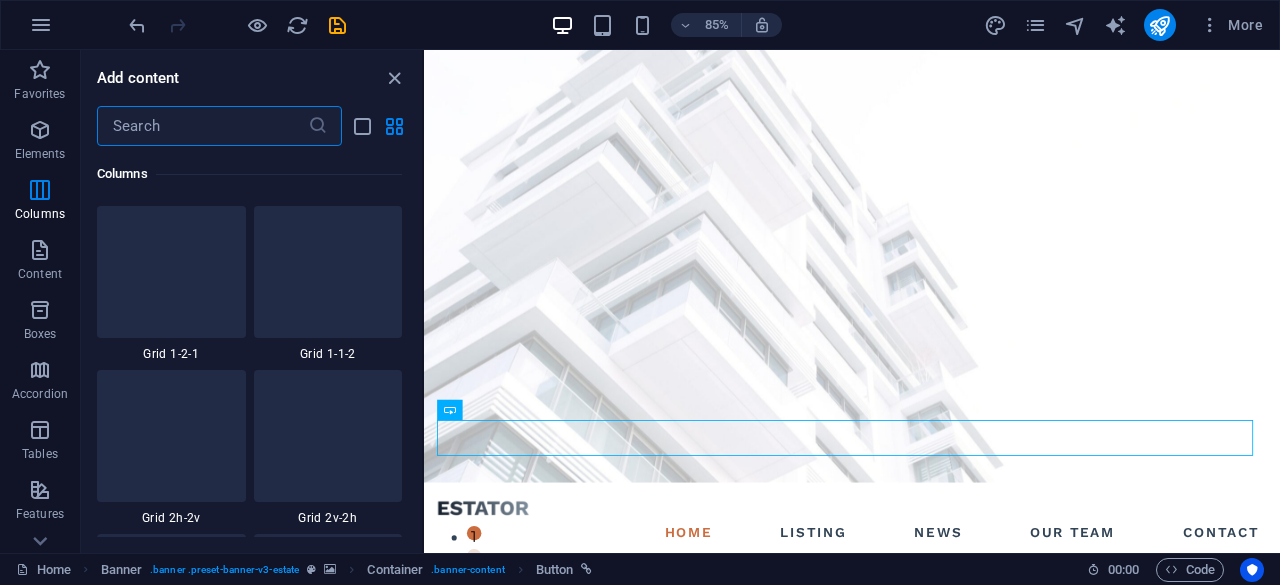 scroll, scrollTop: 2890, scrollLeft: 0, axis: vertical 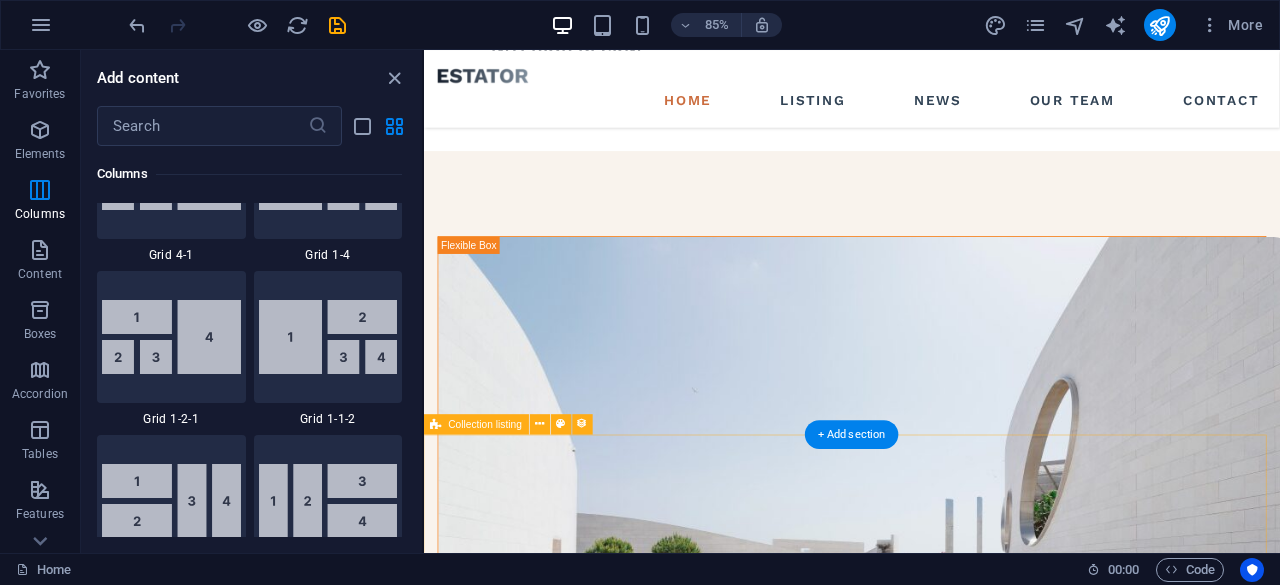 click on "Sea Side Villa At vero eos et accdmus et iusto odio et divimos et qui. Read more Santa Ana House At vero eos et accdmus et iusto odio et divimos et qui. Read more Orchard St. At vero eos et accdmus et iusto odio et divimos et qui. Read more California Bay At vero eos et accdmus et iusto odio et divimos et qui. Read more  Vorherige Nächste" at bounding box center [927, 2593] 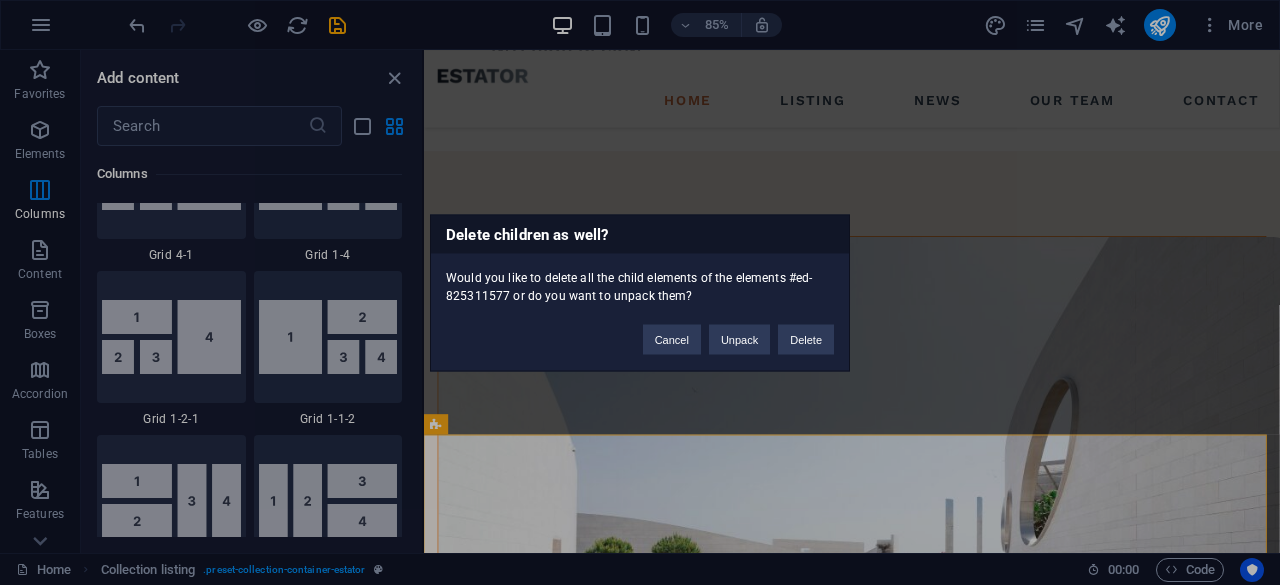click on "Delete" at bounding box center (806, 339) 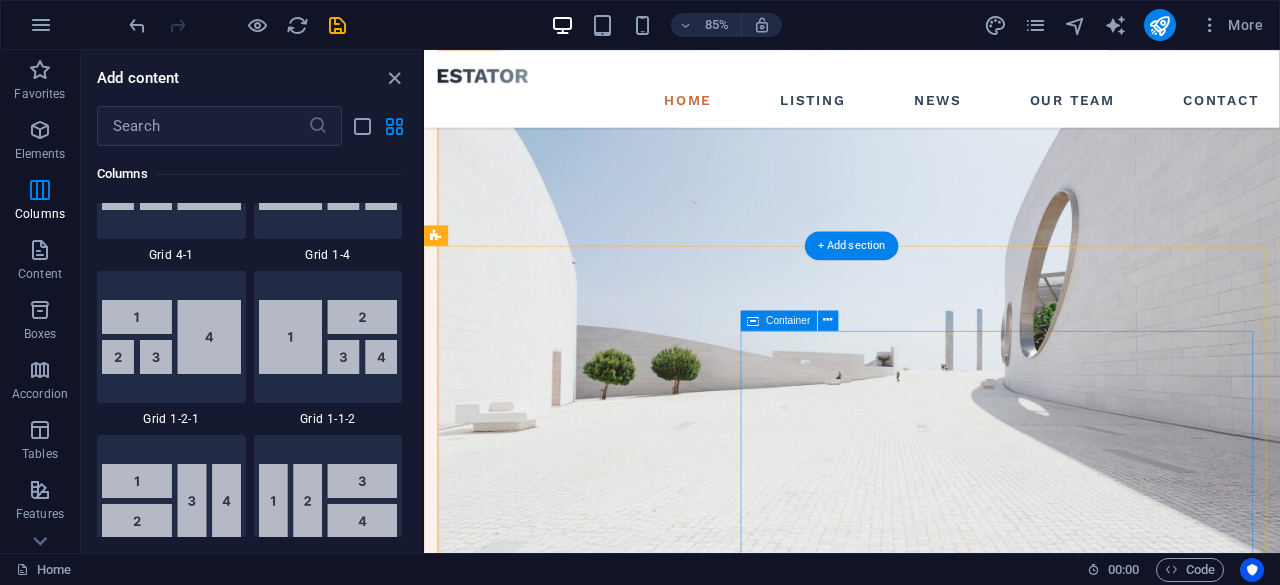 scroll, scrollTop: 2033, scrollLeft: 0, axis: vertical 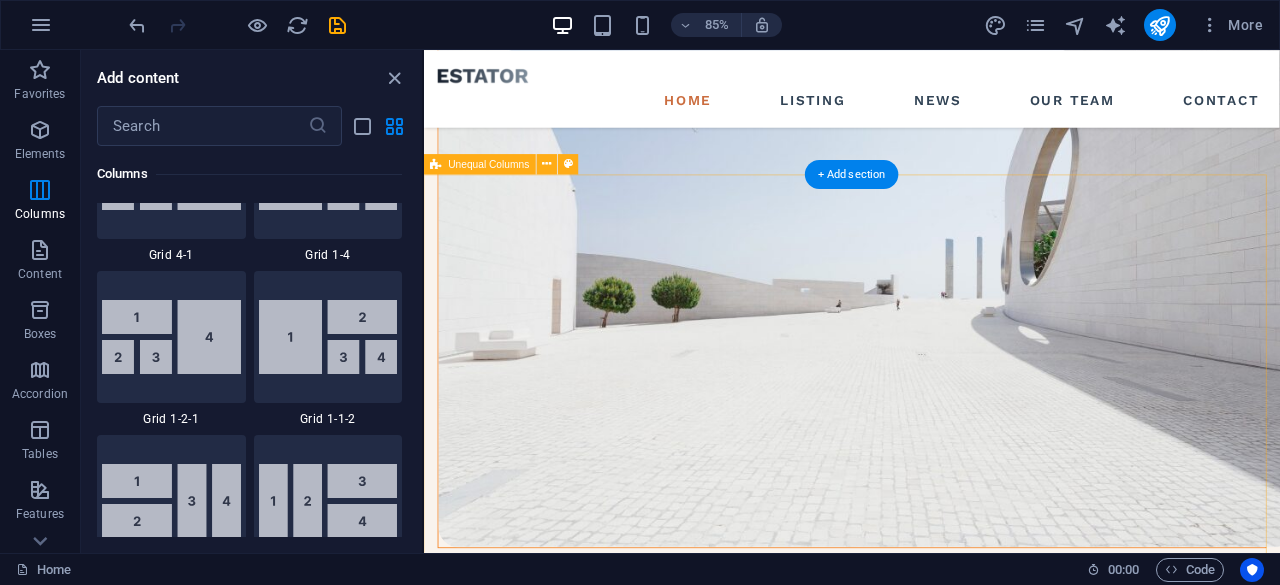 click on "ABOUT US
what we are all about At vero eos et accusamus et iusto odioertis etdivimos ducimus qui blanditiis praentiuma voluptatum deleniti atque corrupti quos et dolores et qahruas molestias excepturi eos. At vero eos et accusamus et iusto odioertis etdivimos ducimus qui blanditiis praentiuma voluptatum deleniti atque corrupti quos et dolores et qahruas molestias excepturi eos. view our team Ben Marcus REAL ESTATE AGENT Jess white REAL ESTATE AGENT Anna Doel REAL ESTATE AGENT John Doe REAL ESTATE AGENT" at bounding box center [927, 2639] 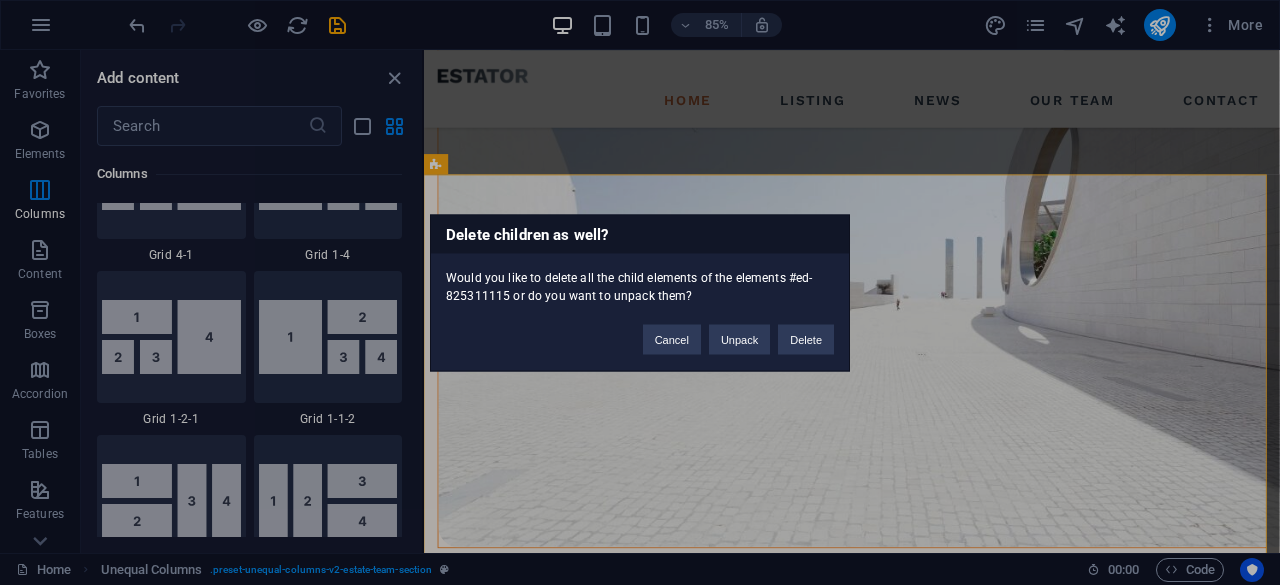 click on "Delete" at bounding box center [806, 339] 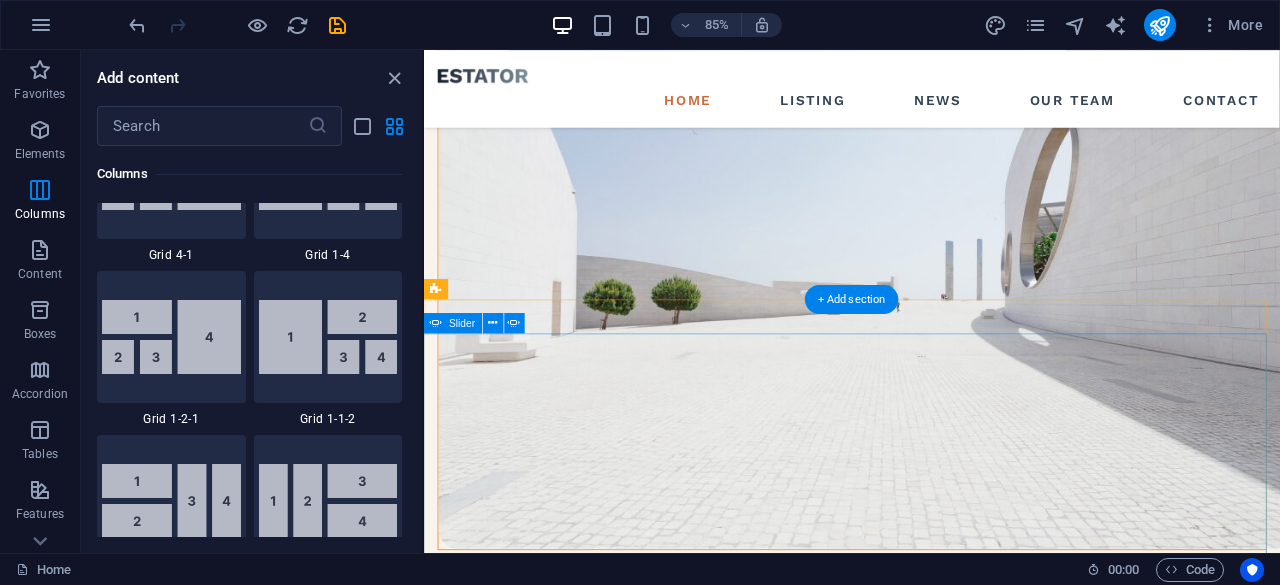 scroll, scrollTop: 2024, scrollLeft: 0, axis: vertical 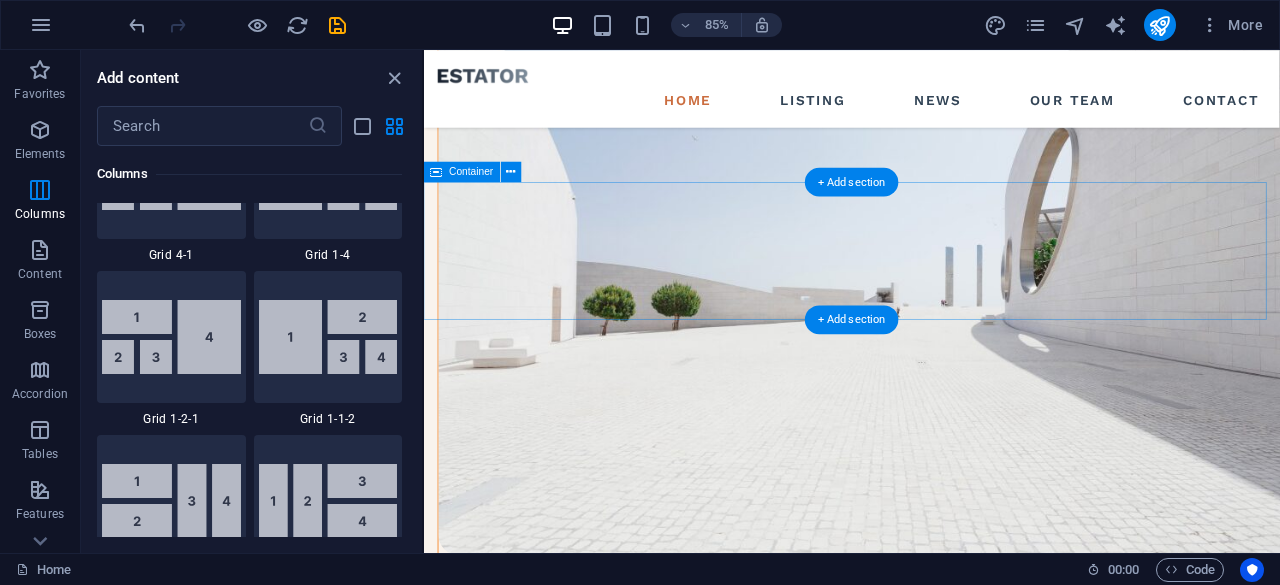 click on "What our customers say" at bounding box center [927, 1485] 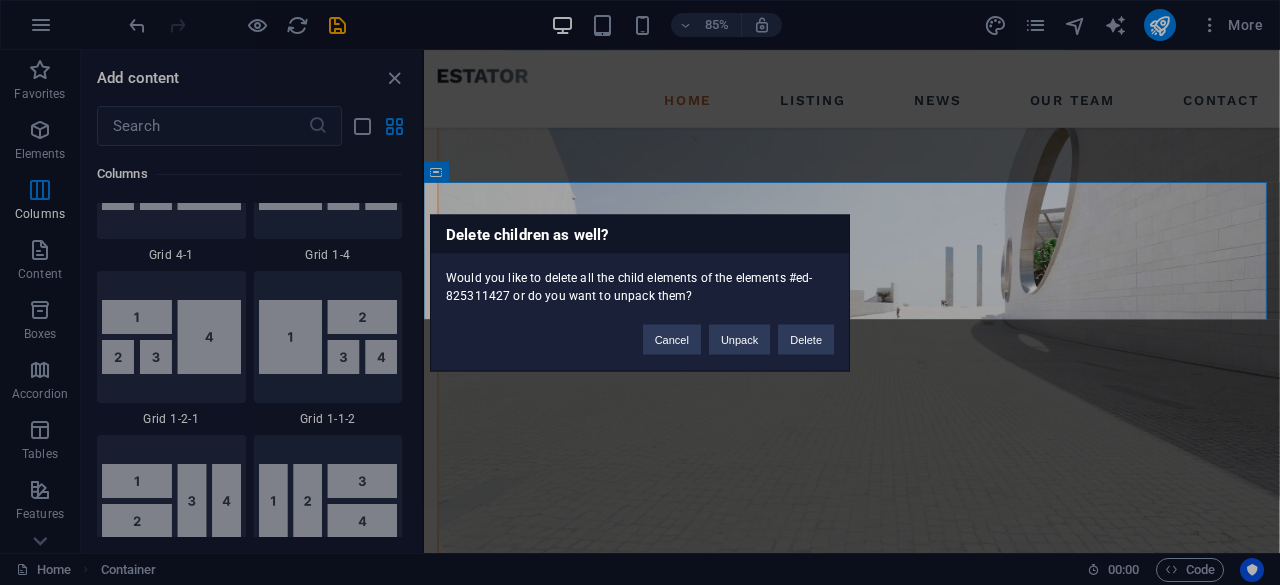 type 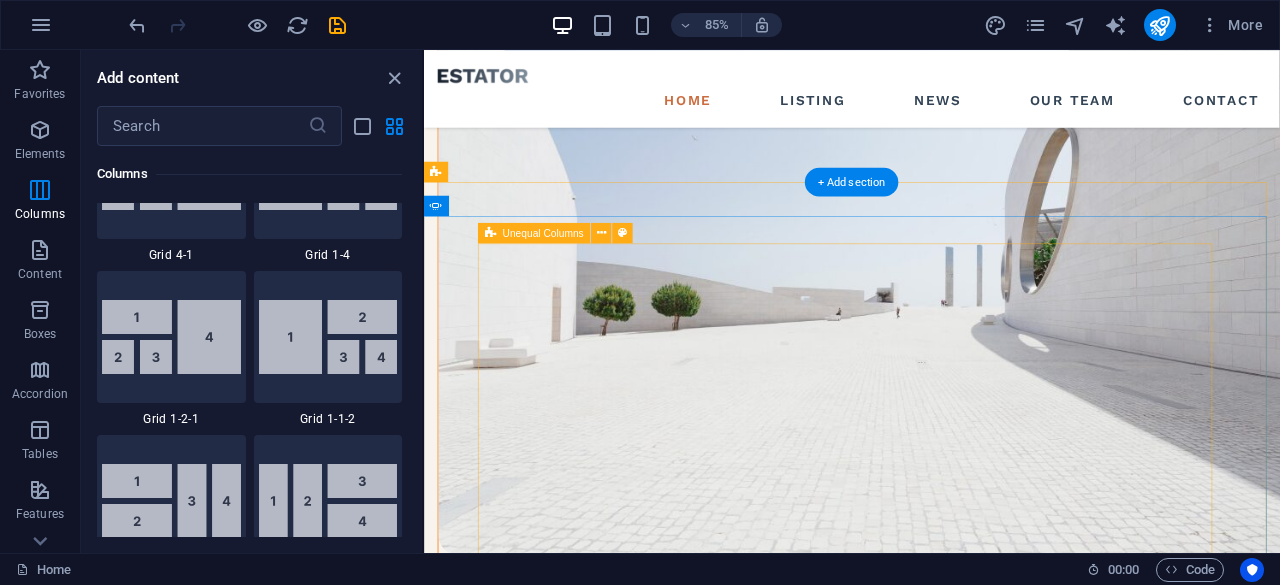 click on "california bay TIna BLUM Lorem ipsum dolor sit amet, consectetur adipiscing elit. Ullamcorper in tortor gravida risus. Enim quisque nulla rhoncus eu placerat bibendum sit nunc faucibus. Arcu neque massa nisl, odio condimentum. May 22, 2022" at bounding box center [-104, 3754] 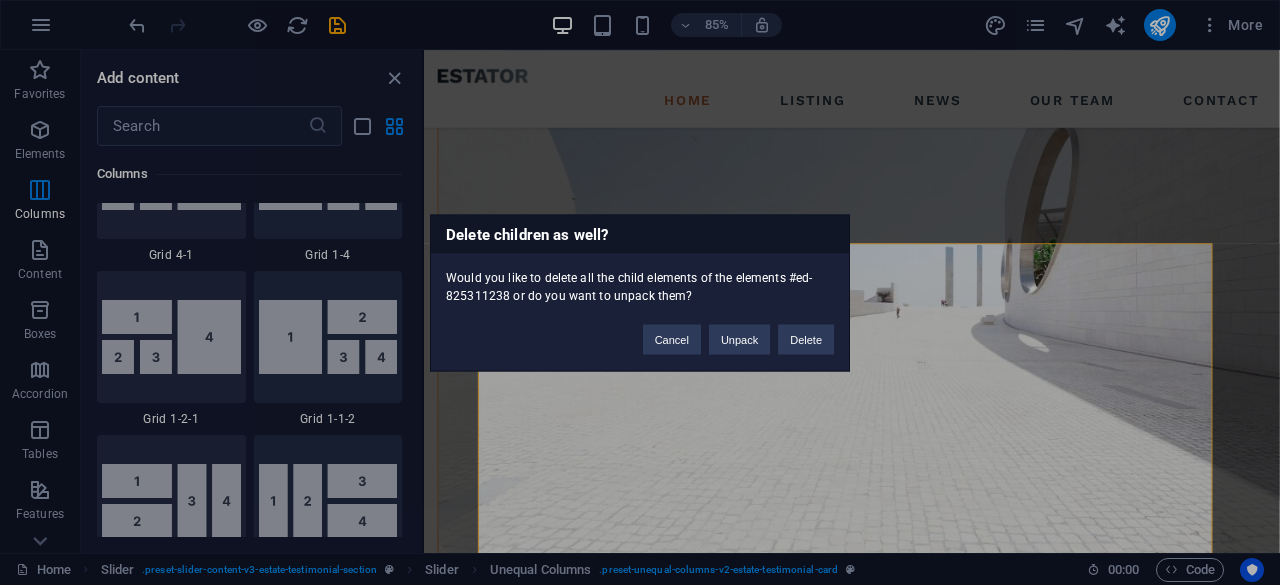 type 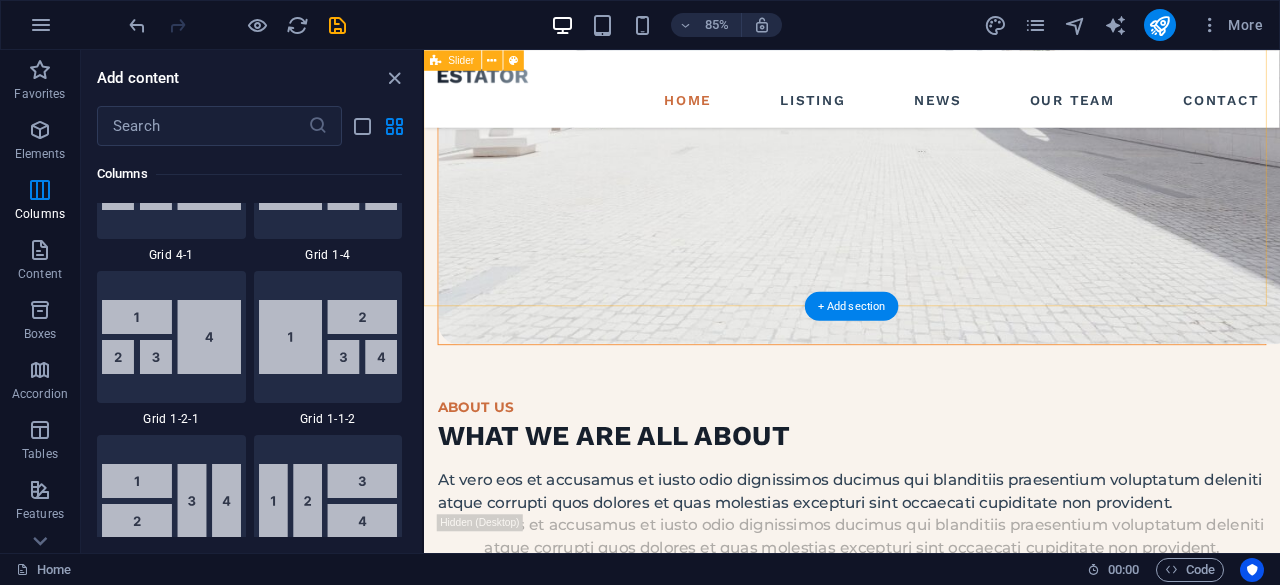 scroll, scrollTop: 2273, scrollLeft: 0, axis: vertical 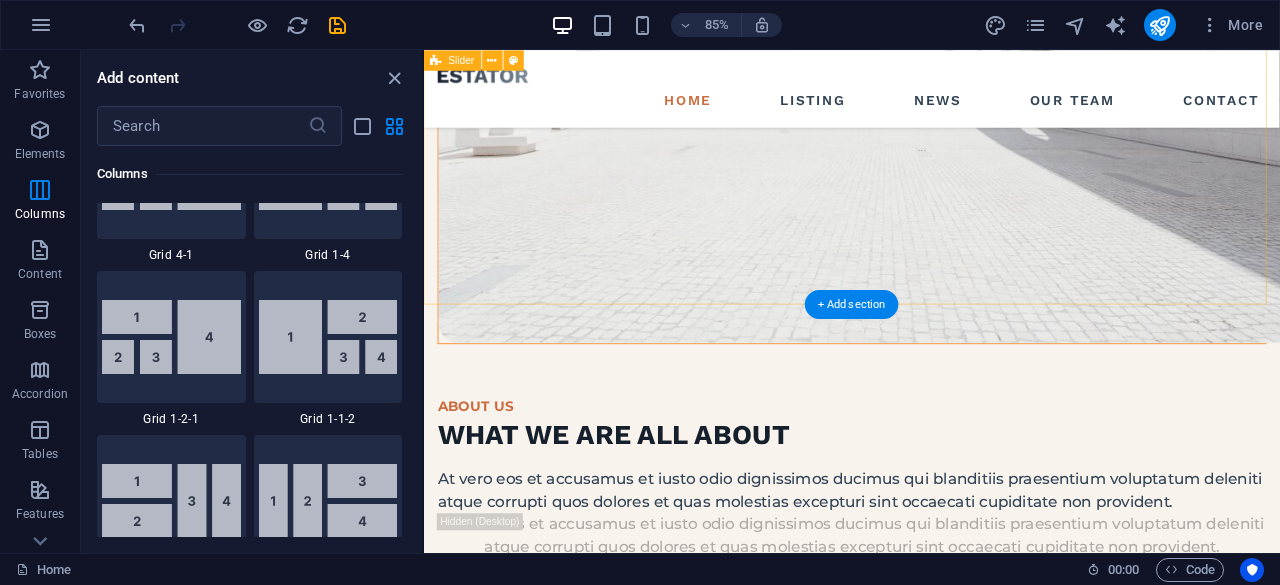click on "Lake Side Ranch Matt White Lorem ipsum dolor sit amet, consectetur adipiscing elit. Ullamcorper in tortor gravida risus. Enim quisque nulla rhoncus eu placerat bibendum sit nunc faucibus. Arcu neque massa nisl, odio condimentum. May 22, 2022 Drop content here or  Add elements  Paste clipboard orchard st. DEBBie BELL Lorem ipsum dolor sit amet, consectetur adipiscing elit. Ullamcorper in tortor gravida risus. Enim quisque nulla rhoncus eu placerat bibendum sit nunc faucibus. Arcu neque massa nisl, odio condimentum. May 22, 2022 Lake Side Ranch Matt White Lorem ipsum dolor sit amet, consectetur adipiscing elit. Ullamcorper in tortor gravida risus. Enim quisque nulla rhoncus eu placerat bibendum sit nunc faucibus. Arcu neque massa nisl, odio condimentum. May 22, 2022 Drop content here or  Add elements  Paste clipboard 1 2 3" at bounding box center (927, 1351) 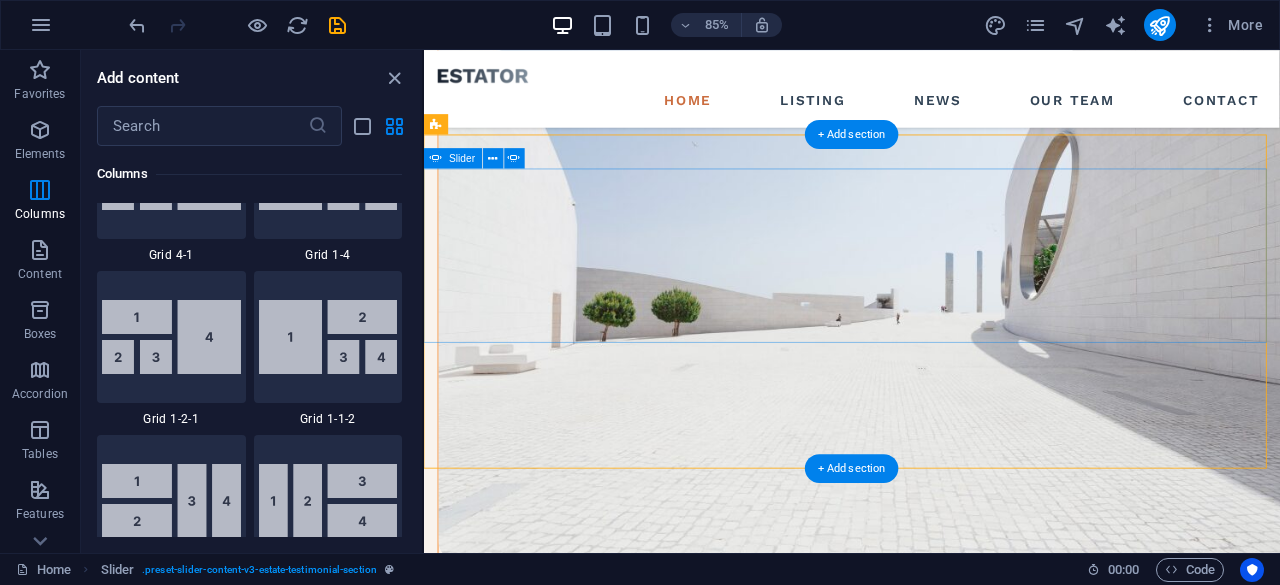 scroll, scrollTop: 2010, scrollLeft: 0, axis: vertical 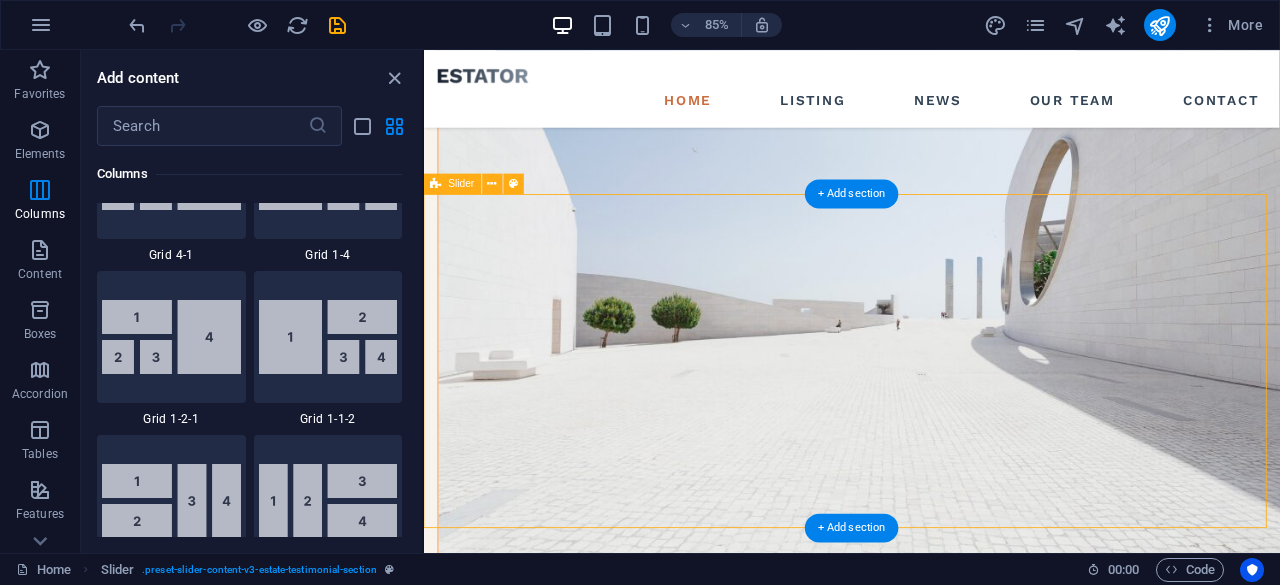 click on "Lake Side Ranch Matt White Lorem ipsum dolor sit amet, consectetur adipiscing elit. Ullamcorper in tortor gravida risus. Enim quisque nulla rhoncus eu placerat bibendum sit nunc faucibus. Arcu neque massa nisl, odio condimentum. May 22, 2022 Drop content here or  Add elements  Paste clipboard orchard st. DEBBie BELL Lorem ipsum dolor sit amet, consectetur adipiscing elit. Ullamcorper in tortor gravida risus. Enim quisque nulla rhoncus eu placerat bibendum sit nunc faucibus. Arcu neque massa nisl, odio condimentum. May 22, 2022 Lake Side Ranch Matt White Lorem ipsum dolor sit amet, consectetur adipiscing elit. Ullamcorper in tortor gravida risus. Enim quisque nulla rhoncus eu placerat bibendum sit nunc faucibus. Arcu neque massa nisl, odio condimentum. May 22, 2022 Drop content here or  Add elements  Paste clipboard 1 2 3" at bounding box center (927, 1614) 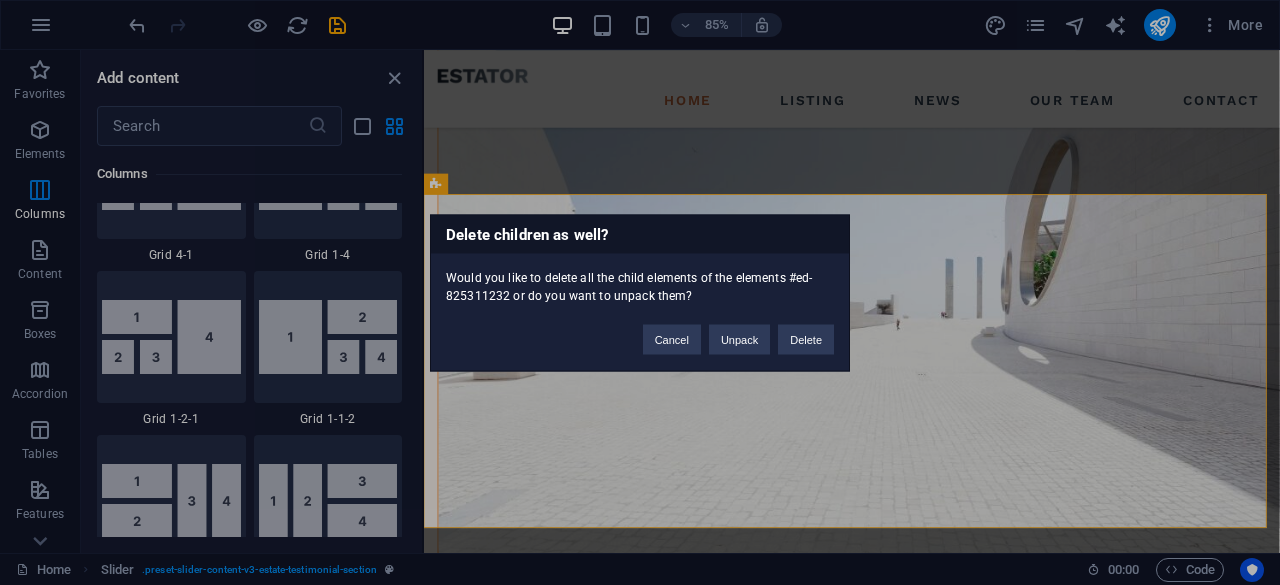 type 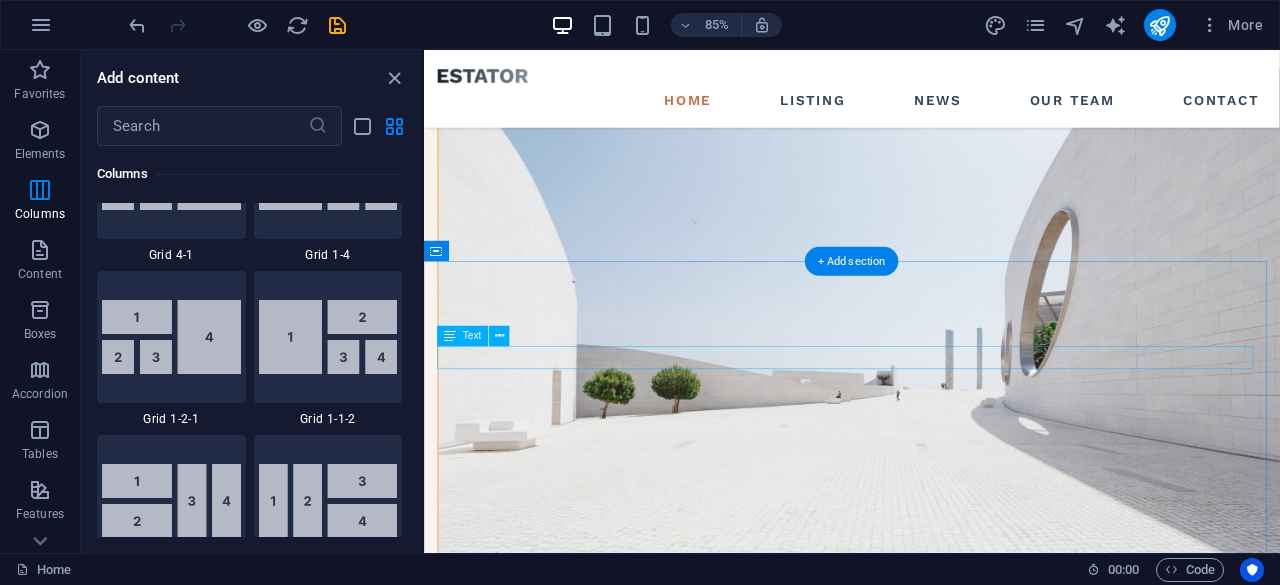scroll, scrollTop: 1930, scrollLeft: 0, axis: vertical 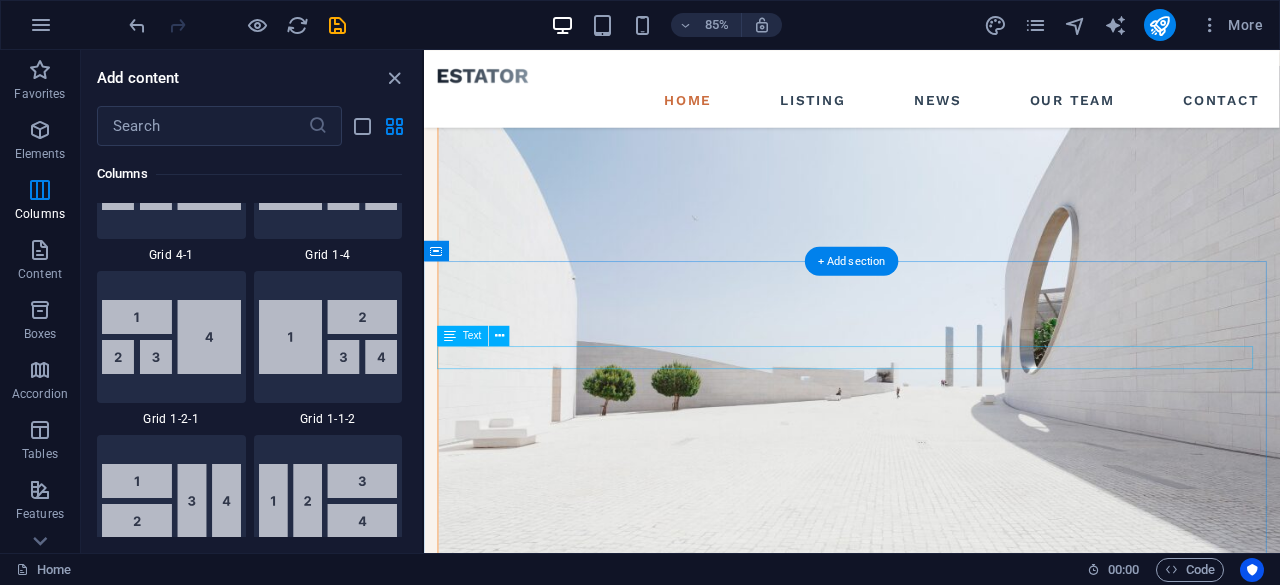 click on "BLOG" at bounding box center (927, 1611) 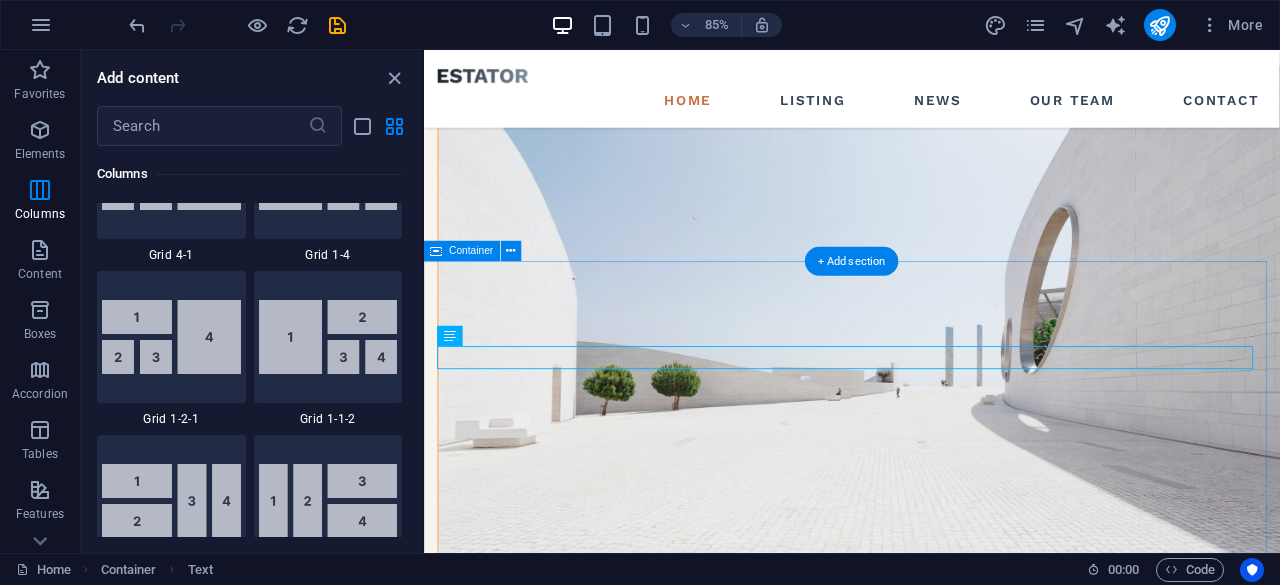 click on "BLOG
read all about real estate At vero eos et accusamus et iusto odio dignissimos ducimus qui blanditiis praesentium. At vero eos et accusamus et iusto odio dignissimos ducimus qui blanditiis praesentium. read more Your first property At vero eos et accdmus et iusto odio et divimos et qui. Read more You want to be an agent At vero eos et accdmus et iusto odio et divimos et qui. Read more Tips To Get Into Real Estate At vero eos et accdmus et iusto odio et divimos et qui. Read more Best Locations in 2022 At vero eos et accdmus et iusto odio et divimos et qui. Read more  Vorherige Nächste" at bounding box center (927, 2557) 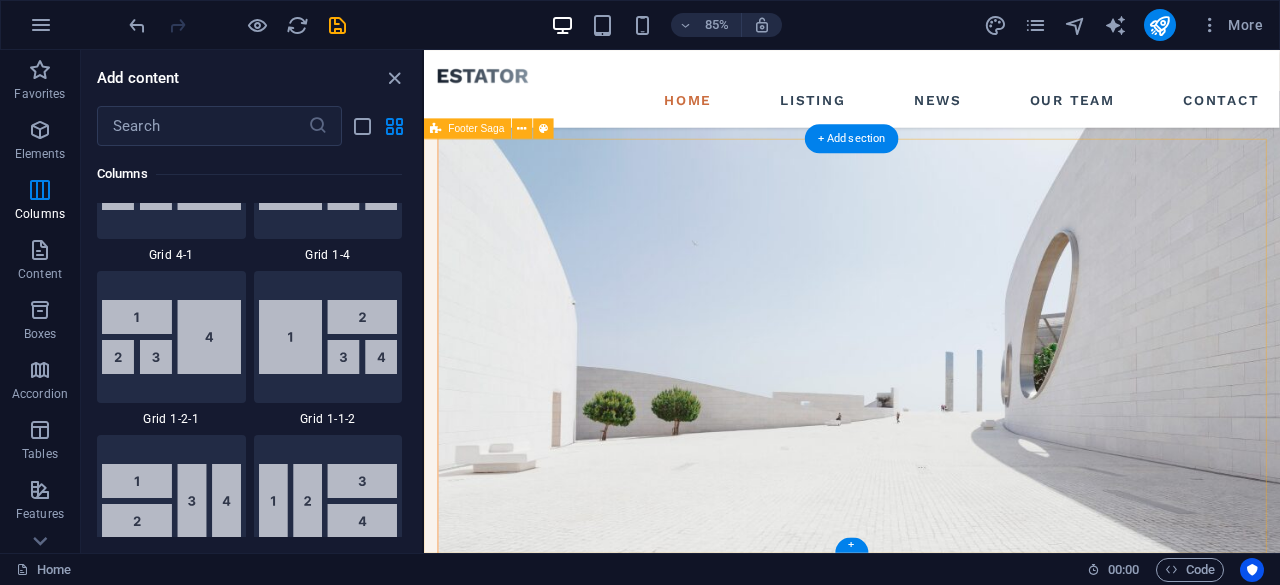 scroll, scrollTop: 2074, scrollLeft: 0, axis: vertical 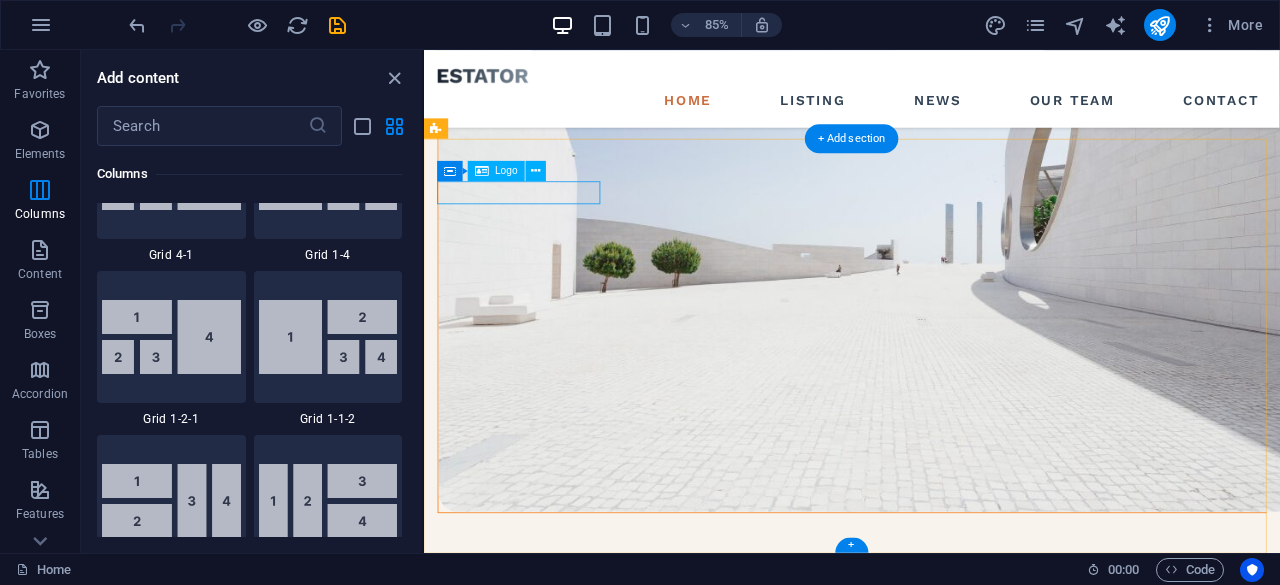 click at bounding box center [538, 1417] 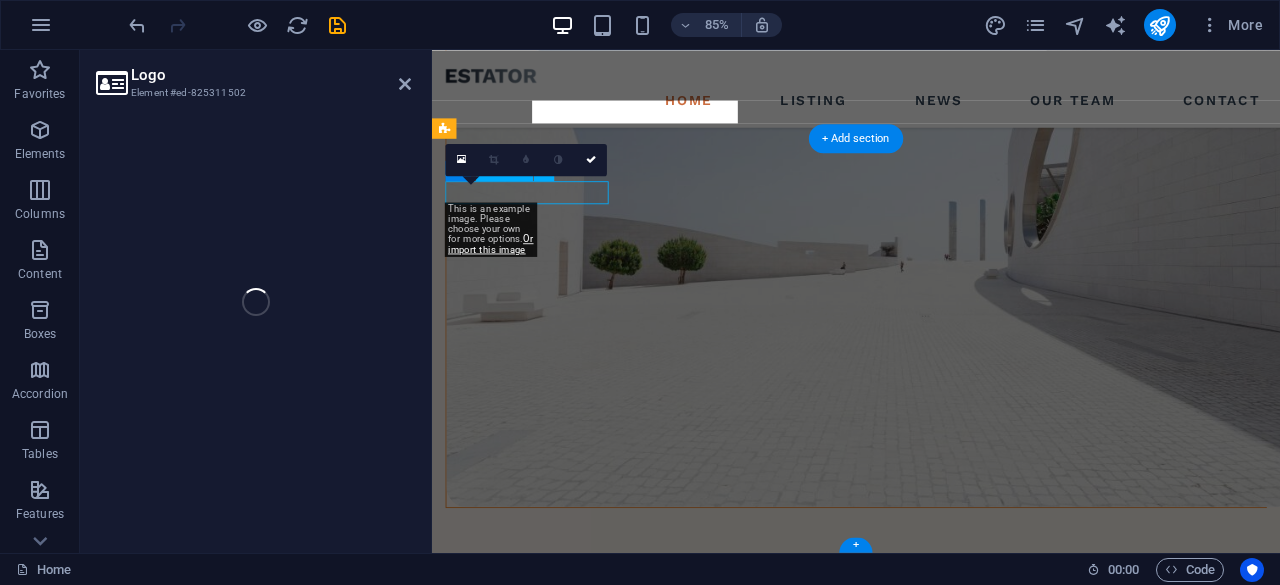 select on "px" 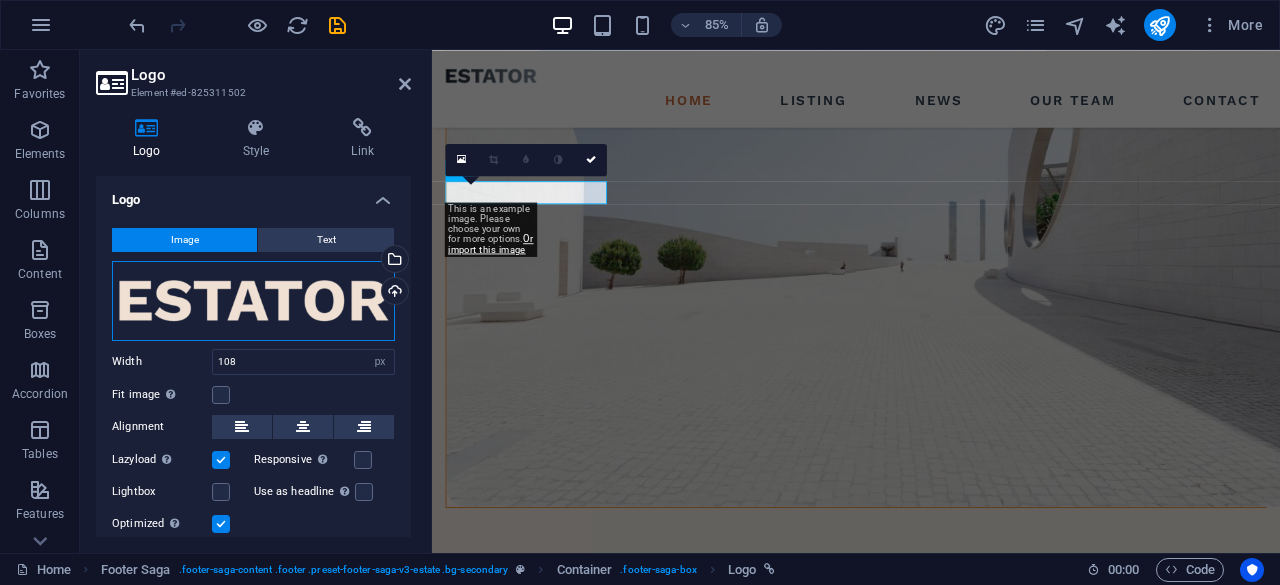 click on "Drag files here, click to choose files or select files from Files or our free stock photos & videos" at bounding box center [253, 301] 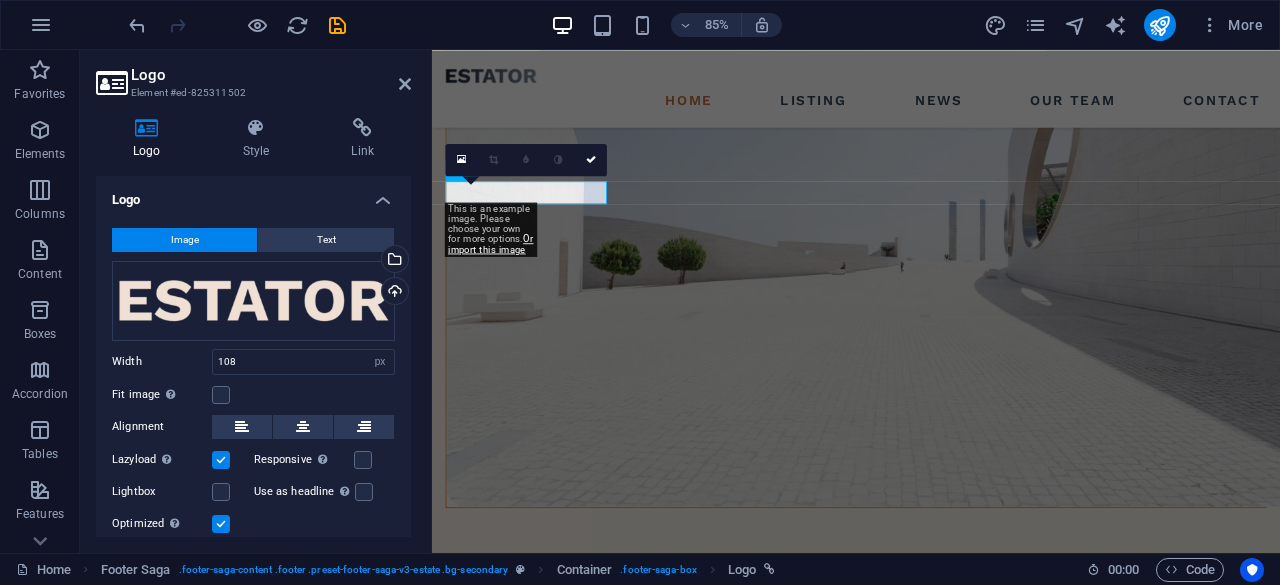 click on "hempsolutions.rs Home Favorites Elements Columns Content Boxes Accordion Tables Features Images Slider Header Footer Forms Marketing Collections Logo Element #ed-825311502 Logo Style Link Logo Image Text Drag files here, click to choose files or select files from Files or our free stock photos & videos Select files from the file manager, stock photos, or upload file(s) Upload Width 108 Default auto px rem % em vh vw Fit image Automatically fit image to a fixed width and height Height Default auto px Alignment Lazyload Loading images after the page loads improves page speed. Responsive Automatically load retina image and smartphone optimized sizes. Lightbox Use as headline The image will be wrapped in an H1 headline tag. Useful for giving alternative text the weight of an H1 headline, e.g. for the logo. Leave unchecked if uncertain. Optimized Images are compressed to improve page speed. Position Direction Custom X offset 50 %" at bounding box center (640, 292) 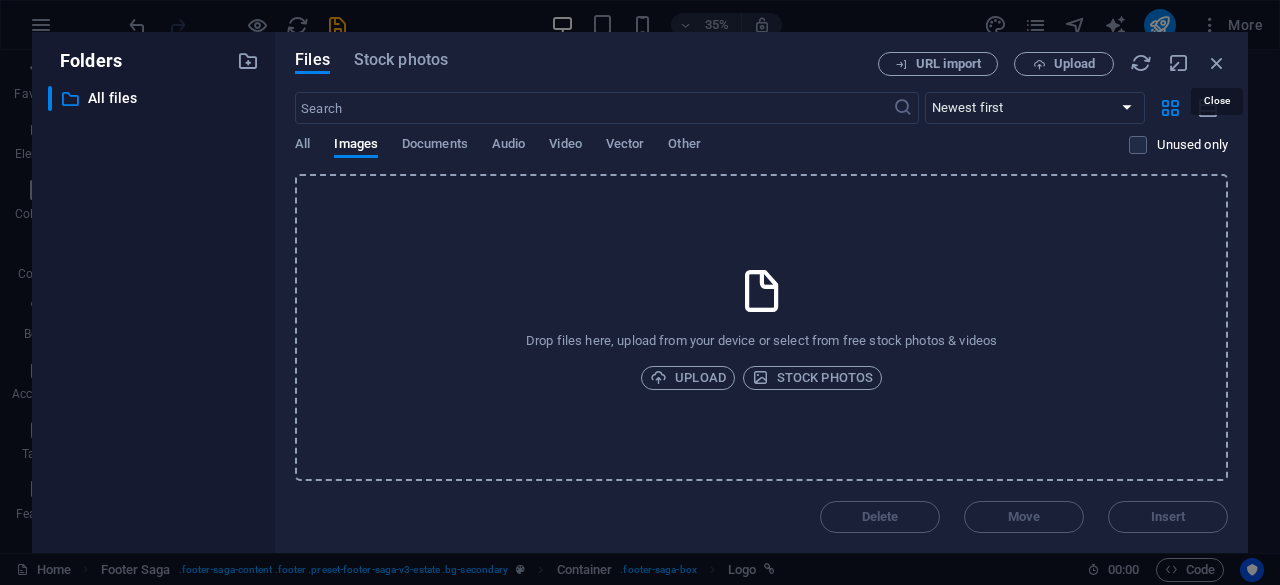 click at bounding box center (1217, 63) 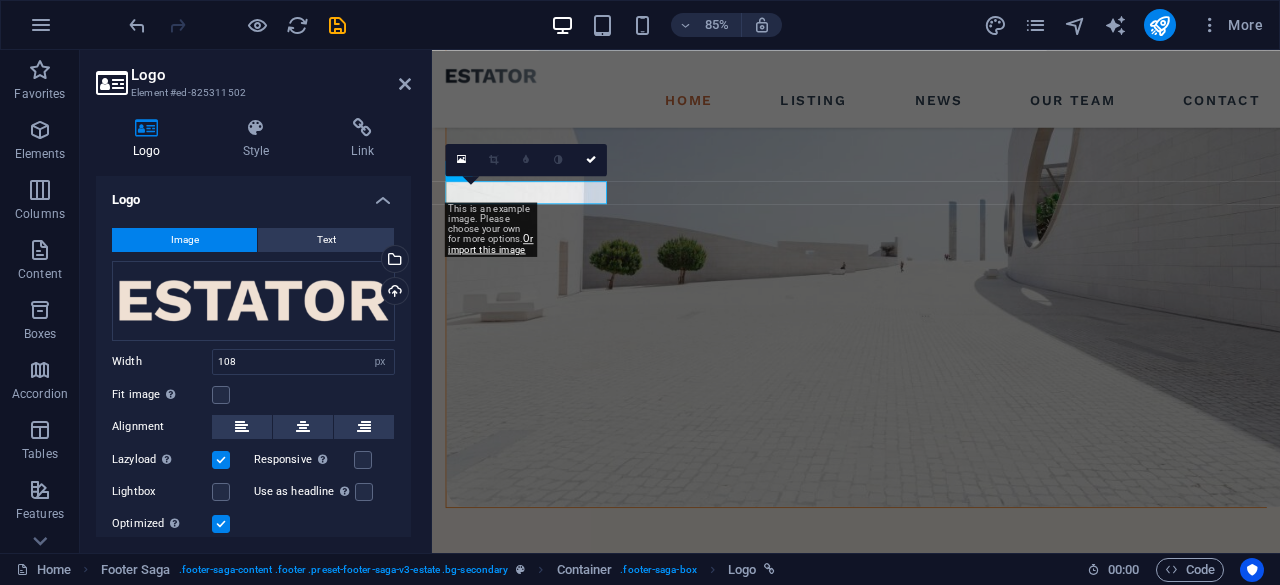 click on "Text" at bounding box center [326, 240] 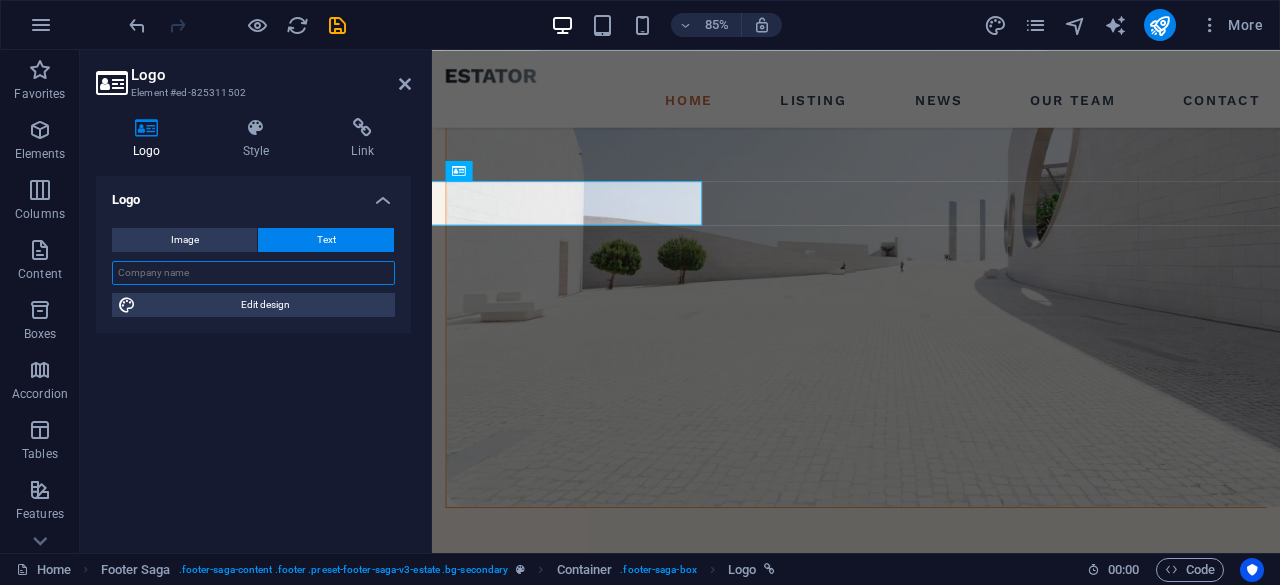 click at bounding box center [253, 273] 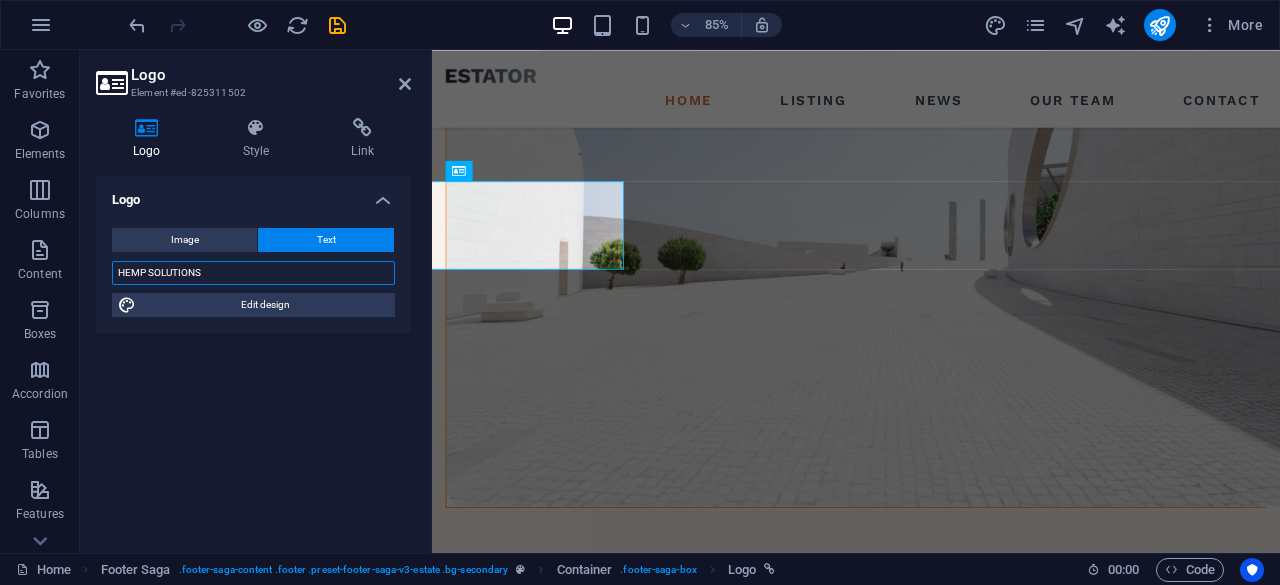 type on "HEMP SOLUTIONS" 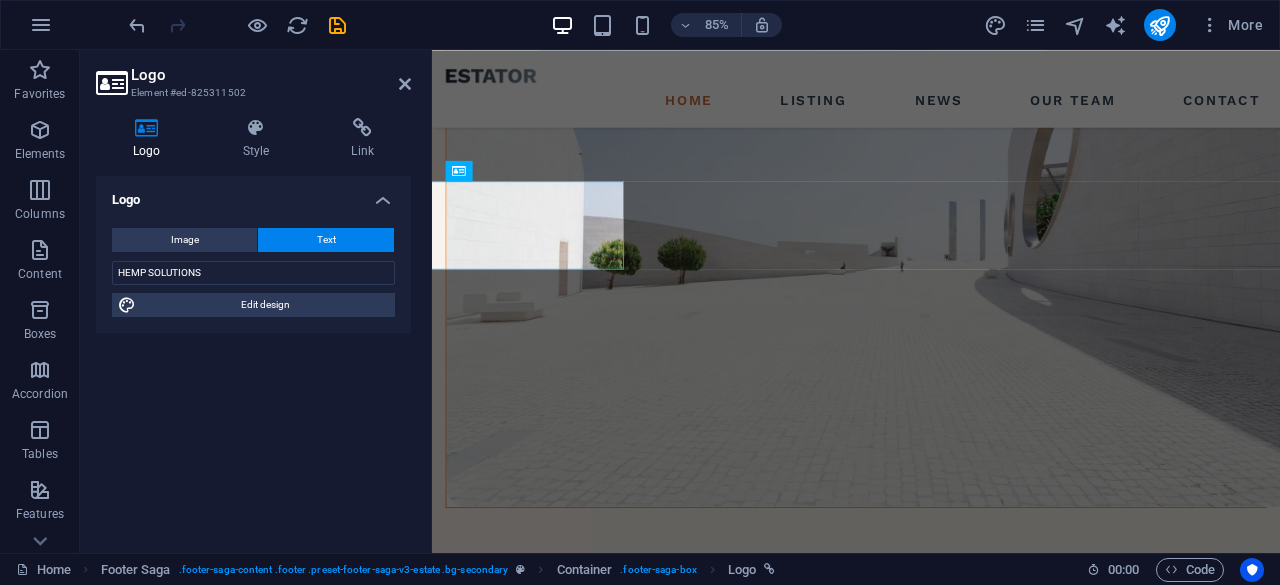 drag, startPoint x: 300, startPoint y: 307, endPoint x: 902, endPoint y: 452, distance: 619.21643 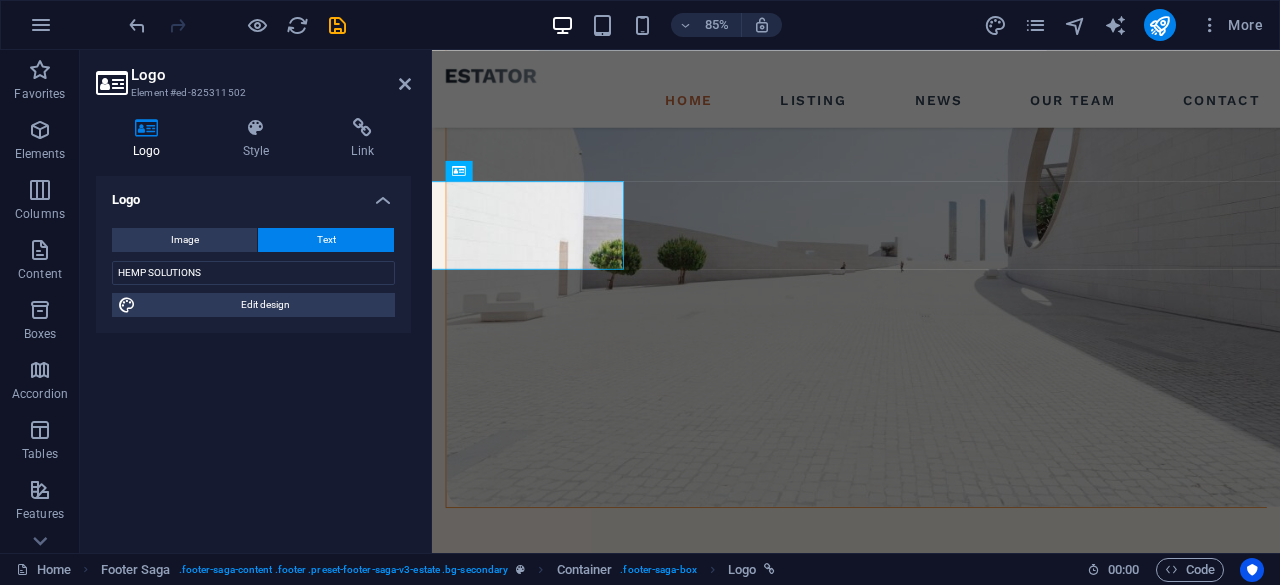 select on "px" 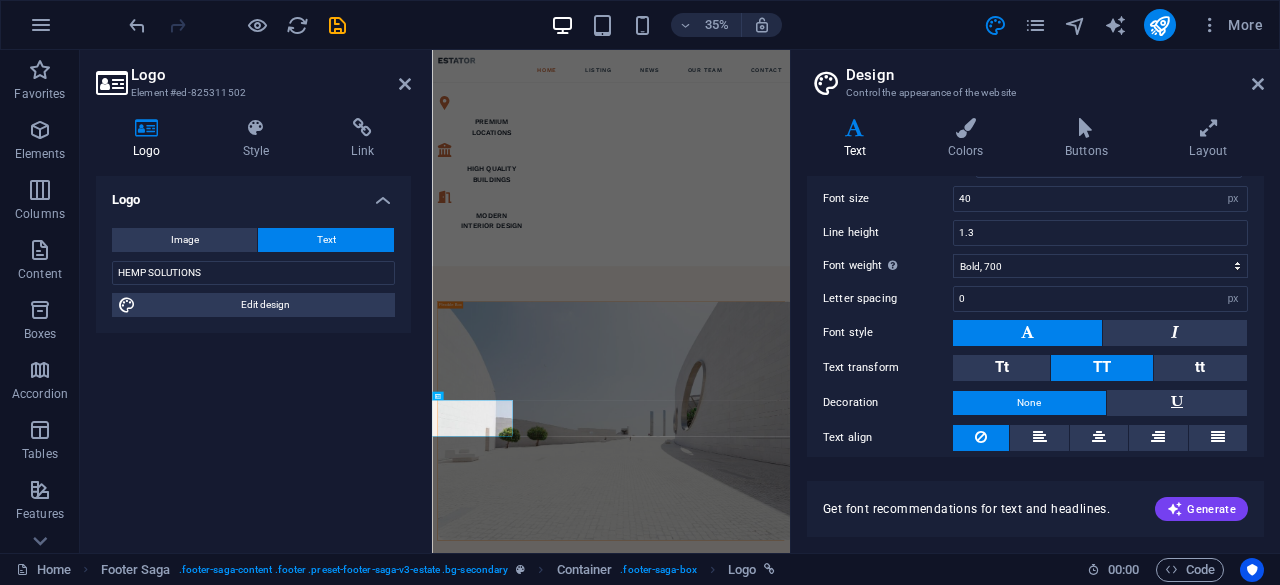 scroll, scrollTop: 128, scrollLeft: 0, axis: vertical 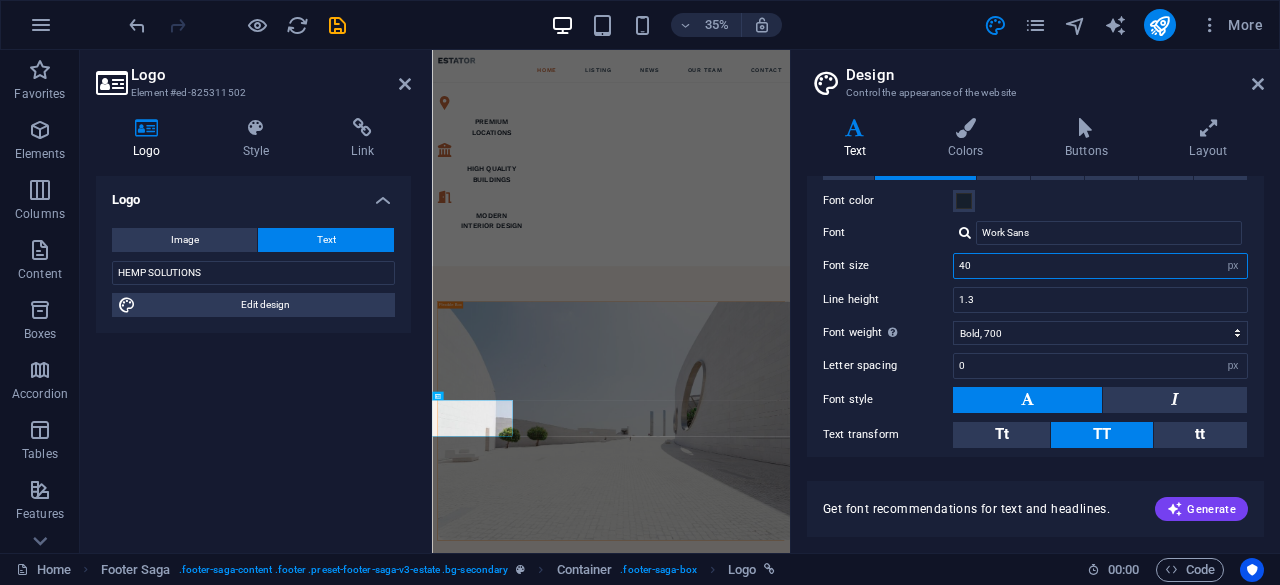 click on "40" at bounding box center (1100, 266) 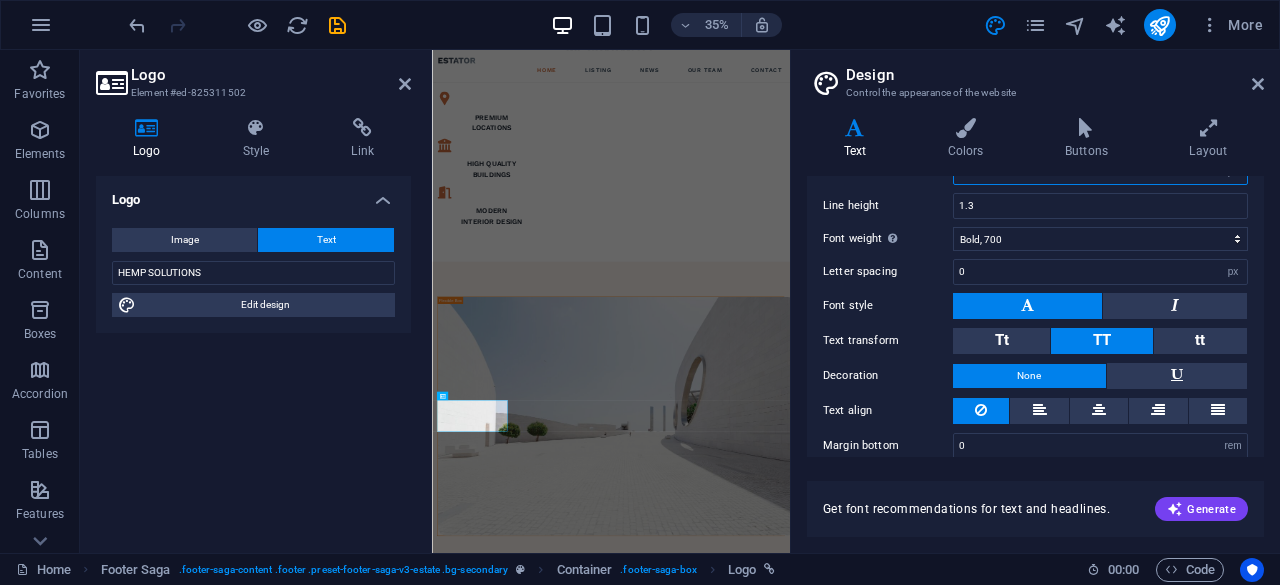 scroll, scrollTop: 238, scrollLeft: 0, axis: vertical 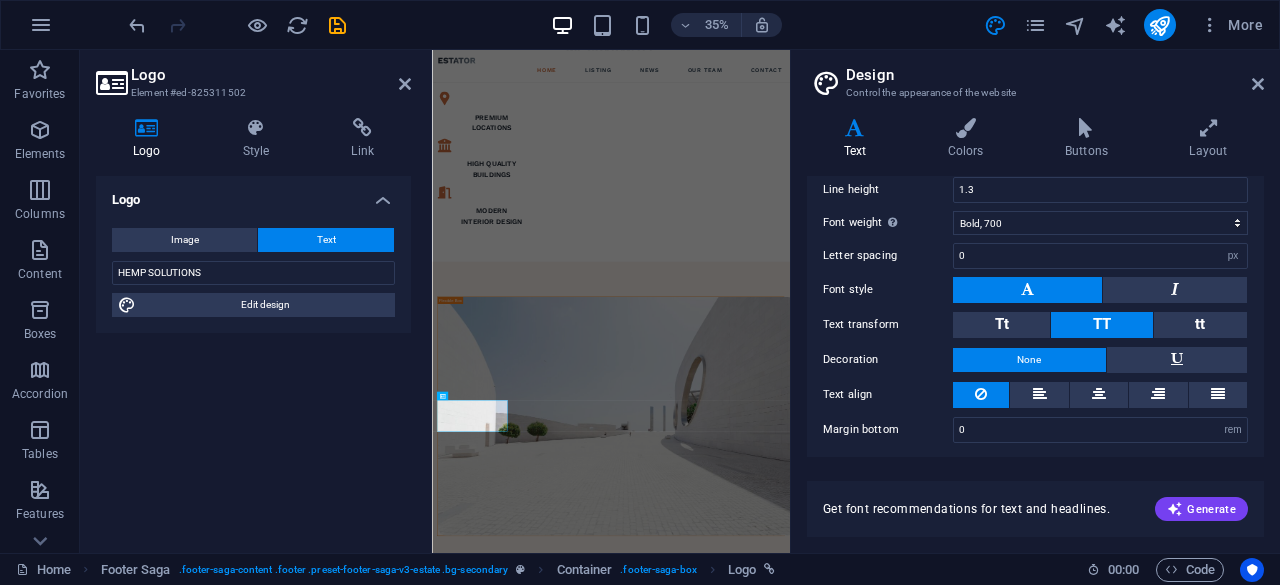 type on "35" 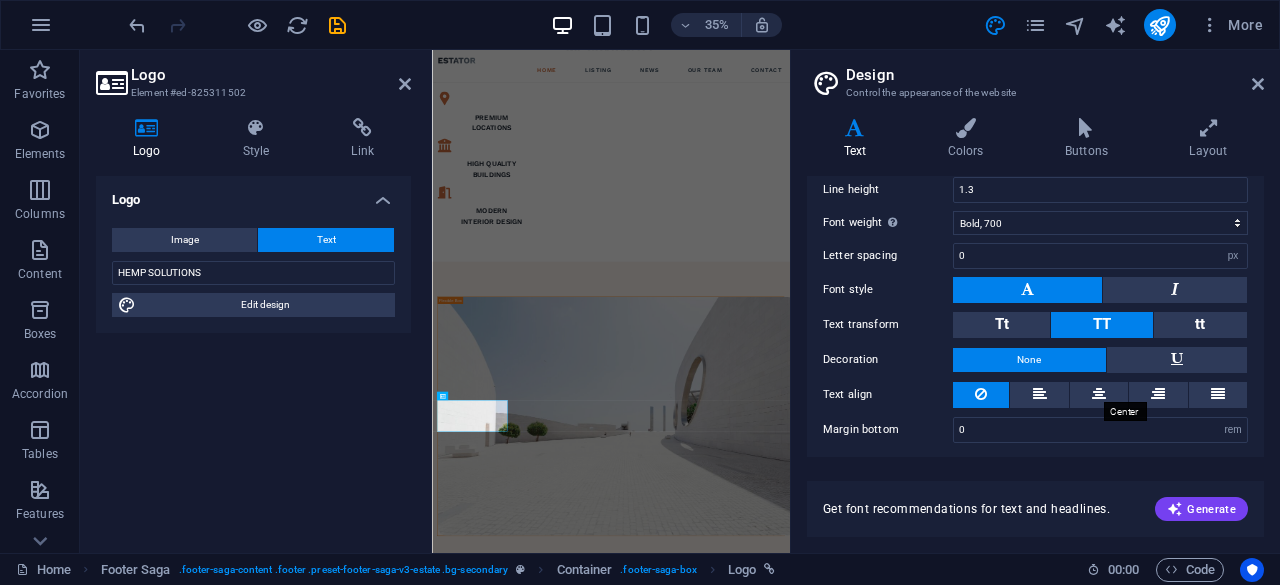 click at bounding box center (1099, 394) 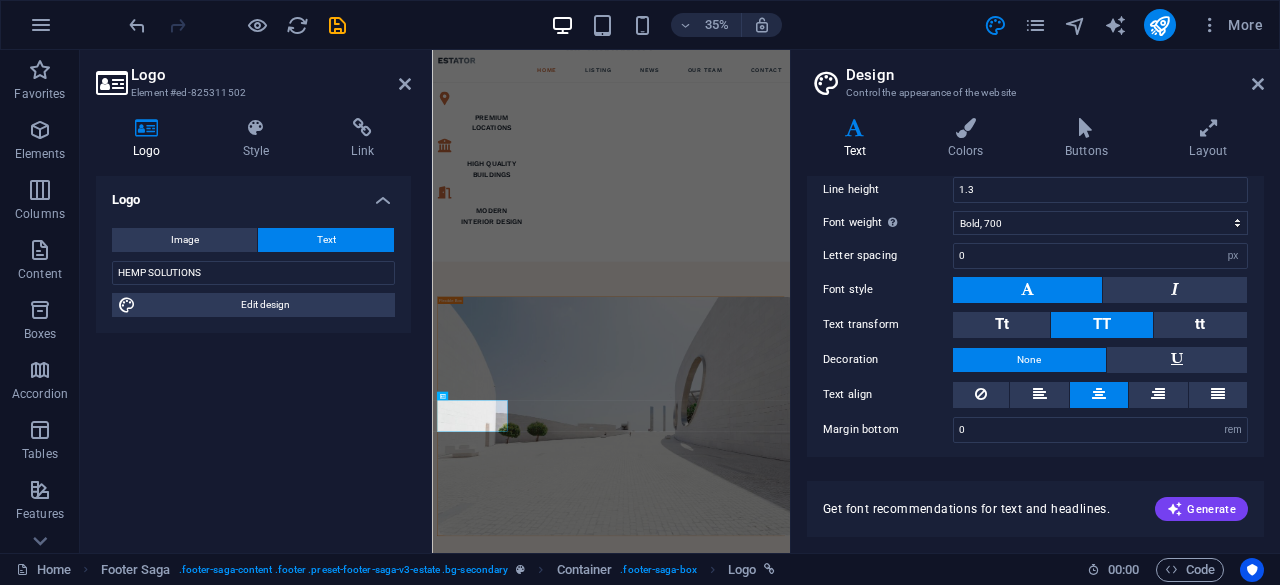 click on "Design Control the appearance of the website" at bounding box center [1037, 76] 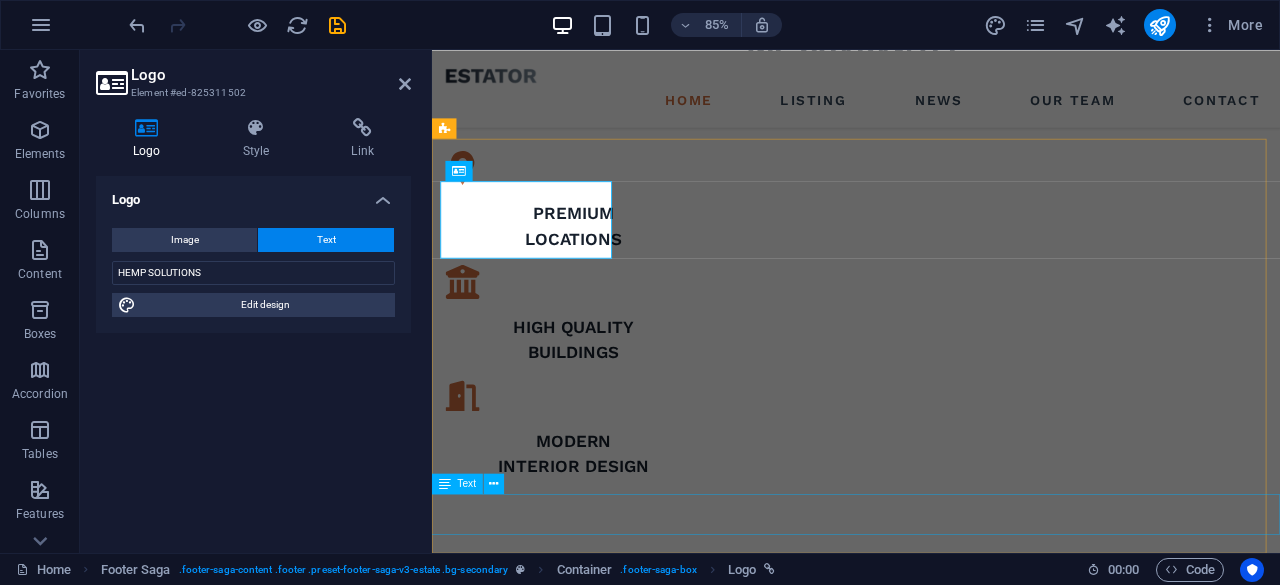 click on "Copyright © 2023 Estator. All rights reserved.
Privacy Policy   |   Legal Notice" at bounding box center (931, 3262) 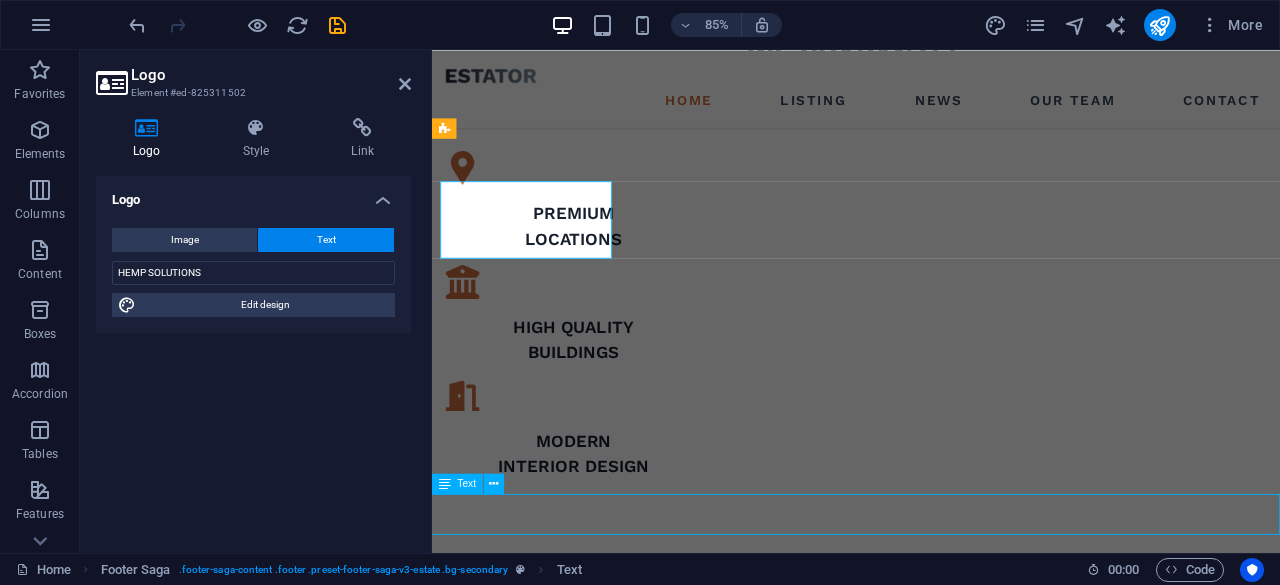 click on "Copyright © 2023 Estator. All rights reserved.
Privacy Policy   |   Legal Notice" at bounding box center (931, 3262) 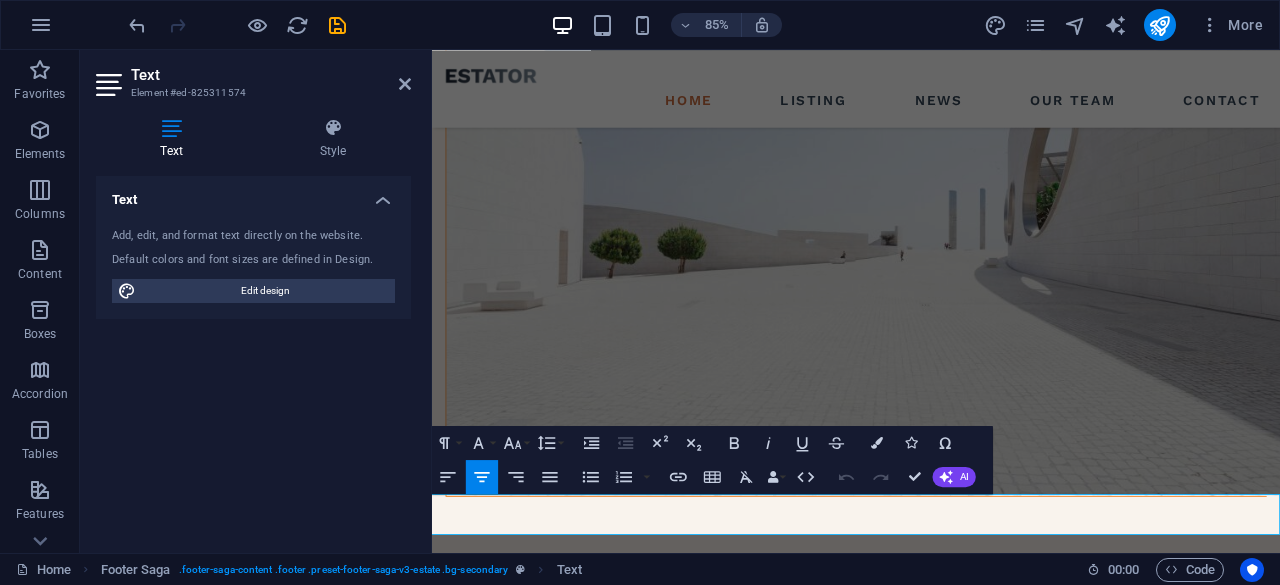 click on "Edit design" at bounding box center [265, 291] 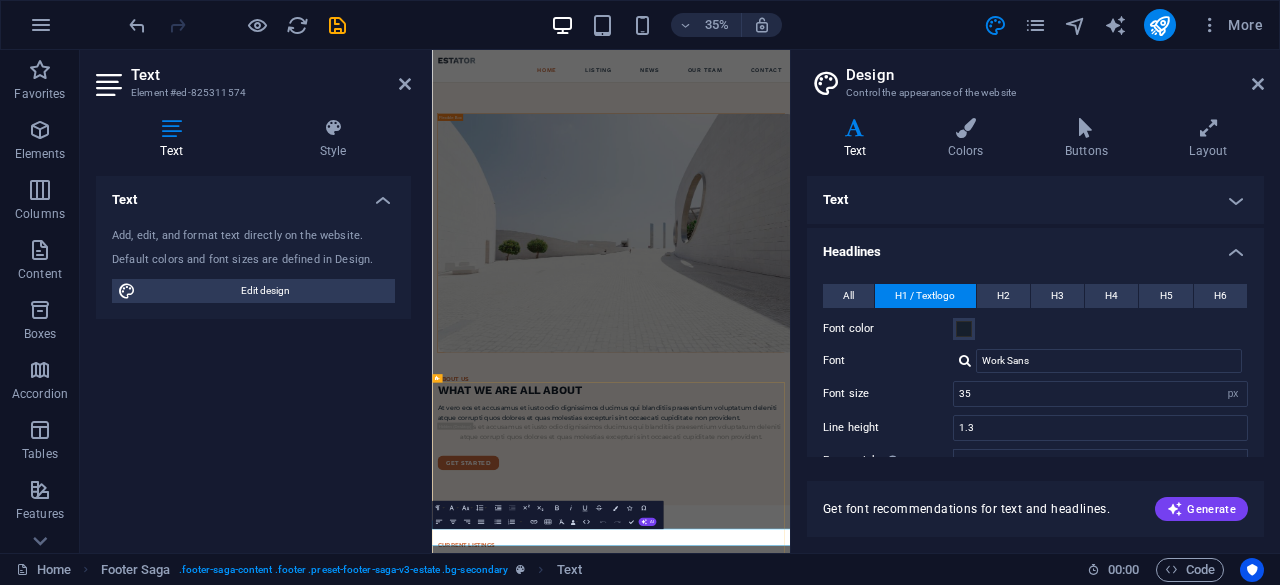 click on "Copyright © 2023 Estator. All rights reserved." at bounding box center (944, 2745) 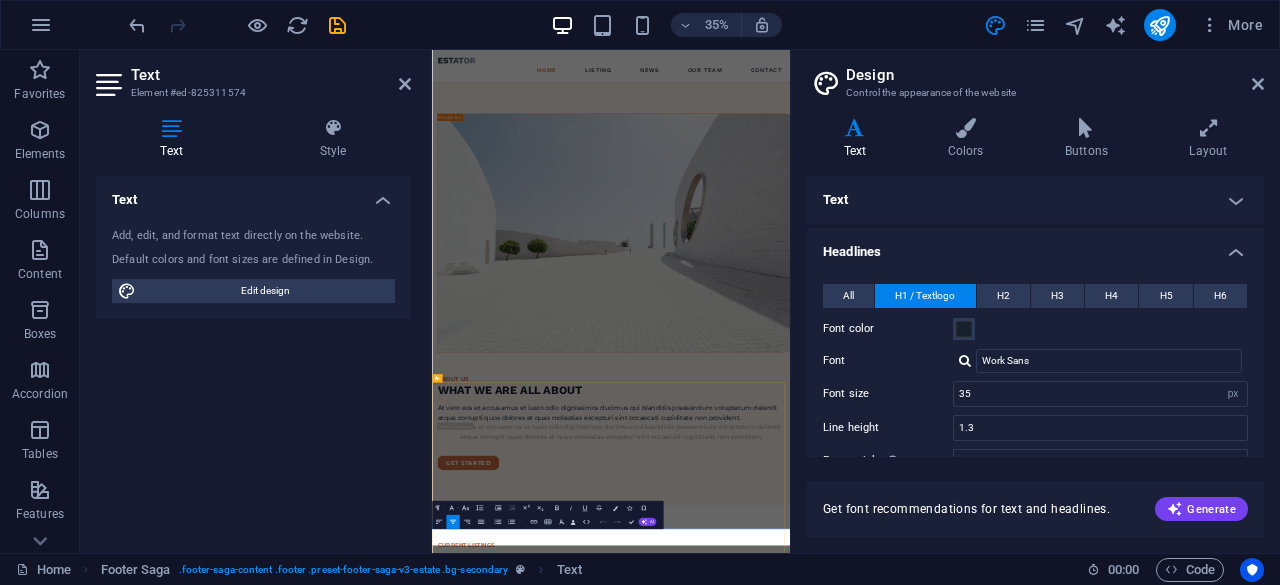 click on "Copyright © 2023 Estator. All rights reserved." at bounding box center [944, 2745] 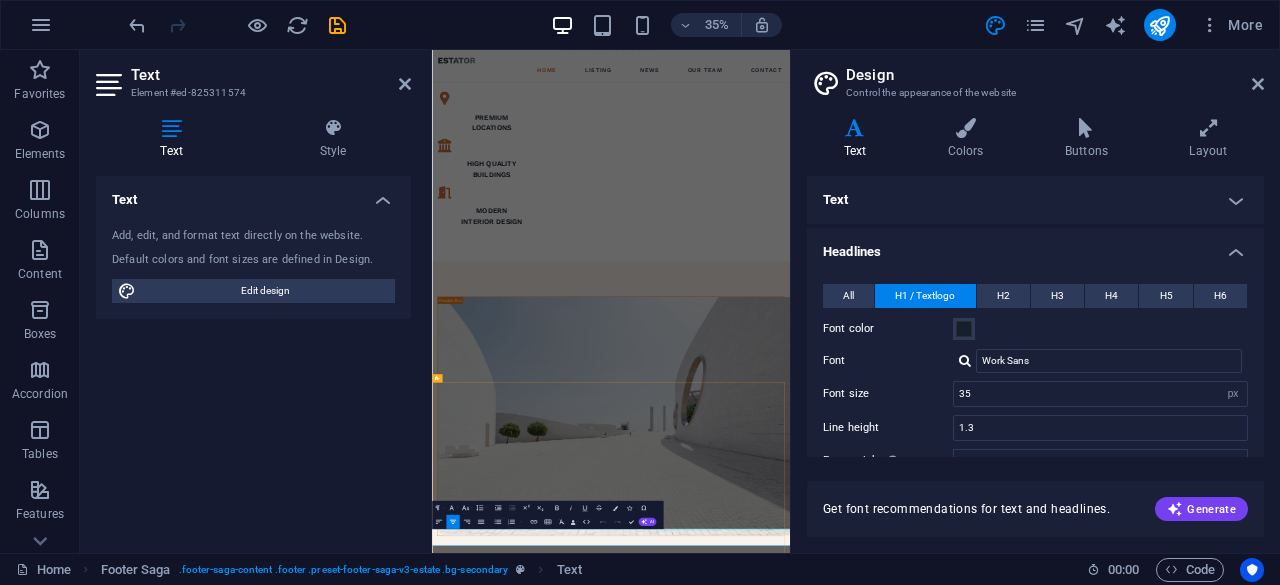 type 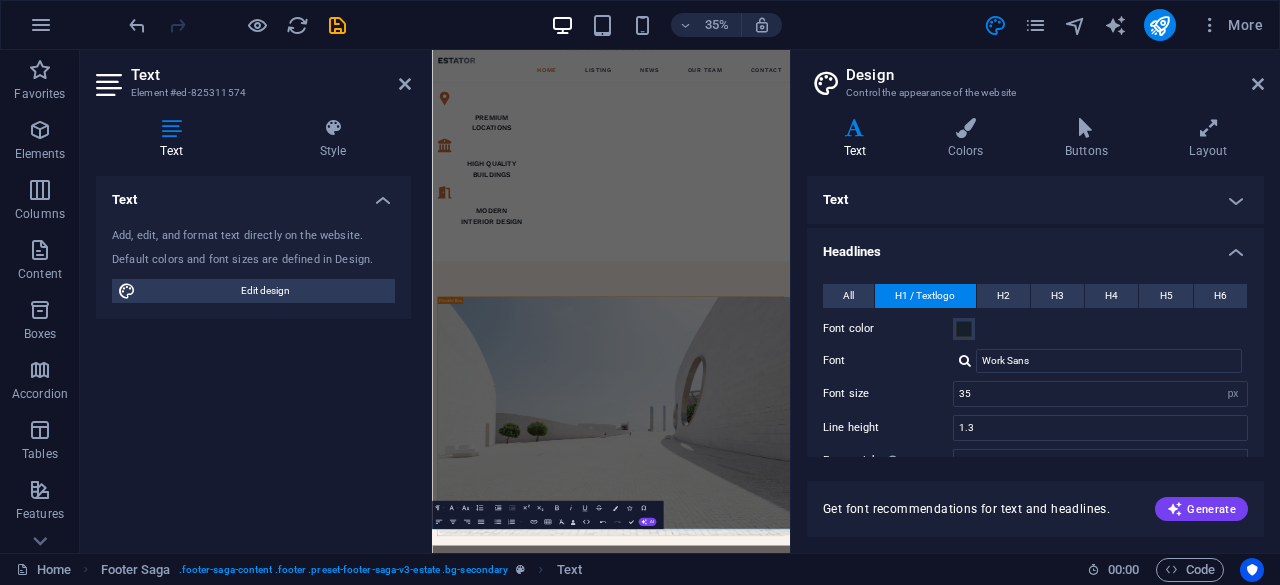 click on "Text Add, edit, and format text directly on the website. Default colors and font sizes are defined in Design. Edit design Alignment Left aligned Centered Right aligned" at bounding box center [253, 356] 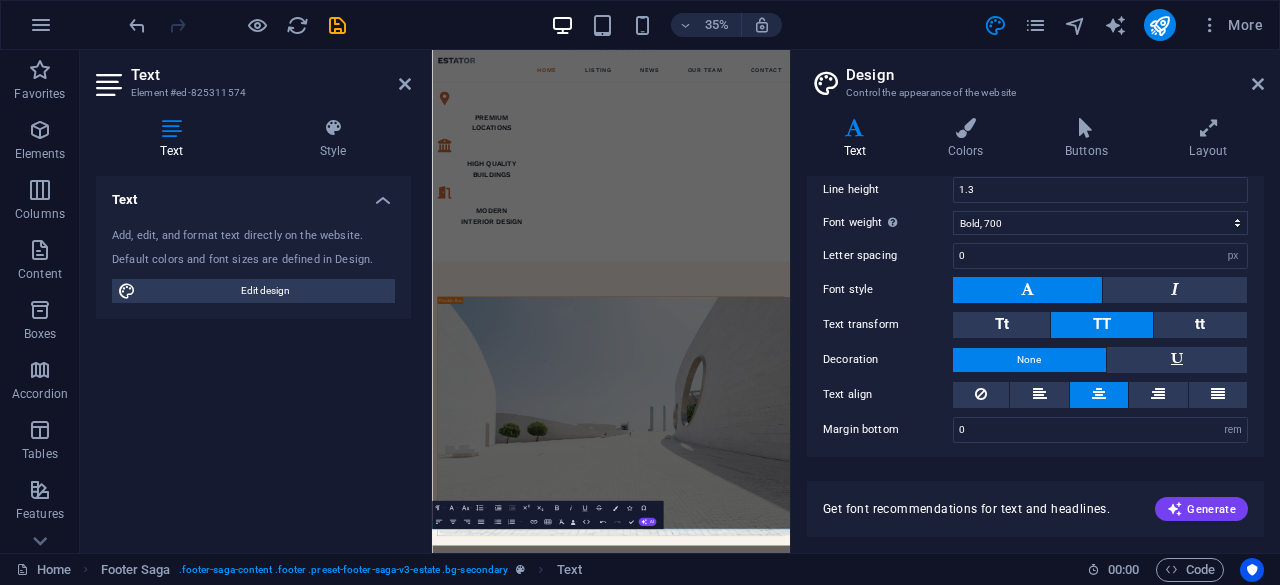 scroll, scrollTop: 0, scrollLeft: 0, axis: both 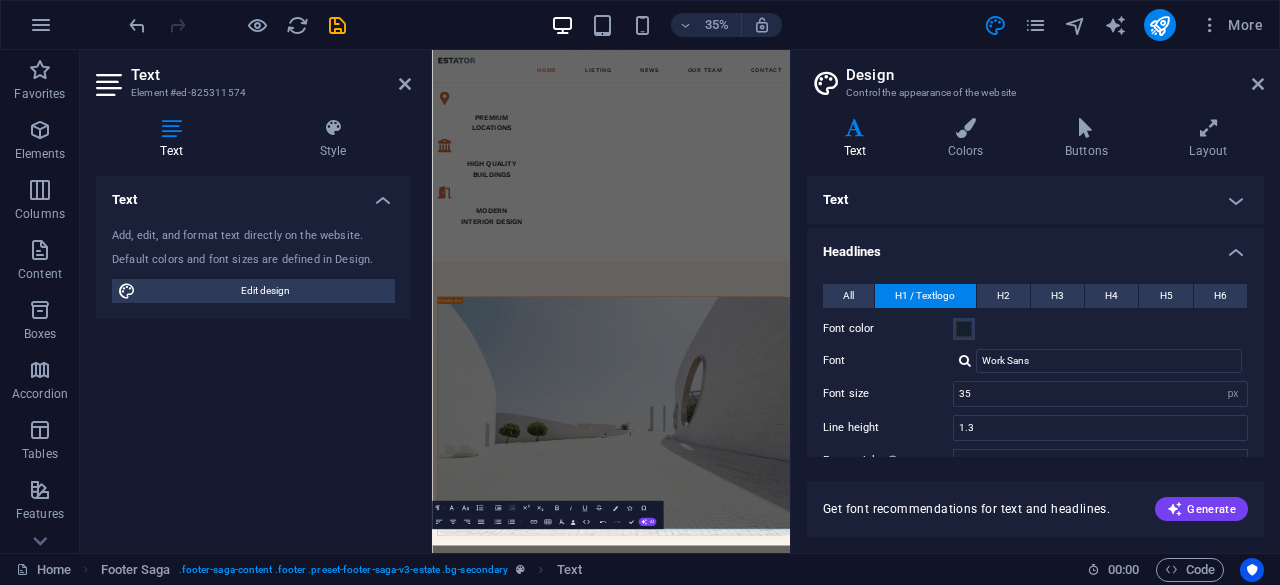 click at bounding box center [1258, 84] 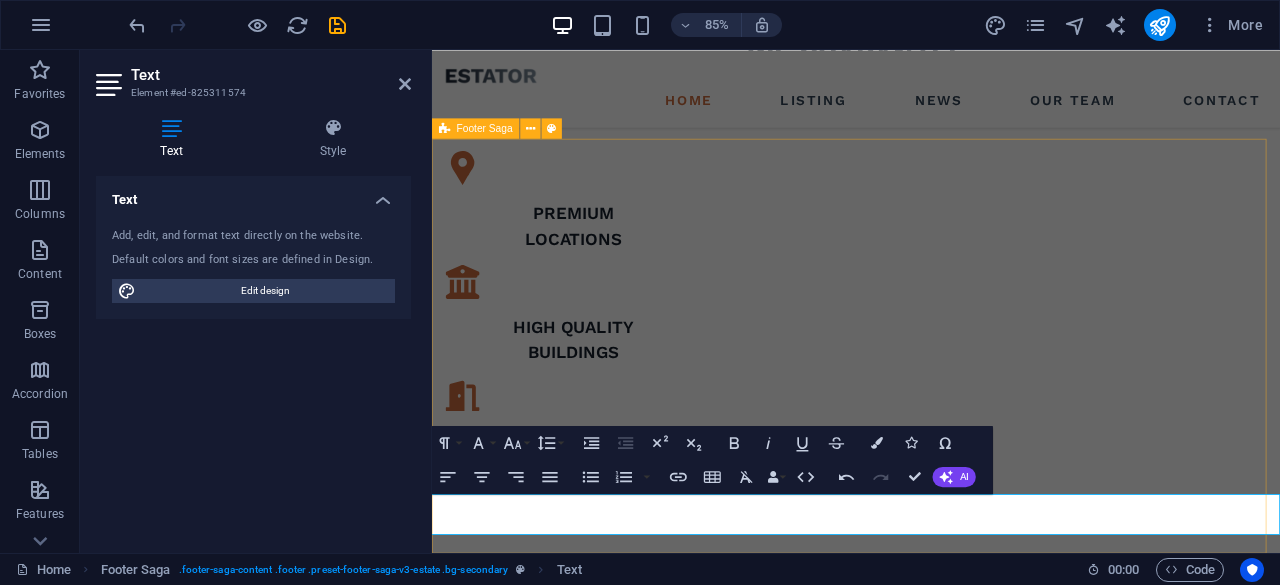 click on "HEMP SOLUTIONS pages HOME LISTING NEWS OUR TEAM CONTACT Contact LOCATION:
Street ,  Berlin ,  12345 EMAIL:
ce4c15b7fa4eb0c5d62ed043db6054@cpanel.local PHONE NUMBER:
0123 - 456789 Social media Copyright © 2023 Hemp Solutions . All rights reserved.
Privacy Policy   |   Legal Notice" at bounding box center (931, 2744) 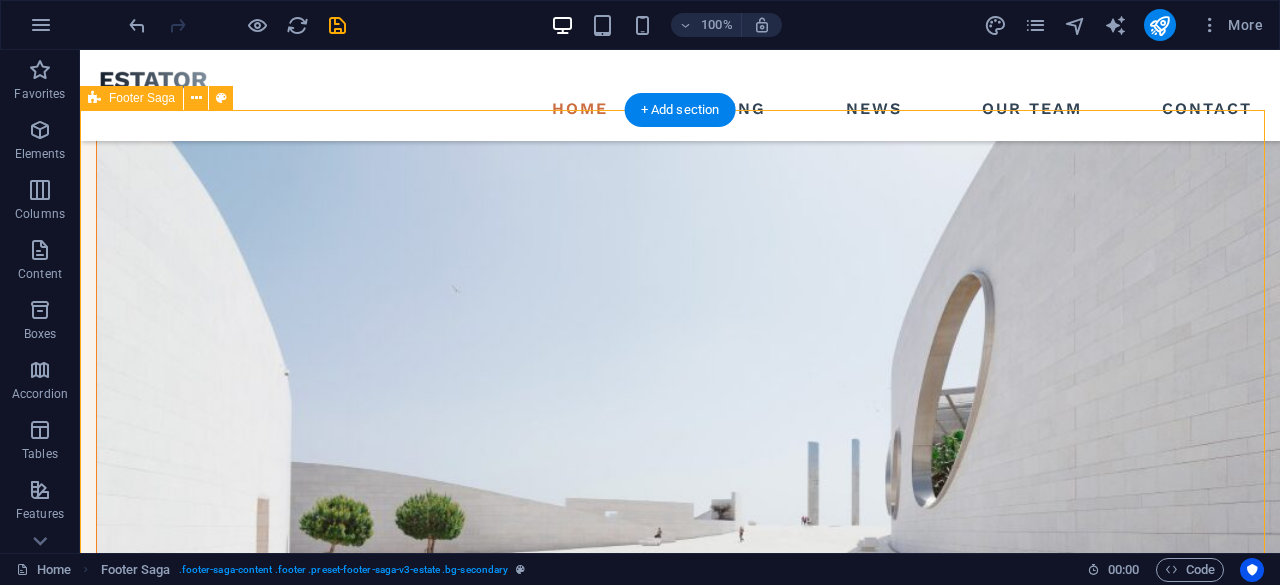 scroll, scrollTop: 1934, scrollLeft: 0, axis: vertical 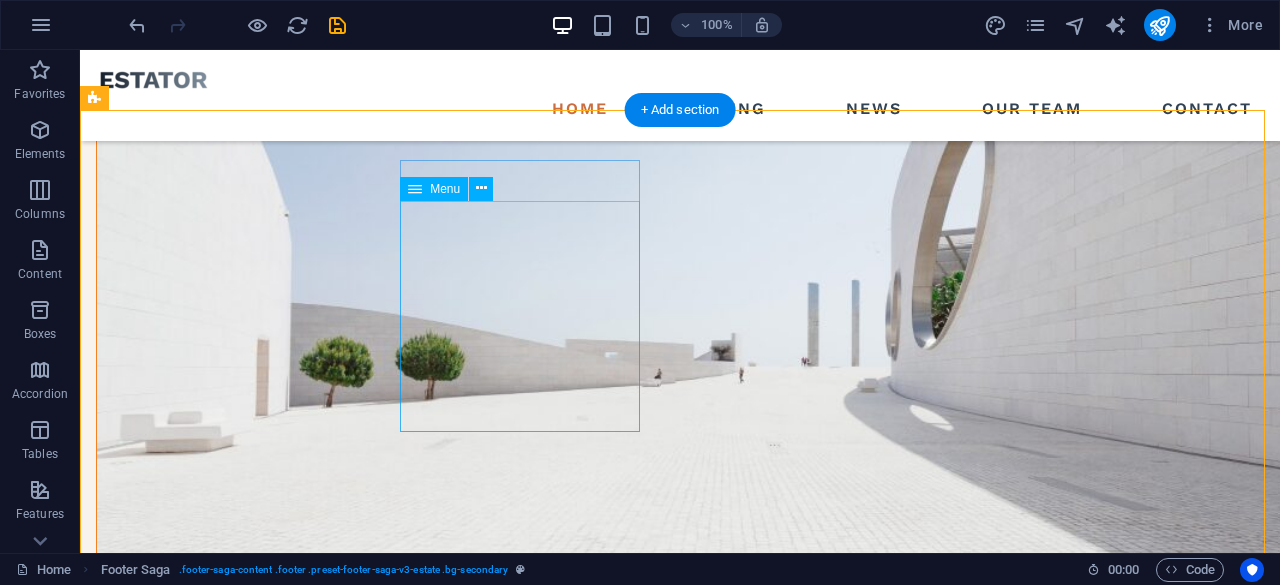 click on "HOME LISTING NEWS OUR TEAM CONTACT" at bounding box center [217, 1804] 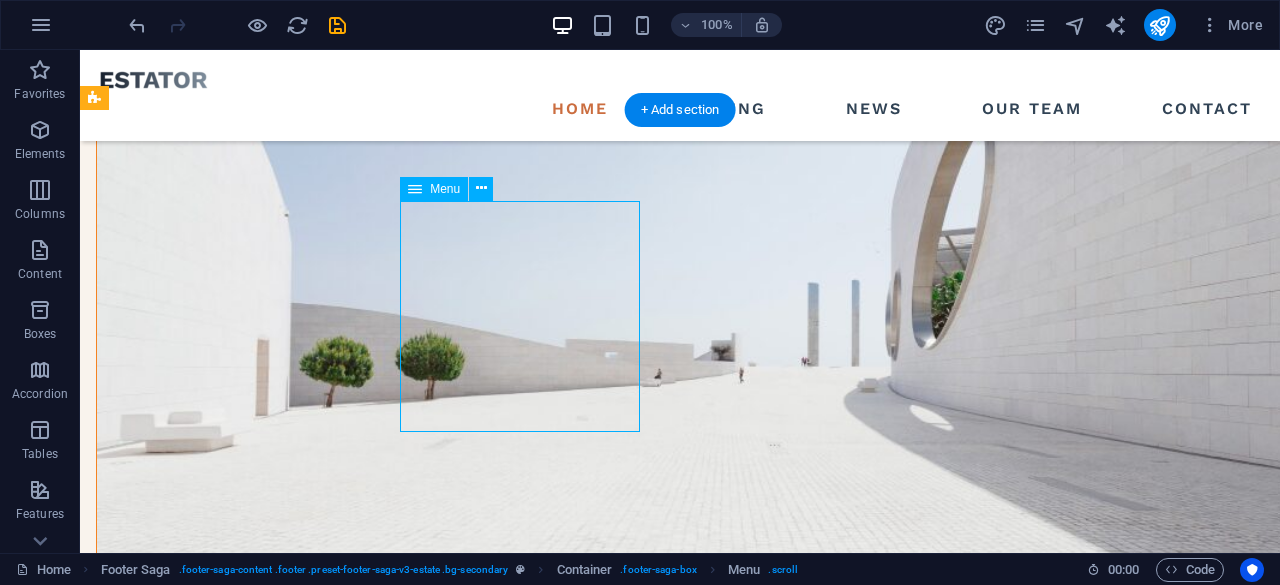 click on "HOME LISTING NEWS OUR TEAM CONTACT" at bounding box center (217, 1804) 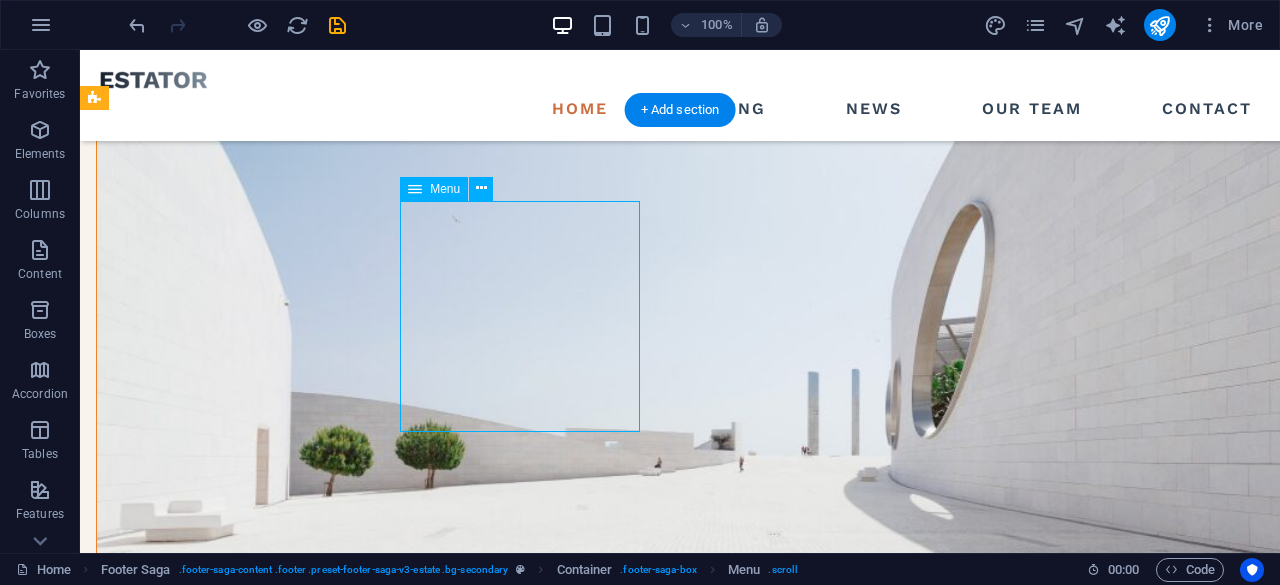 select 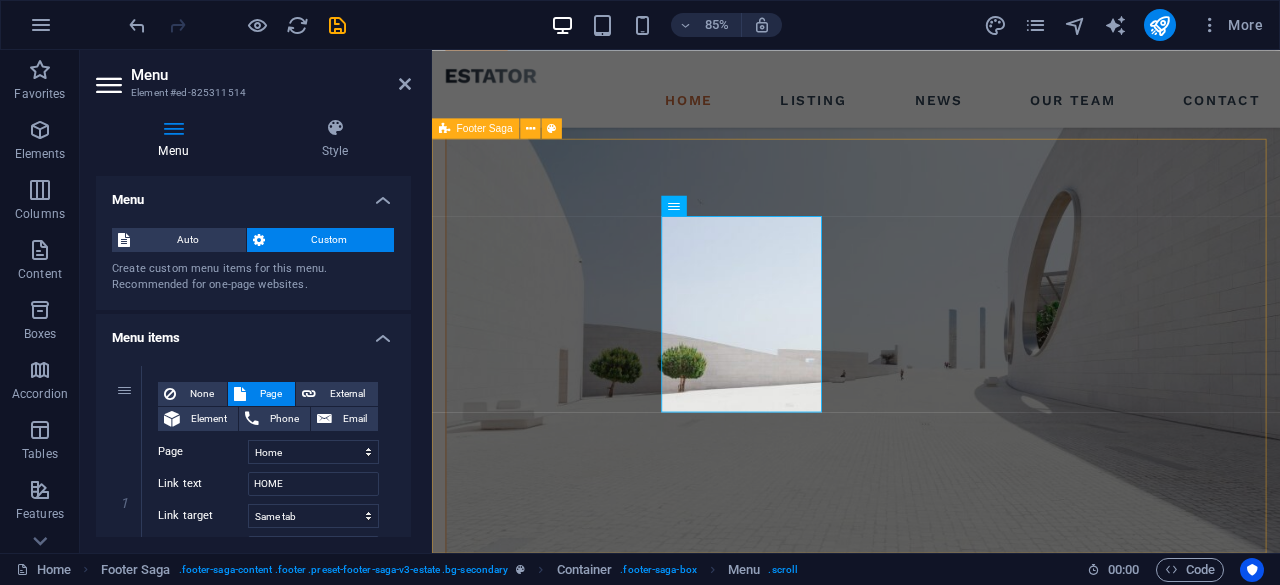scroll, scrollTop: 2074, scrollLeft: 0, axis: vertical 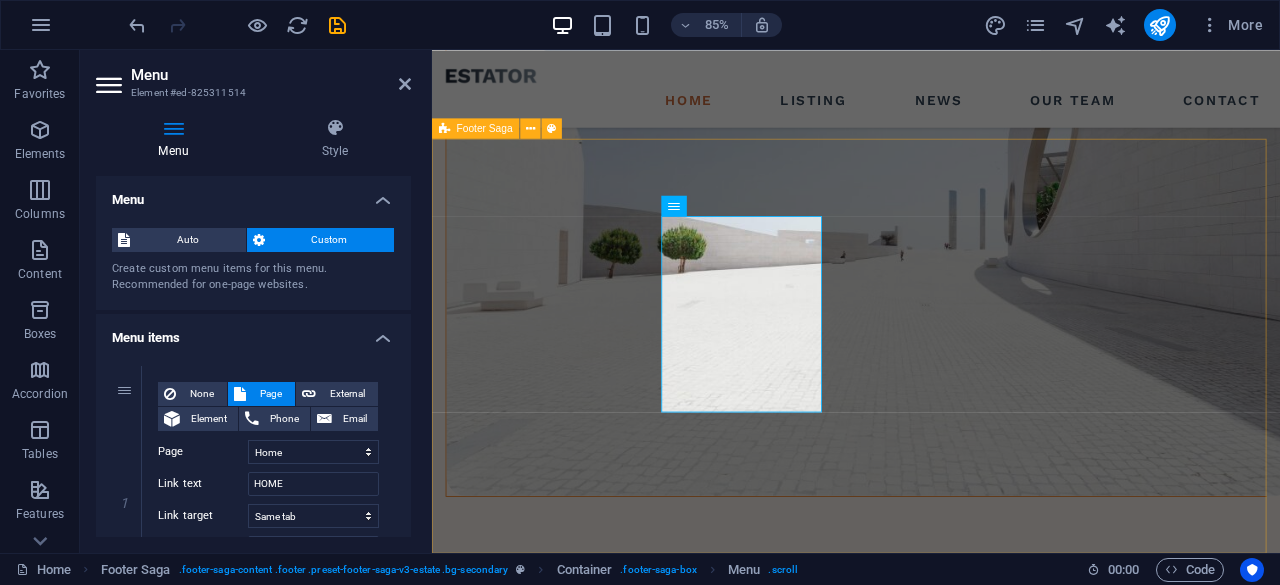 click on "HEMP SOLUTIONS pages HOME LISTING NEWS OUR TEAM CONTACT Contact LOCATION:
Street ,  Berlin ,  12345 EMAIL:
ce4c15b7fa4eb0c5d62ed043db6054@cpanel.local PHONE NUMBER:
0123 - 456789 Social media Copyright © 2023 Hemp Solutions. All rights reserved.
Privacy Policy   |   Legal Notice" at bounding box center [931, 1898] 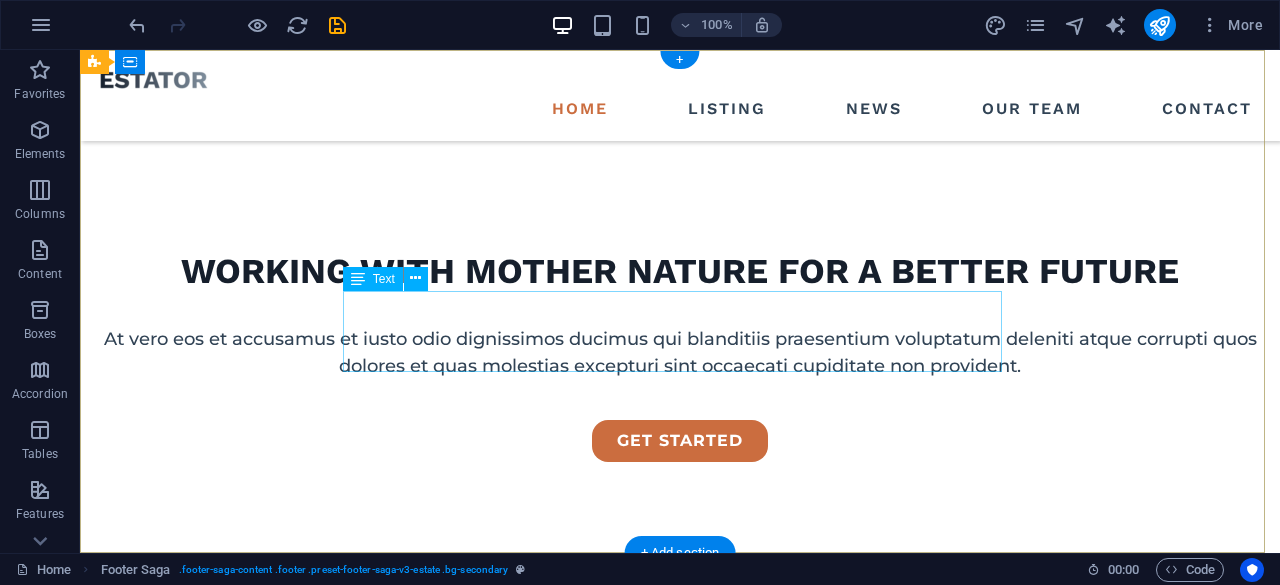 scroll, scrollTop: 0, scrollLeft: 0, axis: both 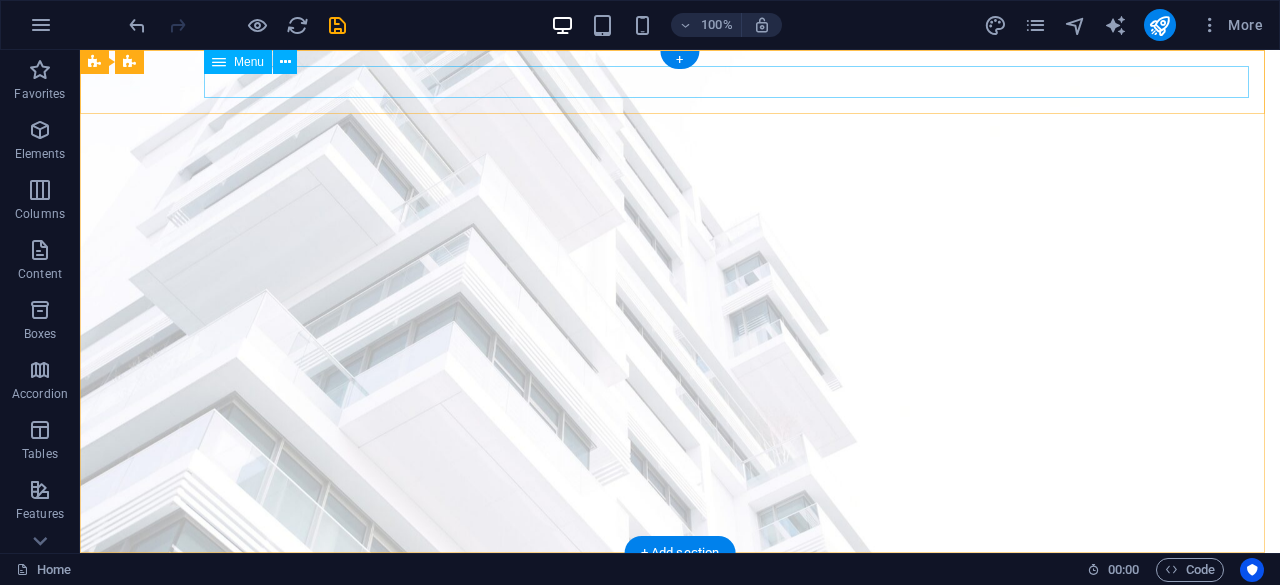 click on "Home Listing News Our Team Contact" at bounding box center [680, 612] 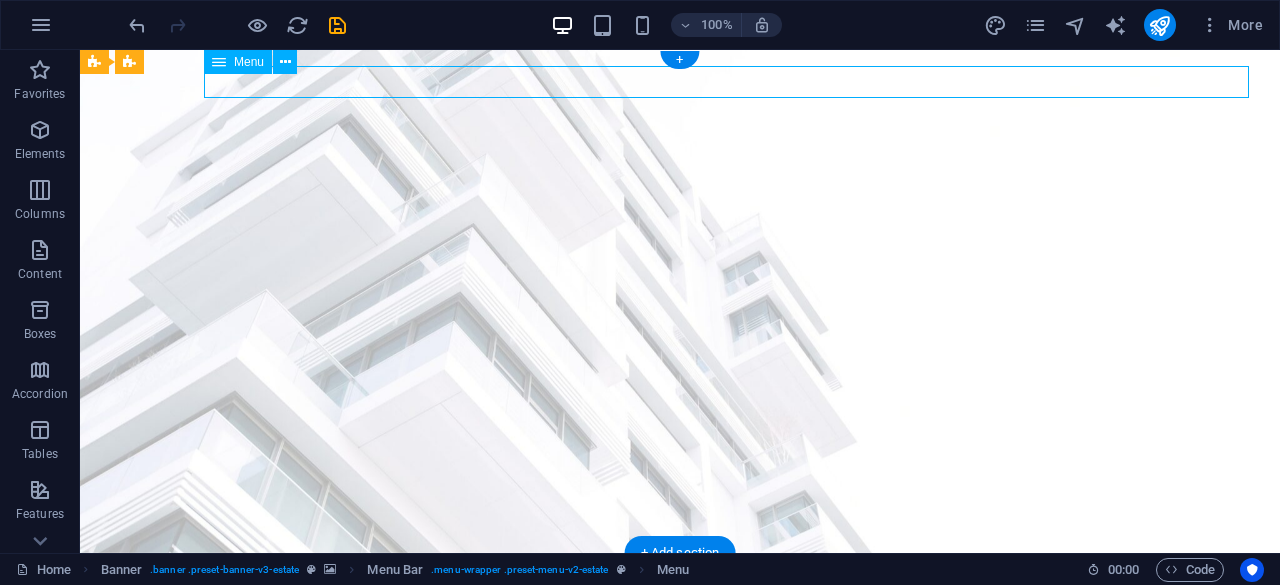 click on "Home Listing News Our Team Contact" at bounding box center [680, 612] 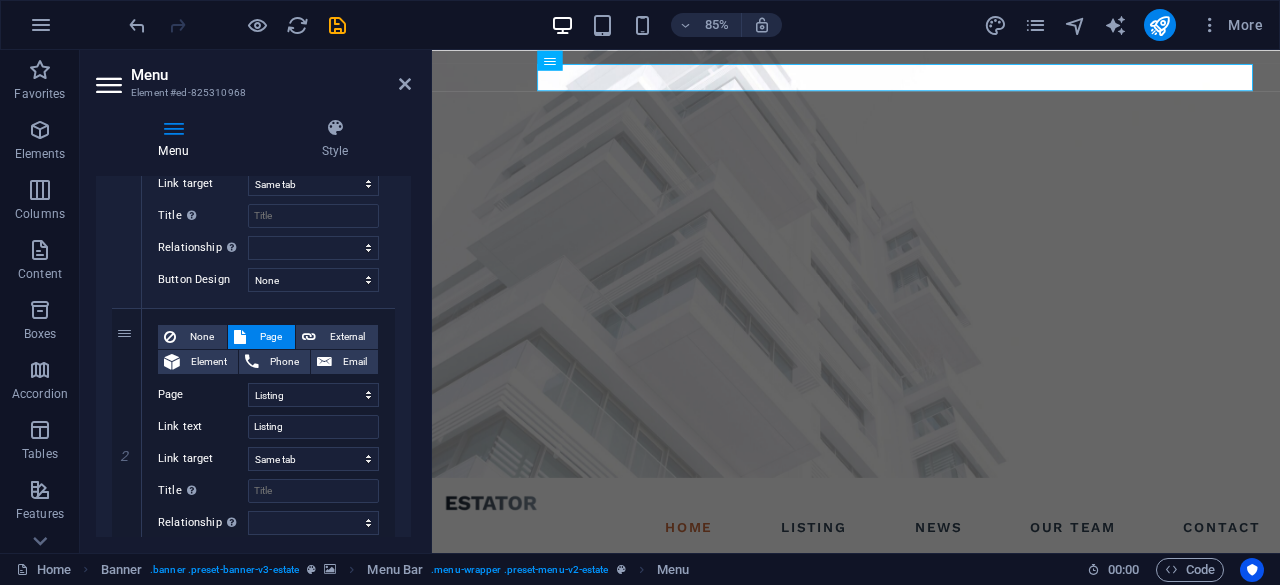 scroll, scrollTop: 335, scrollLeft: 0, axis: vertical 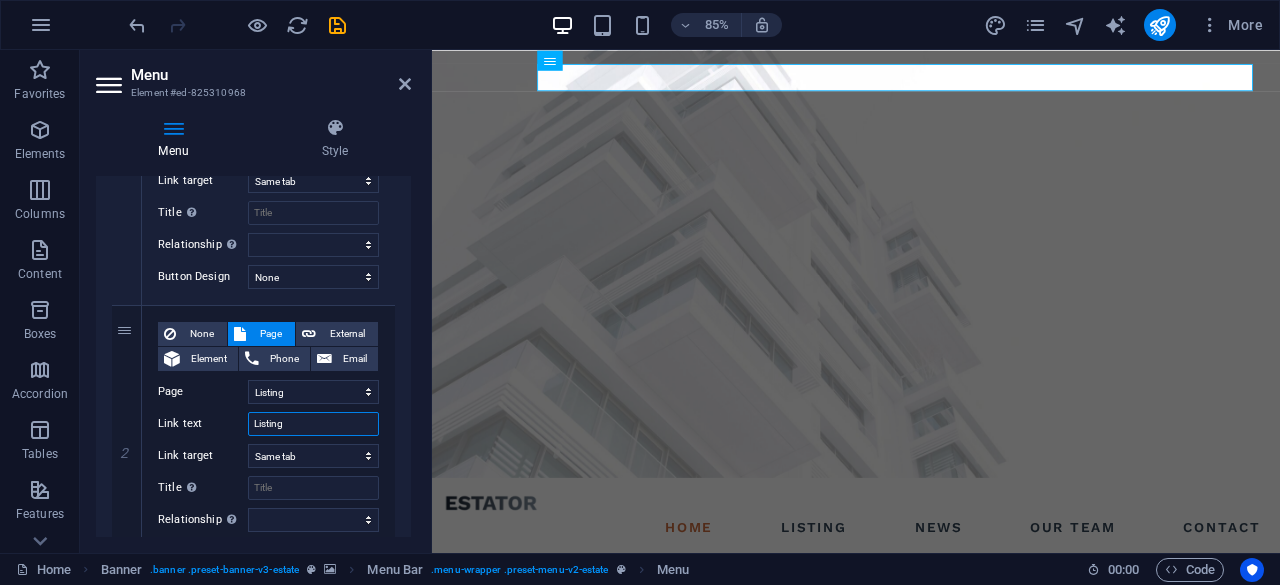 click on "Listing" at bounding box center [313, 424] 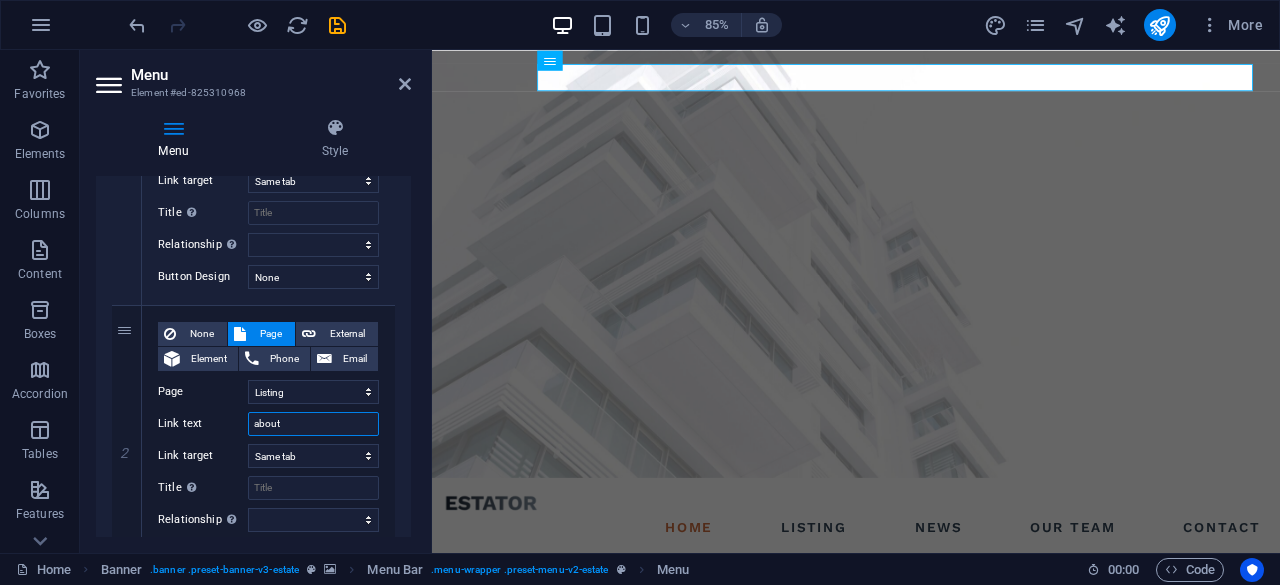 type on "about u" 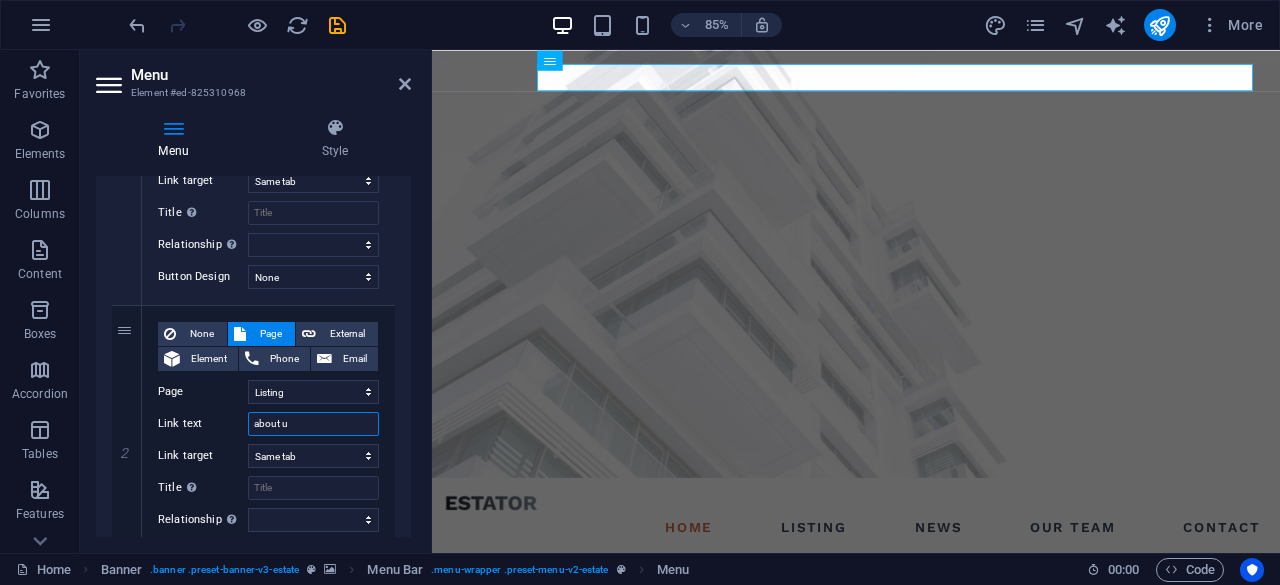 select 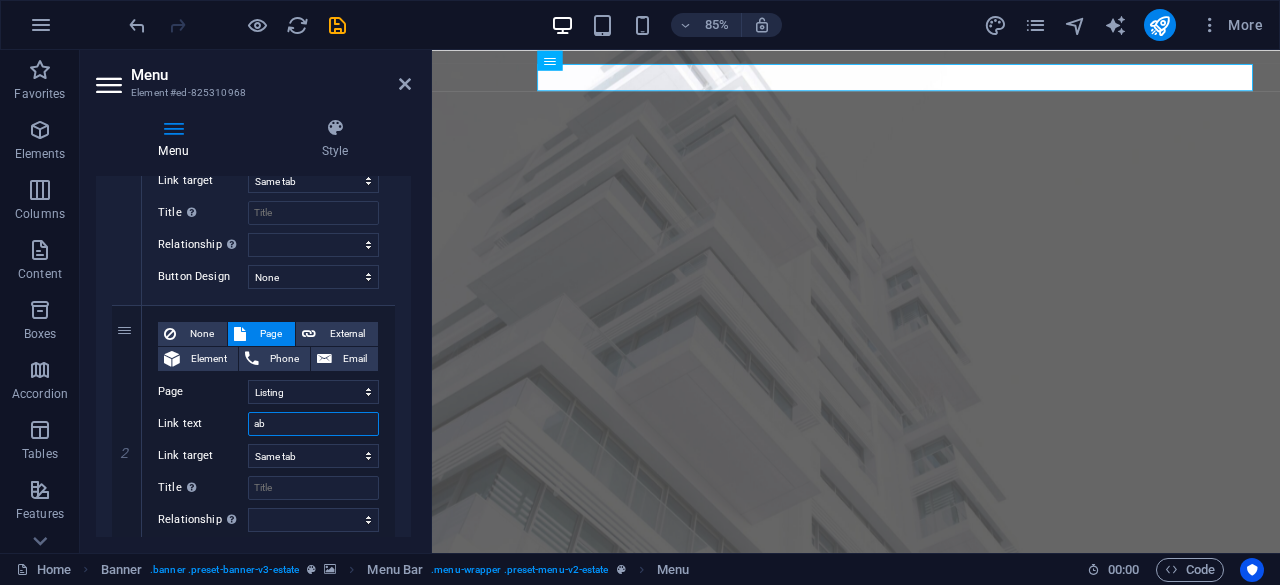 type on "a" 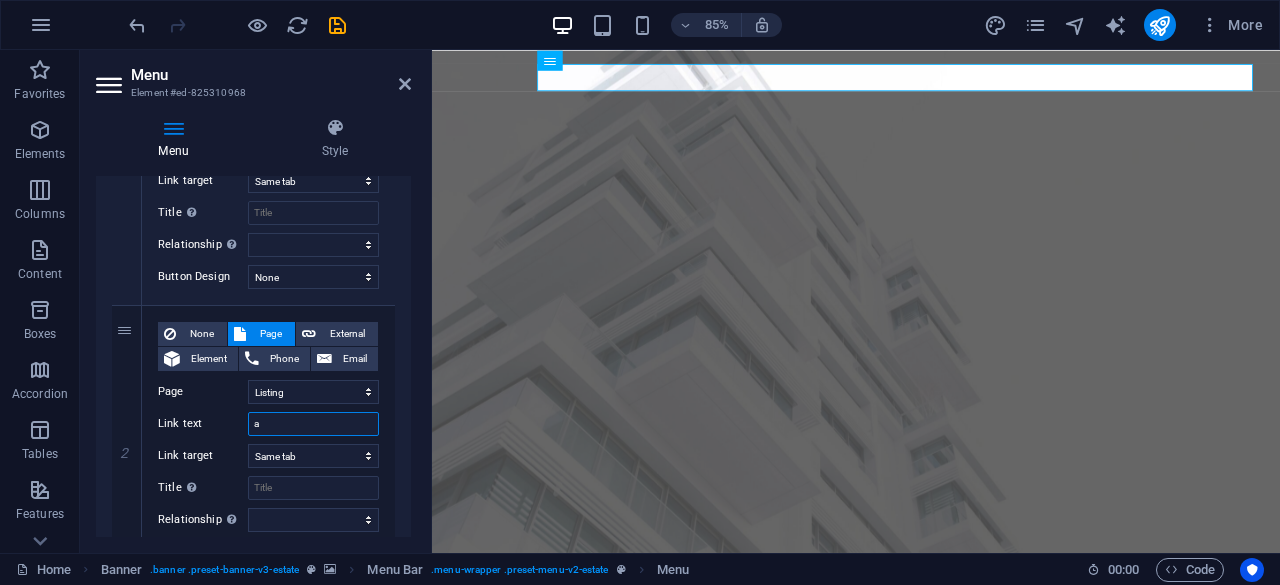type 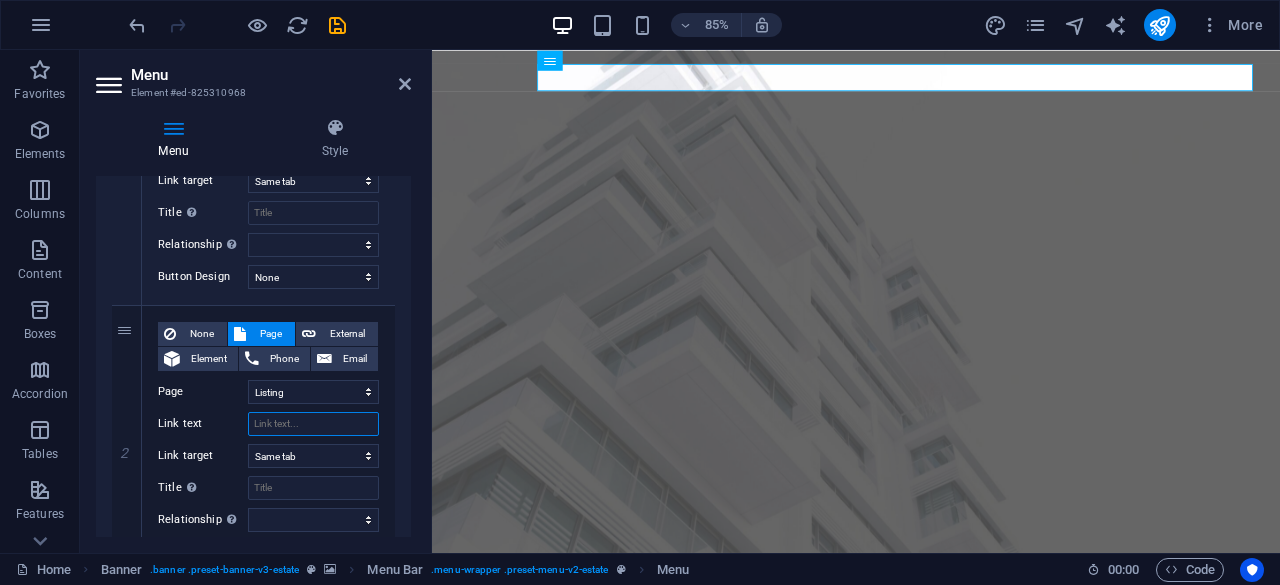 select 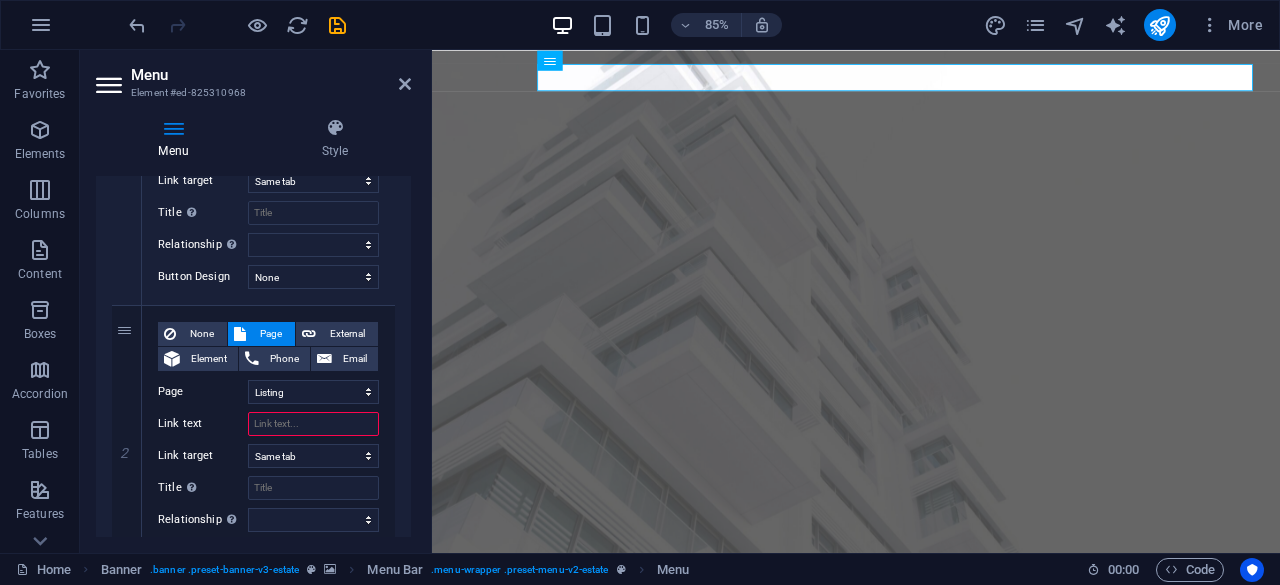 type on "m" 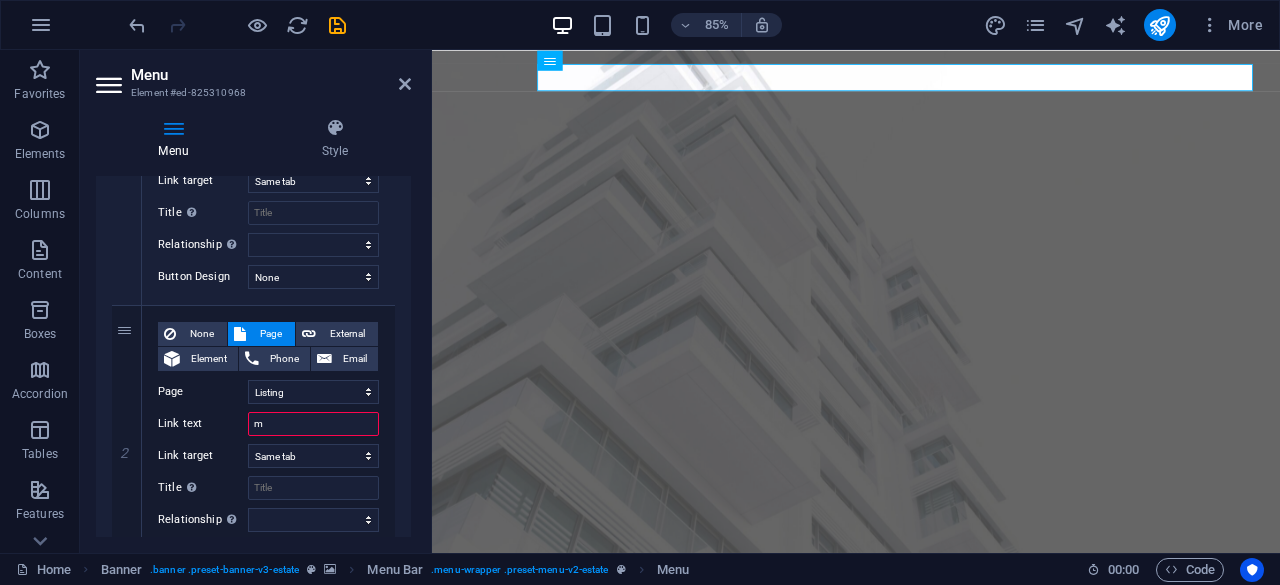 select 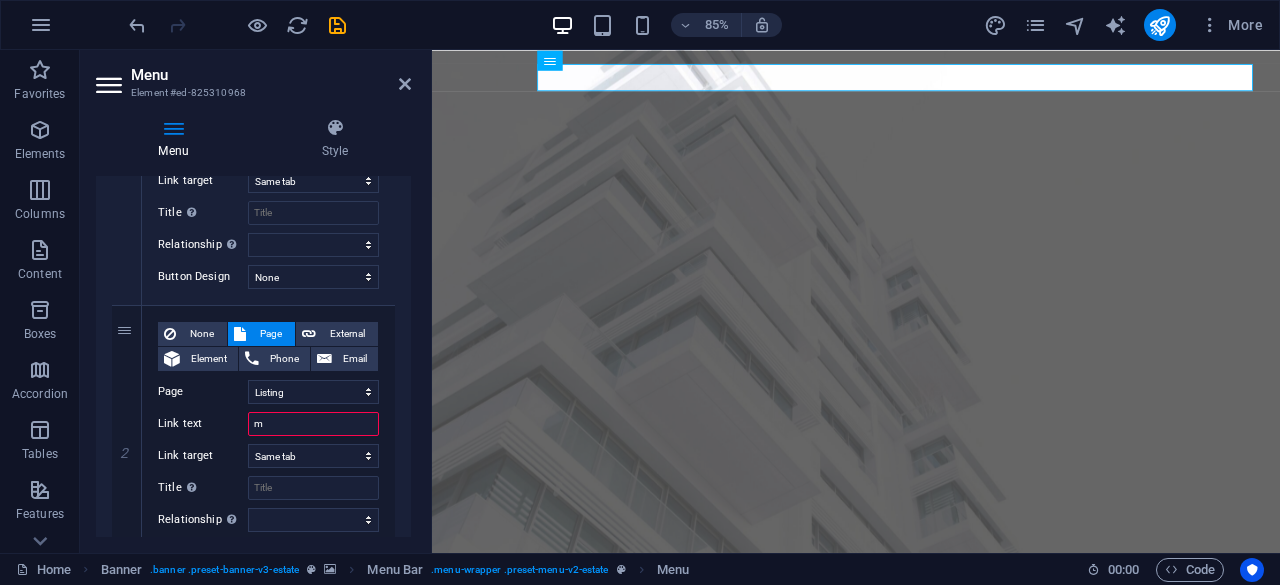 select 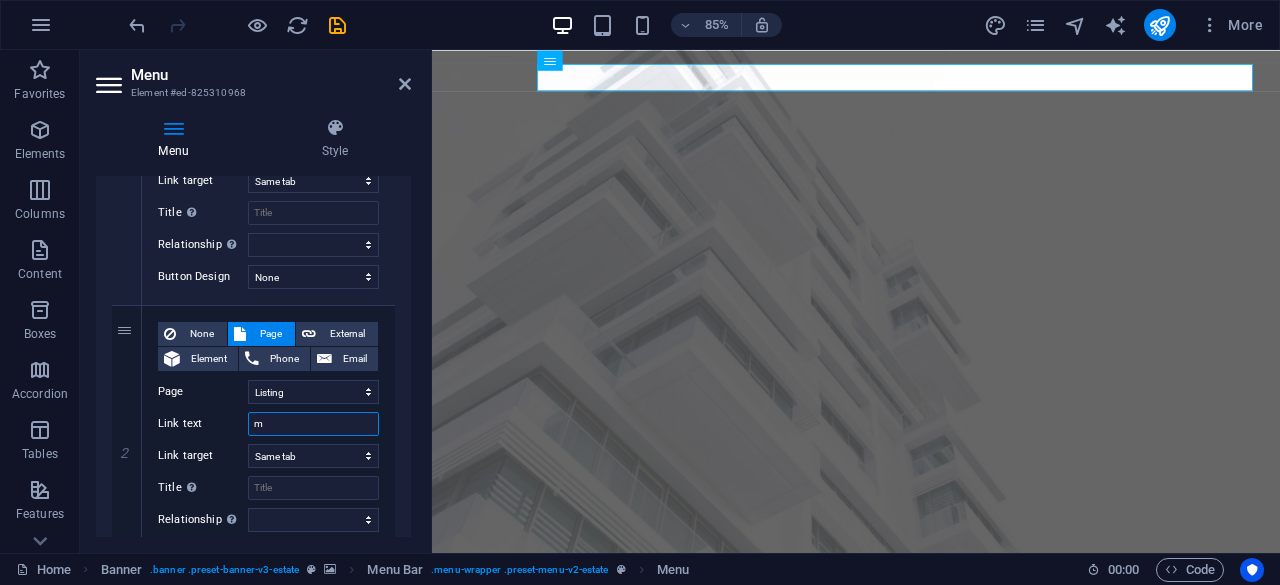 type 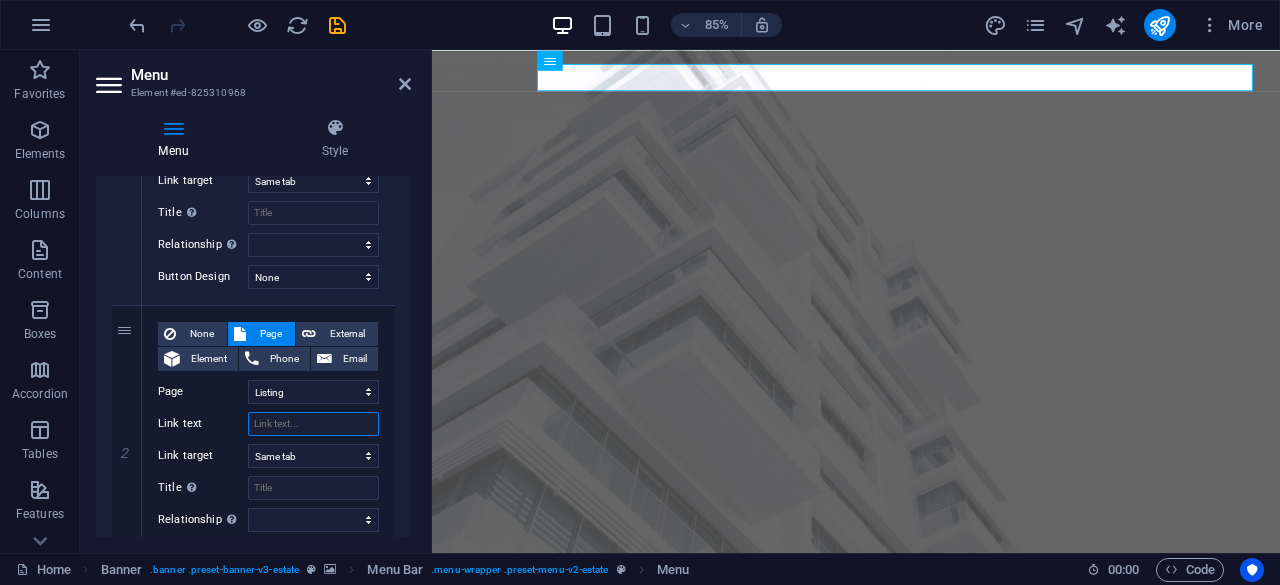 select 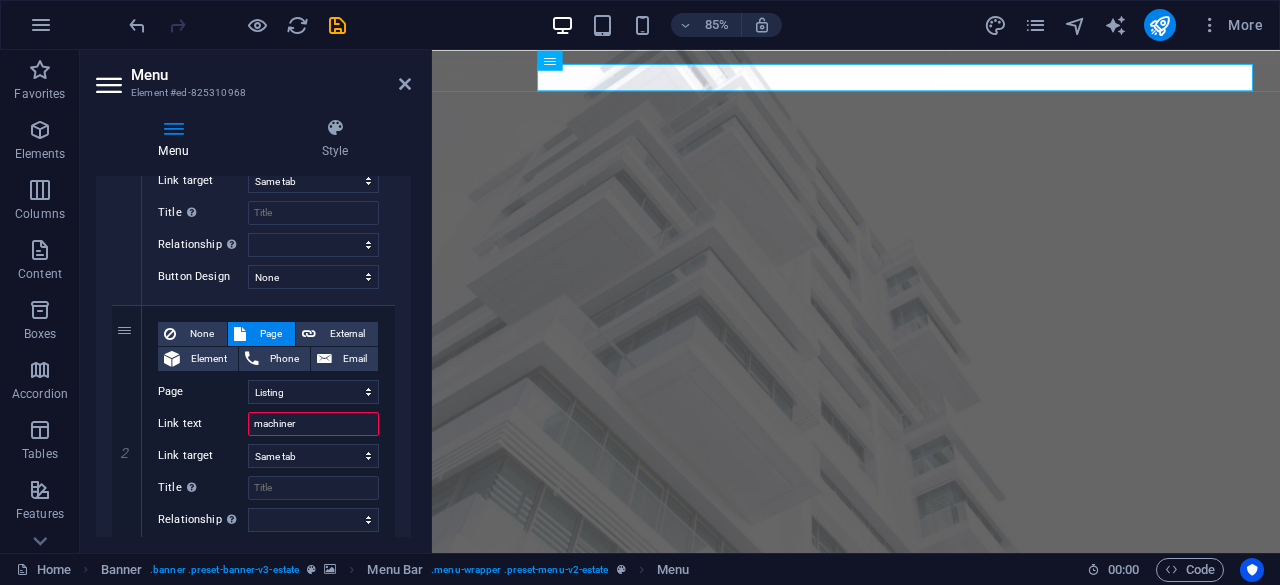 type on "machinery" 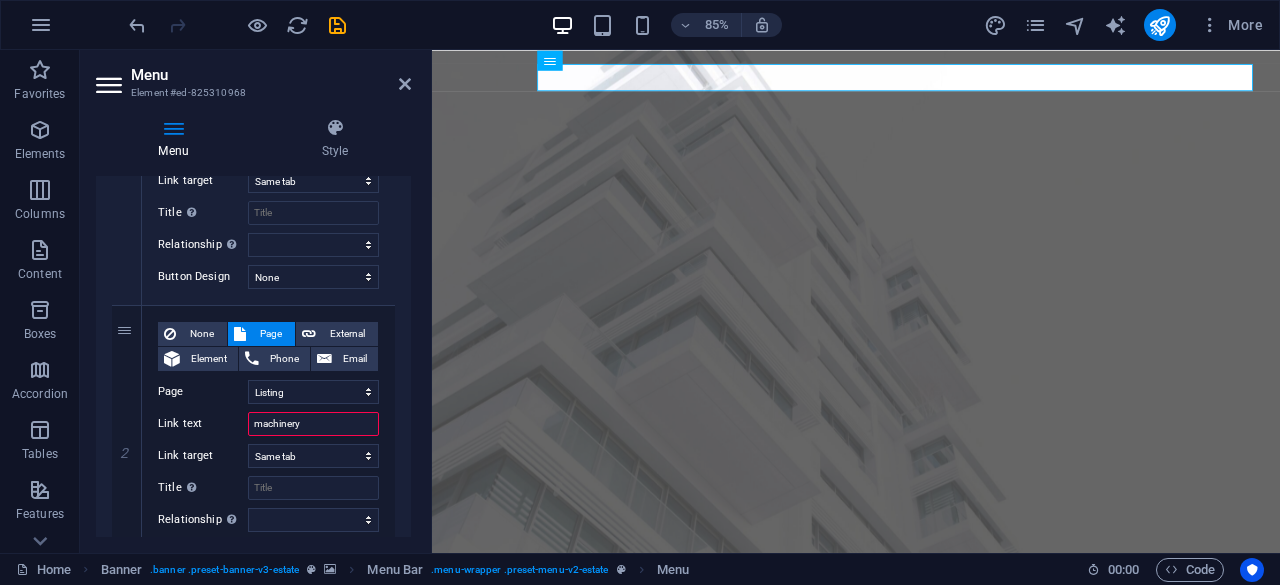 select 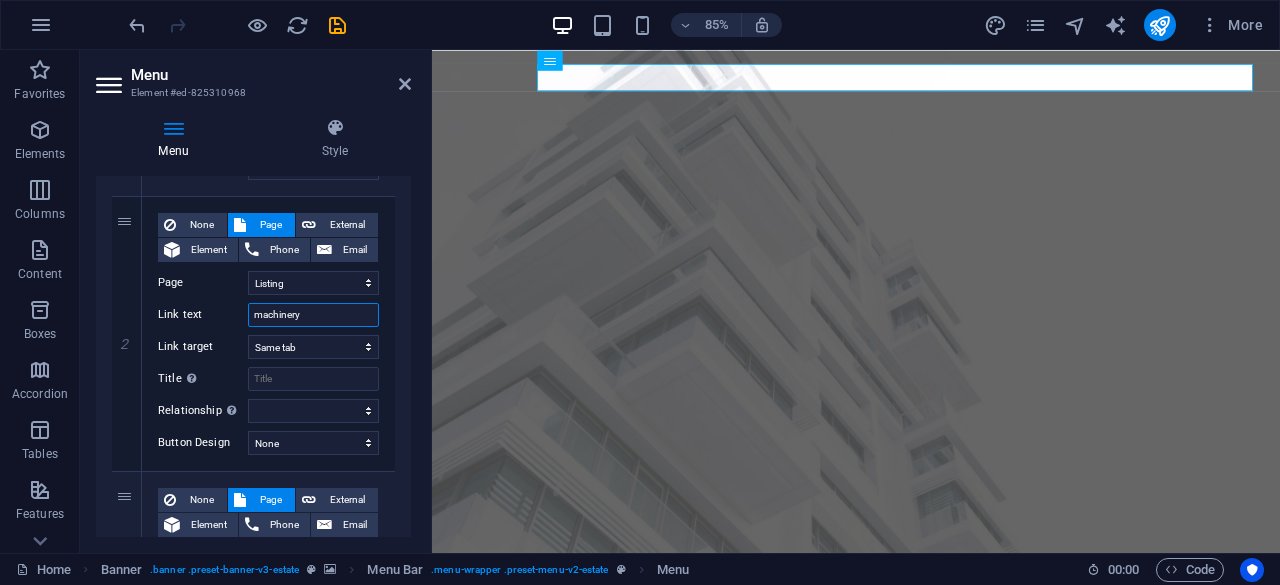 scroll, scrollTop: 443, scrollLeft: 0, axis: vertical 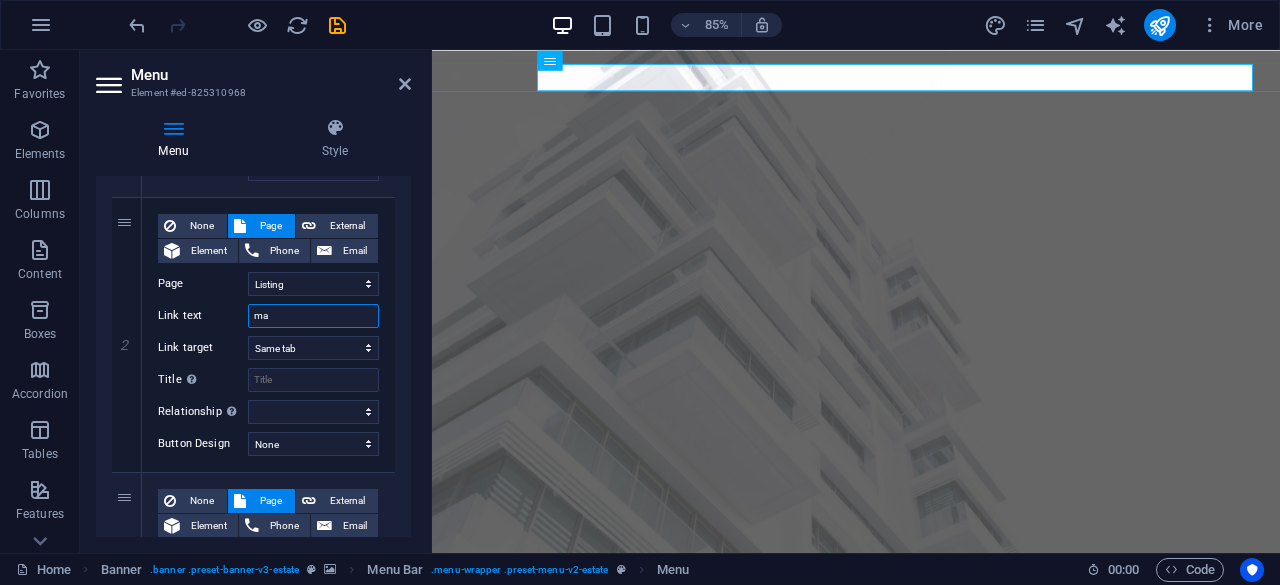 type on "m" 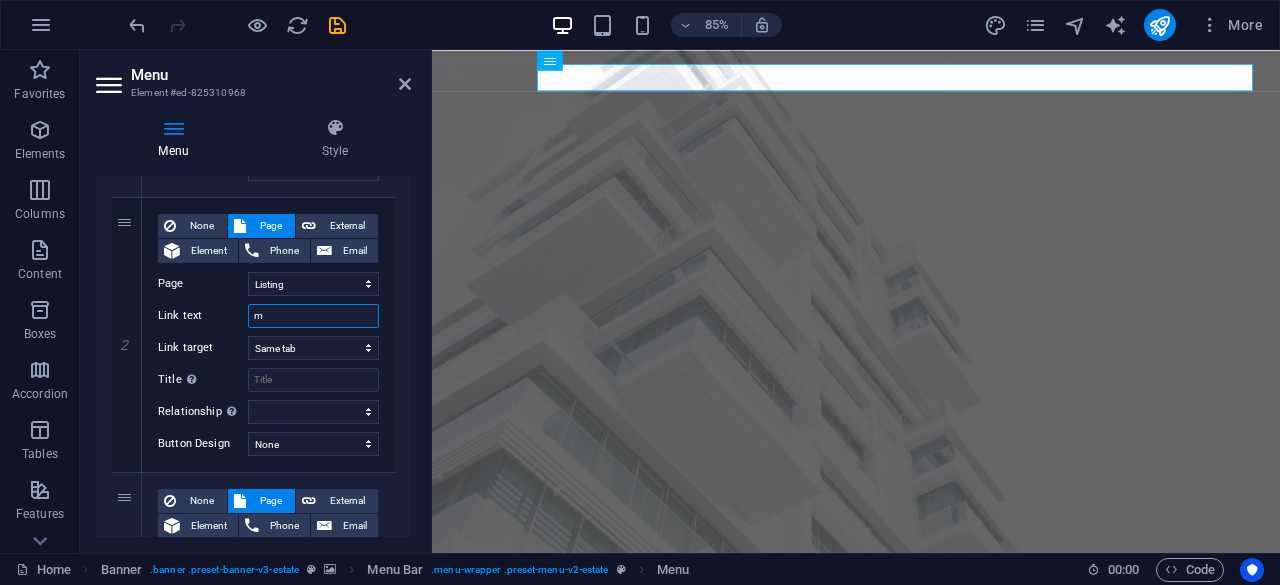 type 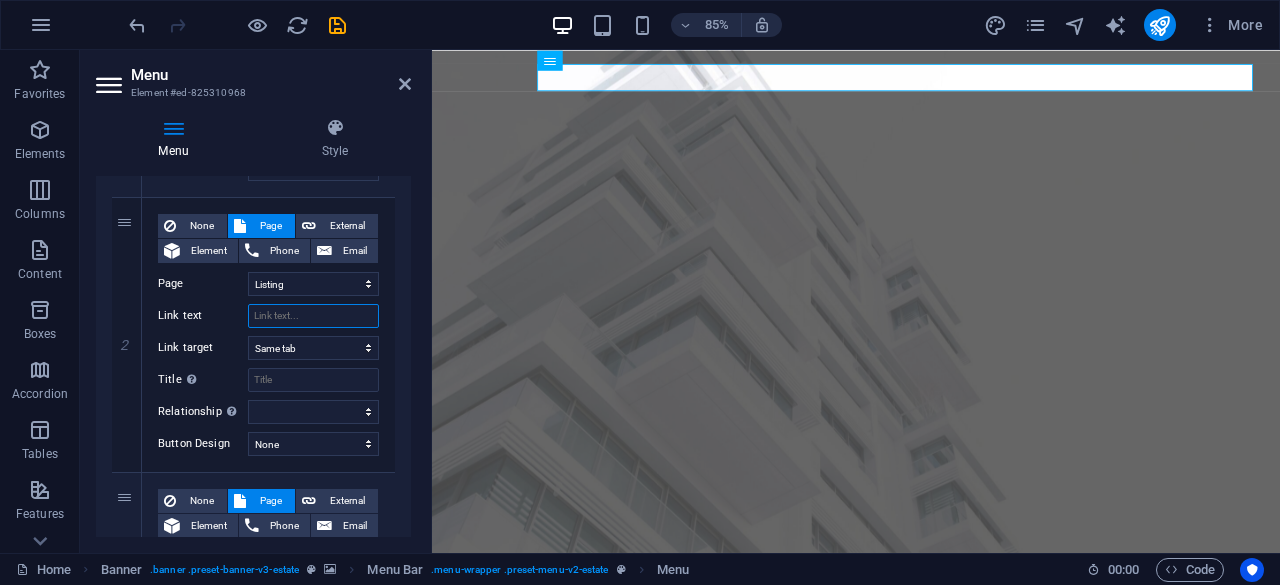select 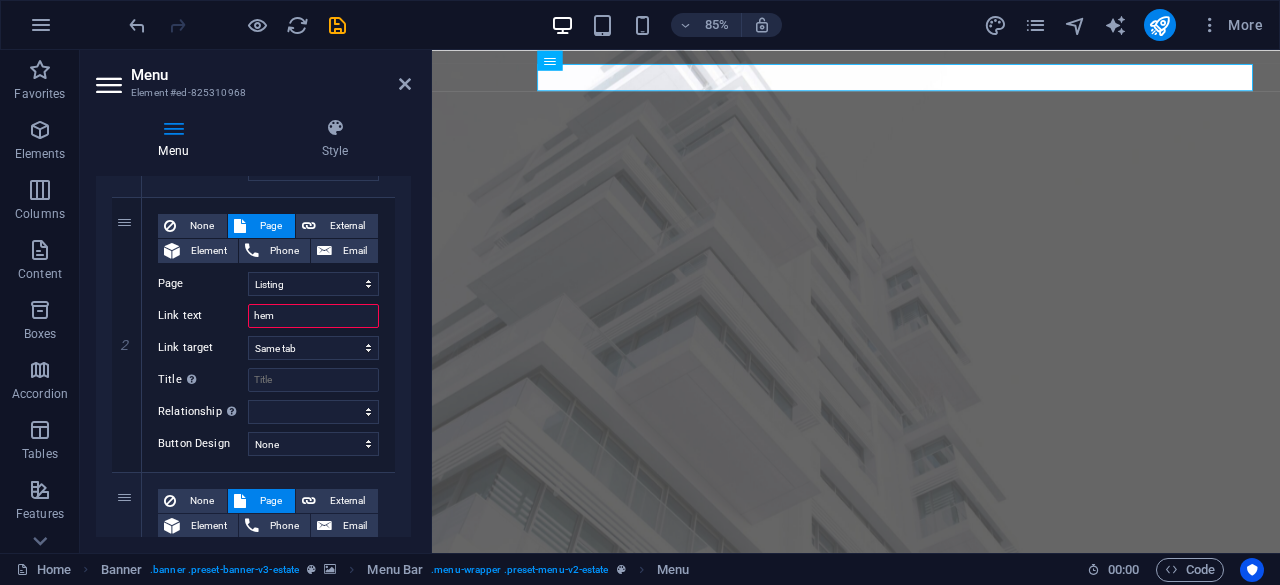 type on "hemp" 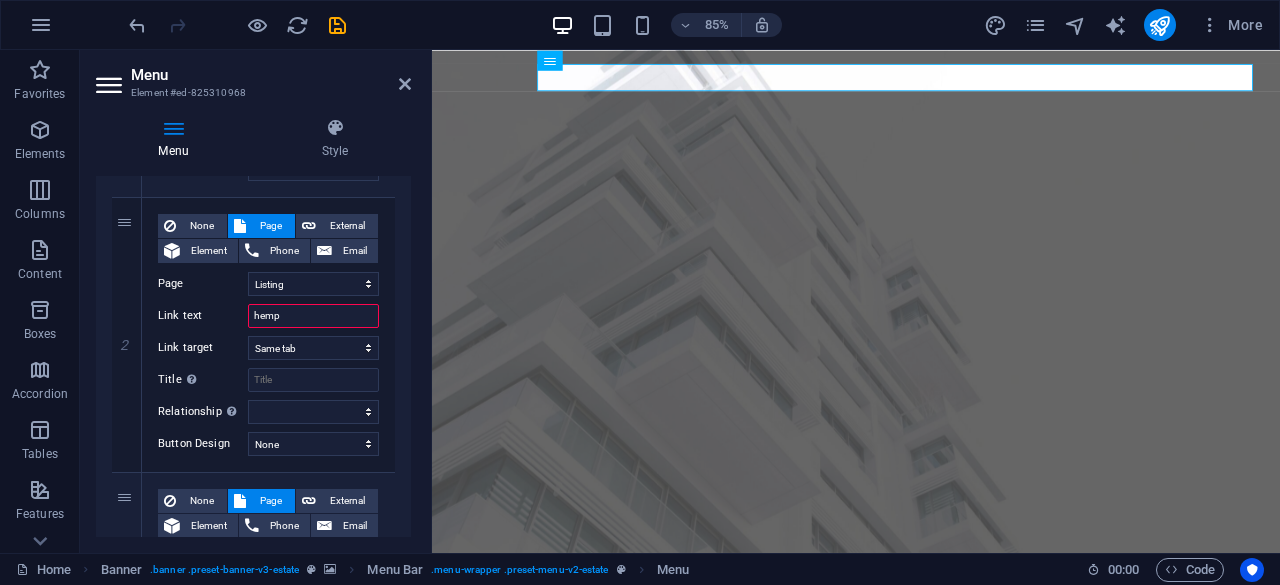 select 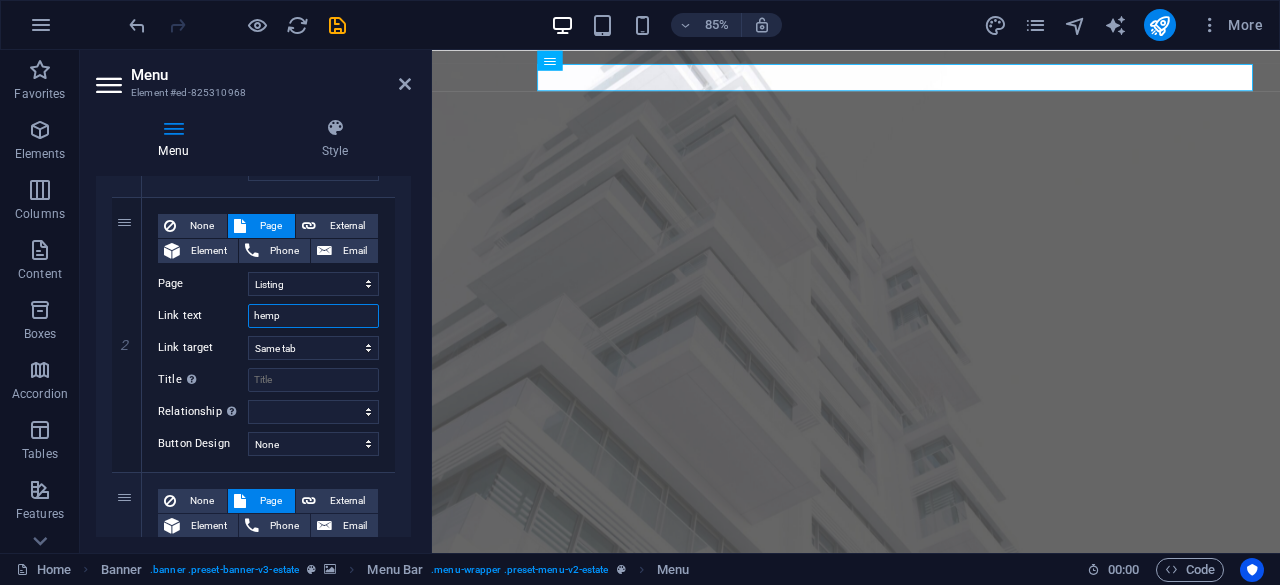 scroll, scrollTop: 643, scrollLeft: 0, axis: vertical 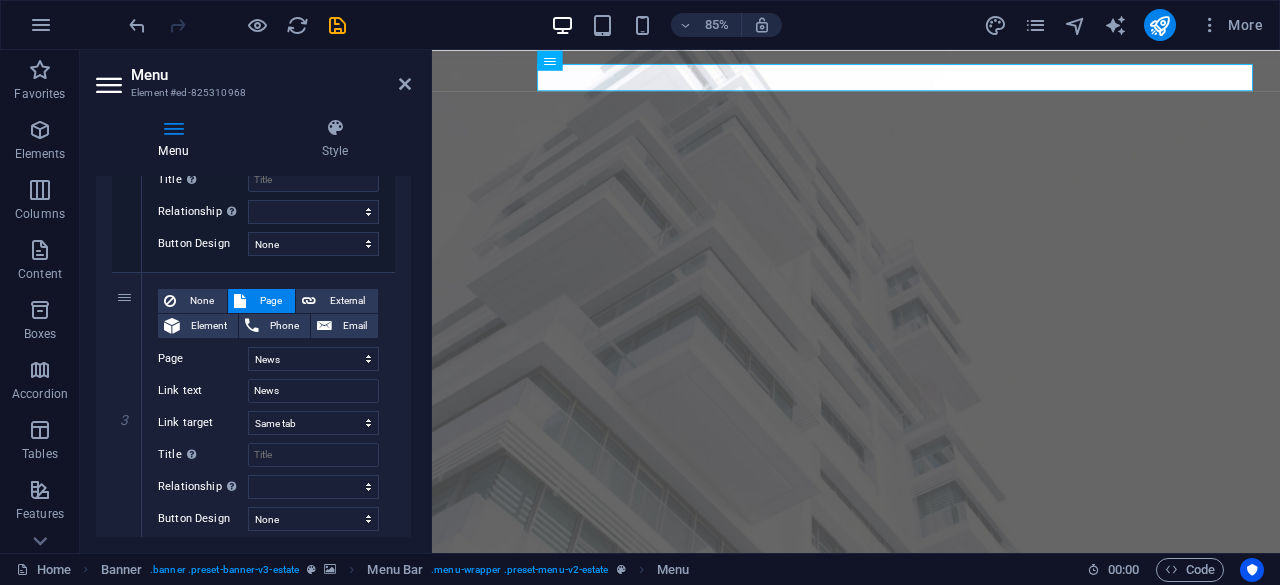 type on "hemp" 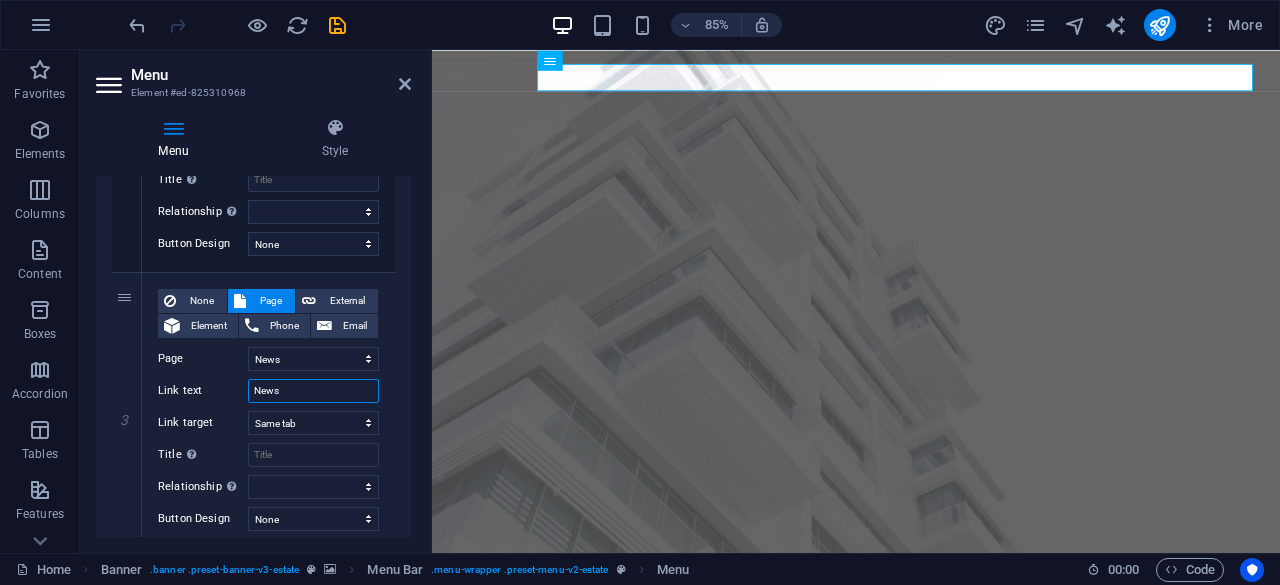 click on "News" at bounding box center (313, 391) 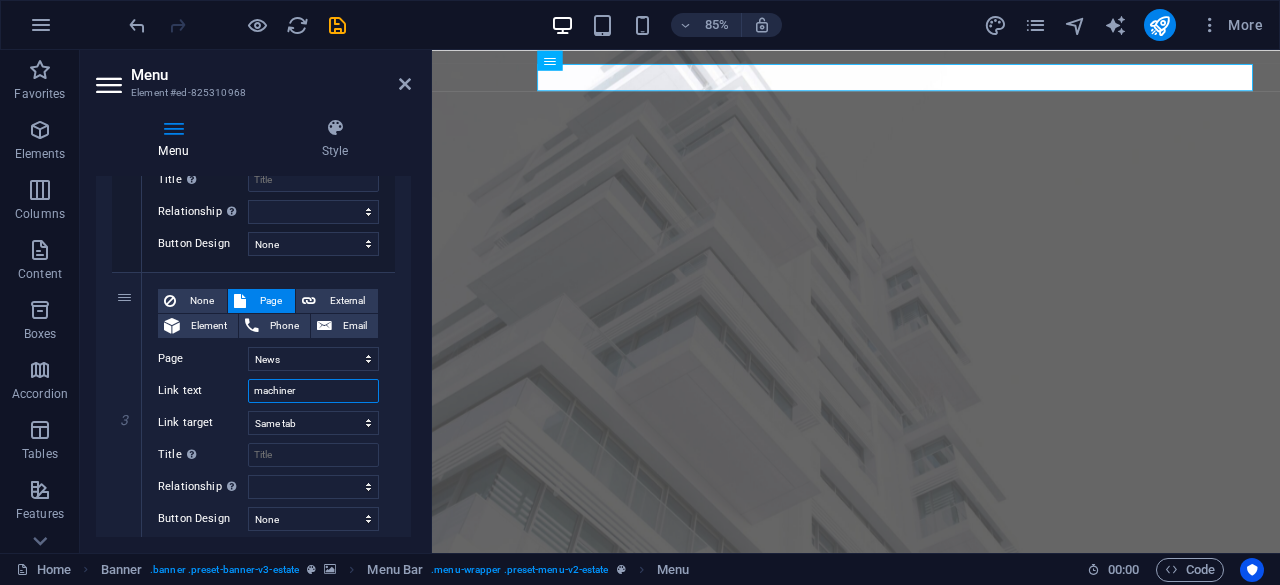 type on "machinery" 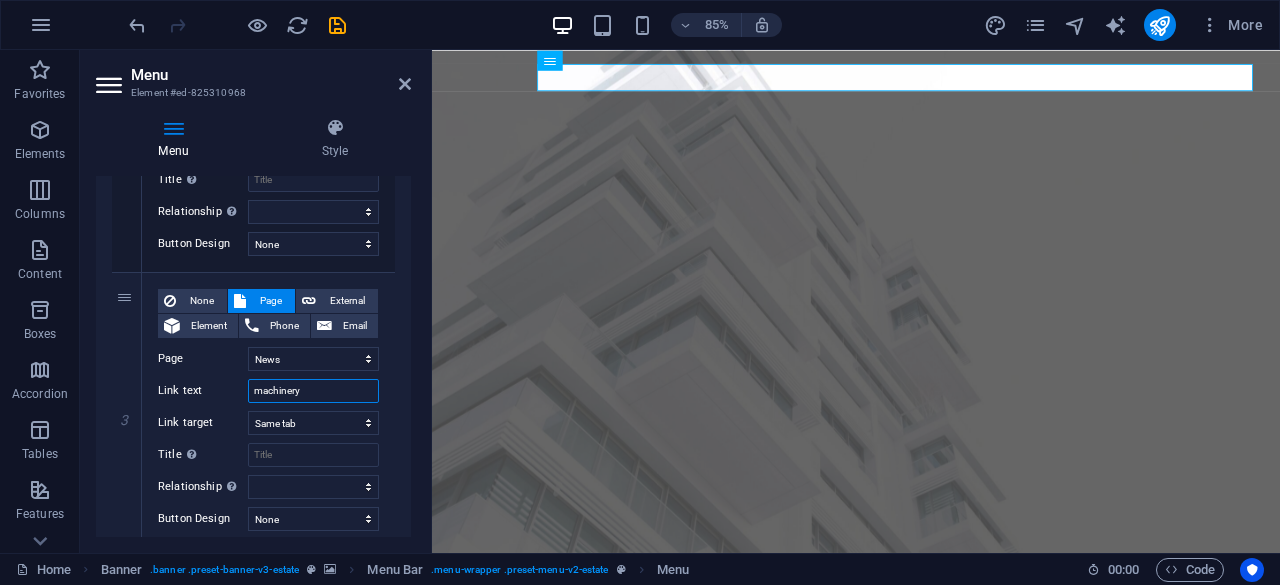 select 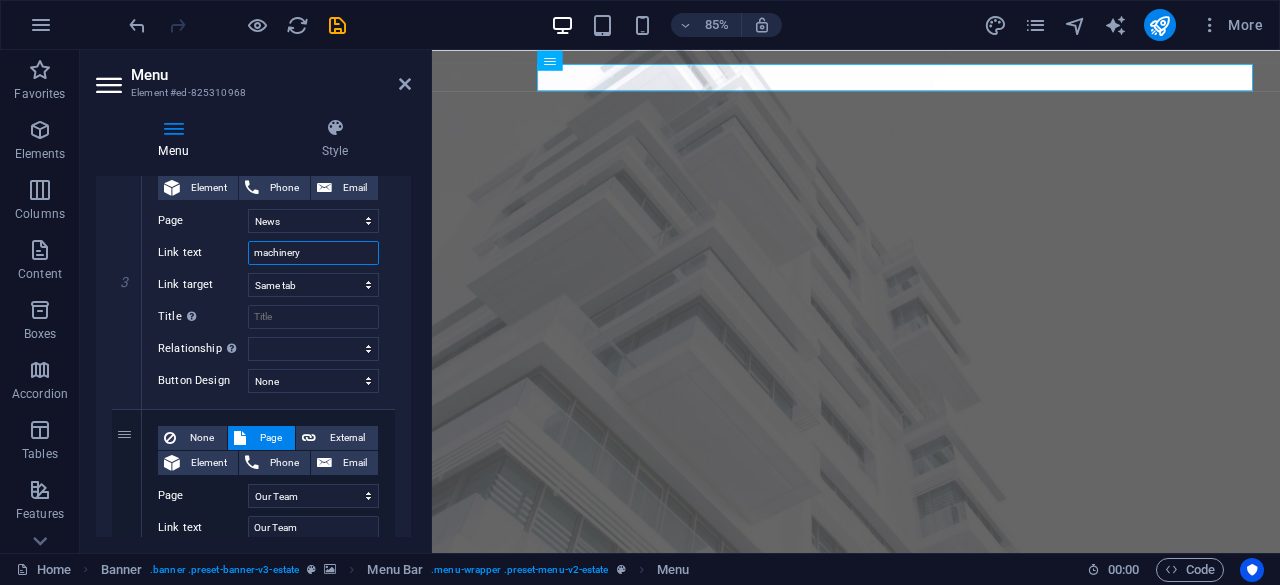 scroll, scrollTop: 867, scrollLeft: 0, axis: vertical 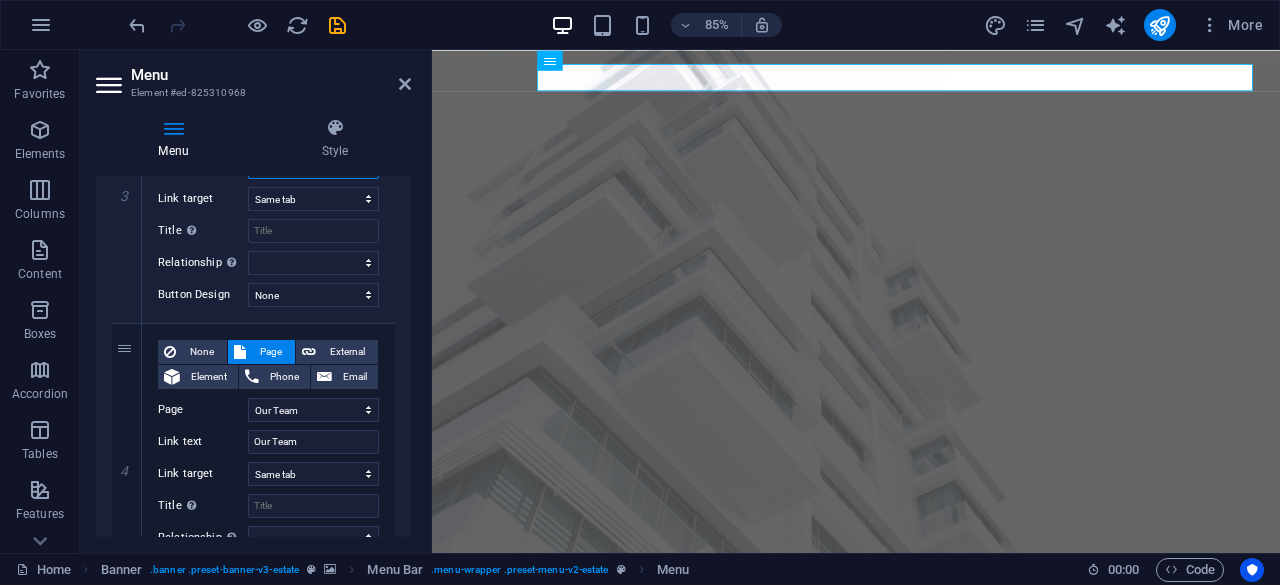 type on "machinery" 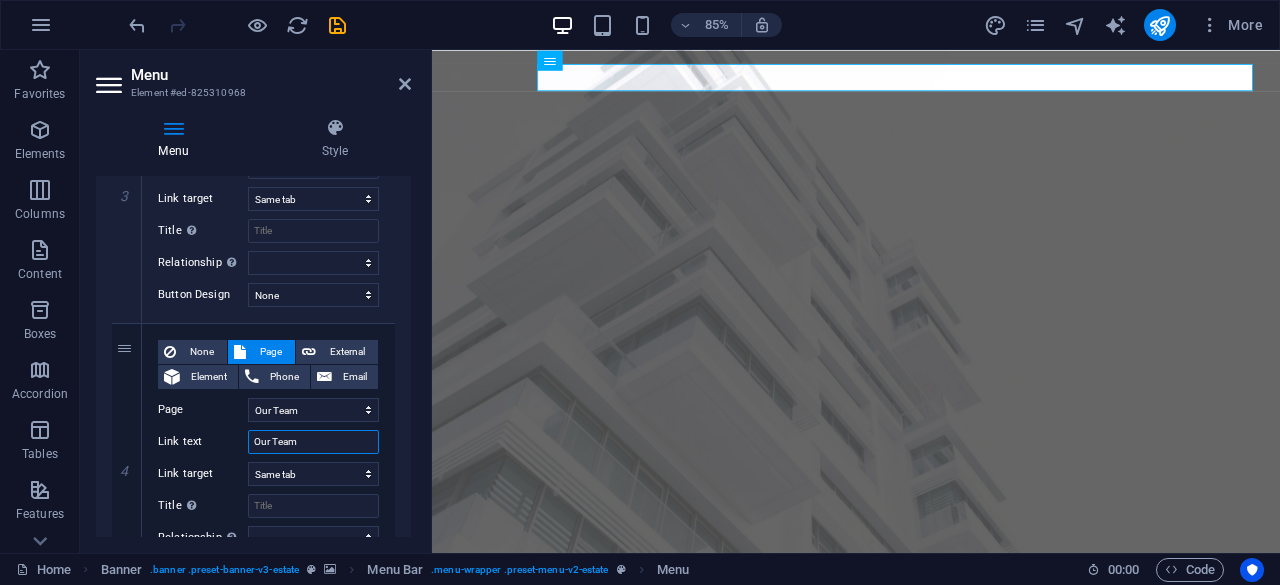 click on "Our Team" at bounding box center [313, 442] 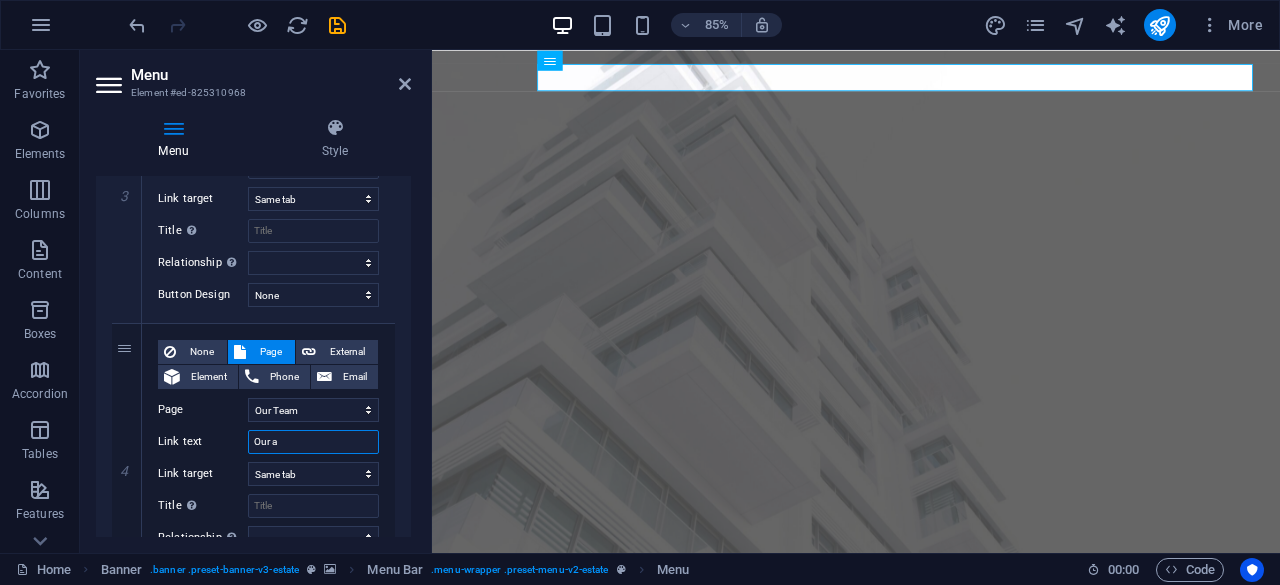 type on "Our" 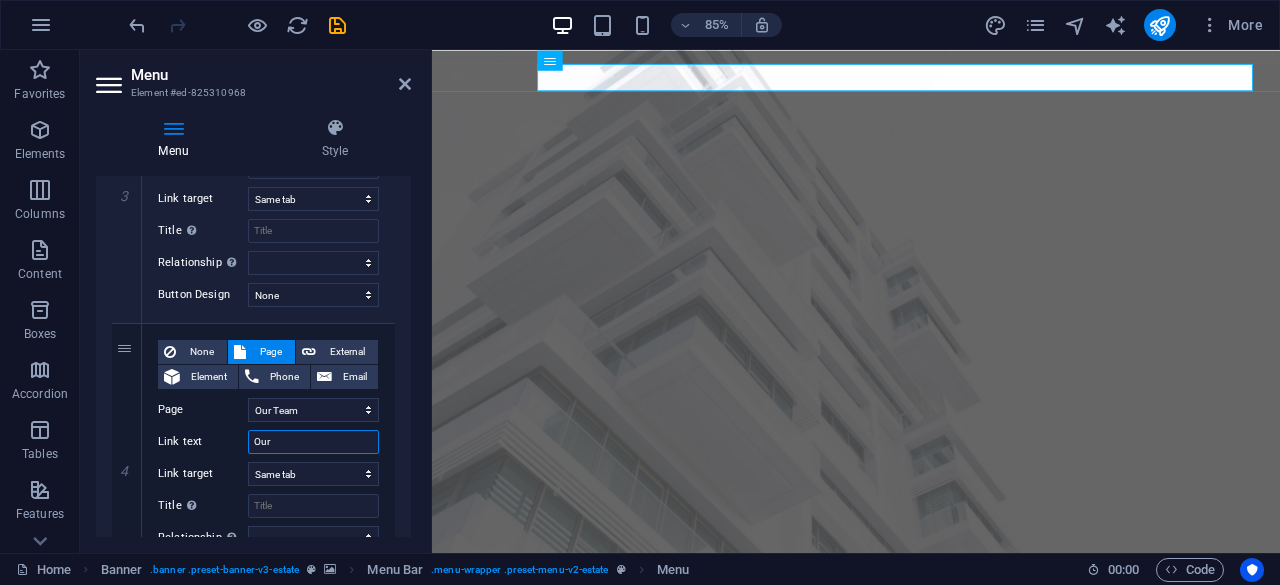select 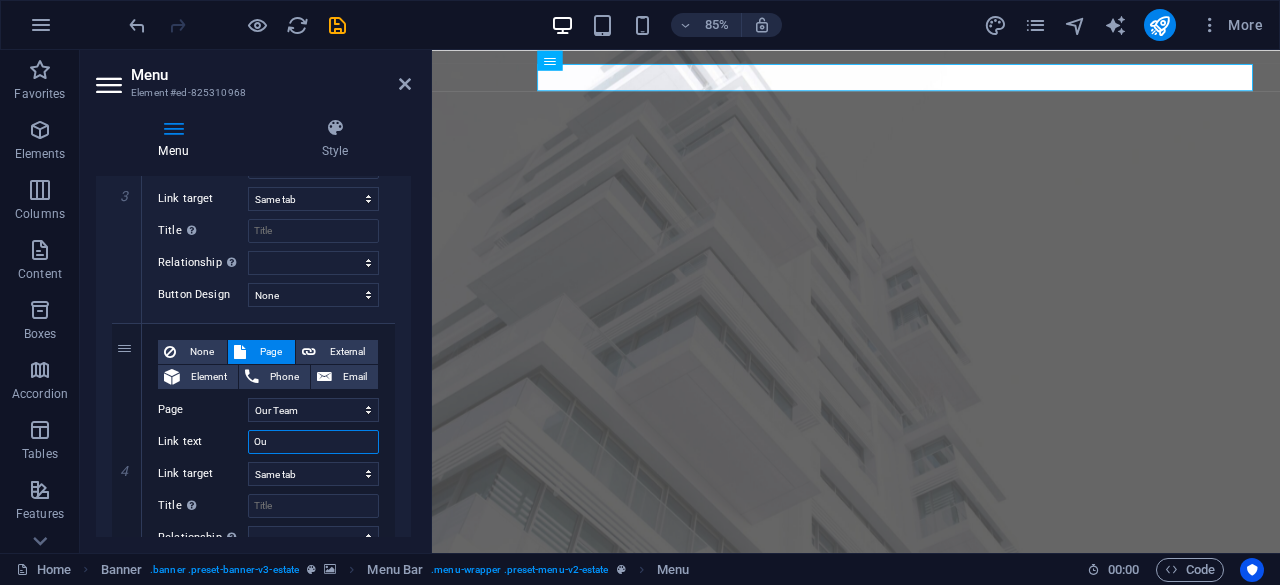 type on "O" 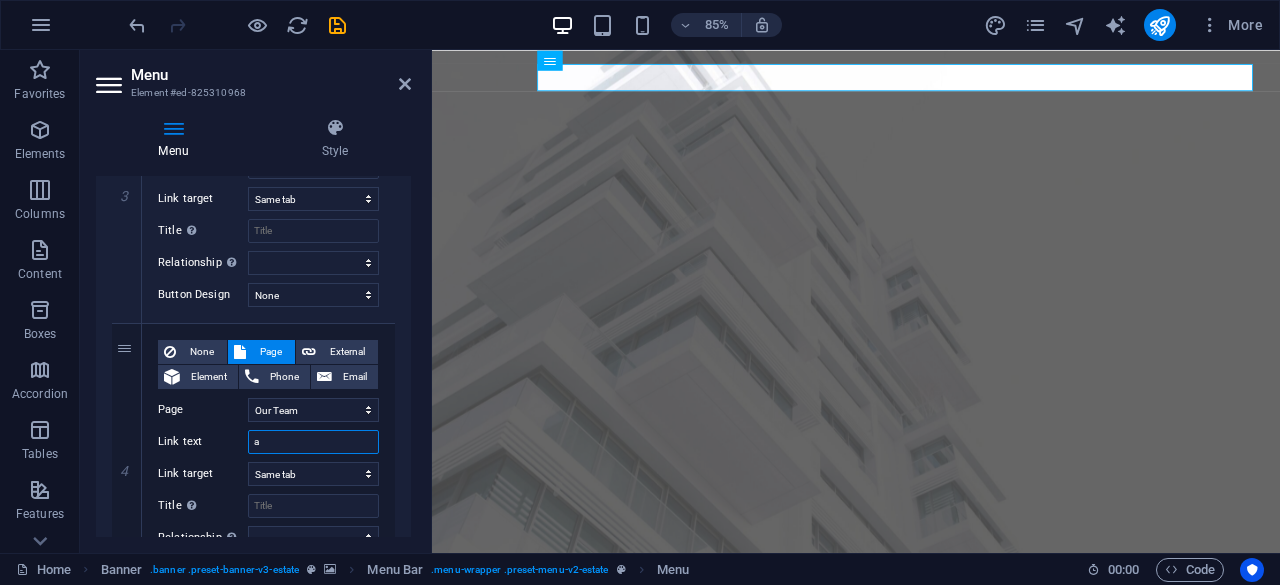 type on "ab" 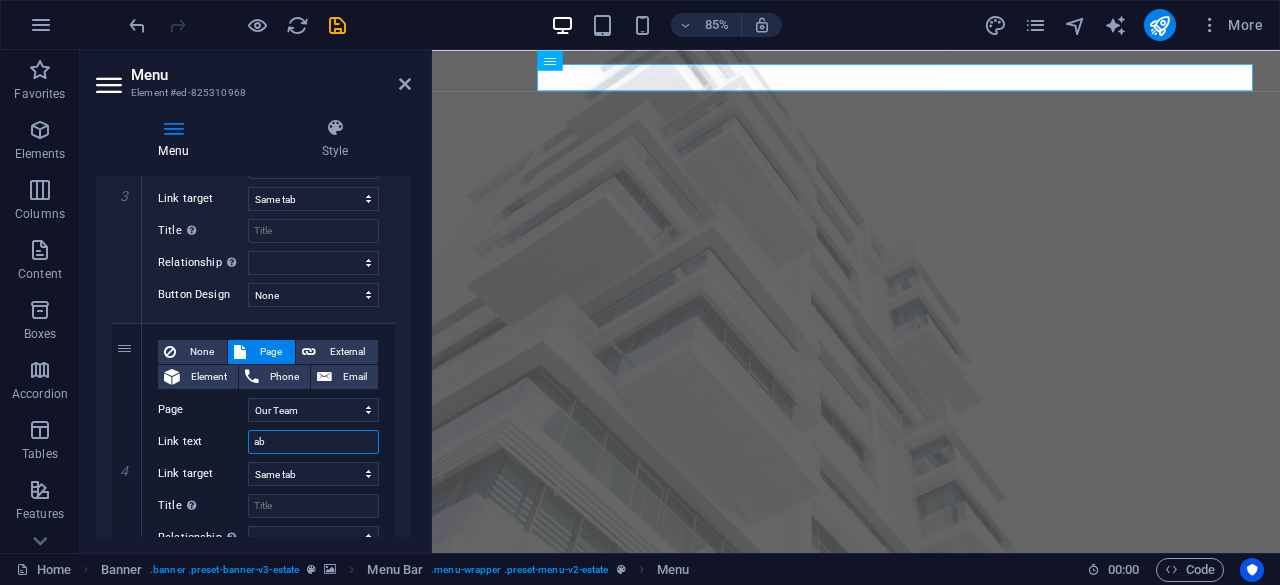 select 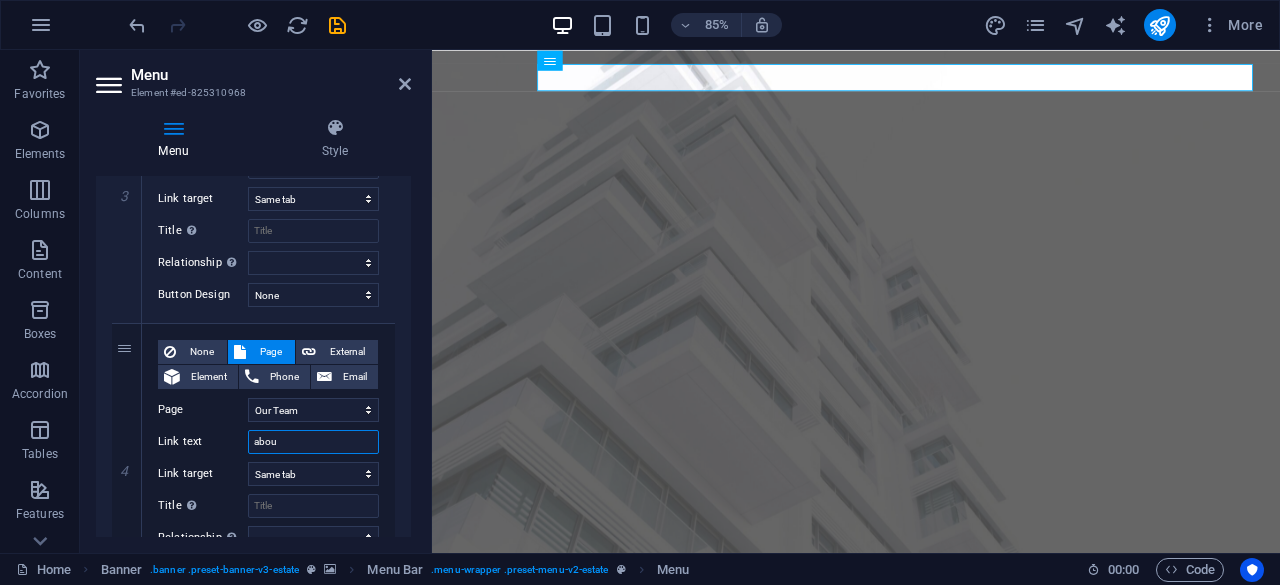 type on "about" 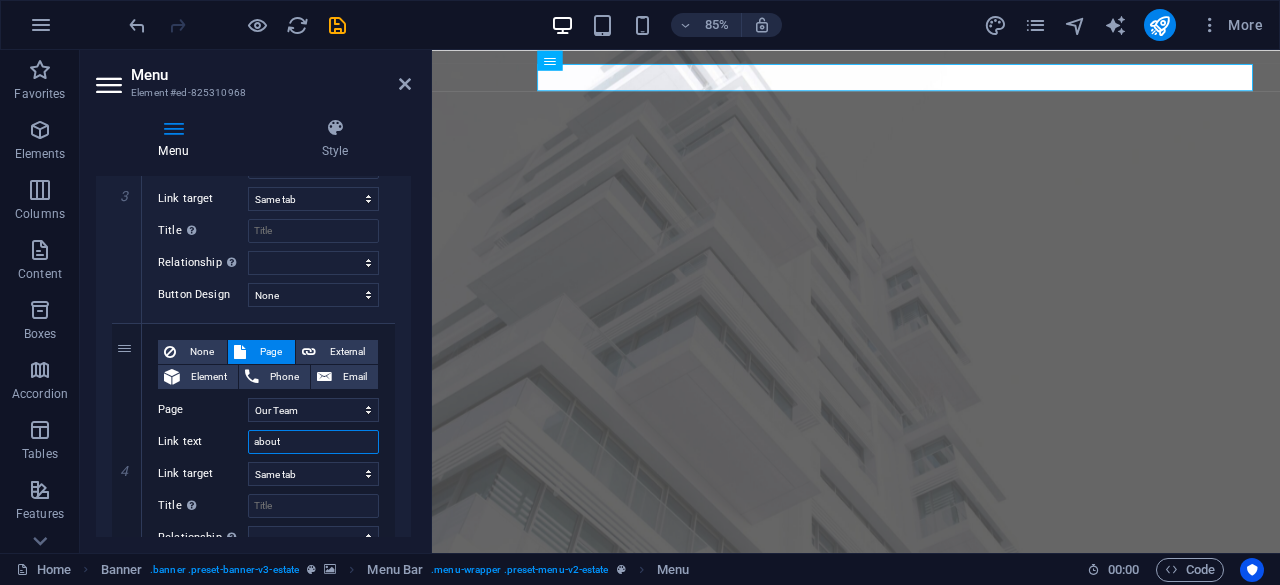 select 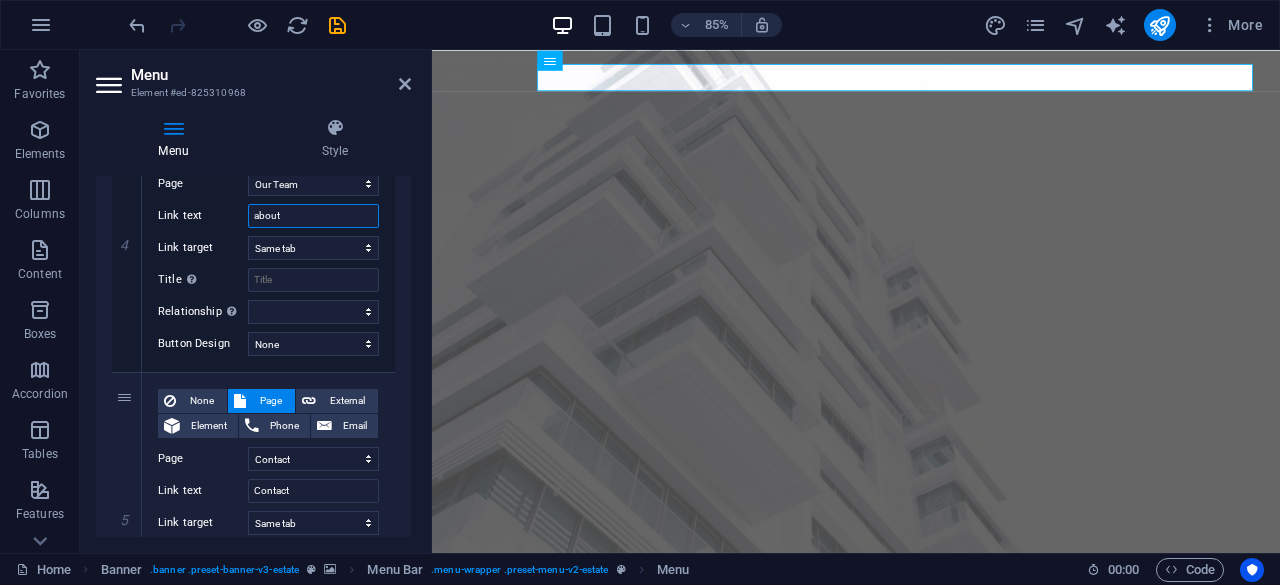 scroll, scrollTop: 1137, scrollLeft: 0, axis: vertical 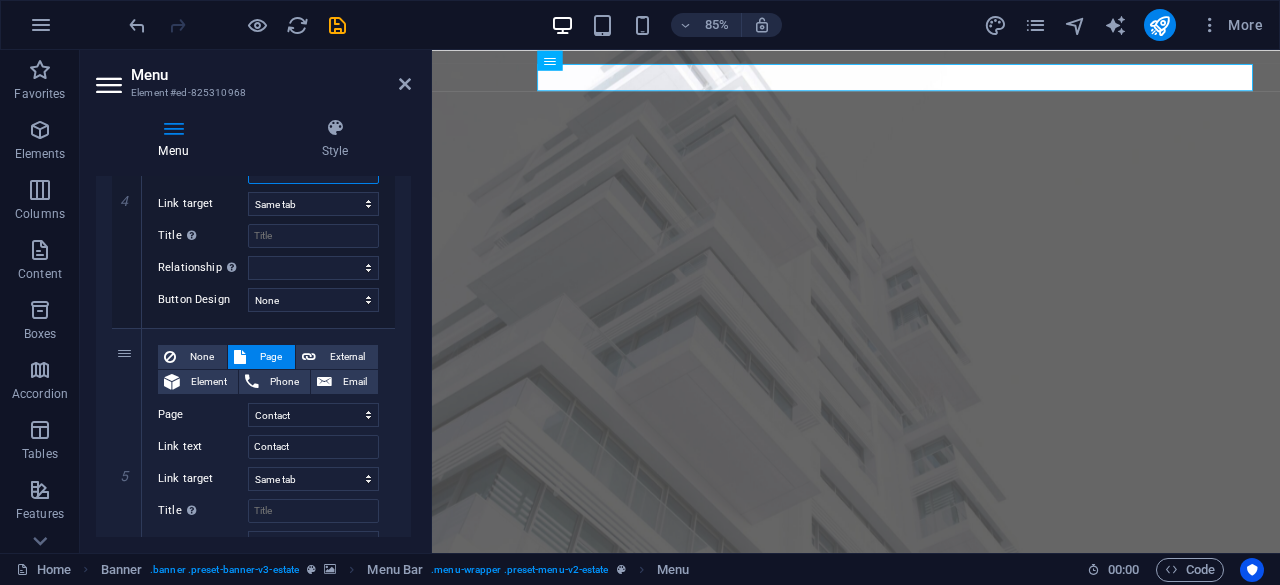 type on "about" 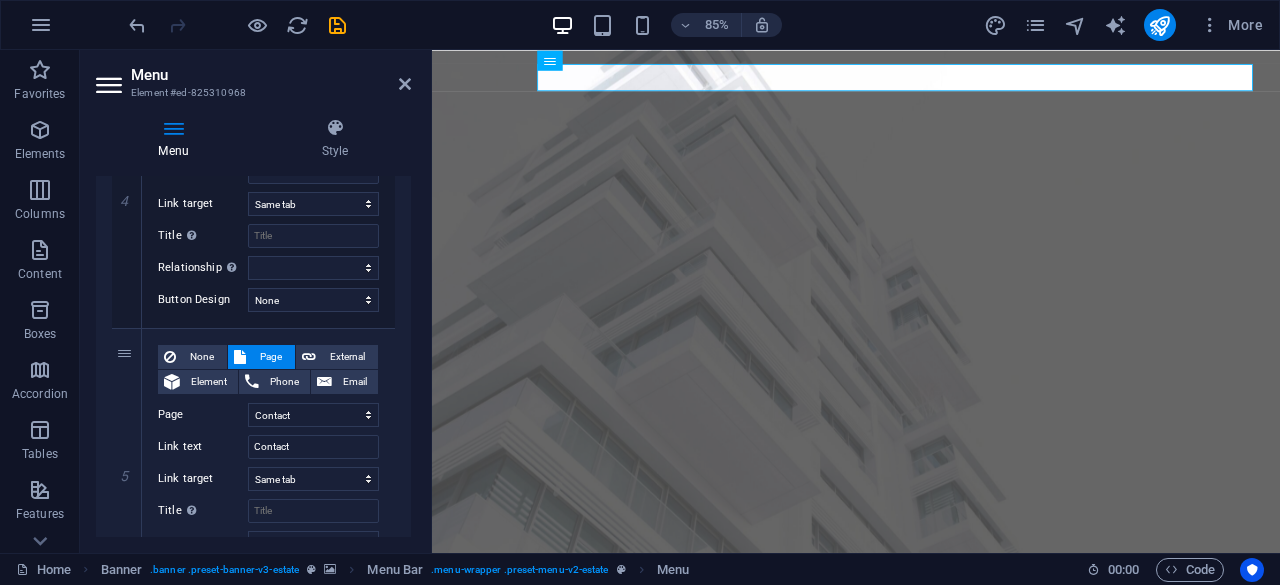 click at bounding box center [0, 0] 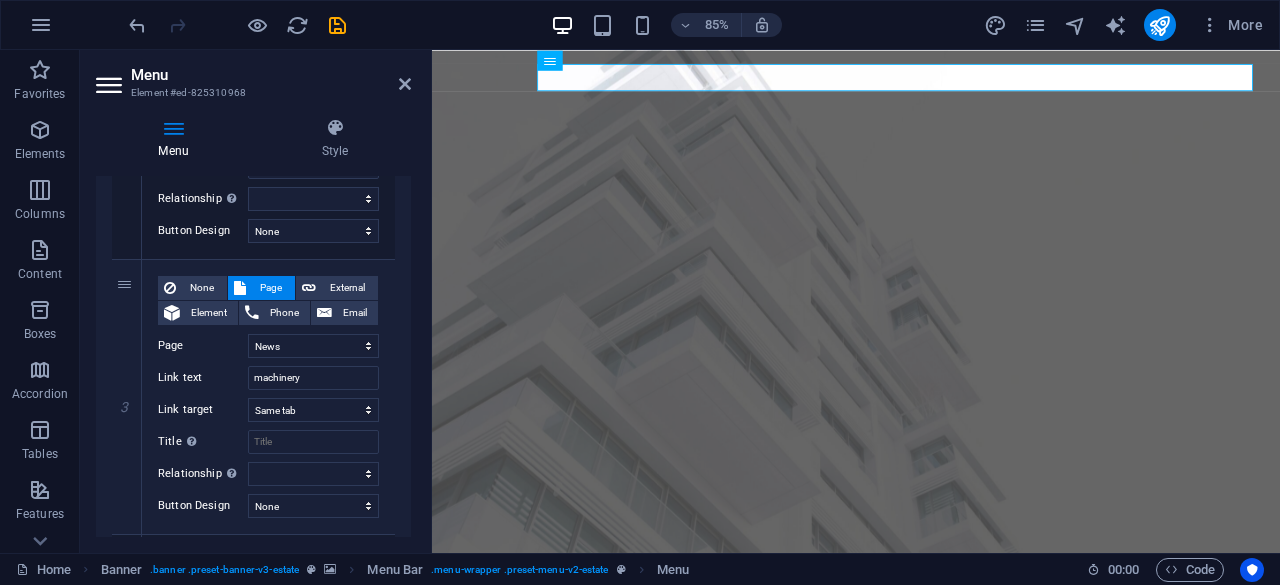 scroll, scrollTop: 655, scrollLeft: 0, axis: vertical 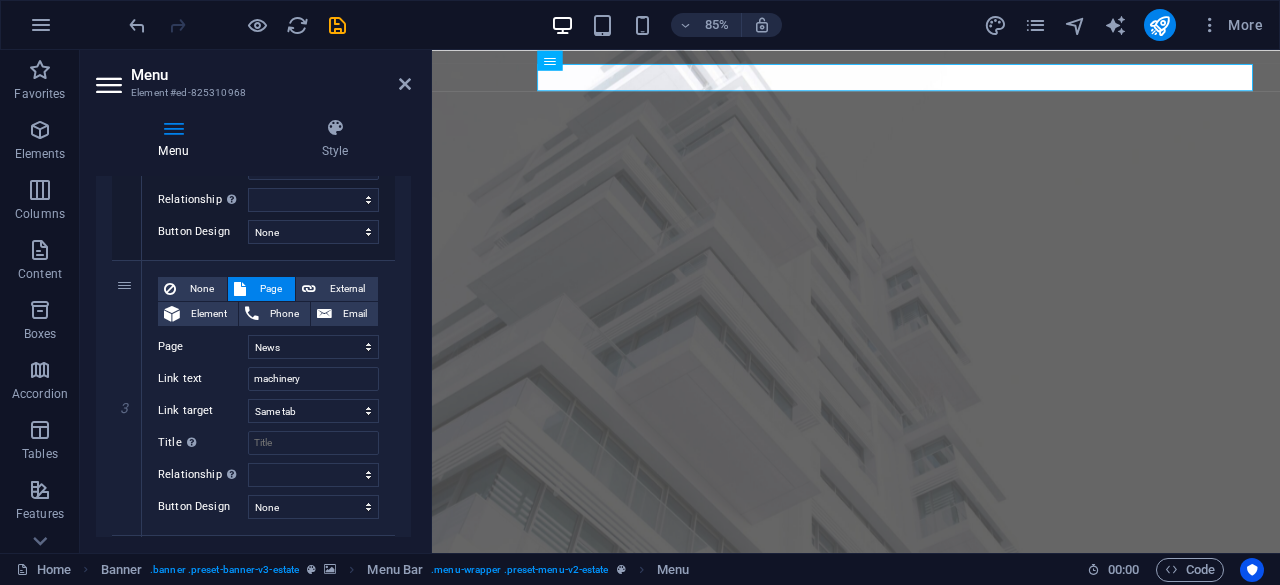 click on "Menu Element #ed-825310968 Menu Style Menu Auto Custom Create custom menu items for this menu. Recommended for one-page websites. Manage pages Menu items 1 None Page External Element Phone Email Page Home Listing News Our Team Contact Legal Notice Privacy Element
URL /15885906 Phone Email Link text Home Link target New tab Same tab Overlay Title Additional link description, should not be the same as the link text. The title is most often shown as a tooltip text when the mouse moves over the element. Leave empty if uncertain. Relationship Sets the  relationship of this link to the link target . For example, the value "nofollow" instructs search engines not to follow the link. Can be left empty. alternate author bookmark external help license next nofollow noreferrer noopener prev search tag Button Design None Default Primary Secondary 2 None Page External Element Phone Email Page Home Listing News Our Team Contact Legal Notice Privacy Element
URL /15885909 Phone" at bounding box center (256, 301) 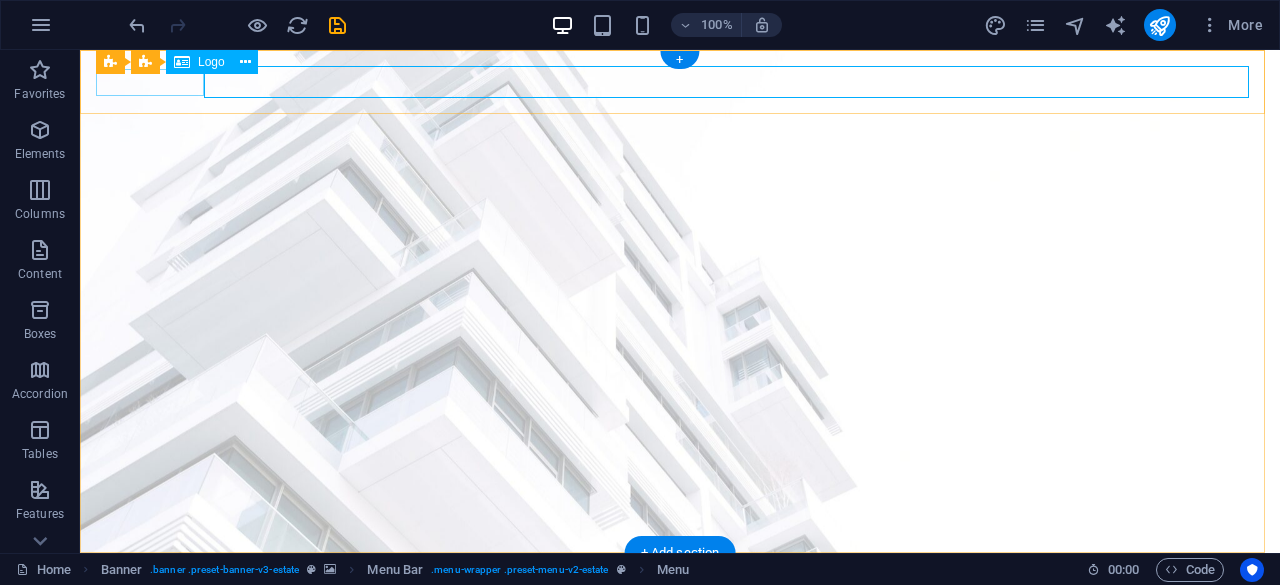 click at bounding box center (680, 671) 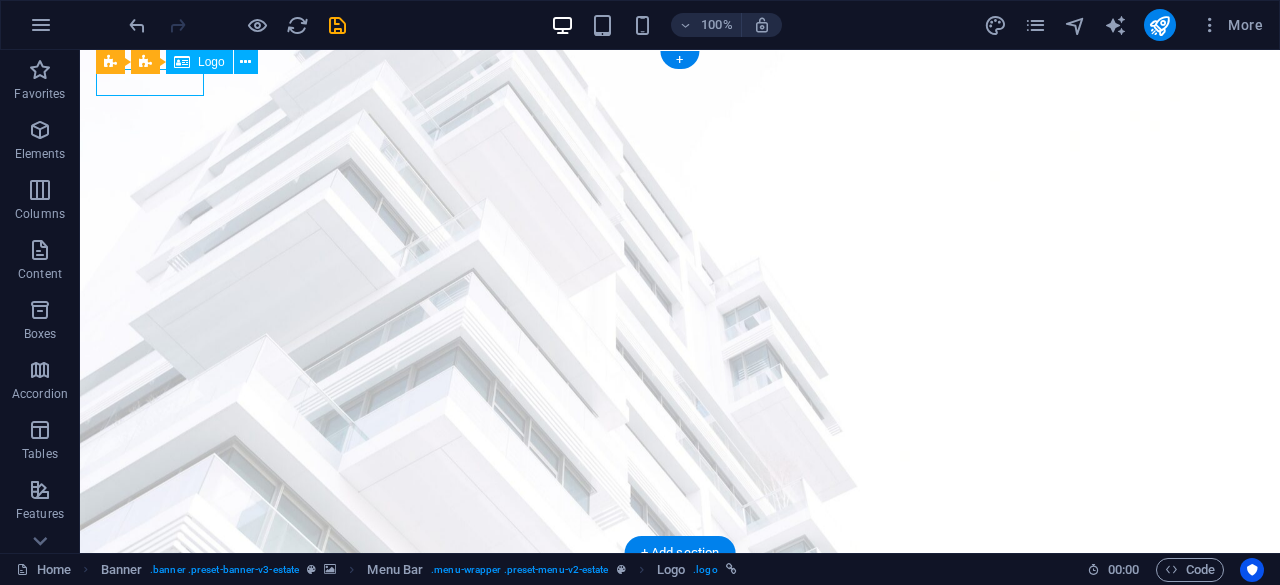 click at bounding box center (680, 671) 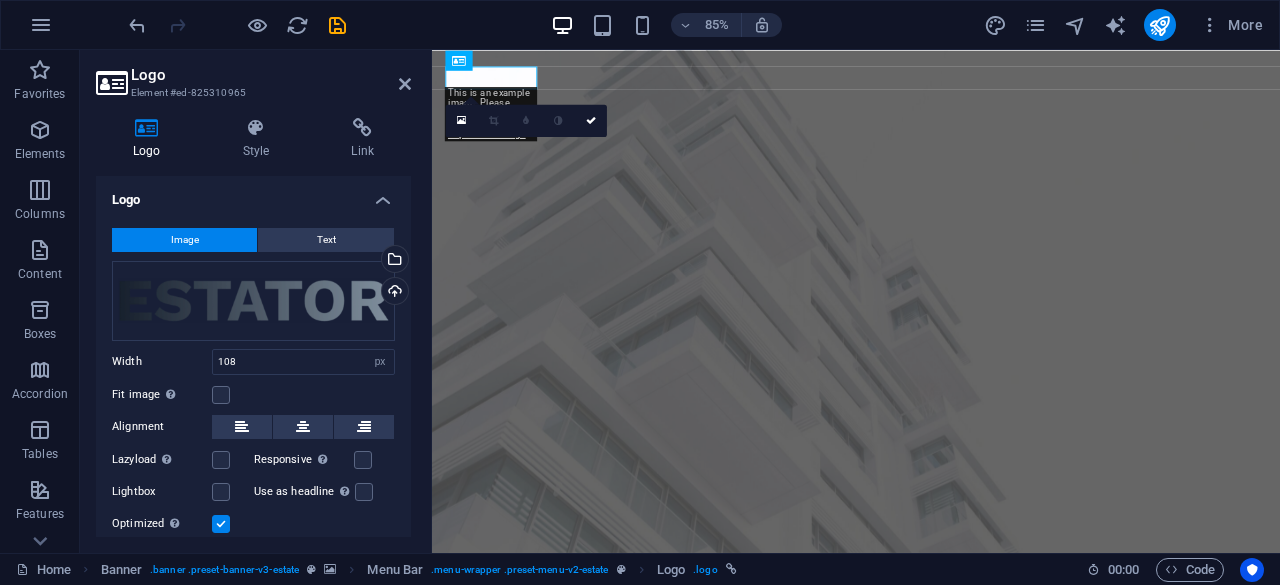click on "Text" at bounding box center (326, 240) 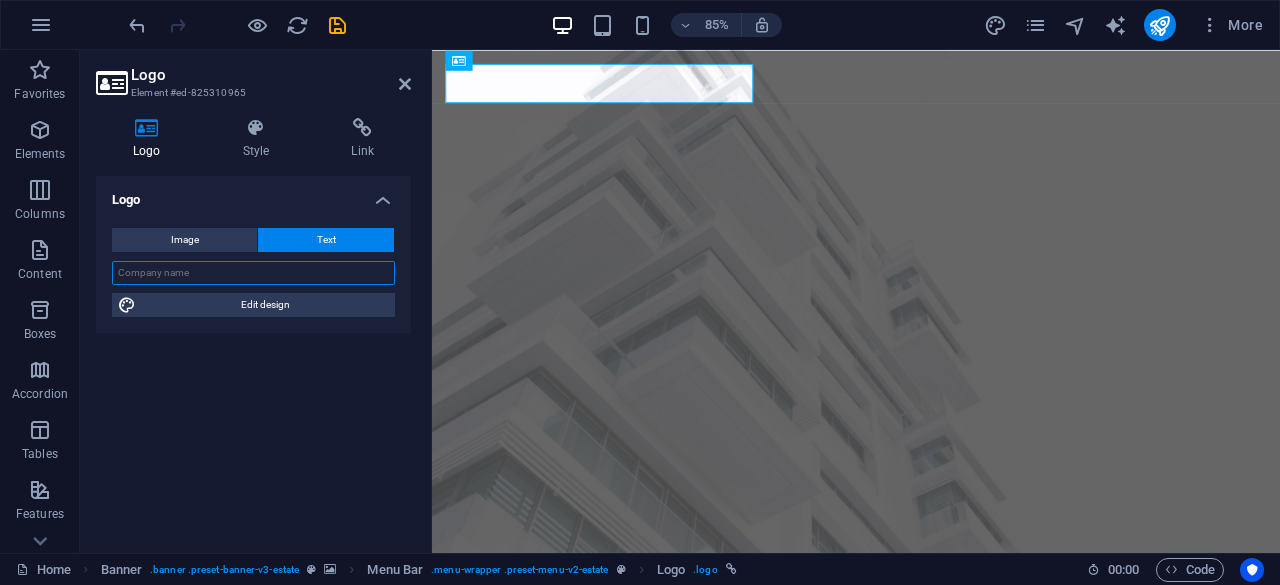 click at bounding box center (253, 273) 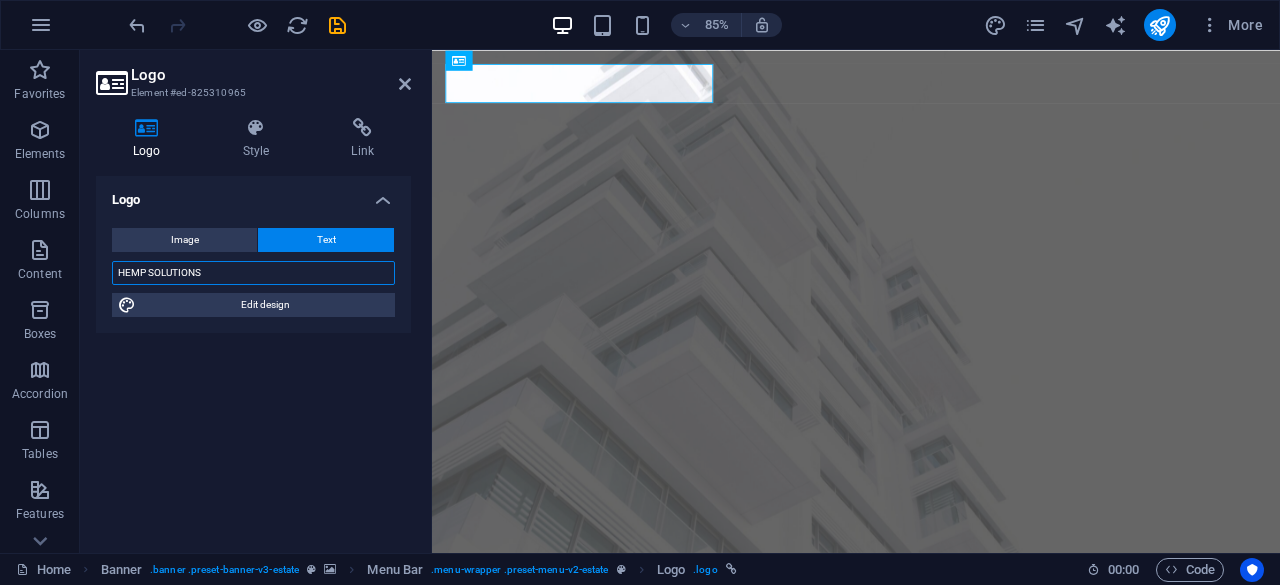 type on "HEMP SOLUTIONS" 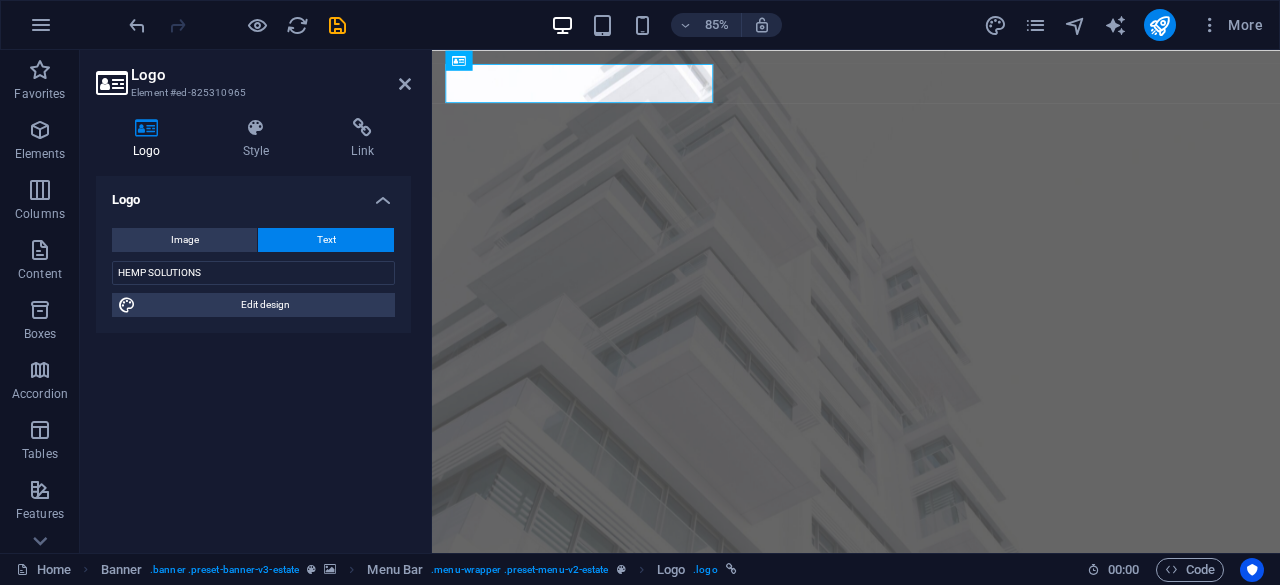 click on "Edit design" at bounding box center (265, 305) 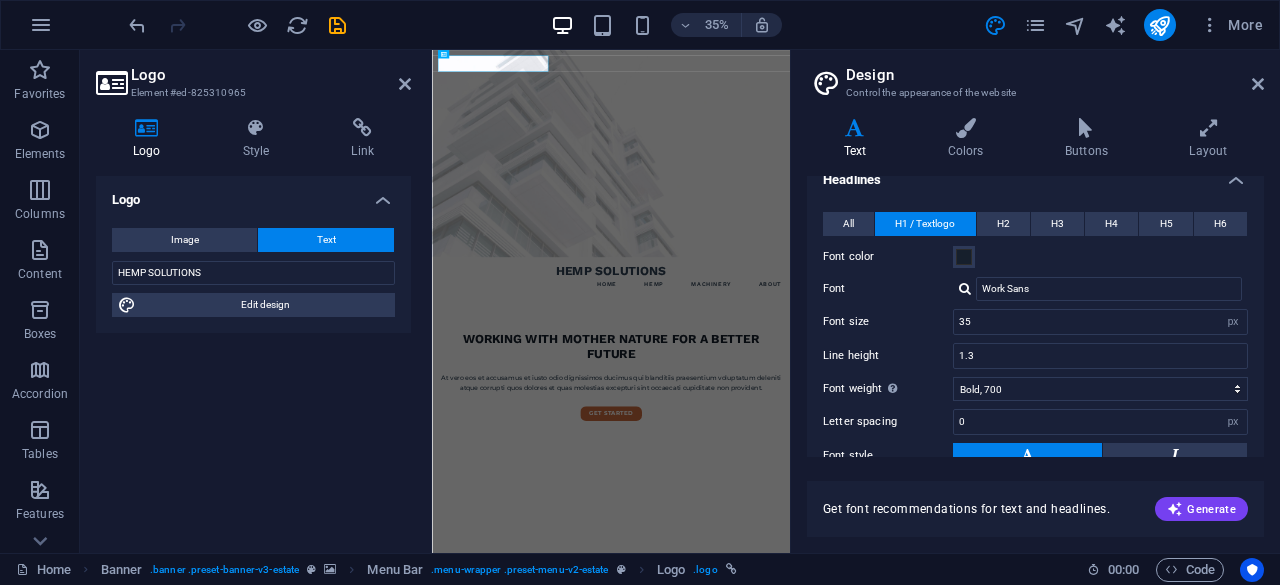 scroll, scrollTop: 70, scrollLeft: 0, axis: vertical 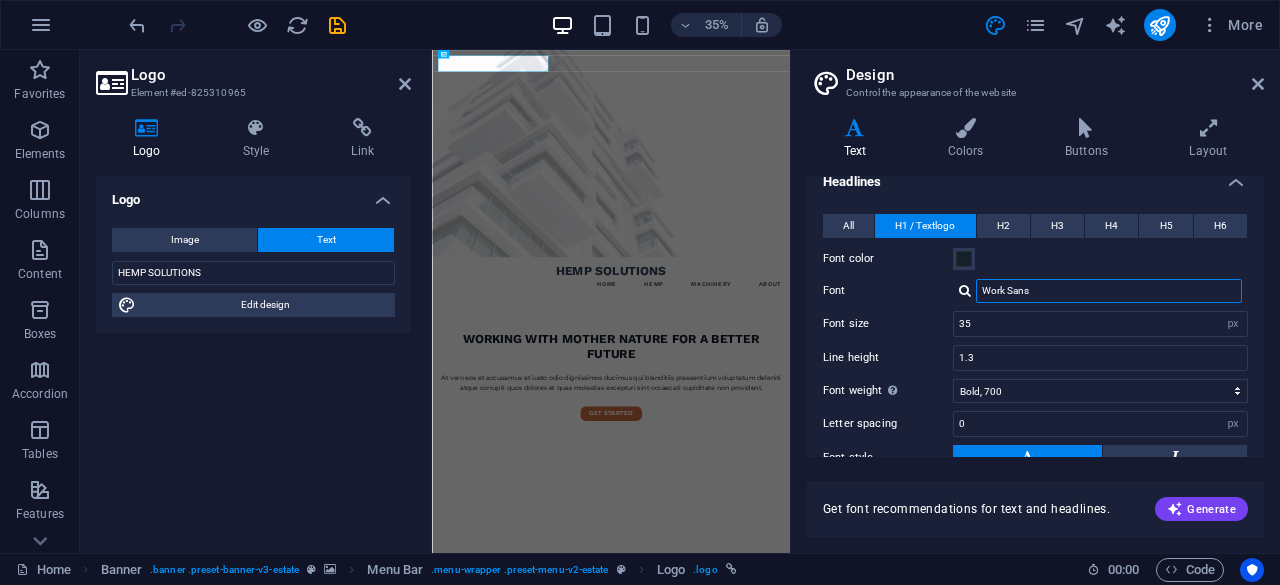 click on "Work Sans" at bounding box center [1109, 291] 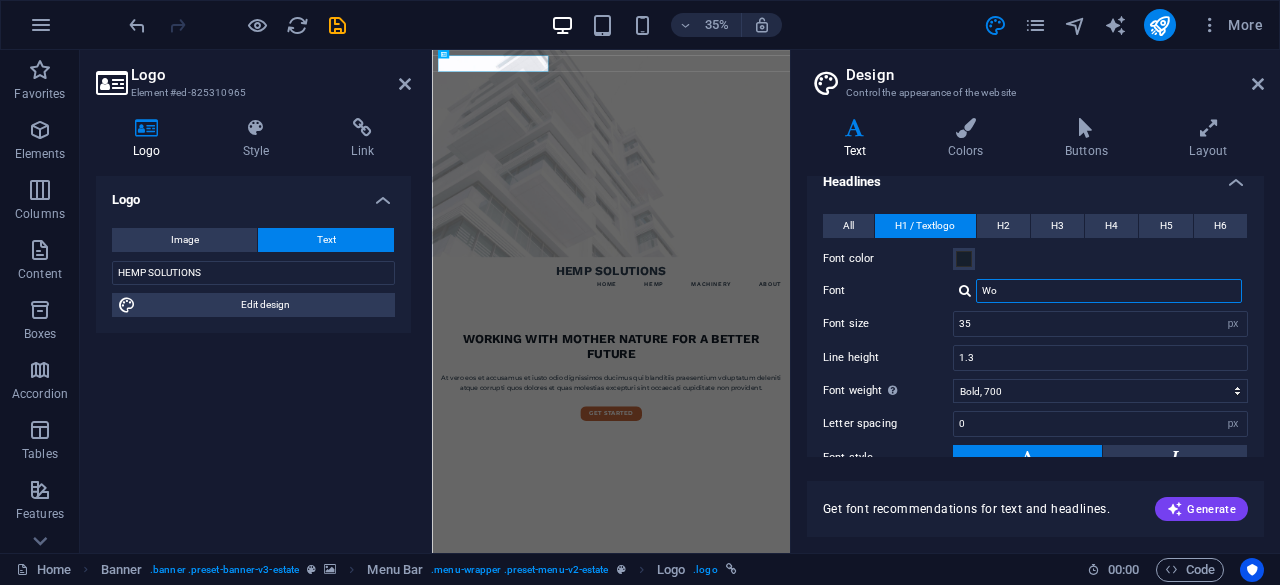 type on "W" 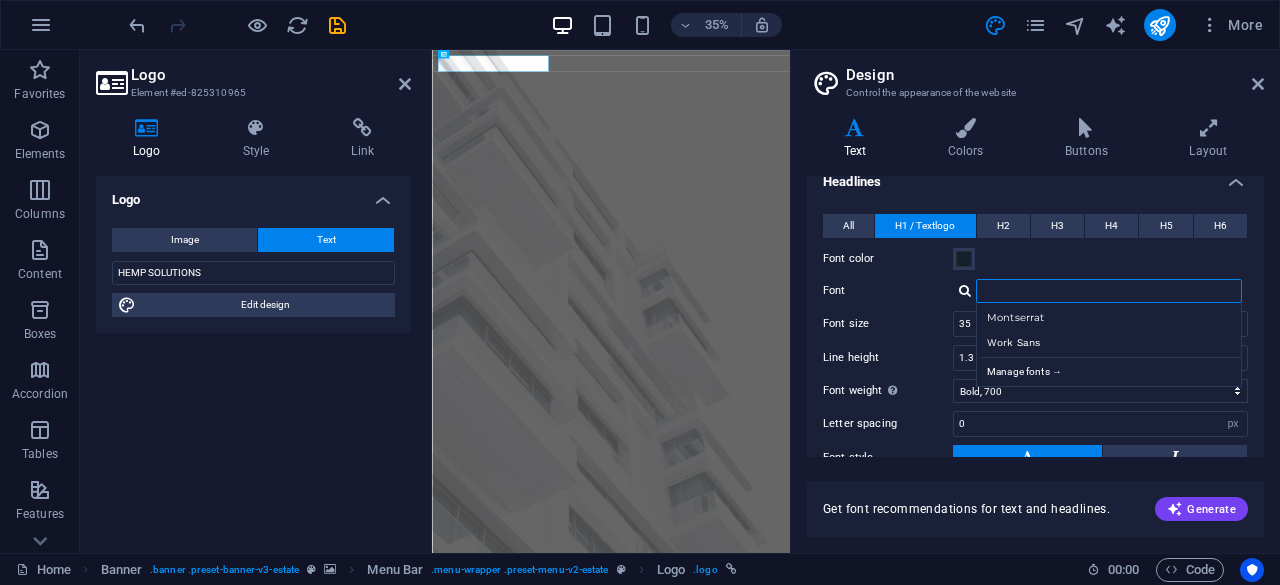type 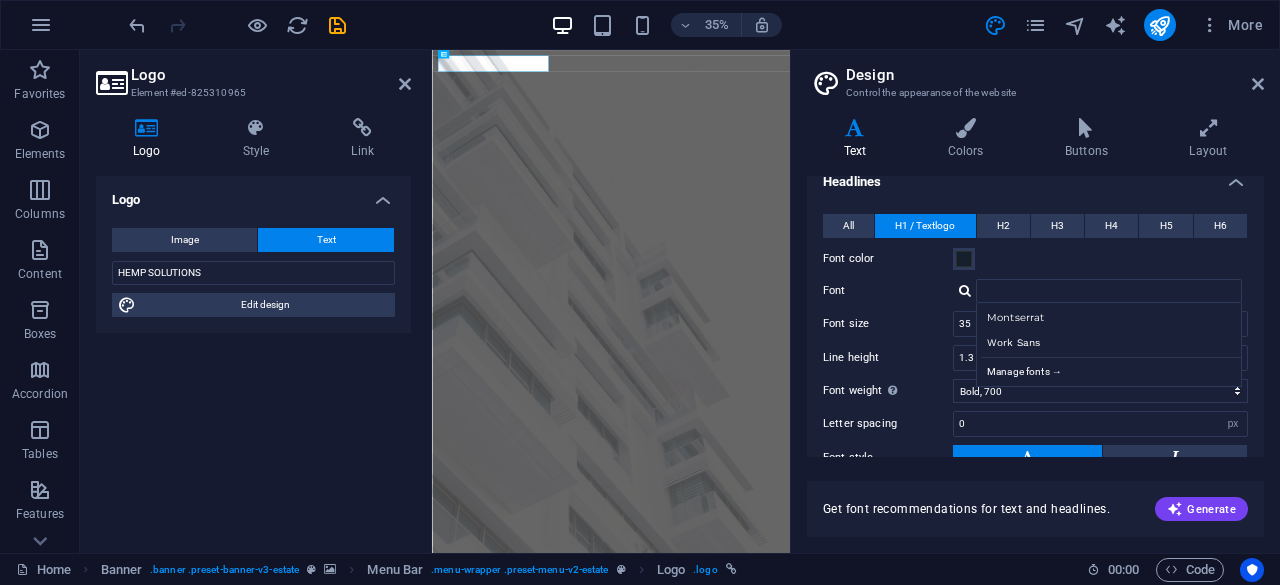 click on "Manage fonts →" at bounding box center [1113, 369] 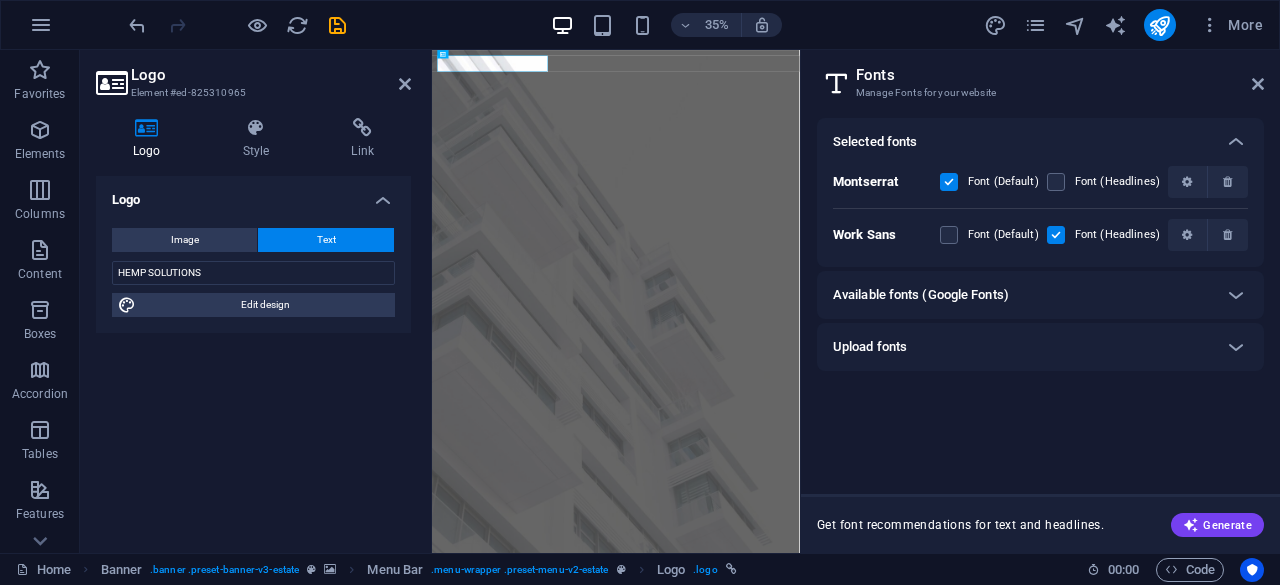 click on "Fonts" at bounding box center [1060, 75] 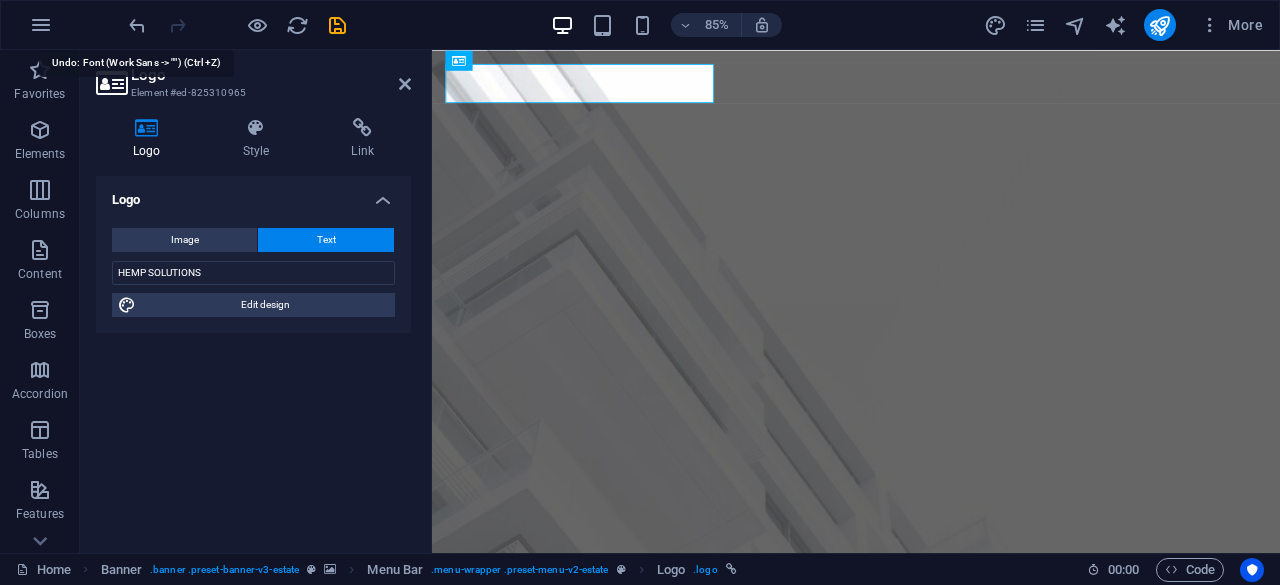 click at bounding box center [137, 25] 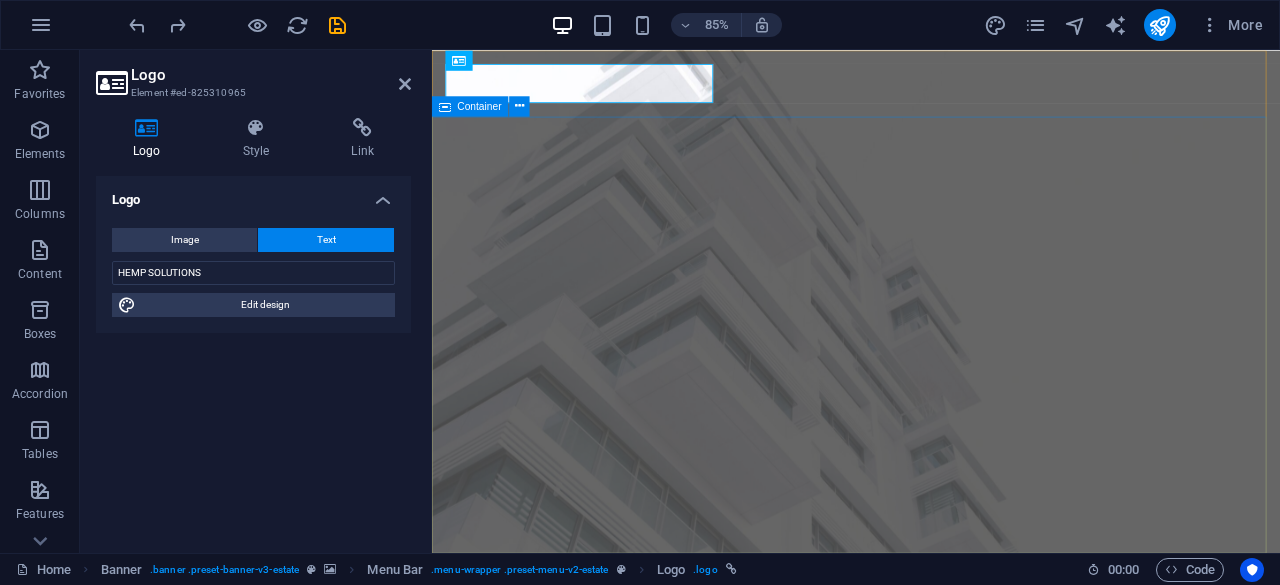 click on "working with mother nature for a better future At vero eos et accusamus et iusto odio dignissimos ducimus qui blanditiis praesentium voluptatum deleniti atque corrupti quos dolores et quas molestias excepturi sint occaecati cupiditate non provident. get started" at bounding box center (931, 981) 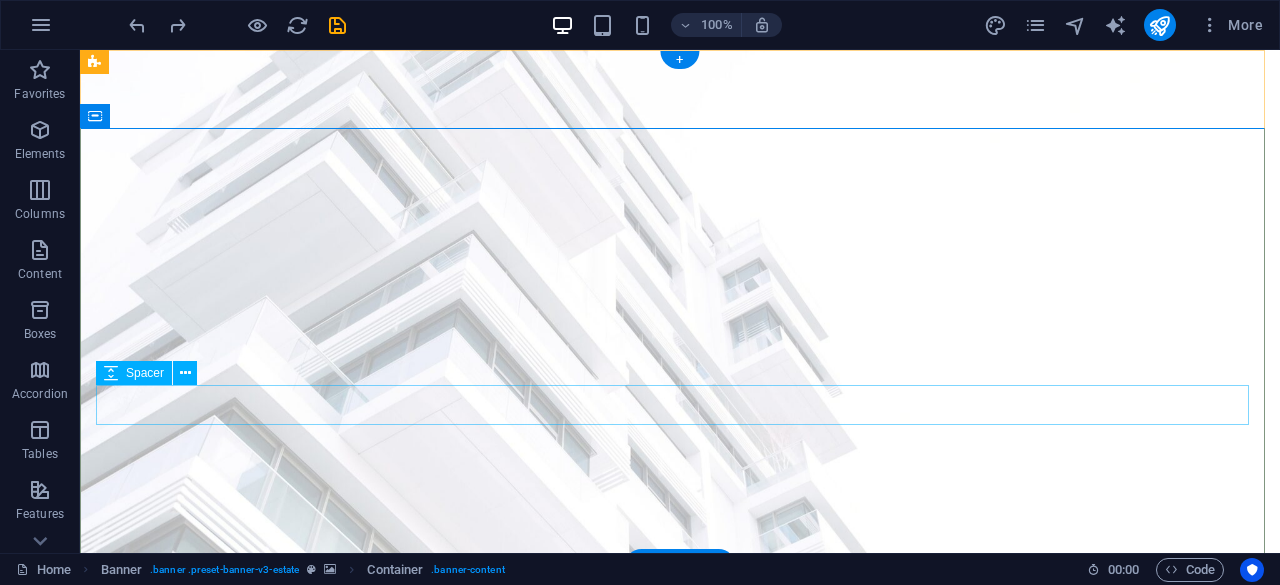 scroll, scrollTop: 1, scrollLeft: 0, axis: vertical 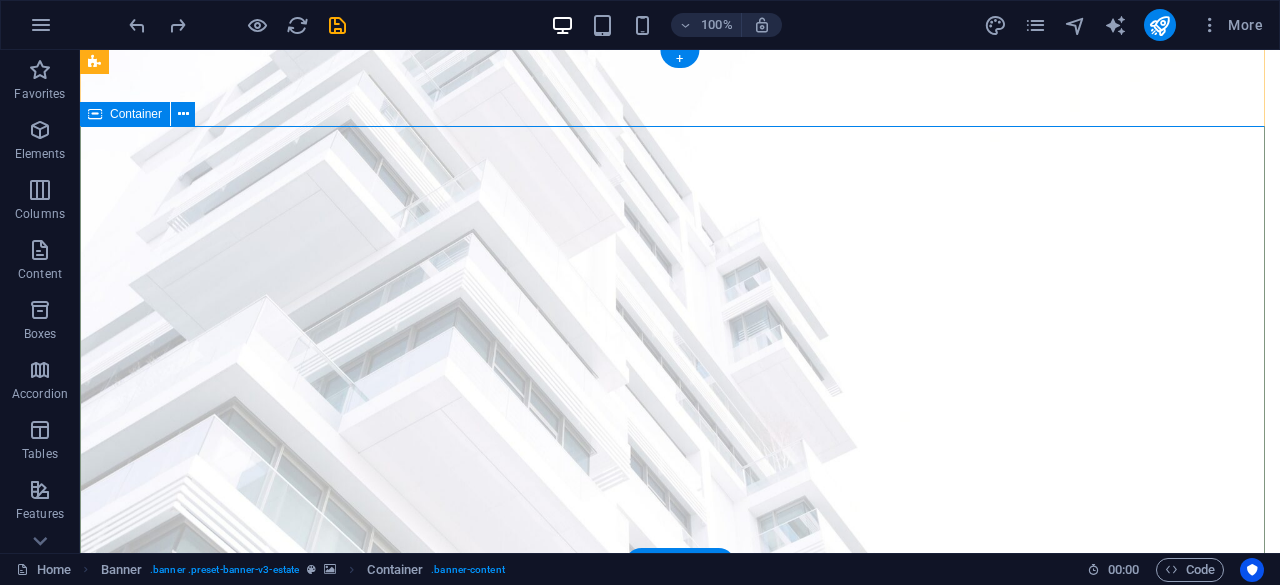 click on "working with mother nature for a better future At vero eos et accusamus et iusto odio dignissimos ducimus qui blanditiis praesentium voluptatum deleniti atque corrupti quos dolores et quas molestias excepturi sint occaecati cupiditate non provident. get started" at bounding box center [680, 881] 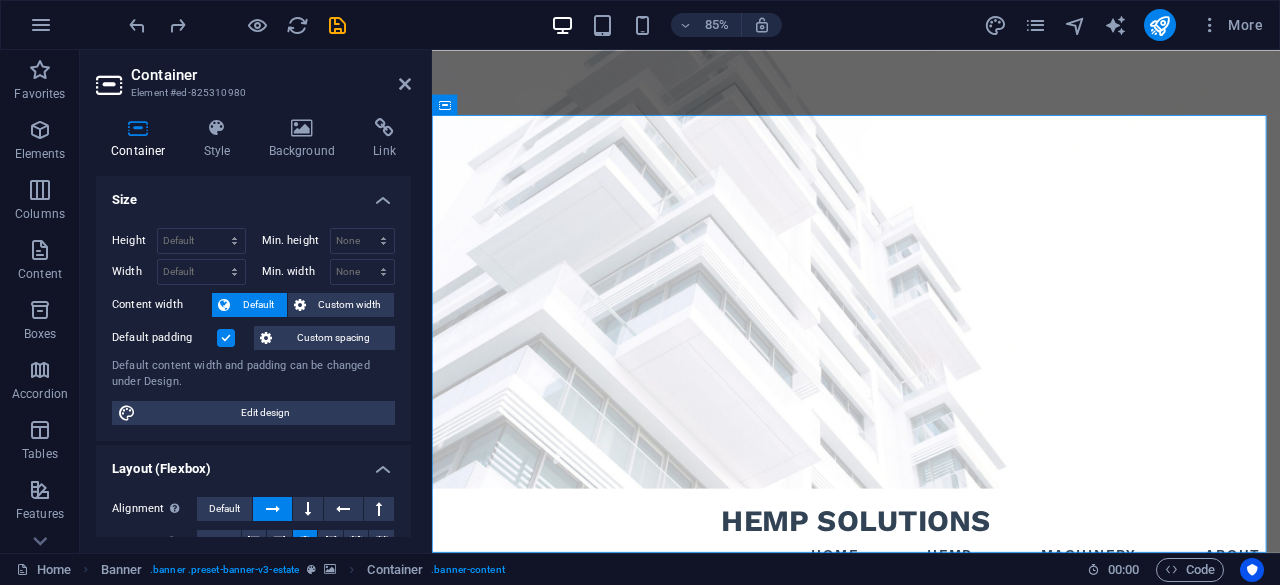 click on "Background" at bounding box center (306, 139) 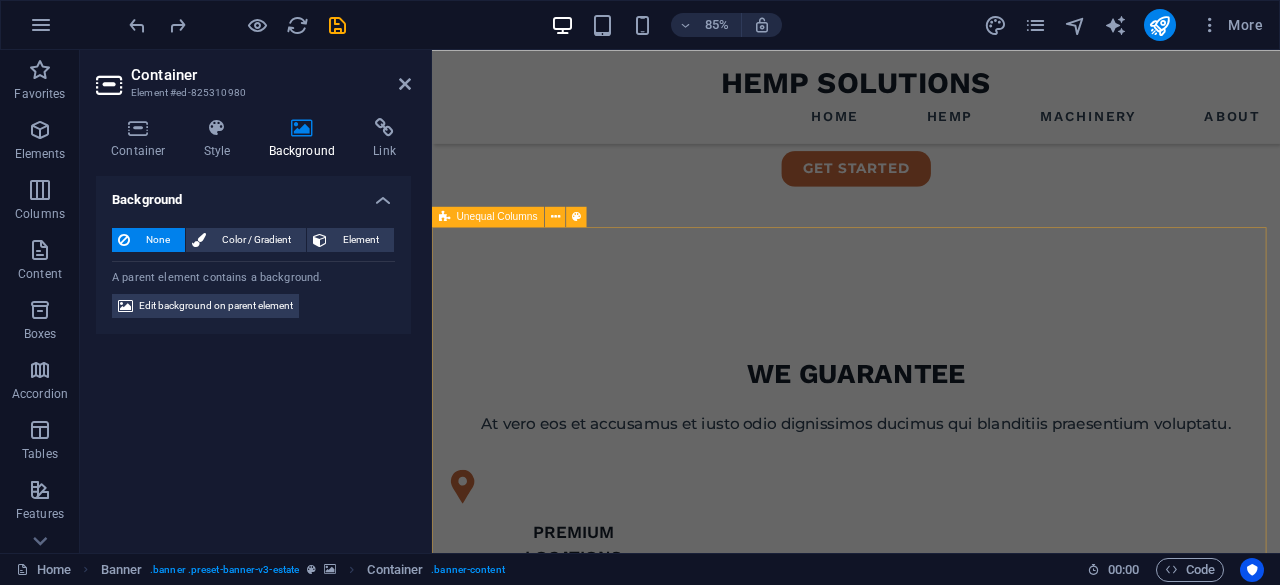 scroll, scrollTop: 600, scrollLeft: 0, axis: vertical 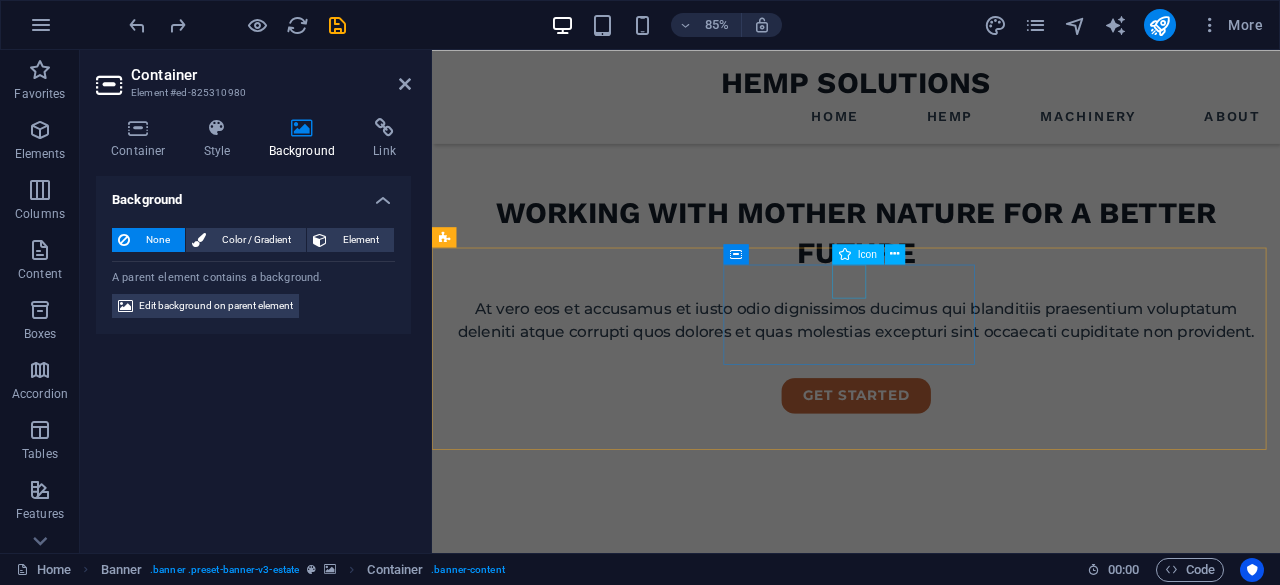 click at bounding box center [598, 965] 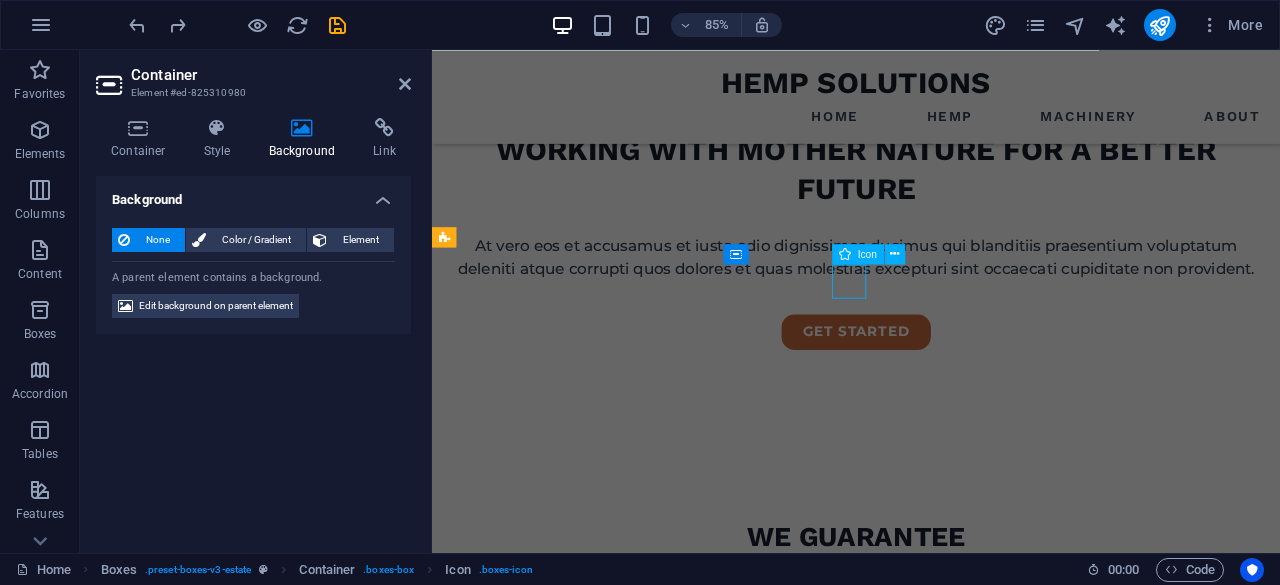 scroll, scrollTop: 524, scrollLeft: 0, axis: vertical 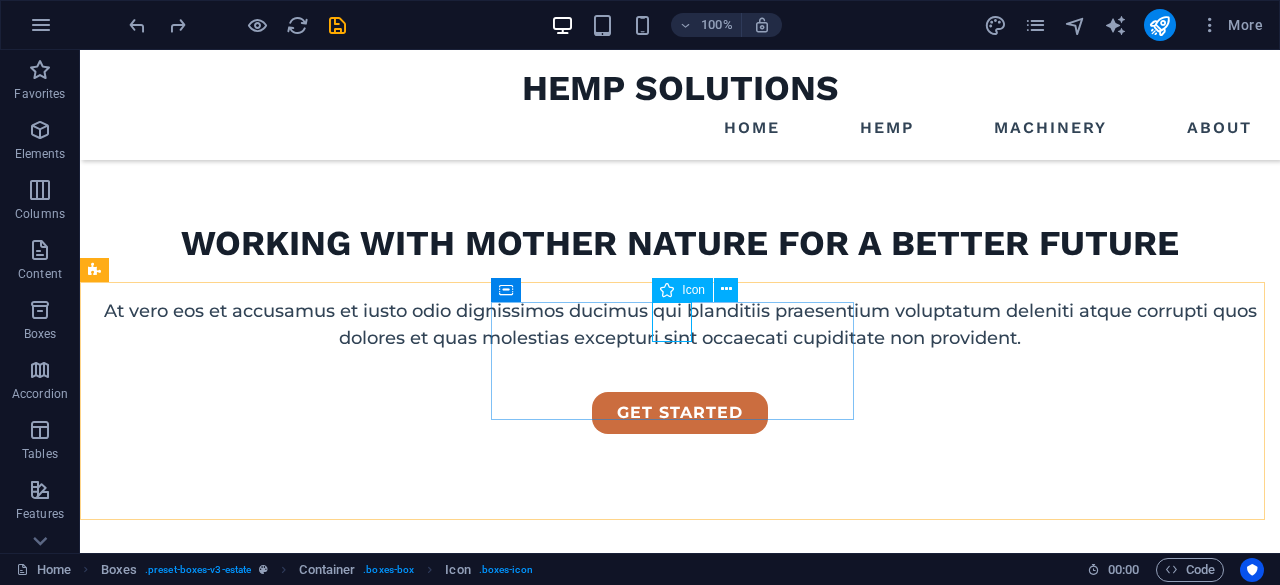 click at bounding box center (667, 290) 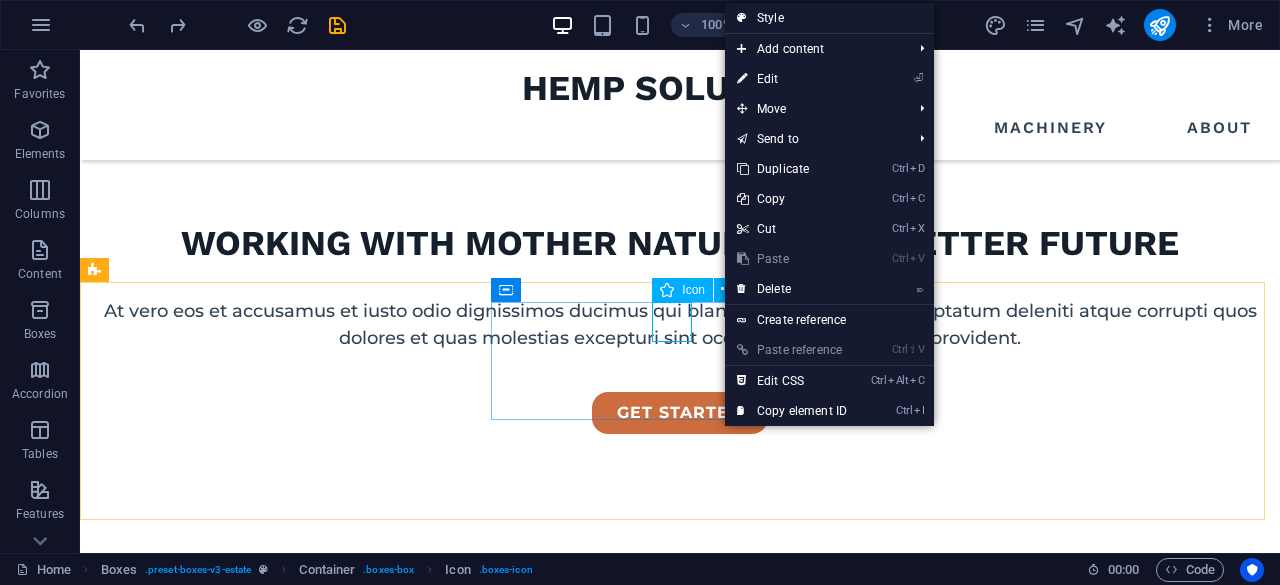 click on "Icon" at bounding box center [682, 290] 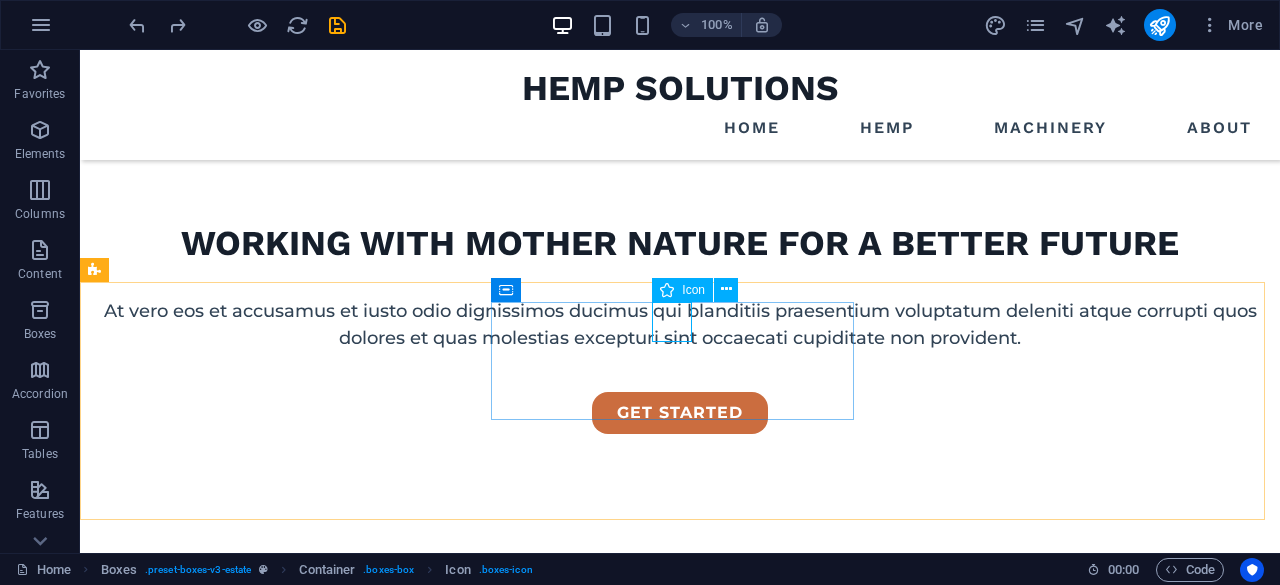 click on "Icon" at bounding box center [682, 290] 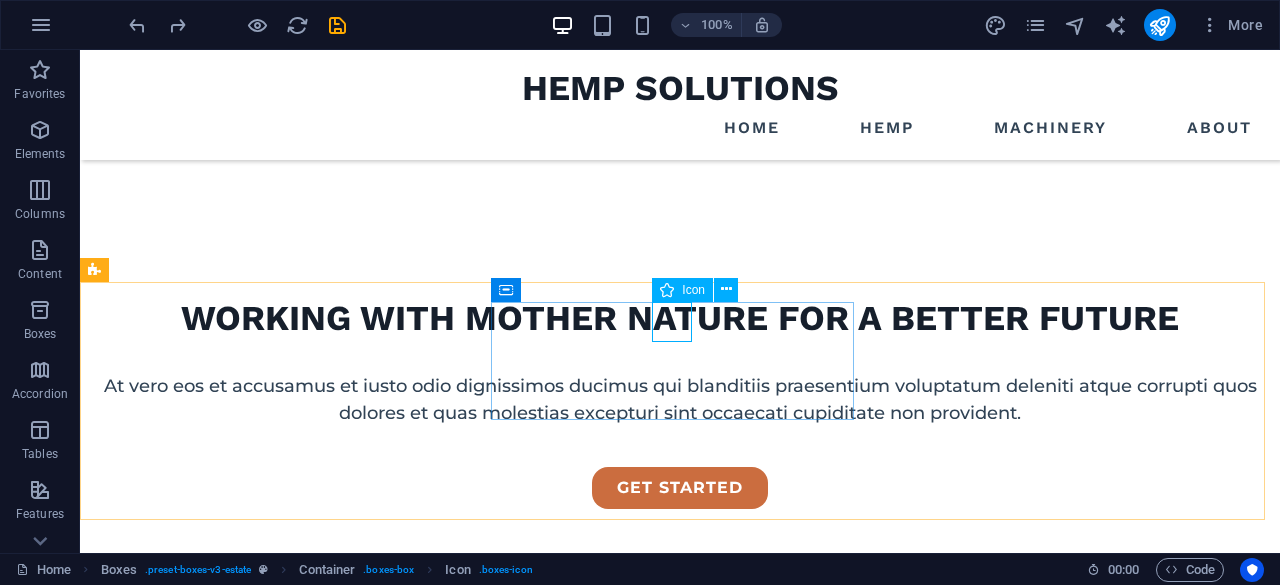 select on "xMidYMid" 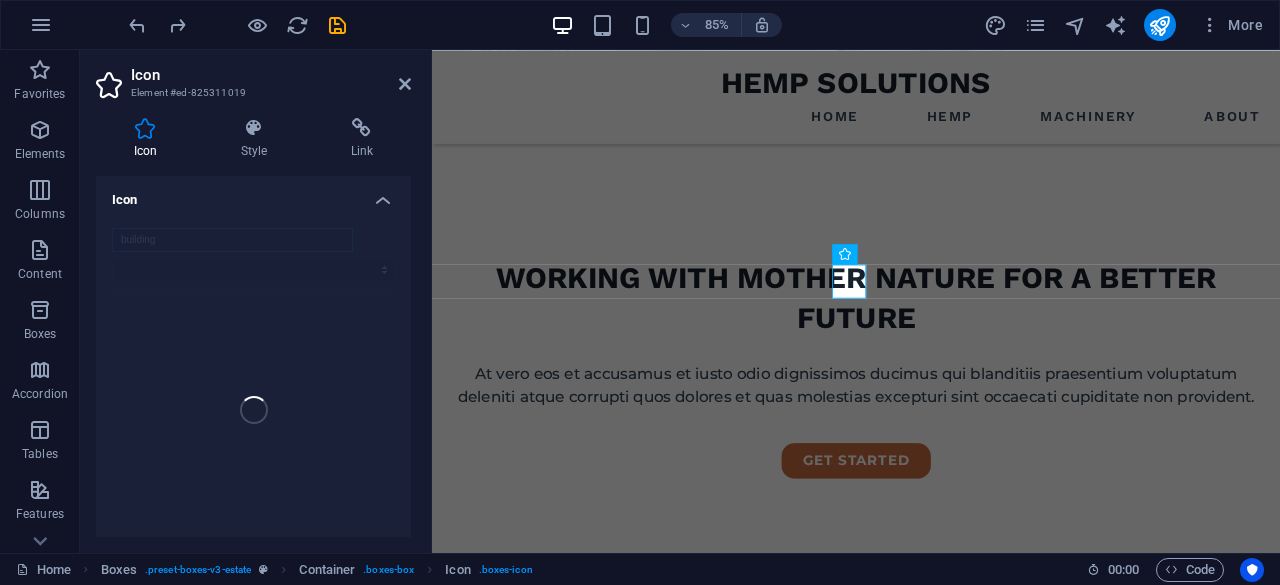 scroll, scrollTop: 600, scrollLeft: 0, axis: vertical 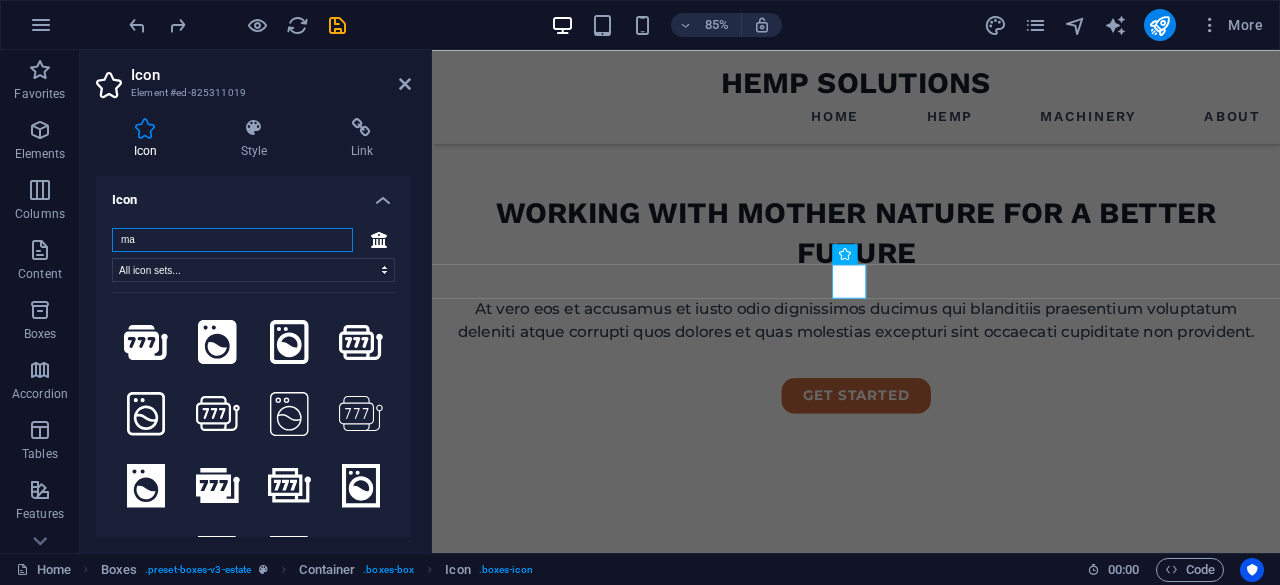 type on "m" 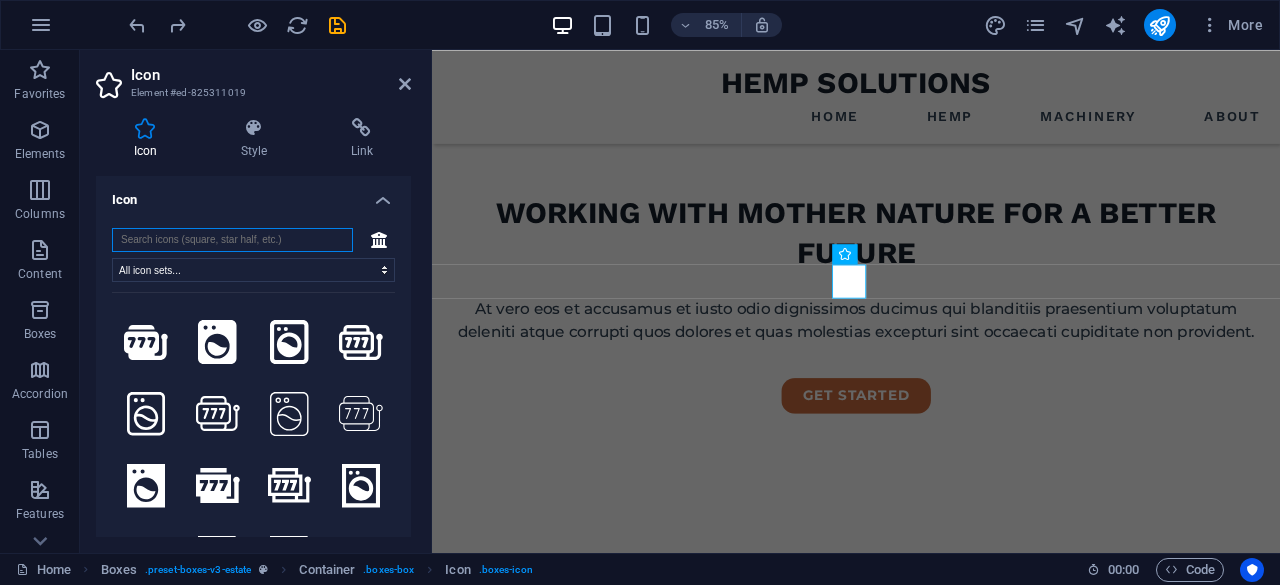 scroll, scrollTop: 0, scrollLeft: 0, axis: both 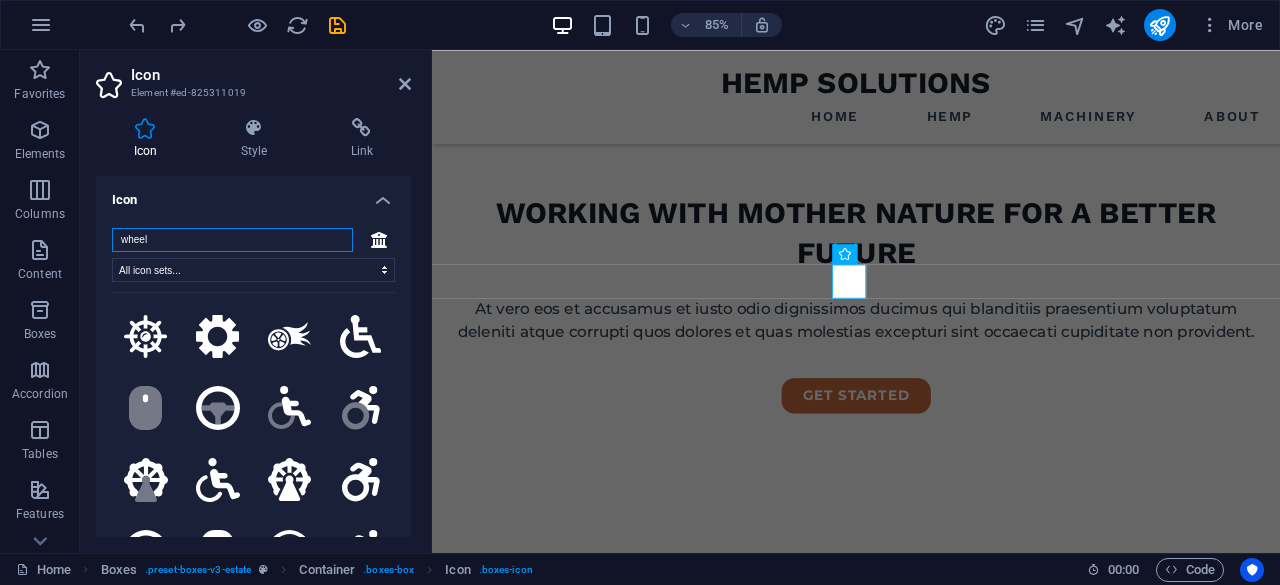 type on "wheel" 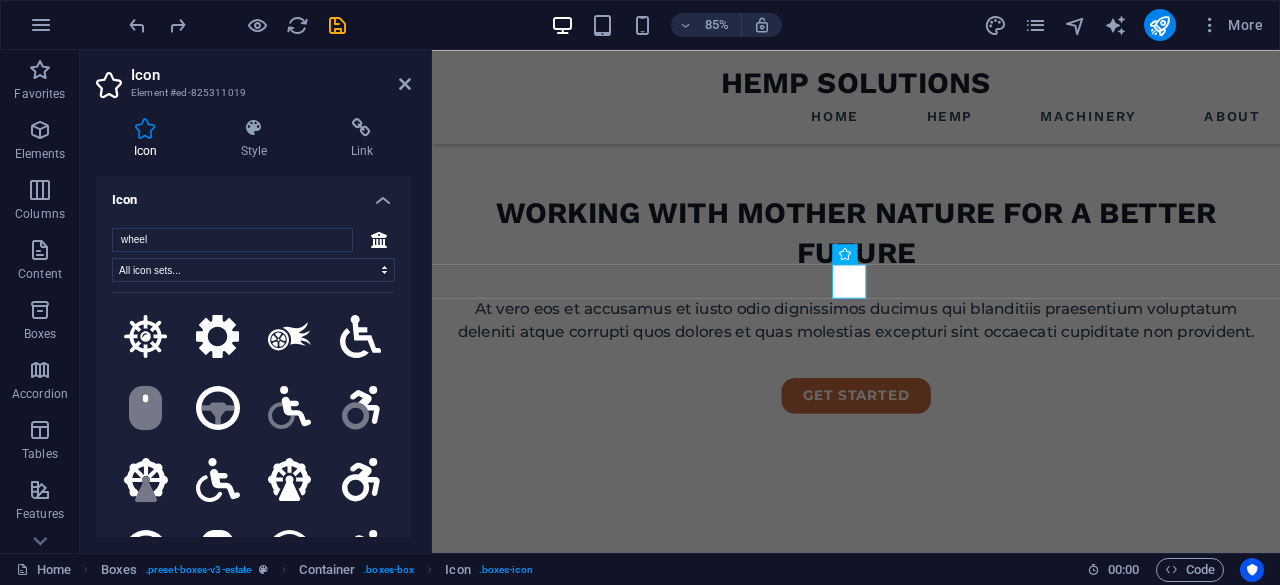 click at bounding box center (218, 337) 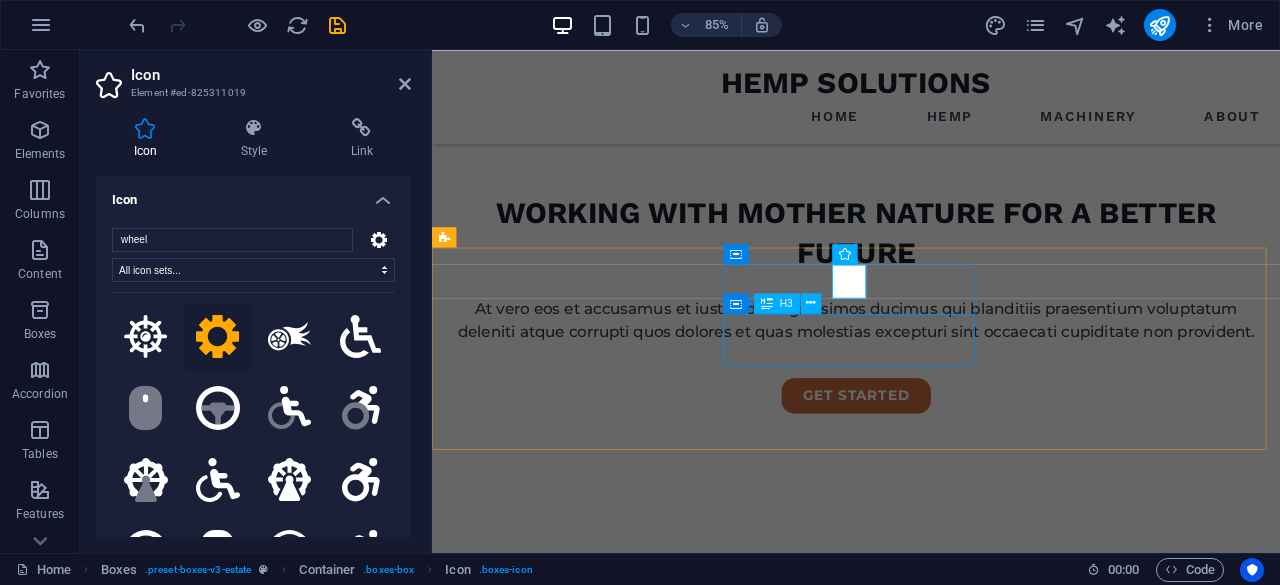 click on "high quality buildings" at bounding box center [598, 1033] 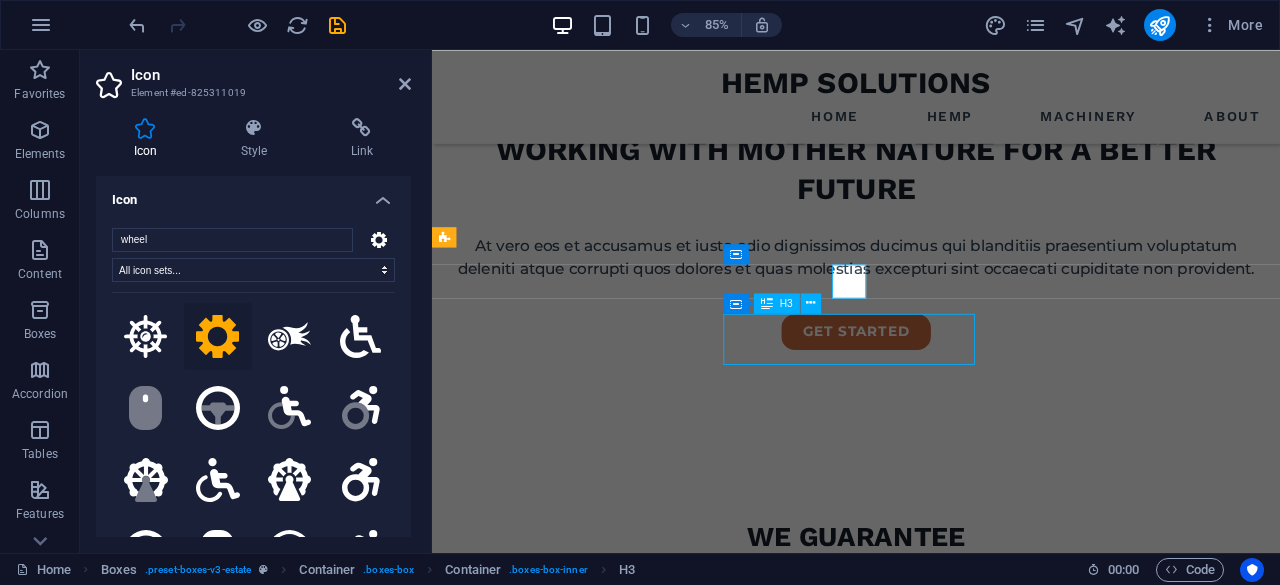 scroll, scrollTop: 524, scrollLeft: 0, axis: vertical 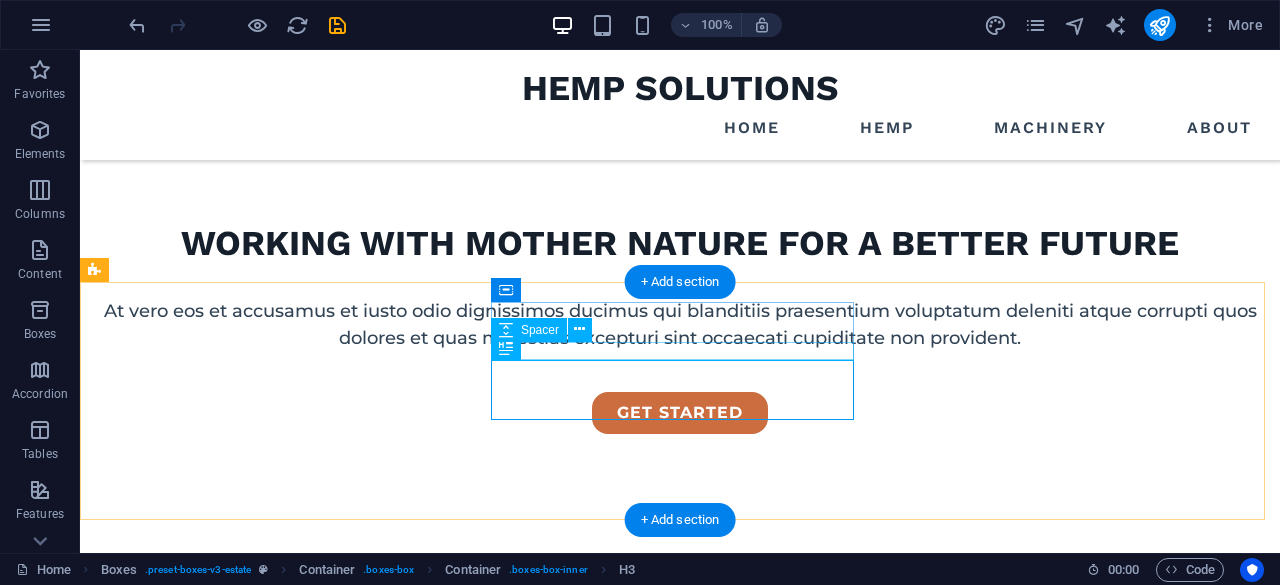 click at bounding box center [278, 949] 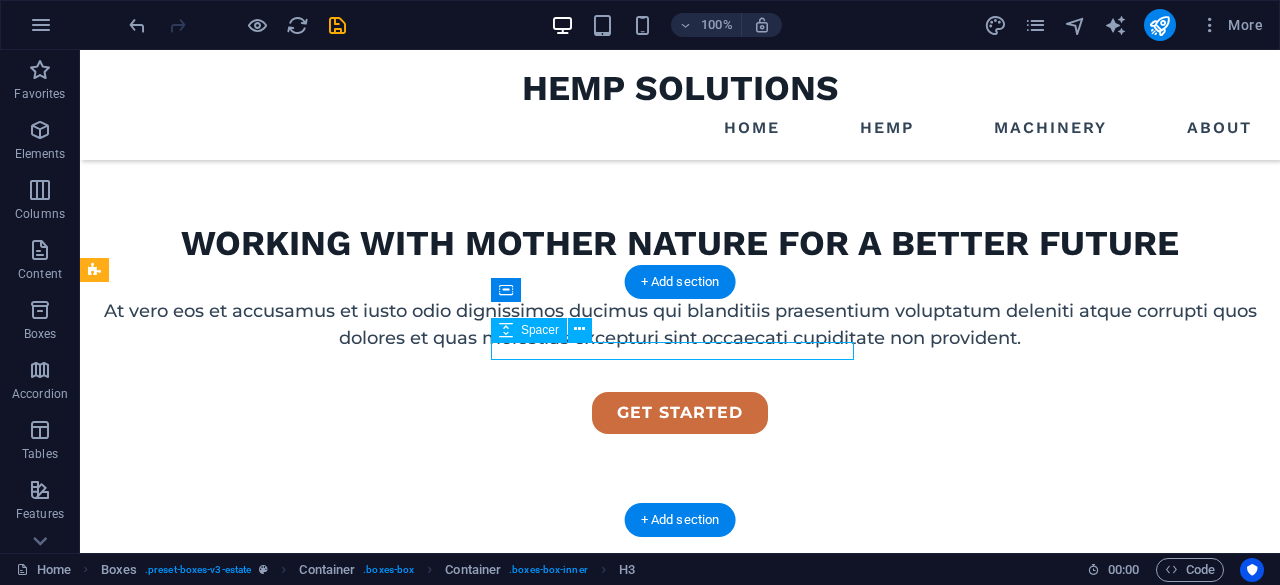 drag, startPoint x: 573, startPoint y: 404, endPoint x: 851, endPoint y: 351, distance: 283.00708 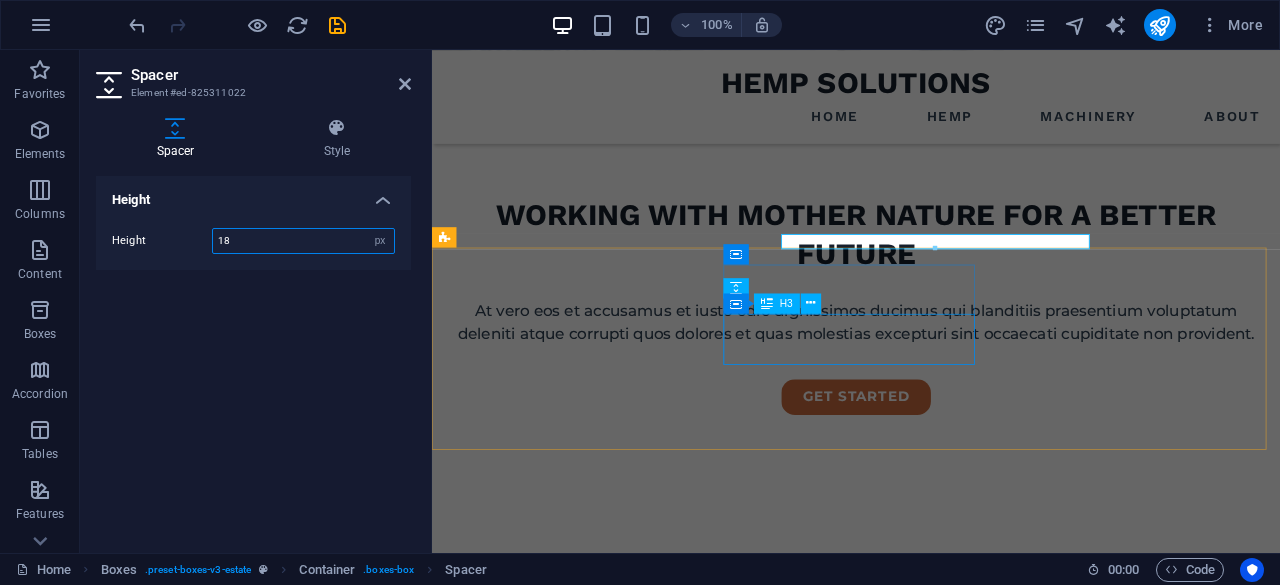scroll, scrollTop: 600, scrollLeft: 0, axis: vertical 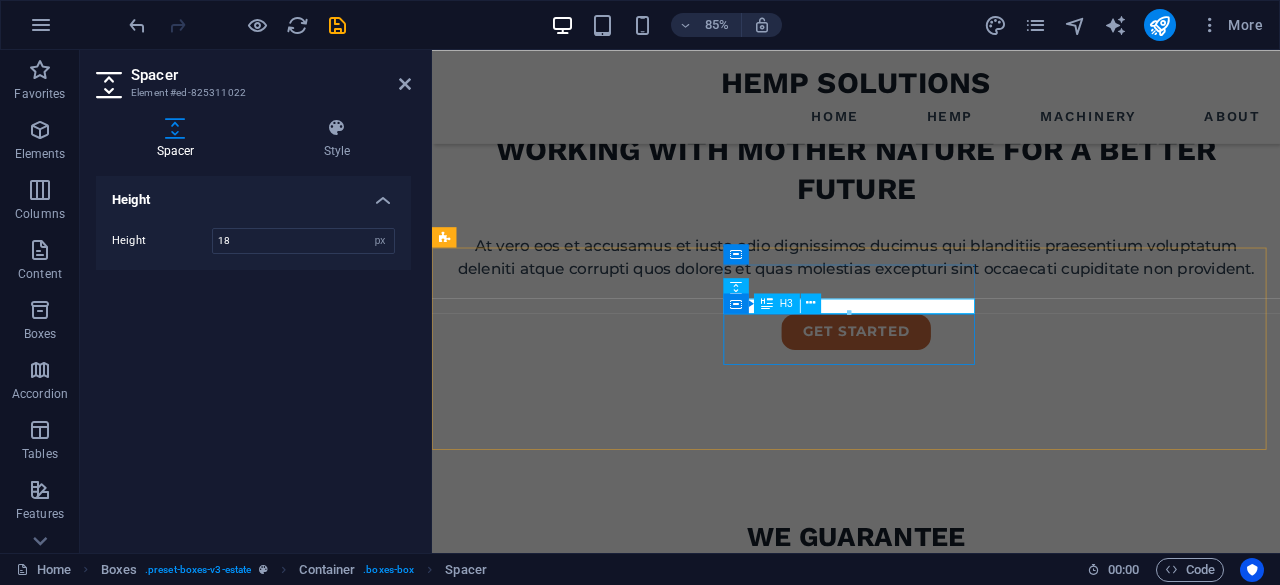 click on "high quality buildings" at bounding box center (598, 958) 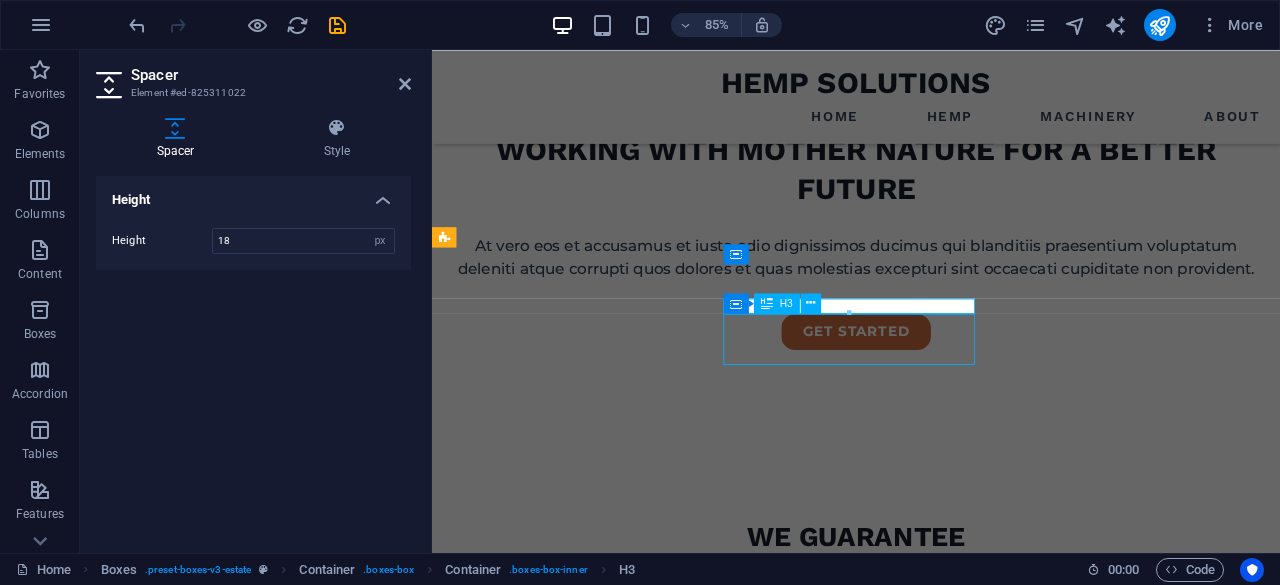 click on "high quality buildings" at bounding box center [598, 958] 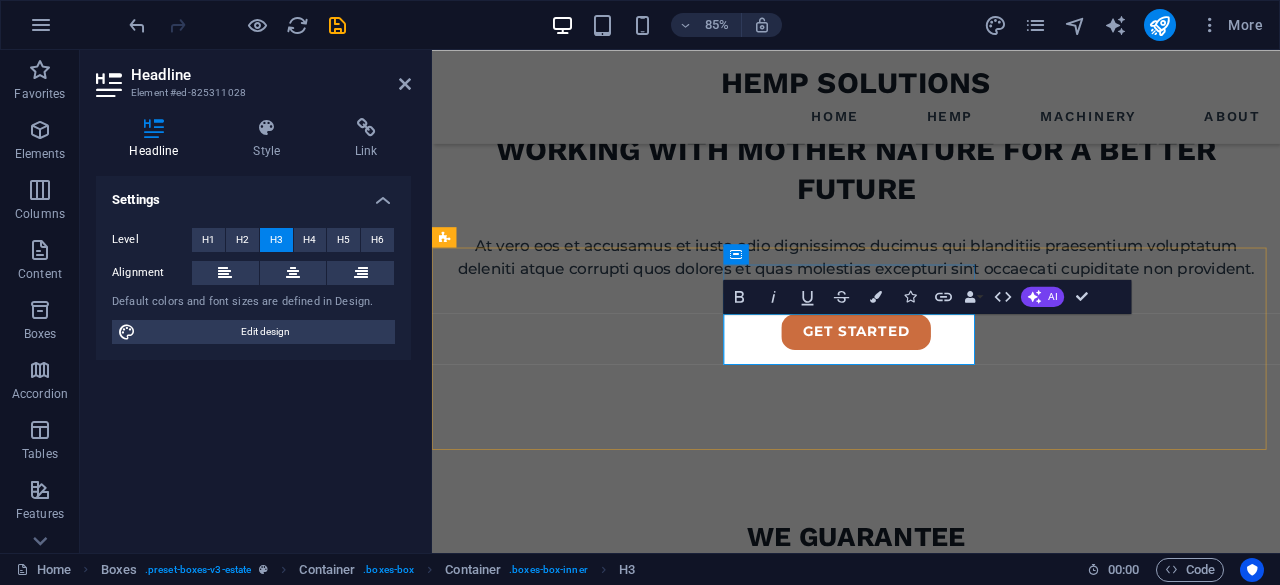 click on "high quality buildings" at bounding box center [598, 958] 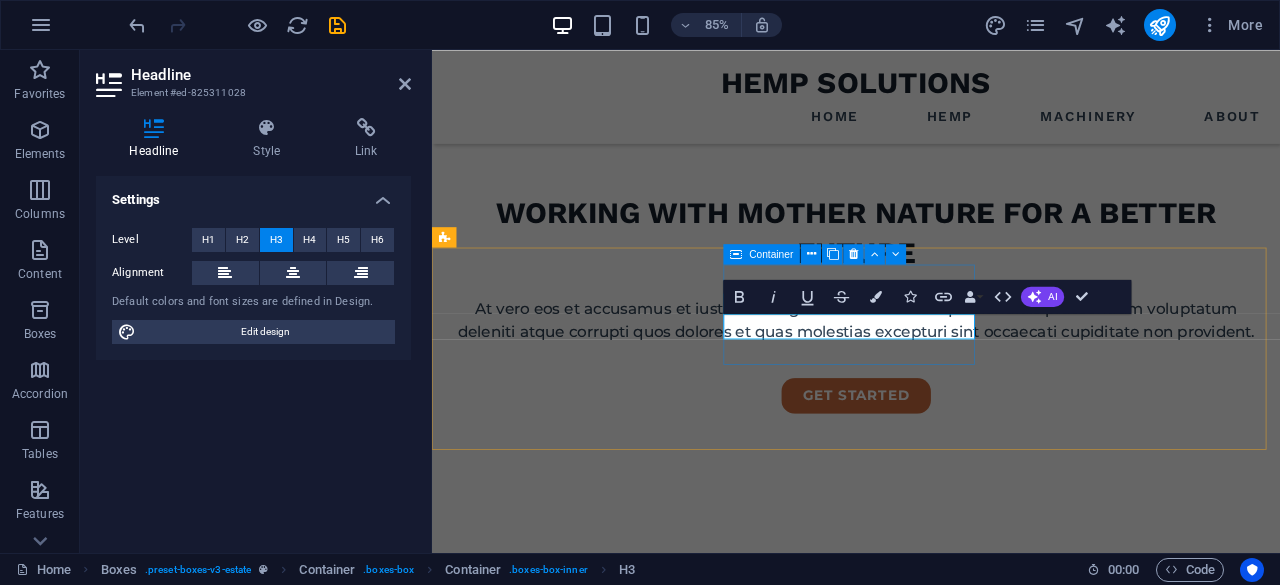 type 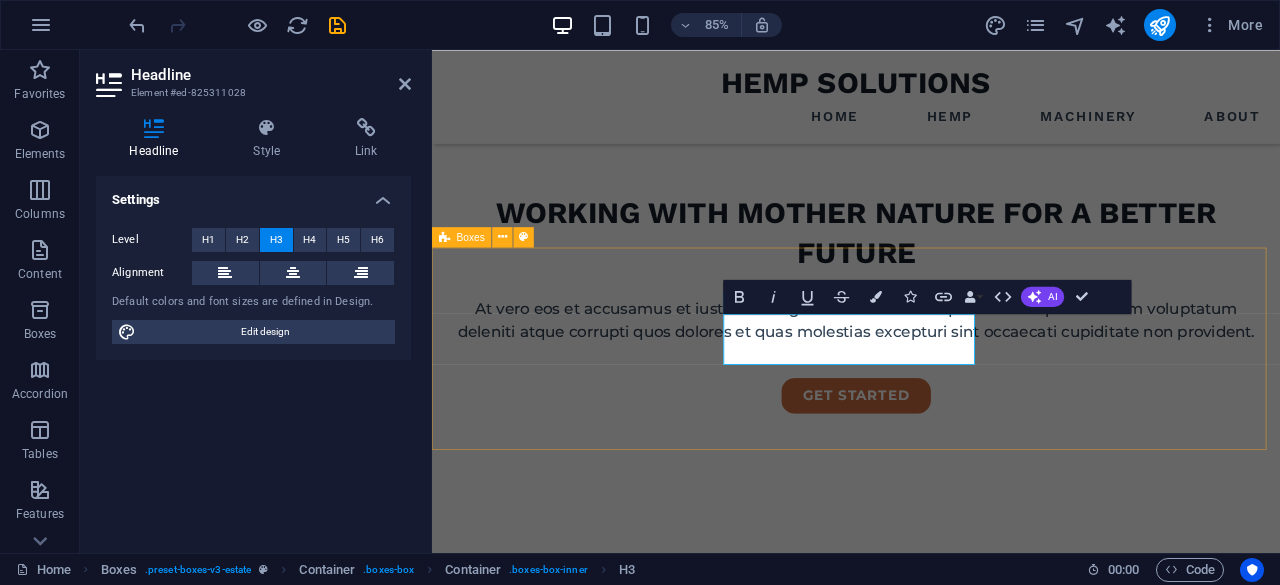 click on "premium locations high quality hemp processing machinery modern interior design" at bounding box center (931, 1044) 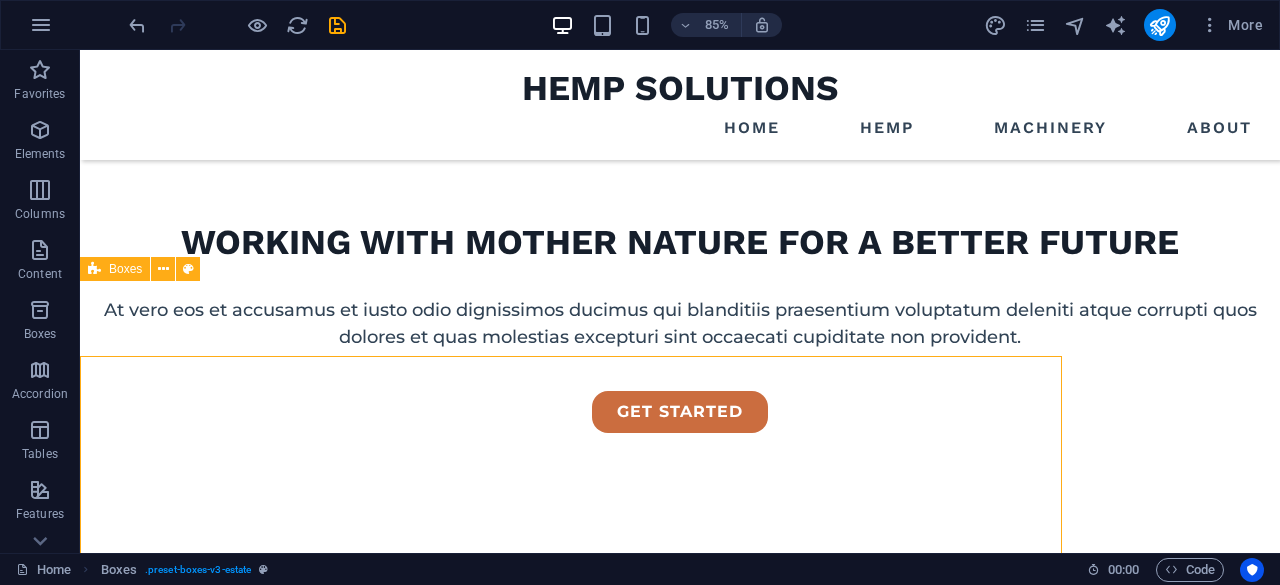 scroll, scrollTop: 525, scrollLeft: 0, axis: vertical 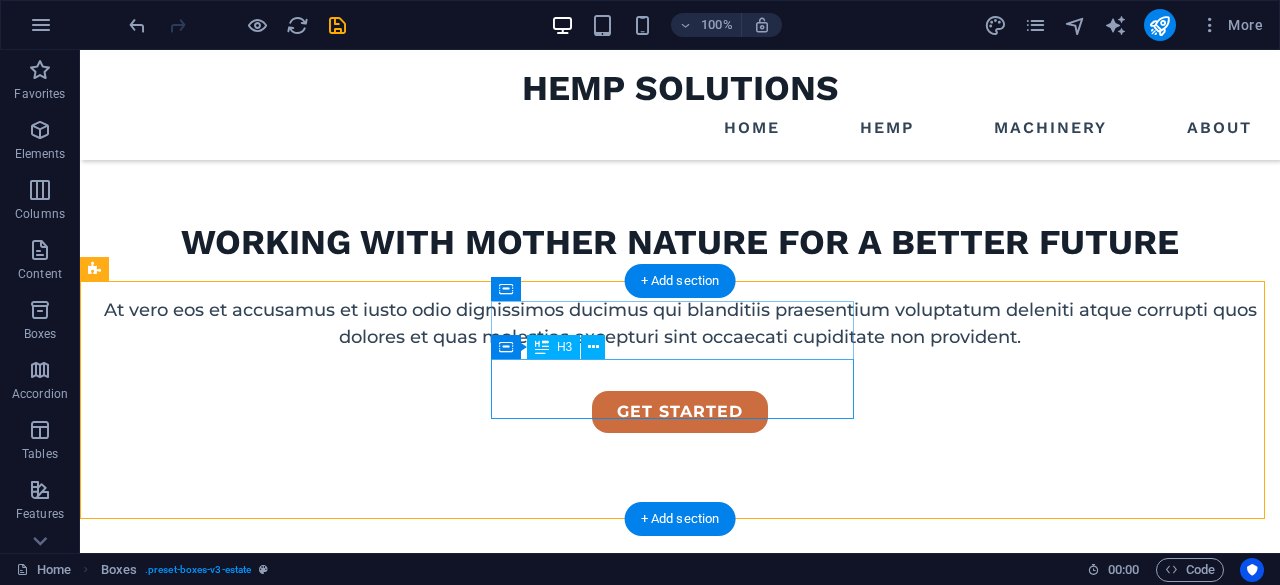 click on "high quality hemp processing machinery" at bounding box center [278, 987] 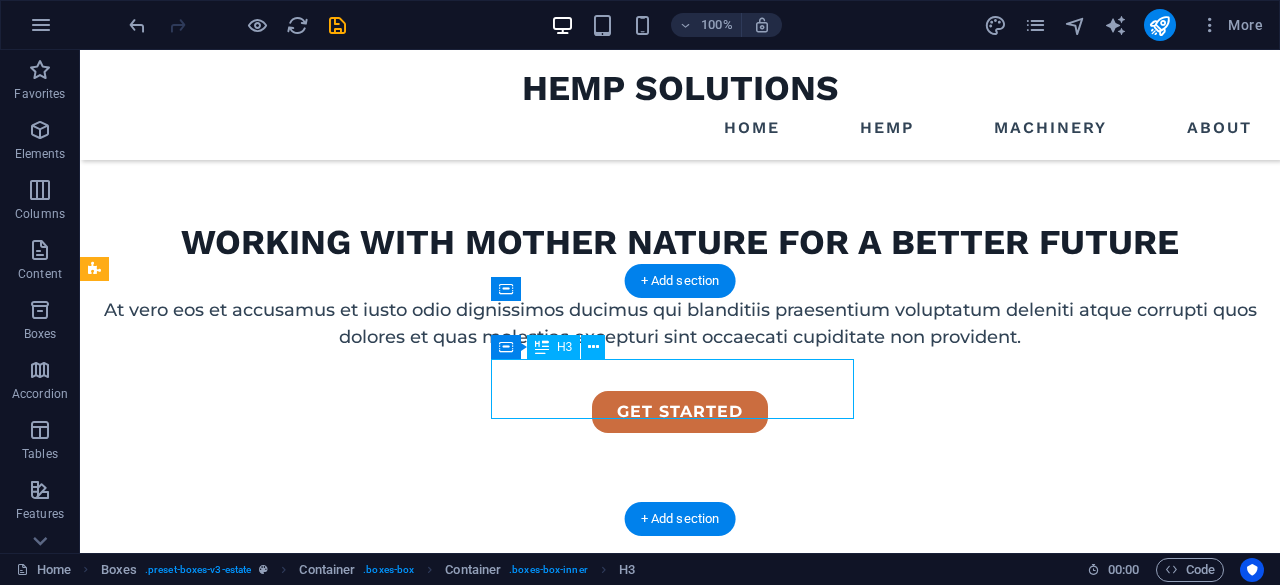 click on "high quality hemp processing machinery" at bounding box center [278, 987] 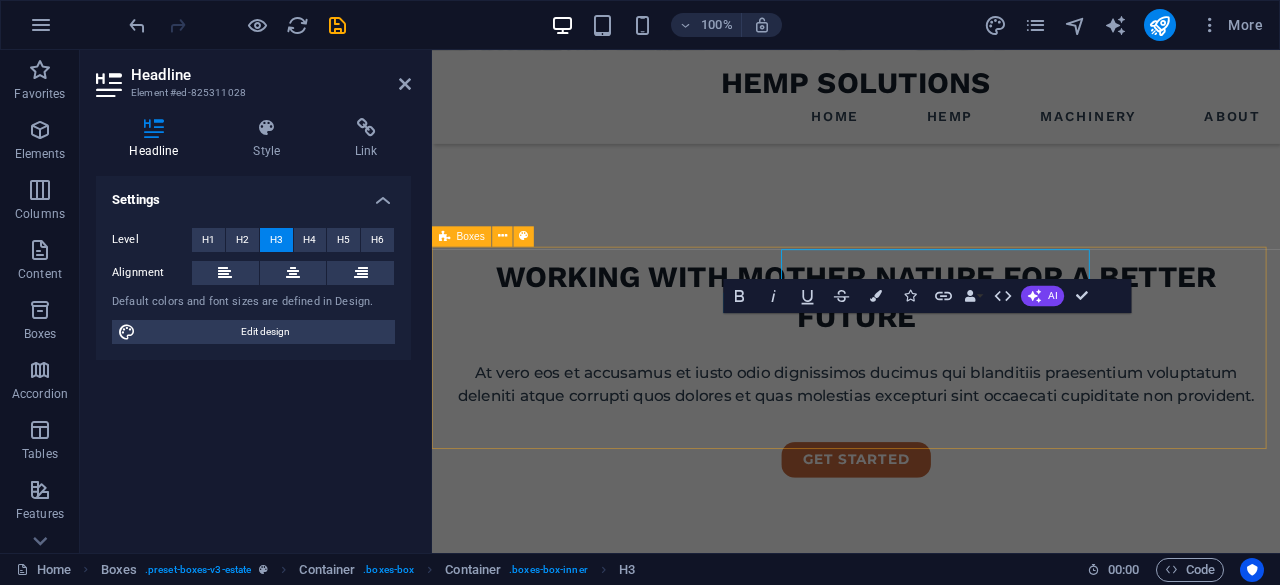 scroll, scrollTop: 600, scrollLeft: 0, axis: vertical 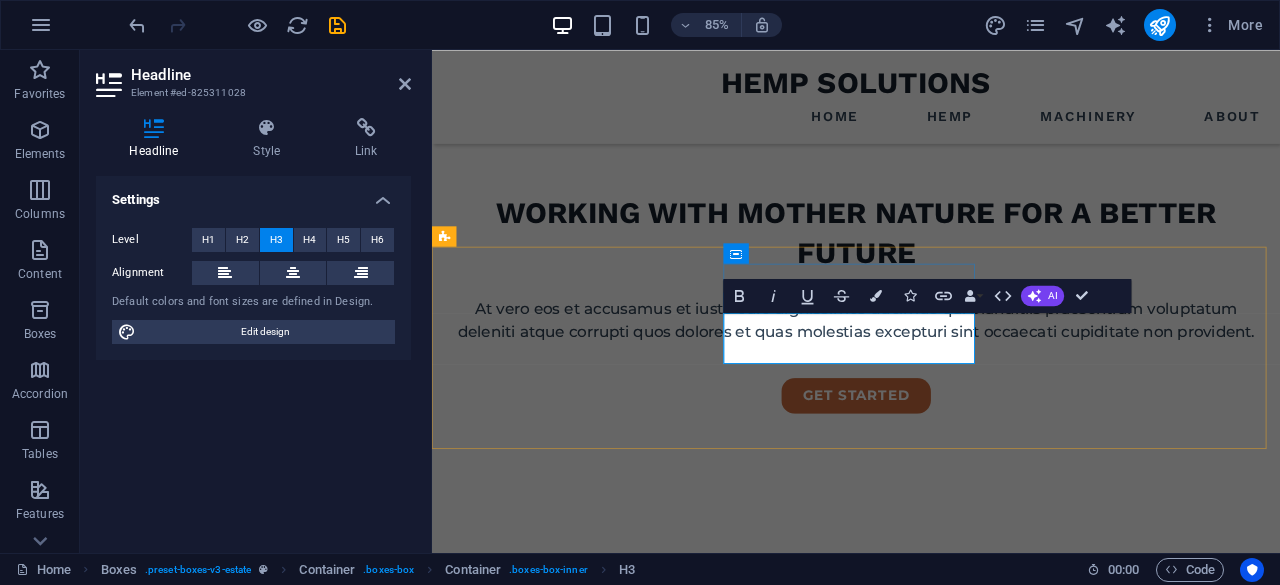 click on "high quality hemp processing machinery" at bounding box center [598, 1033] 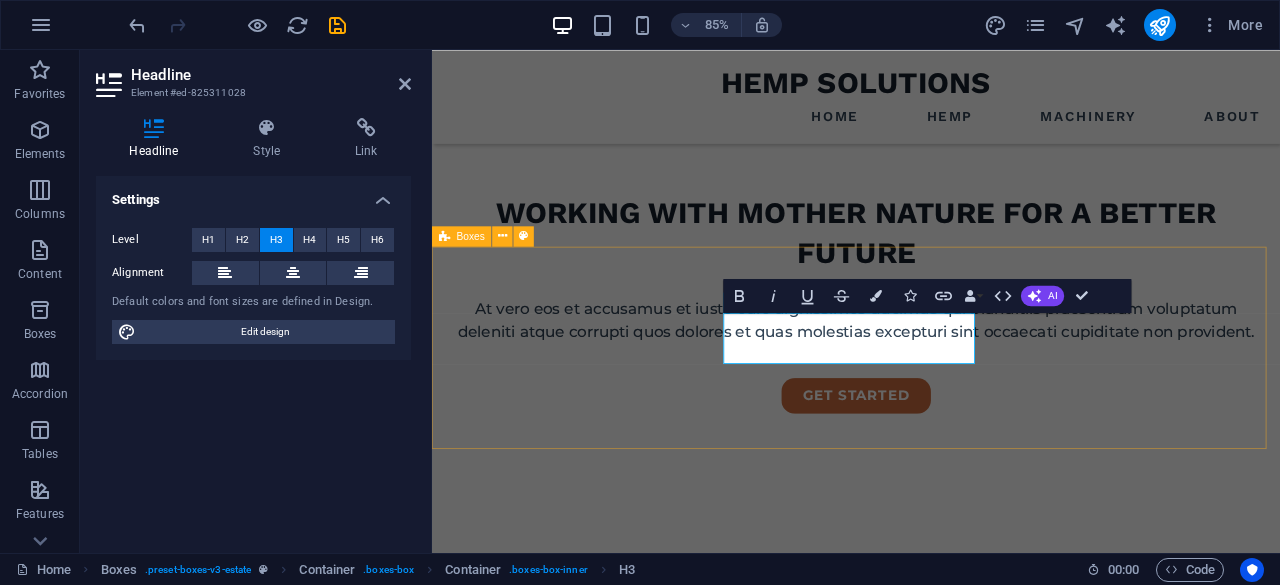 click on "premium locations  hemp processing machinery modern interior design" at bounding box center (931, 1044) 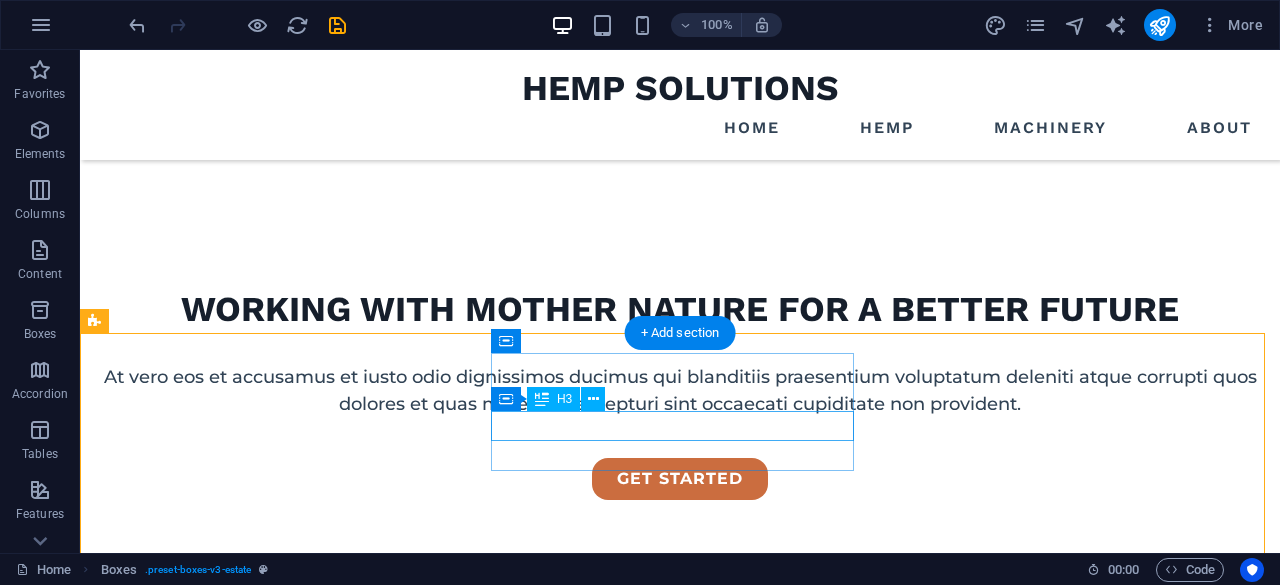 scroll, scrollTop: 452, scrollLeft: 0, axis: vertical 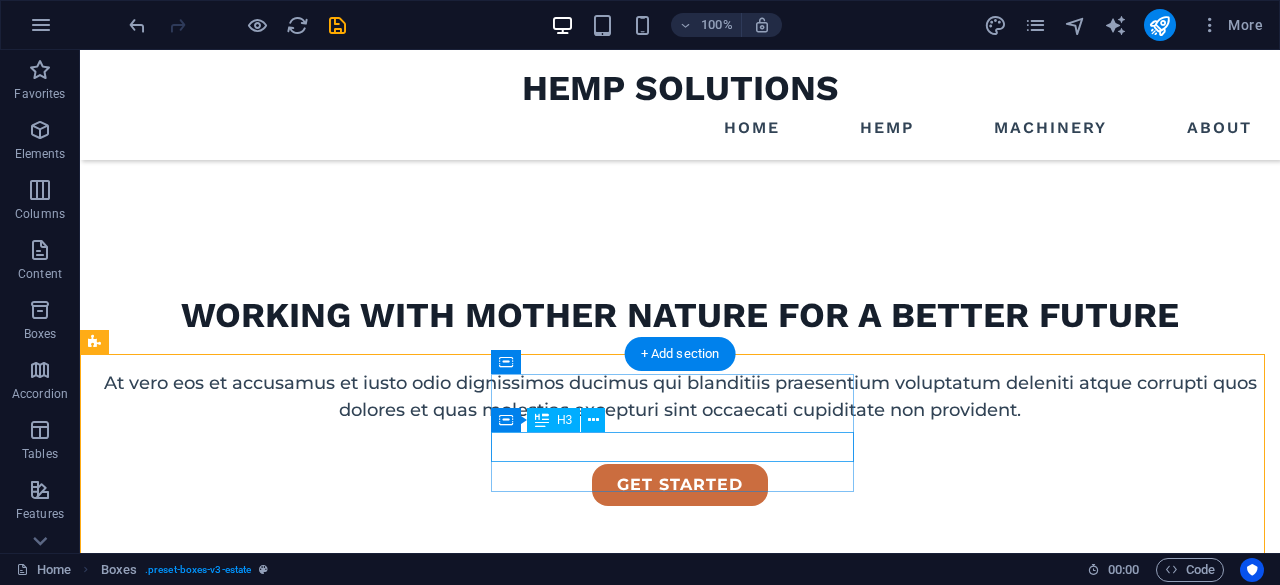 click on "hemp processing machinery" at bounding box center [278, 1045] 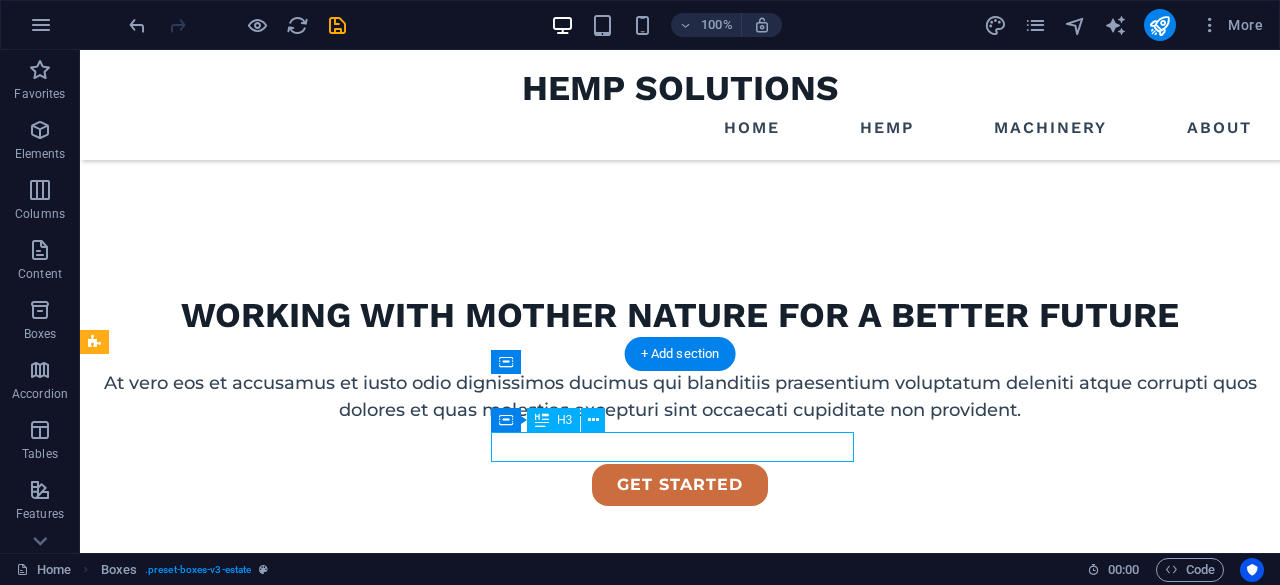 drag, startPoint x: 525, startPoint y: 509, endPoint x: 810, endPoint y: 440, distance: 293.2337 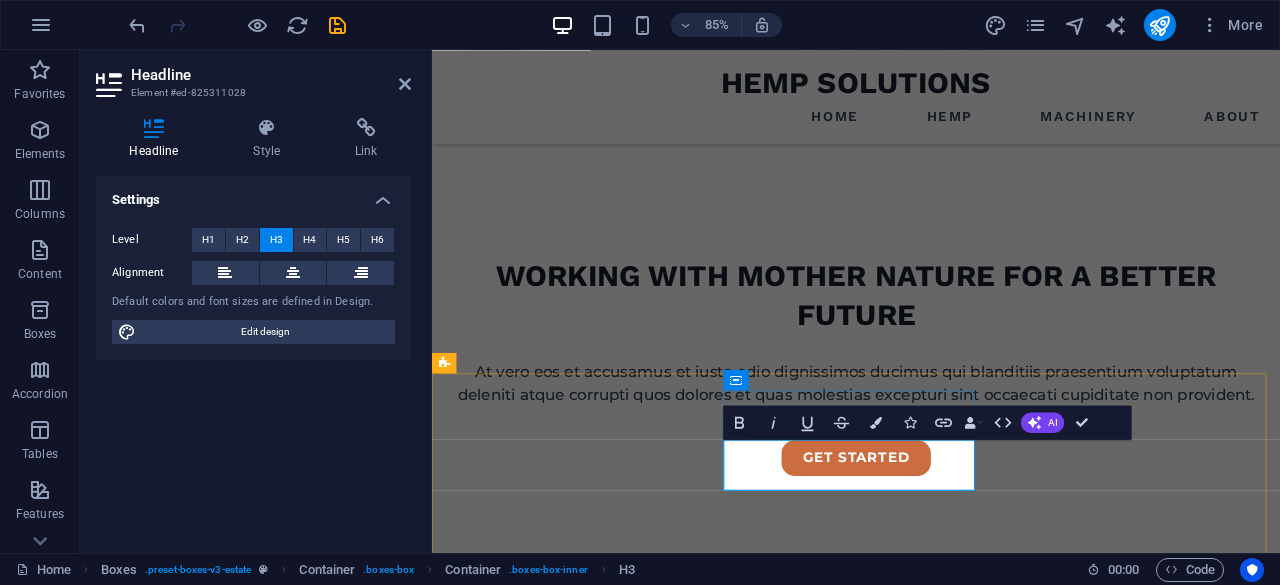 click on "hemp processing machinery" at bounding box center [598, 1106] 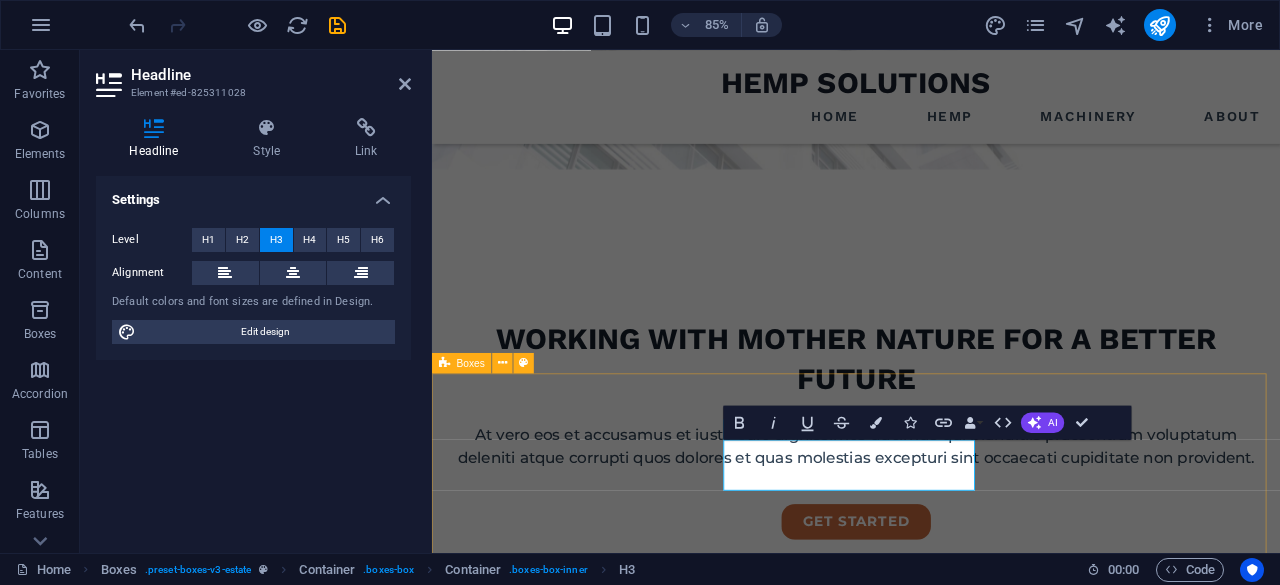 click on "premium locations high quality hemp processing machinery modern interior design" at bounding box center (931, 1192) 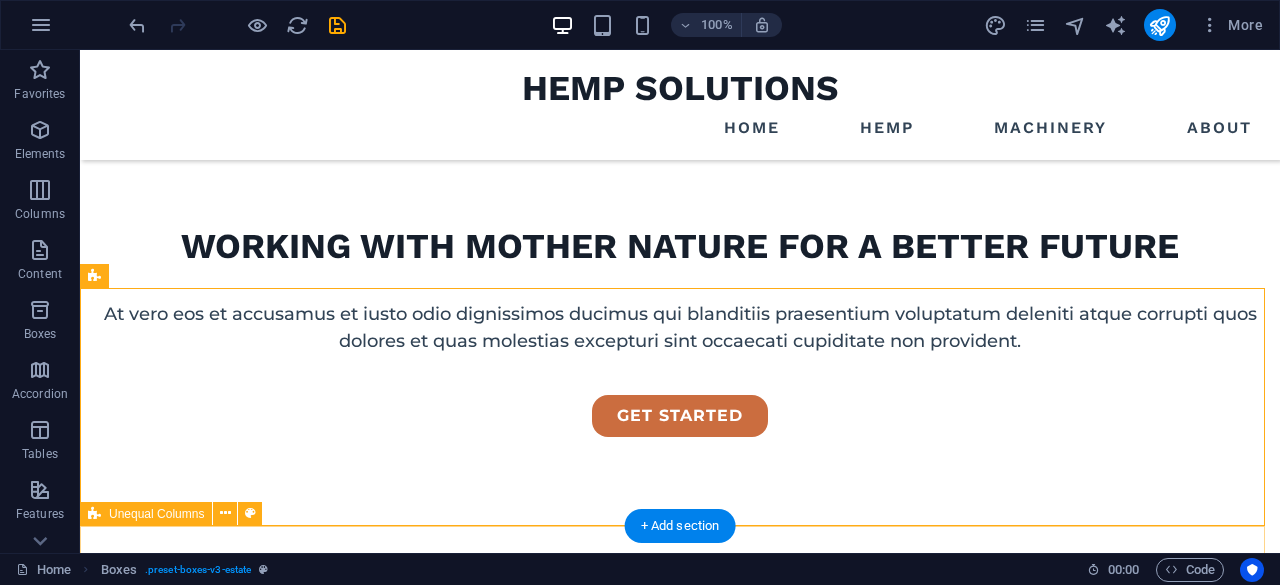 scroll, scrollTop: 522, scrollLeft: 0, axis: vertical 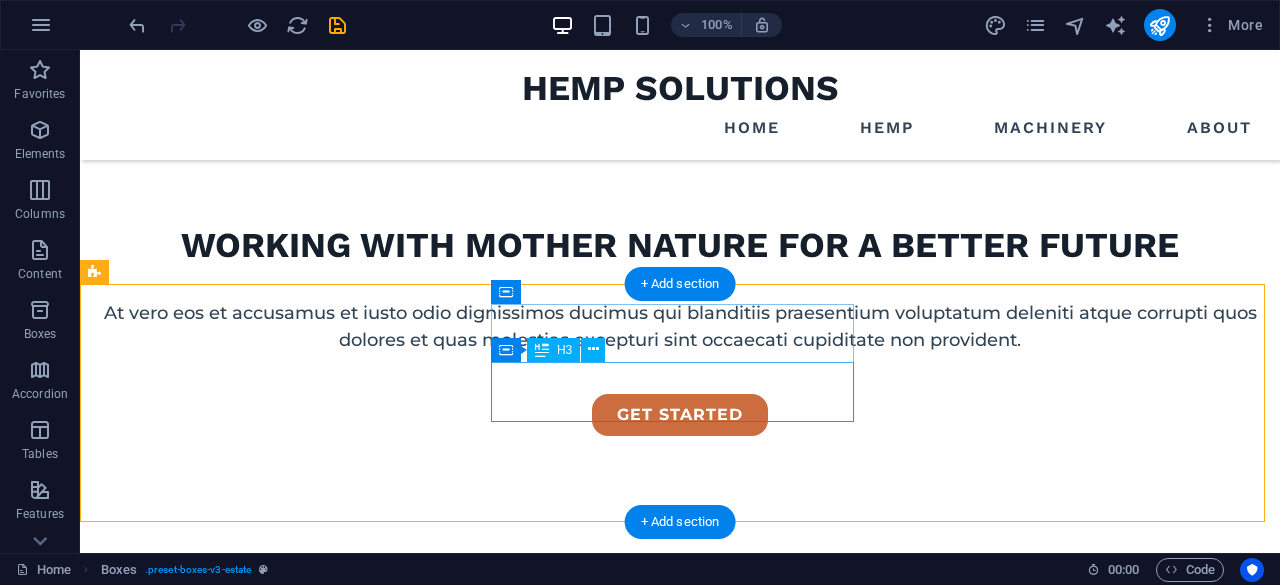 click on "high quality hemp processing machinery" at bounding box center (278, 990) 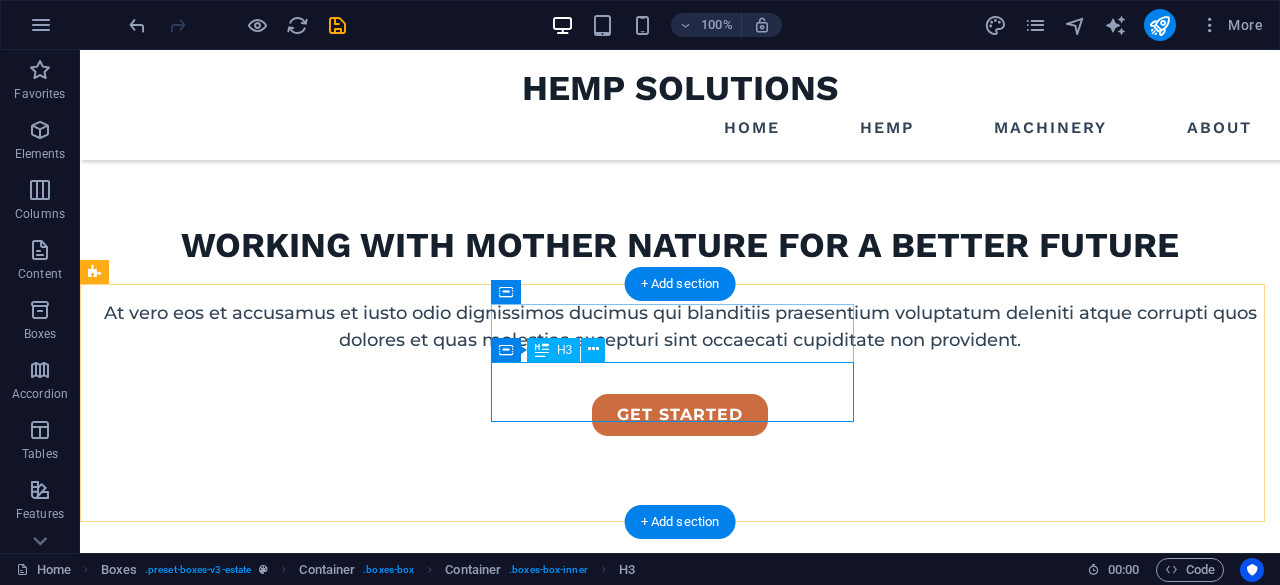 click on "high quality hemp processing machinery" at bounding box center [278, 990] 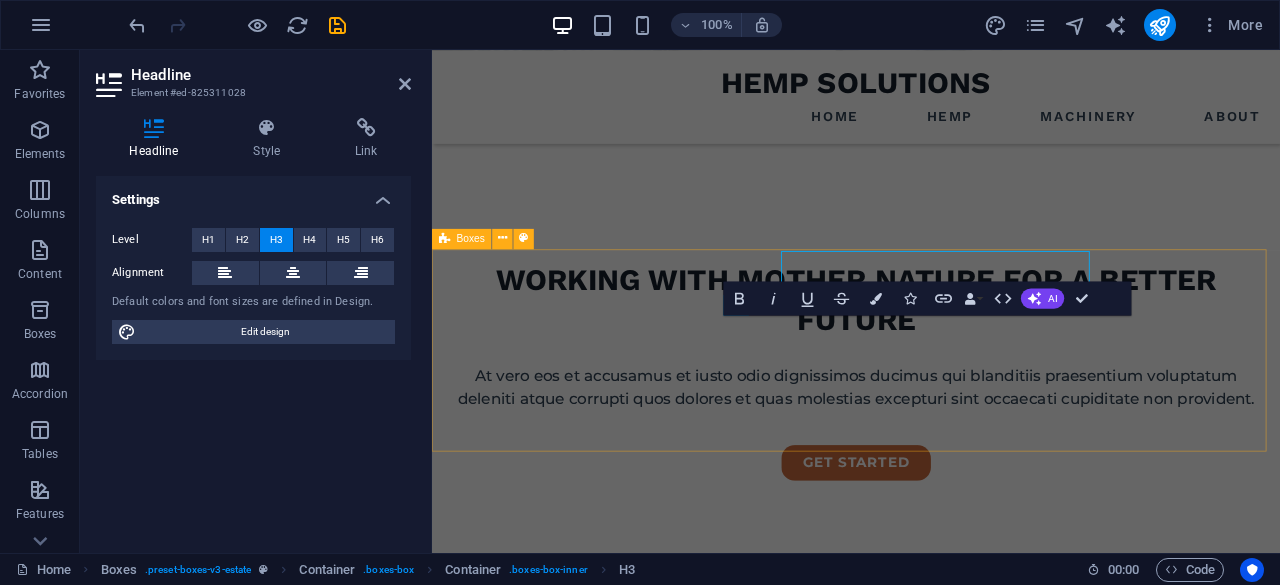 scroll, scrollTop: 598, scrollLeft: 0, axis: vertical 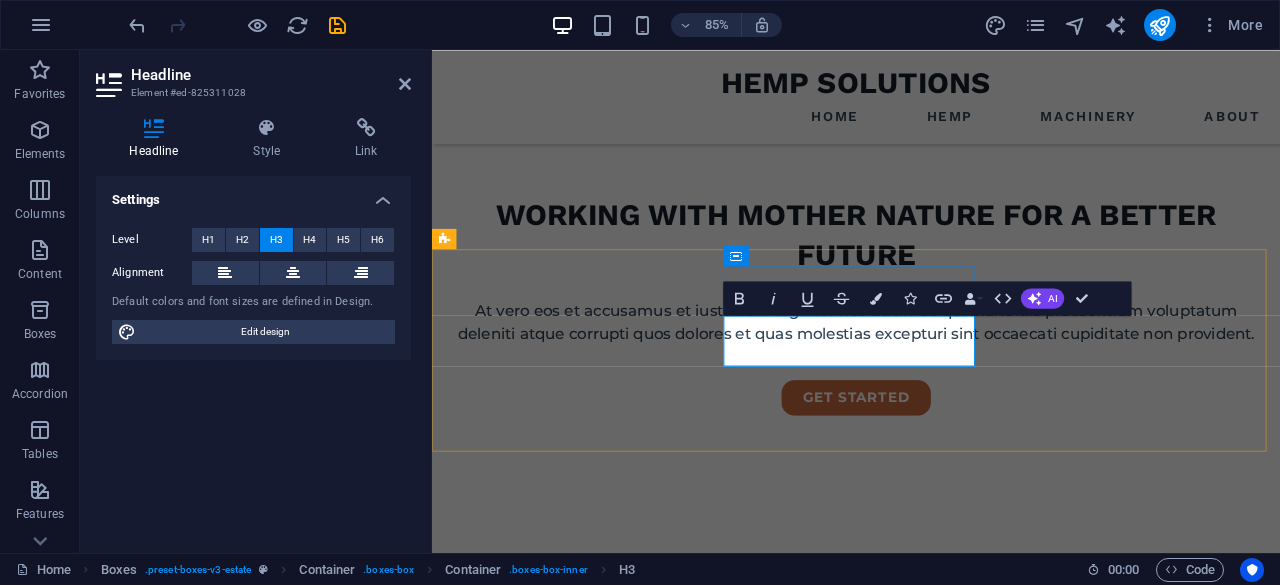 click on "high quality hemp processing machinery" at bounding box center (598, 1035) 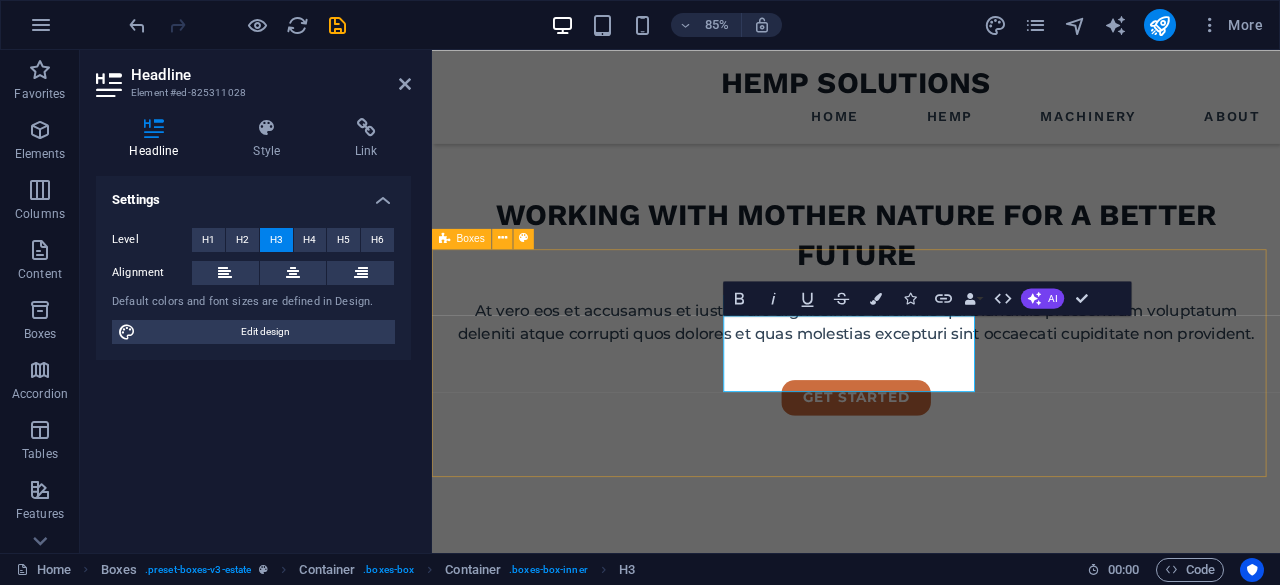 click on "premium locations precisely engineered hemp processing machinery modern interior design" at bounding box center (931, 1061) 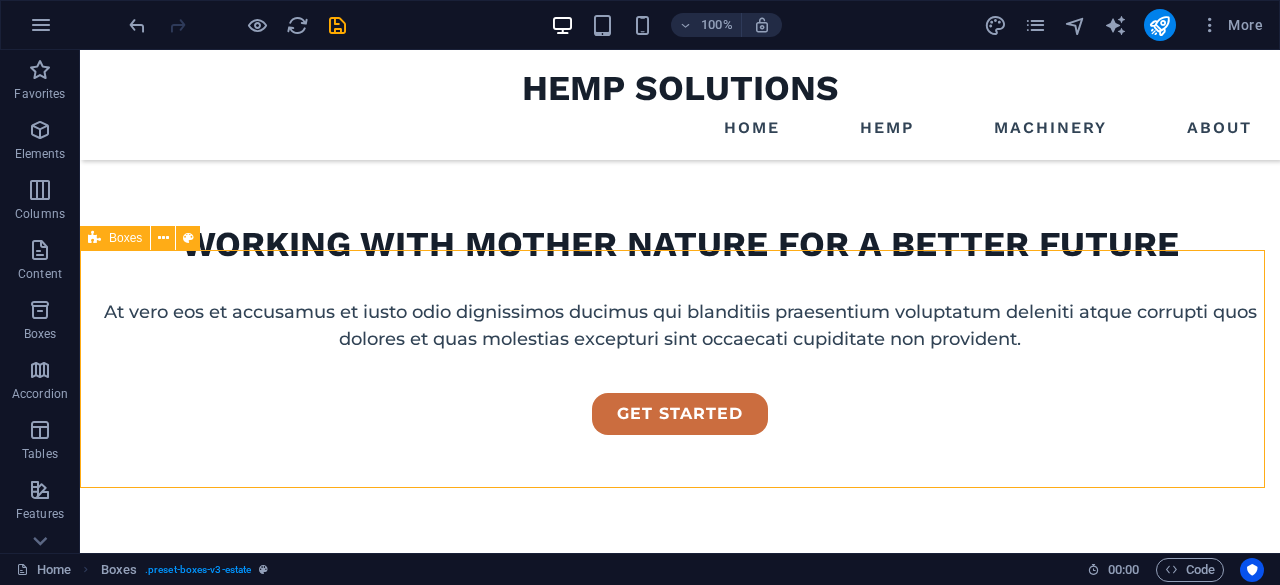 scroll, scrollTop: 557, scrollLeft: 0, axis: vertical 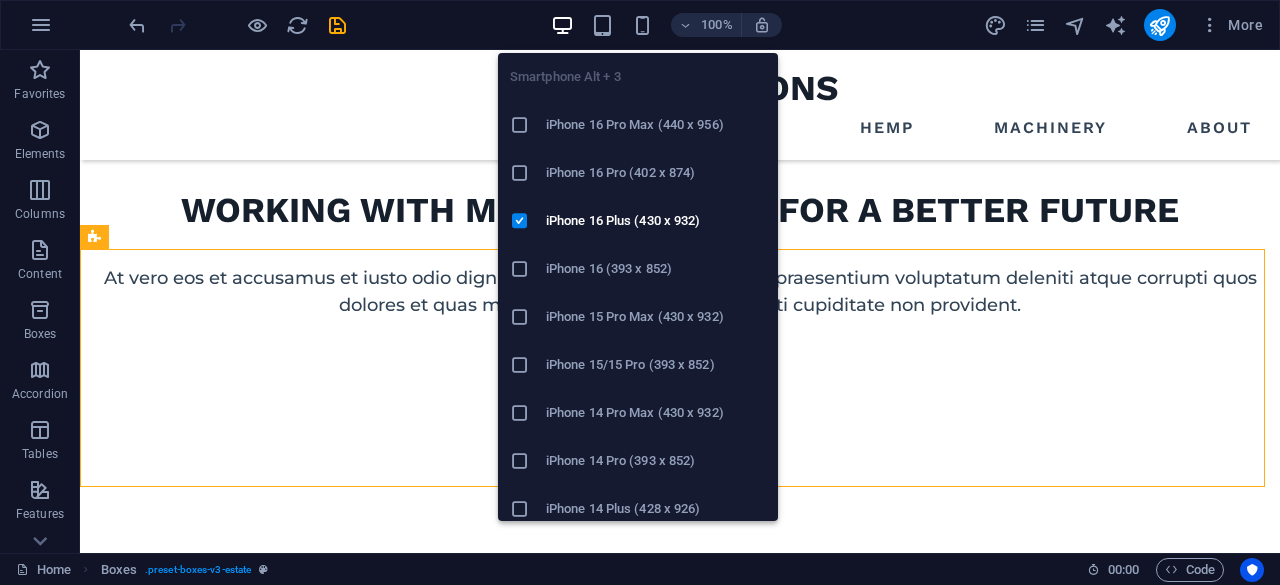 click at bounding box center (643, 25) 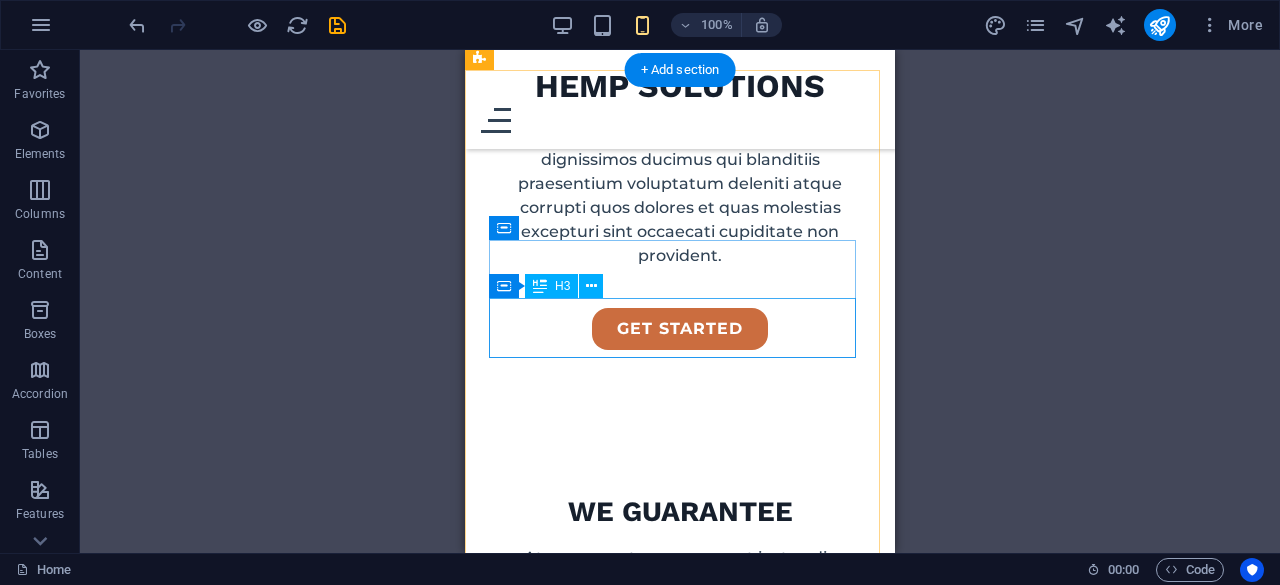 scroll, scrollTop: 830, scrollLeft: 0, axis: vertical 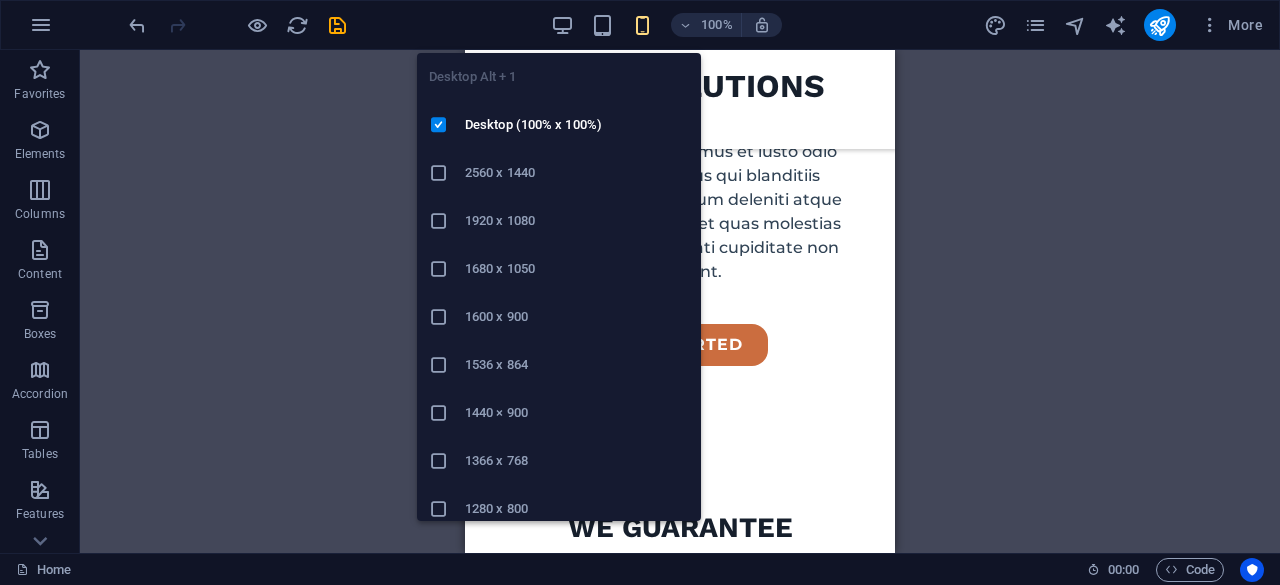 click at bounding box center [562, 25] 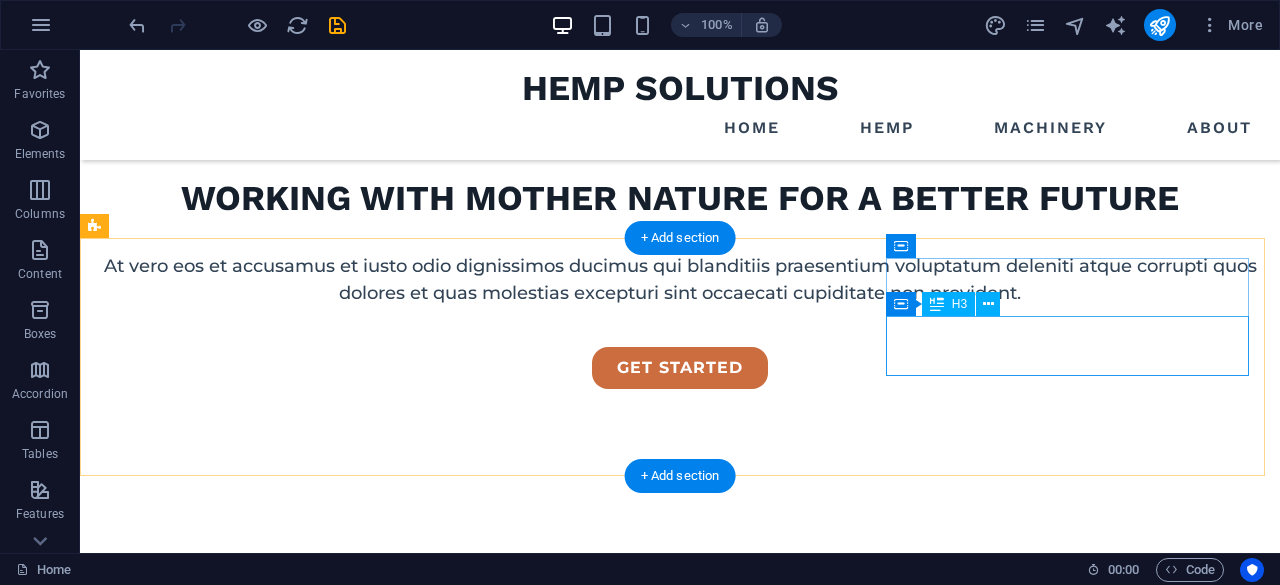 scroll, scrollTop: 568, scrollLeft: 0, axis: vertical 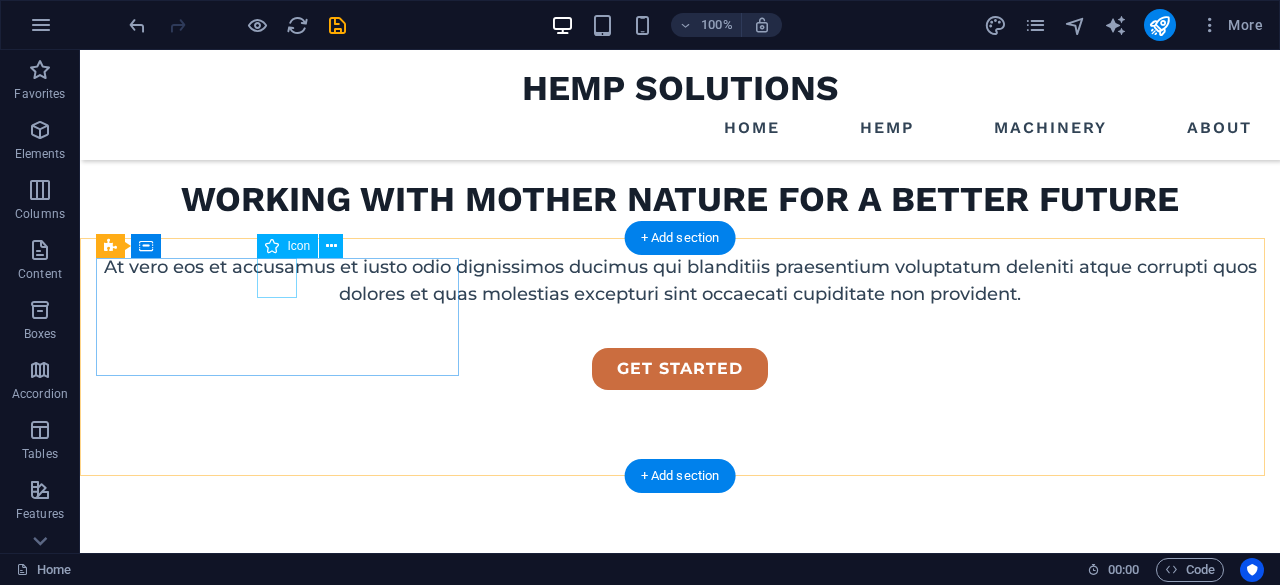 click at bounding box center (278, 742) 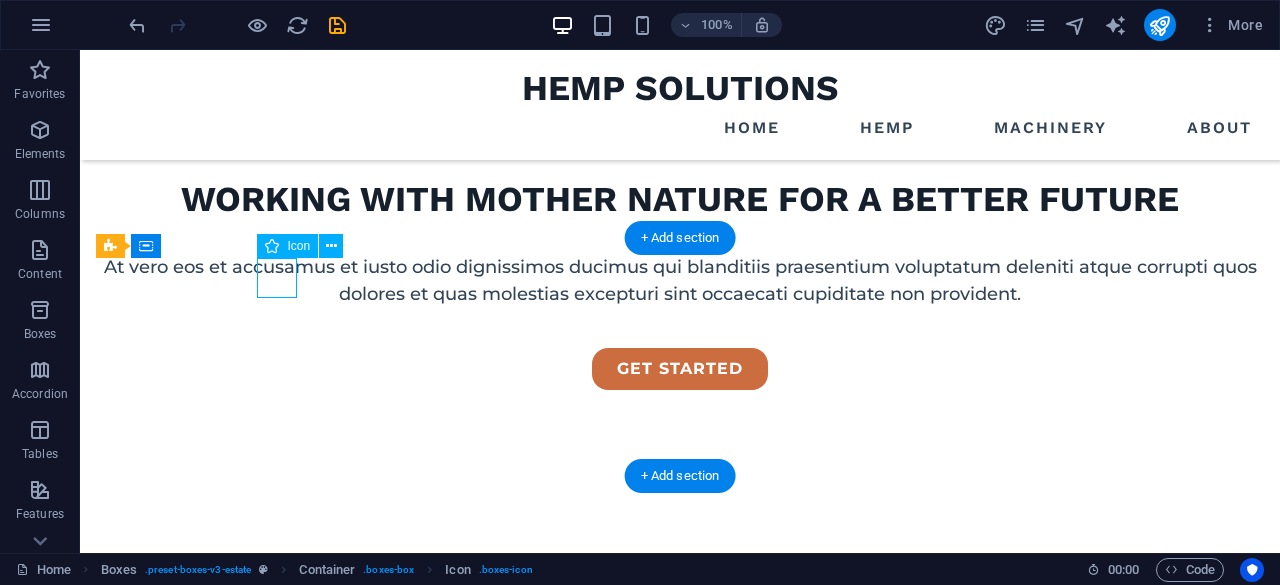 click at bounding box center (278, 742) 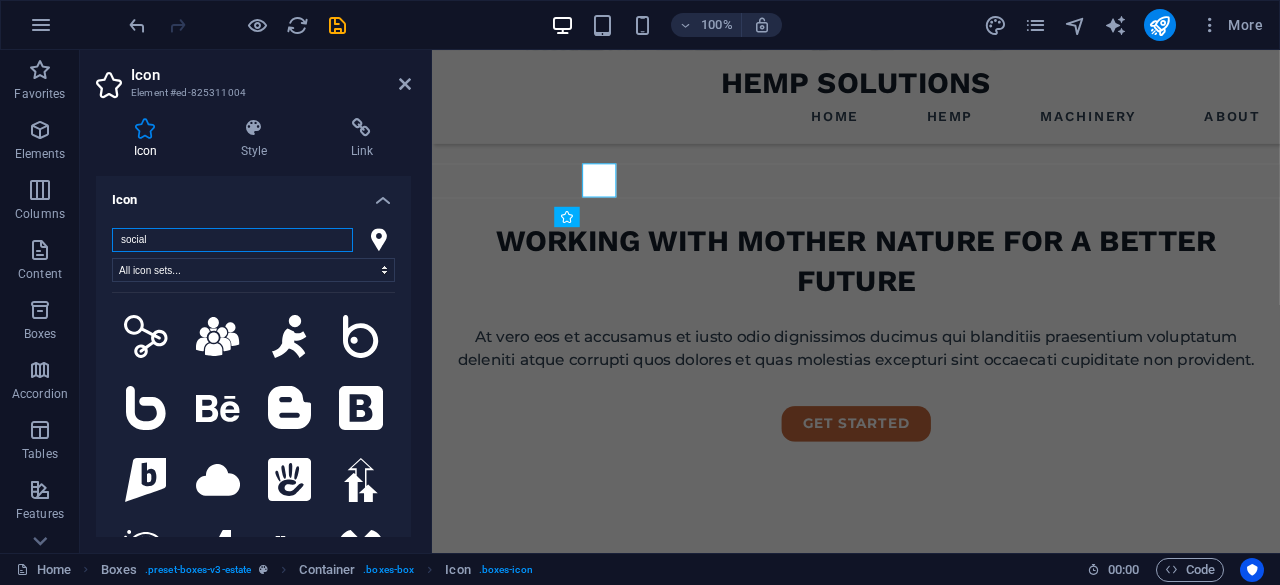 scroll, scrollTop: 643, scrollLeft: 0, axis: vertical 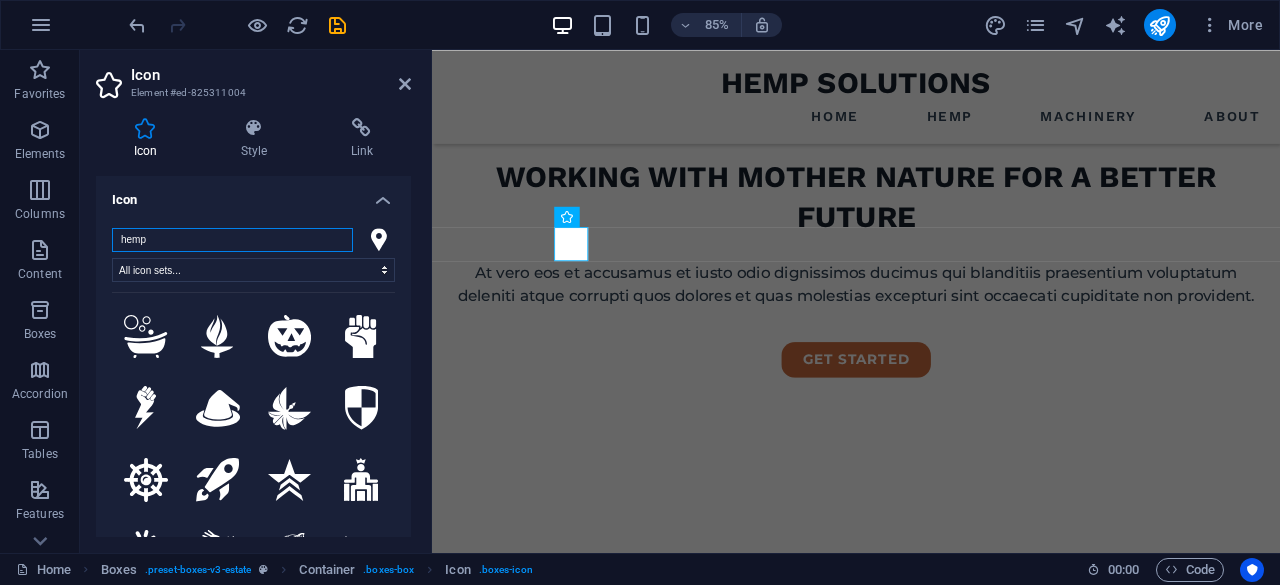 type on "hemp" 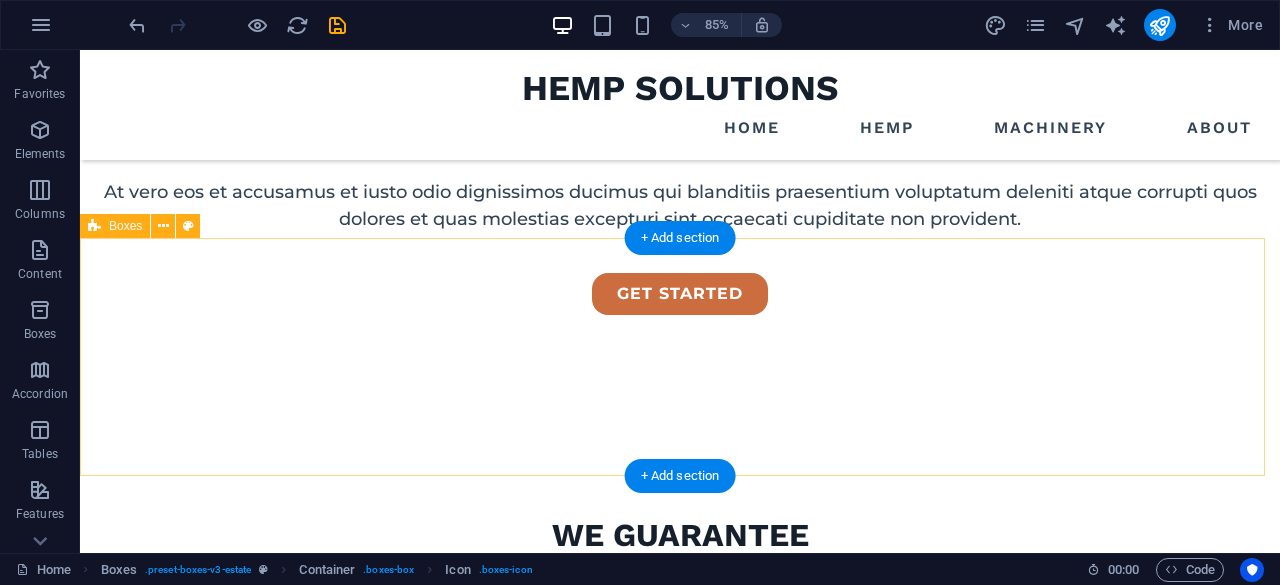 scroll, scrollTop: 568, scrollLeft: 0, axis: vertical 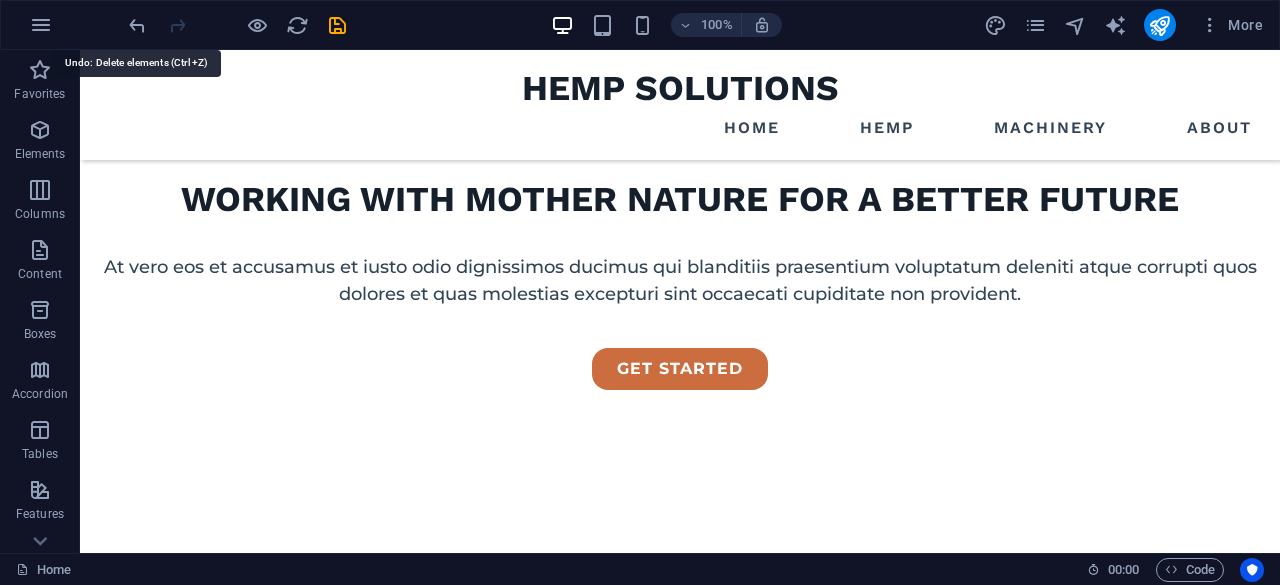 click at bounding box center (137, 25) 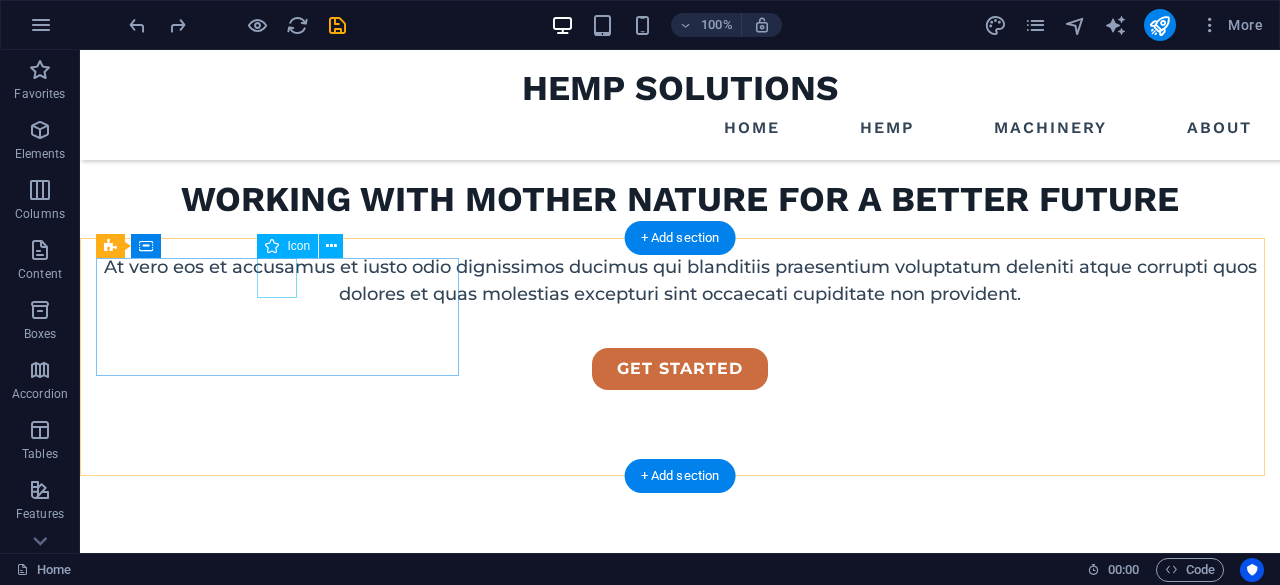 click at bounding box center (278, 742) 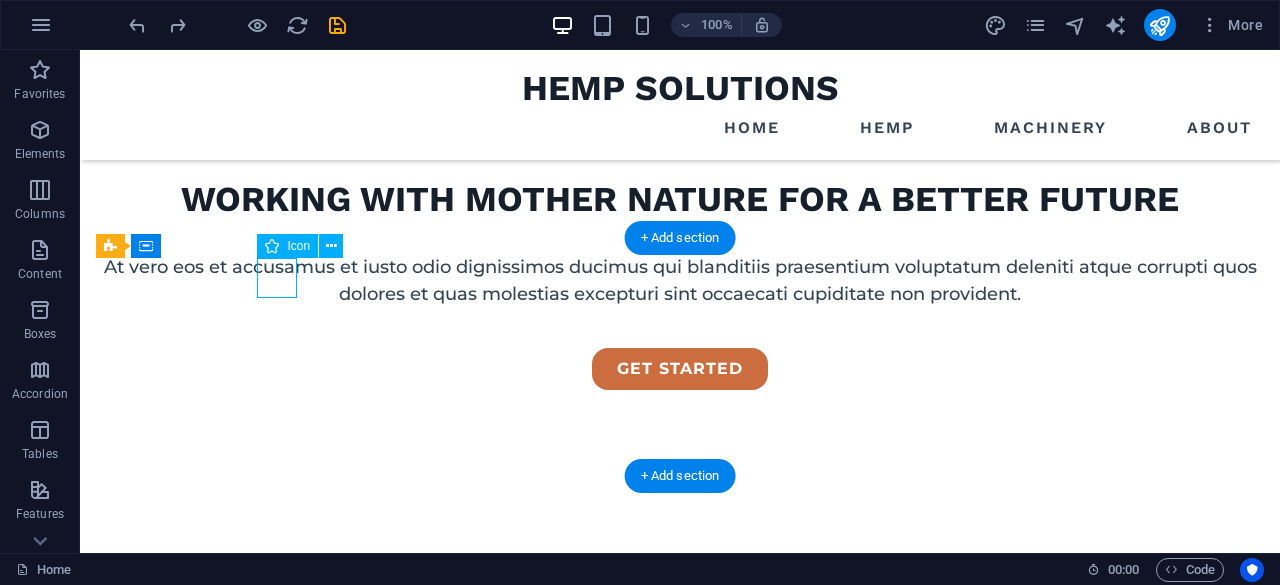 click at bounding box center (278, 742) 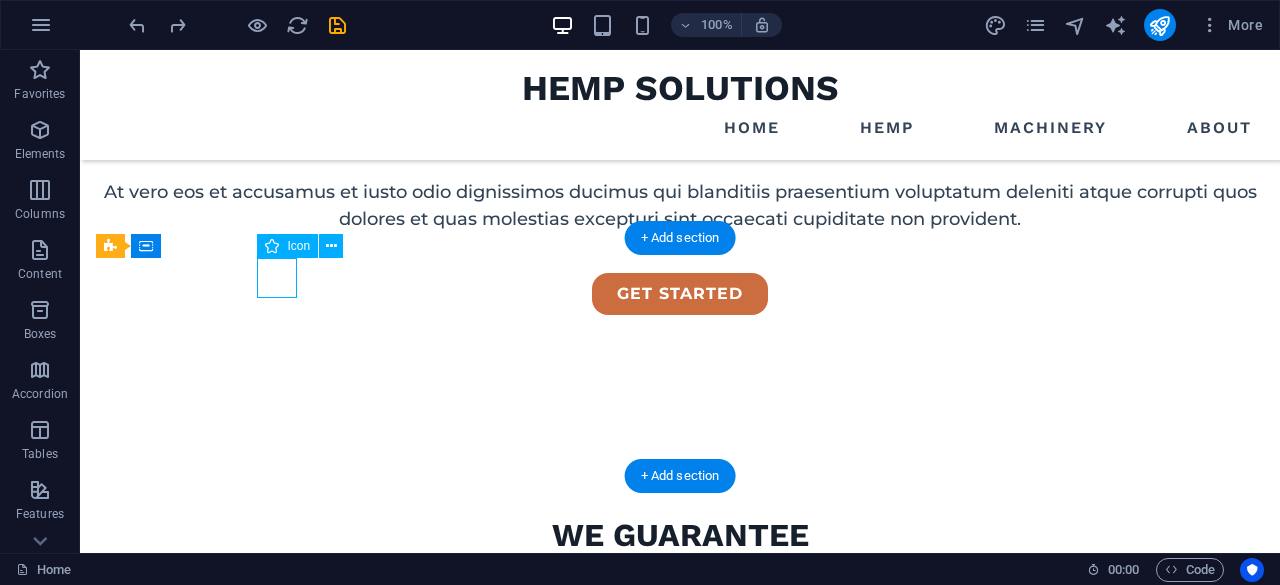select on "xMidYMid" 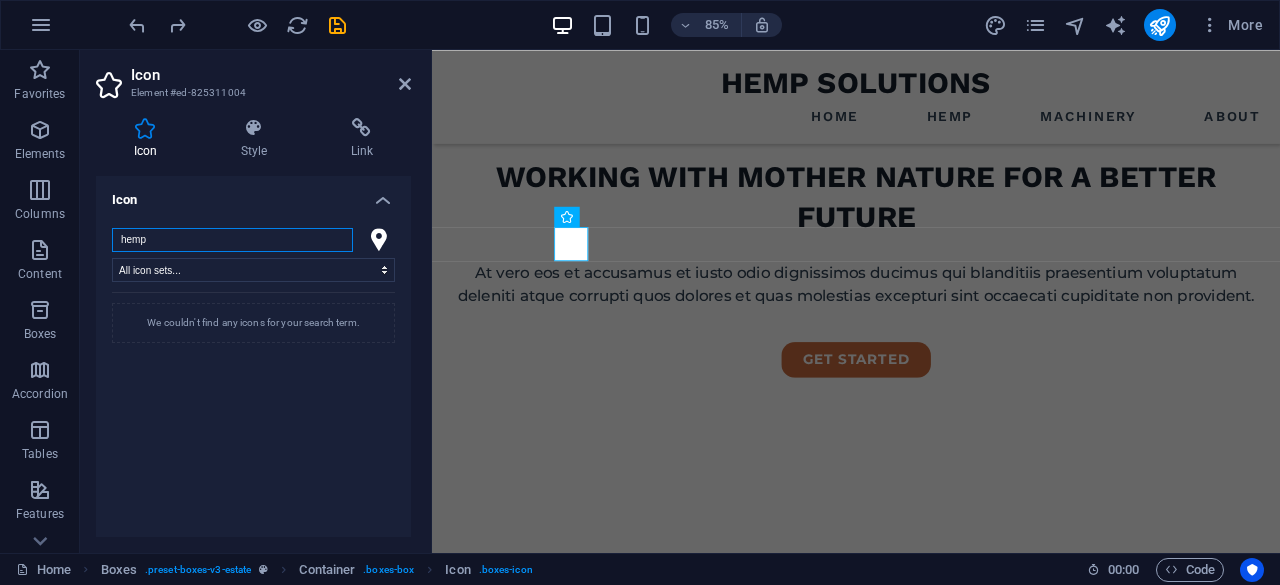 click on "hemp" at bounding box center [232, 240] 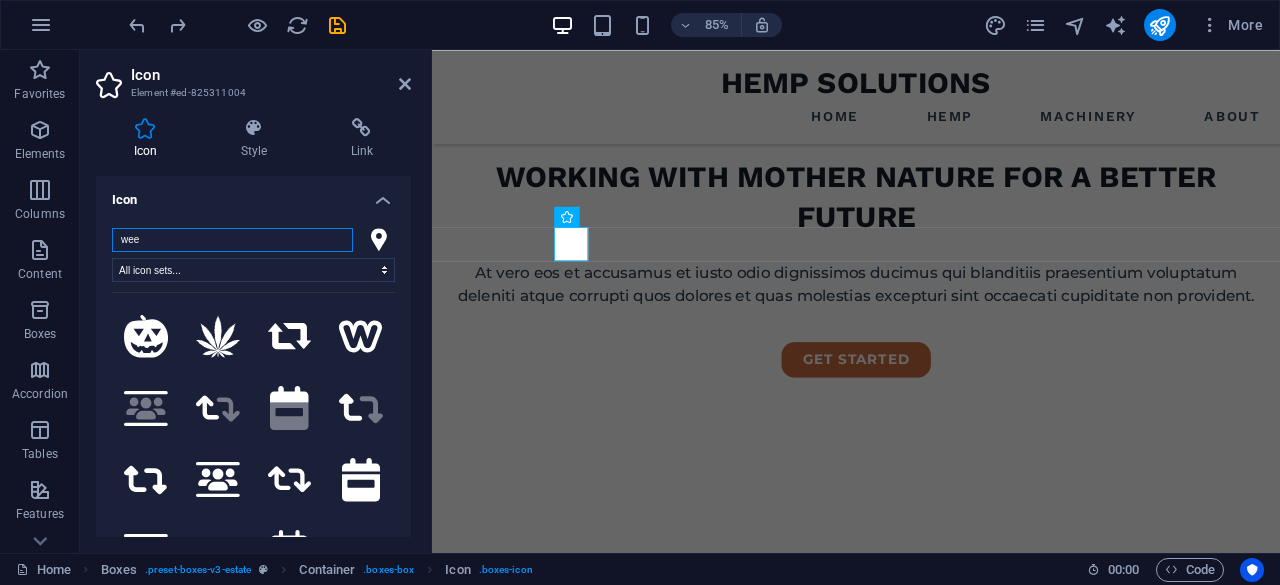 type on "wee" 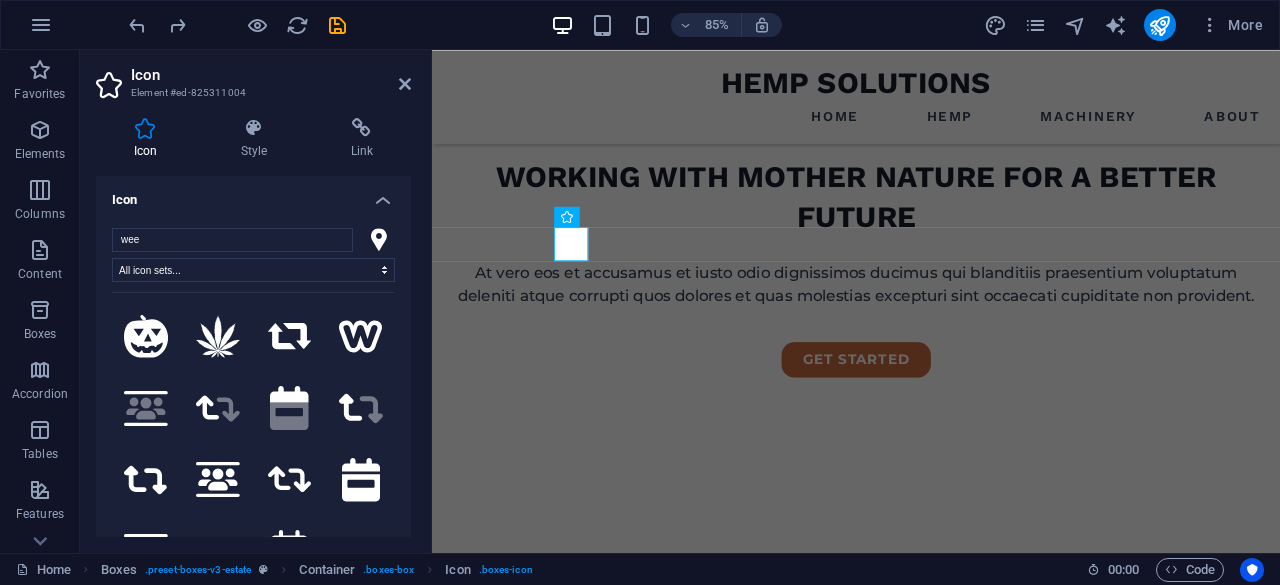 click 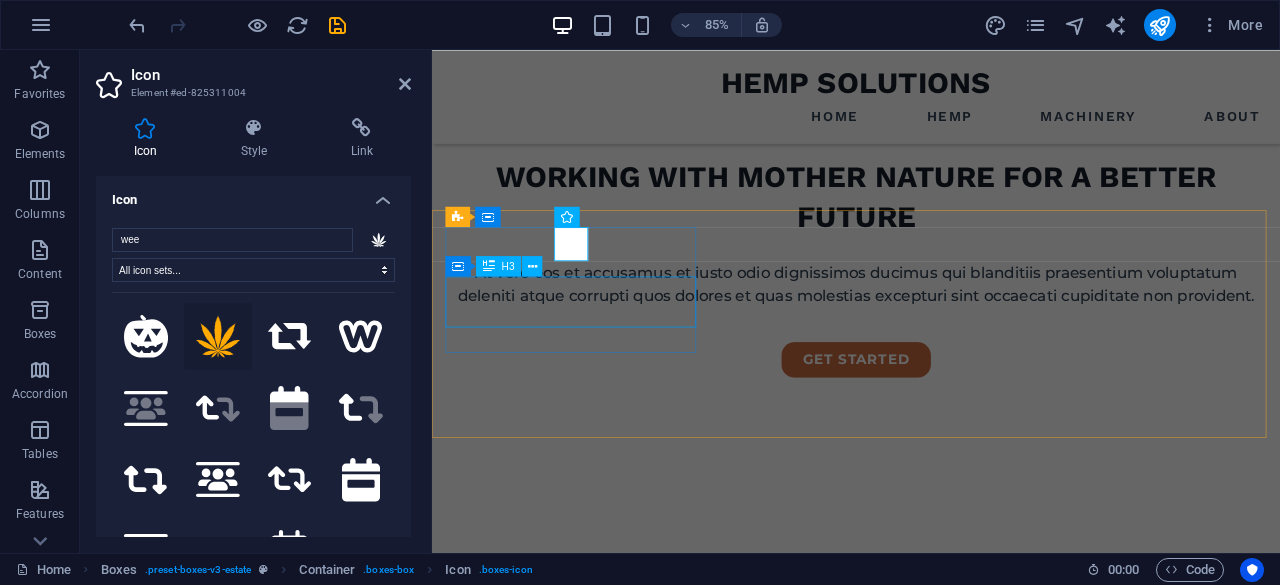 click on "premium locations" at bounding box center (598, 856) 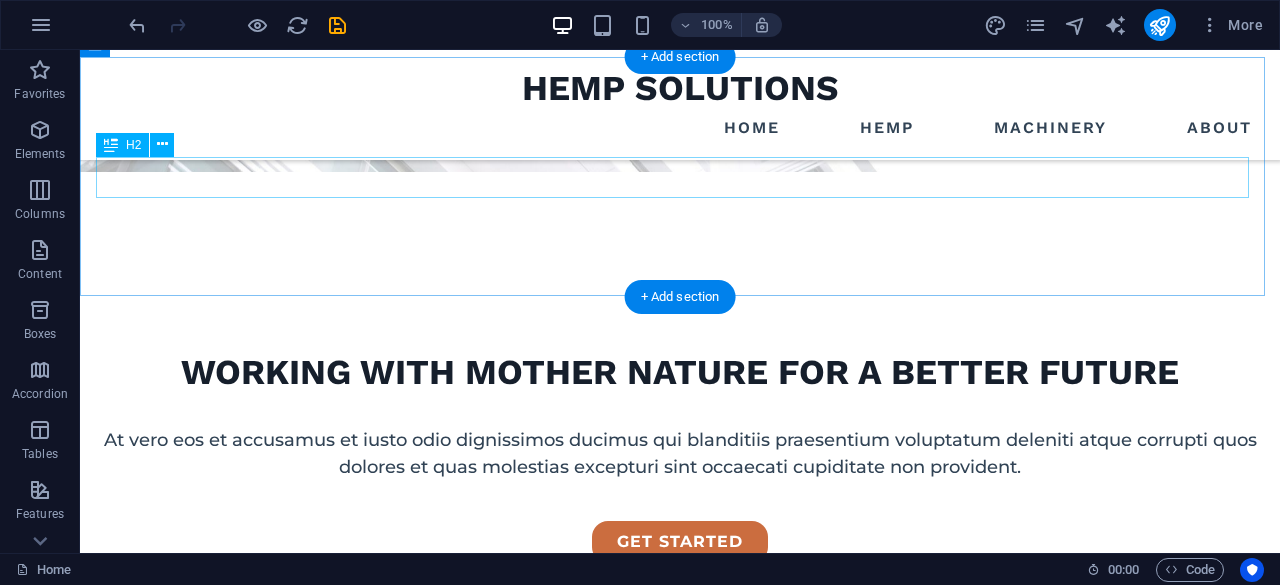 scroll, scrollTop: 510, scrollLeft: 0, axis: vertical 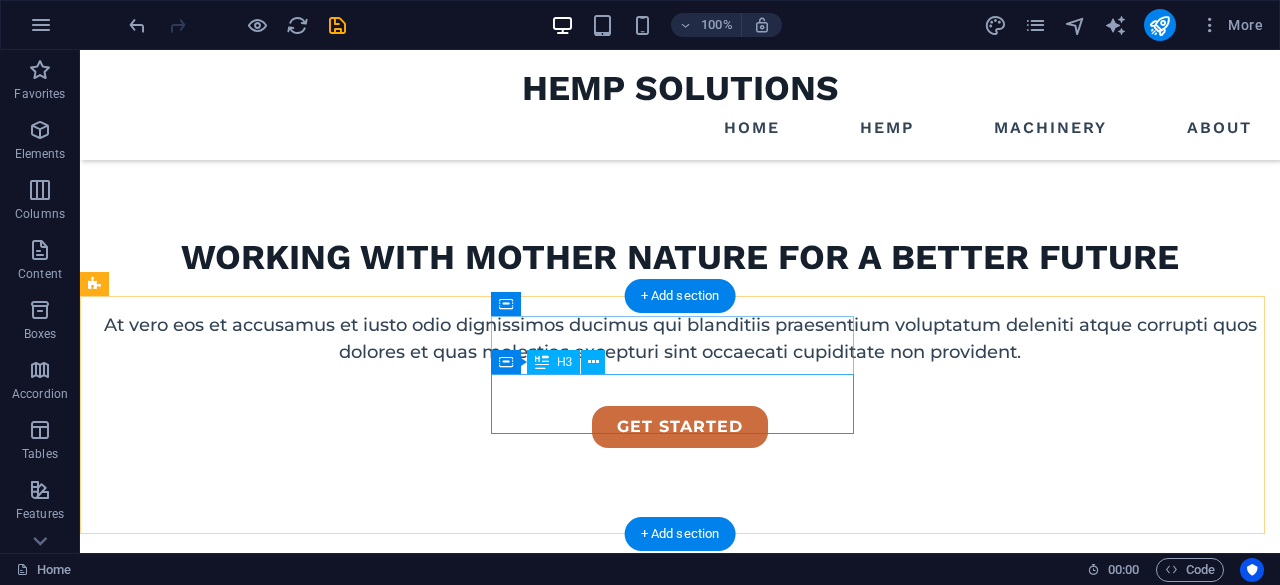 click on "precisely engineered hemp processing machinery" at bounding box center [278, 1002] 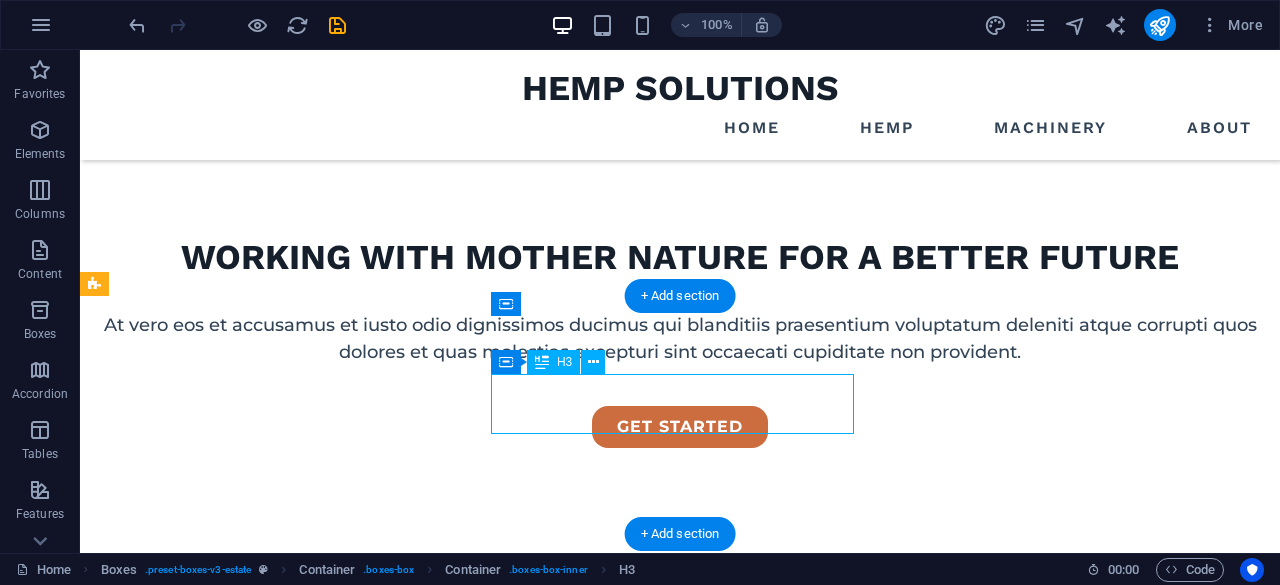 click on "precisely engineered hemp processing machinery" at bounding box center (278, 1002) 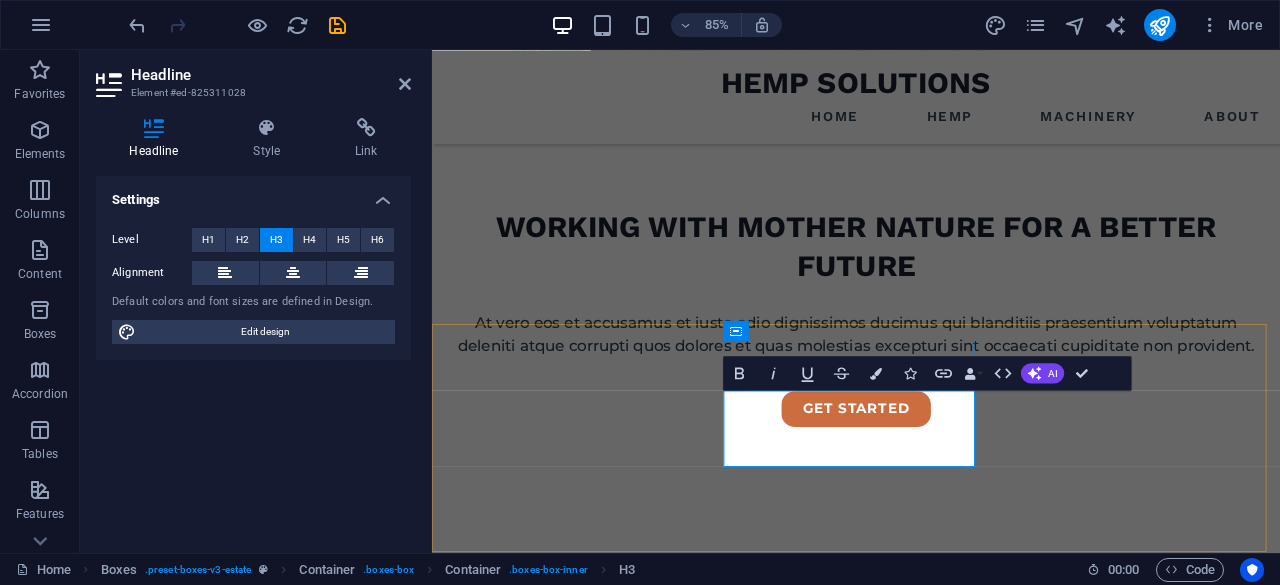 click on "precisely engineered hemp processing machinery" at bounding box center [598, 1063] 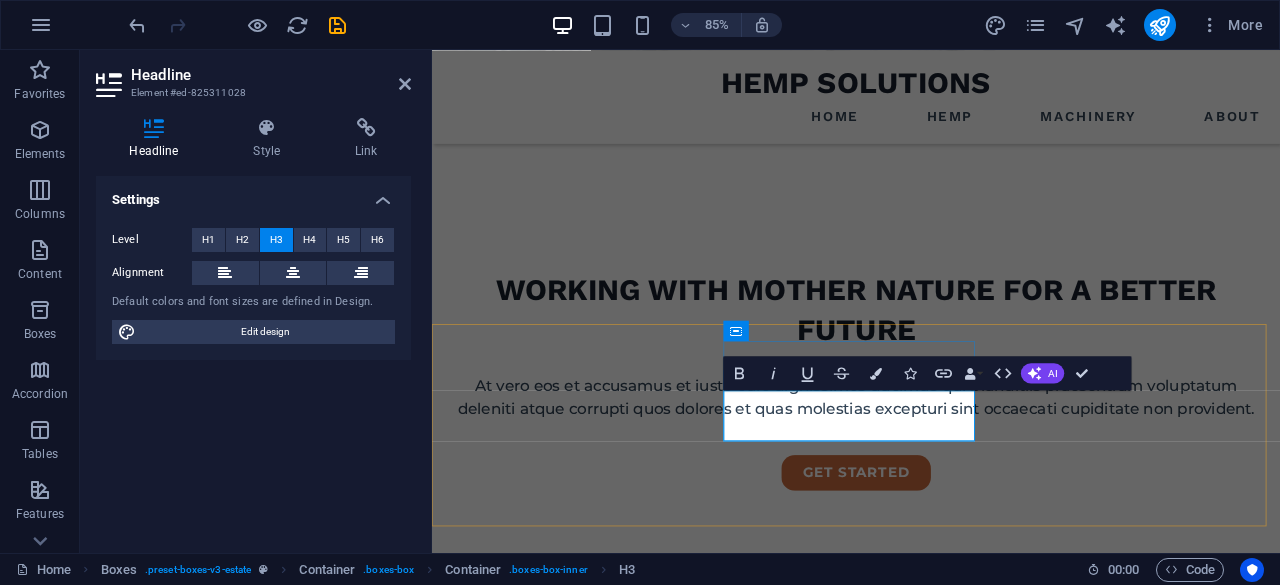 type 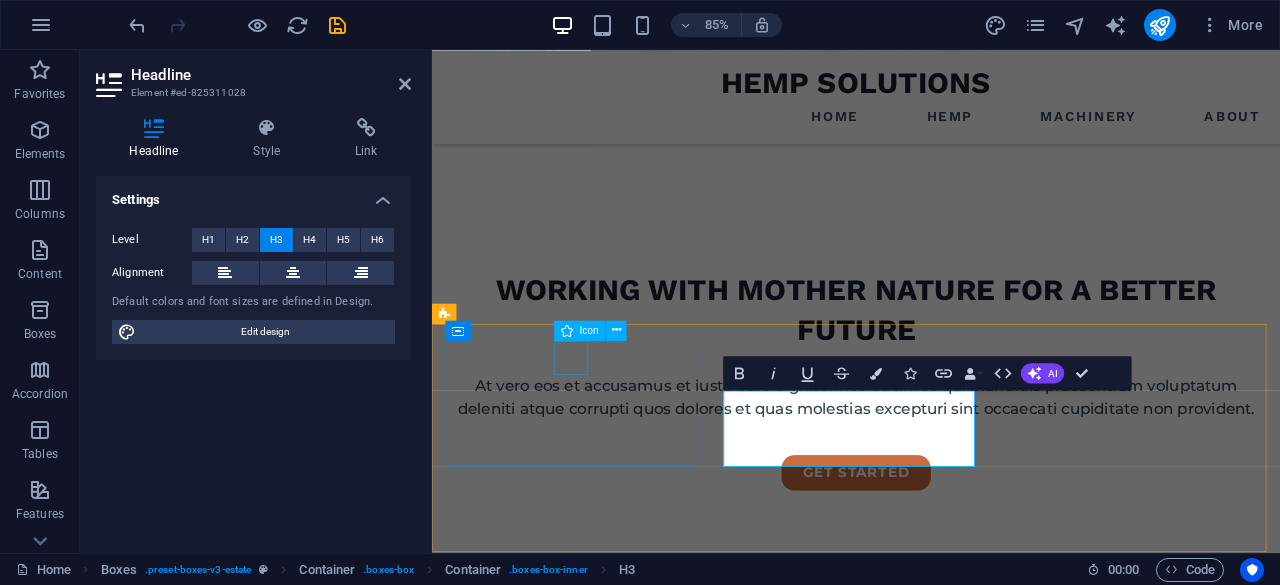 click at bounding box center [598, 921] 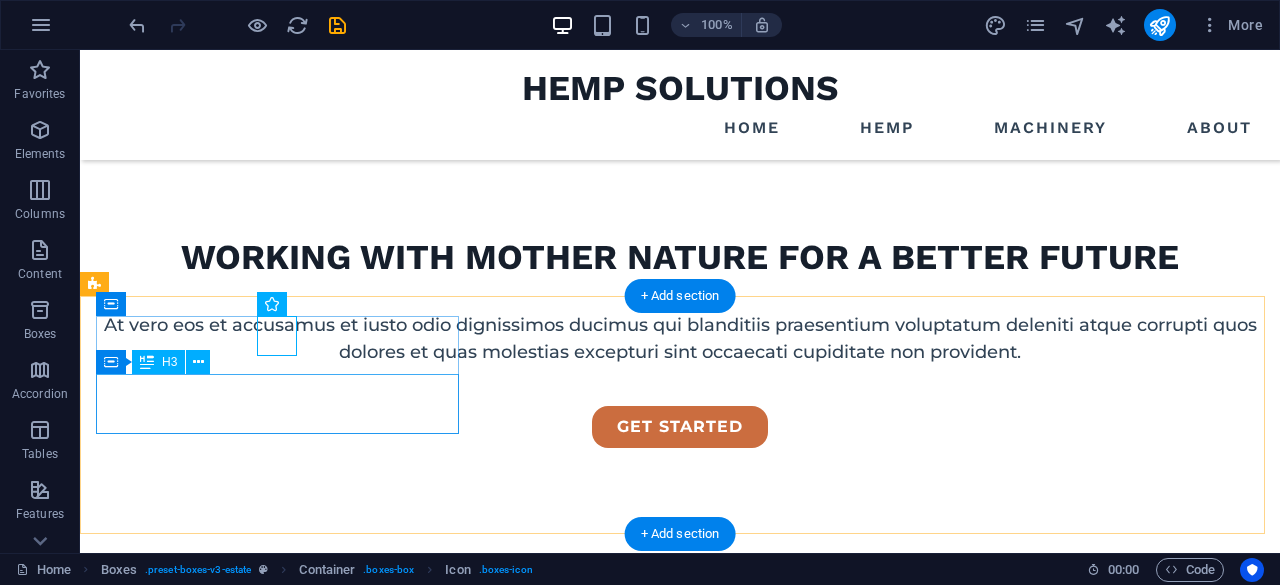 click on "premium locations" at bounding box center (278, 868) 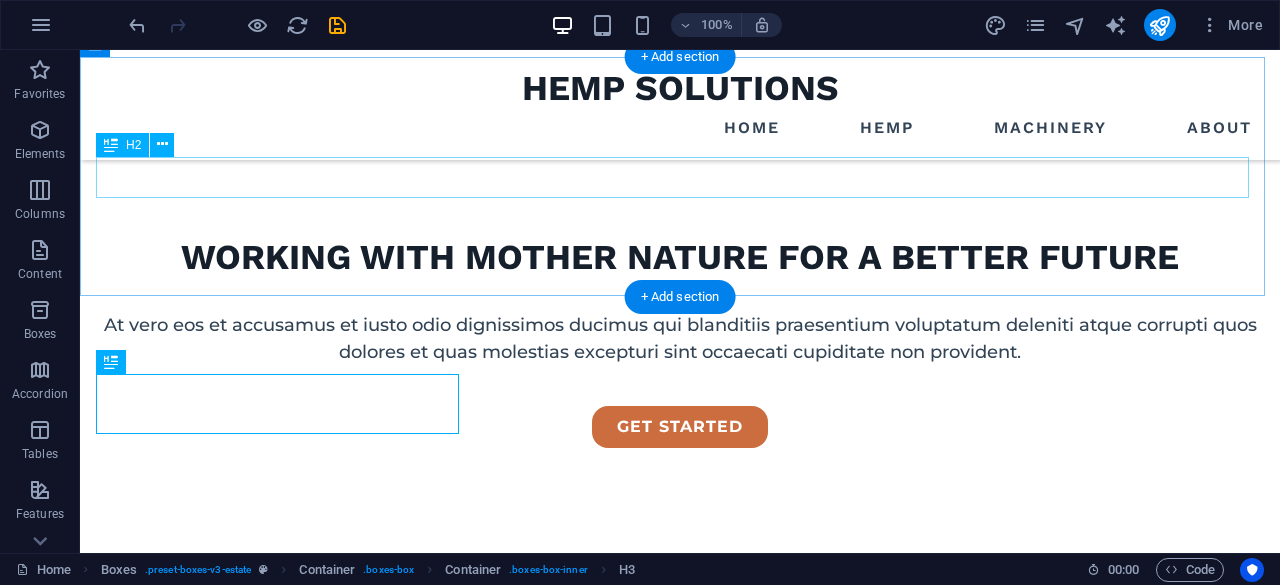 click on "we guarantee" at bounding box center (680, 669) 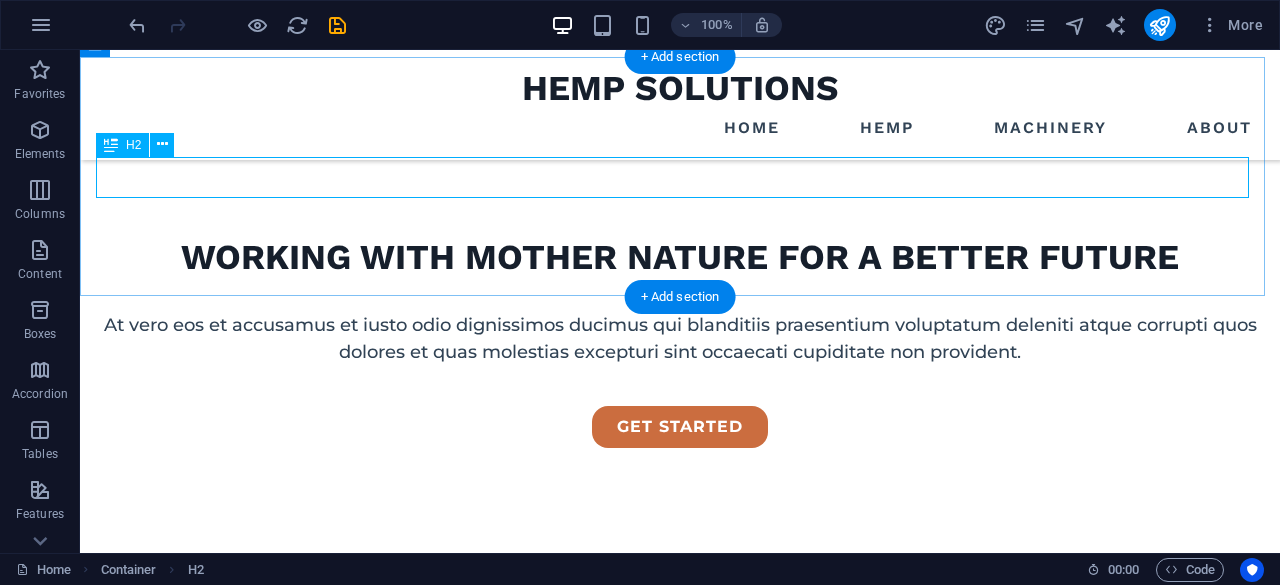click on "we guarantee" at bounding box center (680, 669) 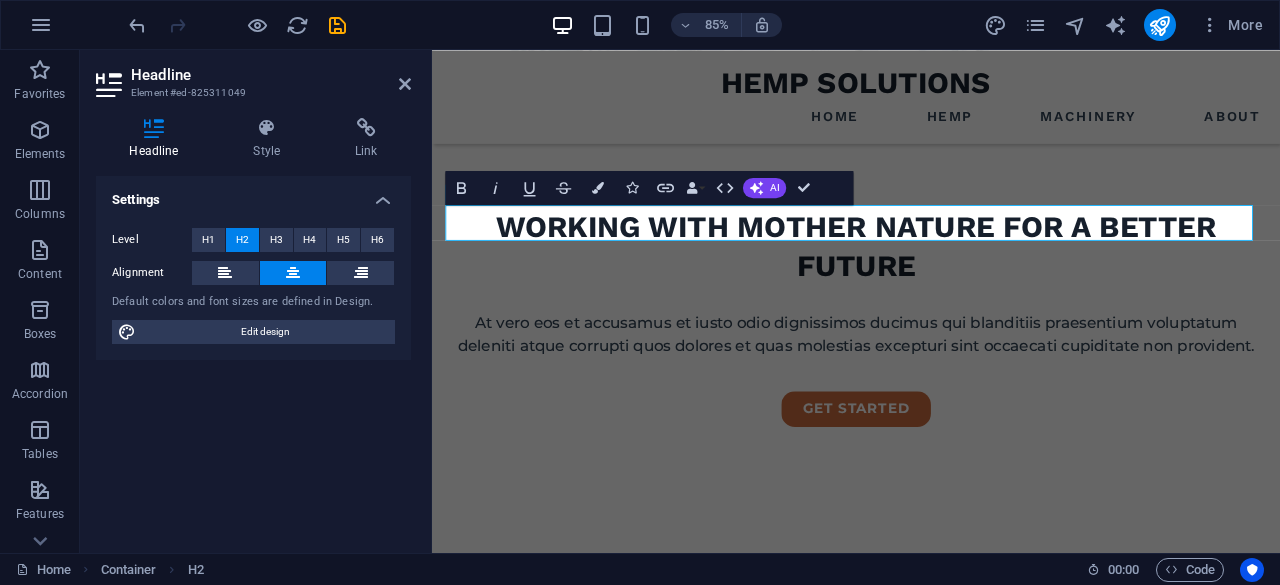 type 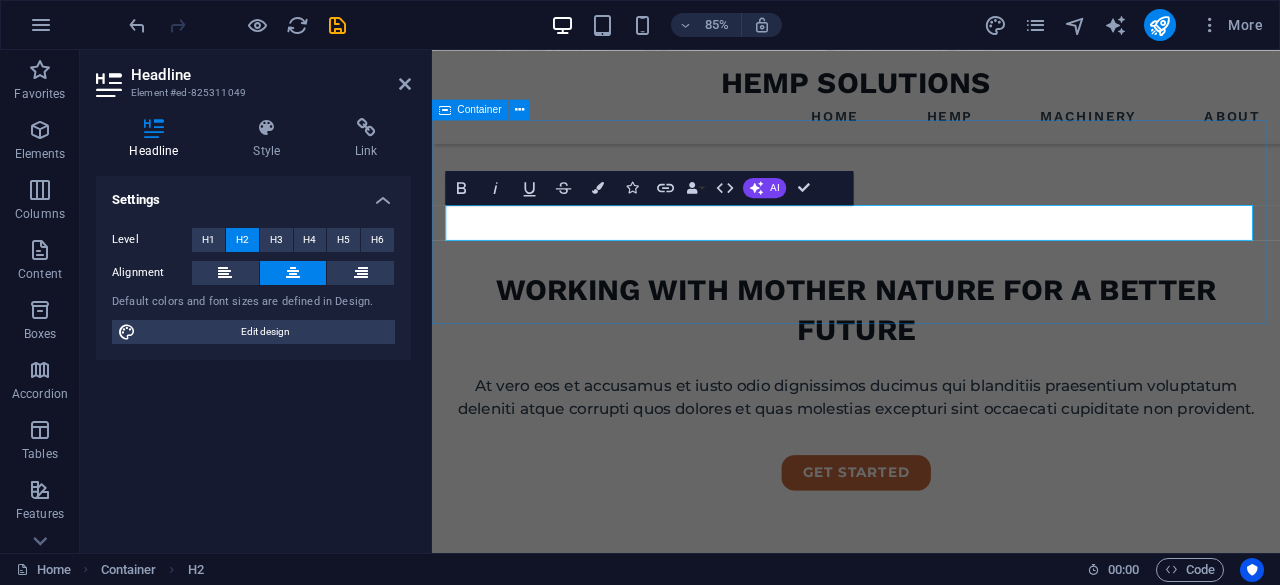click on "built for hemp industry At vero eos et accusamus et iusto odio dignissimos ducimus qui blanditiis praesentium voluptatu." at bounding box center (931, 774) 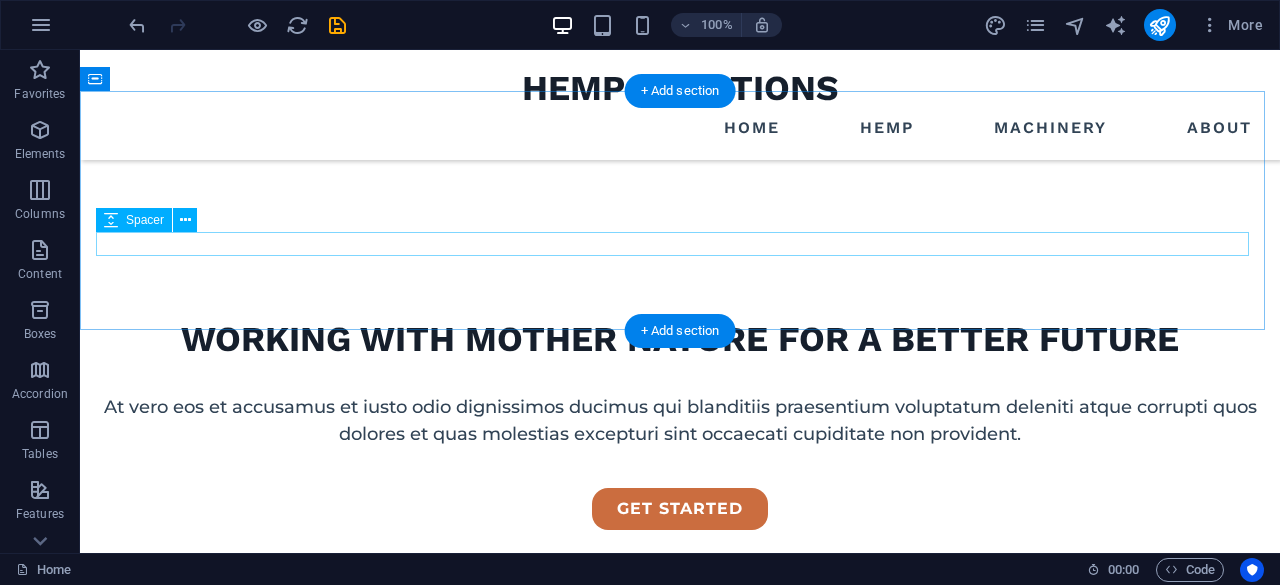 scroll, scrollTop: 477, scrollLeft: 0, axis: vertical 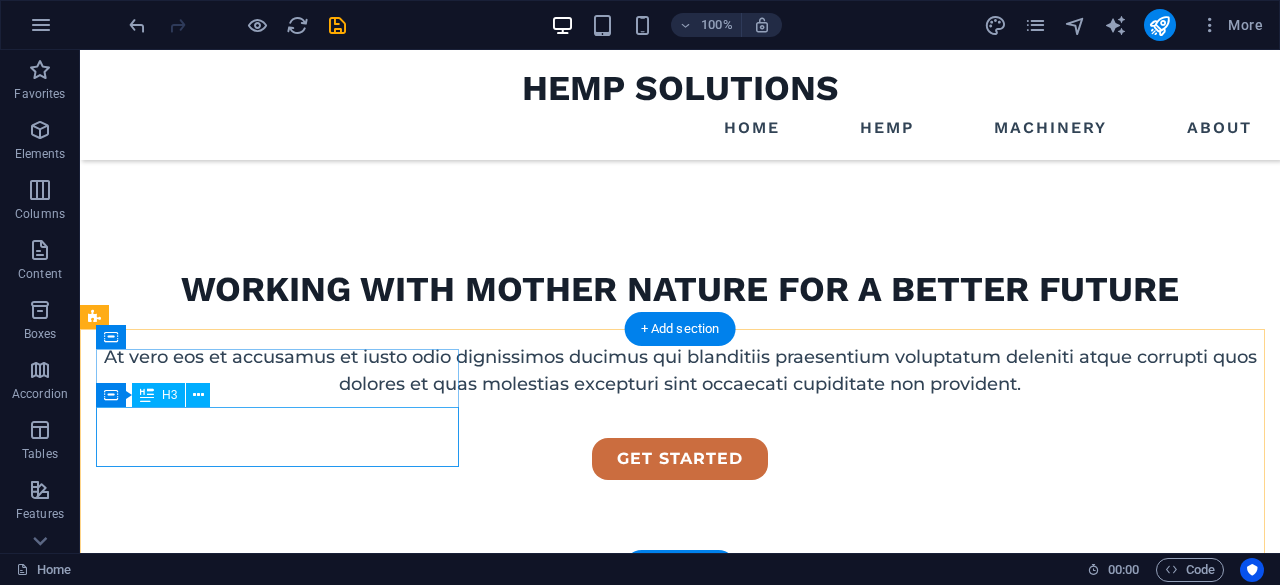 click on "premium locations" at bounding box center [278, 900] 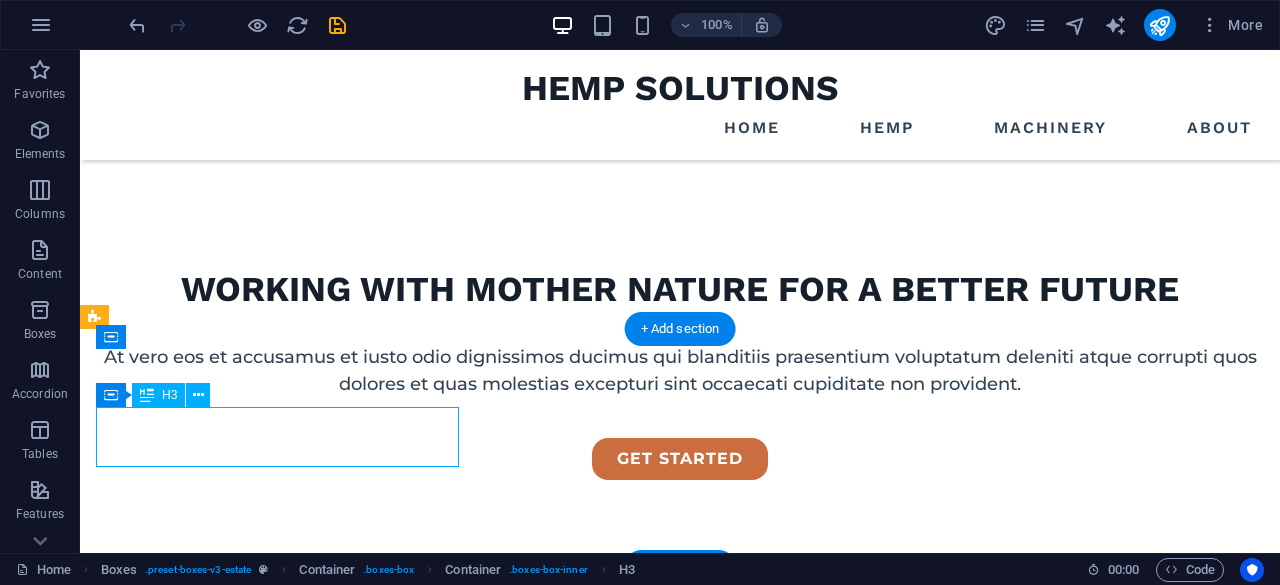 drag, startPoint x: 295, startPoint y: 441, endPoint x: 665, endPoint y: 83, distance: 514.8437 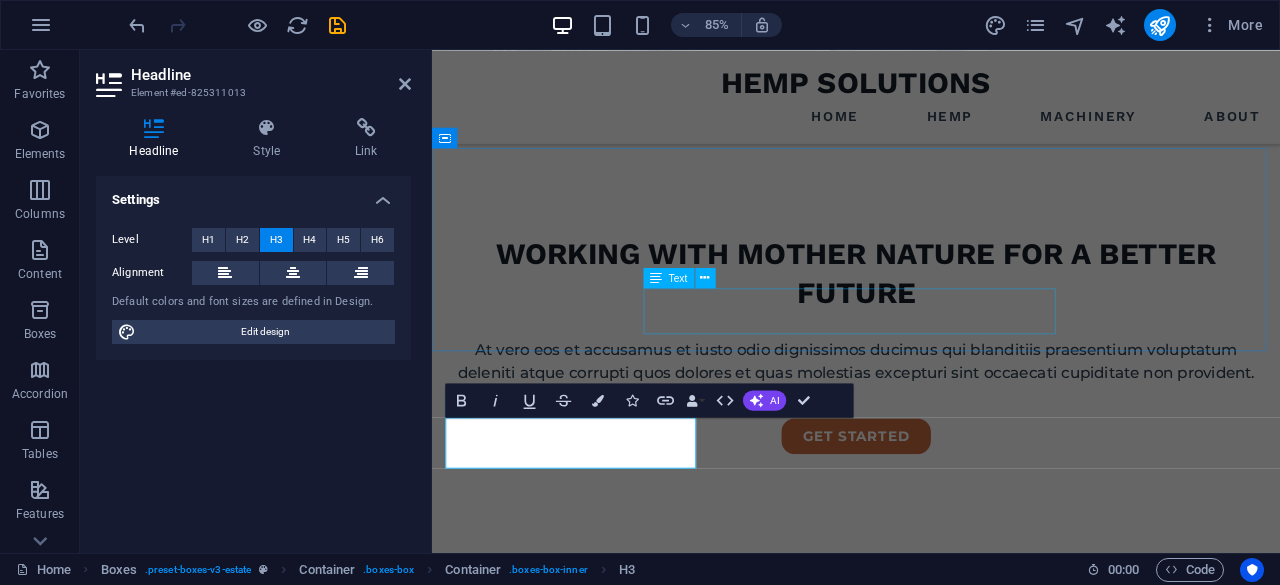 type 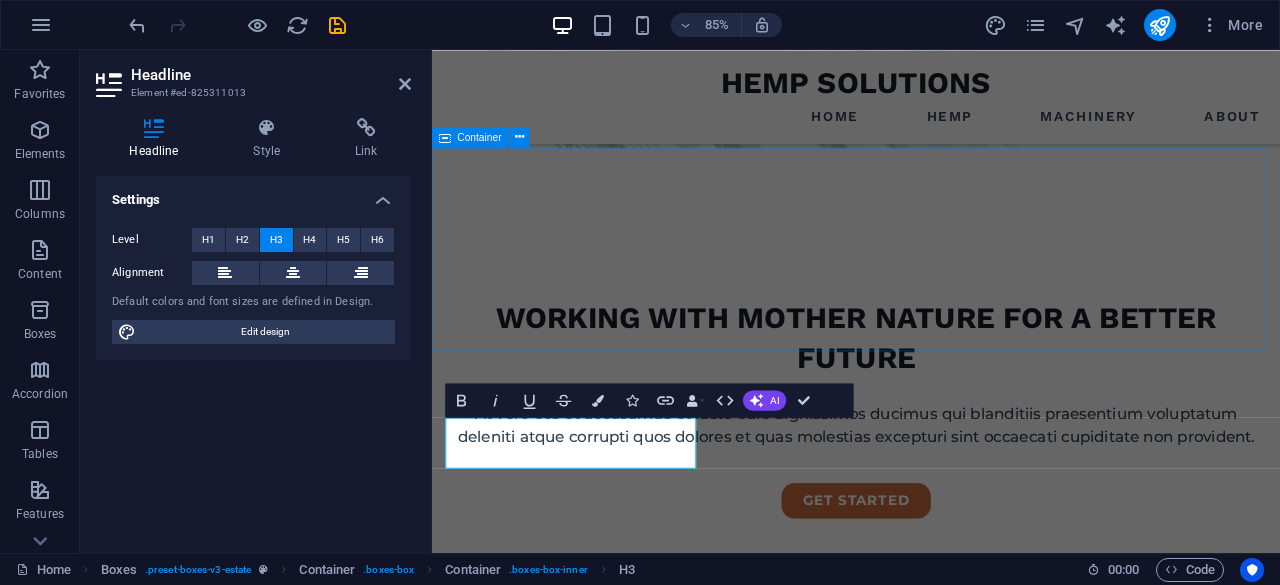 click on "built for hemp industry At vero eos et accusamus et iusto odio dignissimos ducimus qui blanditiis praesentium voluptatu." at bounding box center [931, 807] 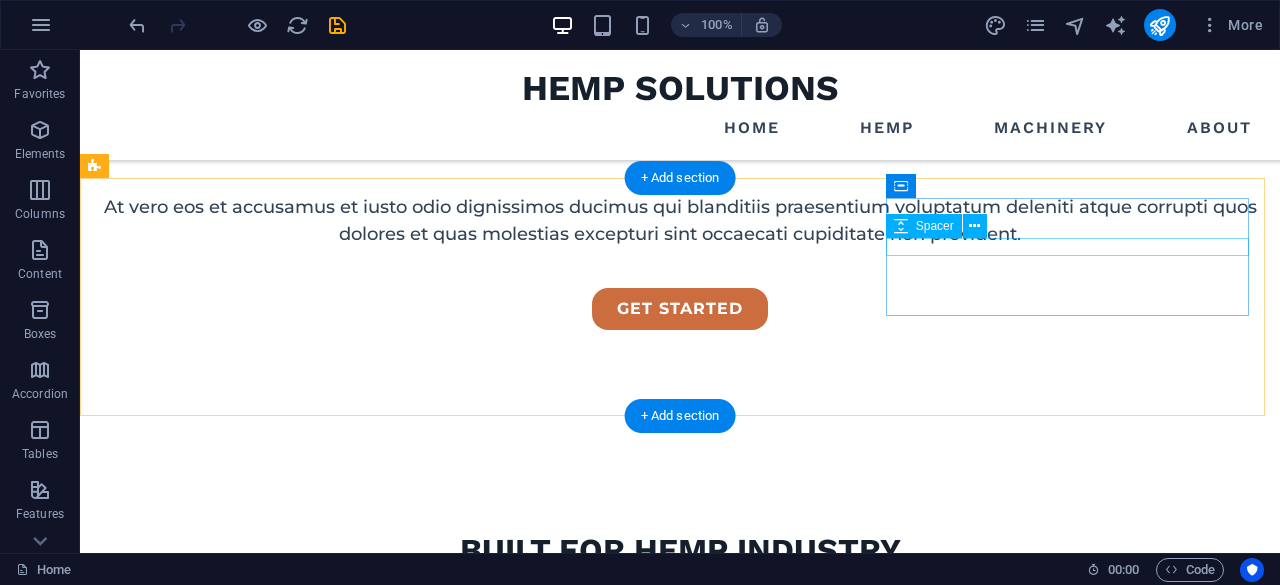 scroll, scrollTop: 627, scrollLeft: 0, axis: vertical 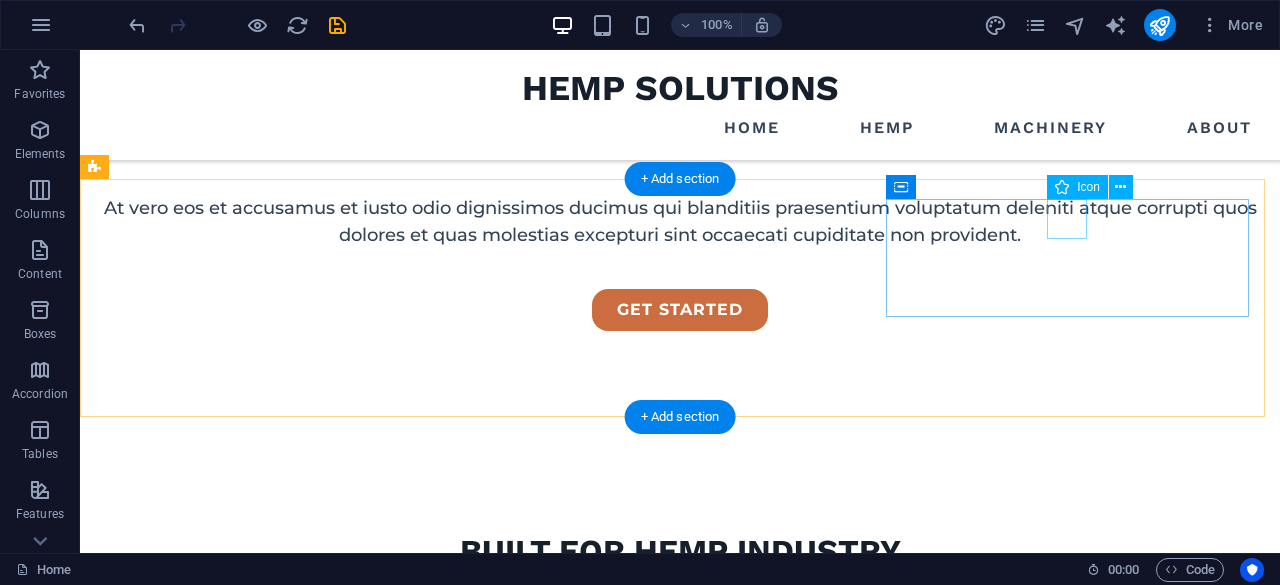 click at bounding box center (278, 951) 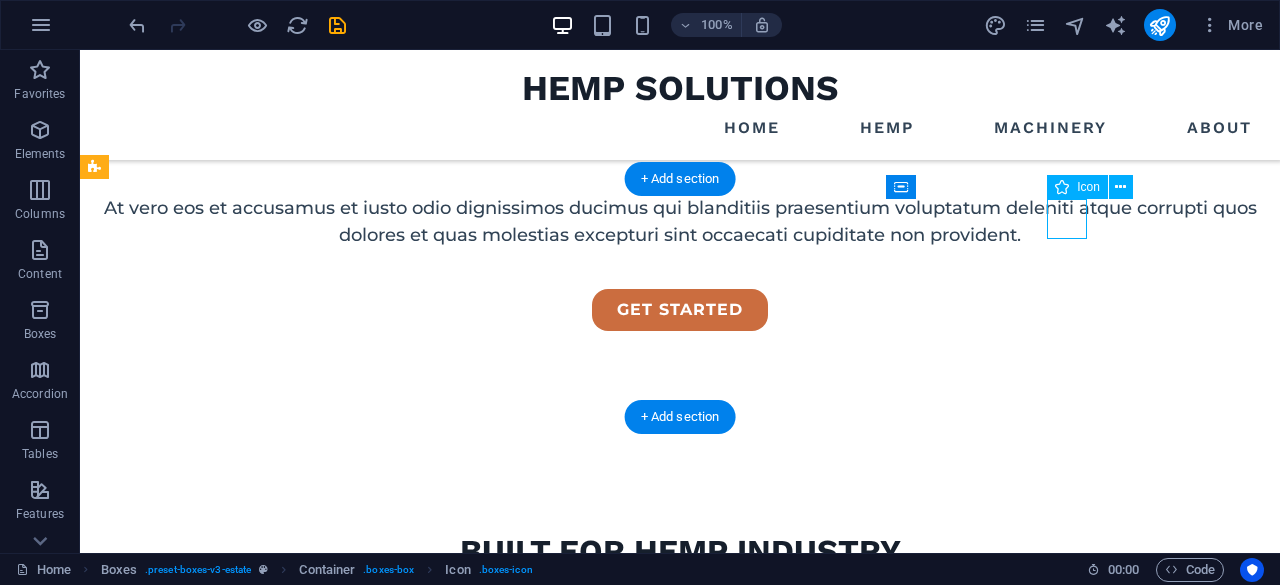 click at bounding box center [278, 951] 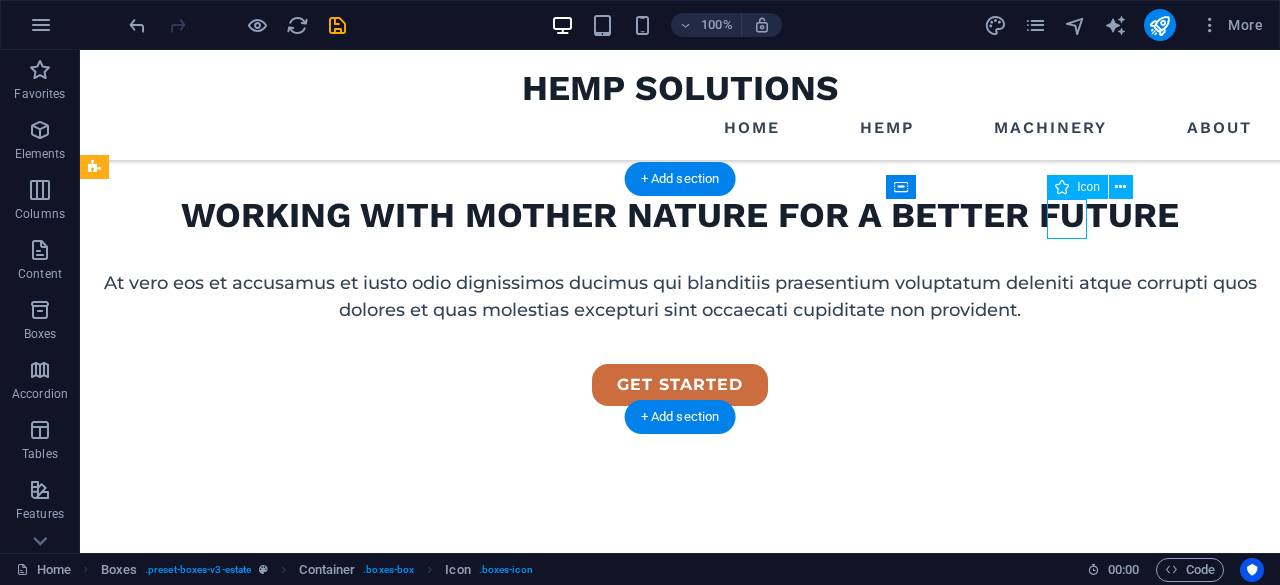 select on "xMidYMid" 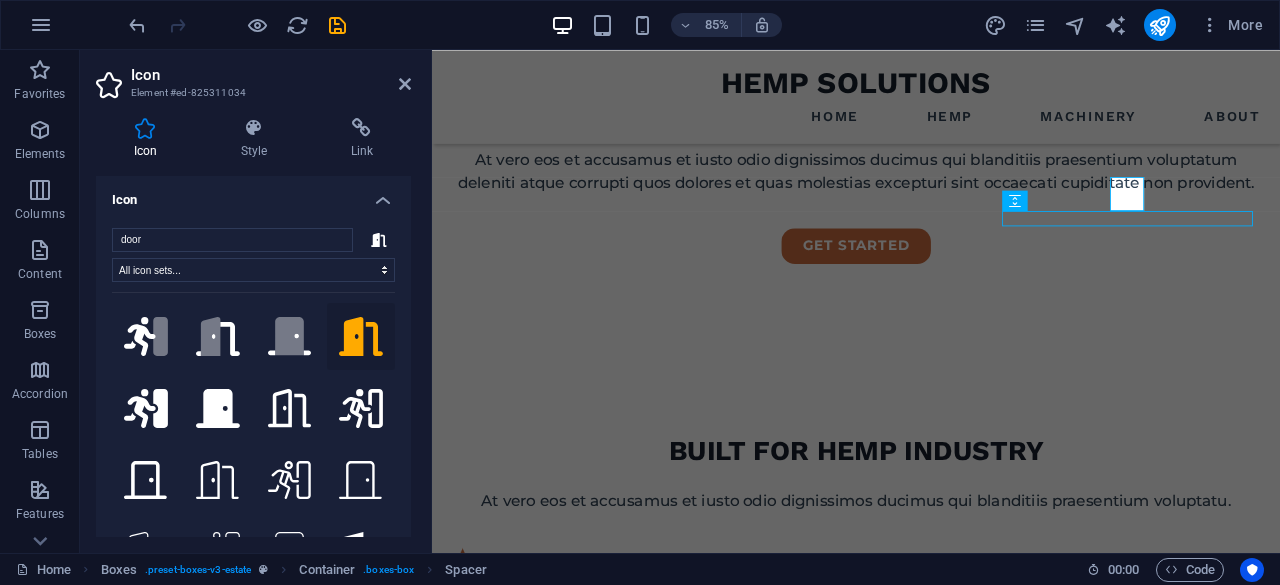 scroll, scrollTop: 627, scrollLeft: 0, axis: vertical 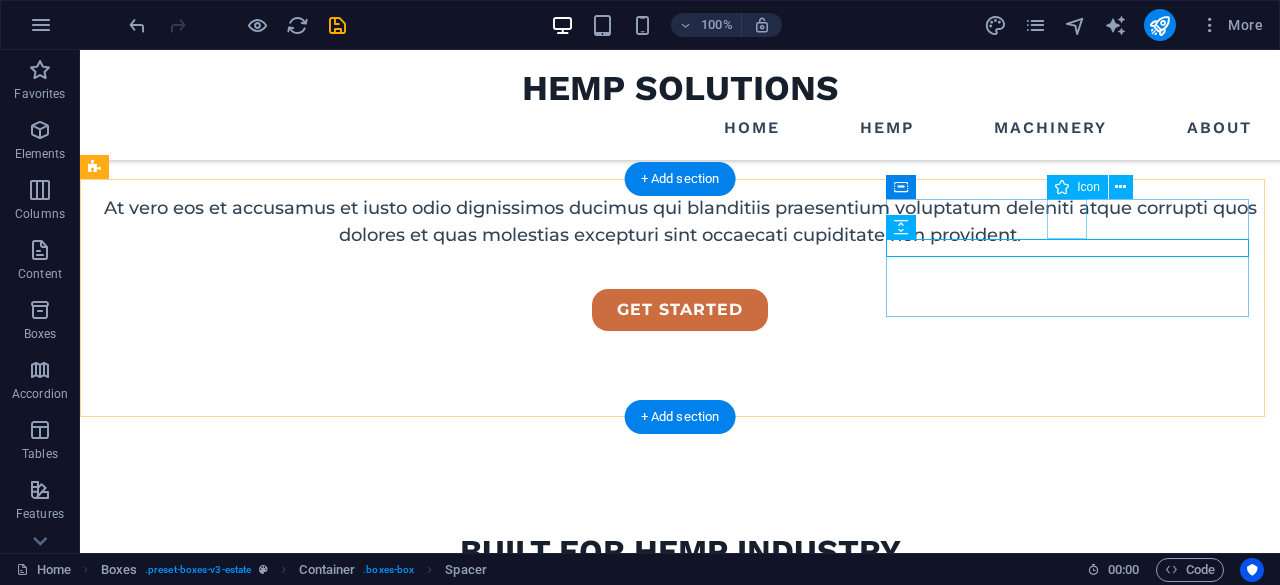 click at bounding box center (278, 951) 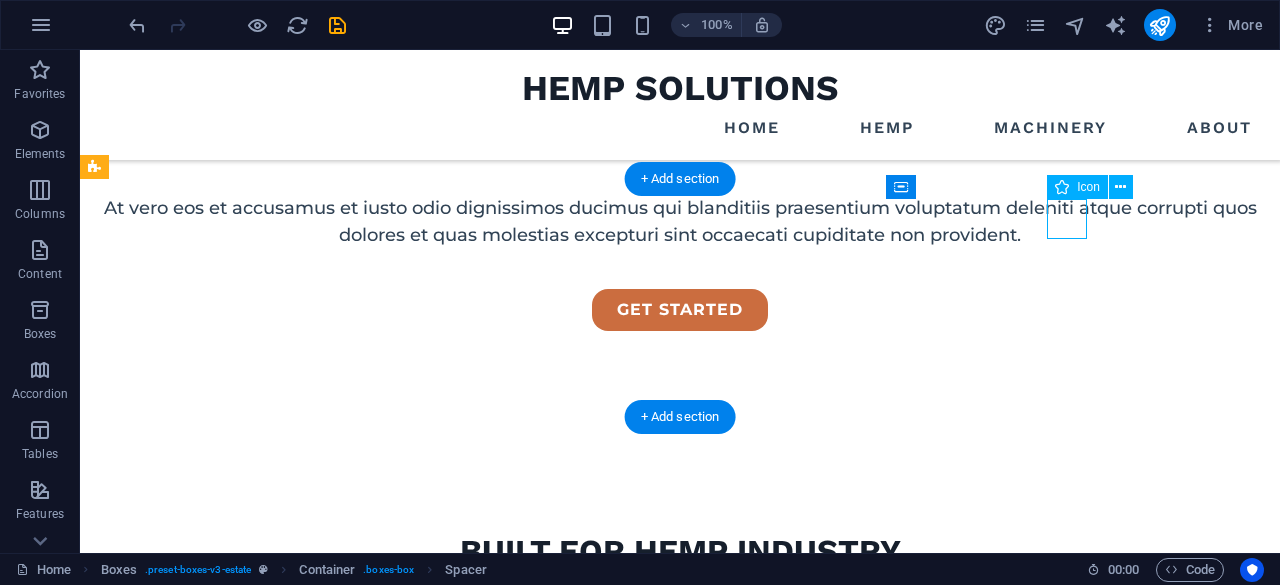 click at bounding box center (278, 951) 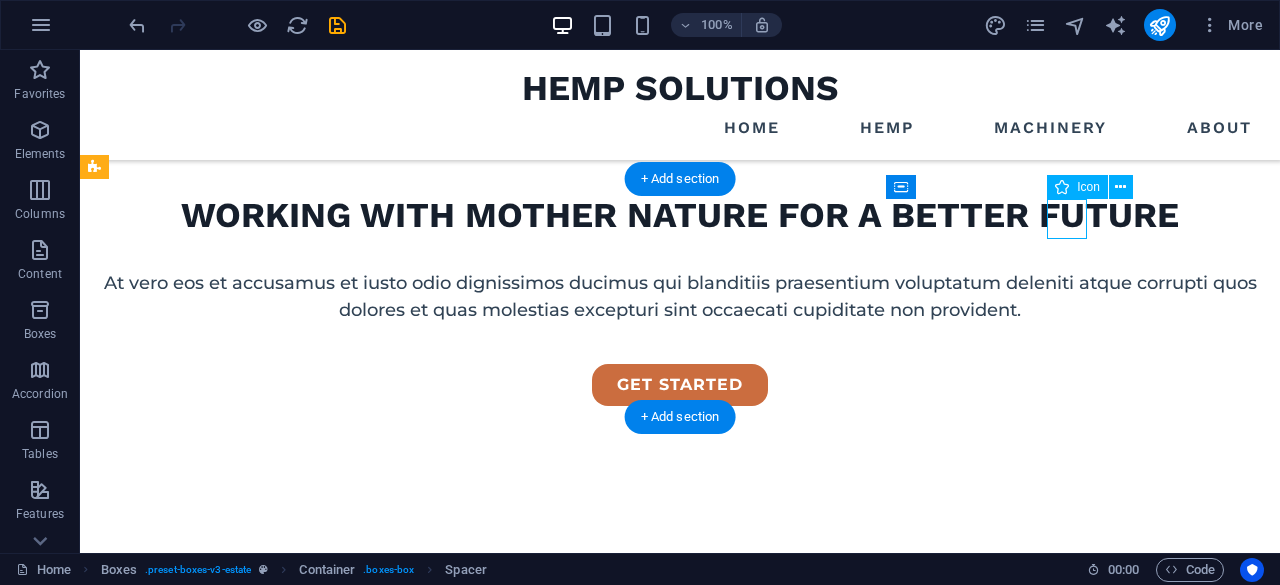 select on "xMidYMid" 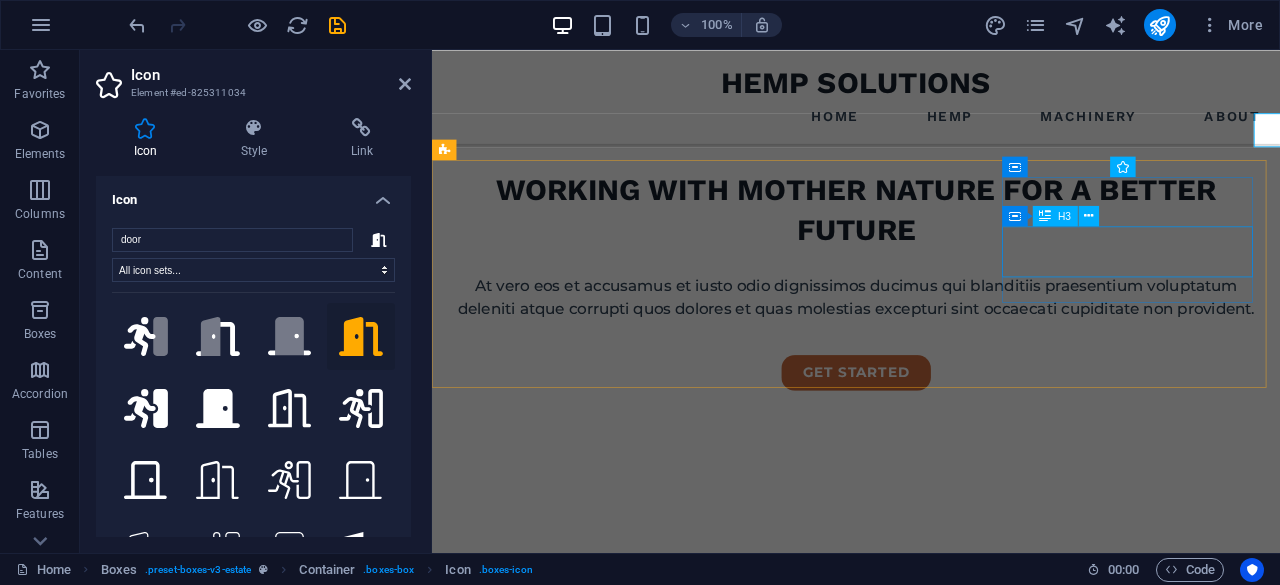 scroll, scrollTop: 702, scrollLeft: 0, axis: vertical 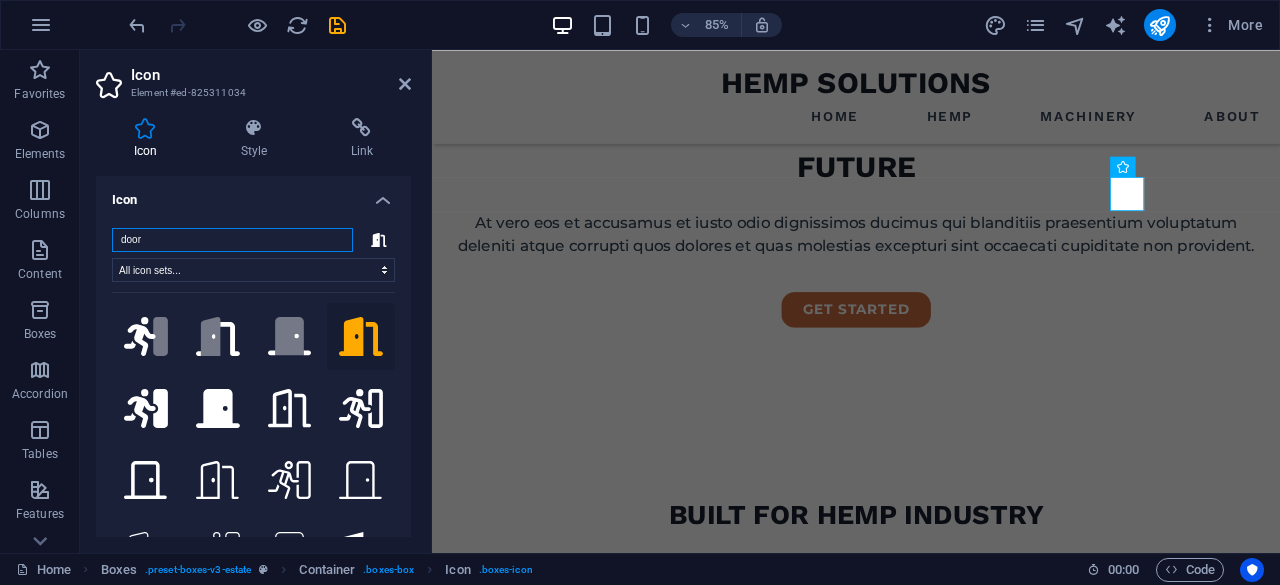 click on "door" at bounding box center (232, 240) 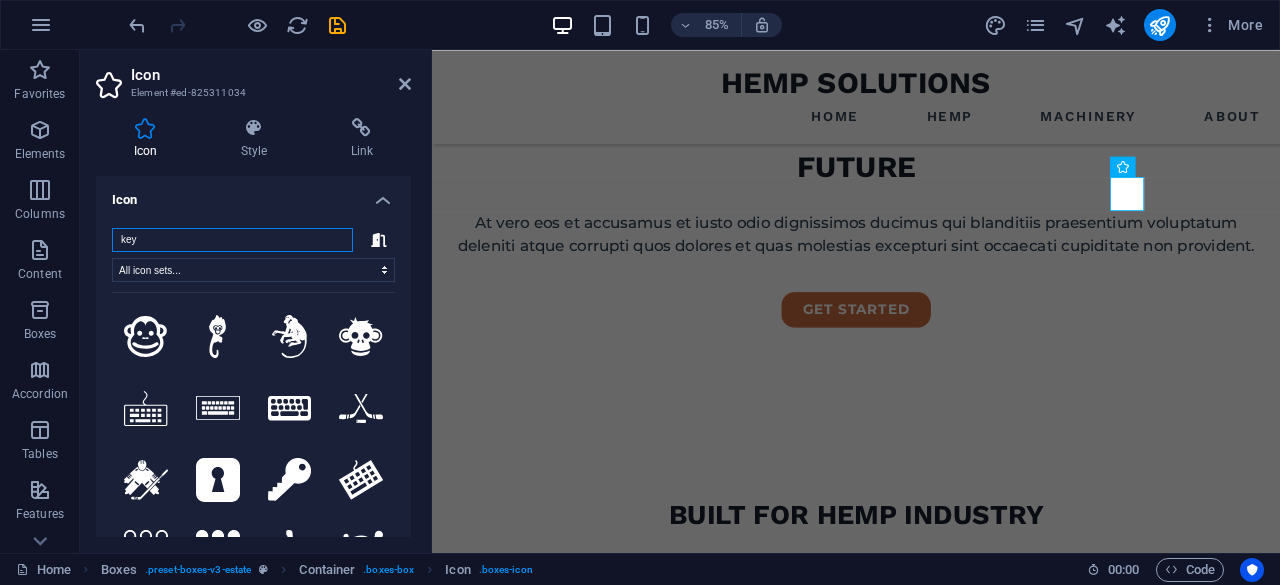 scroll, scrollTop: 116, scrollLeft: 0, axis: vertical 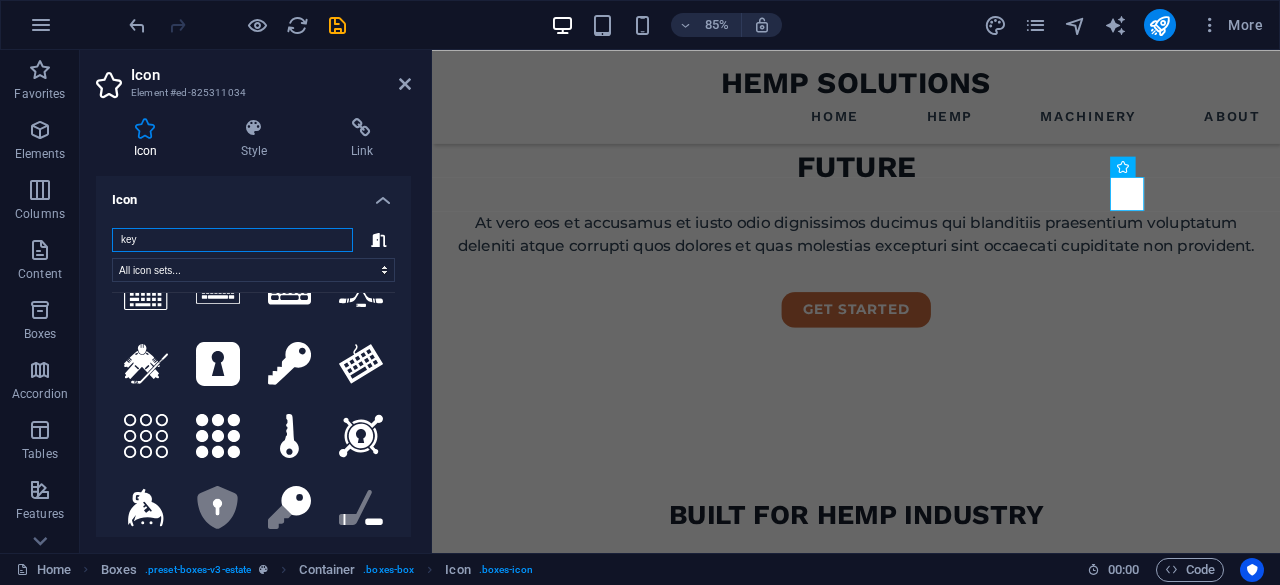type on "key" 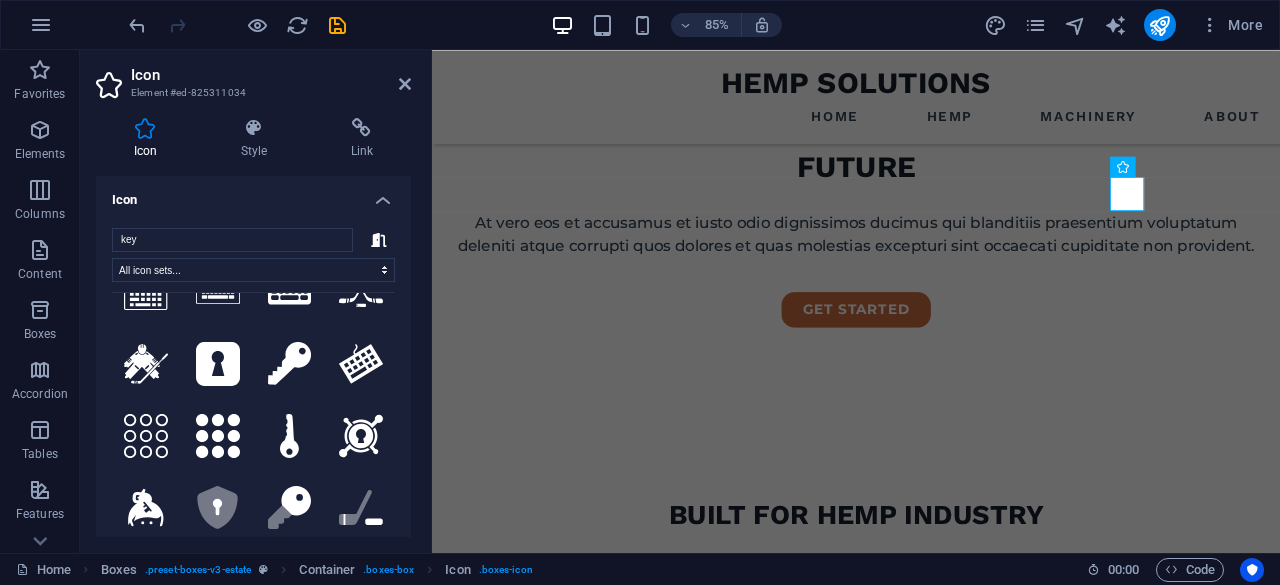 click 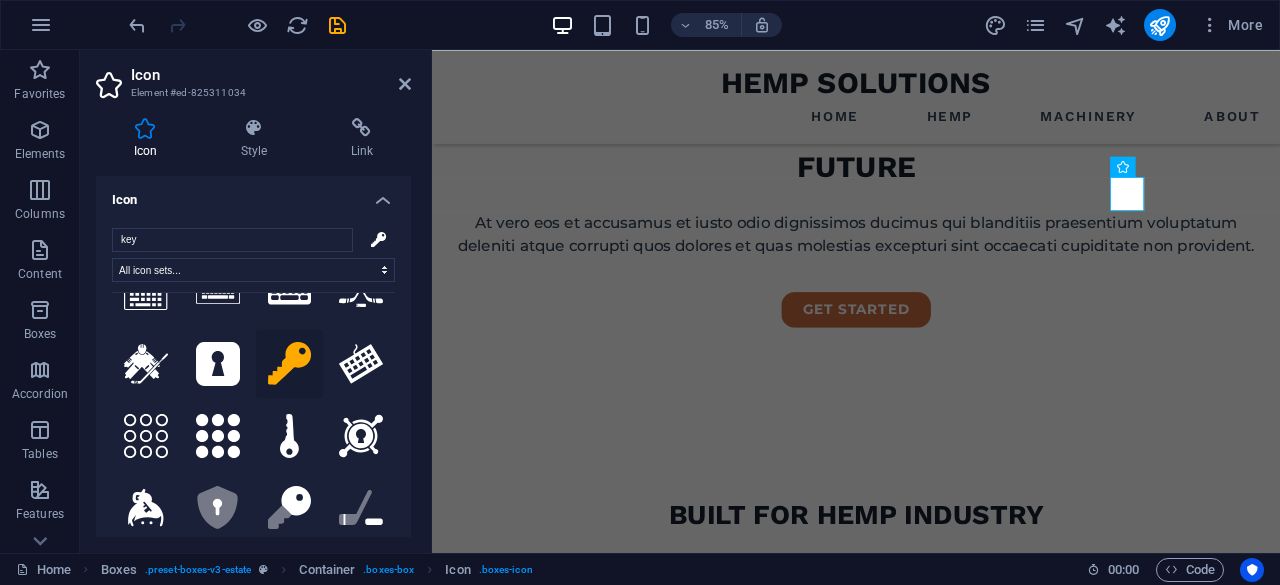click 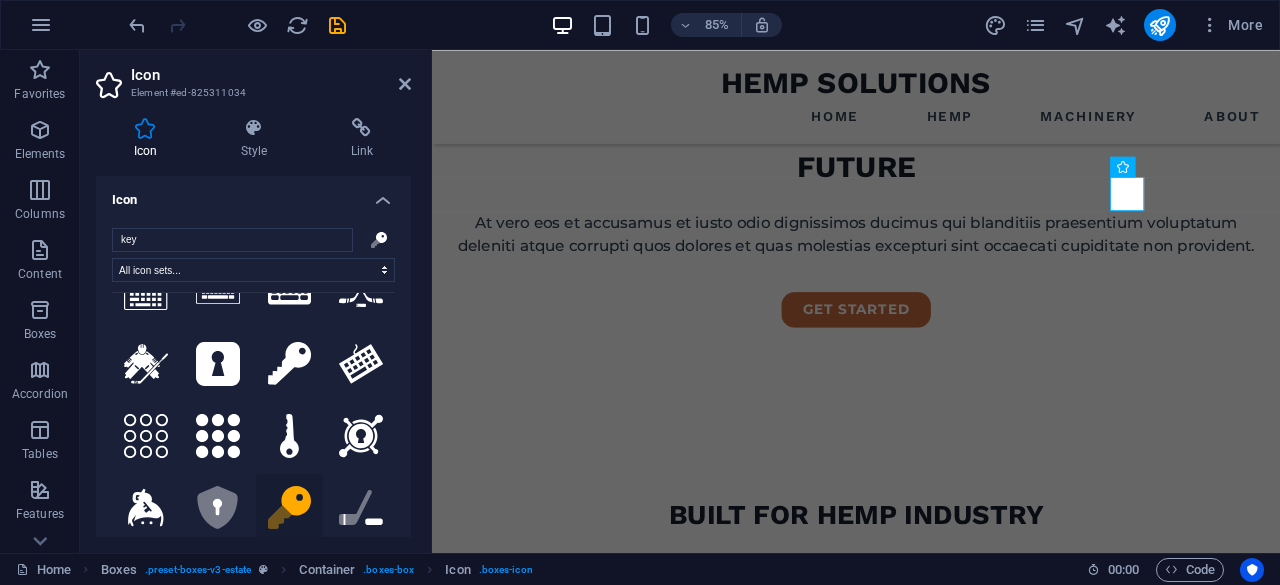 click 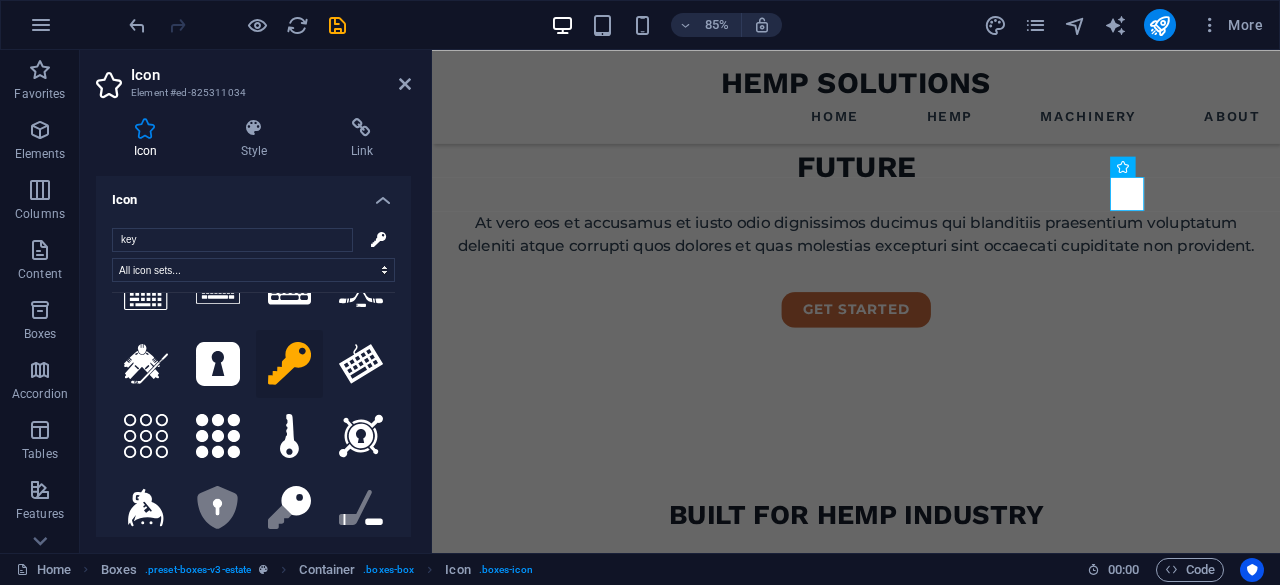 click 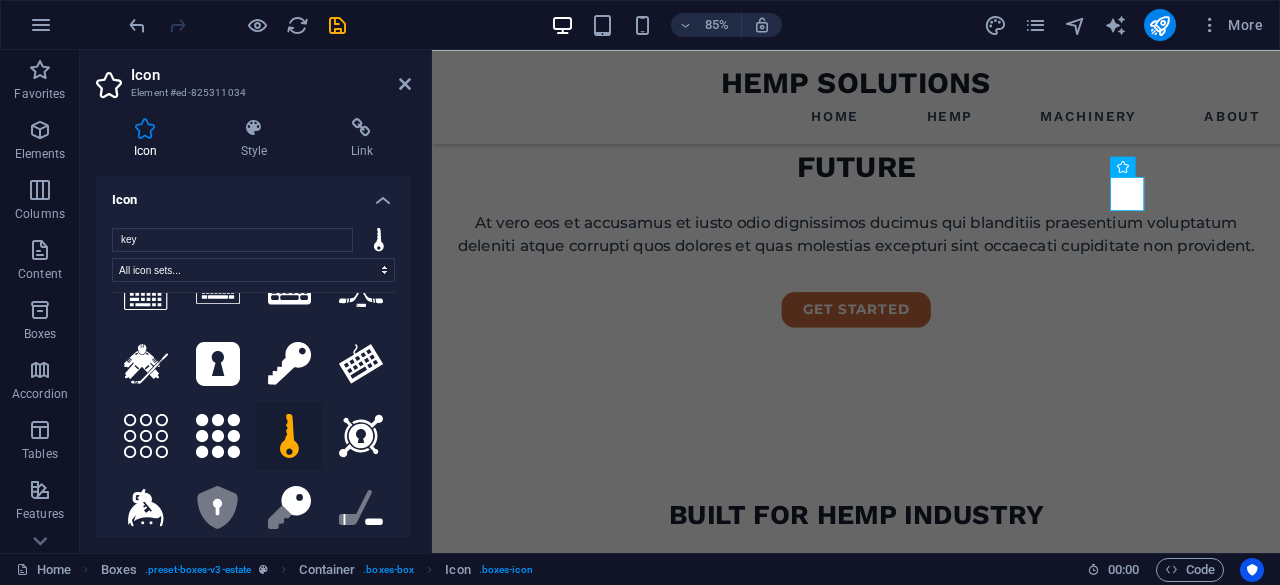 click 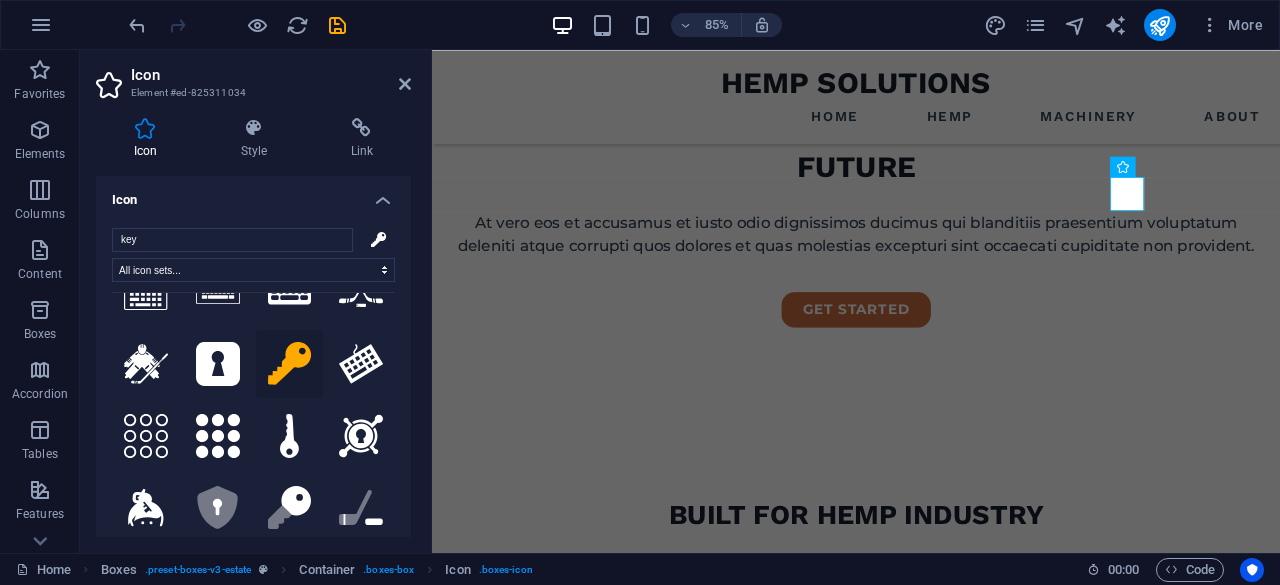 click 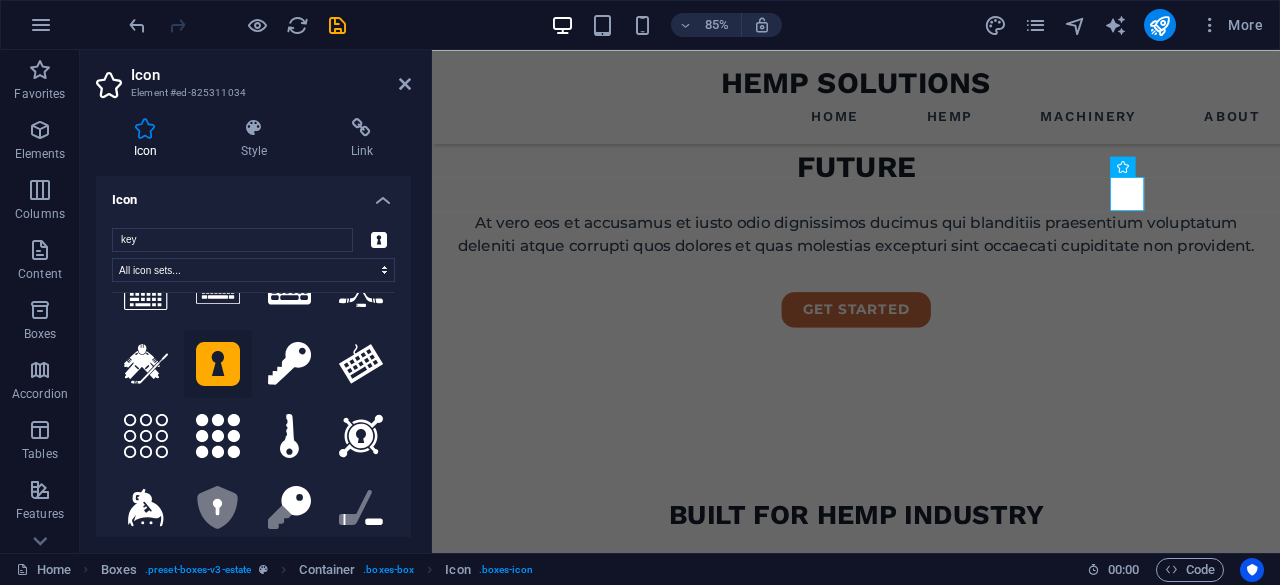 click at bounding box center [290, 364] 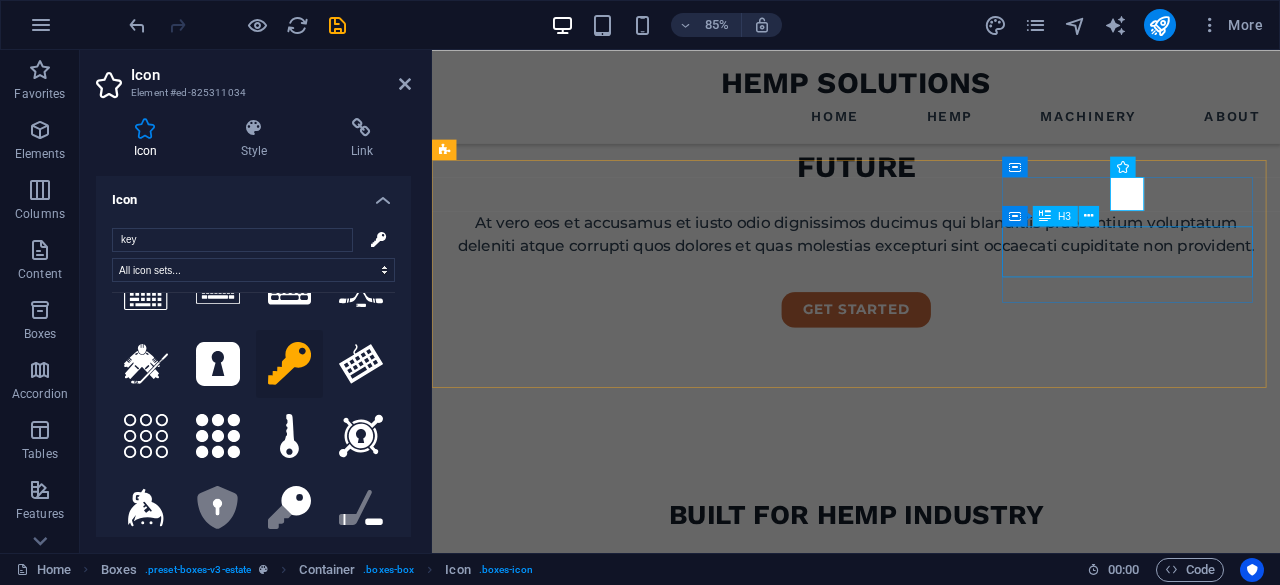 click on "modern interior design" at bounding box center [598, 1095] 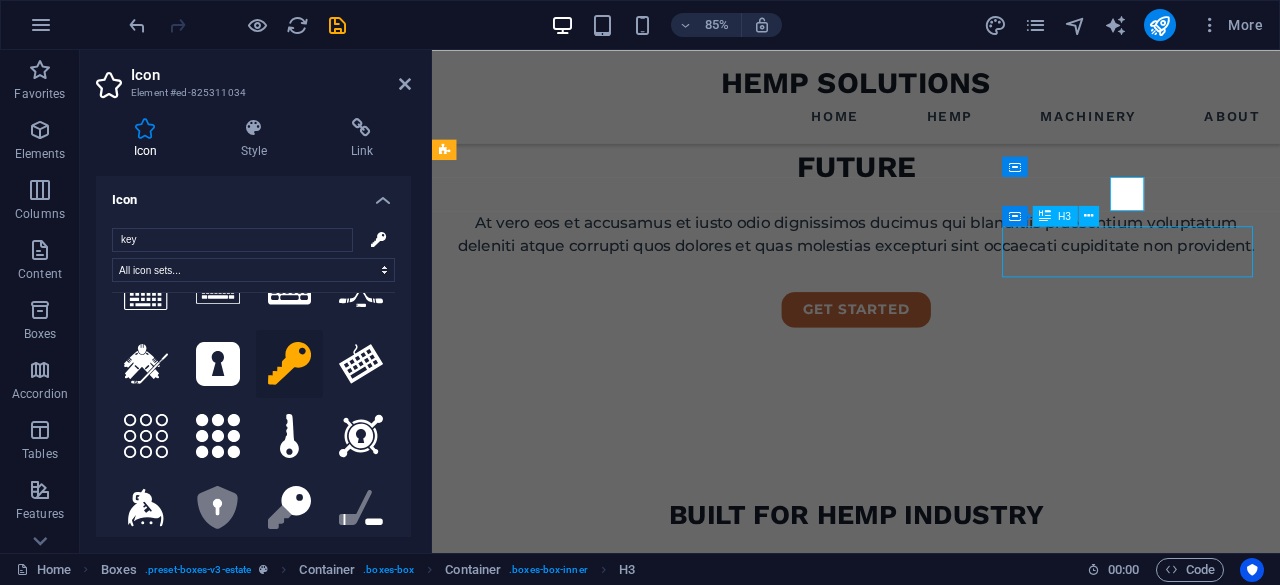 click on "modern interior design" at bounding box center (598, 1095) 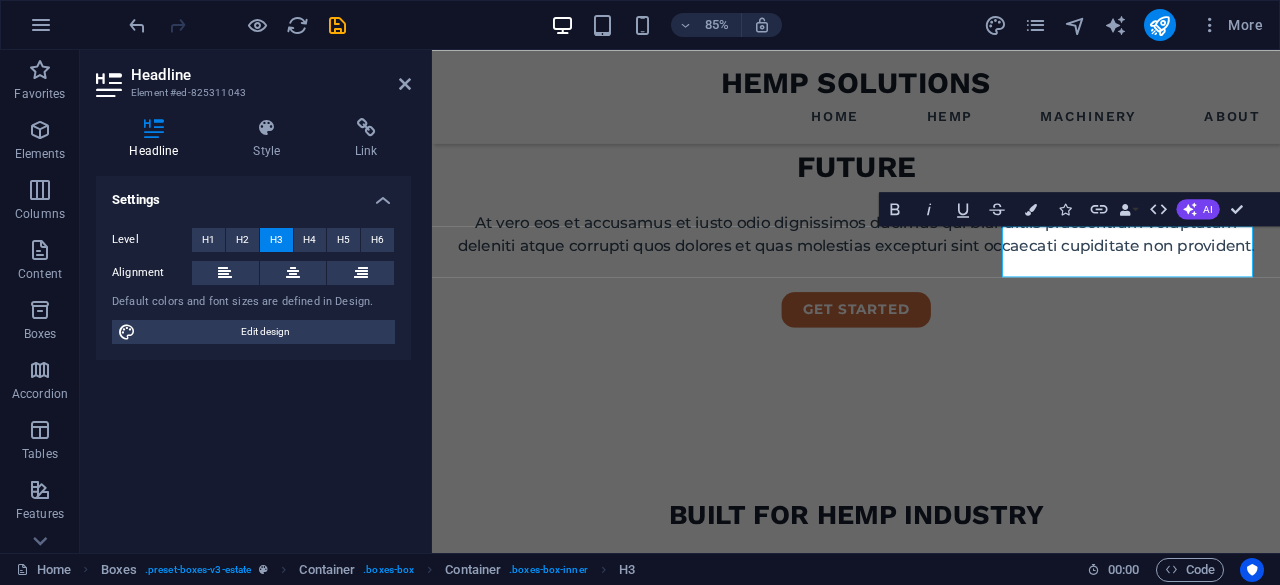 click at bounding box center [405, 84] 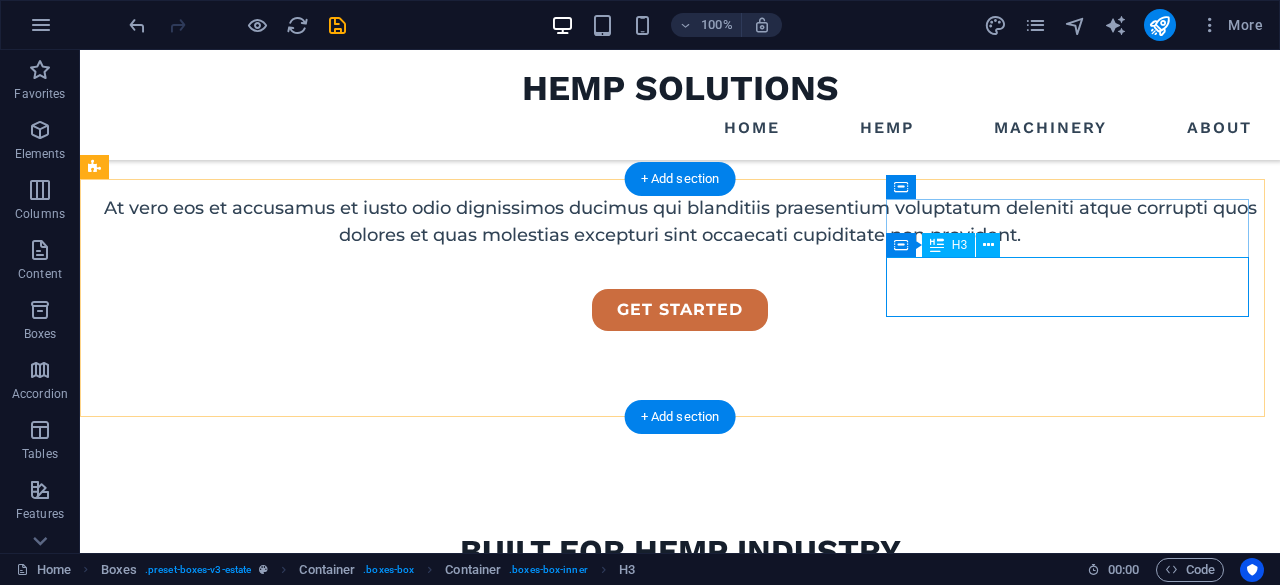 click on "modern interior design" at bounding box center (278, 1019) 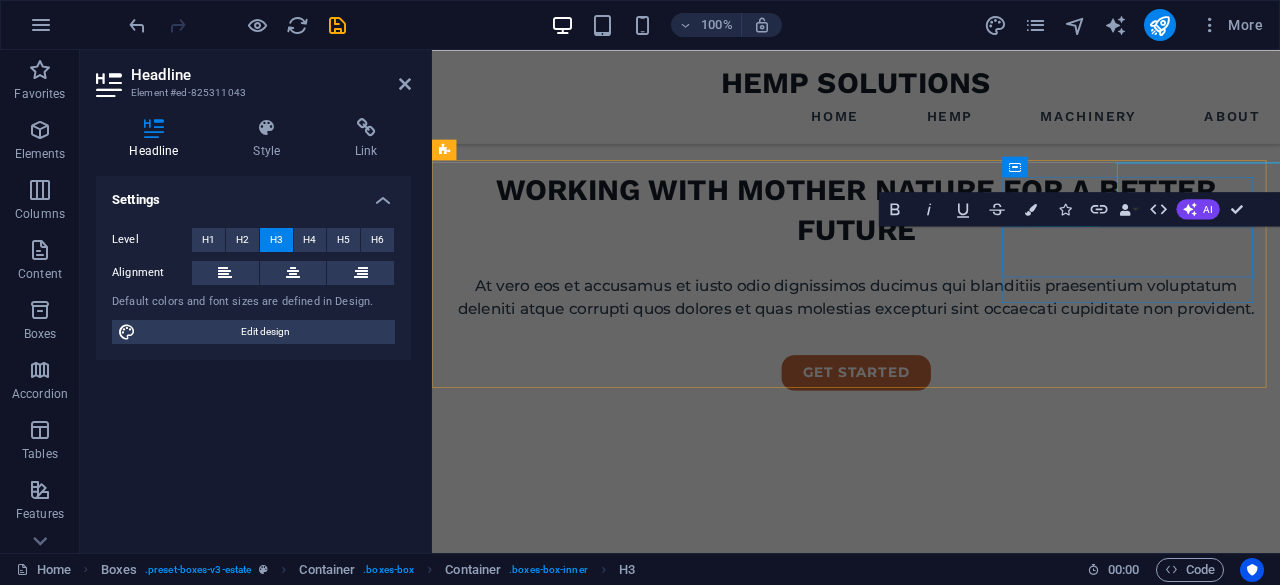 scroll, scrollTop: 702, scrollLeft: 0, axis: vertical 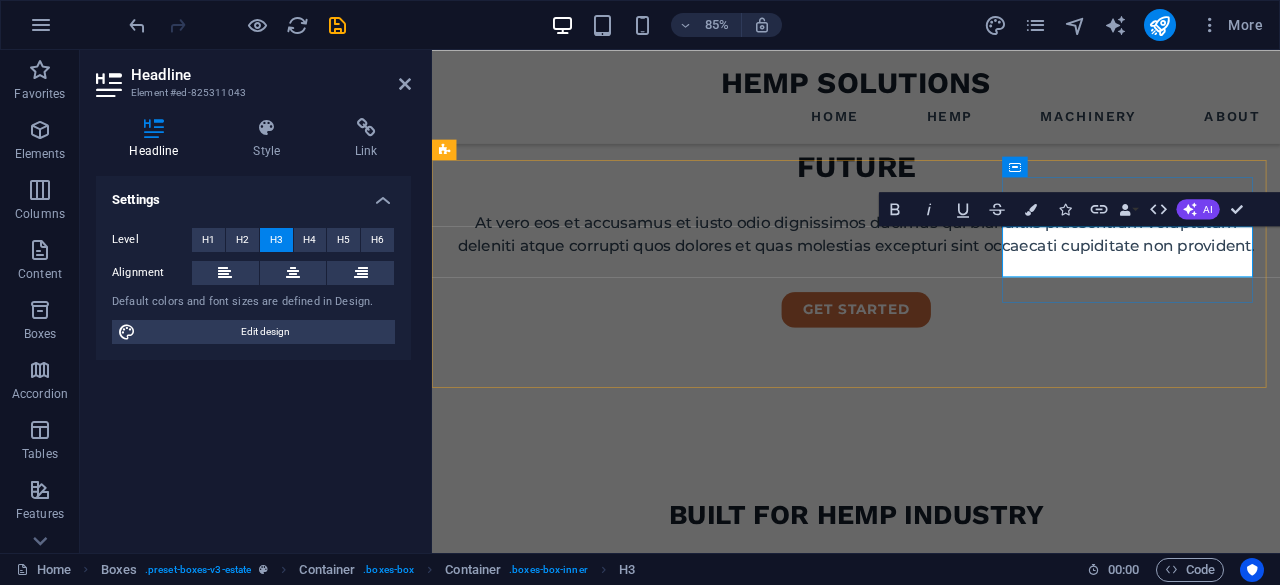 type 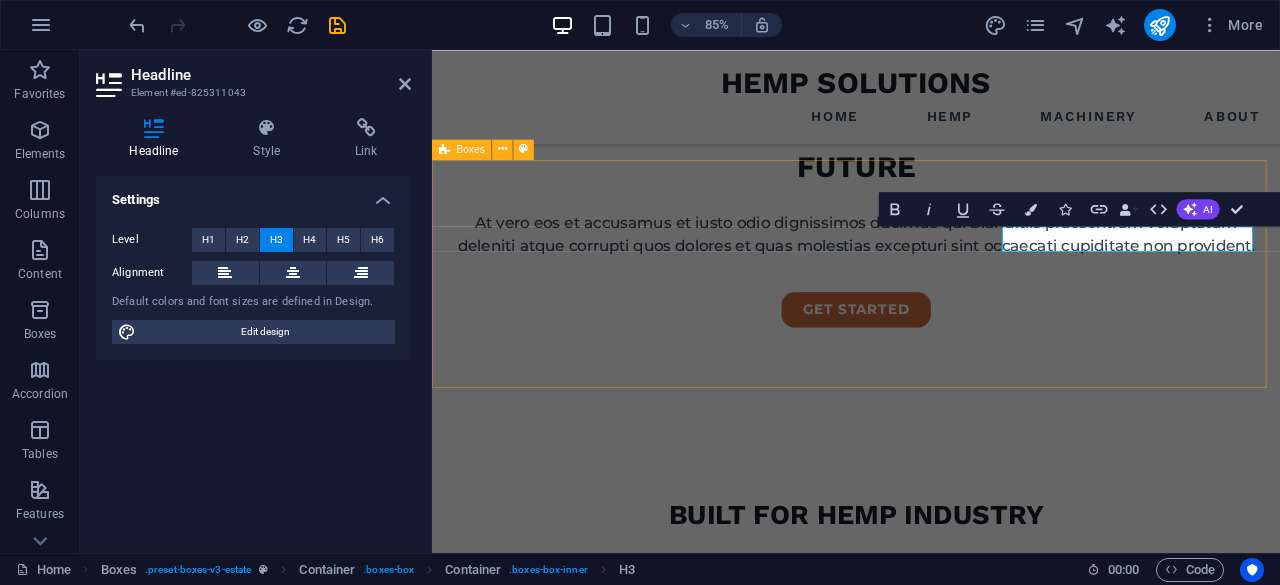 click on "industry expertise & consulting precision-engineered hemp processing machinery turnkey solutions" at bounding box center (931, 942) 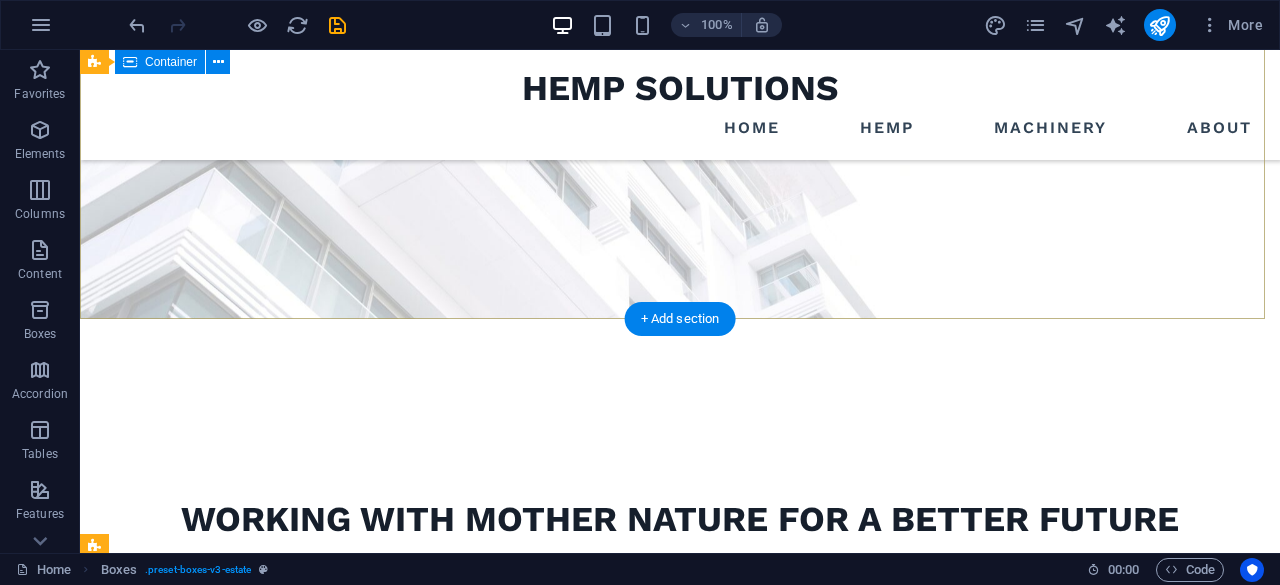 scroll, scrollTop: 0, scrollLeft: 0, axis: both 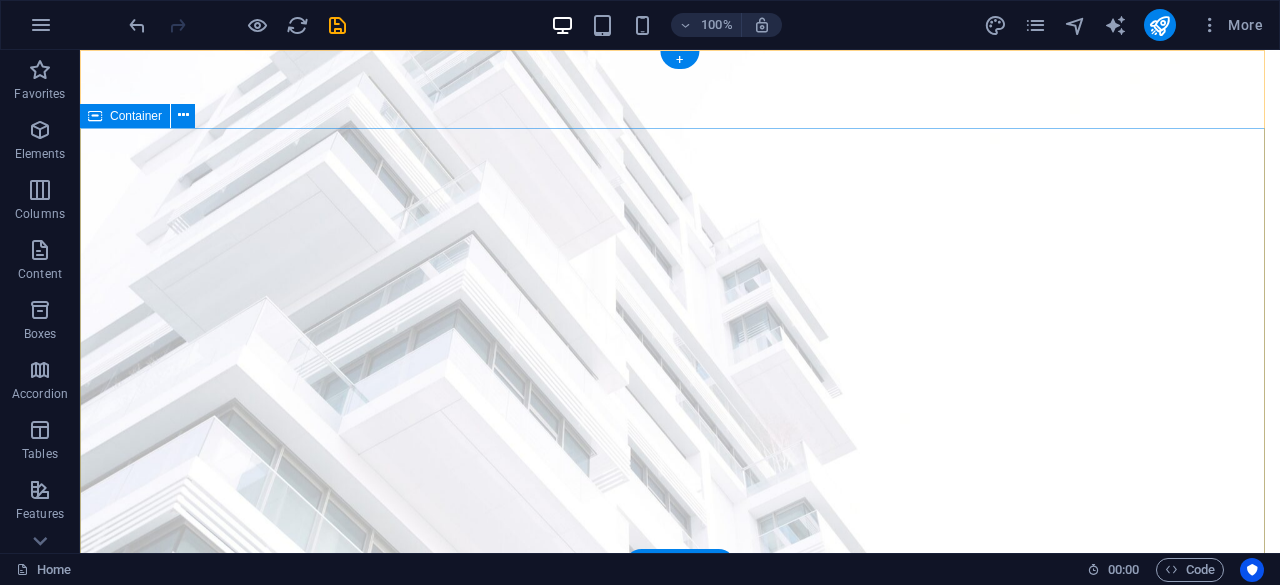 click on "working with mother nature for a better future At vero eos et accusamus et iusto odio dignissimos ducimus qui blanditiis praesentium voluptatum deleniti atque corrupti quos dolores et quas molestias excepturi sint occaecati cupiditate non provident. get started" at bounding box center [680, 883] 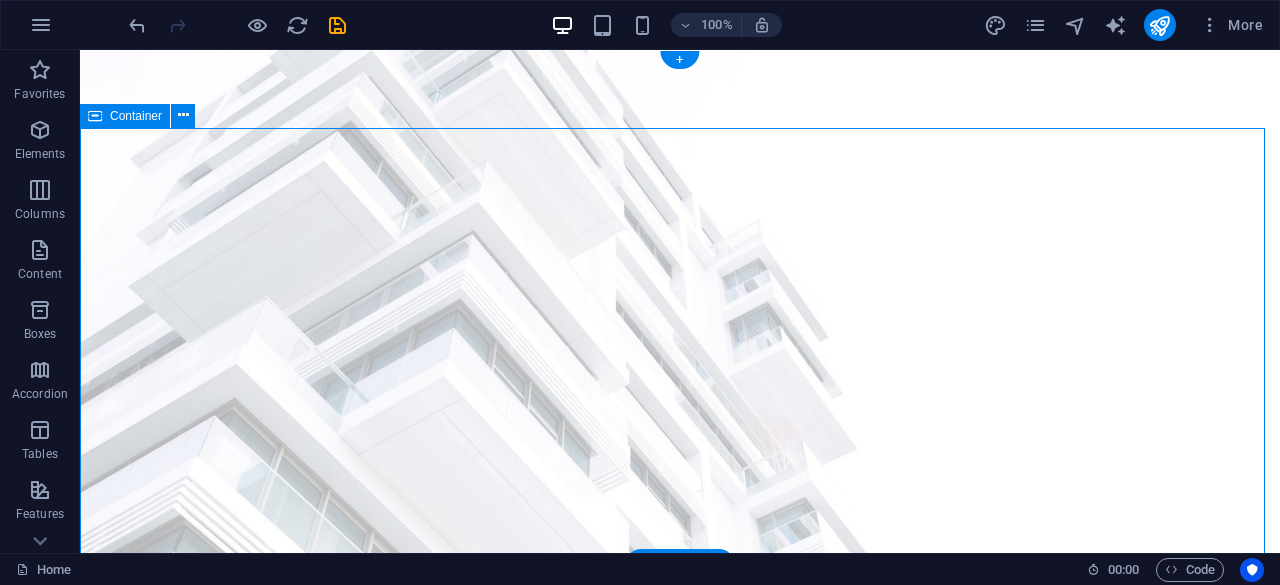 click on "working with mother nature for a better future At vero eos et accusamus et iusto odio dignissimos ducimus qui blanditiis praesentium voluptatum deleniti atque corrupti quos dolores et quas molestias excepturi sint occaecati cupiditate non provident. get started" at bounding box center (680, 883) 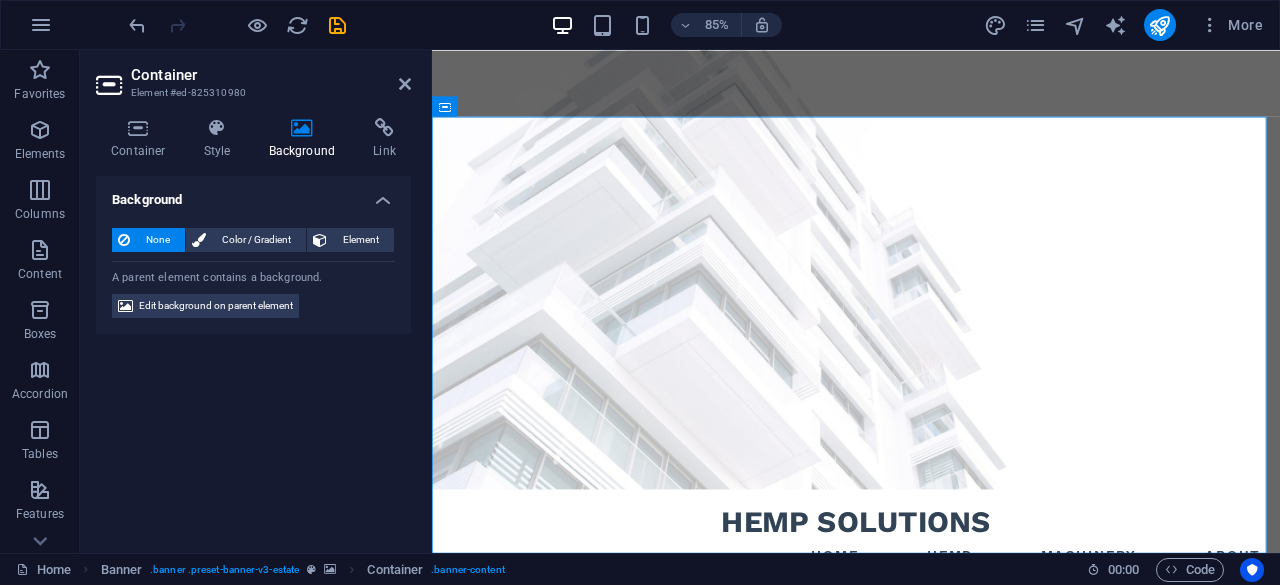 click on "Edit background on parent element" at bounding box center [216, 306] 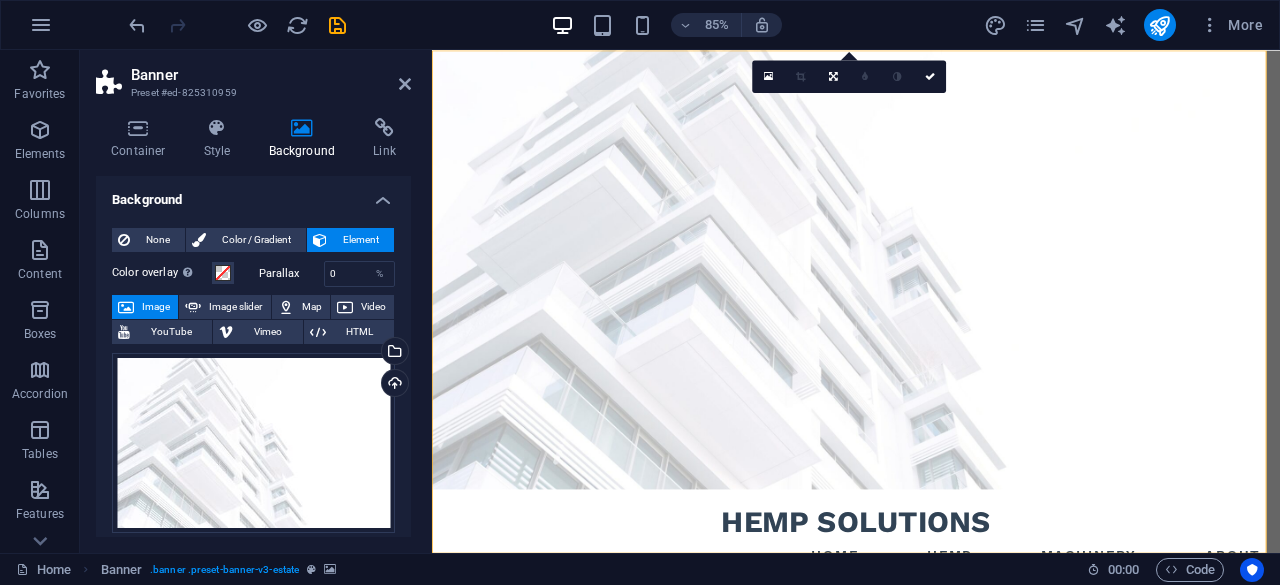 click on "Upload" at bounding box center [393, 385] 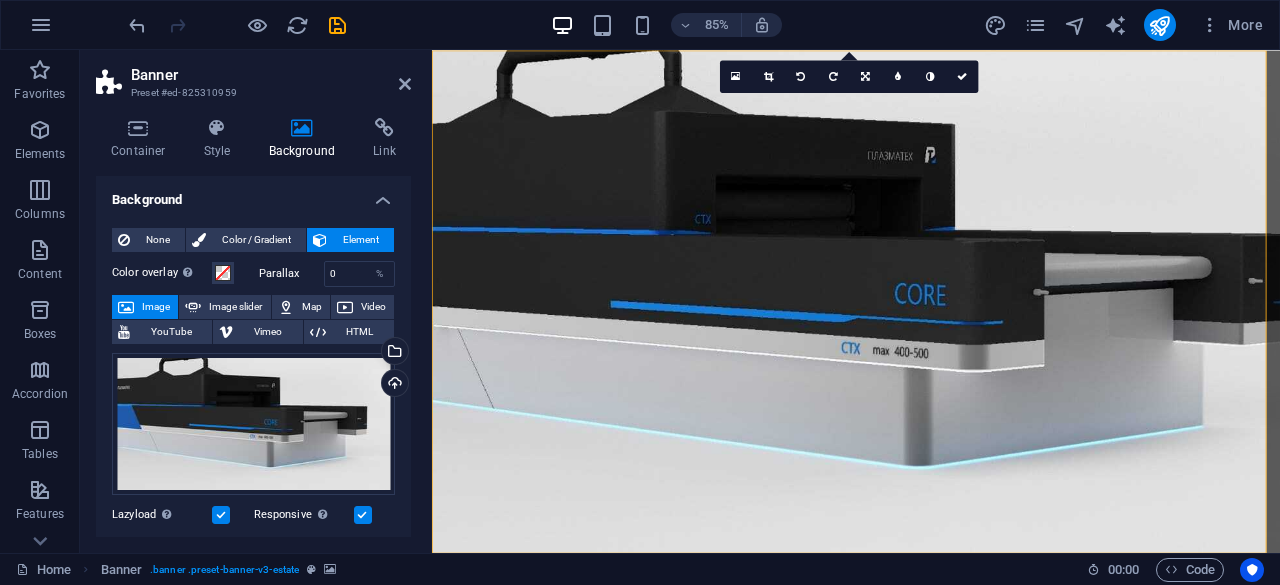 click on "Upload" at bounding box center (393, 385) 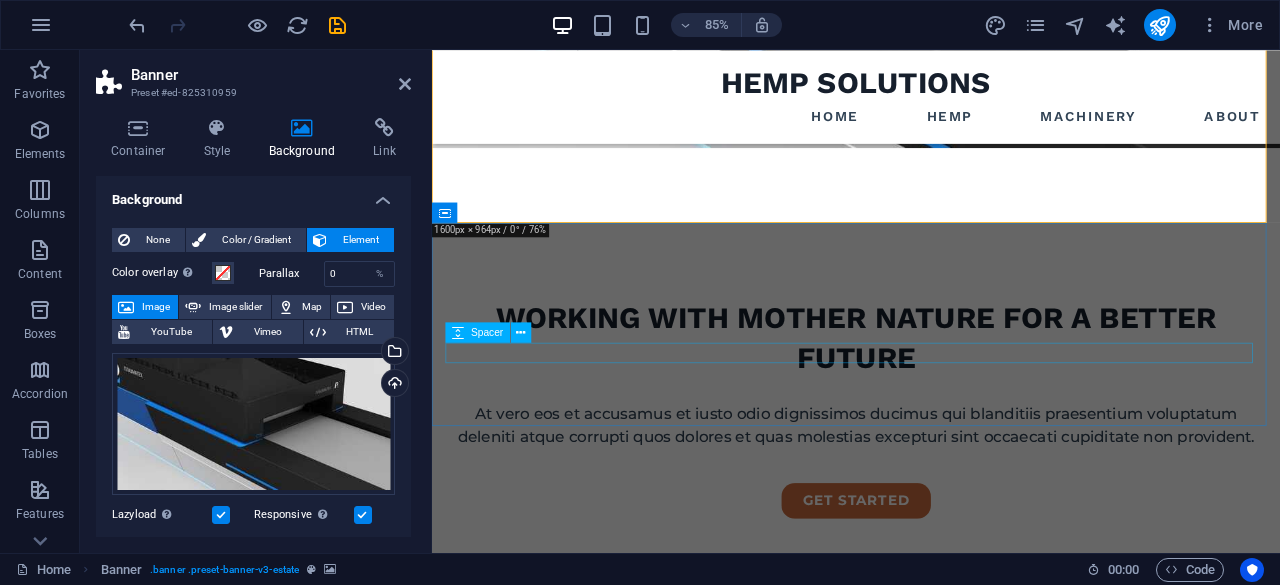scroll, scrollTop: 0, scrollLeft: 0, axis: both 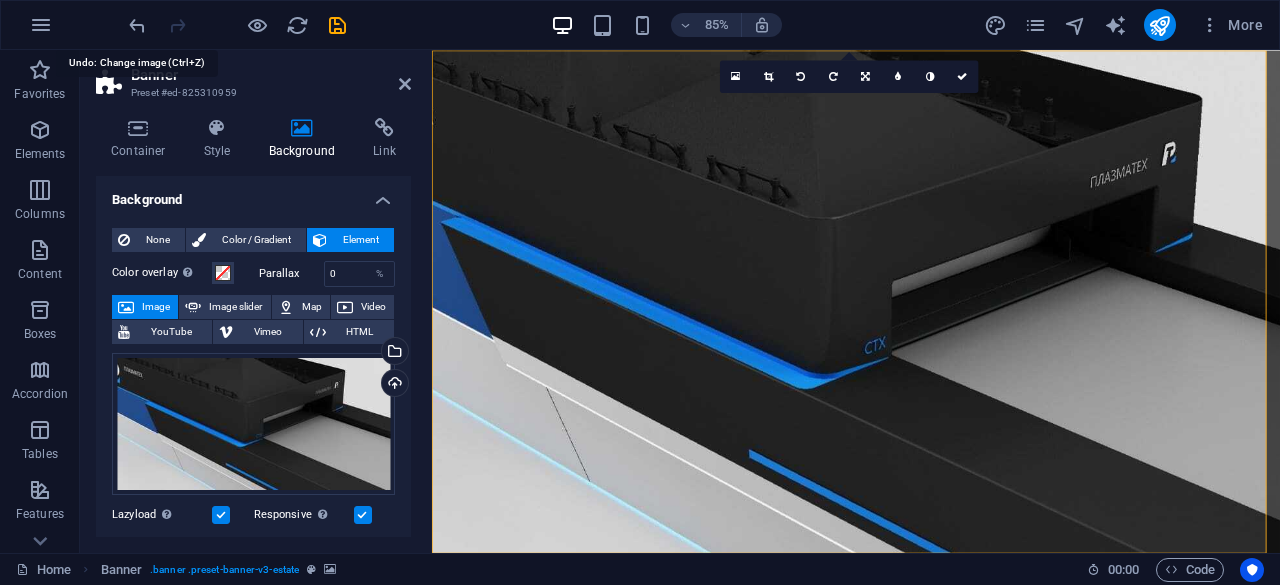 click at bounding box center [137, 25] 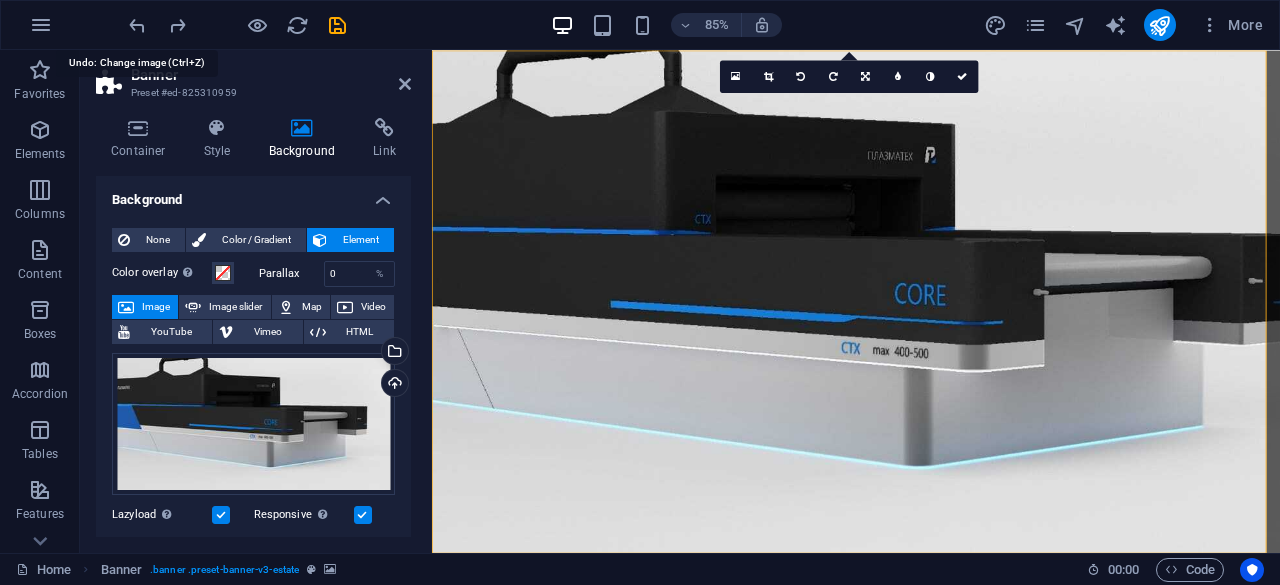 click at bounding box center (137, 25) 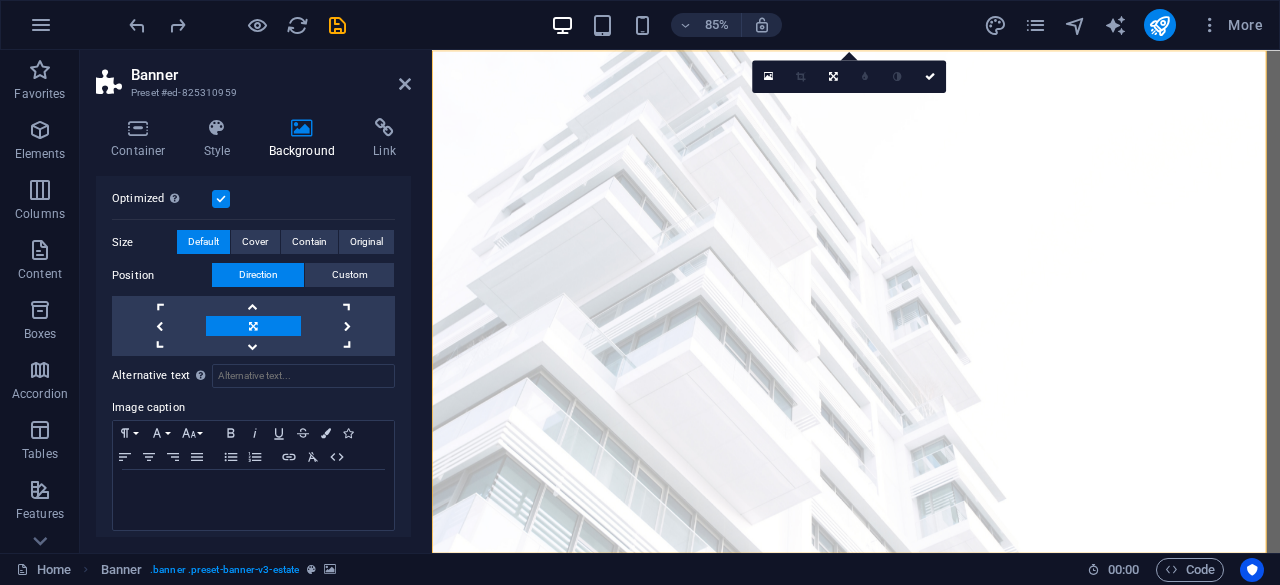 scroll, scrollTop: 393, scrollLeft: 0, axis: vertical 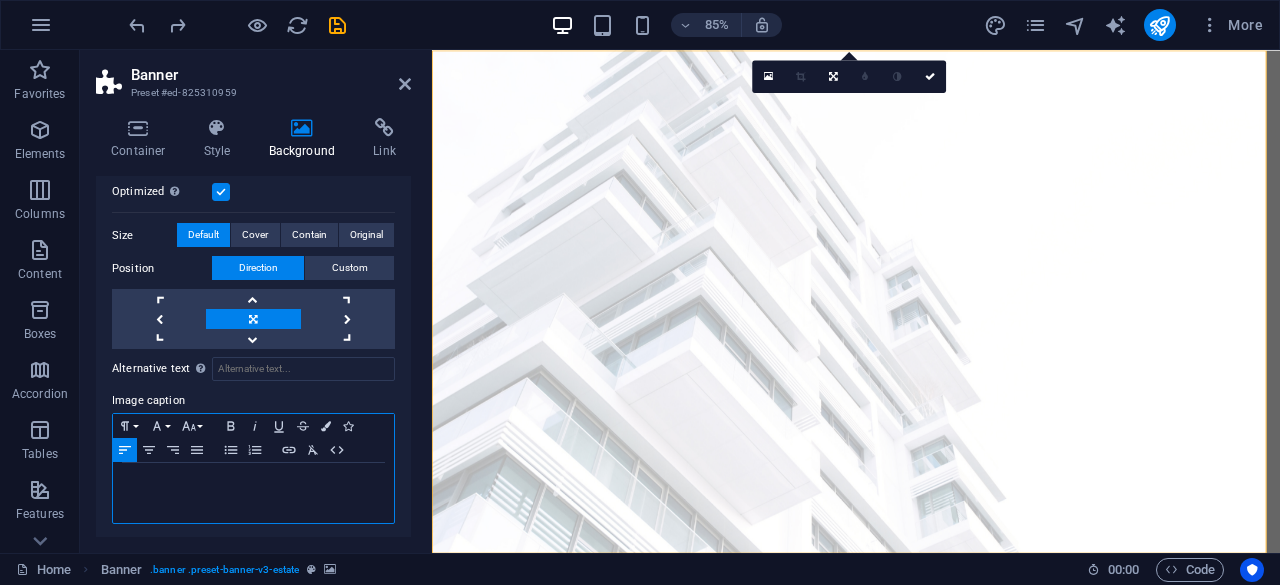 click at bounding box center [253, 482] 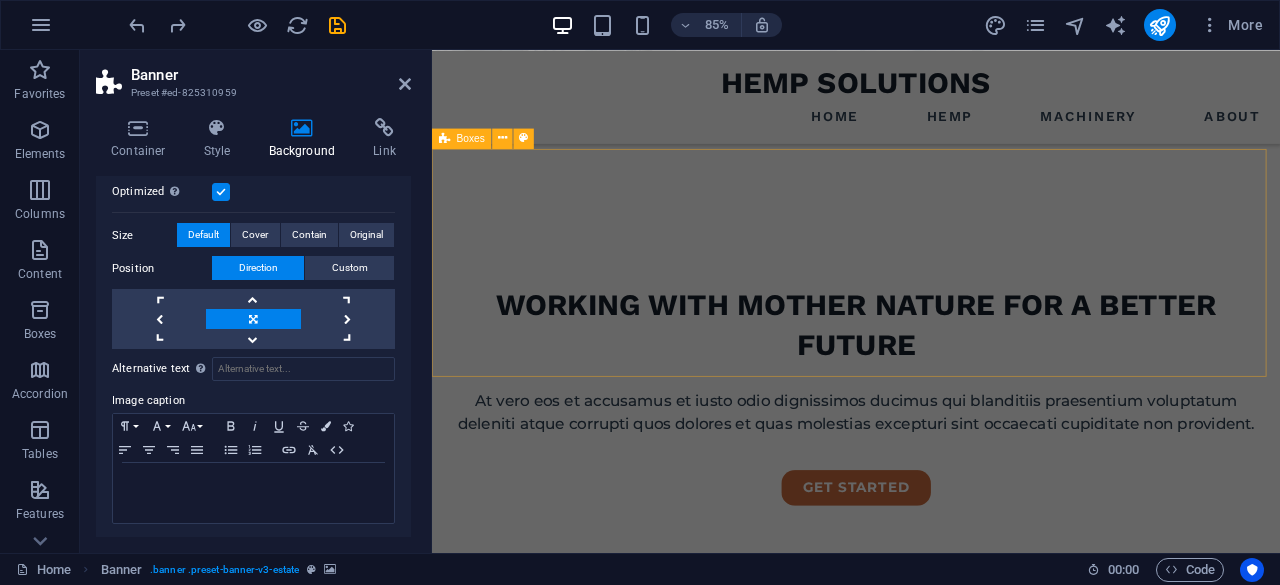 scroll, scrollTop: 716, scrollLeft: 0, axis: vertical 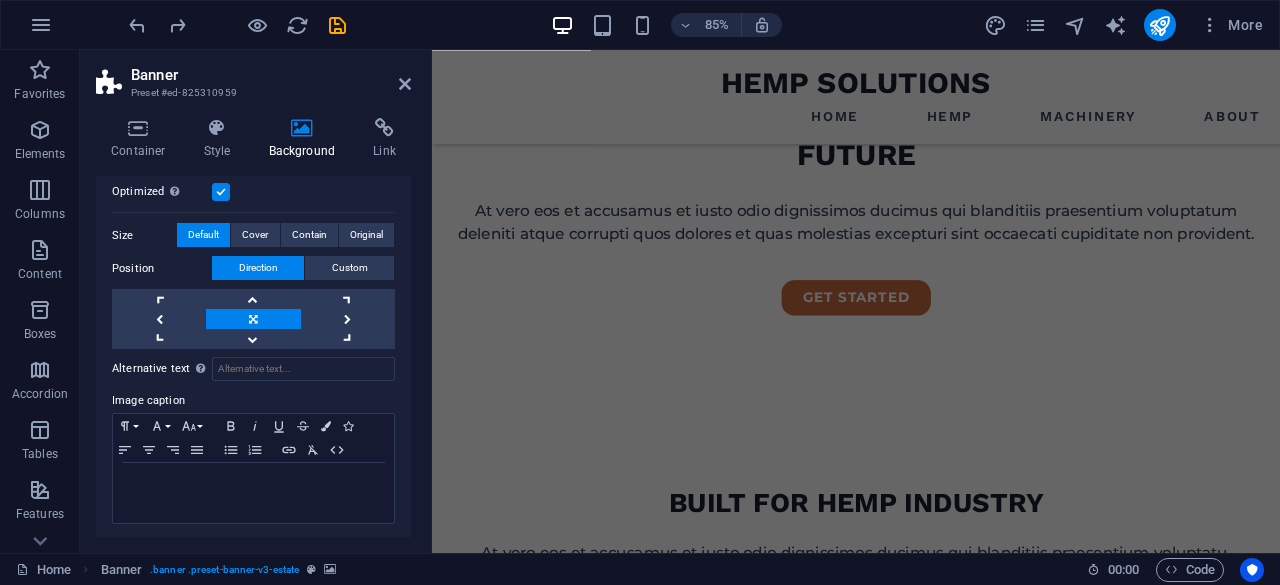 click on "Image caption" at bounding box center [253, 401] 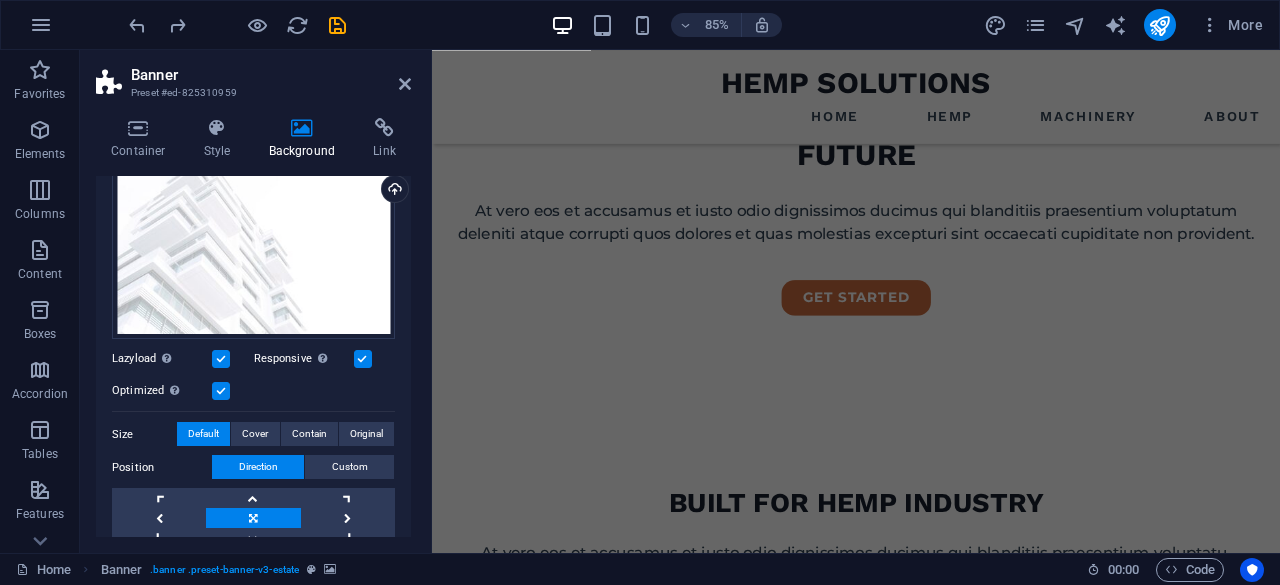 scroll, scrollTop: 192, scrollLeft: 0, axis: vertical 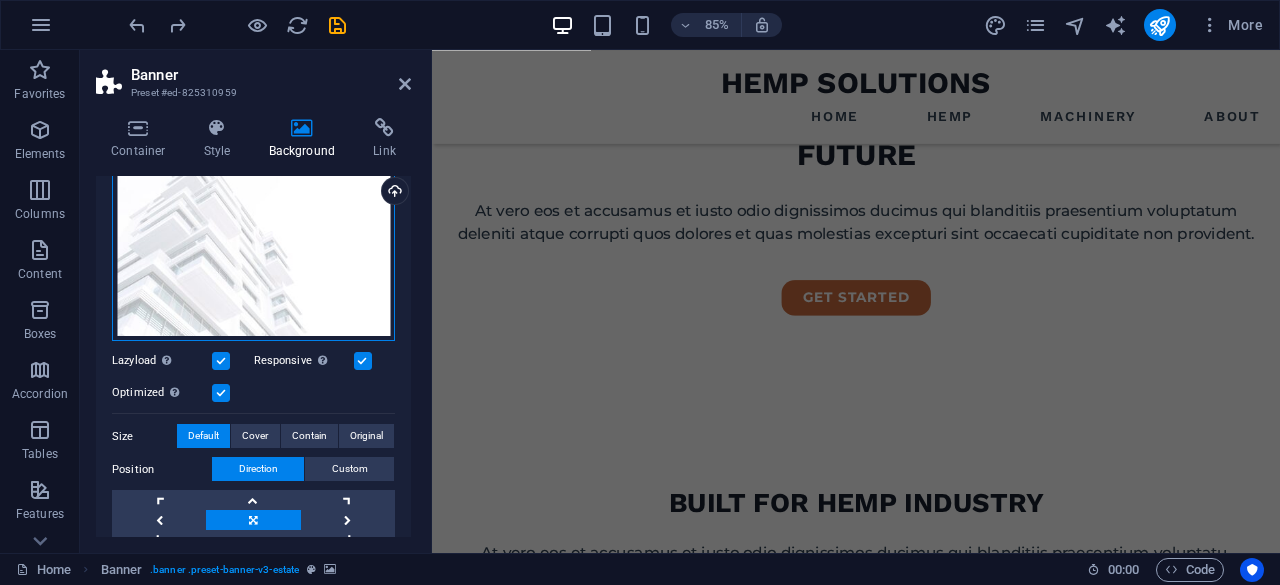 click on "Drag files here, click to choose files or select files from Files or our free stock photos & videos" at bounding box center [253, 251] 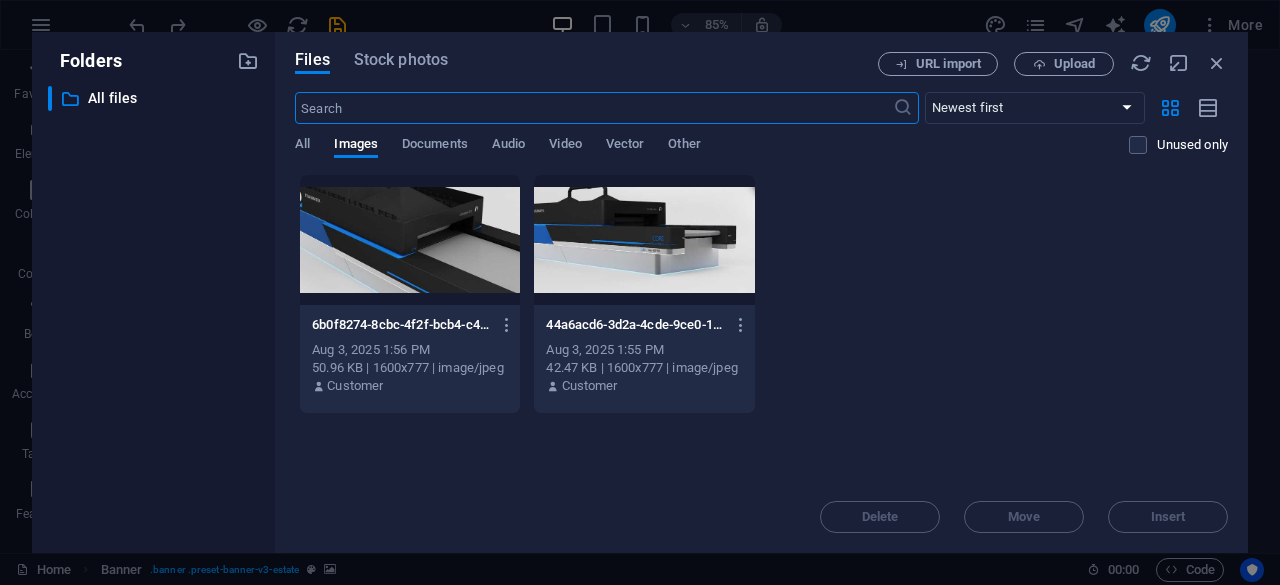 scroll, scrollTop: 0, scrollLeft: 0, axis: both 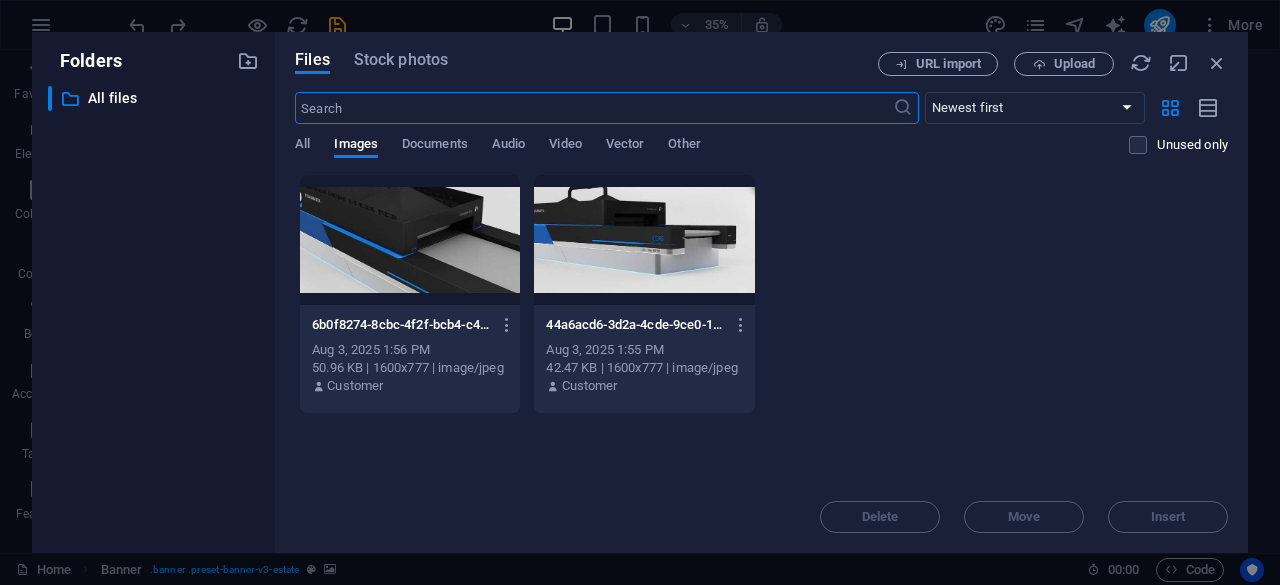 click on "All" at bounding box center (302, 146) 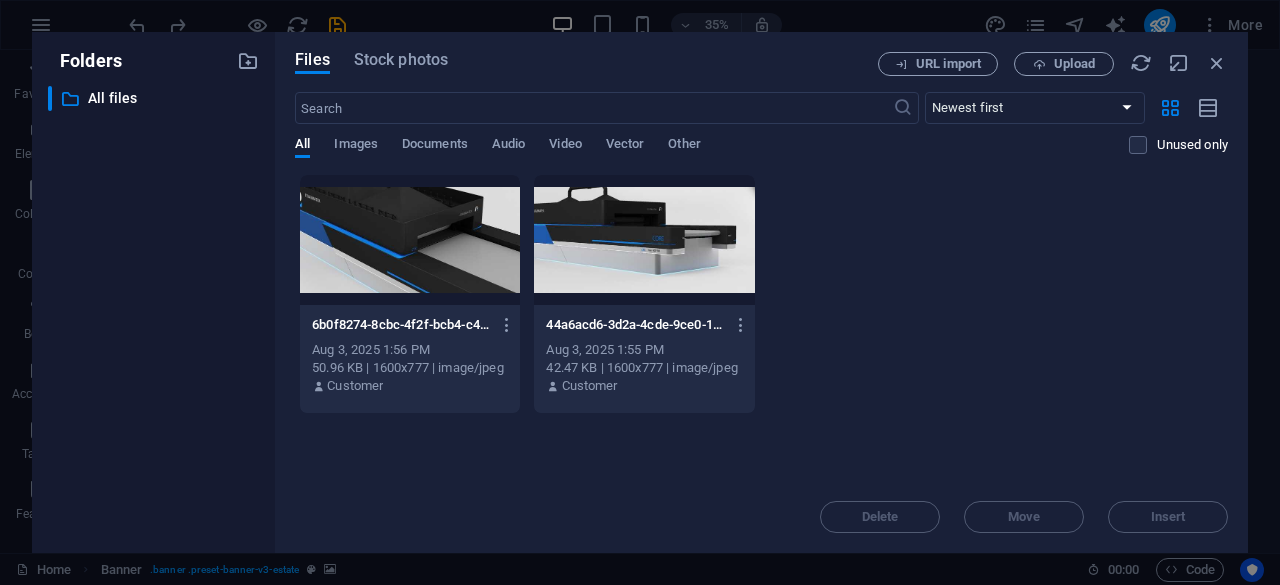 click on "Stock photos" at bounding box center [401, 63] 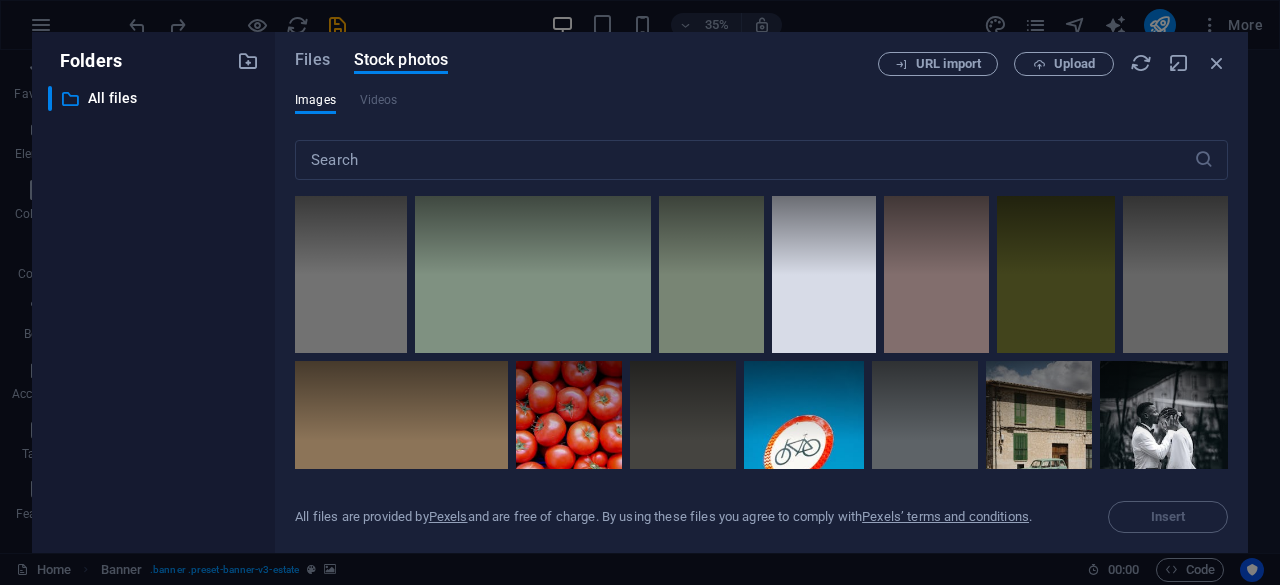 click on "Stock photos" at bounding box center (401, 60) 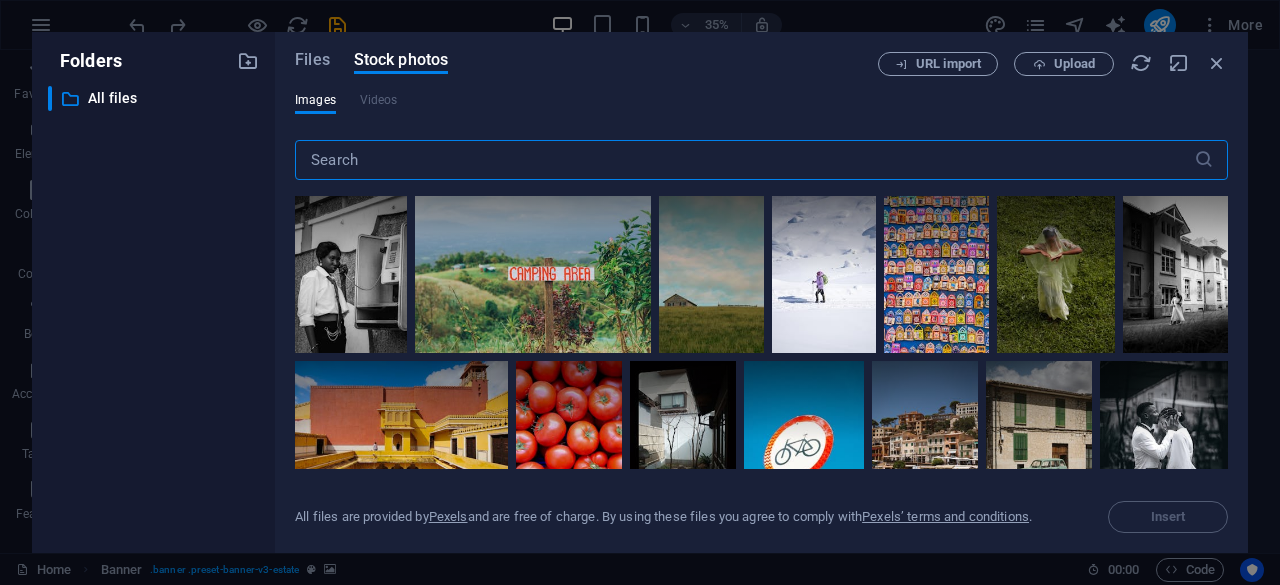 click at bounding box center [744, 160] 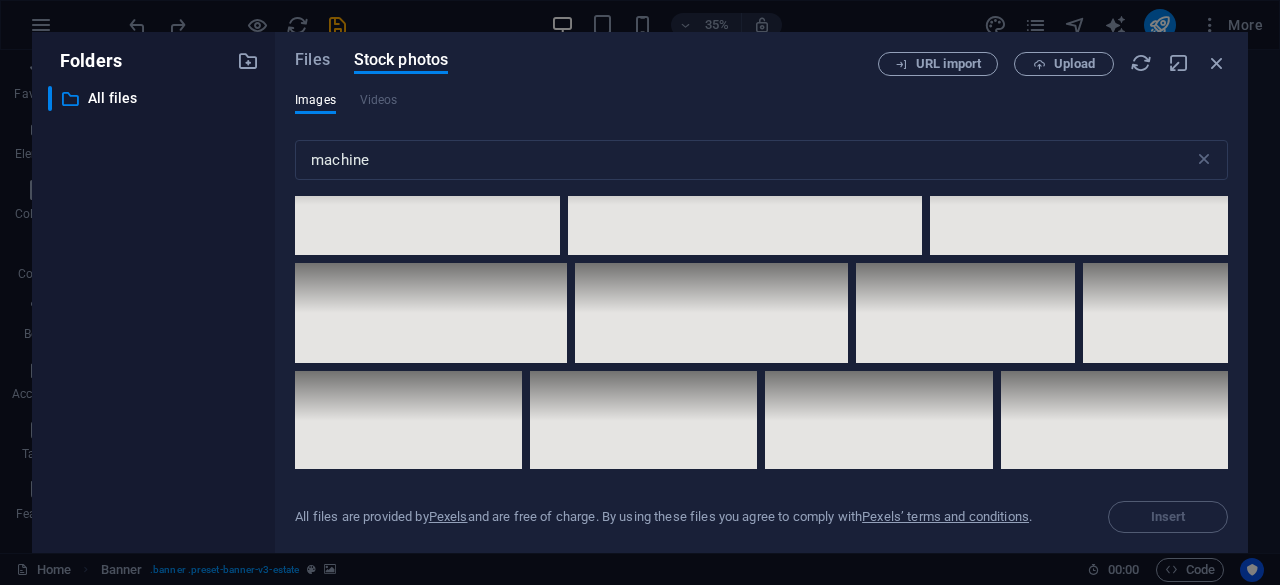 scroll, scrollTop: 797, scrollLeft: 0, axis: vertical 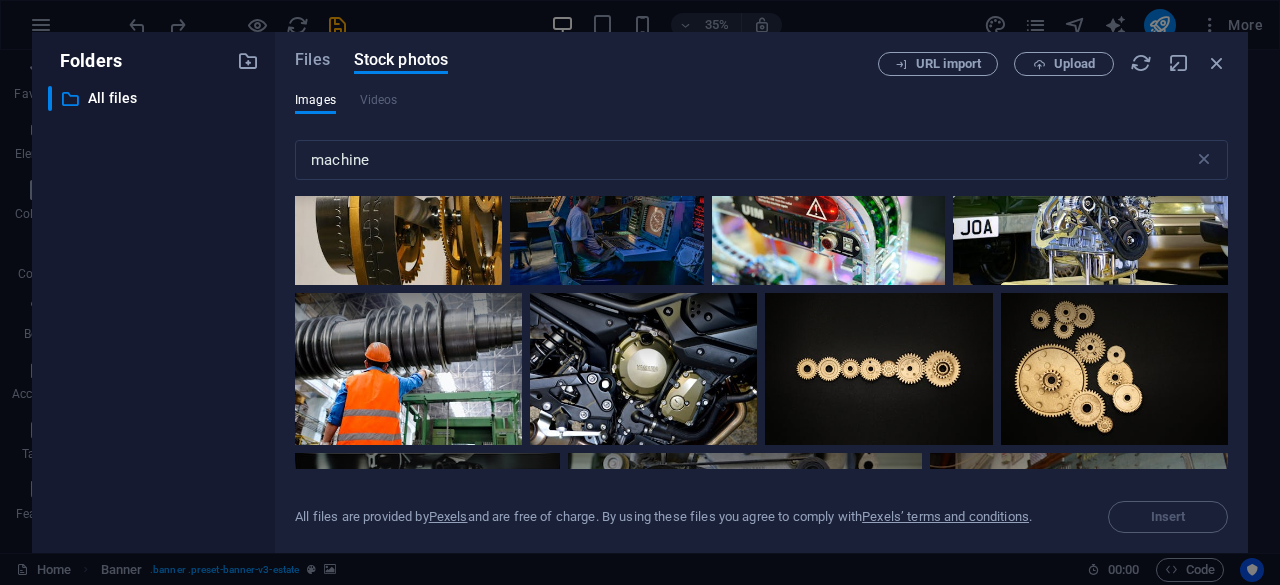 click on "machine" at bounding box center (744, 160) 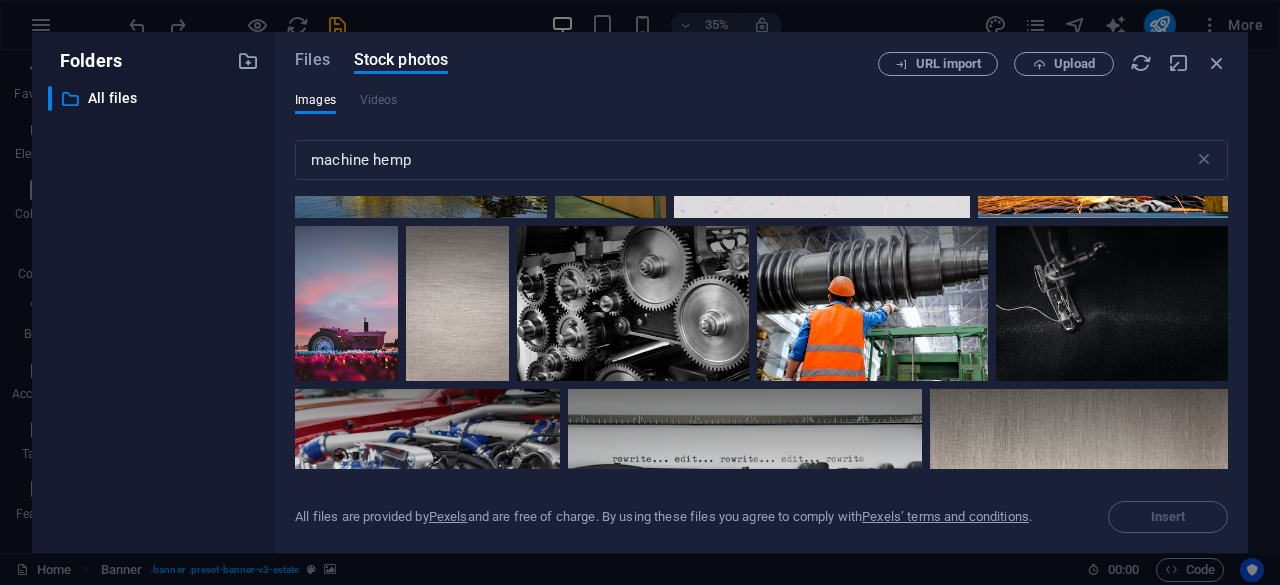 scroll, scrollTop: 0, scrollLeft: 0, axis: both 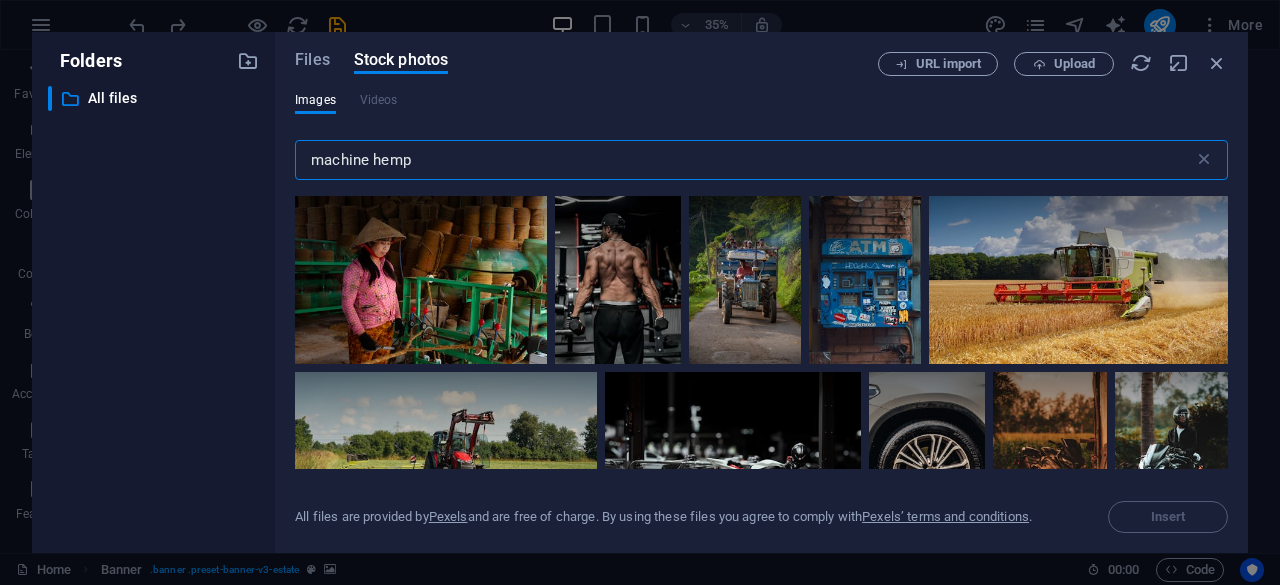 click on "machine hemp" at bounding box center [744, 160] 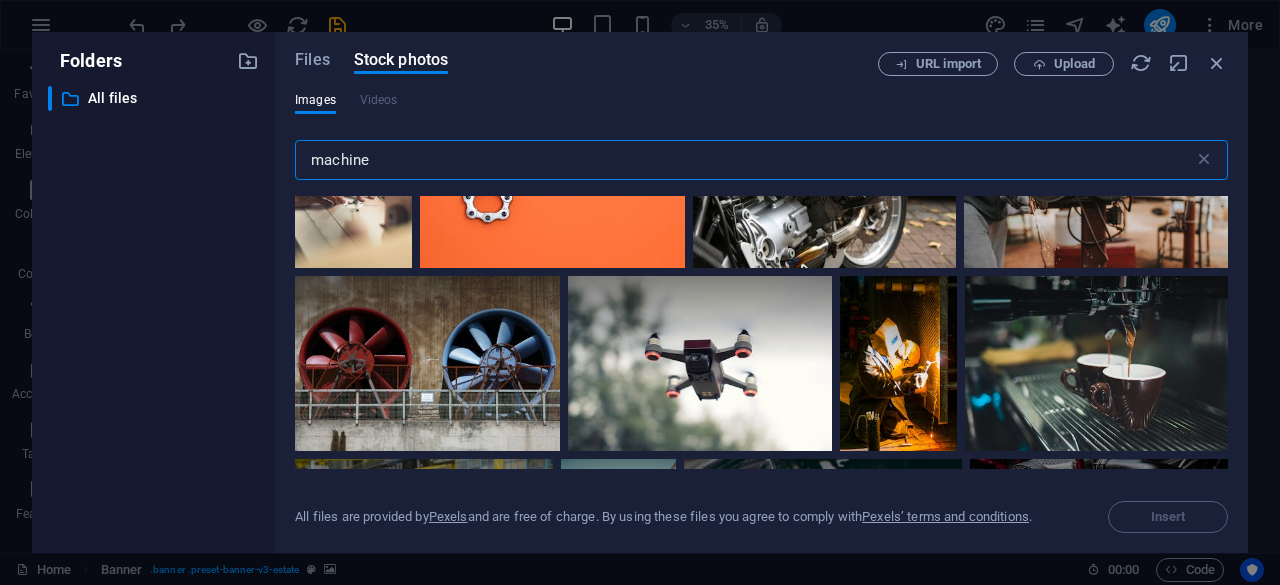 scroll, scrollTop: 1919, scrollLeft: 0, axis: vertical 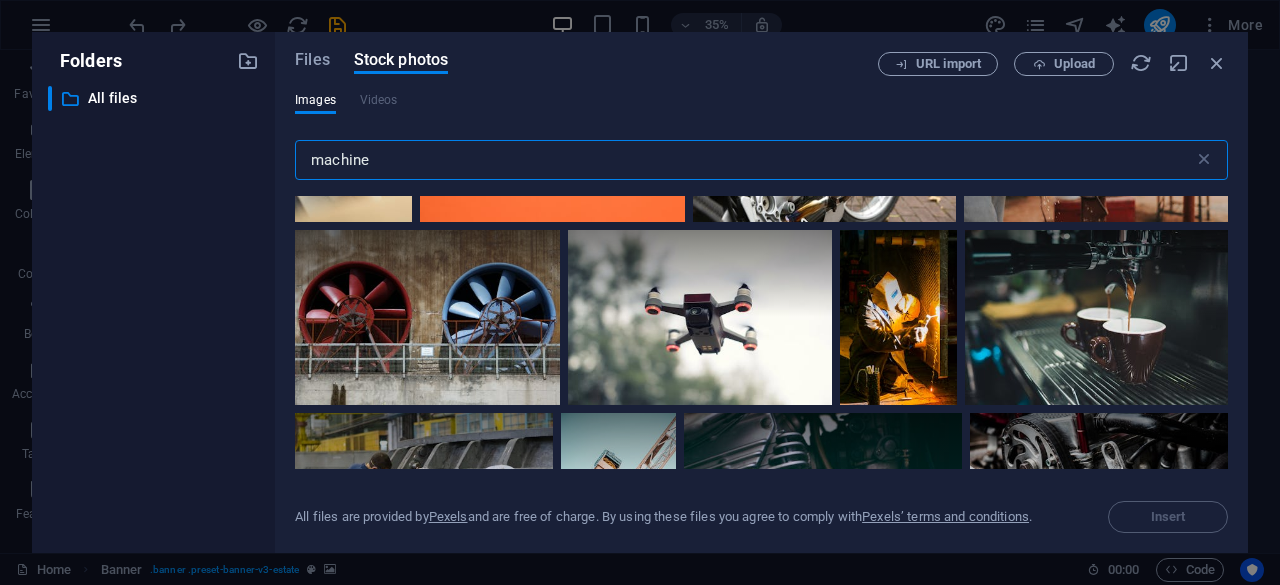type on "machine" 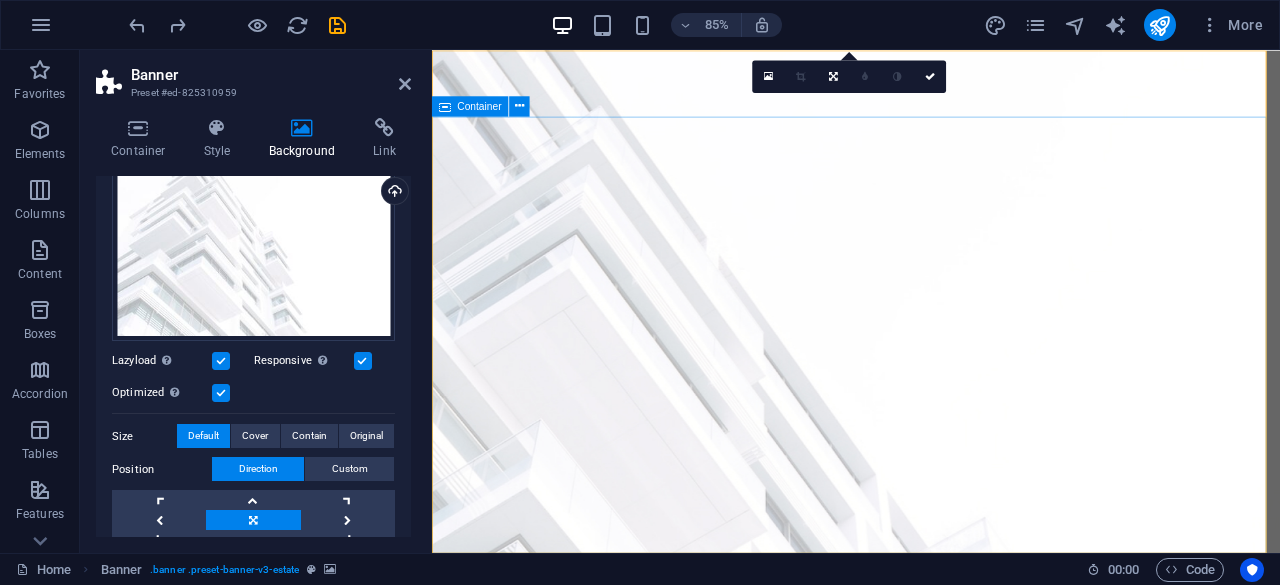 click on "working with mother nature for a better future At vero eos et accusamus et iusto odio dignissimos ducimus qui blanditiis praesentium voluptatum deleniti atque corrupti quos dolores et quas molestias excepturi sint occaecati cupiditate non provident. get started" at bounding box center (931, 1827) 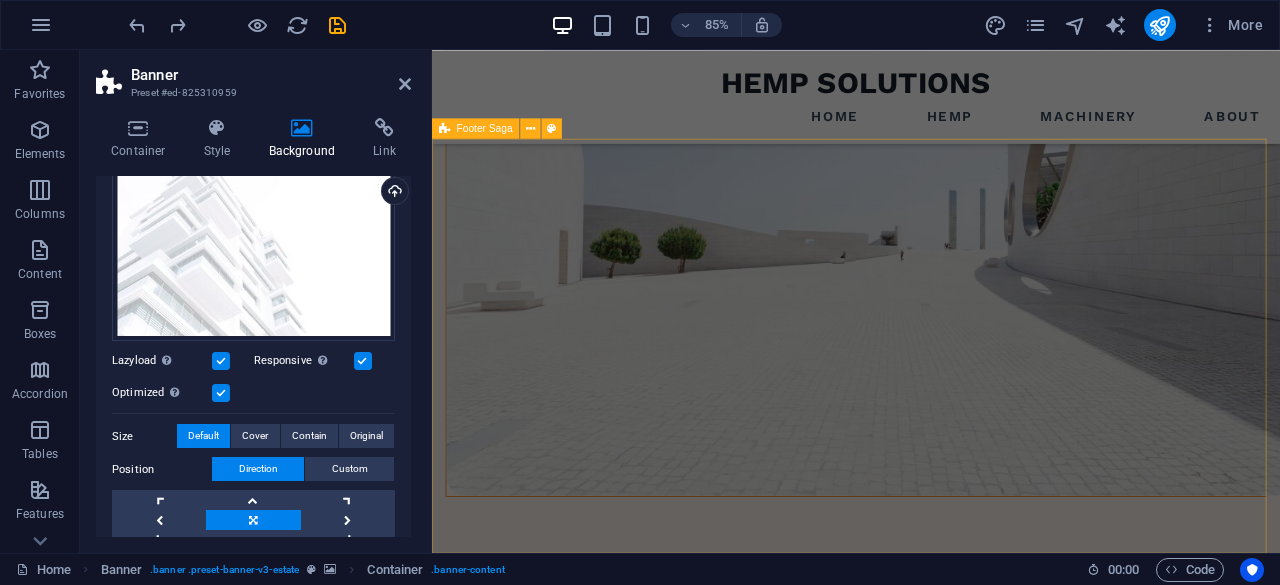 scroll, scrollTop: 2104, scrollLeft: 0, axis: vertical 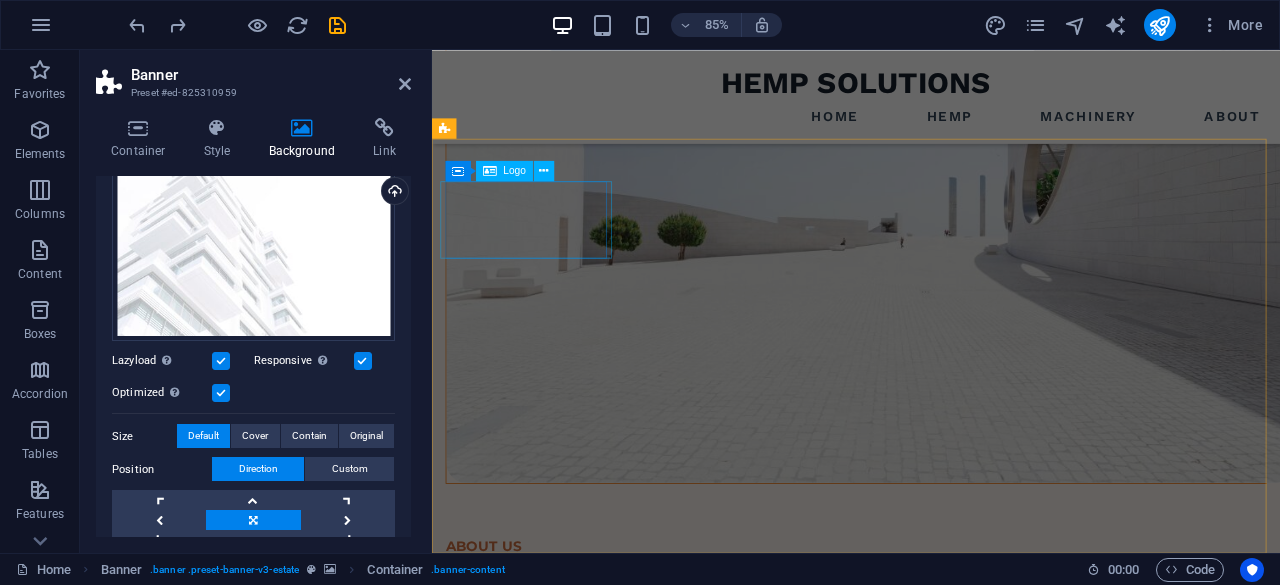 click on "HEMP SOLUTIONS" at bounding box center (545, 1414) 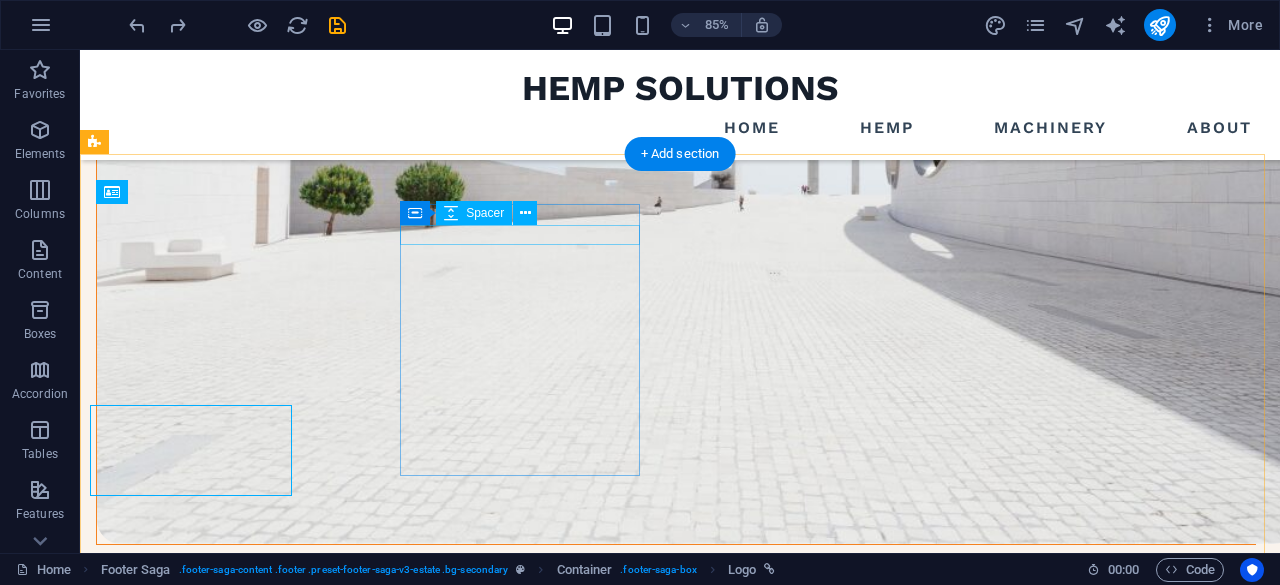 scroll, scrollTop: 1904, scrollLeft: 0, axis: vertical 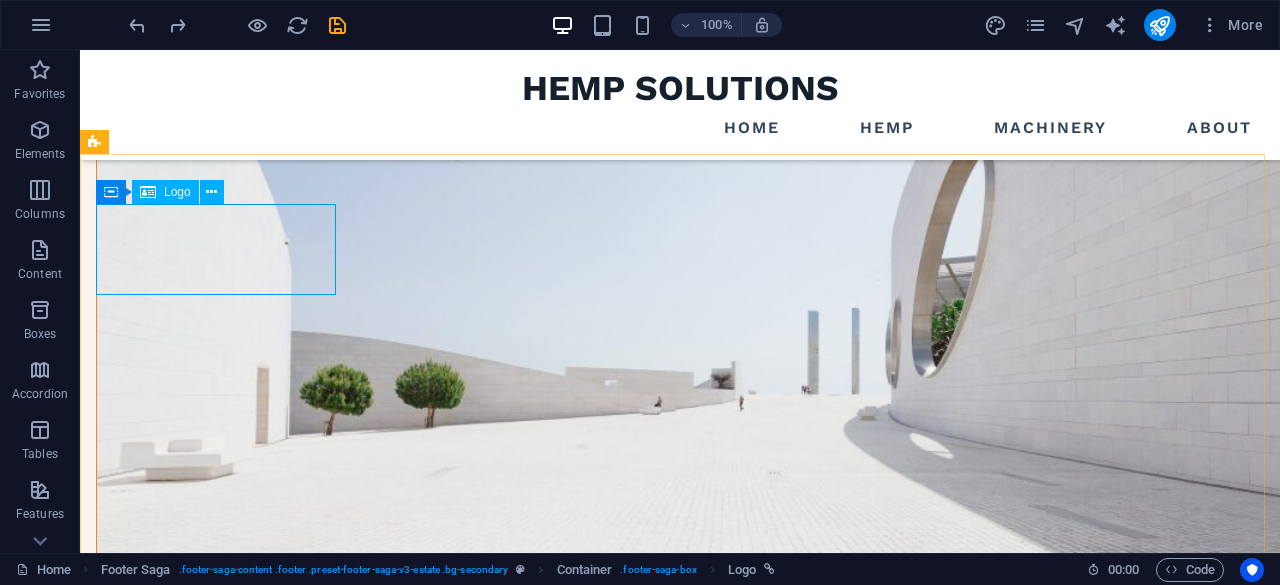 click on "Logo" at bounding box center [165, 192] 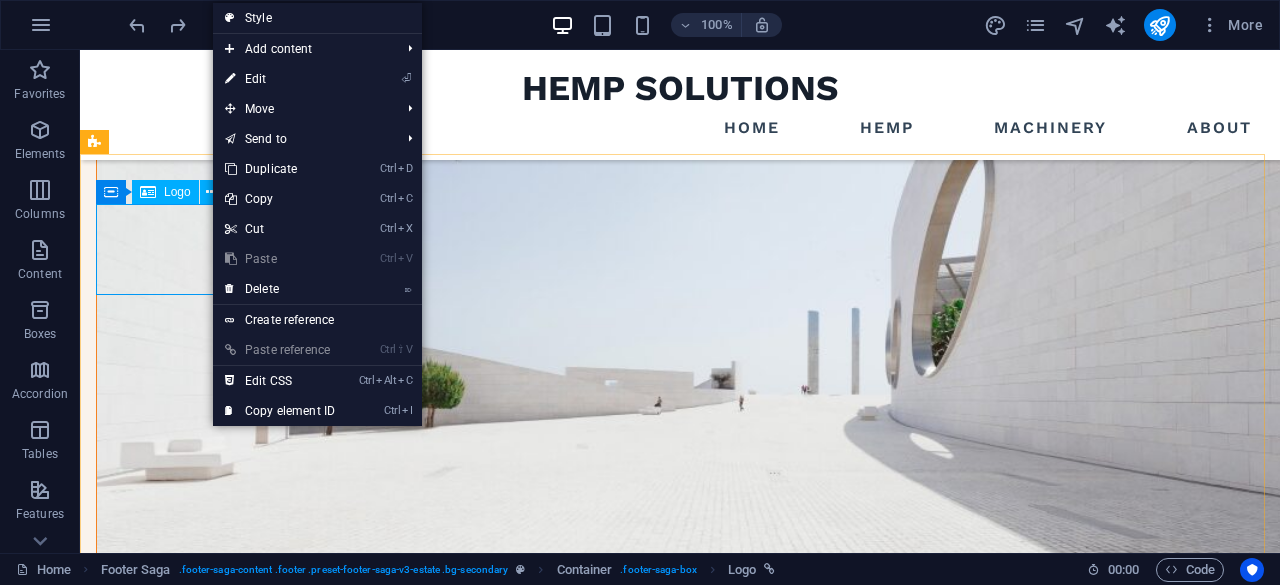 click at bounding box center [211, 192] 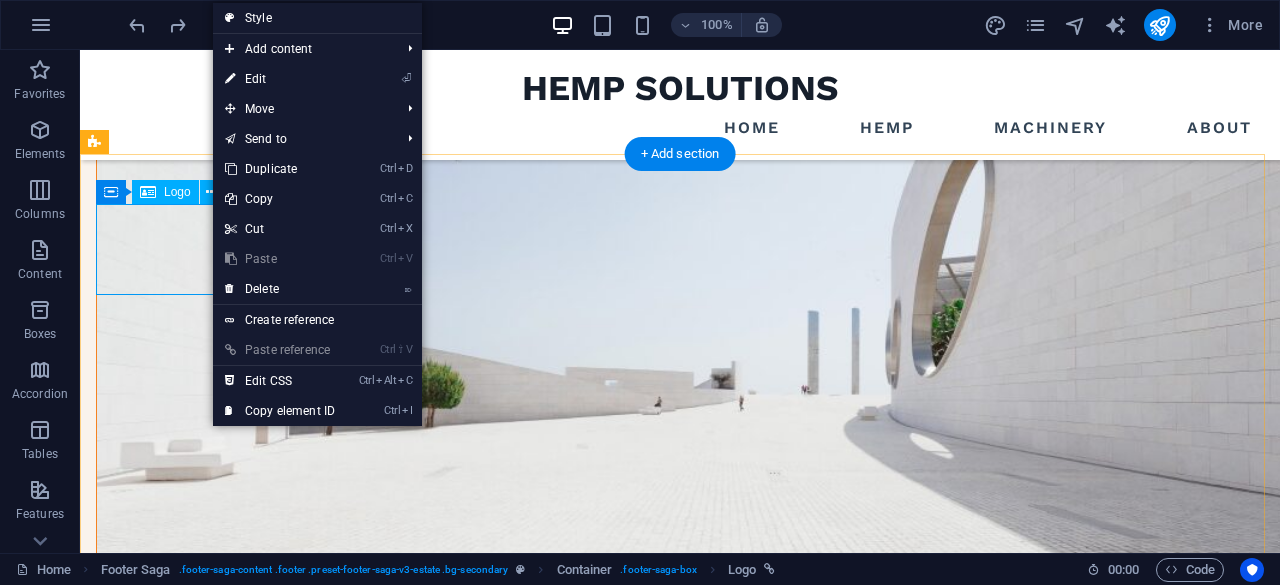 click on "HEMP SOLUTIONS" at bounding box center (217, 1599) 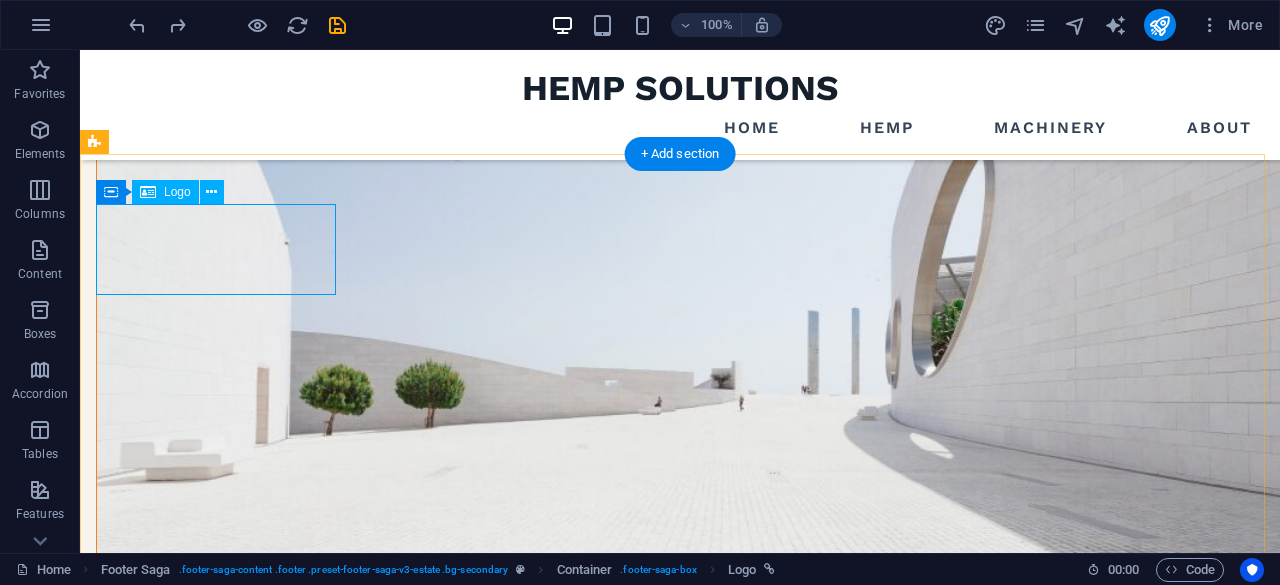 click on "HEMP SOLUTIONS" at bounding box center [217, 1599] 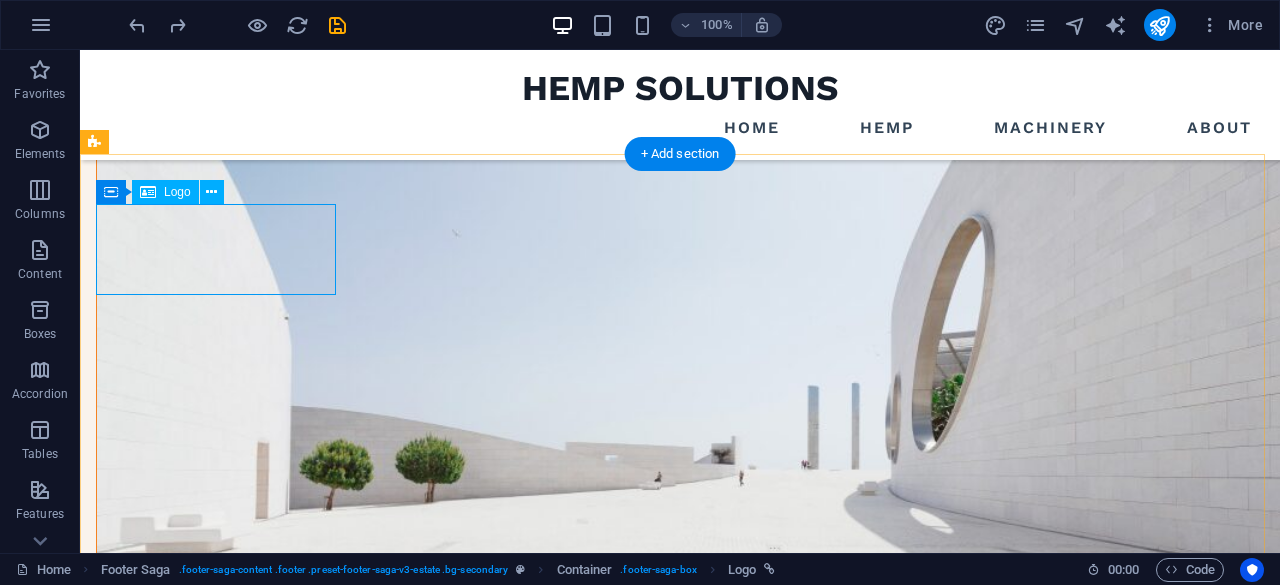 select on "px" 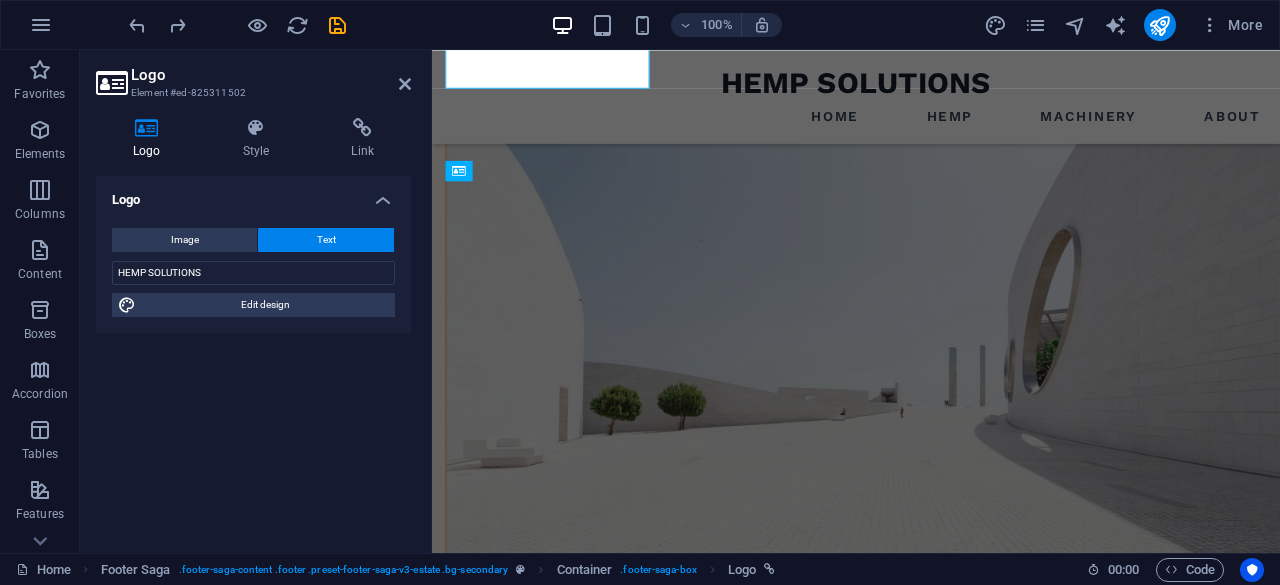 scroll, scrollTop: 2104, scrollLeft: 0, axis: vertical 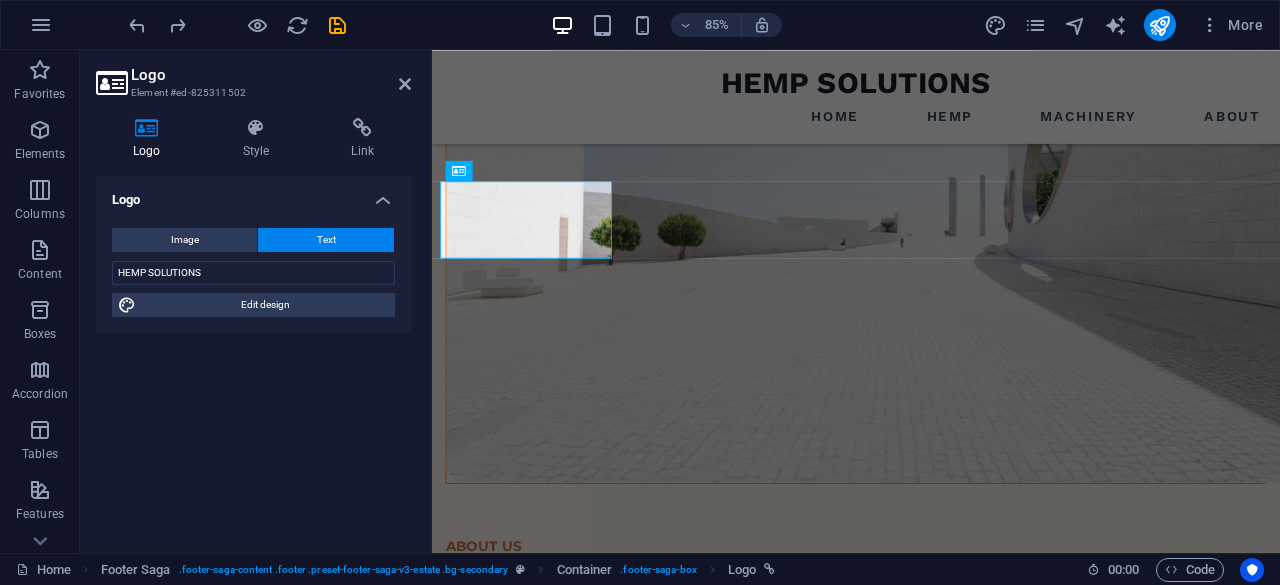 click on "Image" at bounding box center [184, 240] 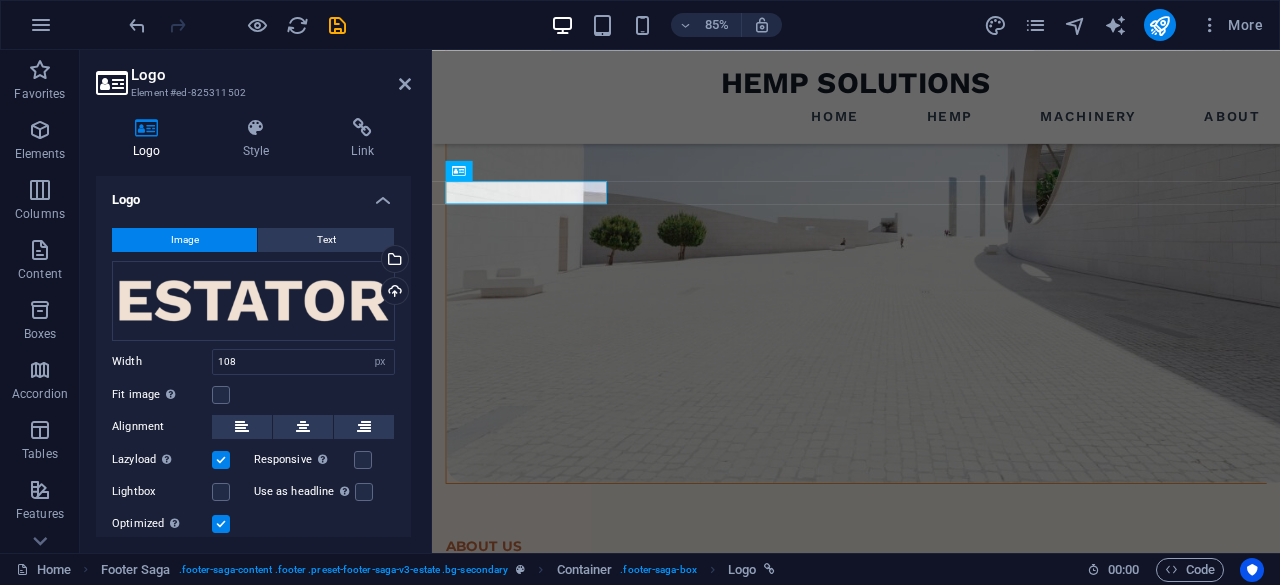 click on "Upload" at bounding box center [393, 293] 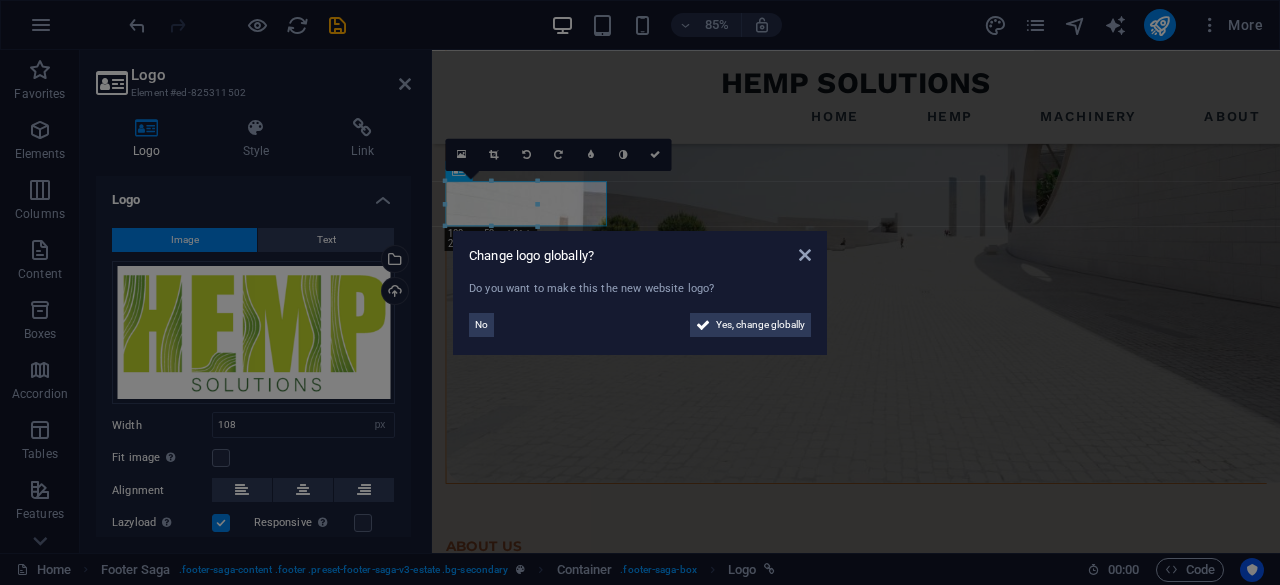 click on "No" at bounding box center (481, 325) 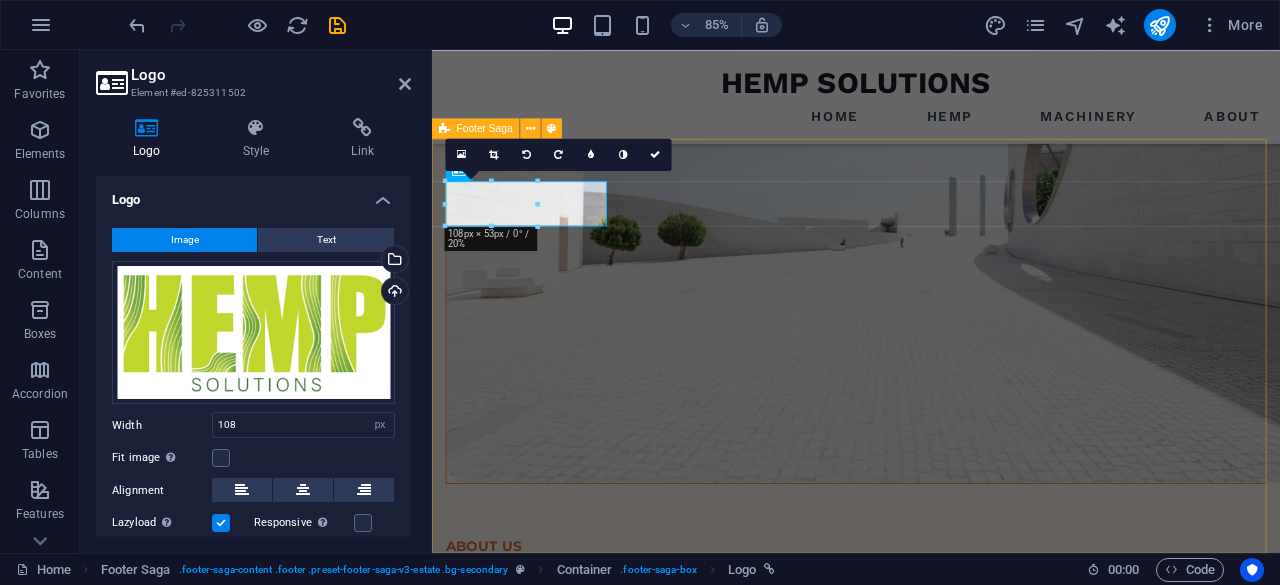 drag, startPoint x: 974, startPoint y: 281, endPoint x: 639, endPoint y: 299, distance: 335.48325 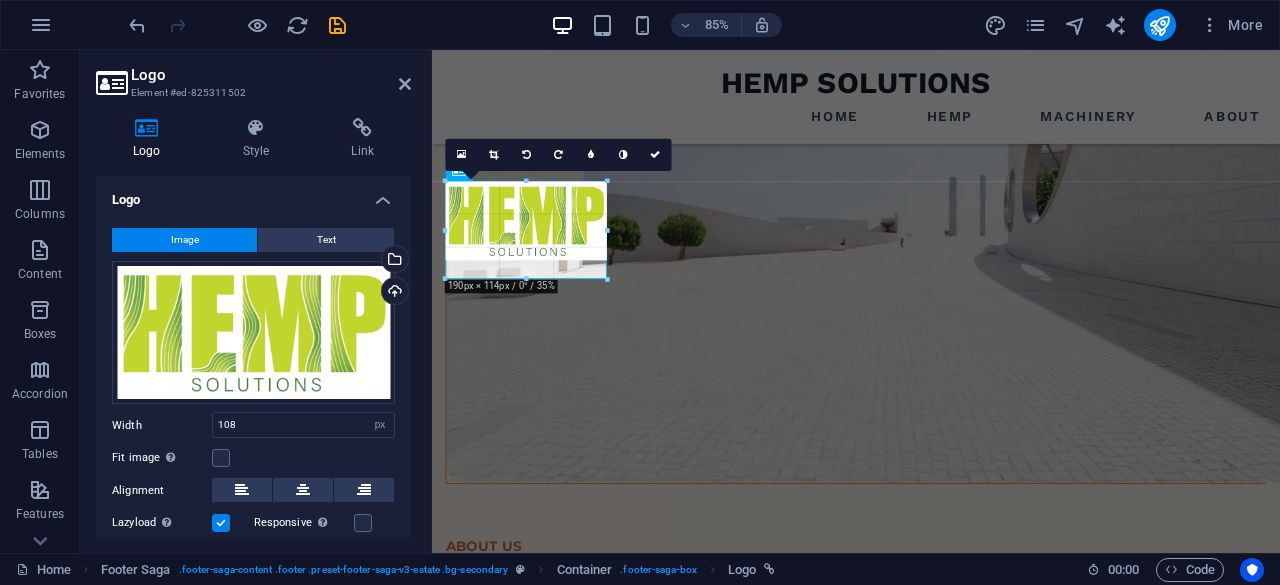 click at bounding box center [849, 346] 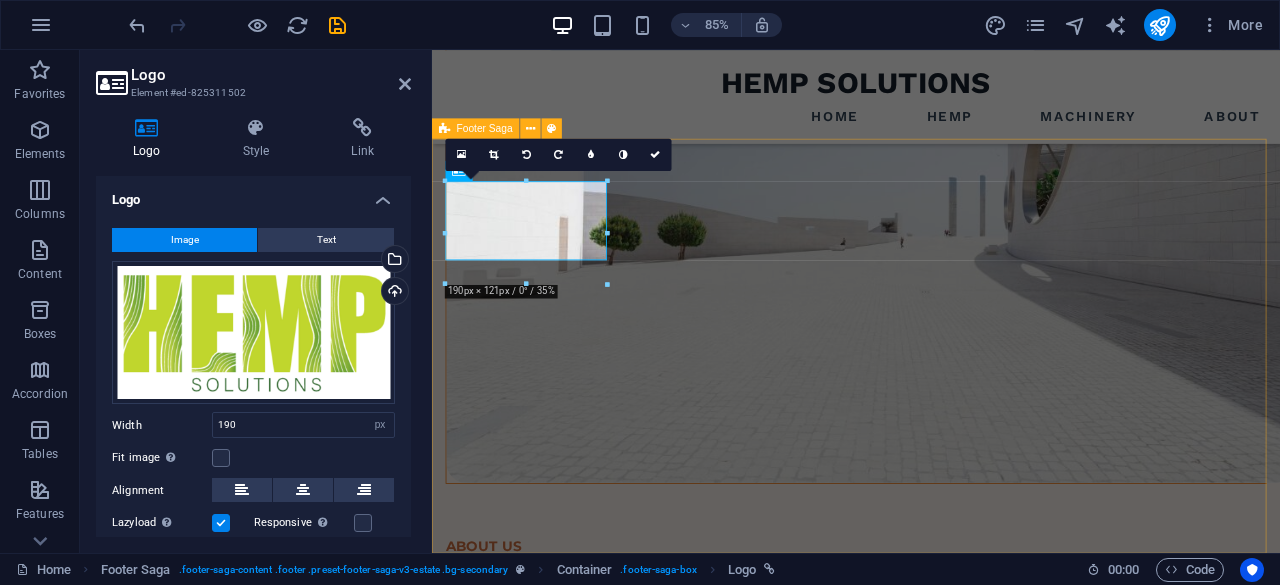 click on "pages HOME LISTING NEWS OUR TEAM CONTACT Contact LOCATION:
Street ,  Berlin ,  12345 EMAIL:
ce4c15b7fa4eb0c5d62ed043db6054@cpanel.local PHONE NUMBER:
0123 - 456789 Social media Copyright © 2023 Hemp Solutions. All rights reserved.
Privacy Policy   |   Legal Notice" at bounding box center [931, 1883] 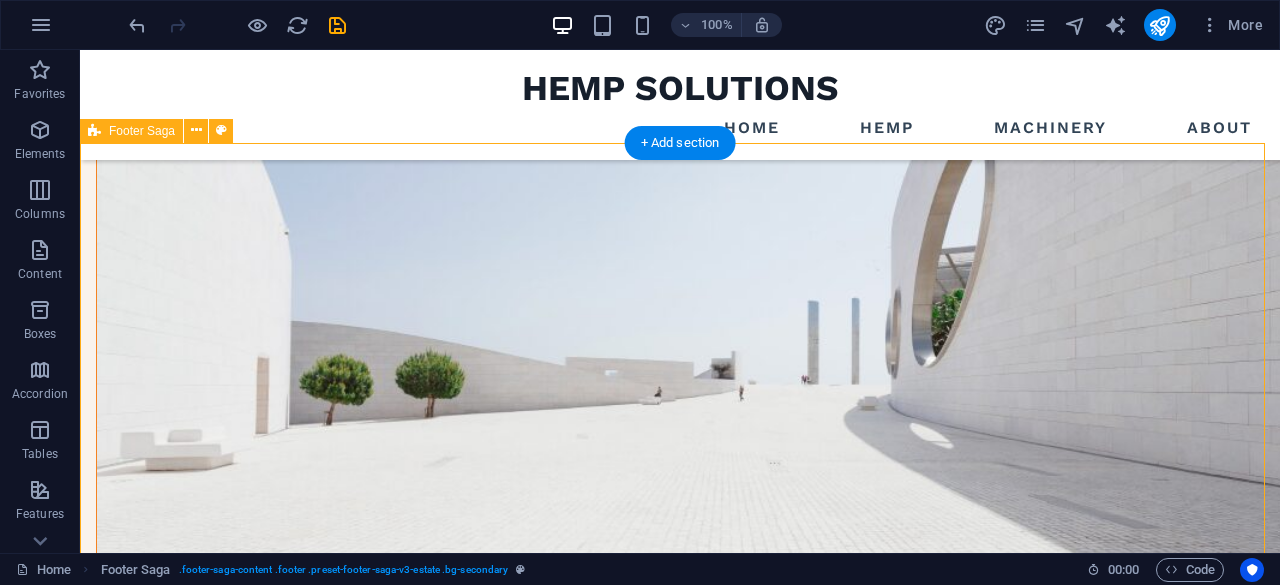 scroll, scrollTop: 1915, scrollLeft: 0, axis: vertical 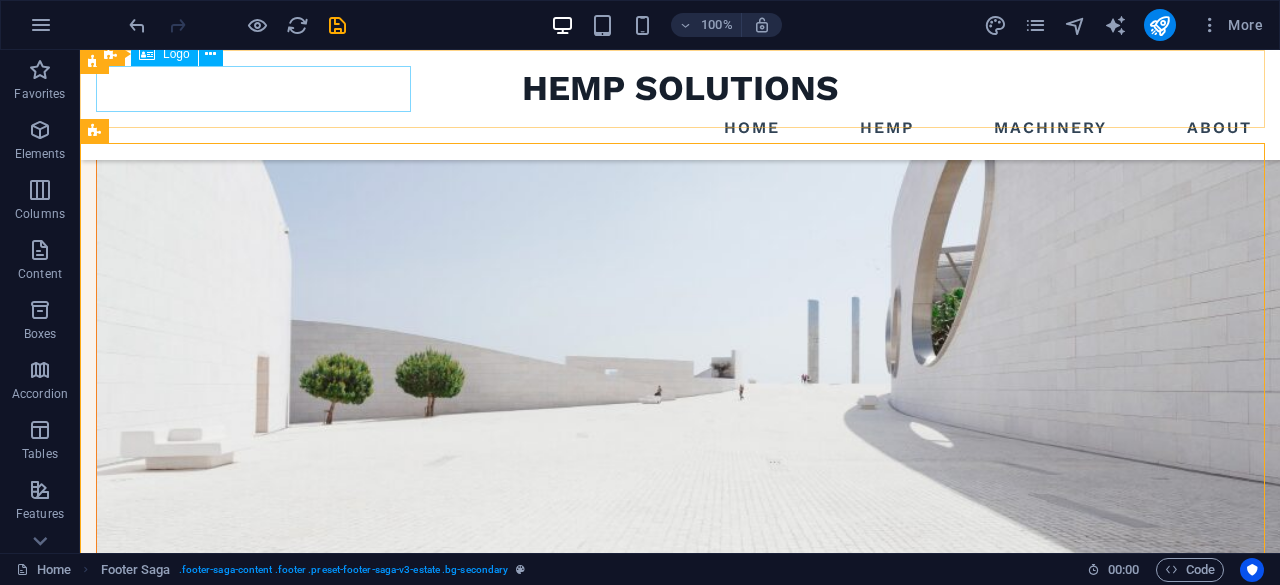 click on "HEMP SOLUTIONS" at bounding box center (680, 89) 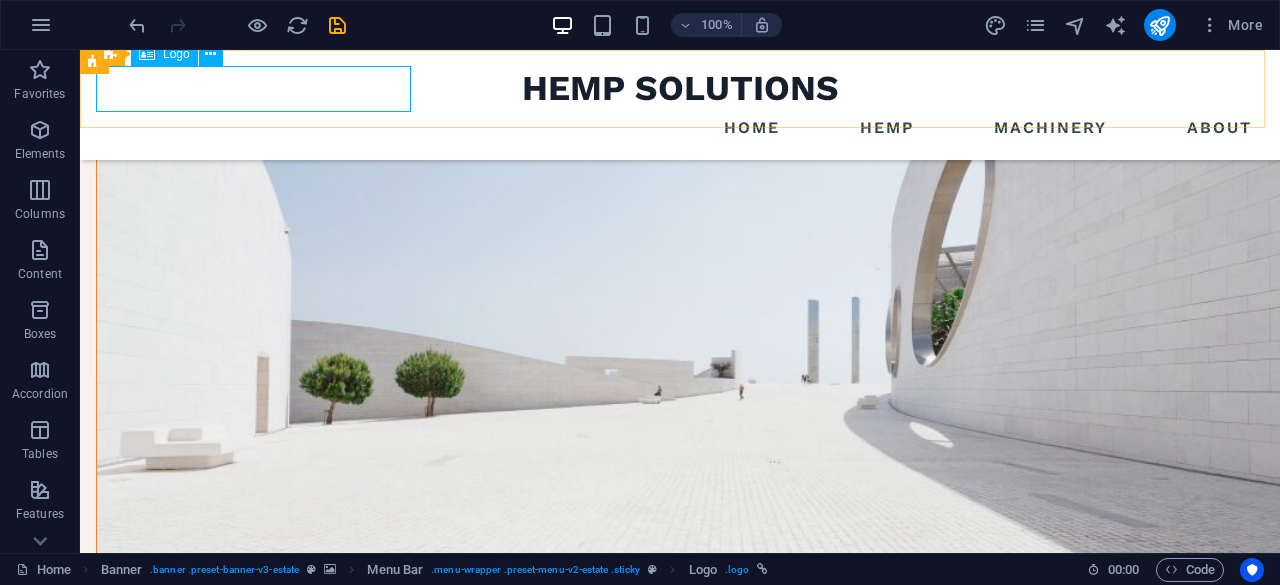click on "HEMP SOLUTIONS" at bounding box center (680, 89) 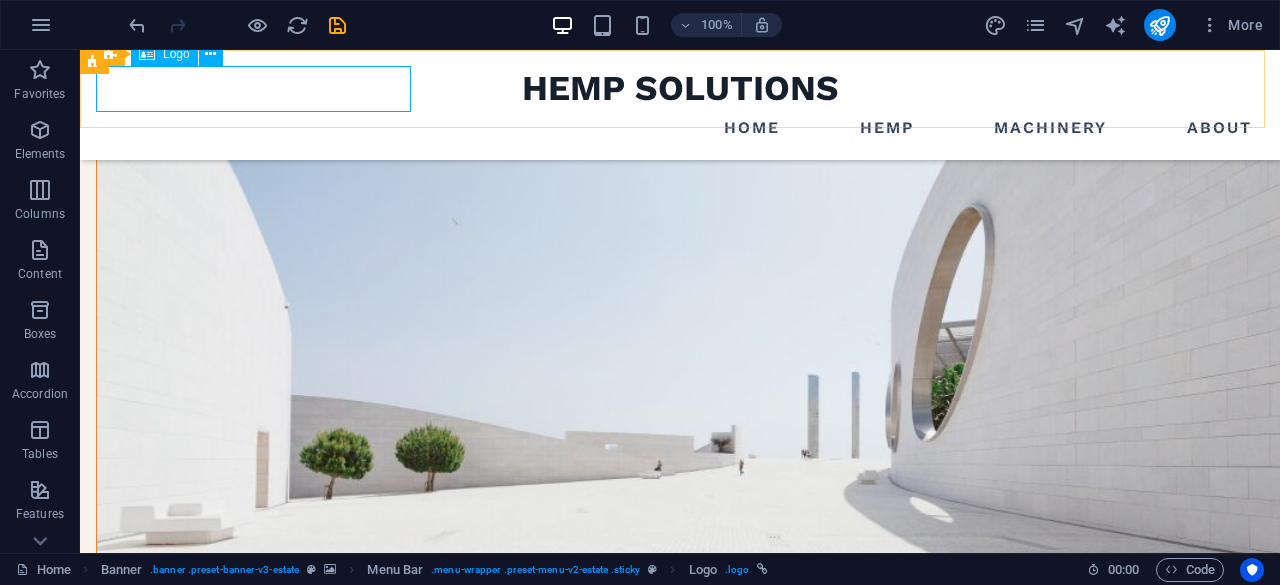 select on "px" 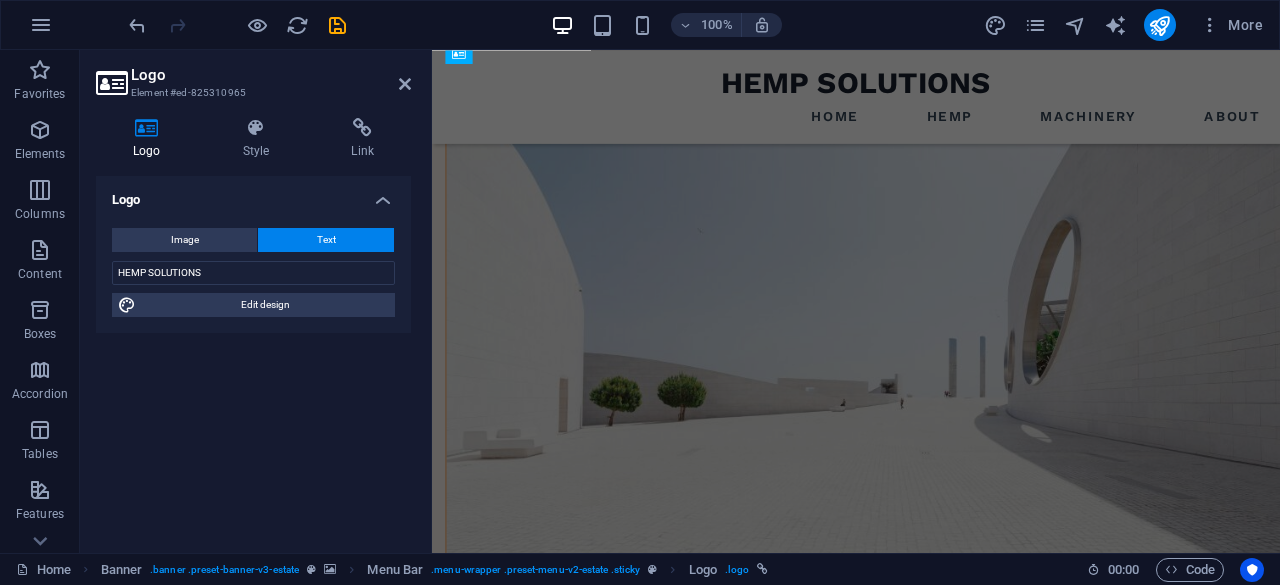 scroll, scrollTop: 2104, scrollLeft: 0, axis: vertical 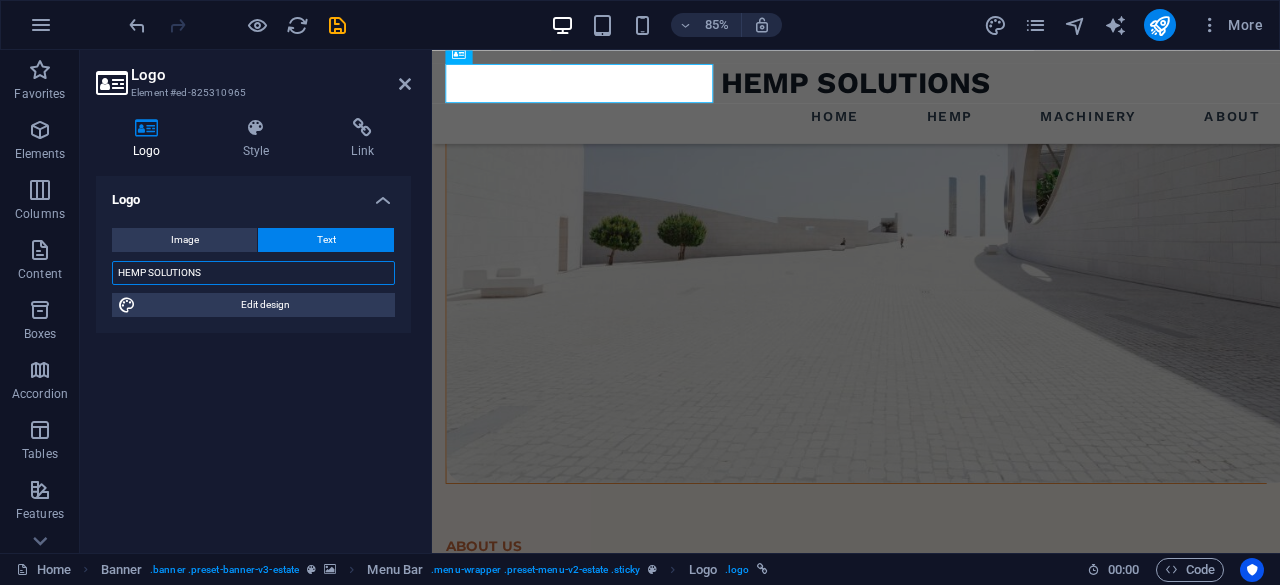 drag, startPoint x: 196, startPoint y: 260, endPoint x: 226, endPoint y: 240, distance: 36.05551 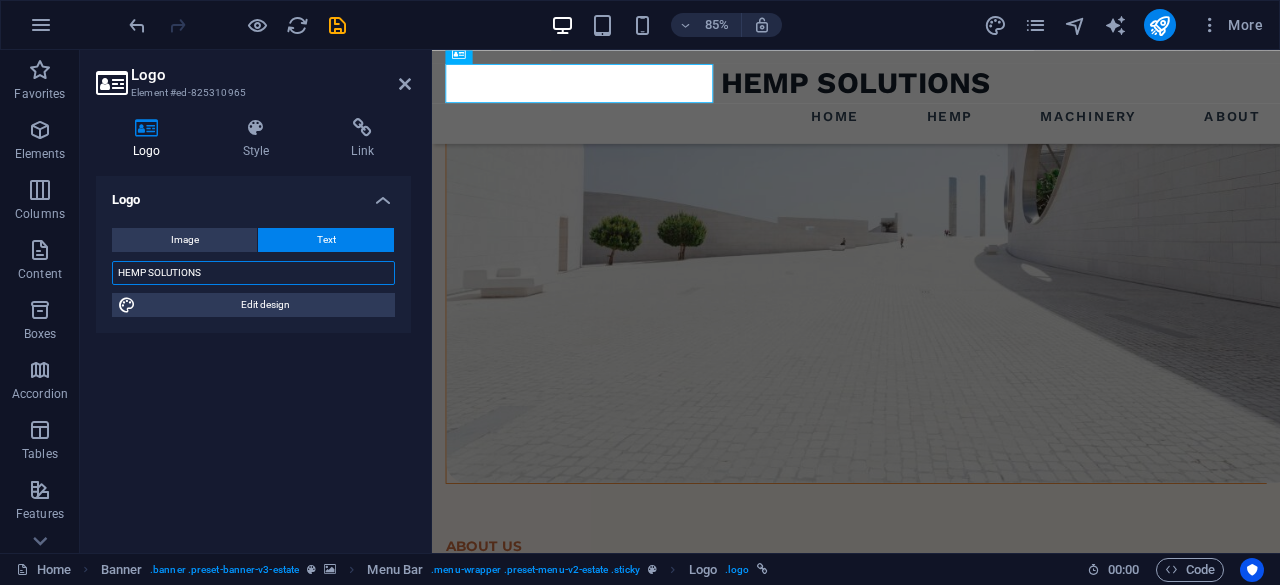click on "Image Text Drag files here, click to choose files or select files from Files or our free stock photos & videos Select files from the file manager, stock photos, or upload file(s) Upload Width 108 Default auto px rem % em vh vw Fit image Automatically fit image to a fixed width and height Height Default auto px Alignment Lazyload Loading images after the page loads improves page speed. Responsive Automatically load retina image and smartphone optimized sizes. Lightbox Use as headline The image will be wrapped in an H1 headline tag. Useful for giving alternative text the weight of an H1 headline, e.g. for the logo. Leave unchecked if uncertain. Optimized Images are compressed to improve page speed. Position Direction Custom X offset 50 px rem % vh vw Y offset 50 px rem % vh vw HEMP SOLUTIONS Edit design" at bounding box center (253, 272) 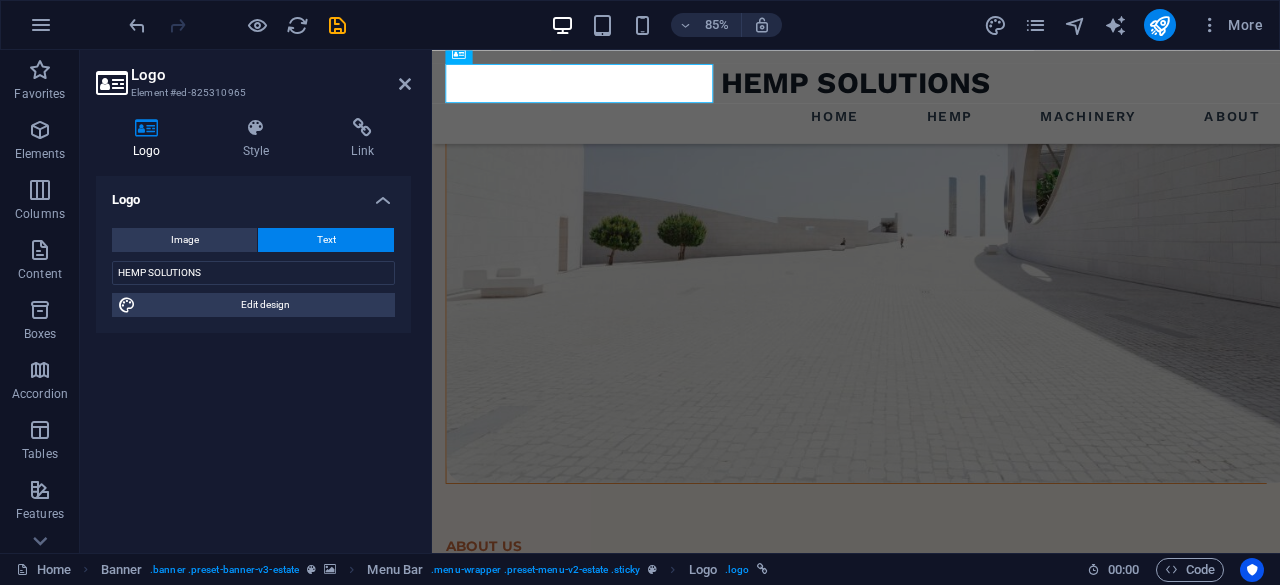 click on "Image" at bounding box center [184, 240] 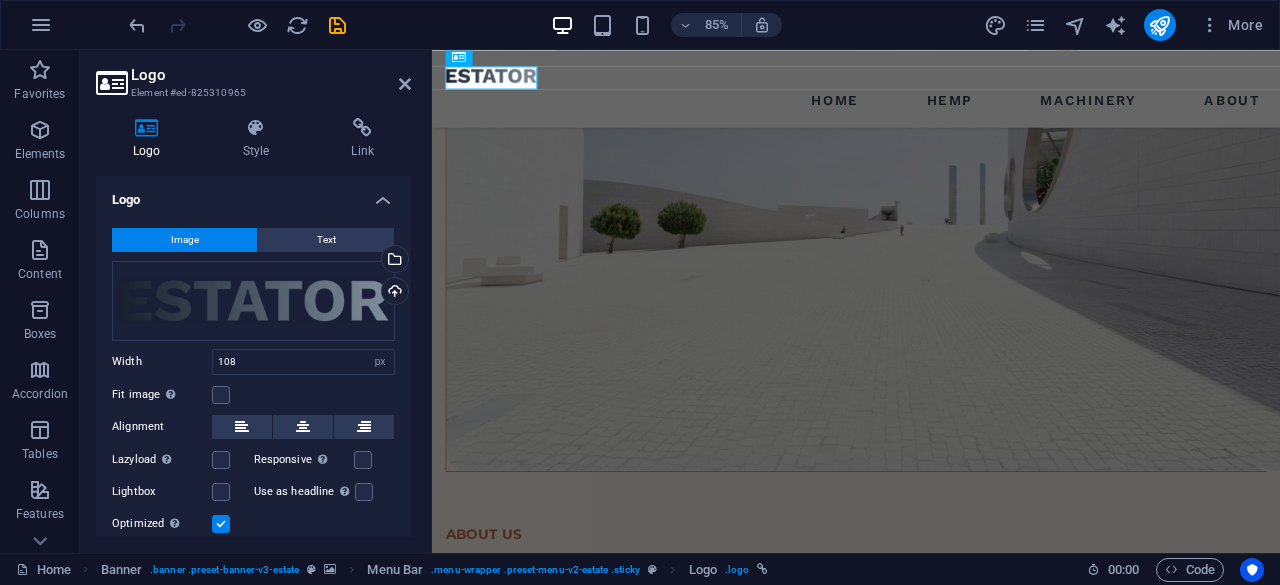 click on "Upload" at bounding box center (393, 293) 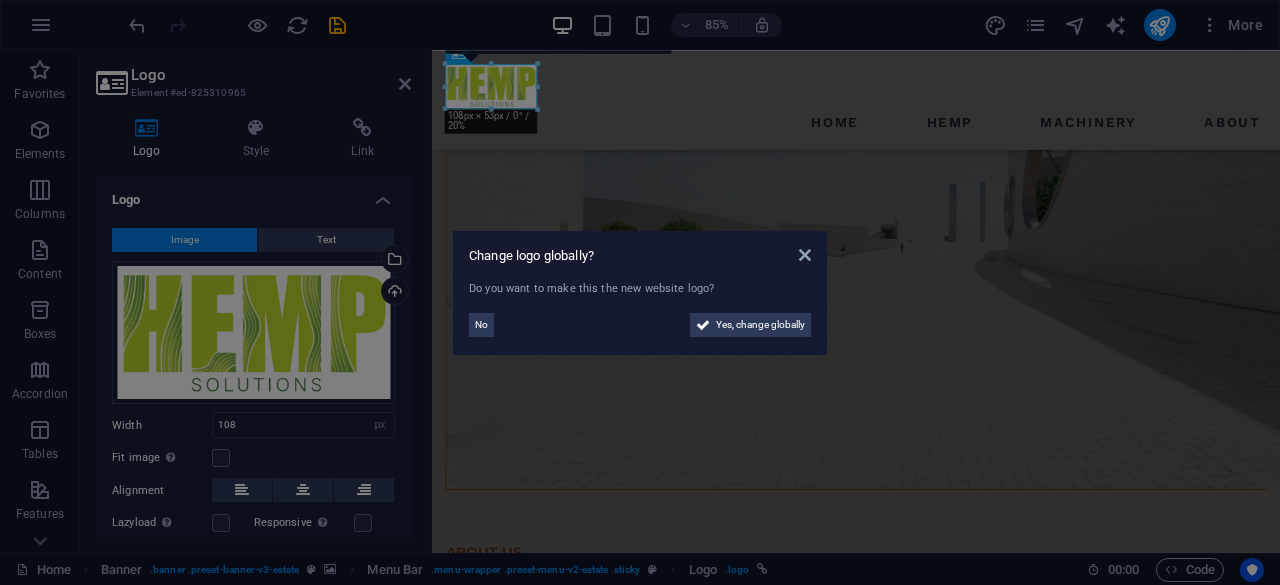 click on "No" at bounding box center (481, 325) 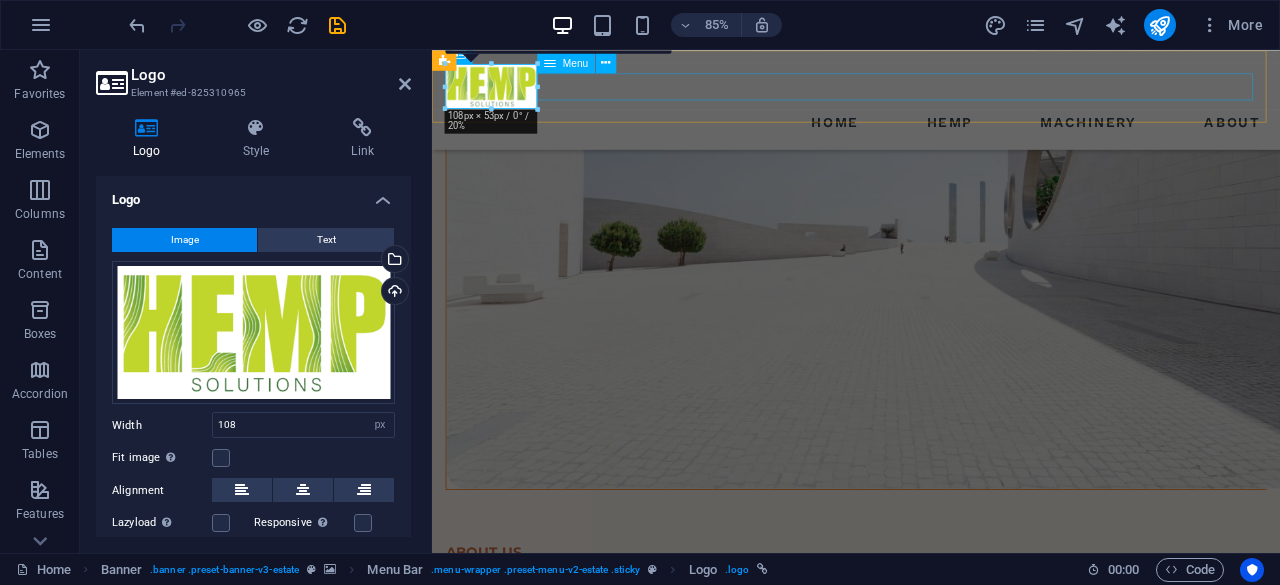 drag, startPoint x: 970, startPoint y: 138, endPoint x: 682, endPoint y: 101, distance: 290.367 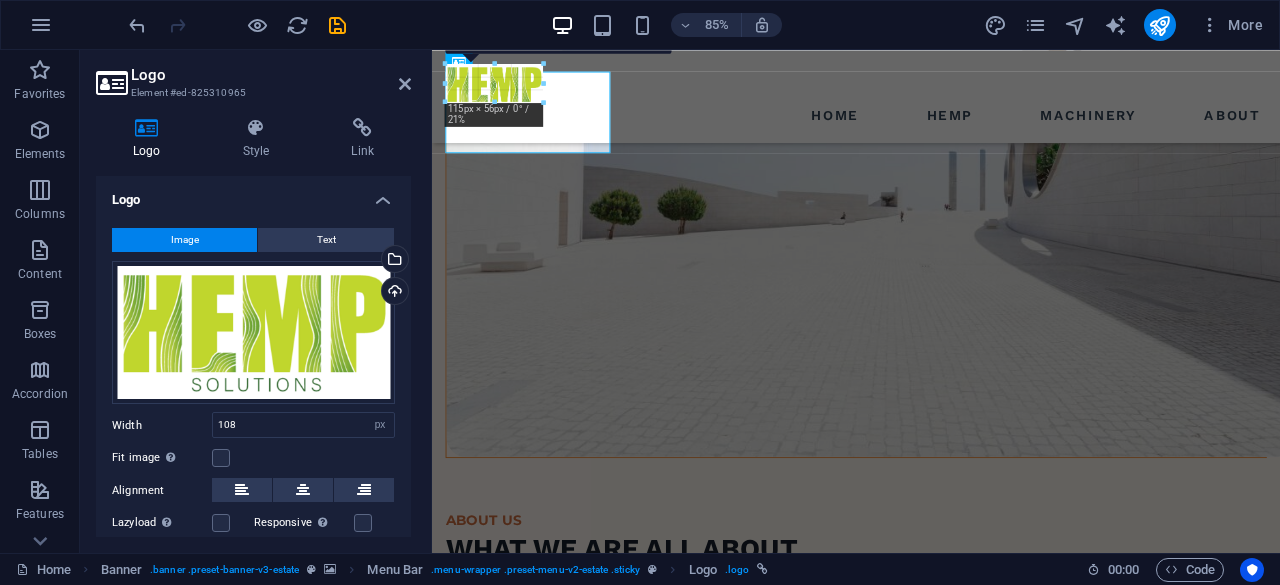 scroll, scrollTop: 2104, scrollLeft: 0, axis: vertical 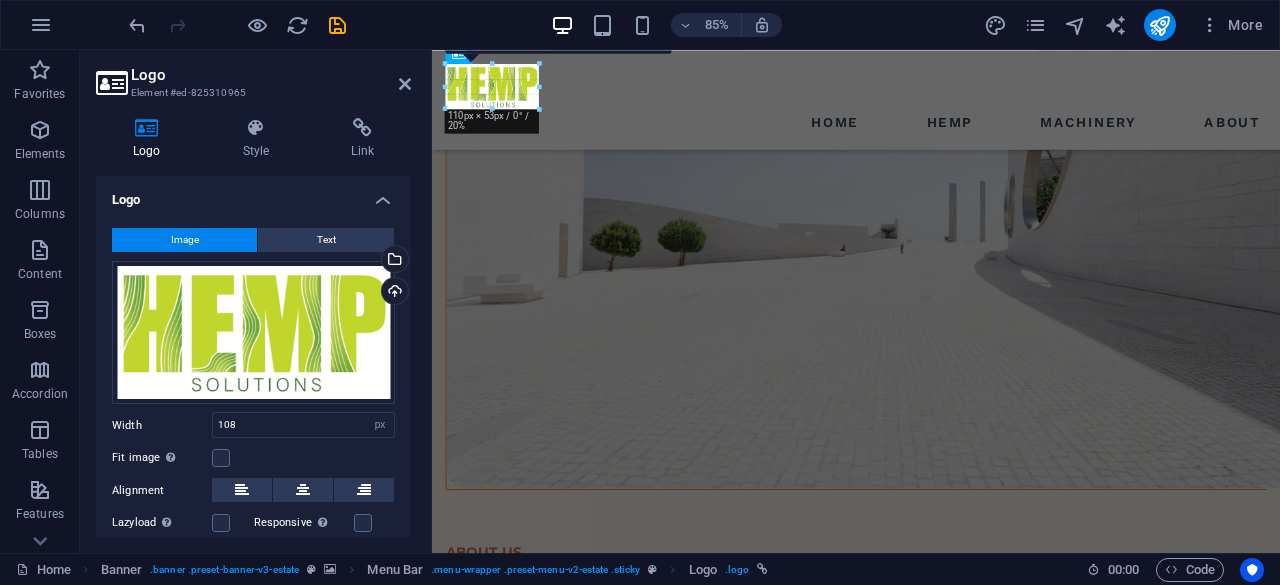 click at bounding box center (849, -23) 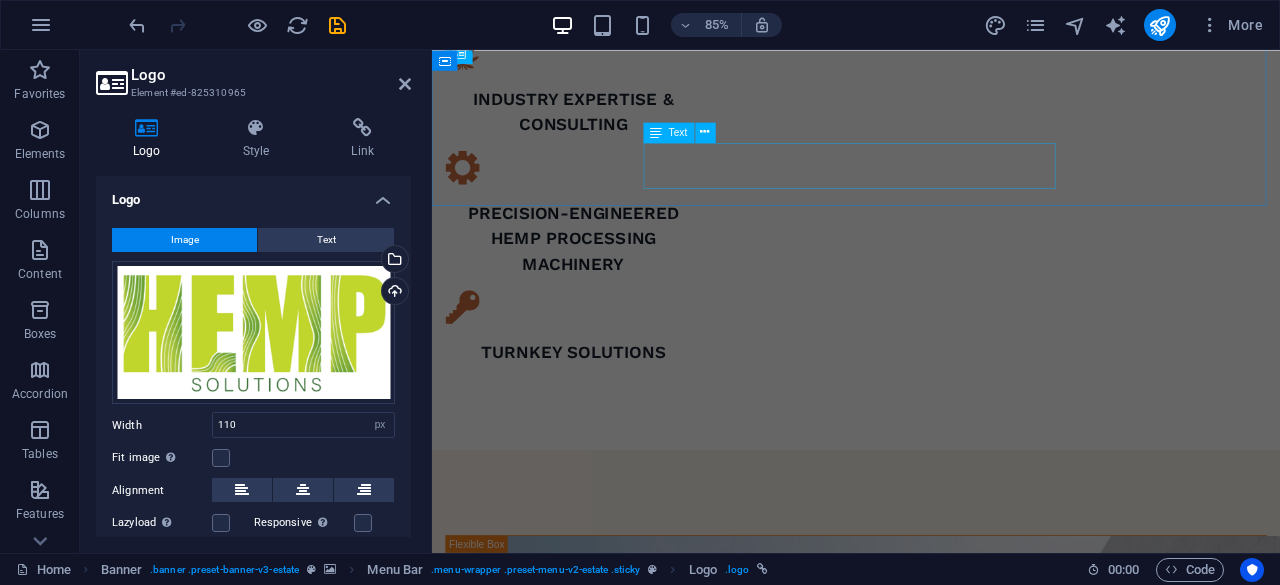scroll, scrollTop: 0, scrollLeft: 0, axis: both 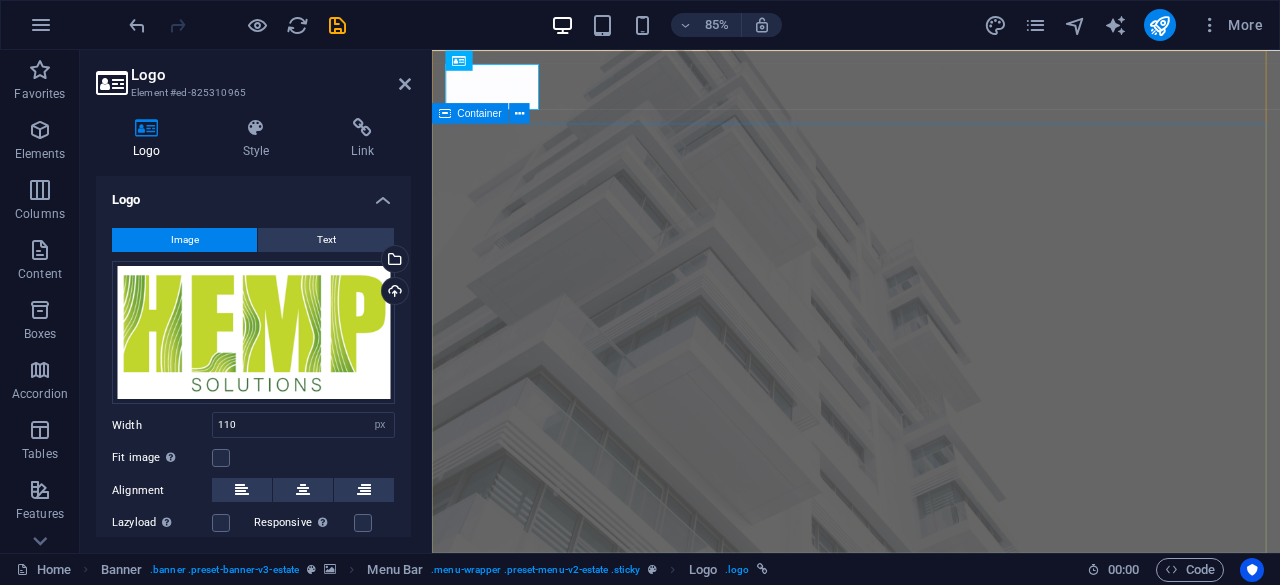 click on "working with mother nature for a better future At vero eos et accusamus et iusto odio dignissimos ducimus qui blanditiis praesentium voluptatum deleniti atque corrupti quos dolores et quas molestias excepturi sint occaecati cupiditate non provident. get started" at bounding box center (931, 989) 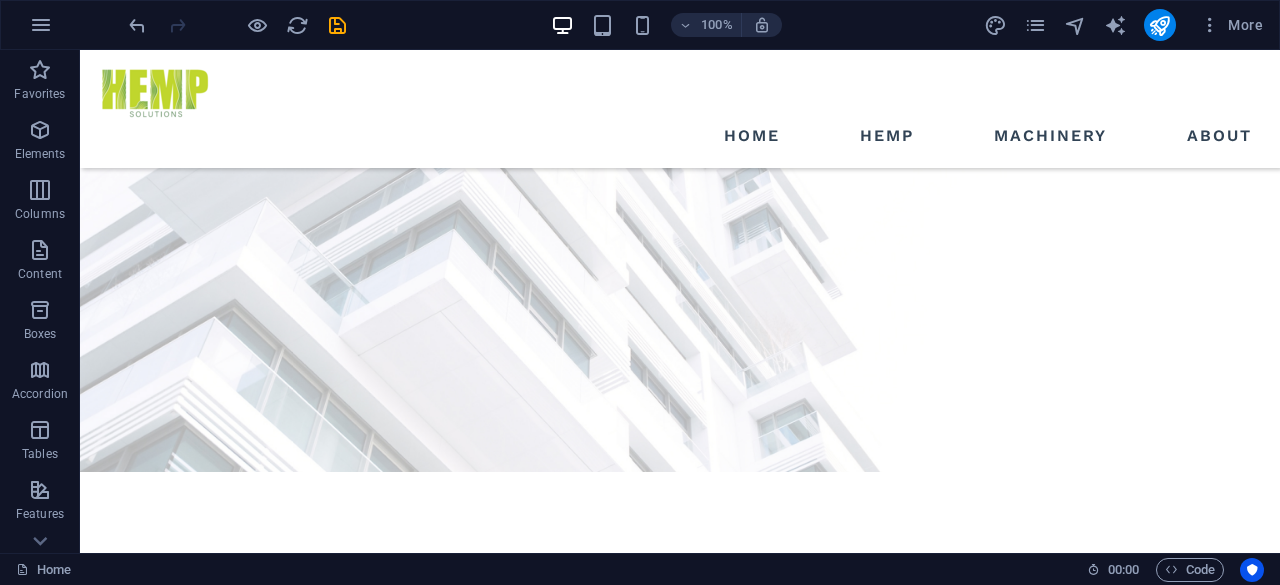 scroll, scrollTop: 0, scrollLeft: 0, axis: both 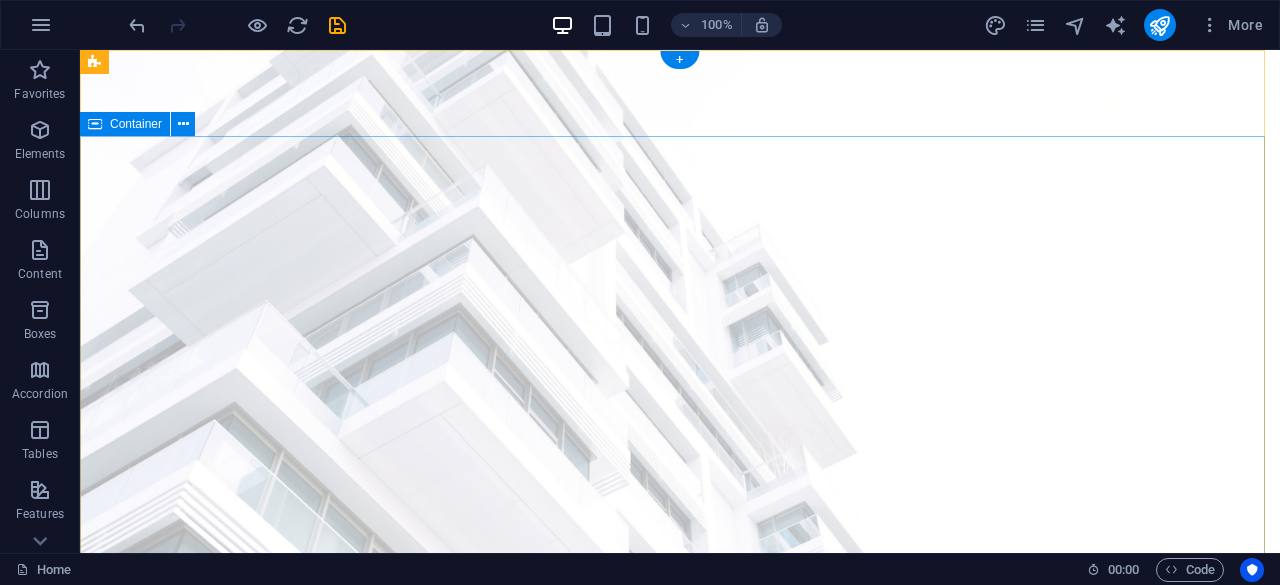 click on "working with mother nature for a better future At vero eos et accusamus et iusto odio dignissimos ducimus qui blanditiis praesentium voluptatum deleniti atque corrupti quos dolores et quas molestias excepturi sint occaecati cupiditate non provident. get started" at bounding box center (680, 899) 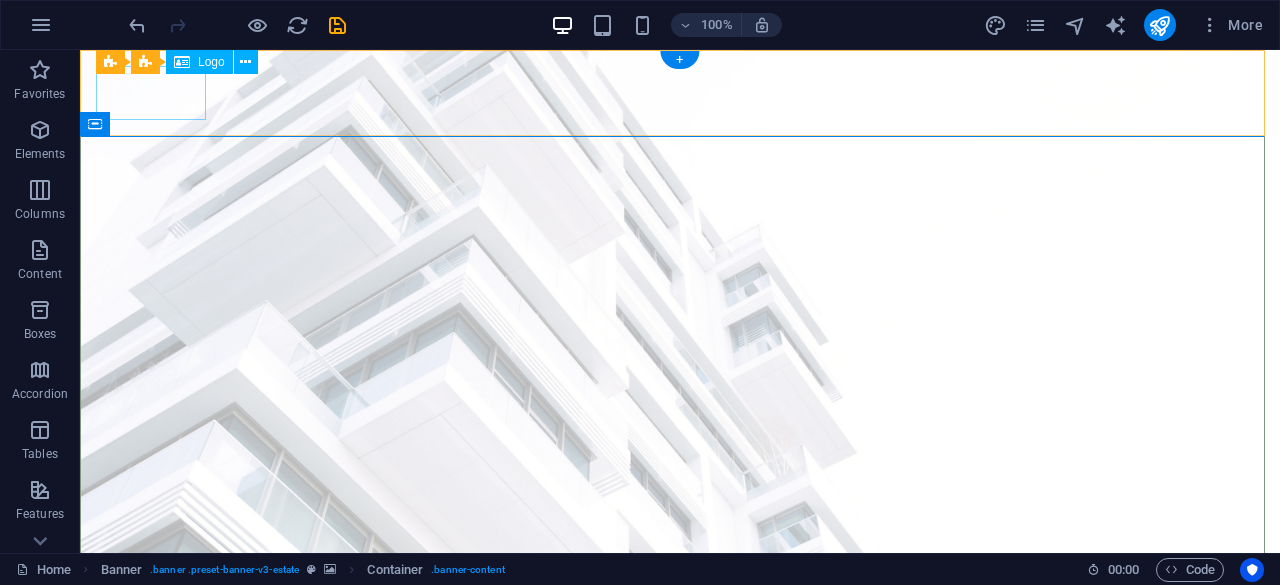 click at bounding box center [680, 618] 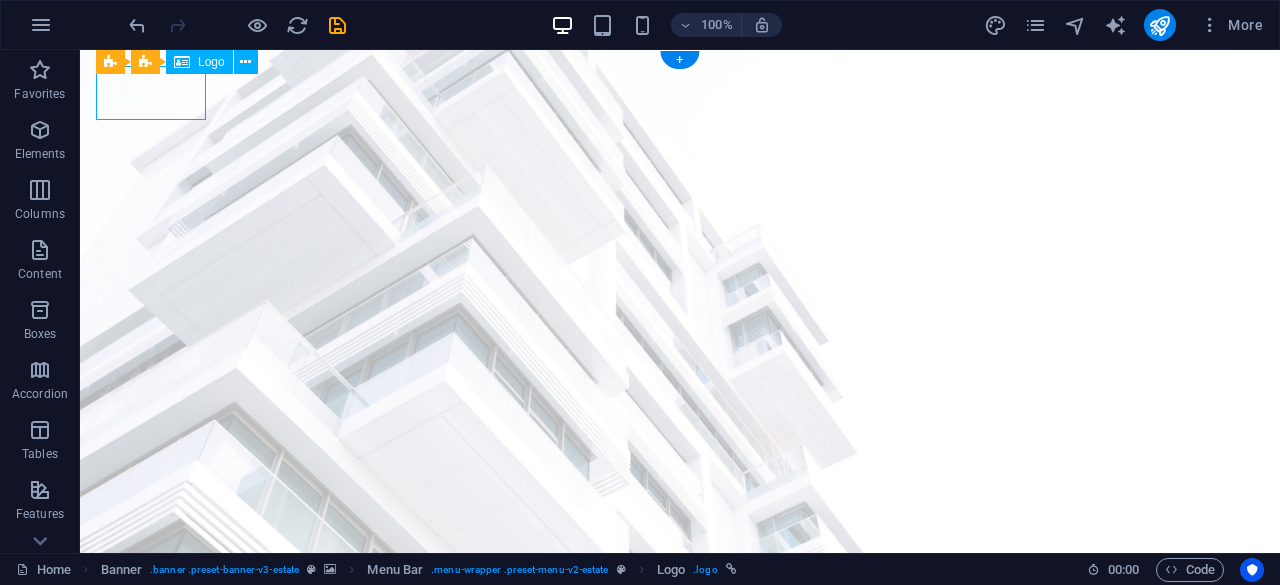 click at bounding box center [680, 618] 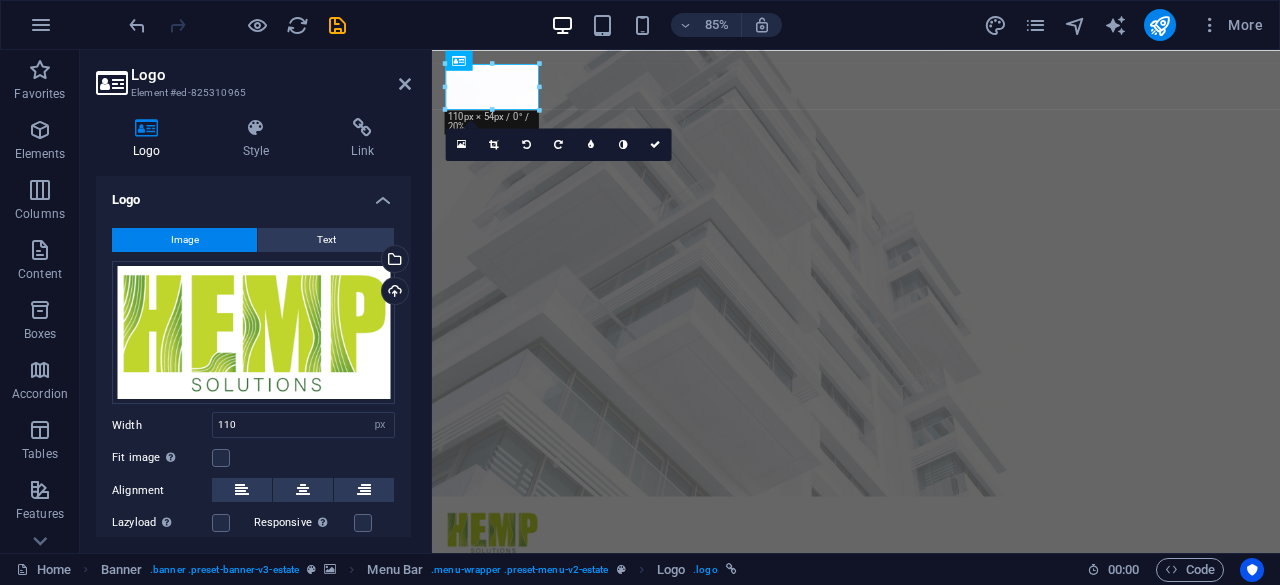 click on "Upload" at bounding box center (393, 293) 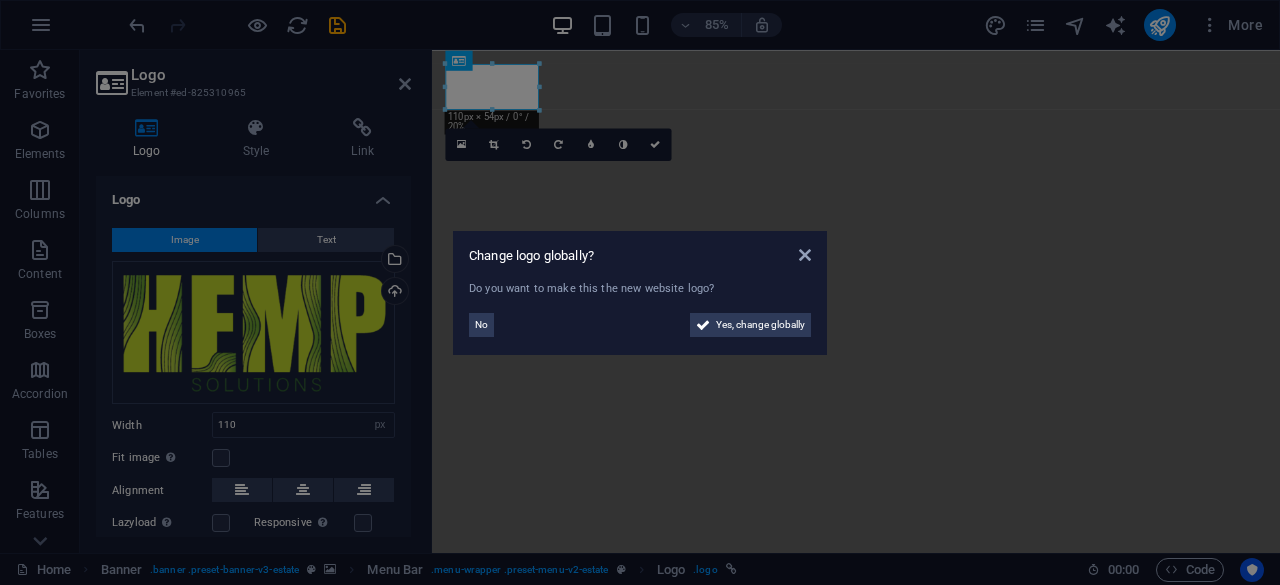 select on "px" 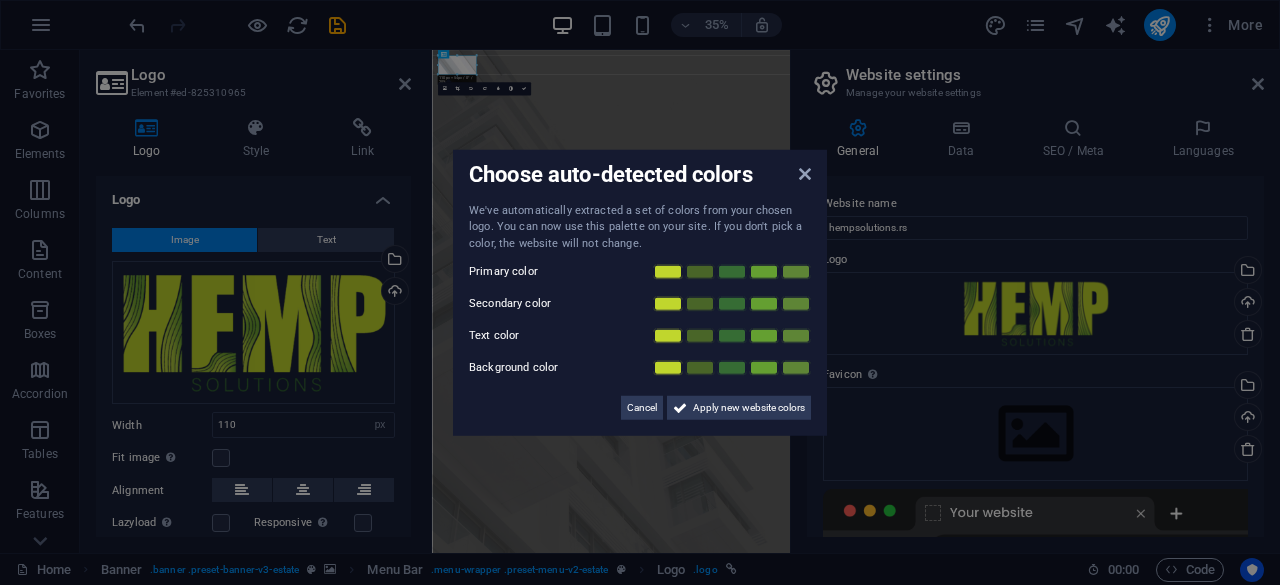 scroll, scrollTop: 0, scrollLeft: 0, axis: both 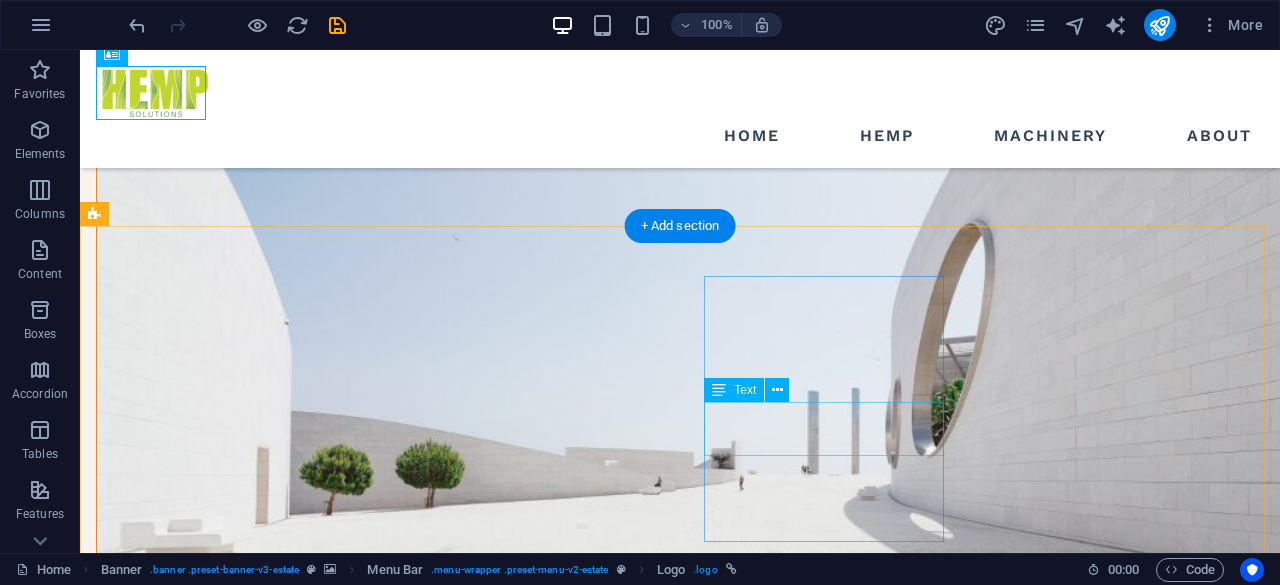 click on "[EMAIL]" at bounding box center (127, 2229) 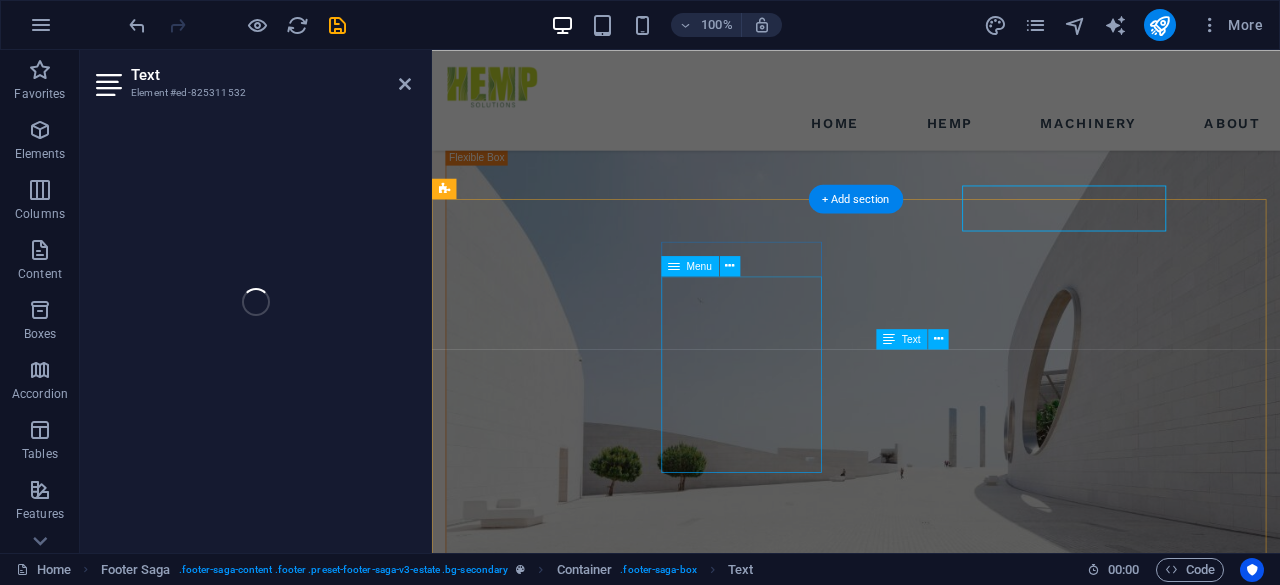 scroll, scrollTop: 2034, scrollLeft: 0, axis: vertical 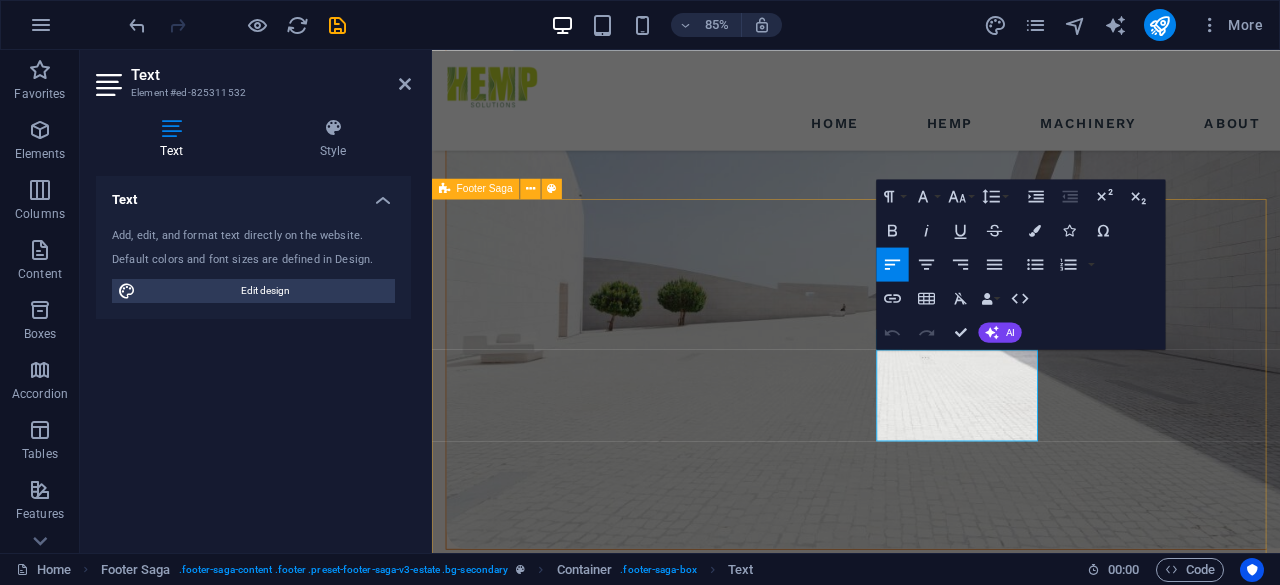 drag, startPoint x: 1008, startPoint y: 491, endPoint x: 955, endPoint y: 450, distance: 67.00746 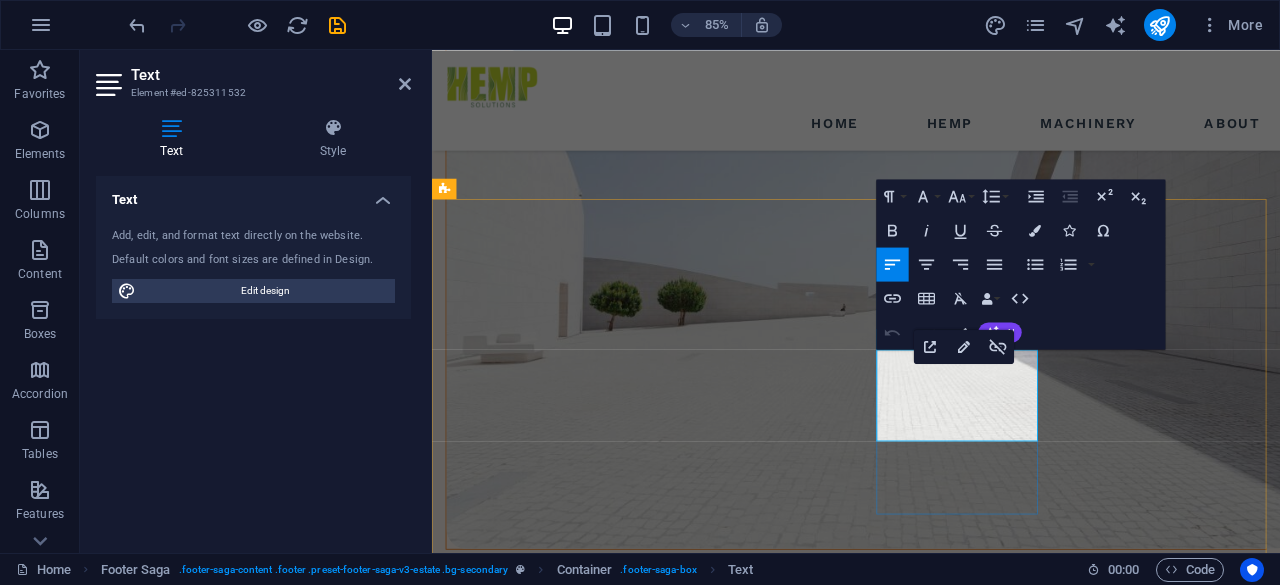 type 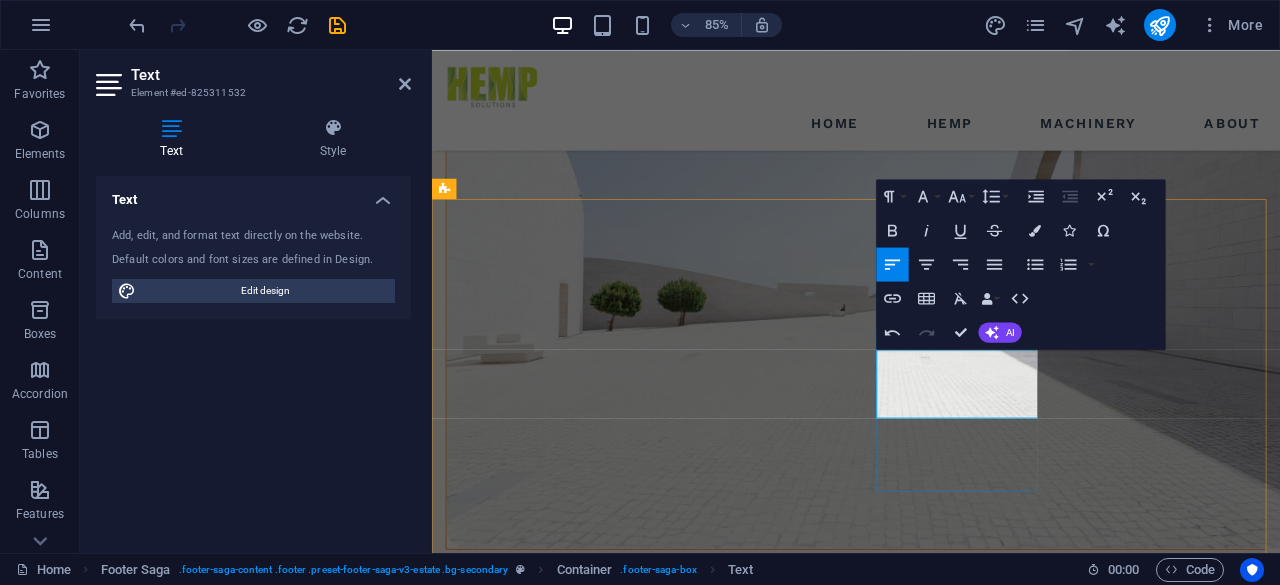 click on "[EMAIL]" at bounding box center (545, 2043) 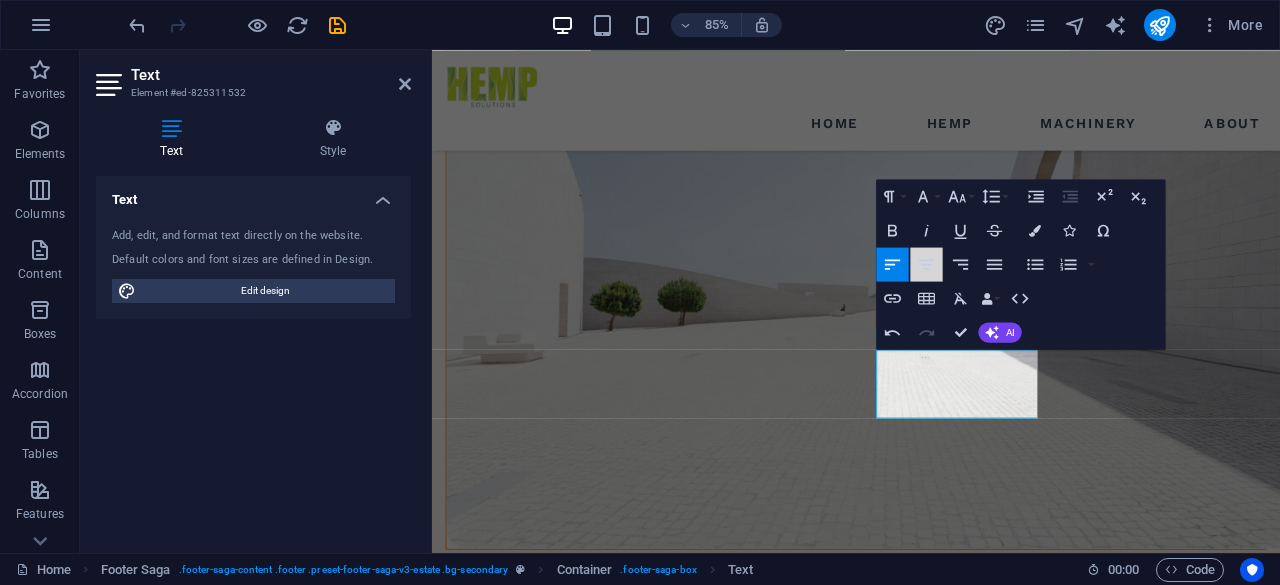 click on "Align Center" at bounding box center [927, 264] 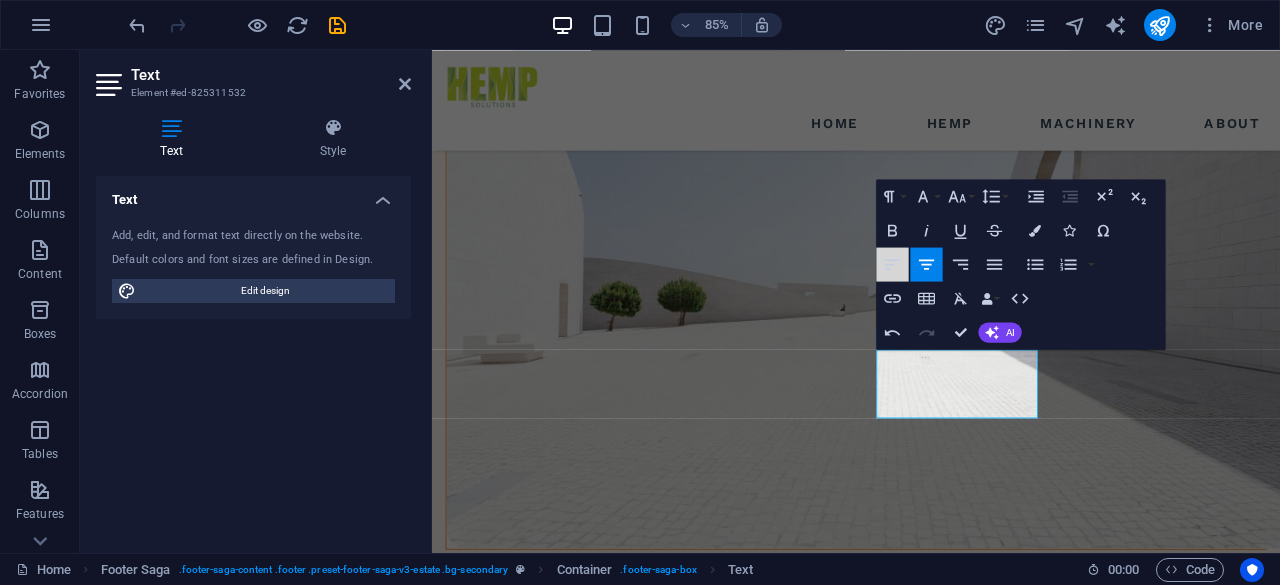 click 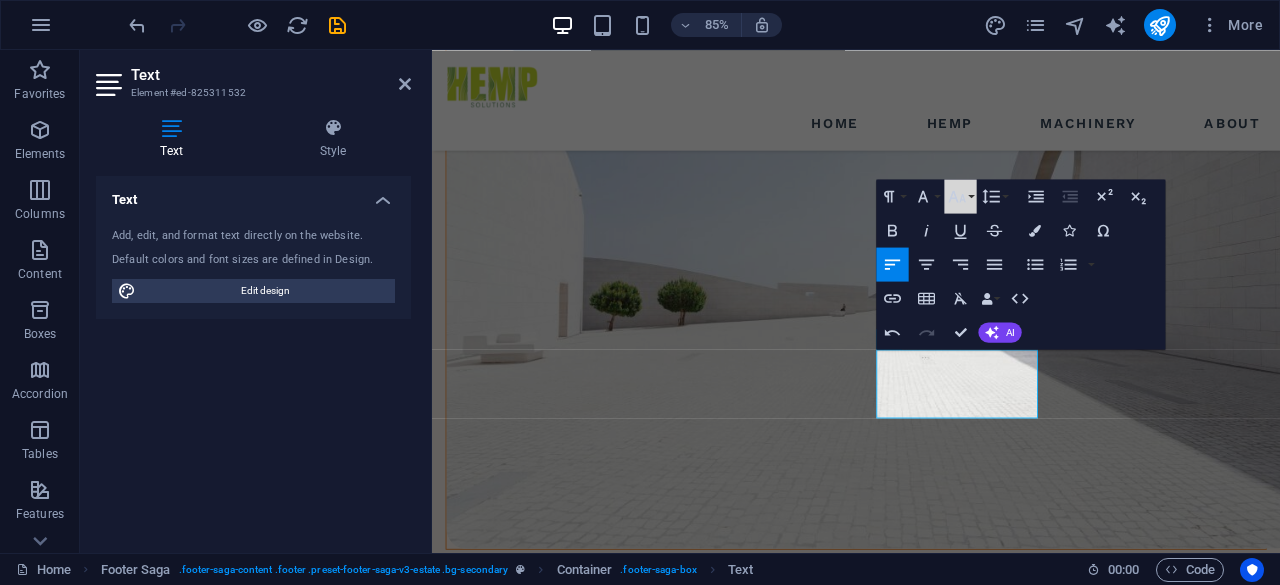 click on "Font Size" at bounding box center (961, 196) 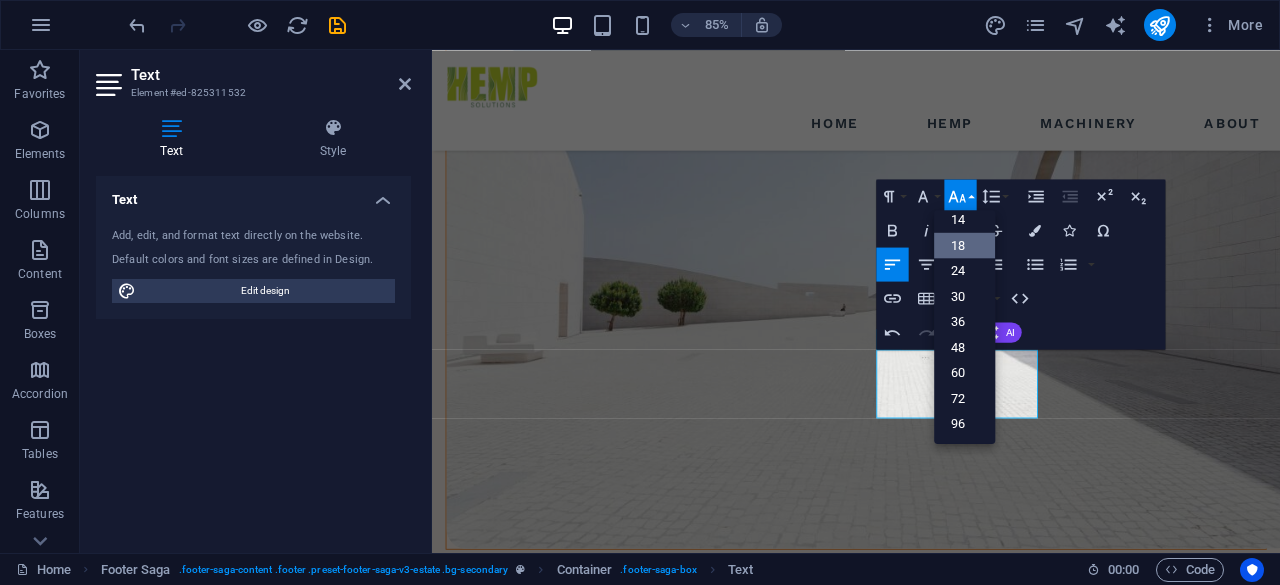 scroll, scrollTop: 160, scrollLeft: 0, axis: vertical 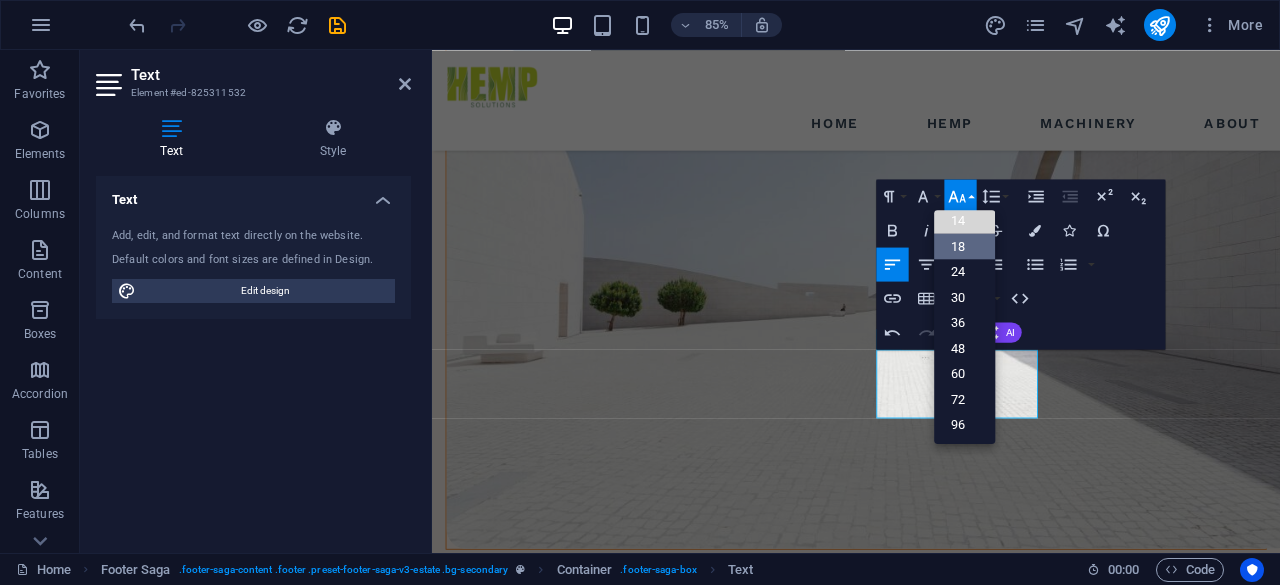 click on "14" at bounding box center (964, 221) 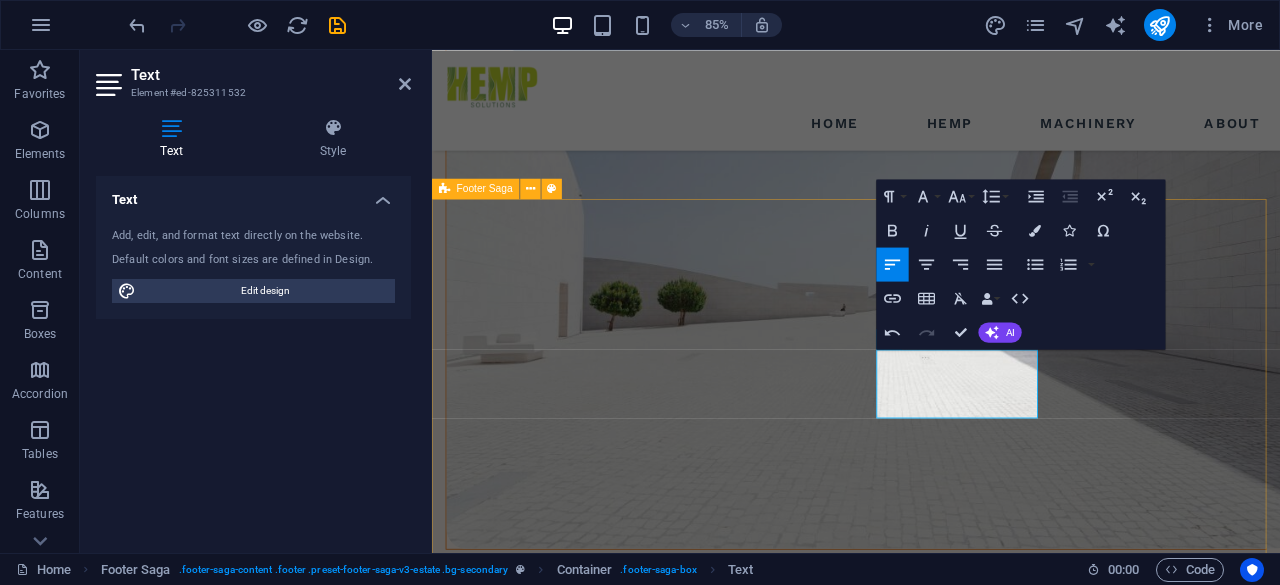 click on "LOCATION:
[STREET] , [CITY] , [POSTAL_CODE] EMAIL: [EMAIL] PHONE NUMBER:
[PHONE] Social media Copyright © 2023 Hemp Solutions. All rights reserved.
Privacy Policy | Legal Notice" at bounding box center [931, 1961] 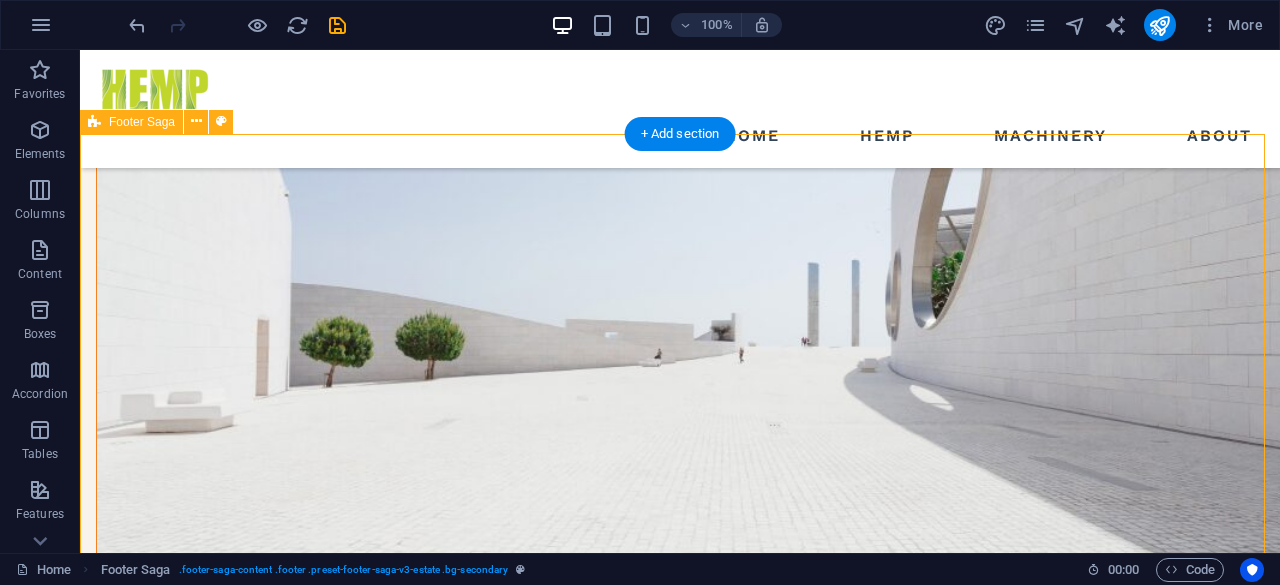 scroll, scrollTop: 1932, scrollLeft: 0, axis: vertical 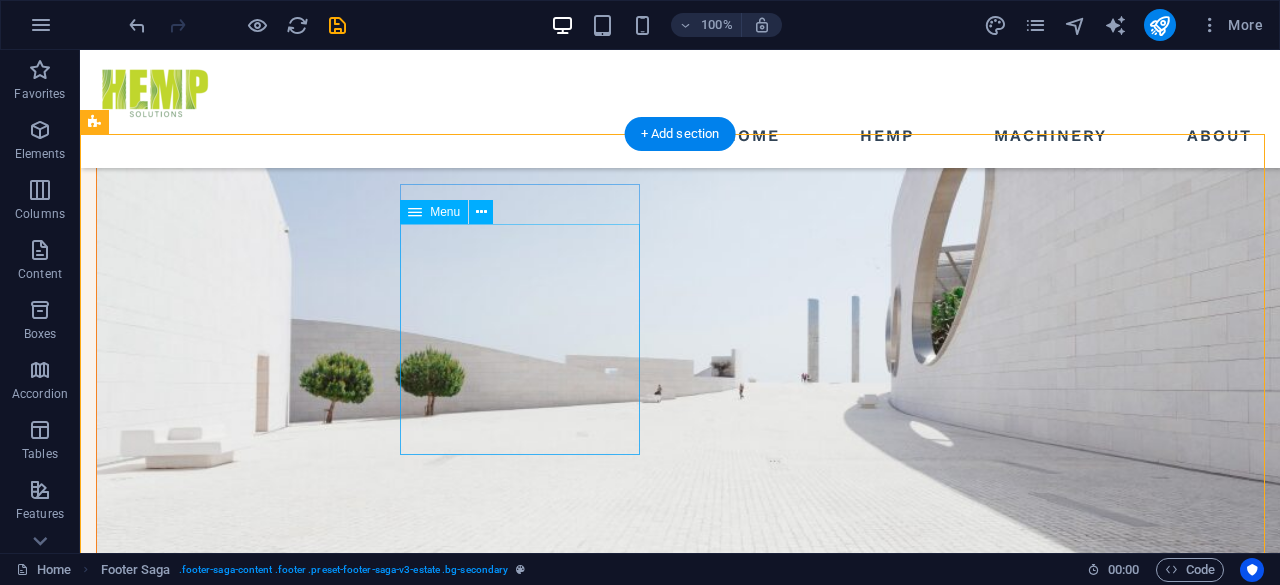 click on "HOME LISTING NEWS OUR TEAM CONTACT" at bounding box center [217, 1822] 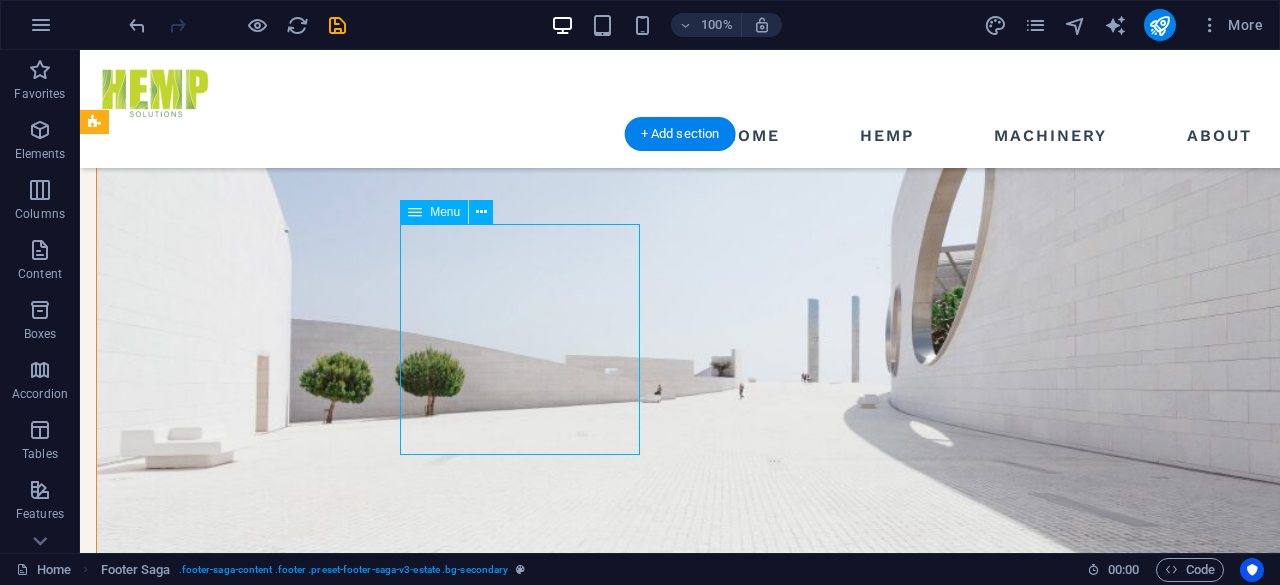 click on "HOME LISTING NEWS OUR TEAM CONTACT" at bounding box center [217, 1822] 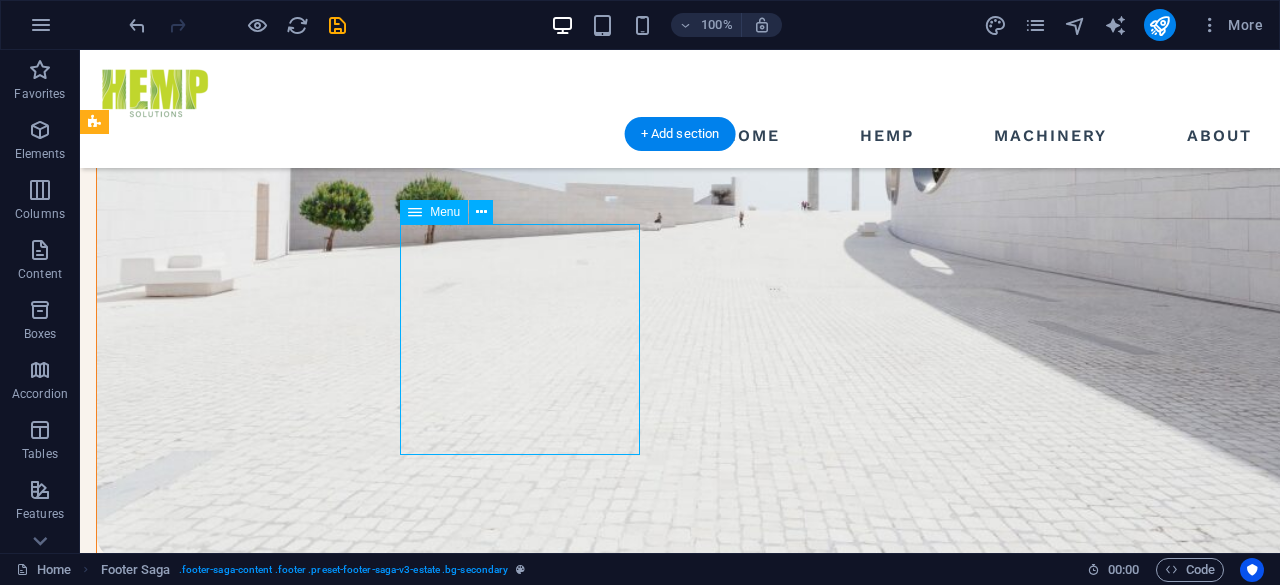 select 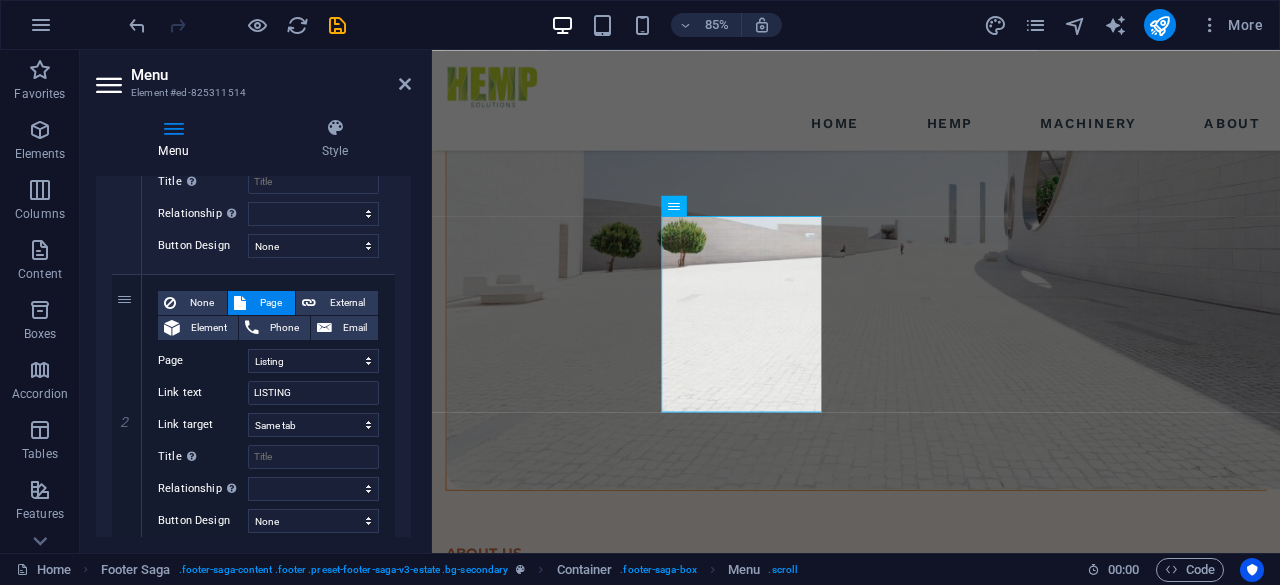 scroll, scrollTop: 370, scrollLeft: 0, axis: vertical 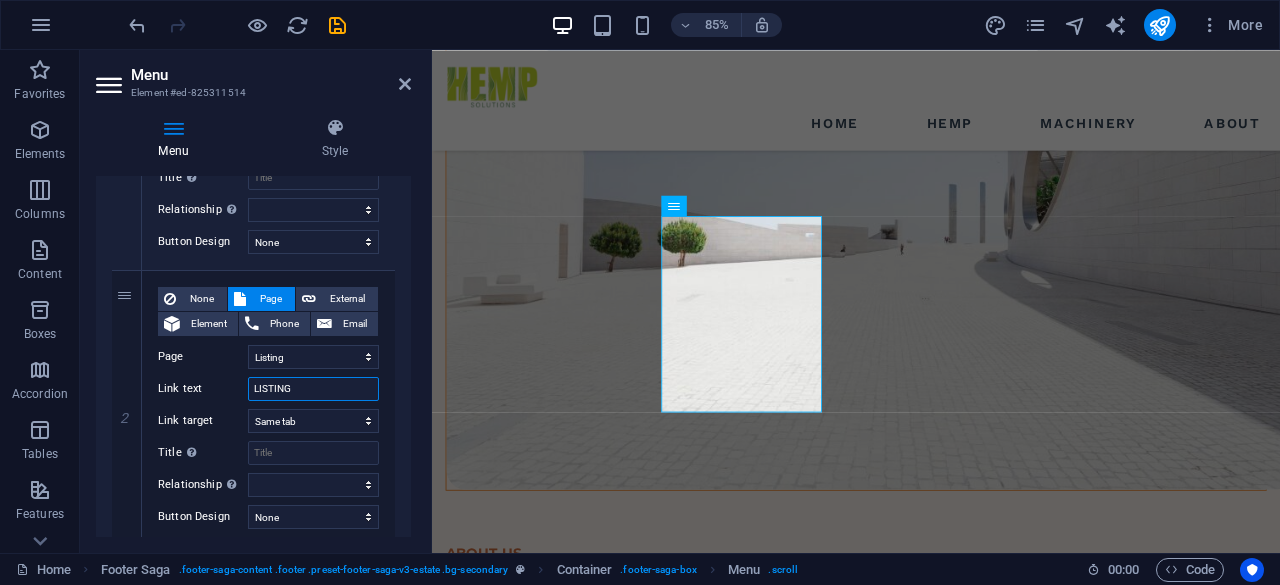click on "LISTING" at bounding box center [313, 389] 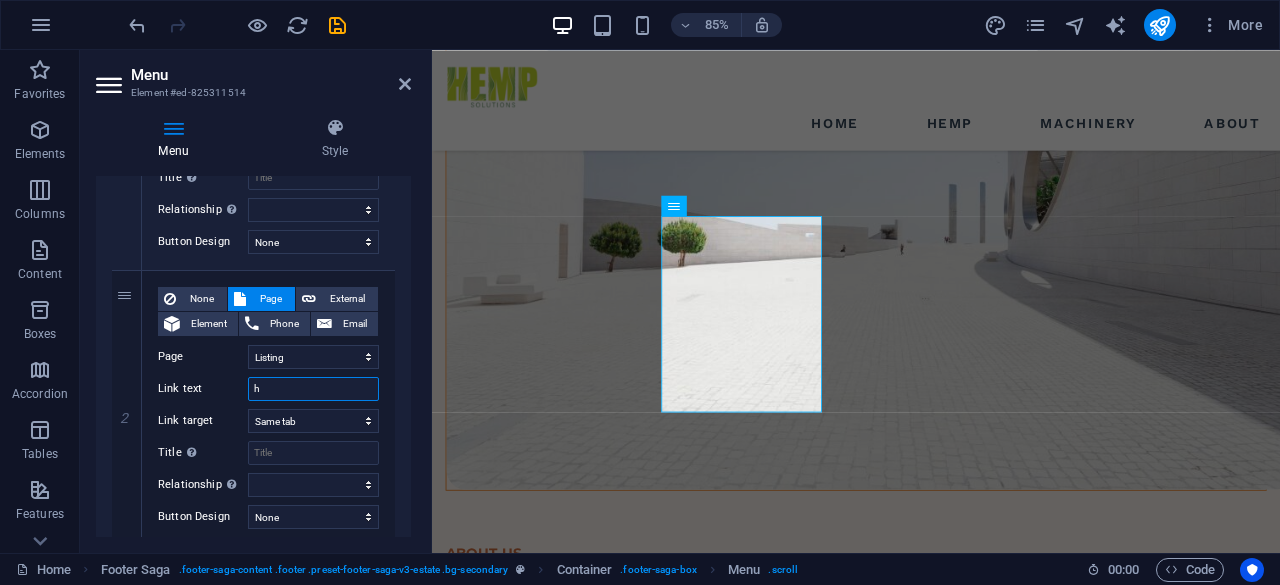 select 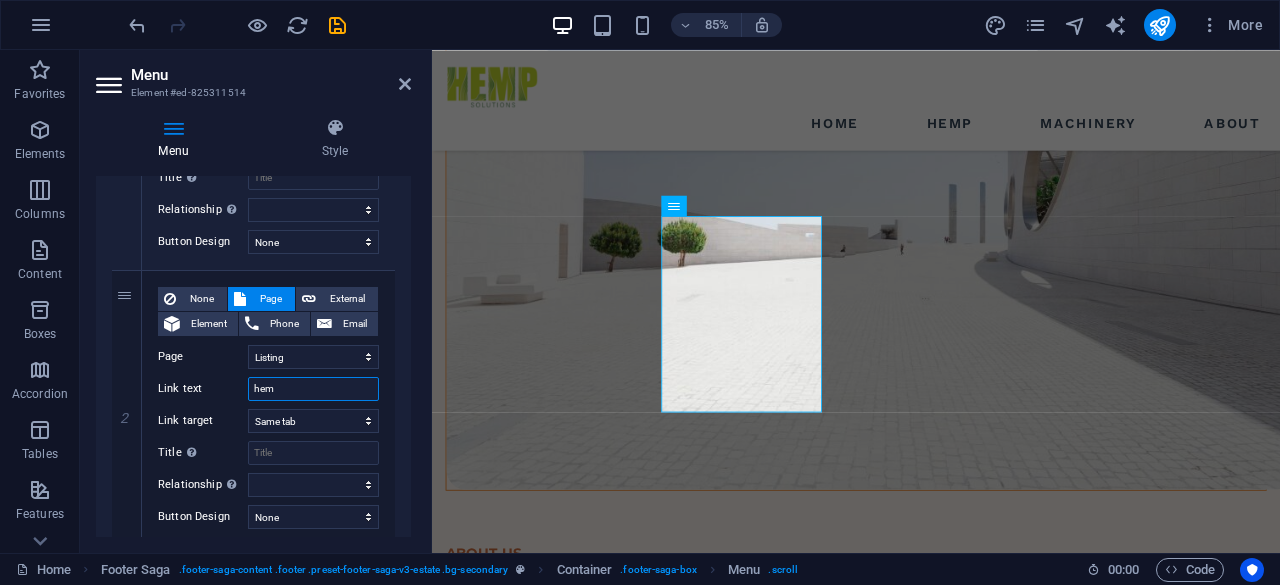 type on "hemp" 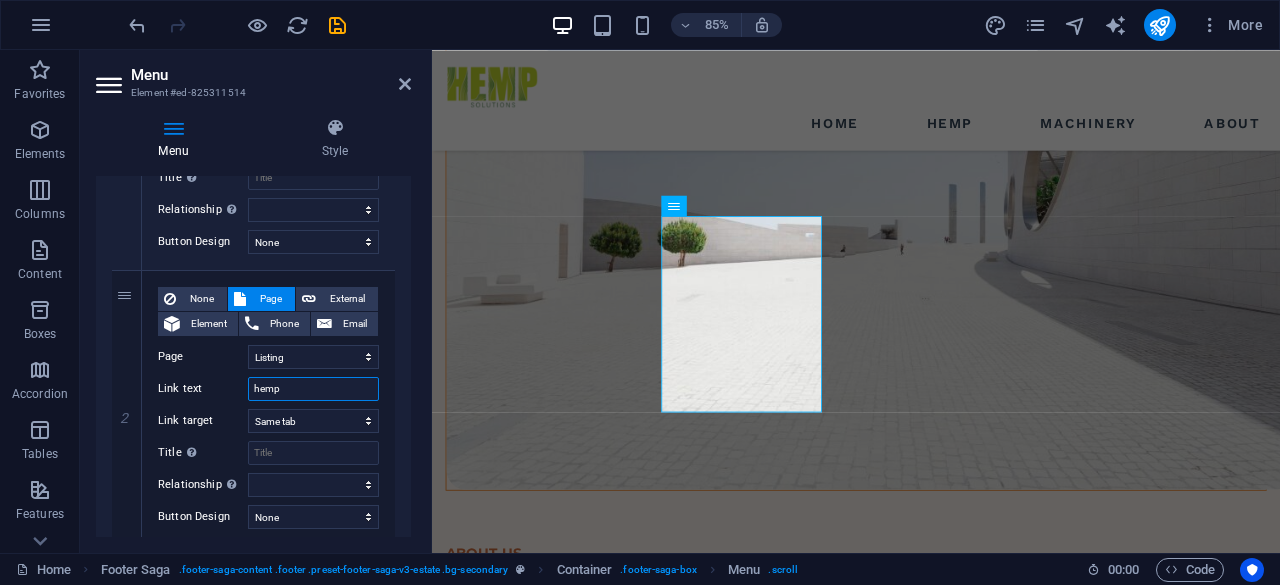 select 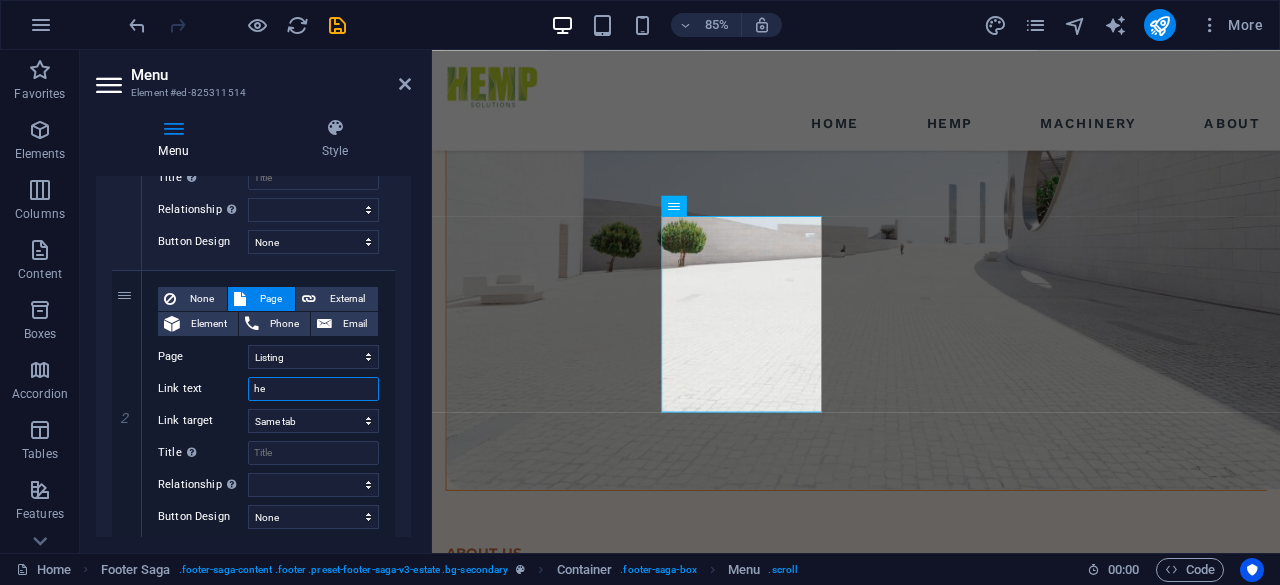 type on "h" 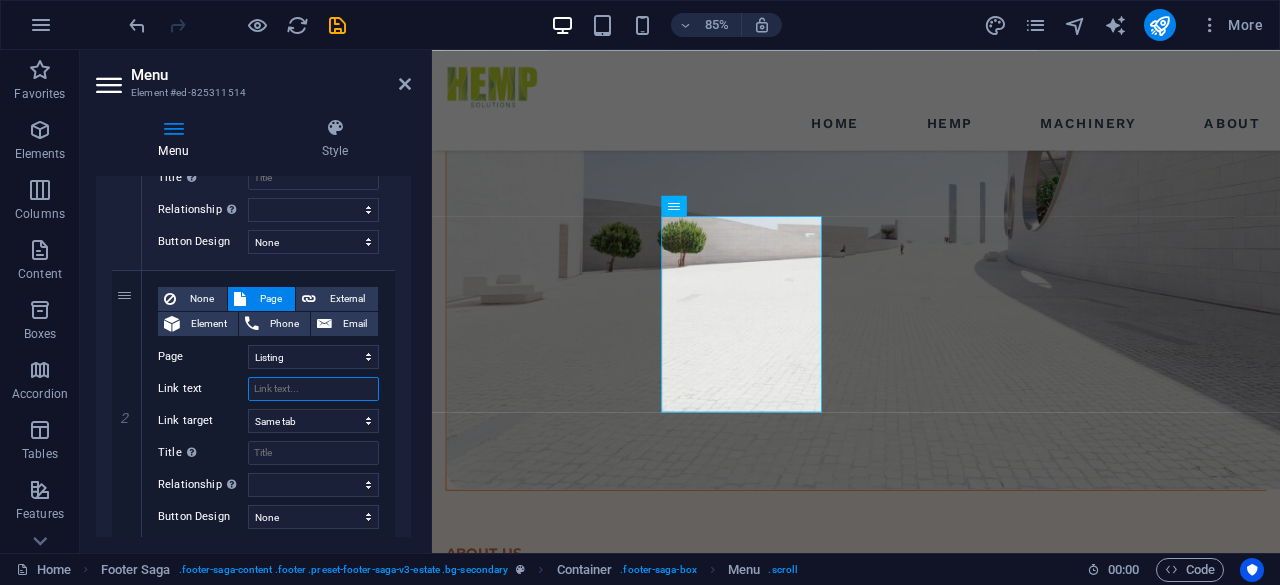 type on "H" 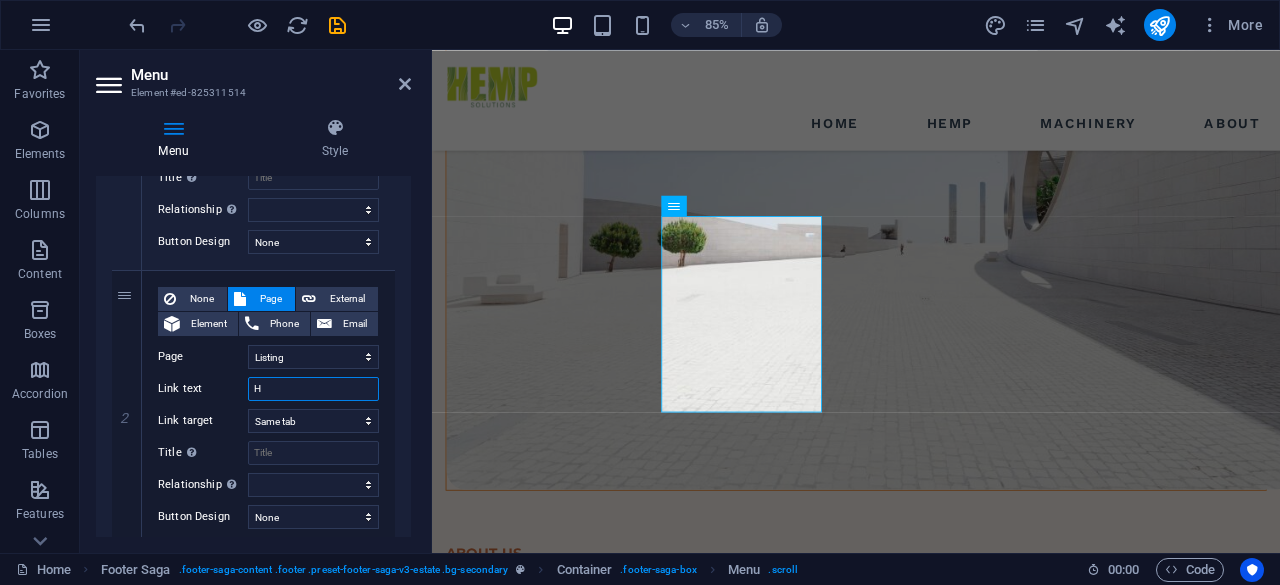 select 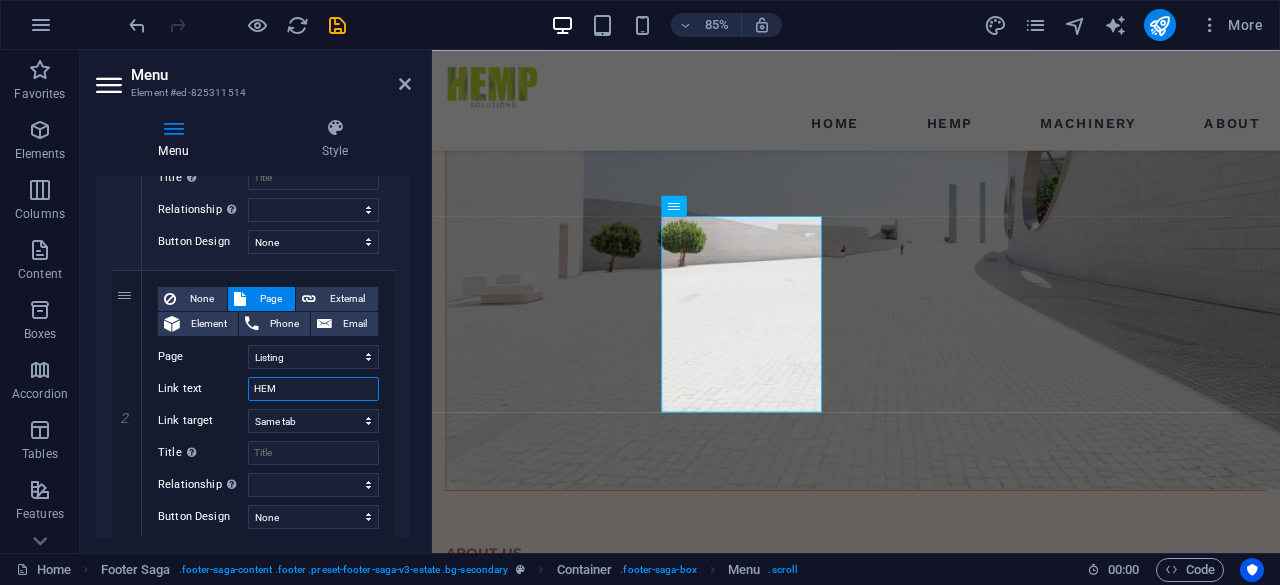 type on "HEMP" 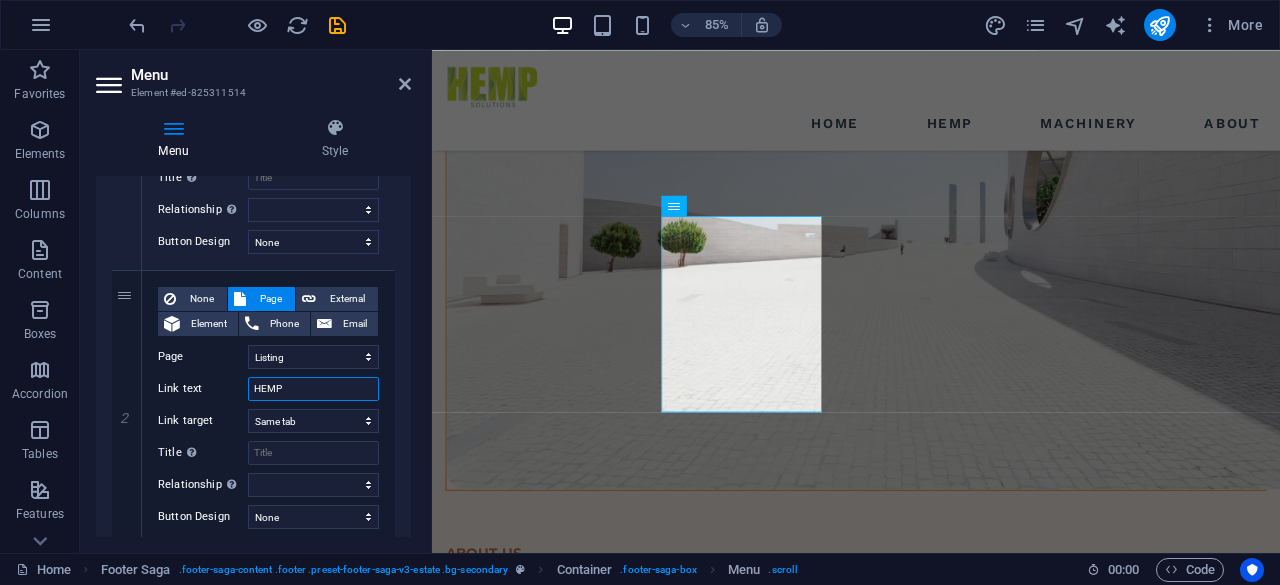 select 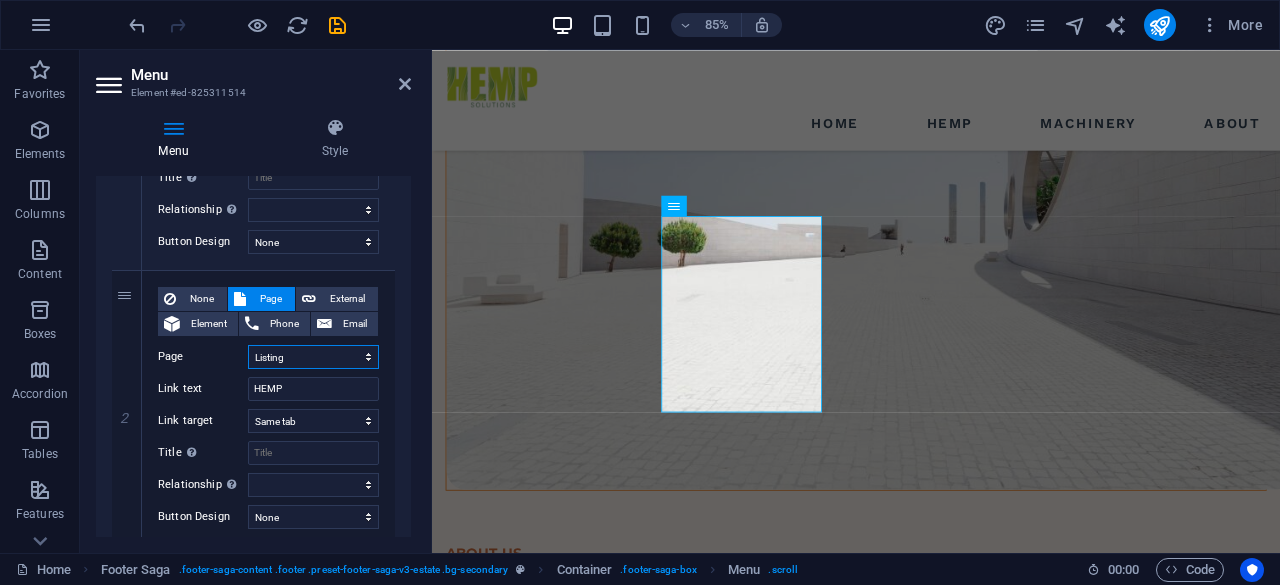 click on "Home Listing News Our Team Contact Legal Notice Privacy" at bounding box center (313, 357) 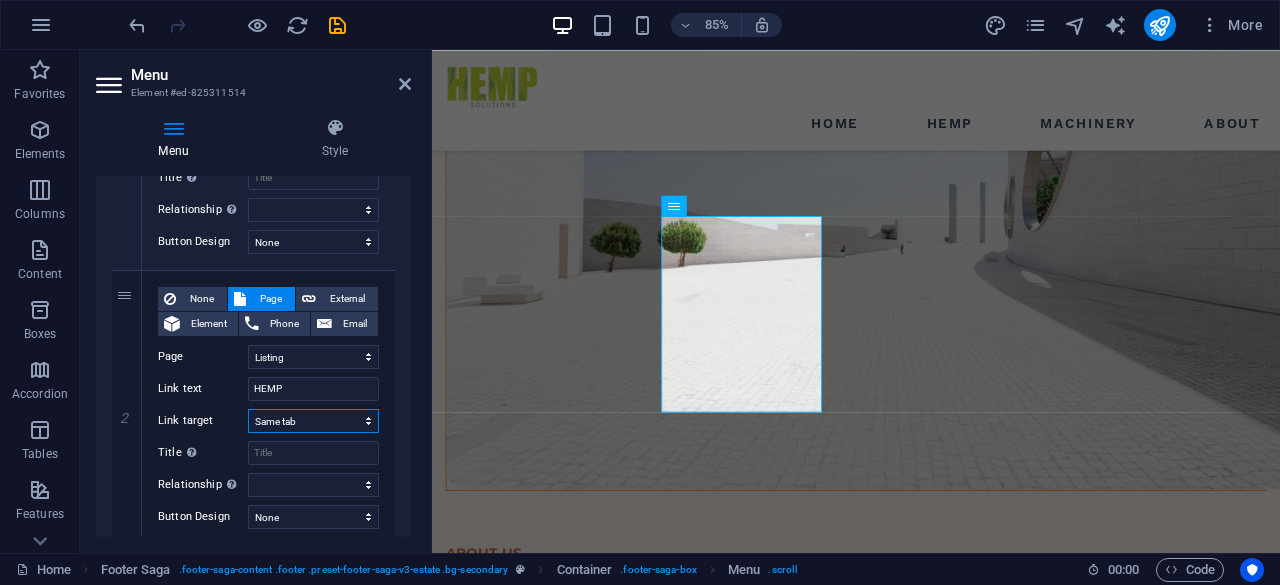 click on "New tab Same tab Overlay" at bounding box center [313, 421] 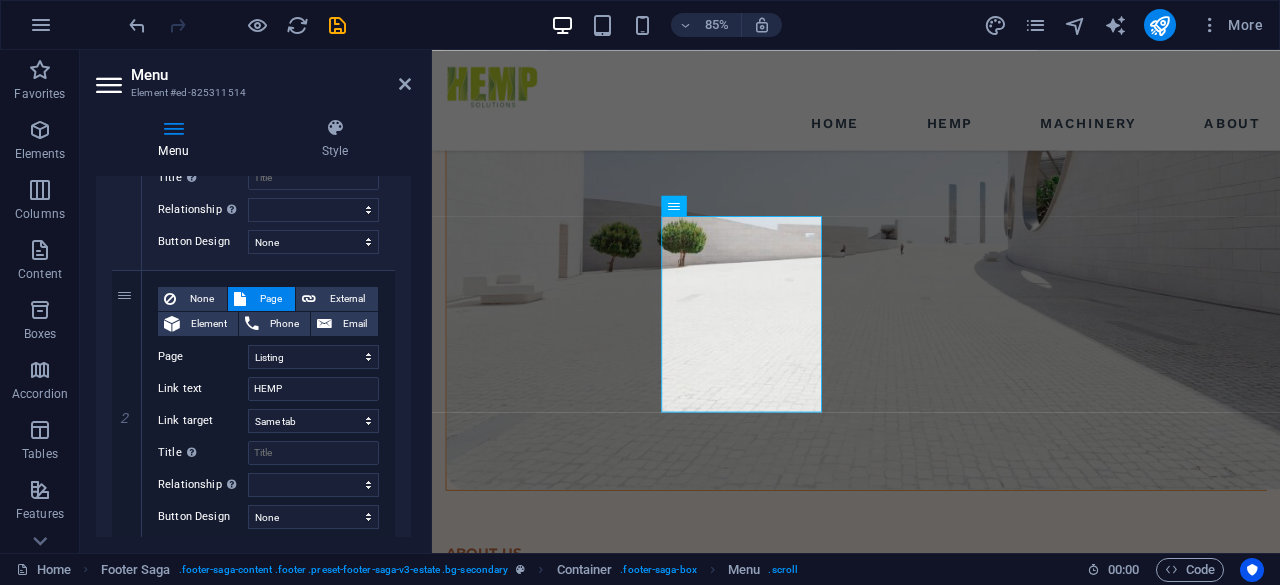 click on "None Page External Element Phone Email Page Home Listing News Our Team Contact Legal Notice Privacy Element
URL /15885909 Phone Email Link text HEMP Link target New tab Same tab Overlay Title Additional link description, should not be the same as the link text. The title is most often shown as a tooltip text when the mouse moves over the element. Leave empty if uncertain. Relationship Sets the  relationship of this link to the link target . For example, the value "nofollow" instructs search engines not to follow the link. Can be left empty. alternate author bookmark external help license next nofollow noreferrer noopener prev search tag Button Design None Default Primary Secondary" at bounding box center (268, 408) 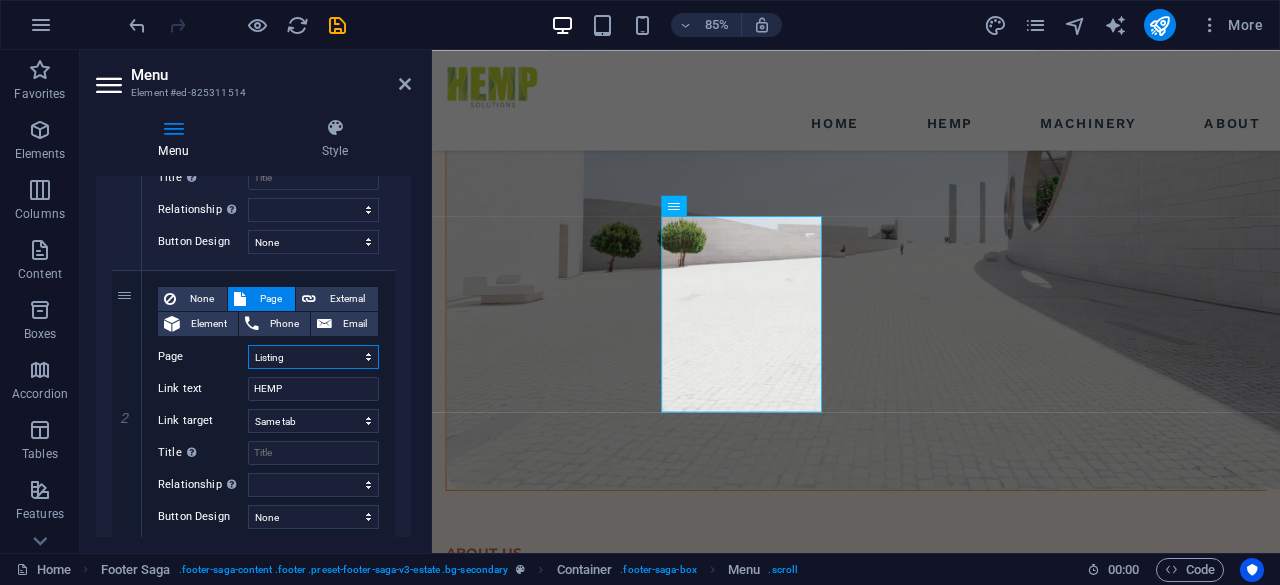 click on "Home Listing News Our Team Contact Legal Notice Privacy" at bounding box center (313, 357) 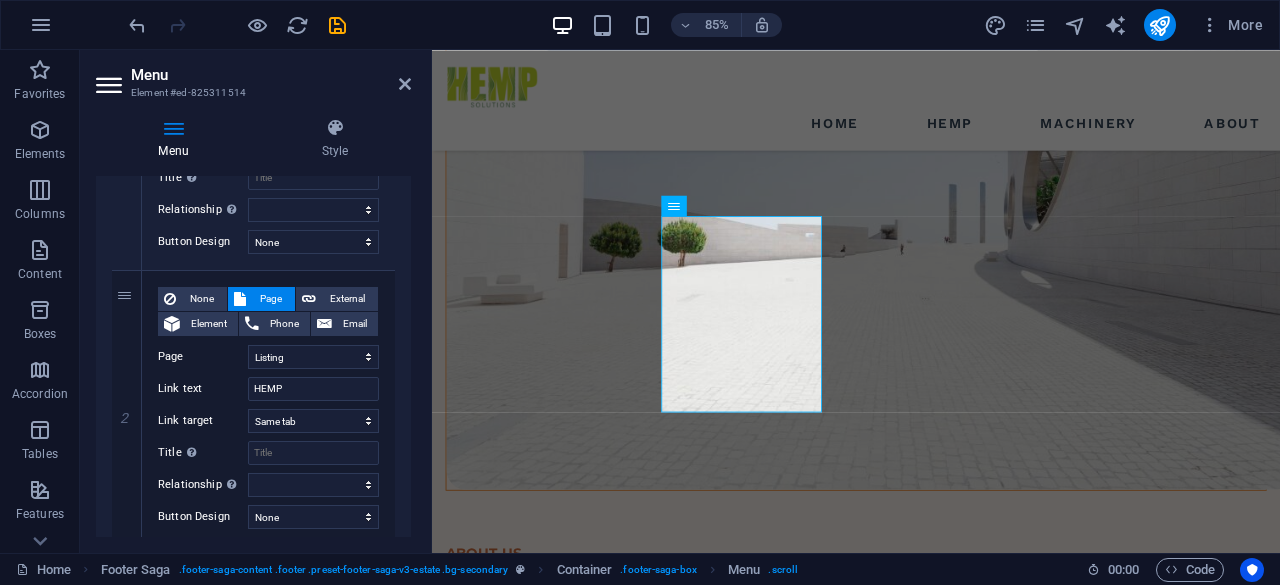 click on "1 None Page External Element Phone Email Page Home Listing News Our Team Contact Legal Notice Privacy Element
URL /15885906 Phone Email Link text HOME Link target New tab Same tab Overlay Title Additional link description, should not be the same as the link text. The title is most often shown as a tooltip text when the mouse moves over the element. Leave empty if uncertain. Relationship Sets the  relationship of this link to the link target . For example, the value "nofollow" instructs search engines not to follow the link. Can be left empty. alternate author bookmark external help license next nofollow noreferrer noopener prev search tag Button Design None Default Primary Secondary 2 None Page External Element Phone Email Page Home Listing News Our Team Contact Legal Notice Privacy Element
URL /15885909 Phone Email Link text HEMP Link target New tab Same tab Overlay Title Relationship Sets the  relationship of this link to the link target alternate author help" at bounding box center [253, 683] 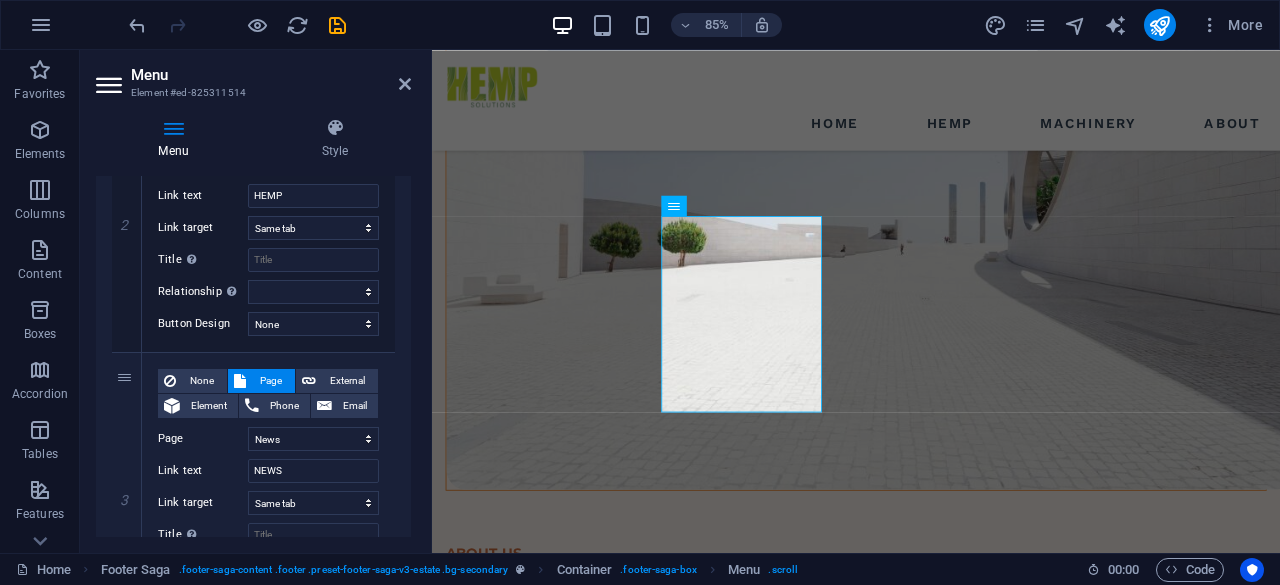 scroll, scrollTop: 568, scrollLeft: 0, axis: vertical 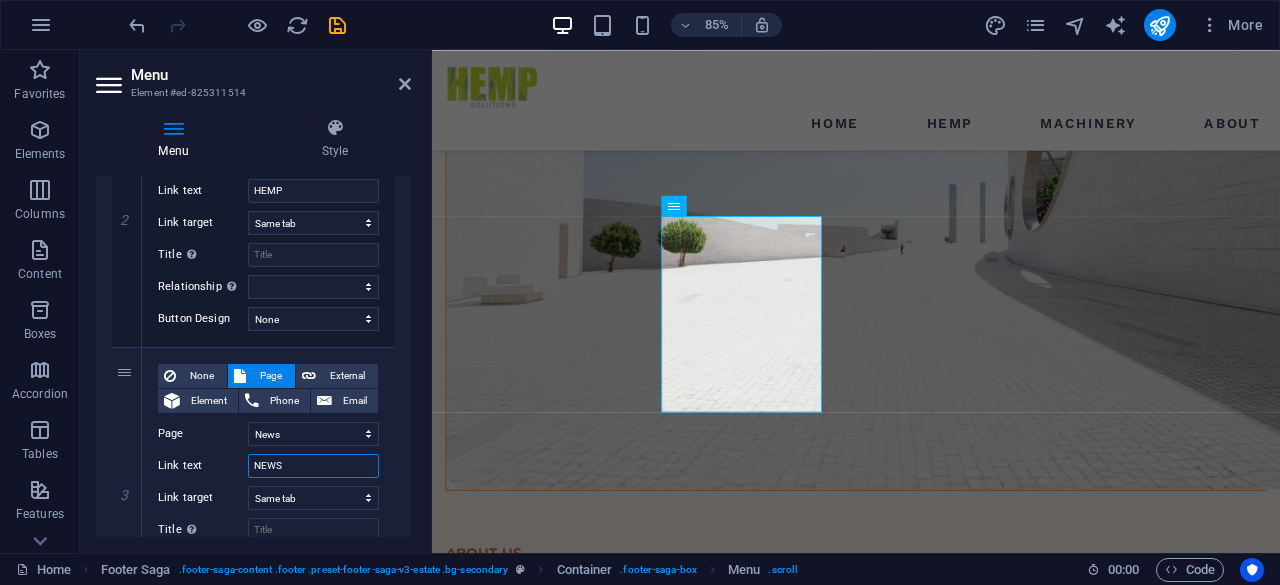 click on "NEWS" at bounding box center (313, 466) 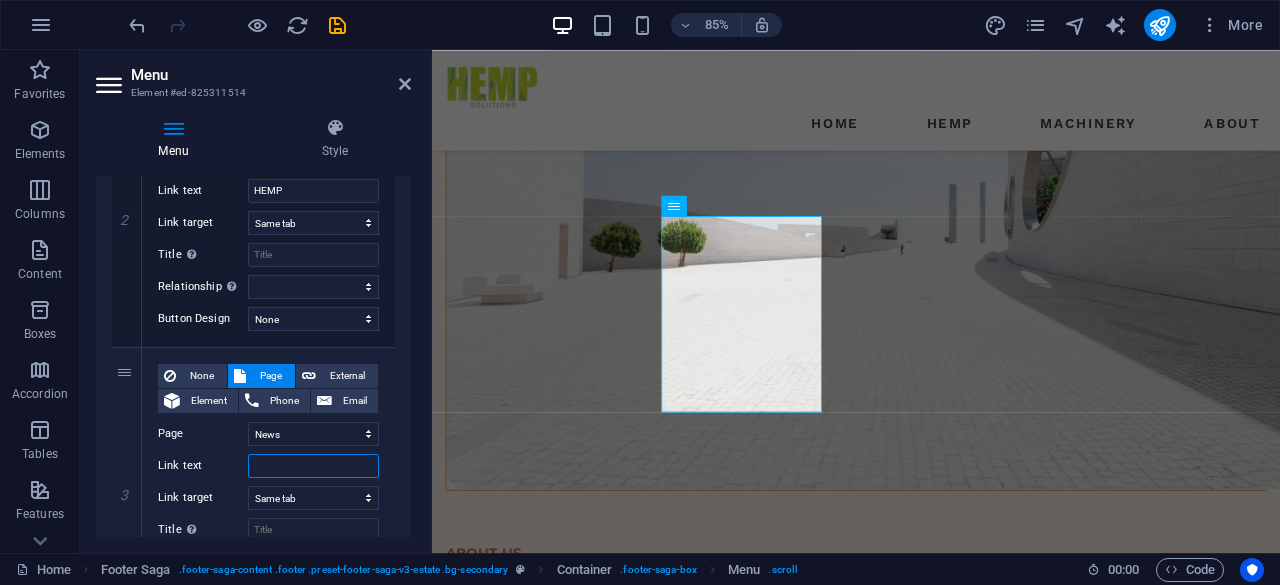 type on "A" 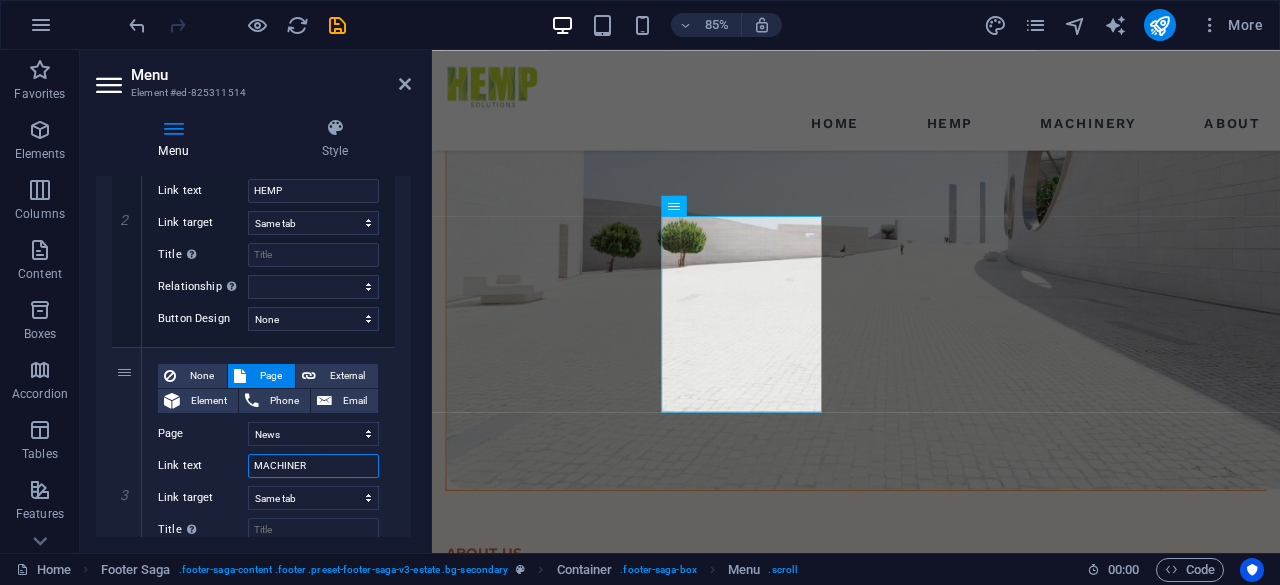 type on "MACHINERY" 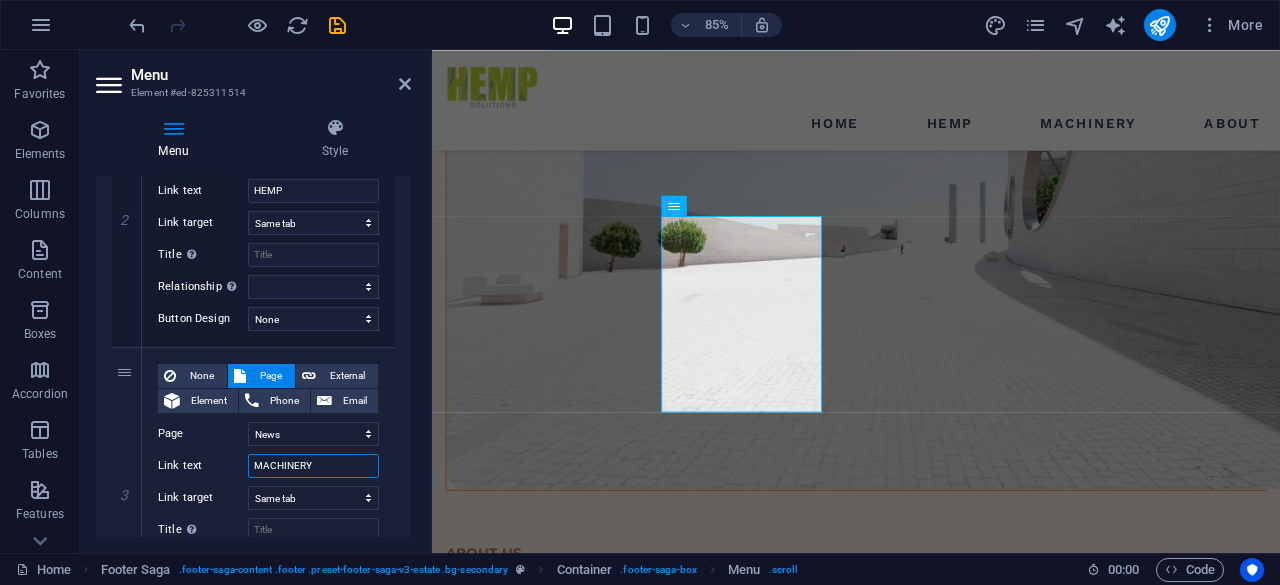 select 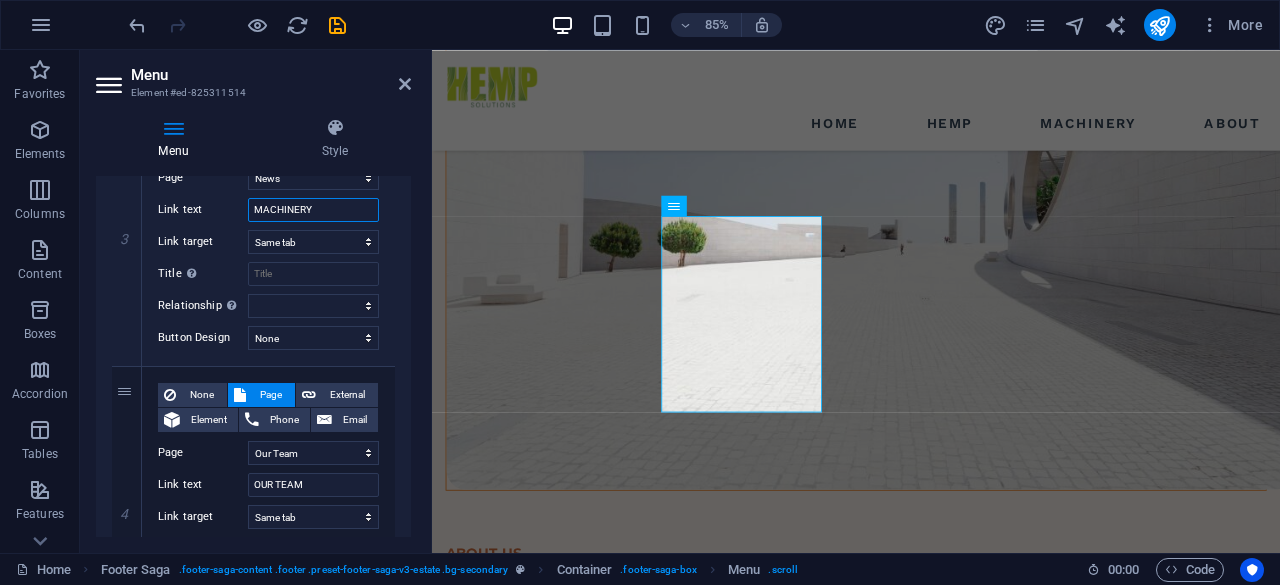 scroll, scrollTop: 838, scrollLeft: 0, axis: vertical 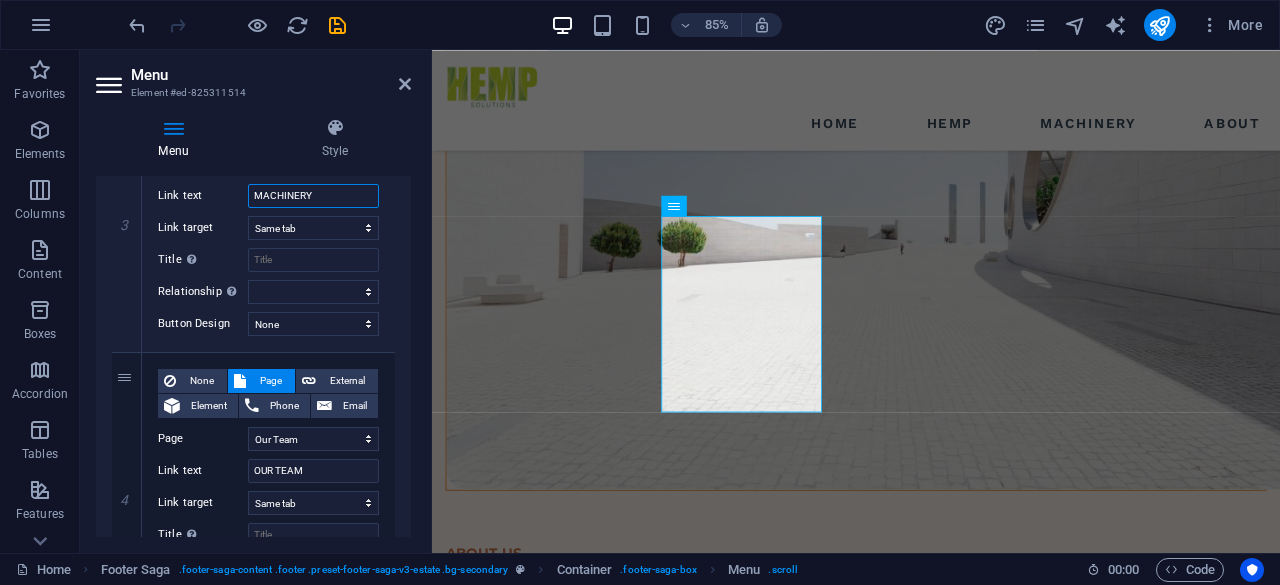 type on "MACHINERY" 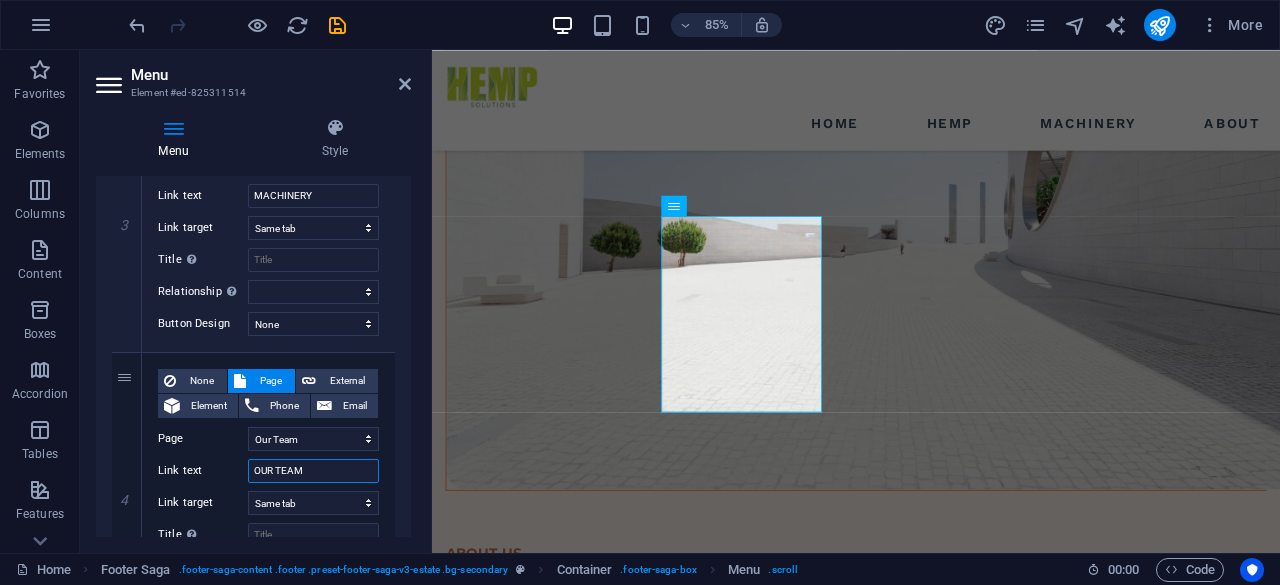 click on "OUR TEAM" at bounding box center (313, 471) 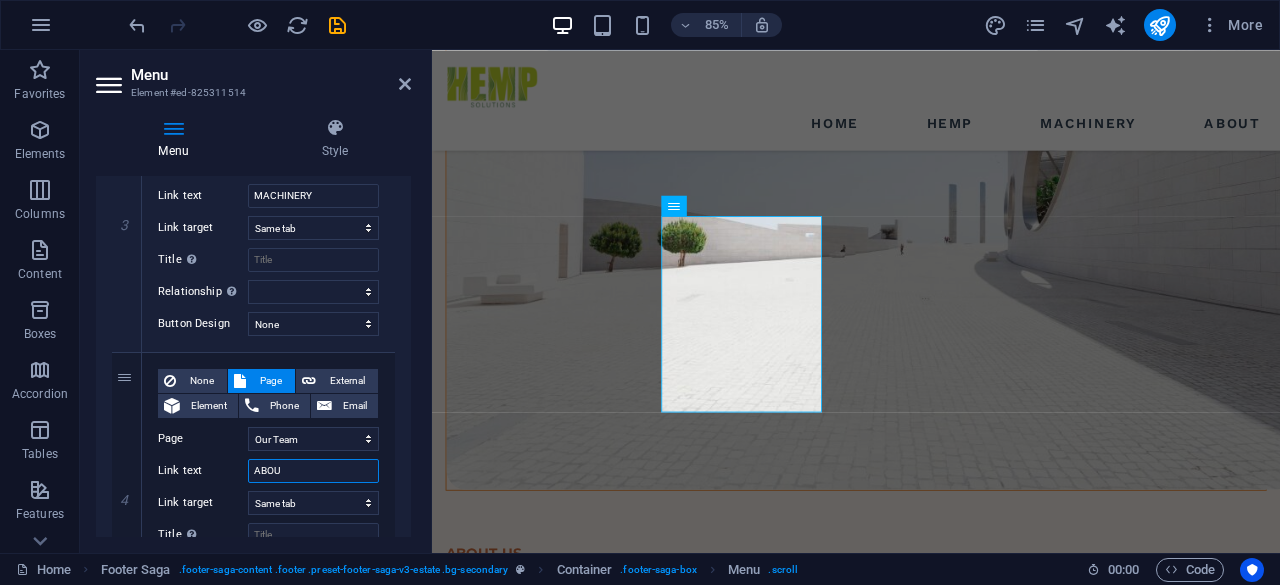 type on "ABOUT" 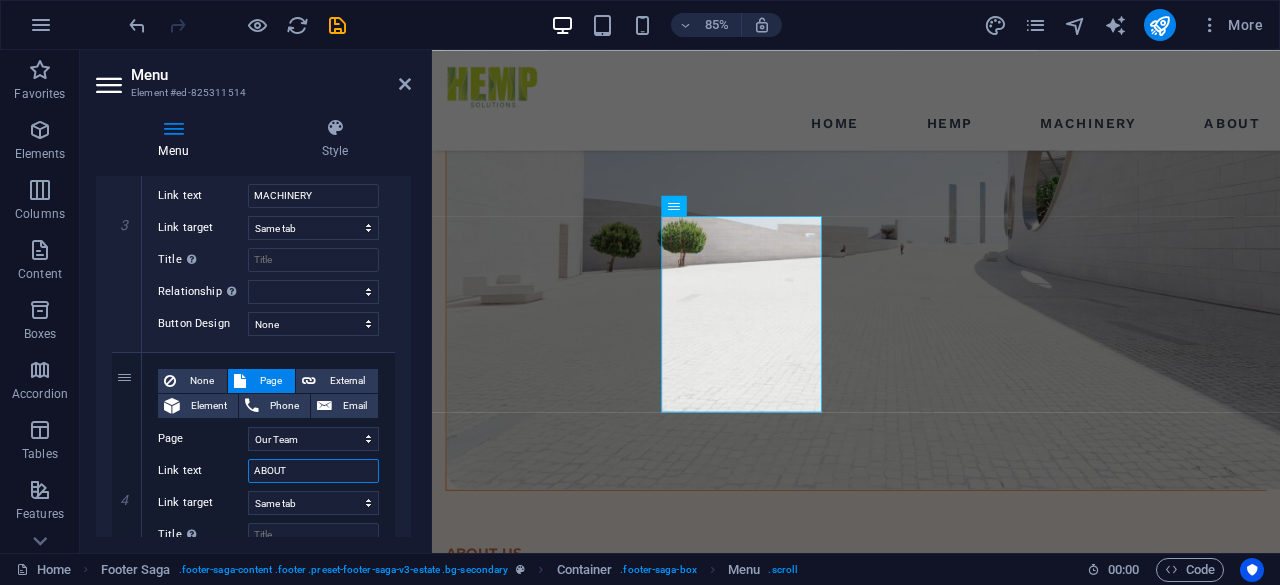 select 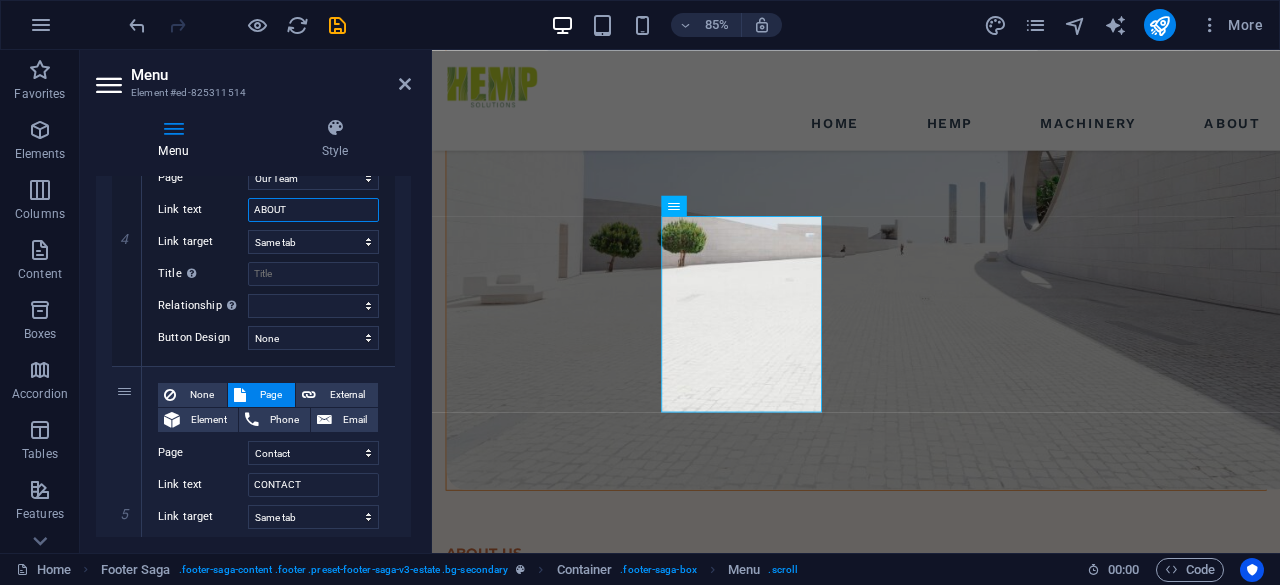 scroll, scrollTop: 1152, scrollLeft: 0, axis: vertical 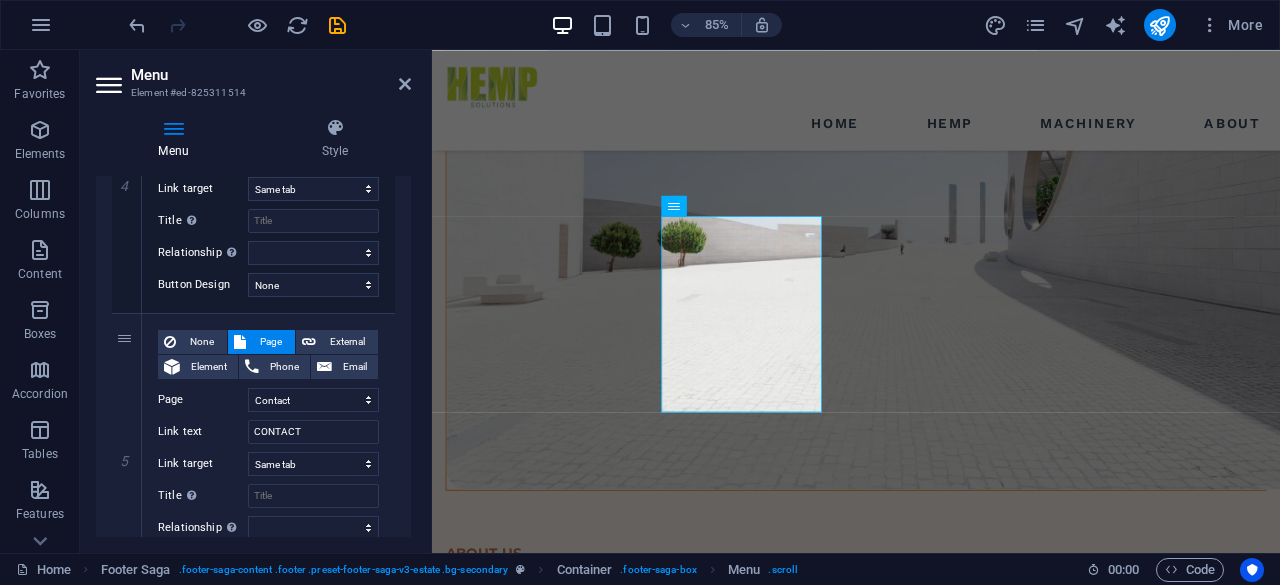 type on "ABOUT" 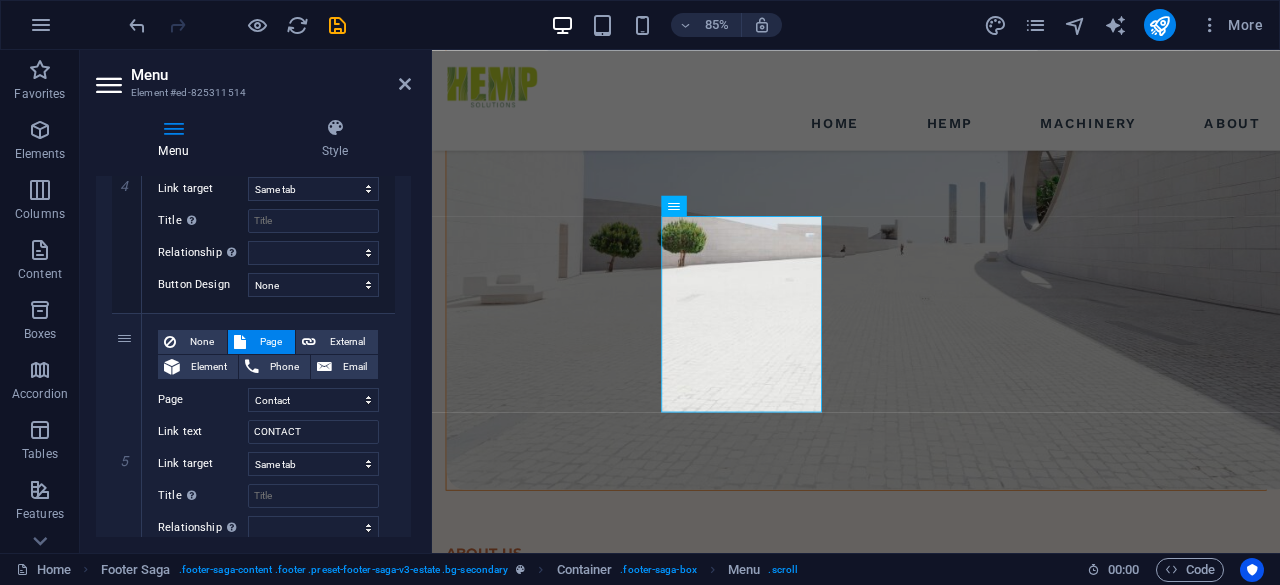 scroll, scrollTop: 2100, scrollLeft: 0, axis: vertical 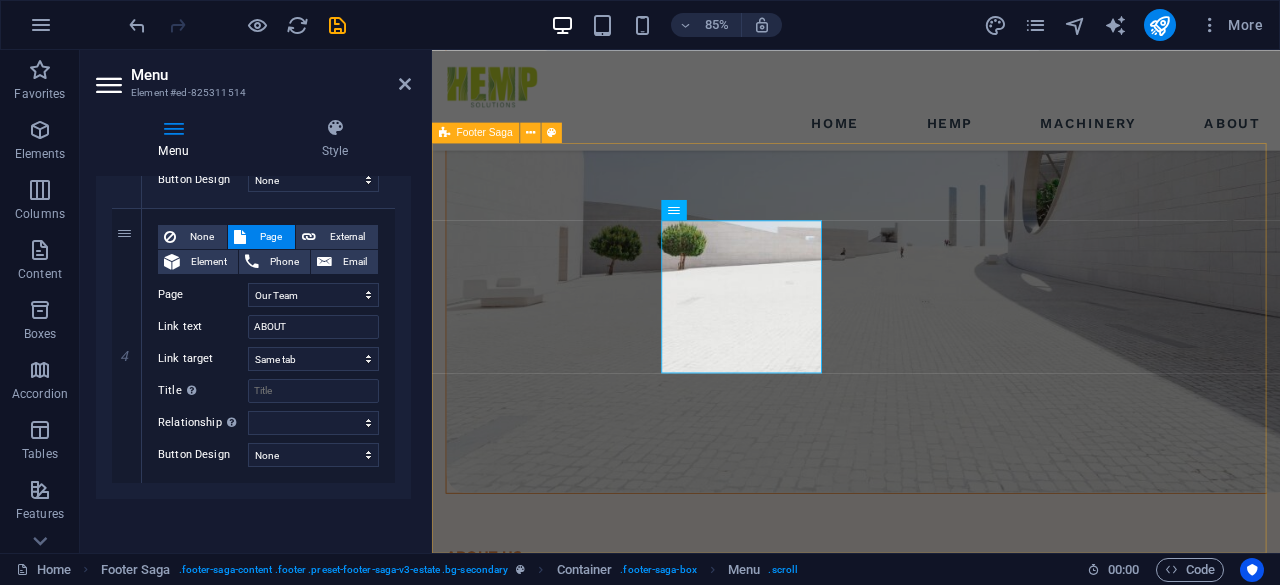 click on "LOCATION:
[STREET] , [CITY] , [POSTAL_CODE] EMAIL: [EMAIL] PHONE NUMBER:
[PHONE] Social media Copyright © 2023 Hemp Solutions. All rights reserved.
Privacy Policy | Legal Notice" at bounding box center (931, 1869) 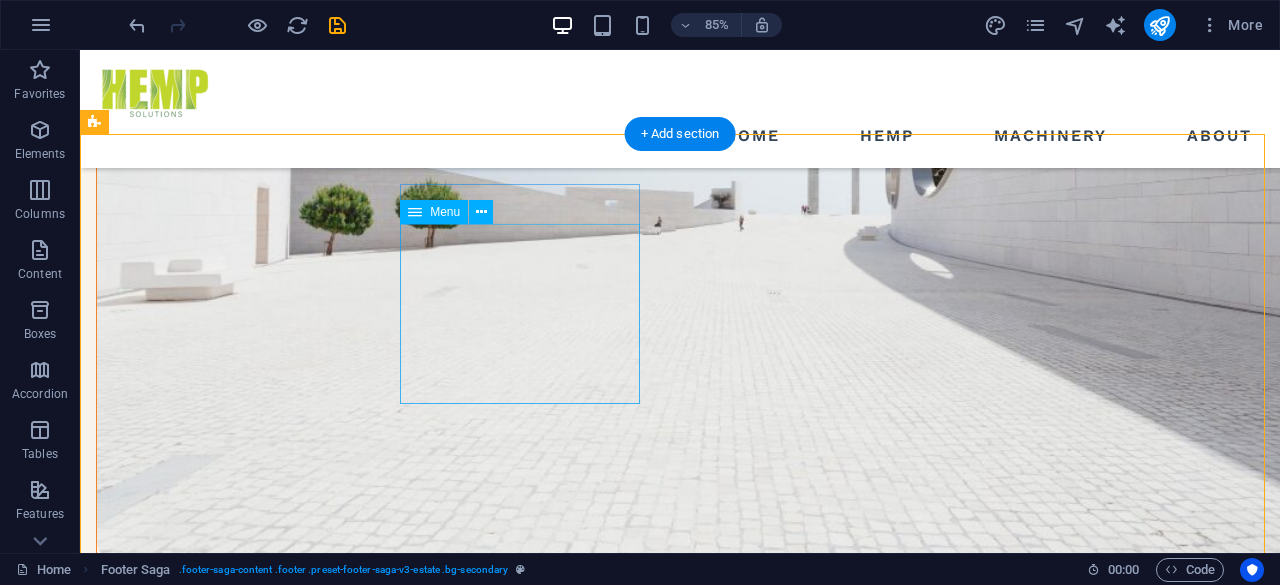 scroll, scrollTop: 1932, scrollLeft: 0, axis: vertical 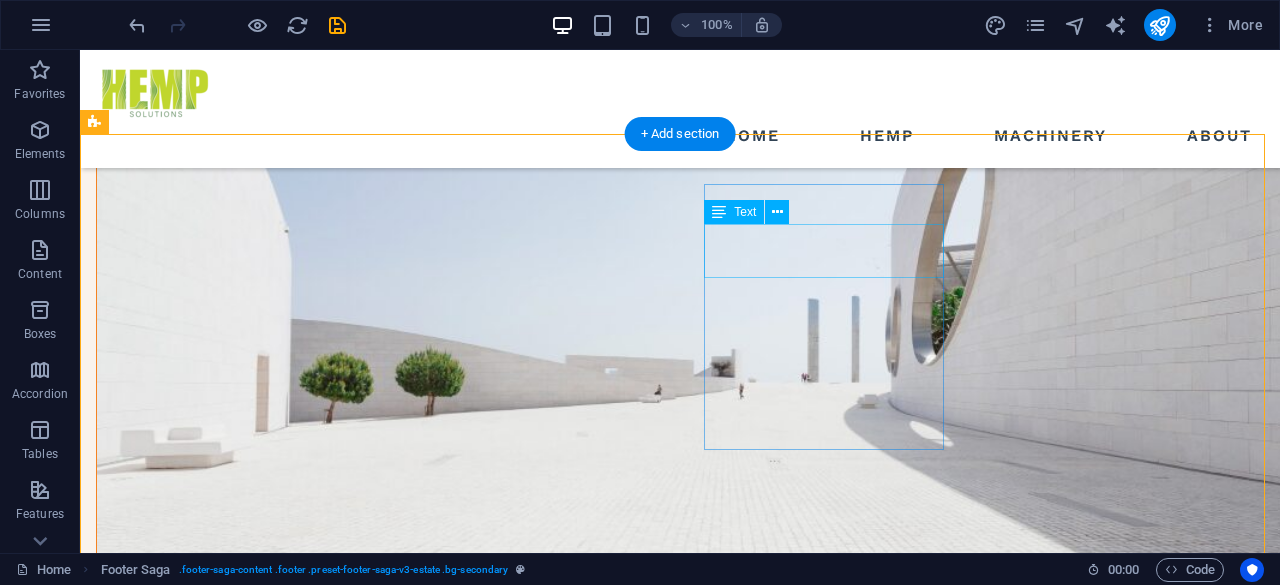 click on "LOCATION:
[STREET] , [CITY] , [POSTAL_CODE]" at bounding box center (217, 1987) 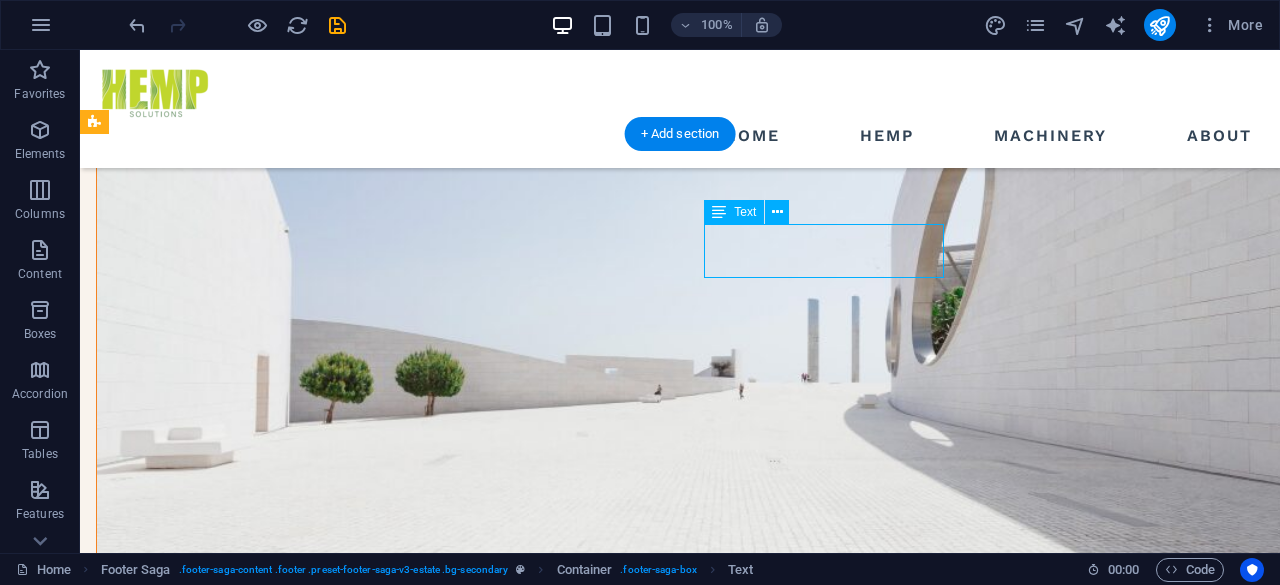 click on "LOCATION:
[STREET] , [CITY] , [POSTAL_CODE]" at bounding box center [217, 1987] 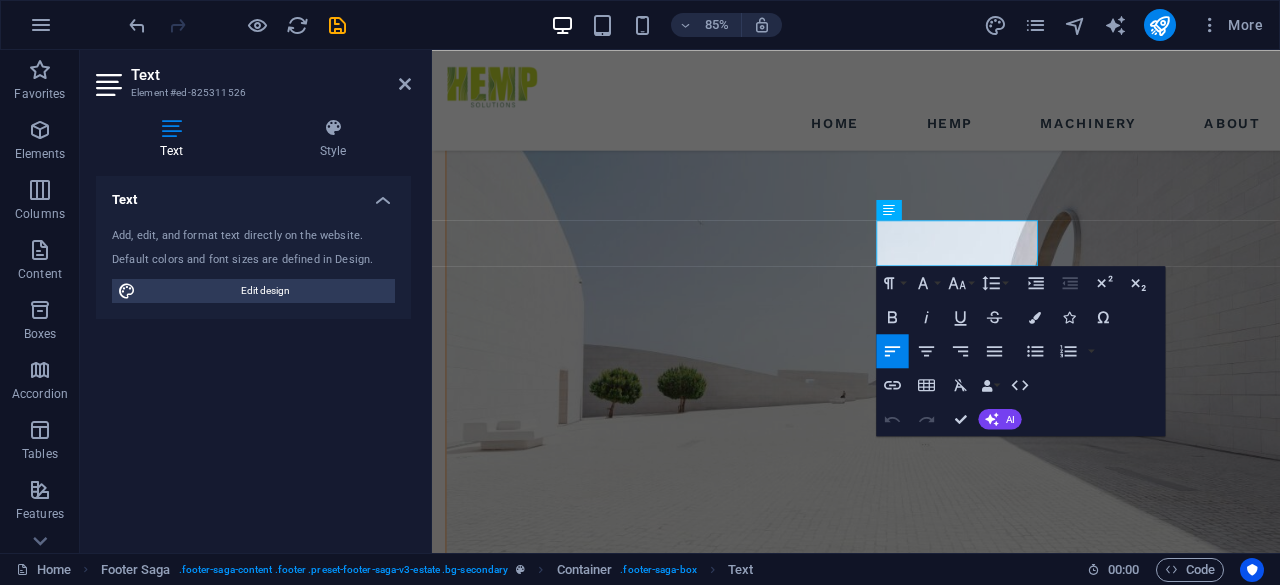 scroll, scrollTop: 2100, scrollLeft: 0, axis: vertical 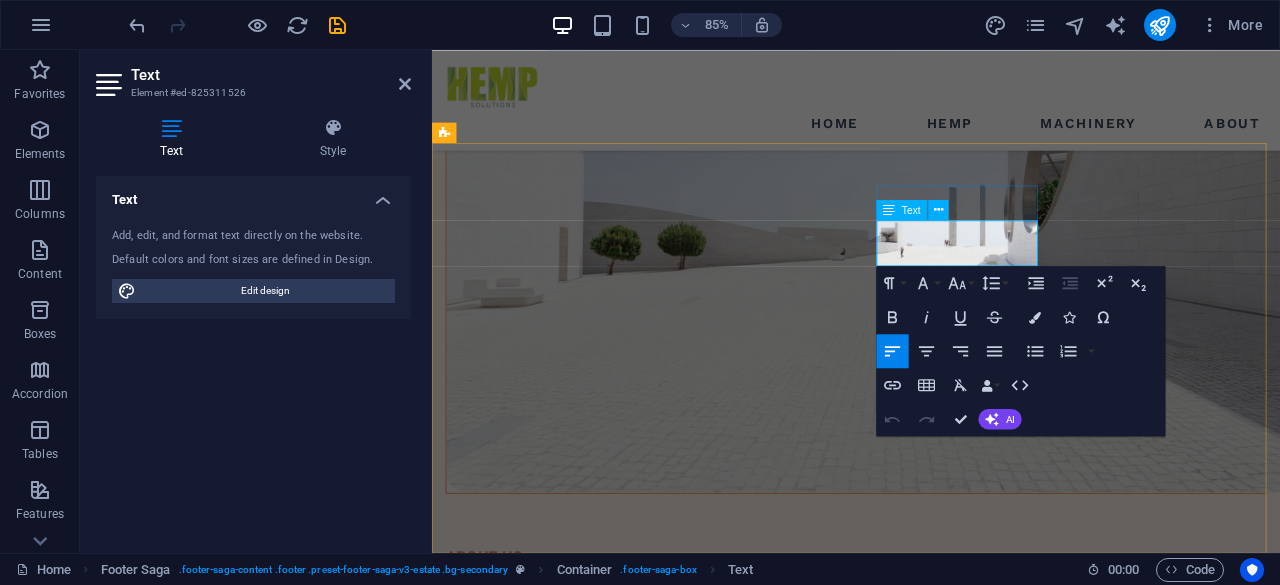 click on "[STREET] , [CITY] , [POSTAL_CODE]" at bounding box center (545, 1840) 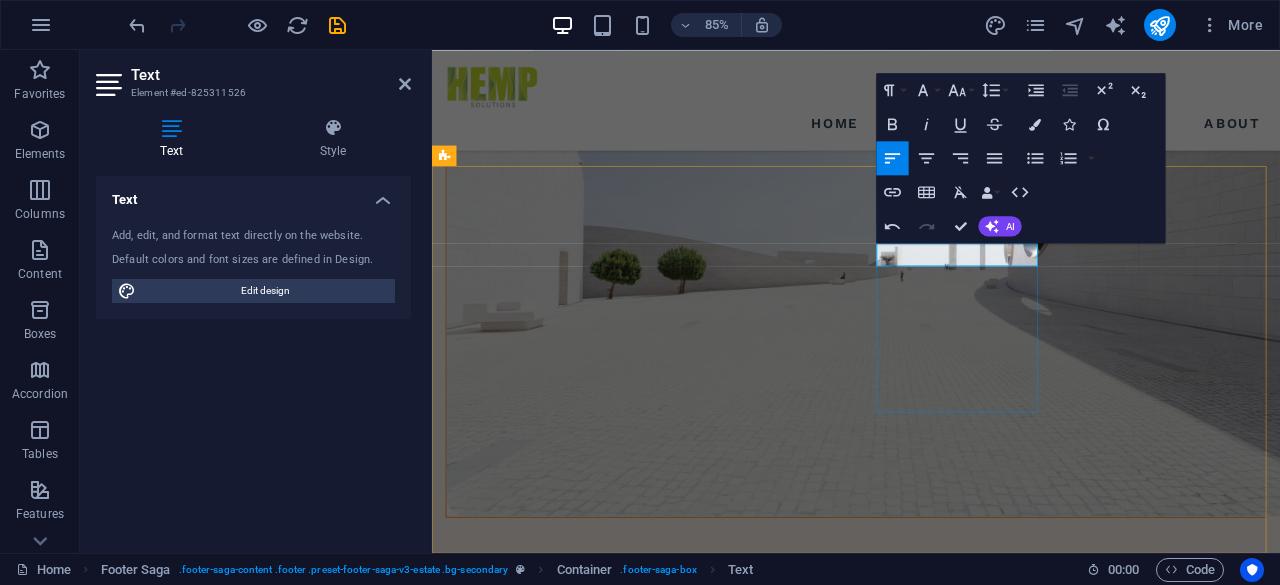 scroll, scrollTop: 2100, scrollLeft: 0, axis: vertical 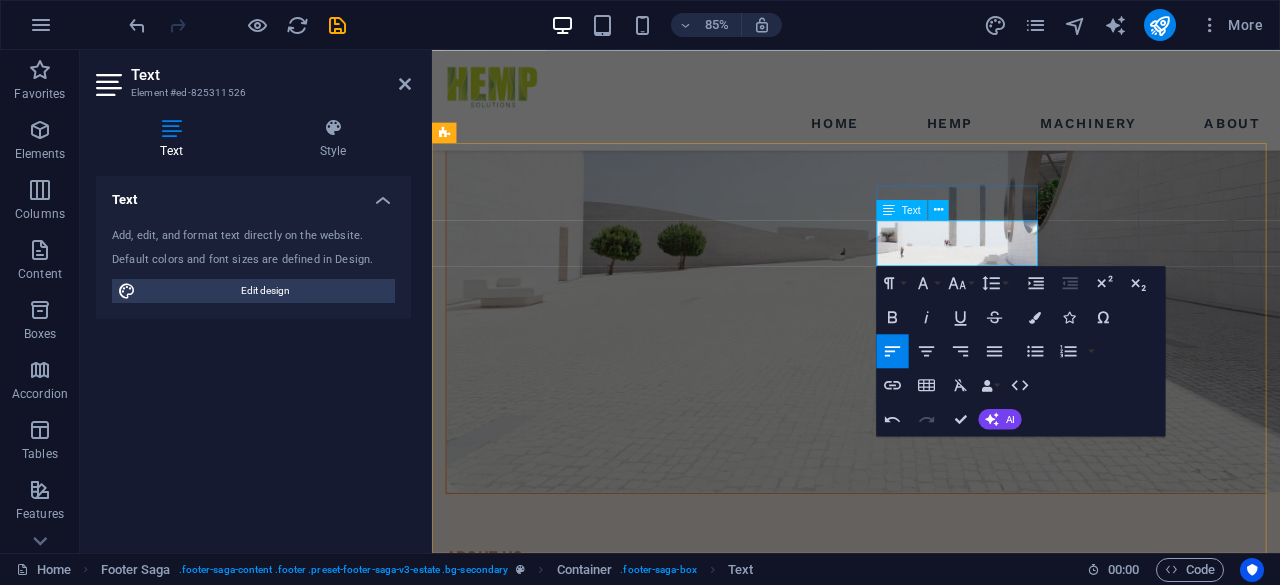 type 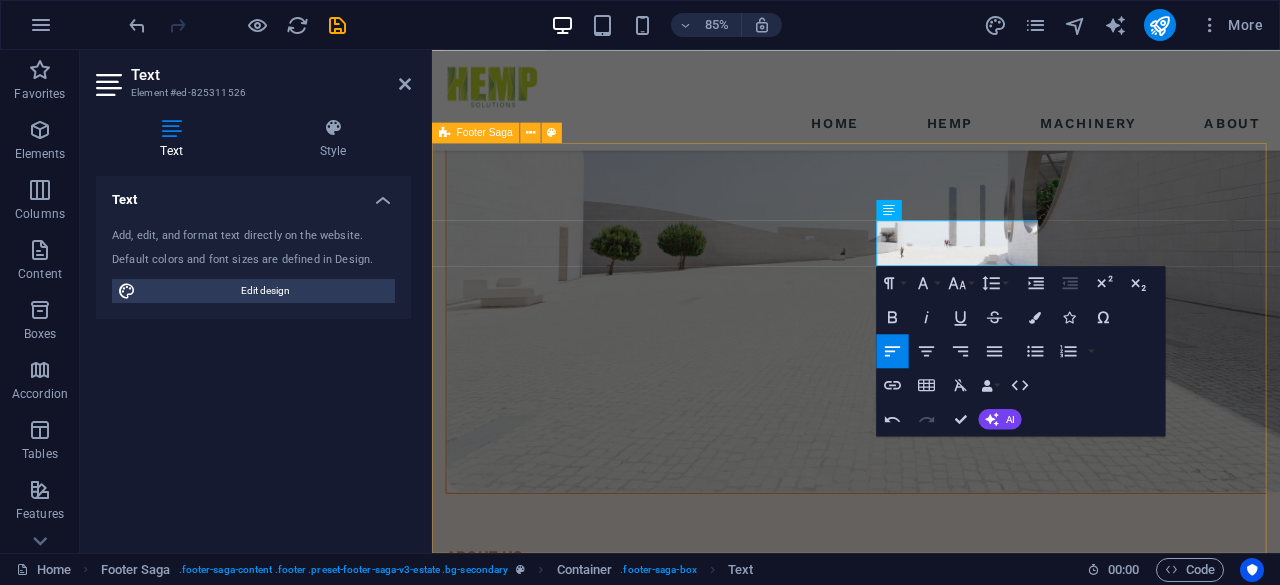 click on "LOCATION:
[CITY], [COUNTRY] EMAIL: [EMAIL] PHONE NUMBER:
[PHONE] Social media Copyright © 2023 Hemp Solutions. All rights reserved.
Privacy Policy | Legal Notice" at bounding box center (931, 1869) 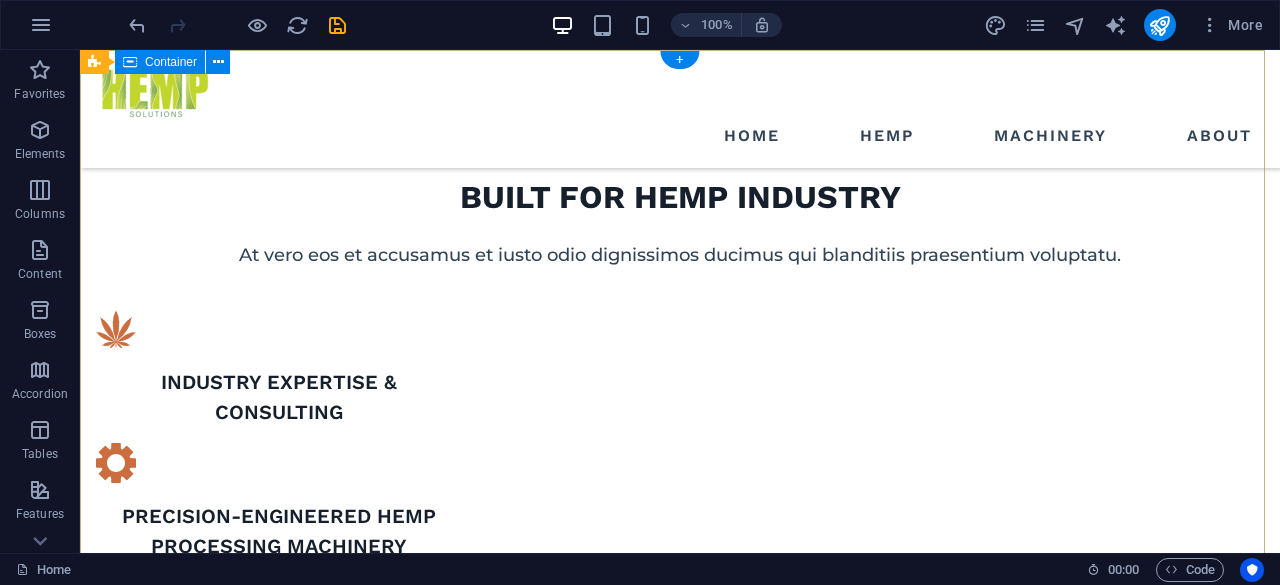 scroll, scrollTop: 0, scrollLeft: 0, axis: both 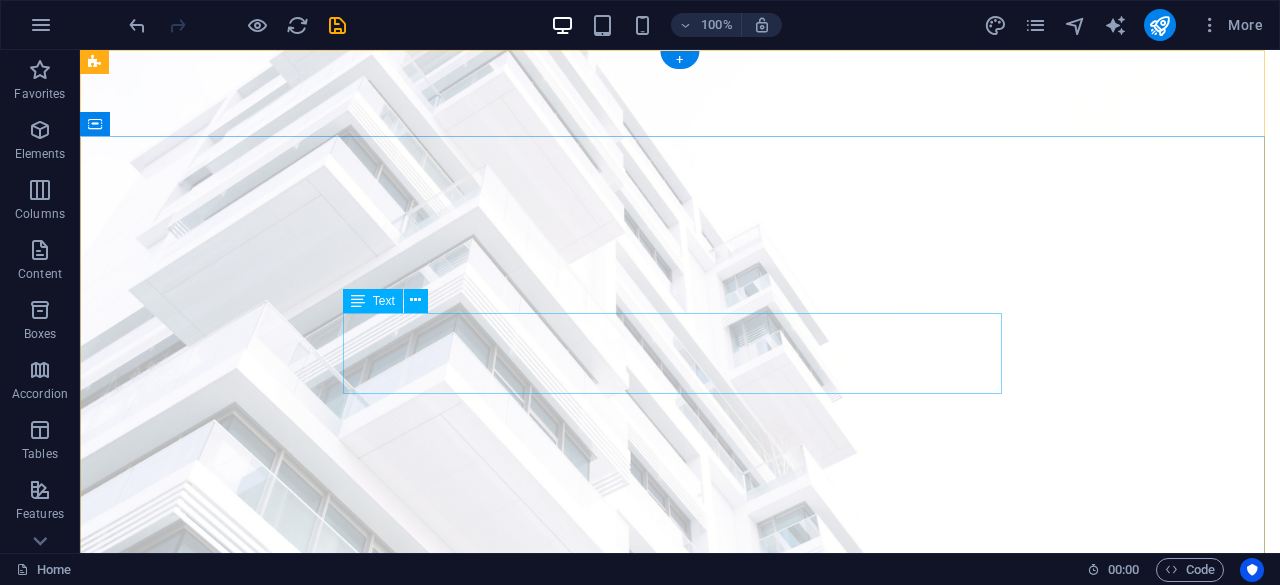 click on "At vero eos et accusamus et iusto odio dignissimos ducimus qui blanditiis praesentium voluptatum deleniti atque corrupti quos dolores et quas molestias excepturi sint occaecati cupiditate non provident." at bounding box center (680, 897) 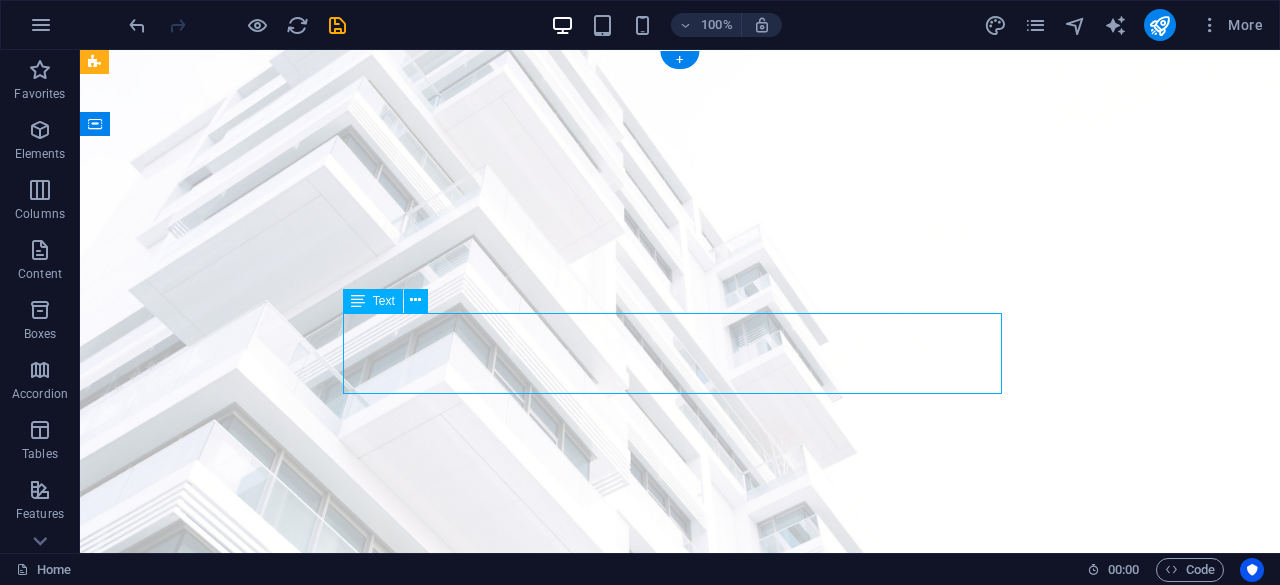 click on "At vero eos et accusamus et iusto odio dignissimos ducimus qui blanditiis praesentium voluptatum deleniti atque corrupti quos dolores et quas molestias excepturi sint occaecati cupiditate non provident." at bounding box center (680, 897) 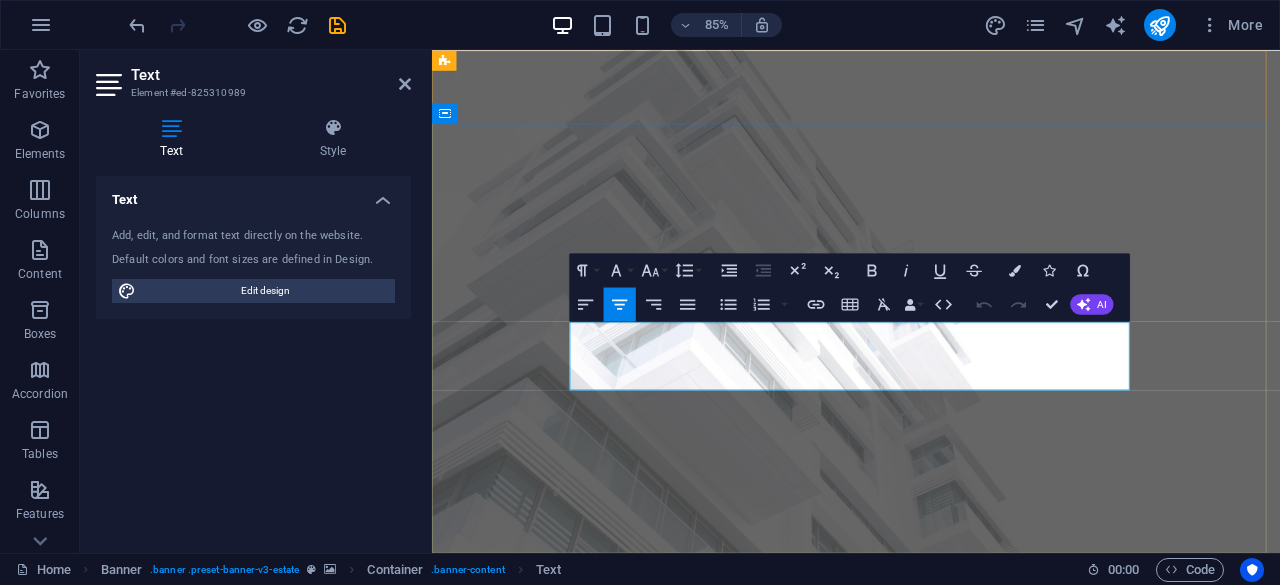 type 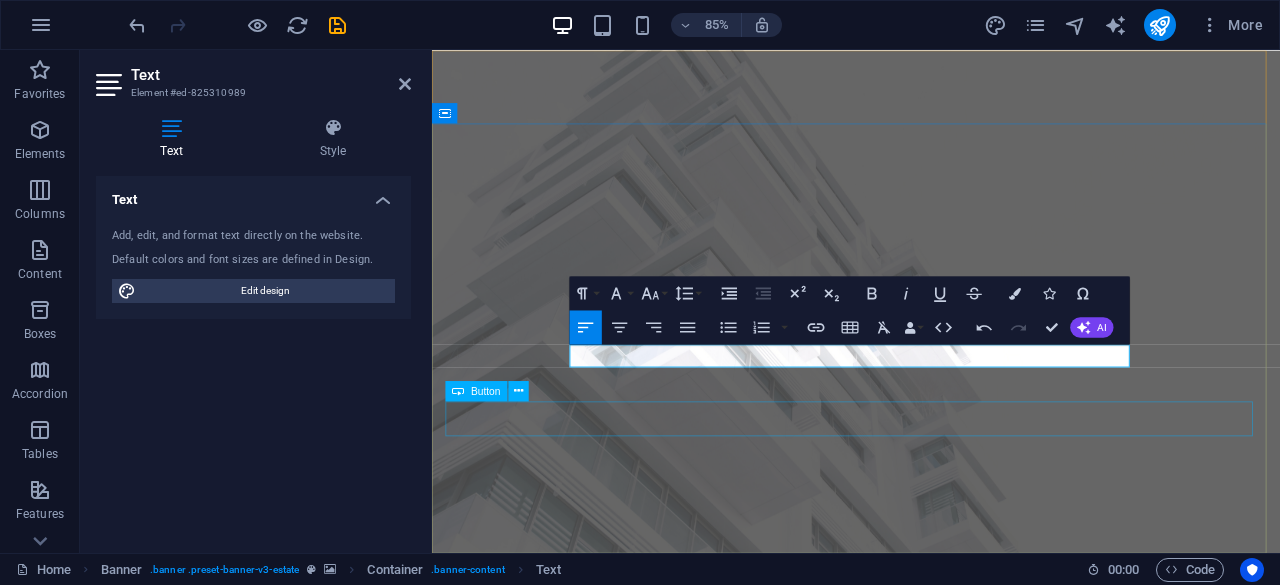 click on "get started" at bounding box center [931, 1070] 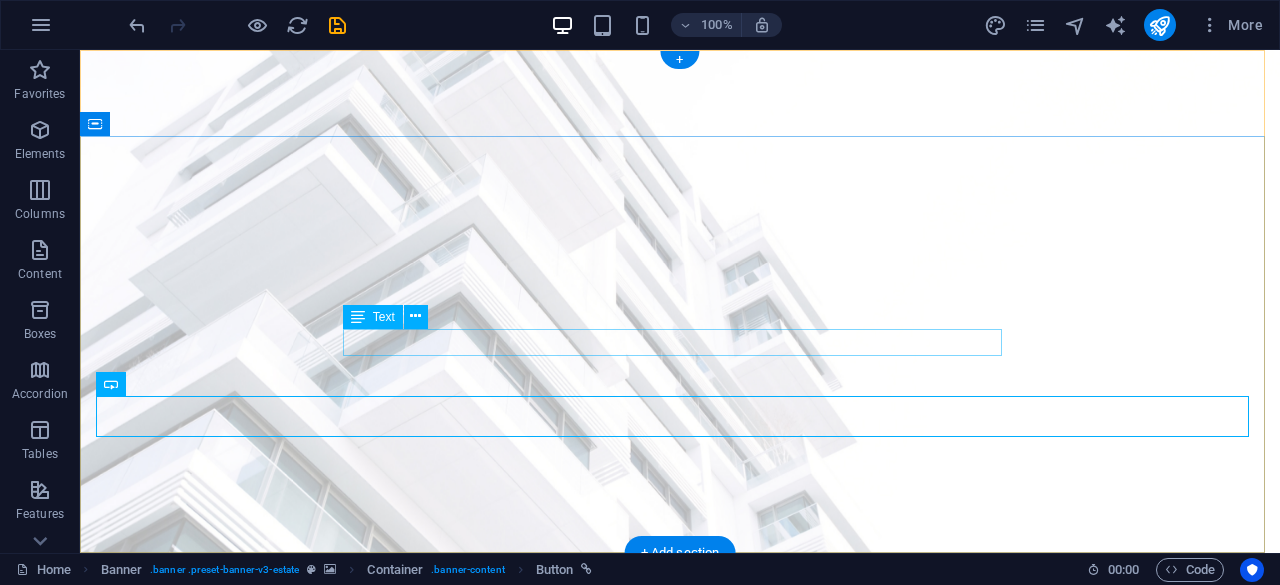 click on "Changing the world one stalk at a time." at bounding box center [680, 861] 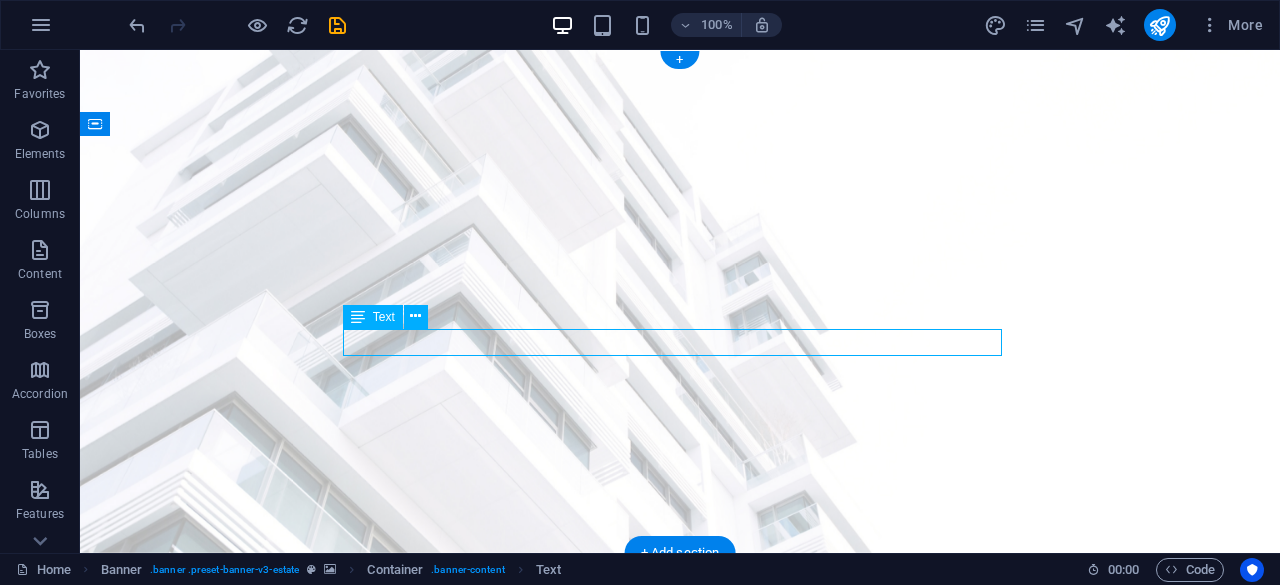 click on "Changing the world one stalk at a time." at bounding box center (680, 861) 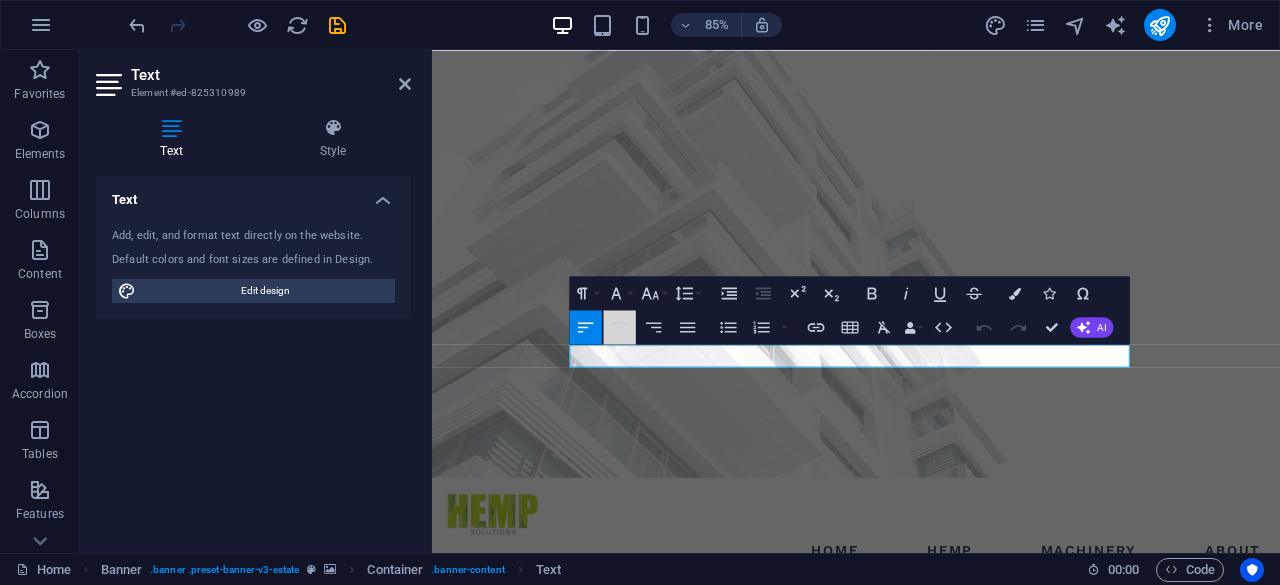 click 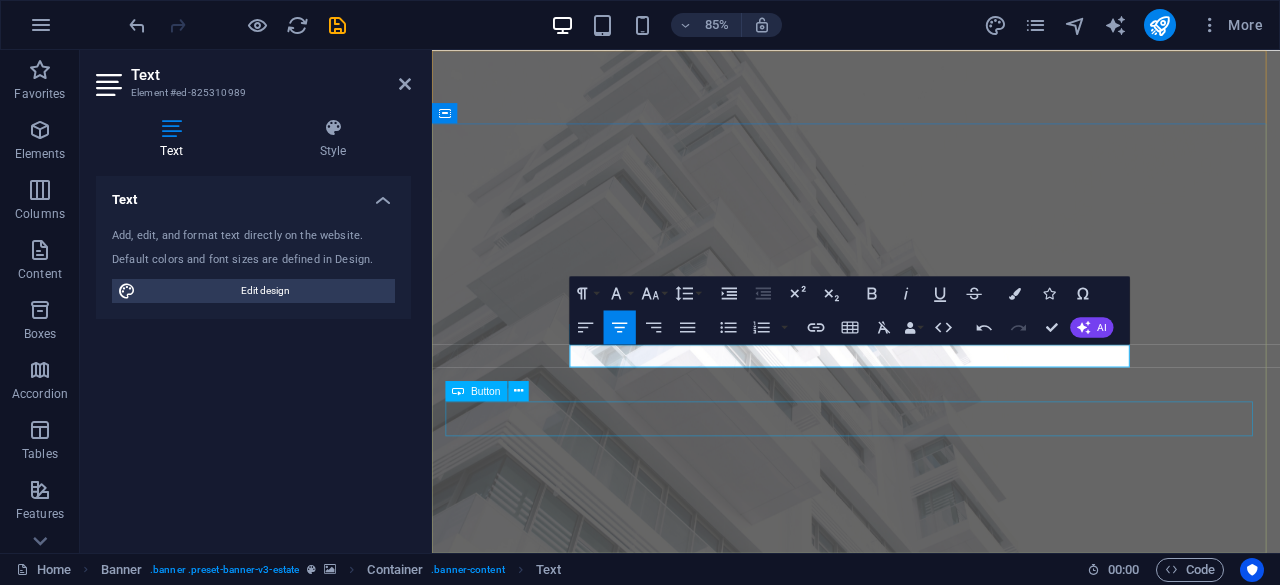 click on "get started" at bounding box center (931, 1070) 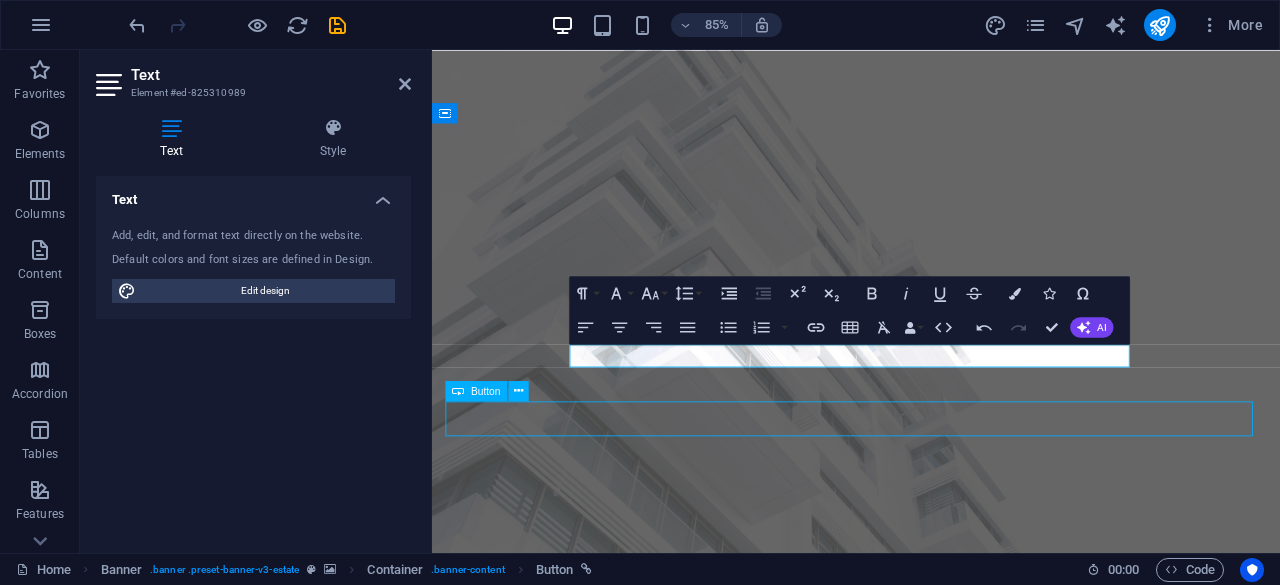 drag, startPoint x: 1036, startPoint y: 394, endPoint x: 596, endPoint y: 500, distance: 452.5881 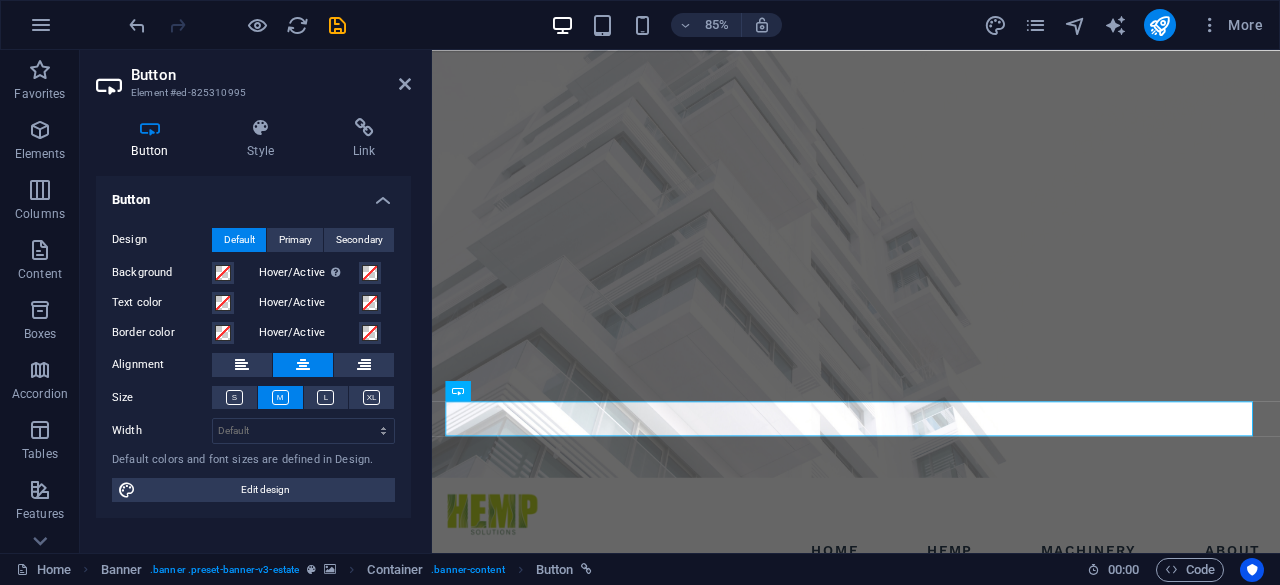 click on "Design Default Primary Secondary Background Hover/Active Switch to preview mode to test the active/hover state Text color Hover/Active Border color Hover/Active Alignment Size Width Default px rem % em vh vw Default colors and font sizes are defined in Design. Edit design" at bounding box center (253, 365) 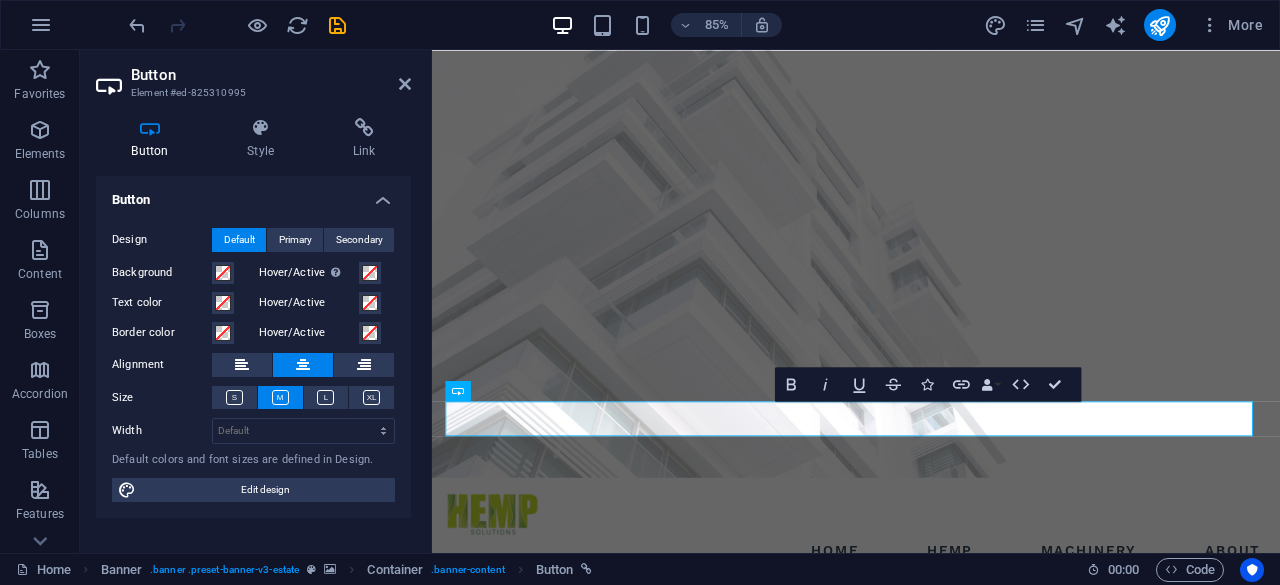 click on "Button Style Link Button Design Default Primary Secondary Background Hover/Active Switch to preview mode to test the active/hover state Text color Hover/Active Border color Hover/Active Alignment Size Width Default px rem % em vh vw Default colors and font sizes are defined in Design. Edit design Banner Element Layout How this element expands within the layout (Flexbox). Size Default auto px % 1/1 1/2 1/3 1/4 1/5 1/6 1/7 1/8 1/9 1/10 Grow Shrink Order Container layout Visible Visible Opacity 100 % Overflow Spacing Margin Default auto px % rem vw vh Custom Custom auto px % rem vw vh auto px % rem vw vh auto px % rem vw vh auto px % rem vw vh Padding Default px rem % vh vw Custom Custom px rem % vh vw px rem % vh vw px rem % vh vw px rem % vh vw Border Style              - Width 1 auto px rem % vh vw Custom Custom 1 auto px rem % vh vw 1 auto px rem % vh vw 1 auto px rem % vh vw 1 auto px rem % vh vw  - Color Round corners Default px rem % vh vw Custom Custom px rem % vh vw px rem % vh vw px rem % vh" at bounding box center [253, 327] 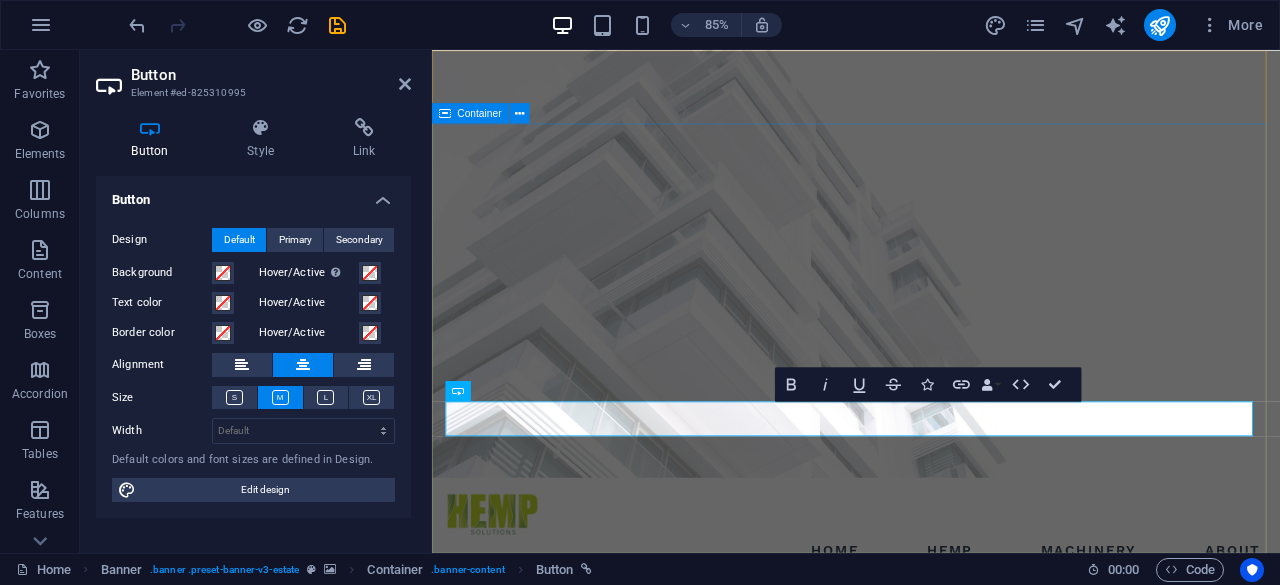 click on "working with mother nature for a better future Changing the world one stalk at a time. get started" at bounding box center (931, 886) 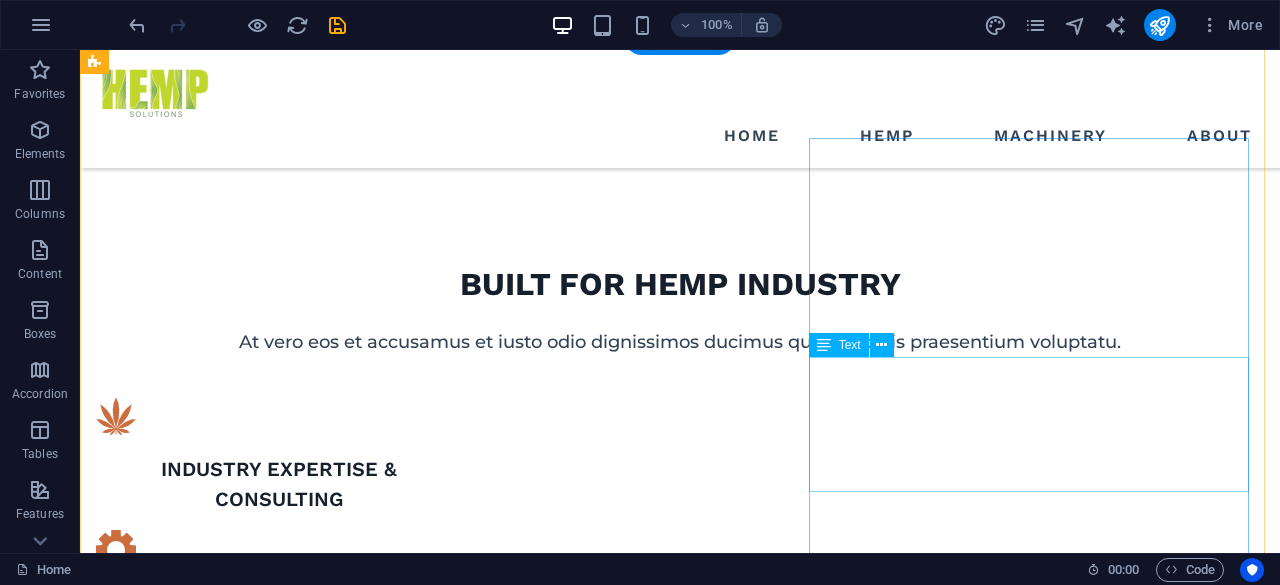 scroll, scrollTop: 993, scrollLeft: 0, axis: vertical 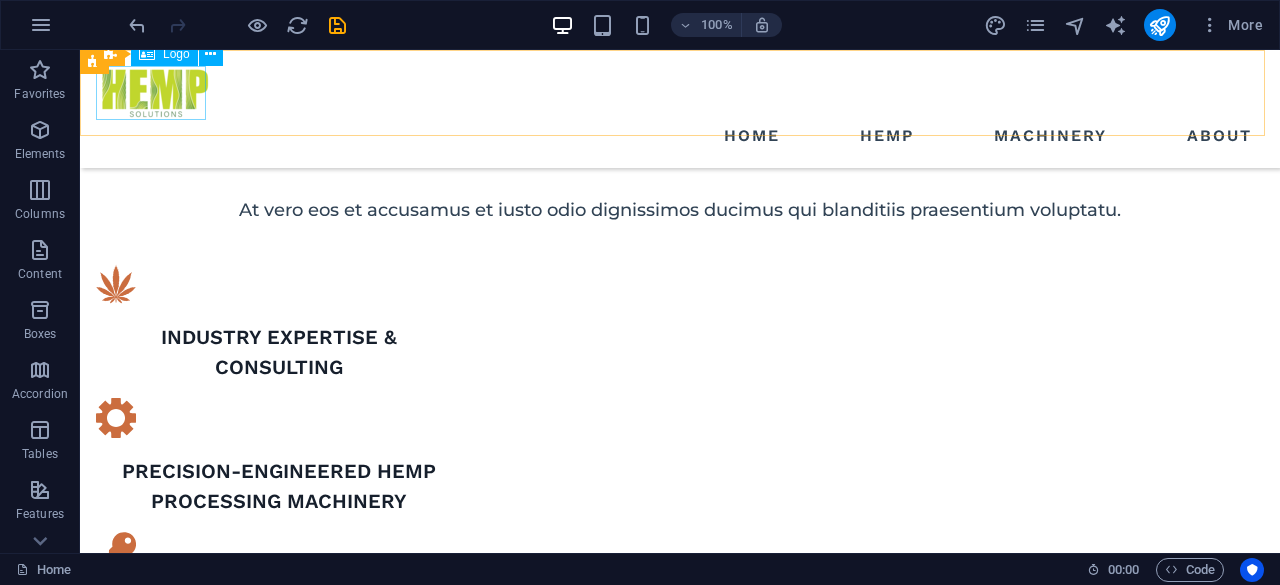 click at bounding box center (680, 93) 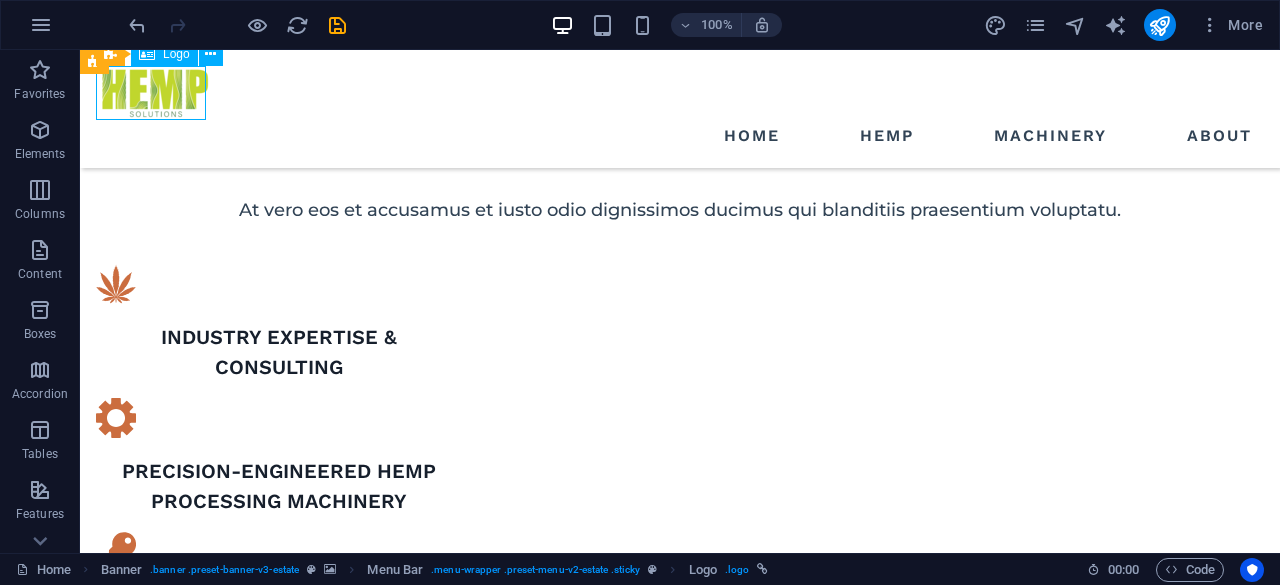 click at bounding box center [680, 93] 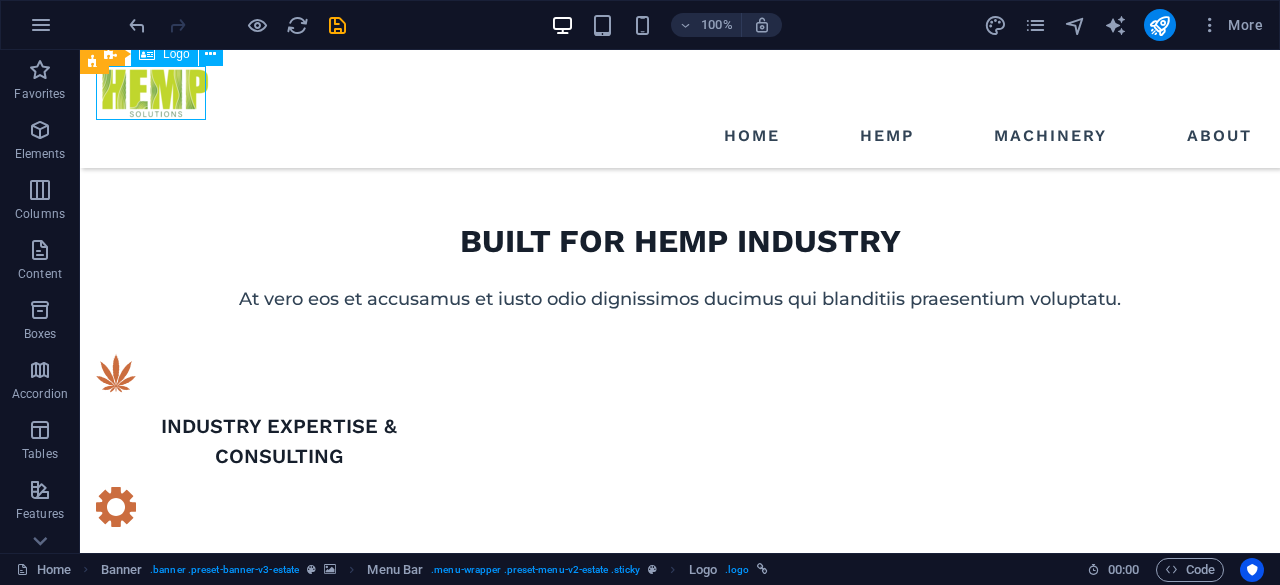scroll, scrollTop: 1112, scrollLeft: 0, axis: vertical 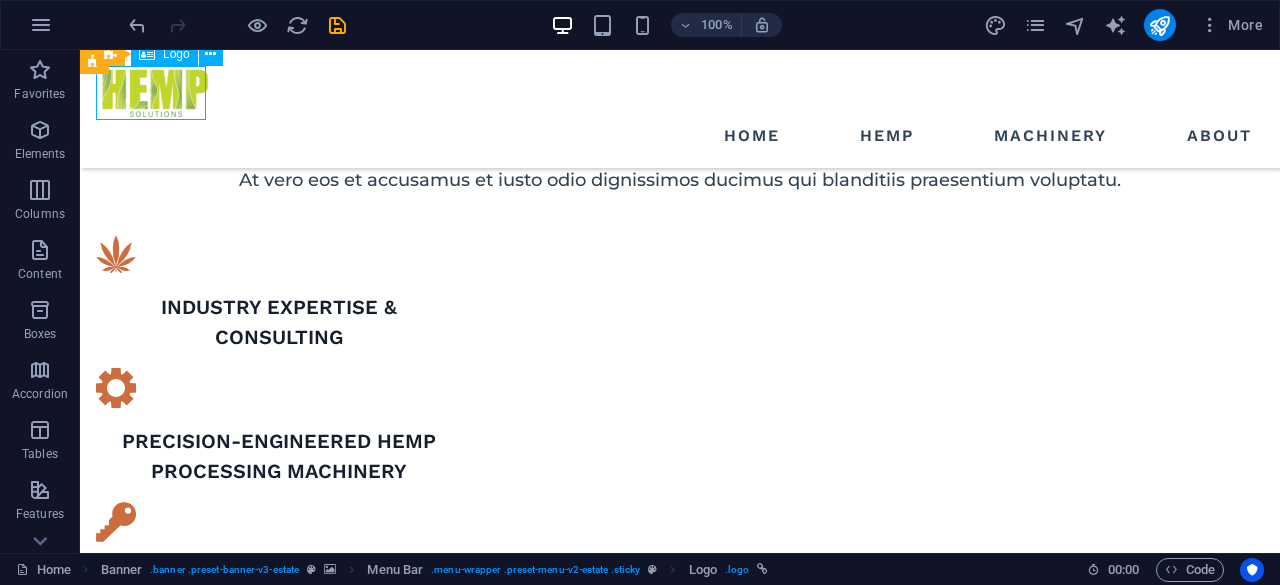 select on "px" 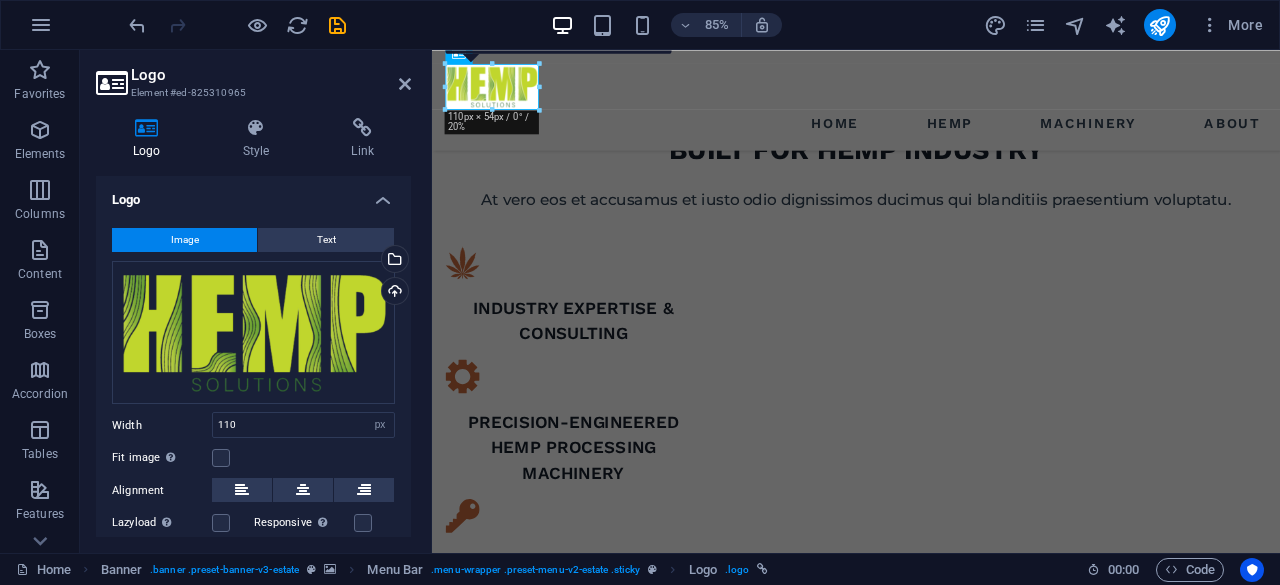 click on "Select files from the file manager, stock photos, or upload file(s)" at bounding box center (393, 261) 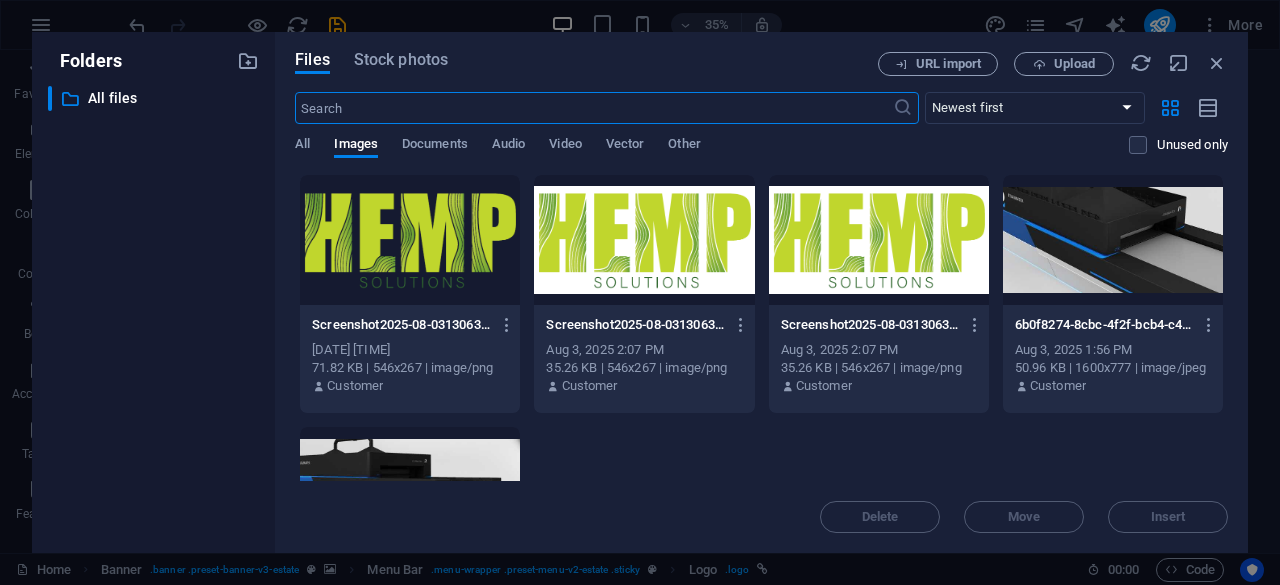scroll, scrollTop: 1958, scrollLeft: 0, axis: vertical 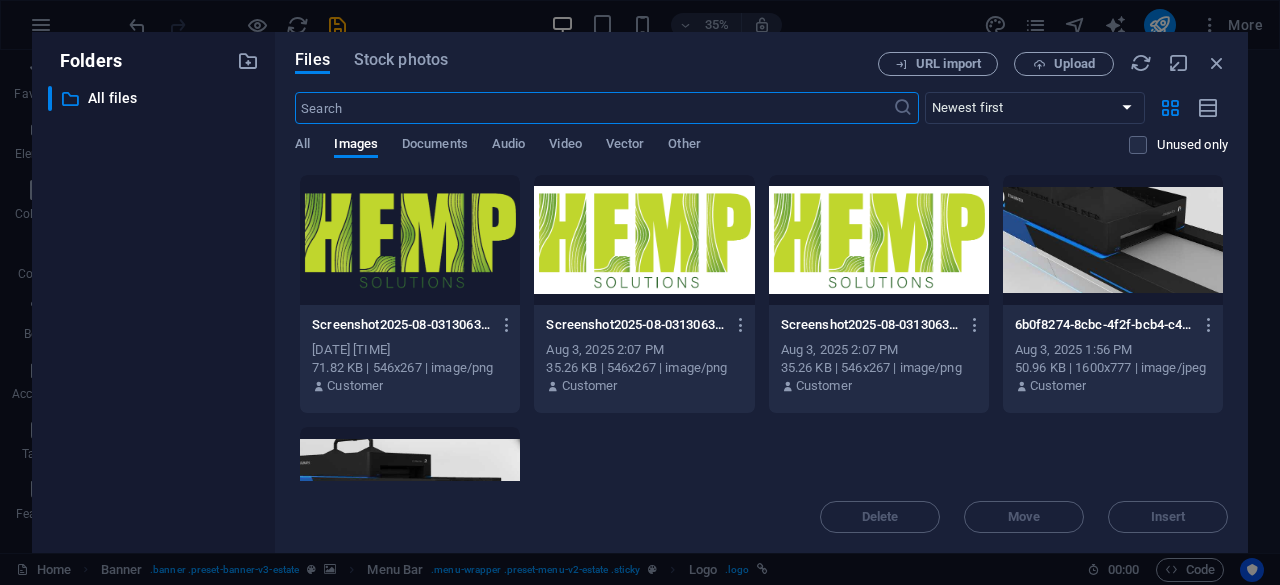 click at bounding box center [410, 240] 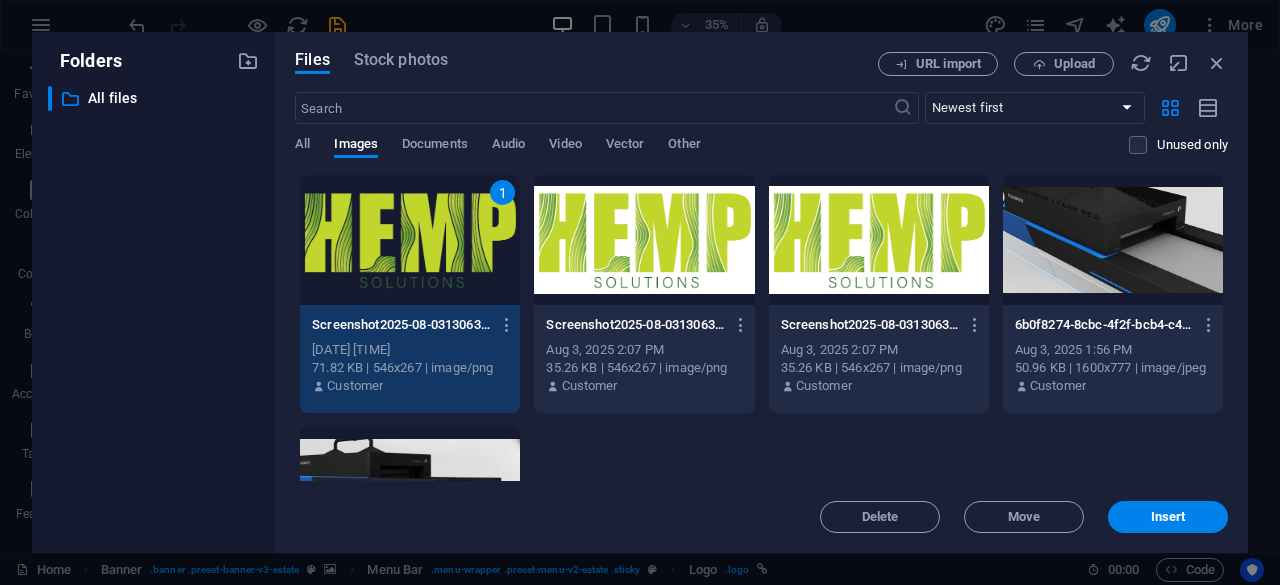 click on "1" at bounding box center (410, 240) 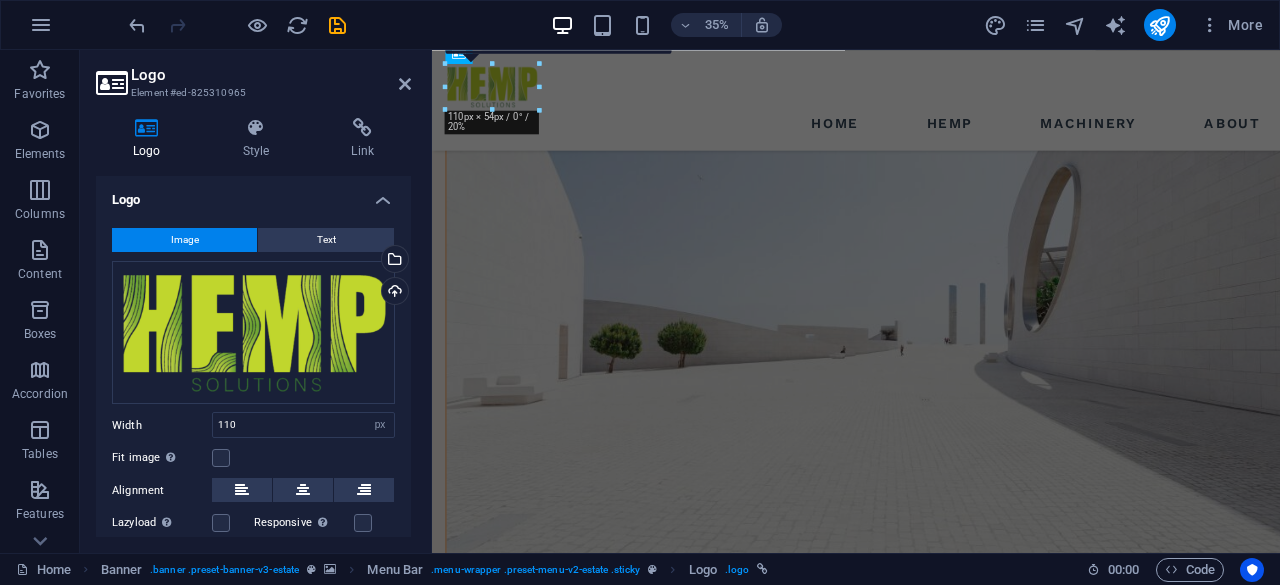 scroll, scrollTop: 1112, scrollLeft: 0, axis: vertical 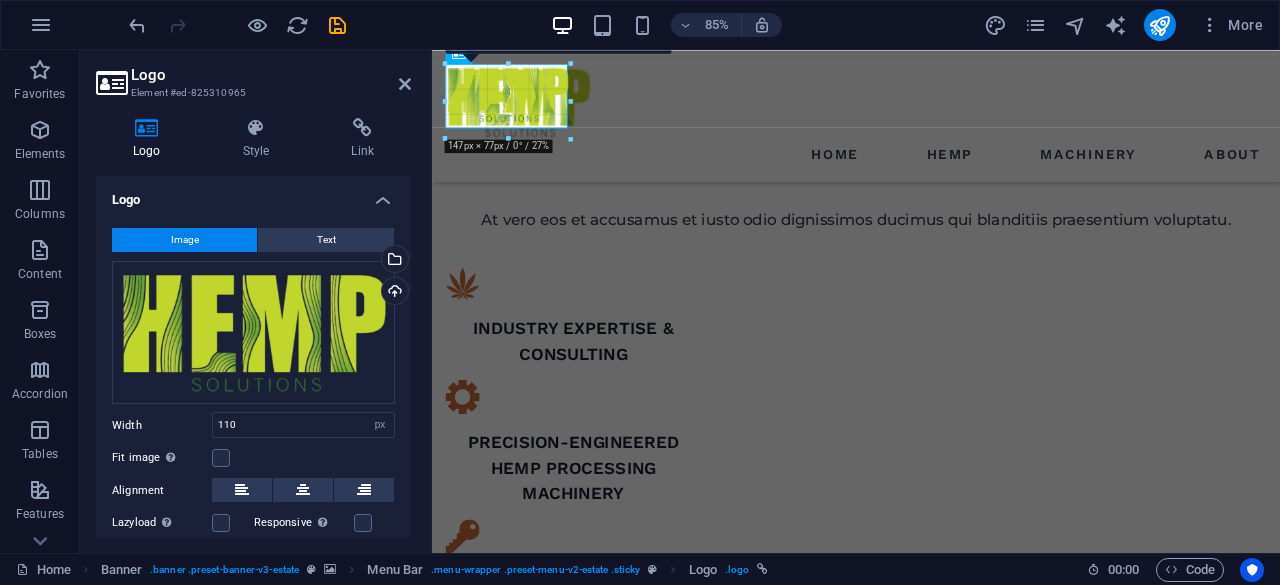 drag, startPoint x: 540, startPoint y: 109, endPoint x: 610, endPoint y: 146, distance: 79.17702 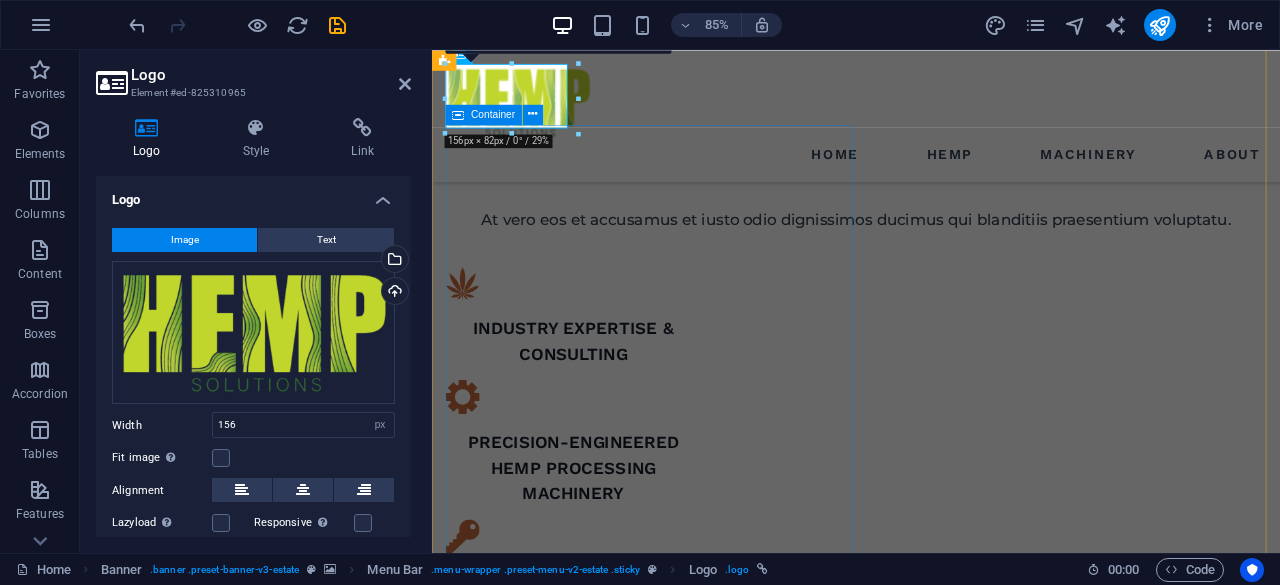 type on "156" 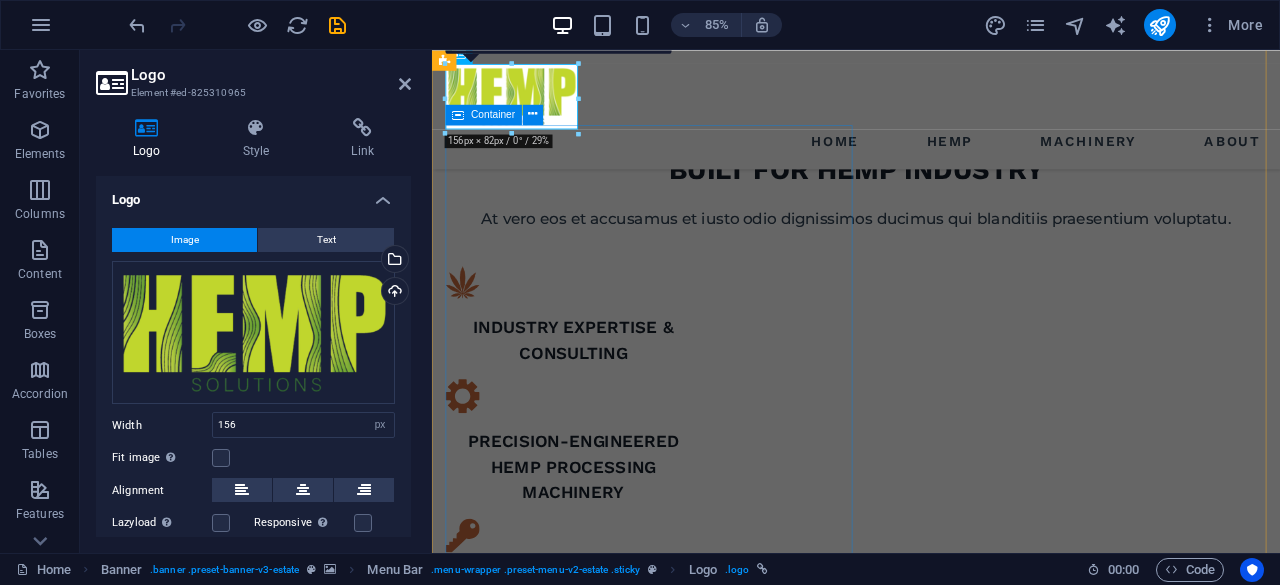 click at bounding box center [931, 1223] 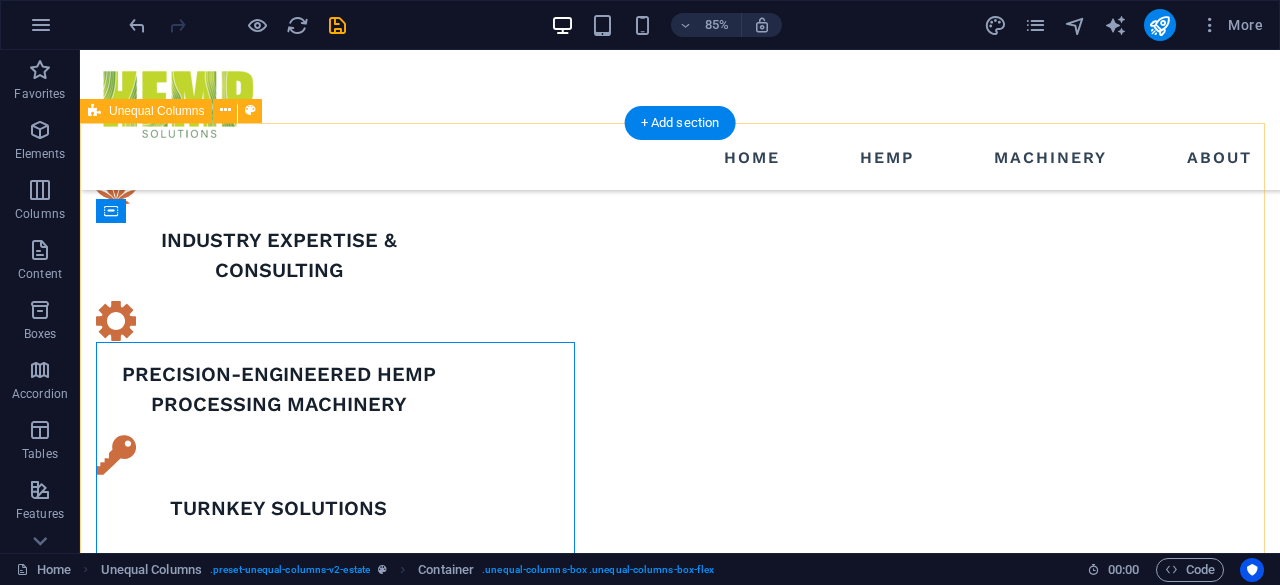click on "what we are all about" at bounding box center [676, 1634] 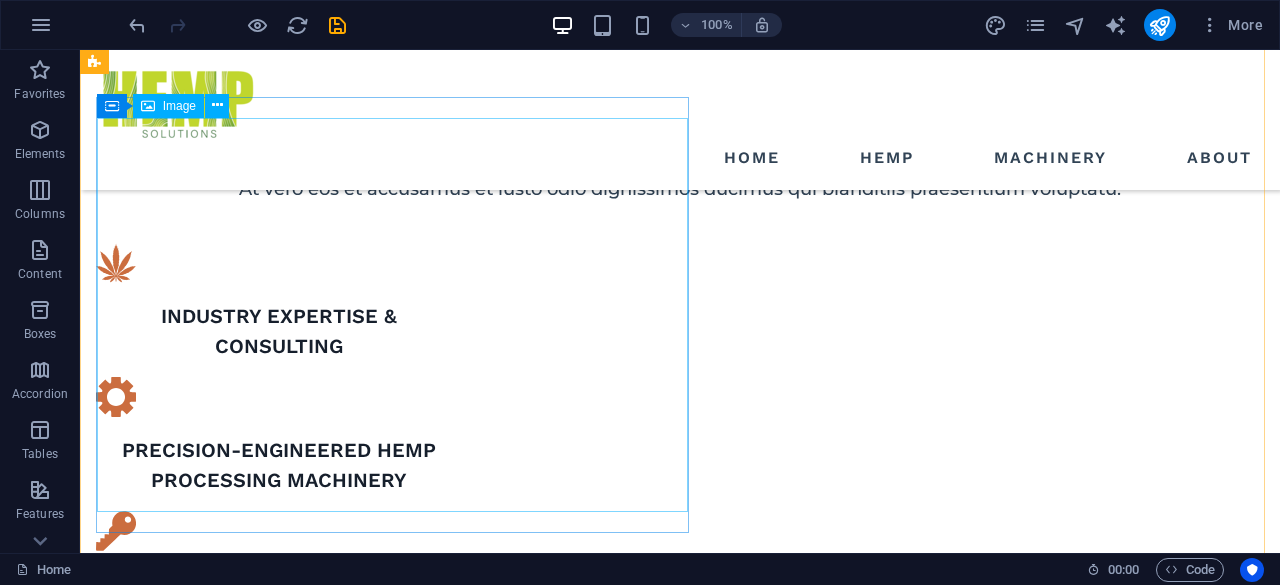 scroll, scrollTop: 992, scrollLeft: 0, axis: vertical 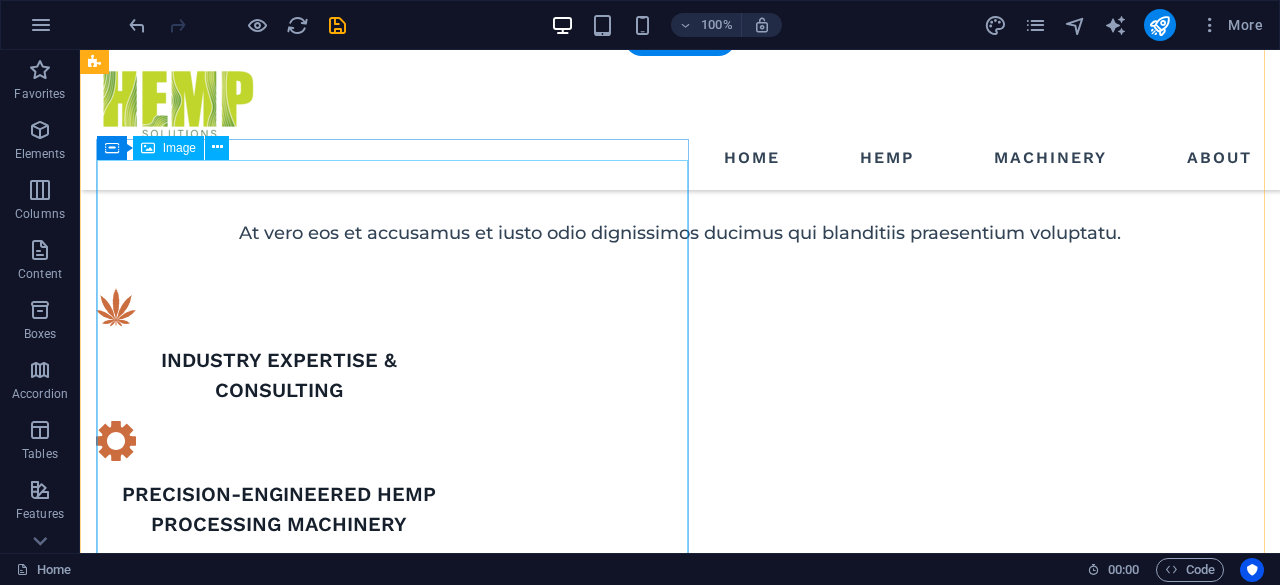 click at bounding box center [676, 1244] 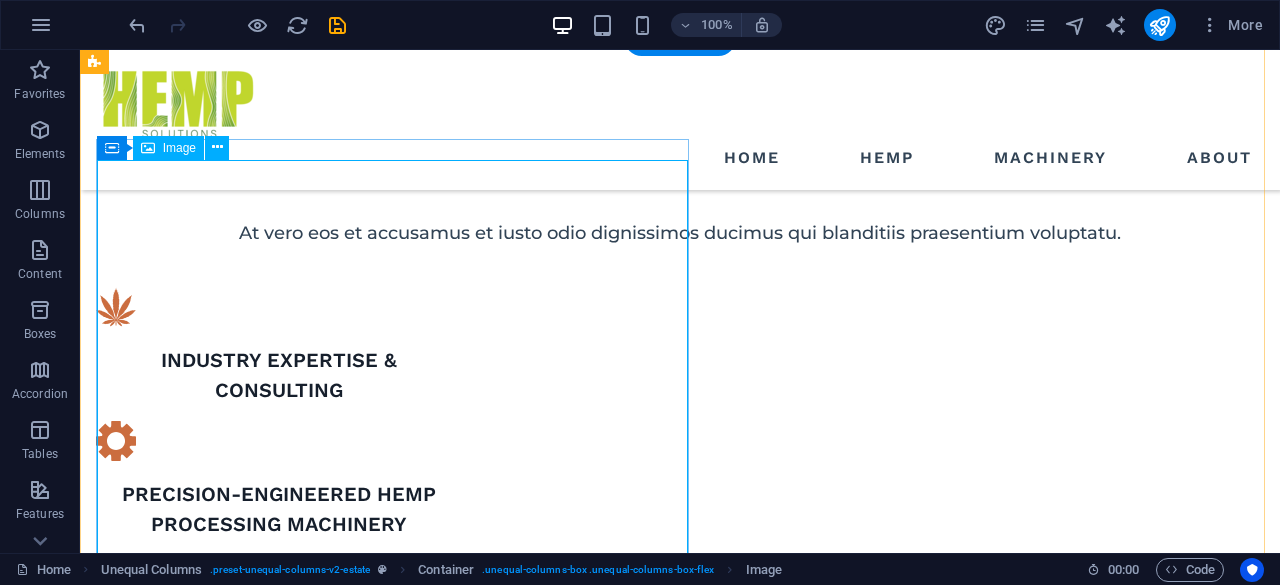 click at bounding box center [676, 1244] 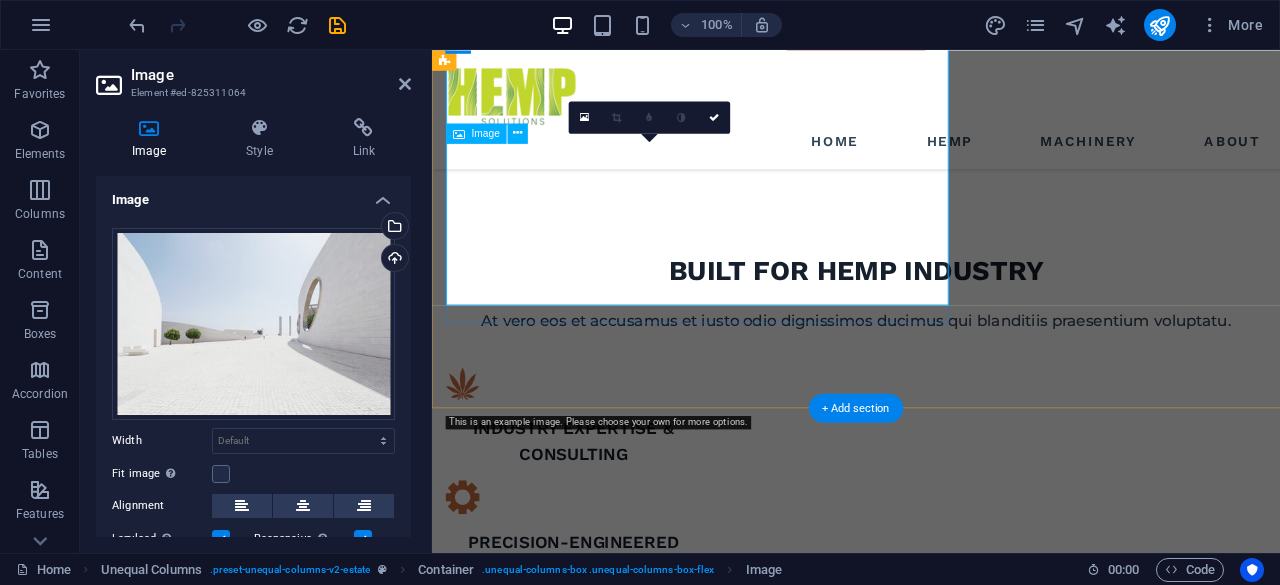 scroll, scrollTop: 1196, scrollLeft: 0, axis: vertical 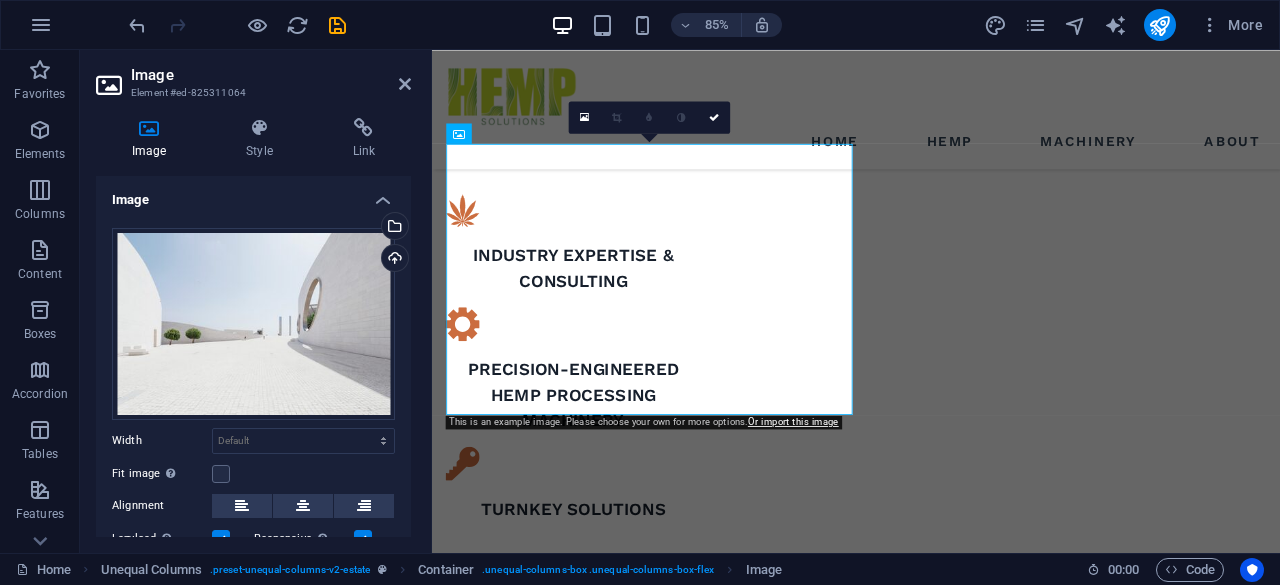 click on "Upload" at bounding box center (393, 260) 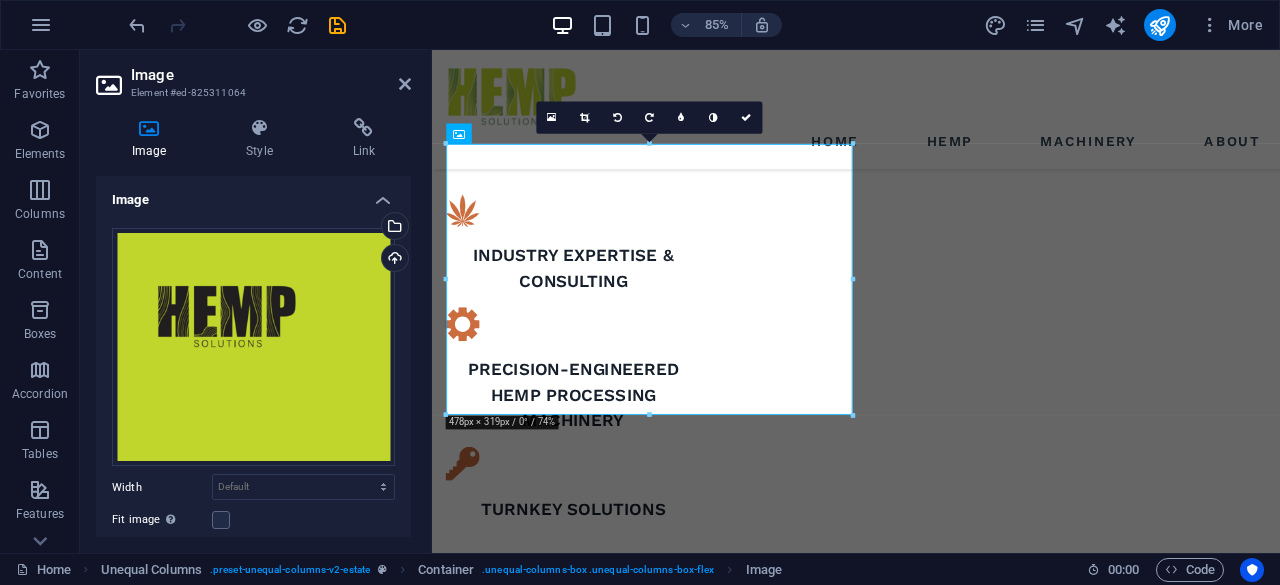 scroll, scrollTop: 1155, scrollLeft: 0, axis: vertical 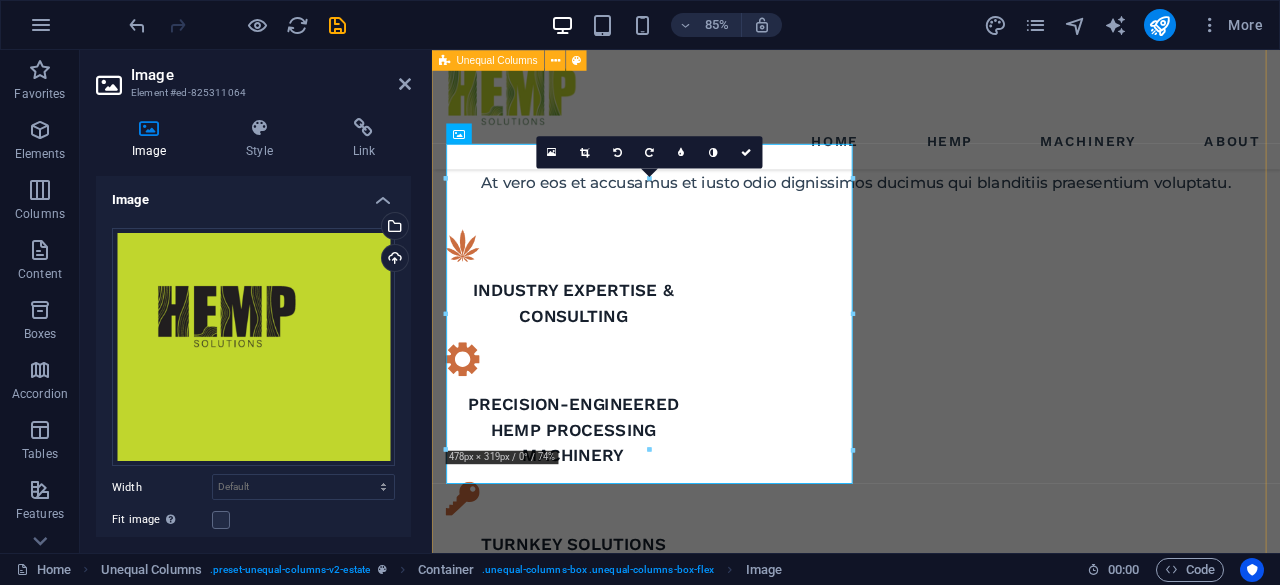 click on "ABOUT US
what we are all about At vero eos et accusamus et iusto odio dignissimos ducimus qui blanditiis praesentium voluptatum deleniti atque corrupti quos dolores et quas molestias excepturi sint occaecati cupiditate non provident. At vero eos et accusamus et iusto odio dignissimos ducimus qui blanditiis praesentium voluptatum deleniti atque corrupti quos dolores et quas molestias excepturi sint occaecati cupiditate non provident. GET STARTED" at bounding box center (931, 1431) 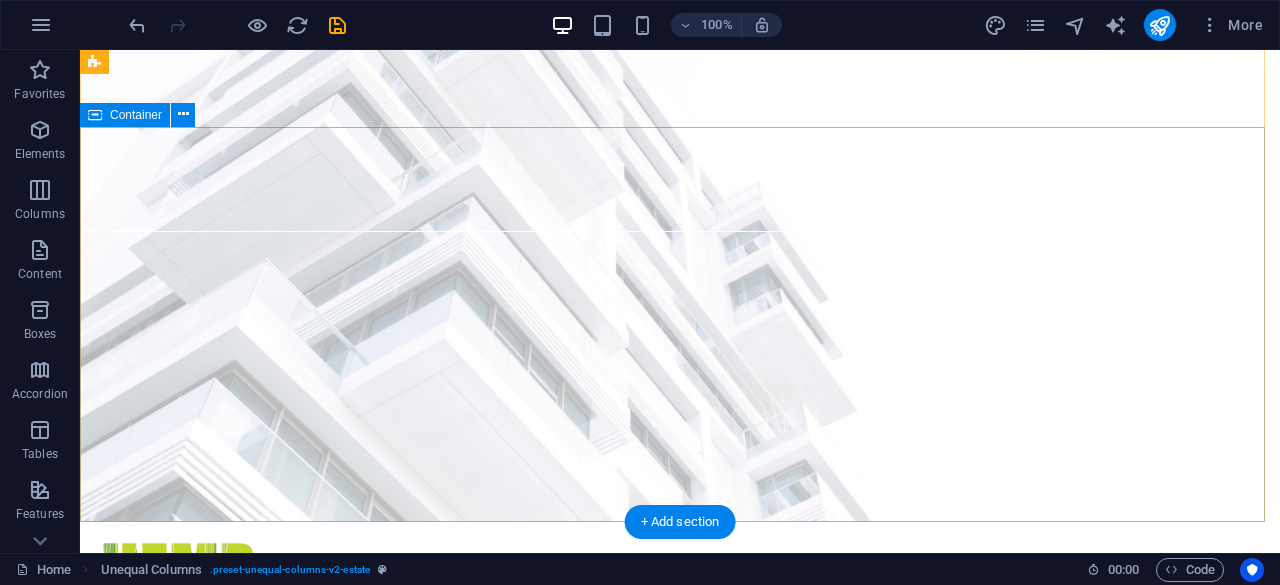 scroll, scrollTop: 0, scrollLeft: 0, axis: both 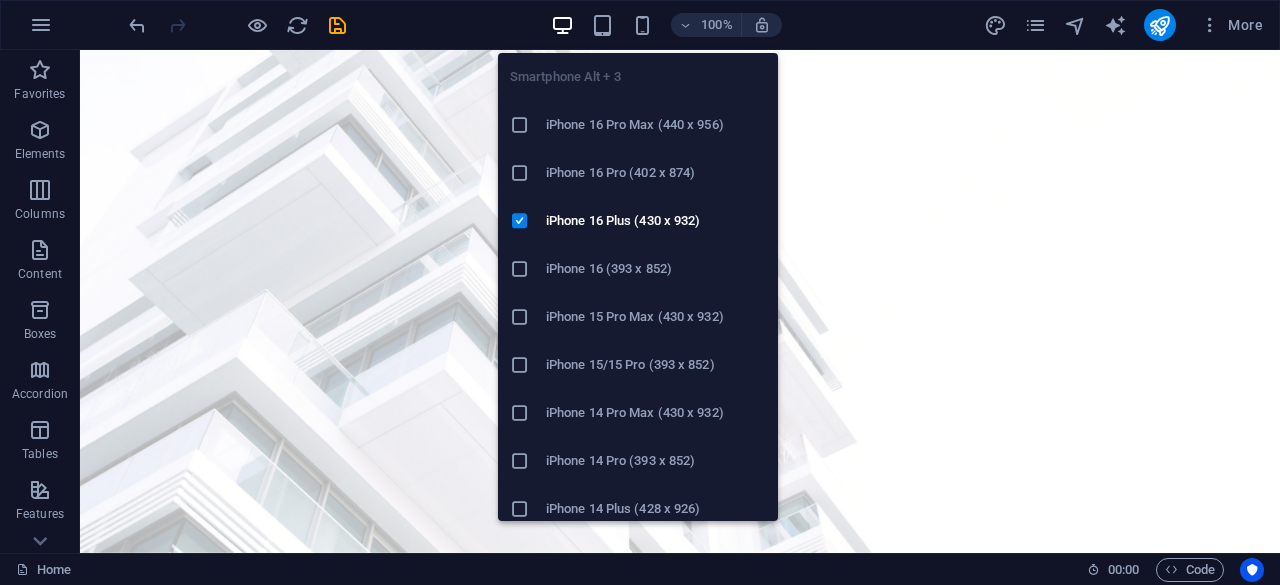 click on "100%" at bounding box center [666, 25] 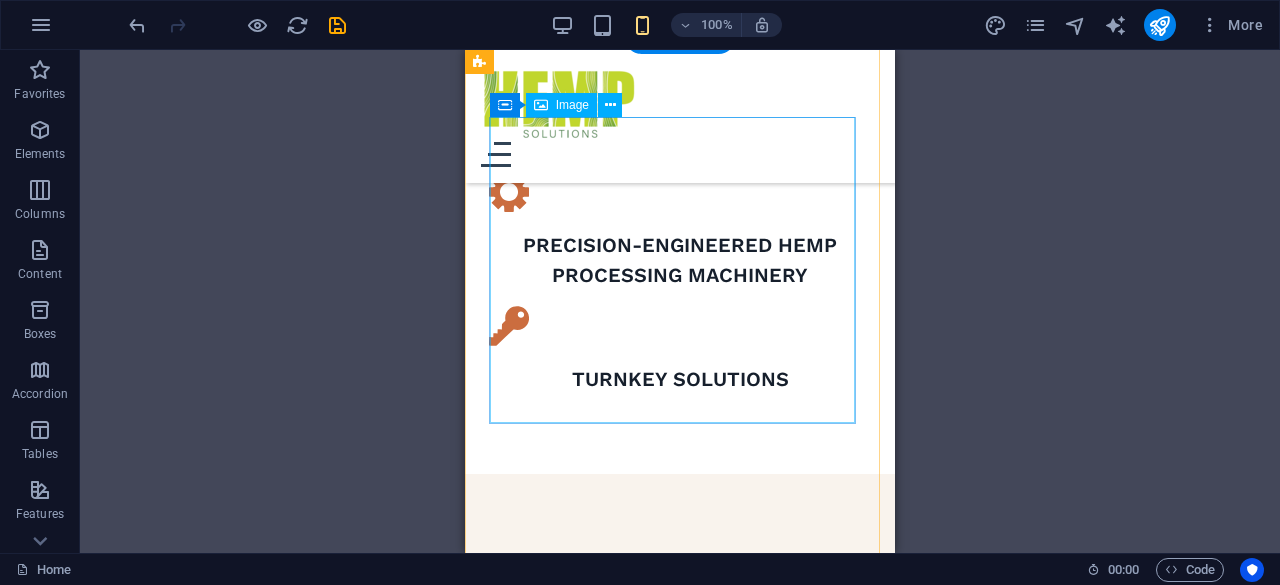 scroll, scrollTop: 1308, scrollLeft: 0, axis: vertical 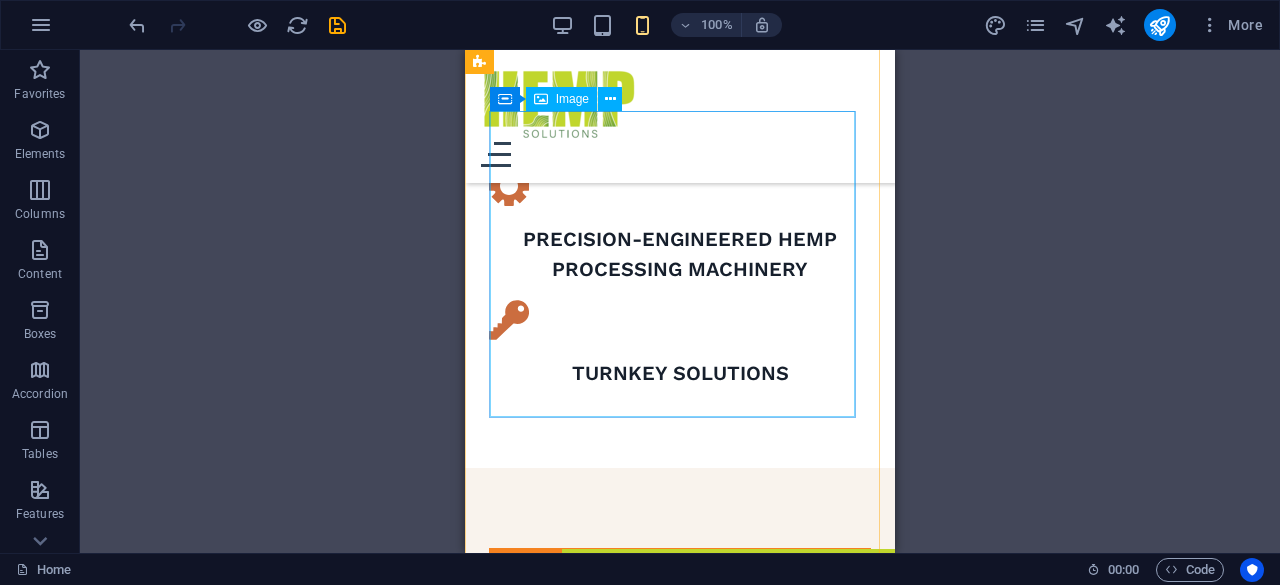 click at bounding box center (680, 729) 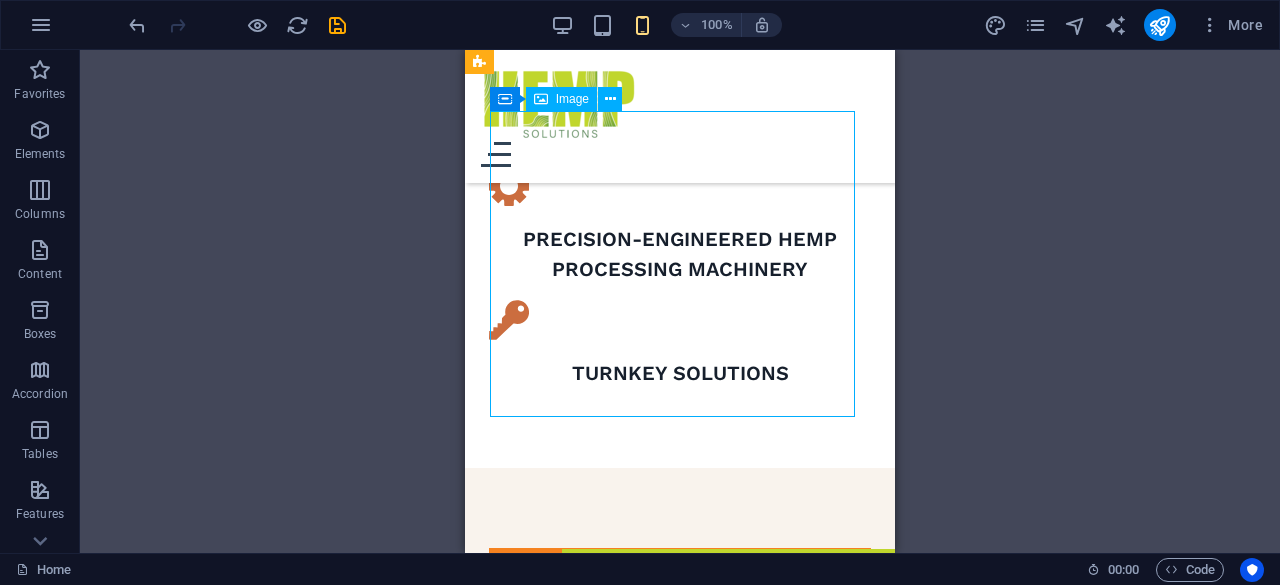 click at bounding box center [680, 729] 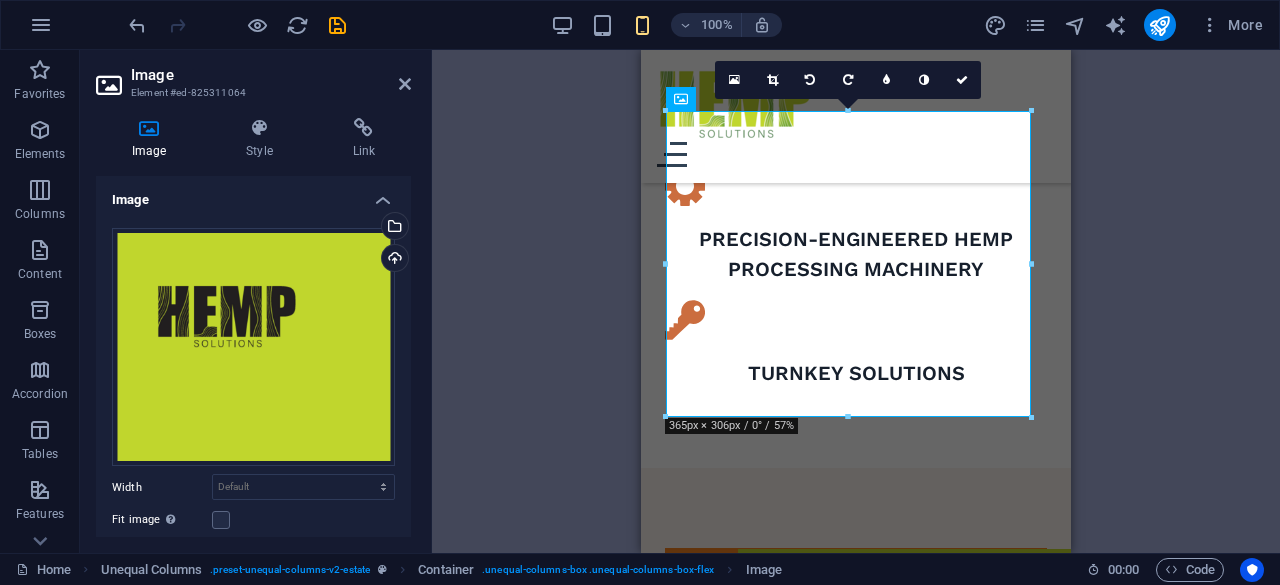 click on "Upload" at bounding box center (393, 260) 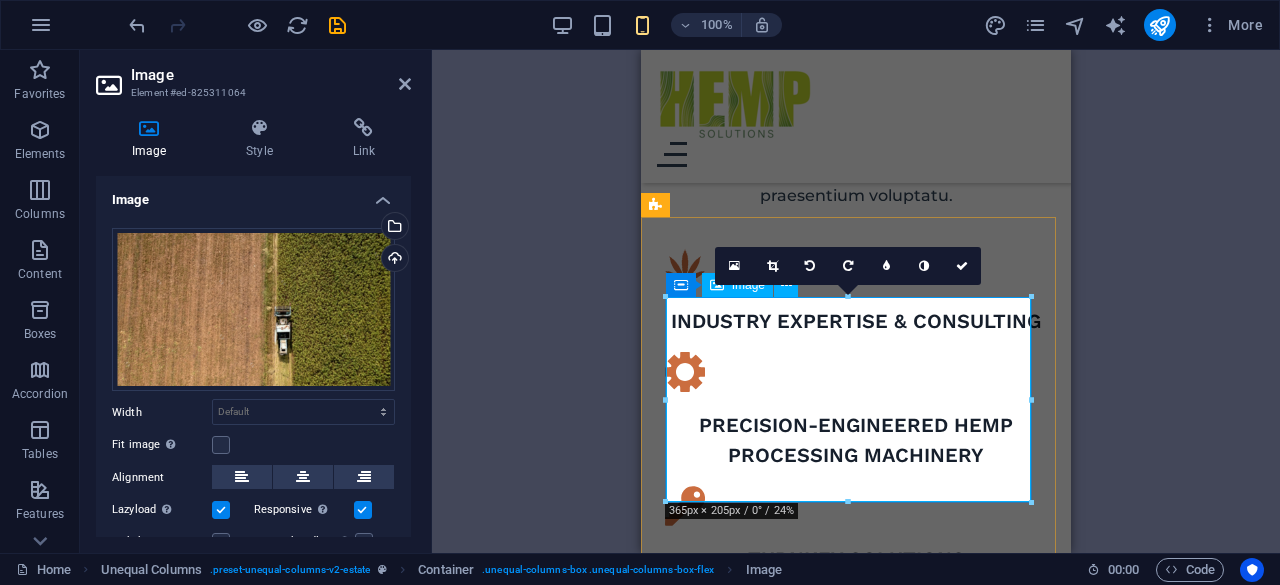 scroll, scrollTop: 1120, scrollLeft: 0, axis: vertical 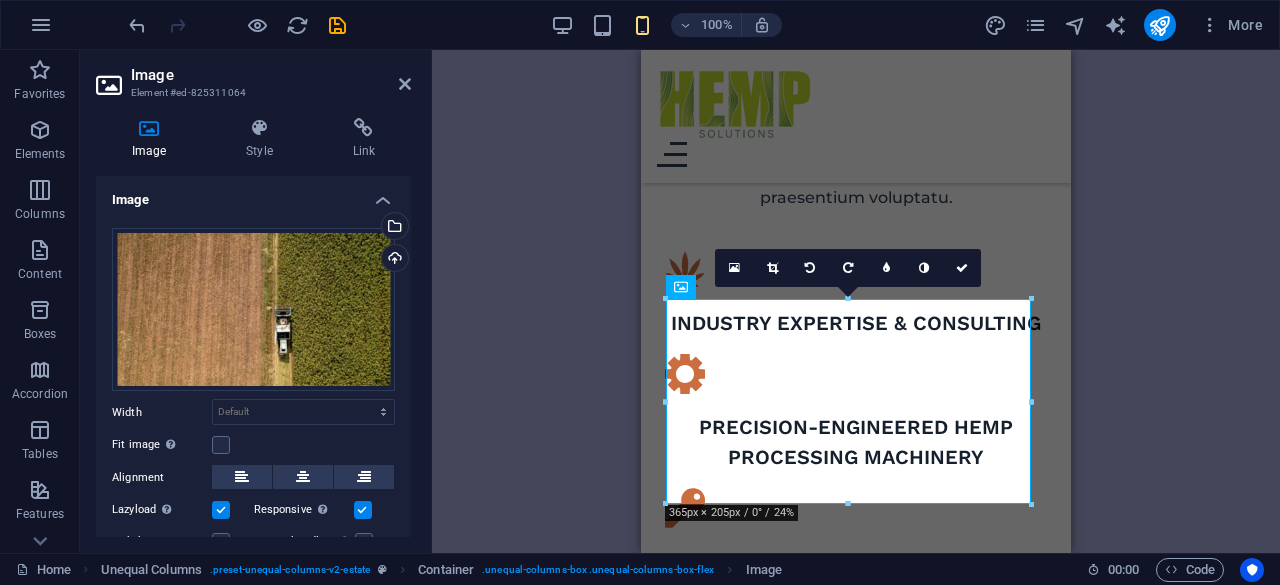 click on "Drag here to replace the existing content. Press “Ctrl” if you want to create a new element.
H1   Banner   Container   Spacer   Banner   Menu Bar   Menu   Menu Bar   Logo   Text   Spacer   Button   H2   Container   Container   H3   Boxes   Container   Container   Text   Unequal Columns   Container   H2   Button   Collection item   Image   Collection listing   Collection item   Text   Text   Spacer   Spacer   Text   Unequal Columns   Container   Slider   Container   H2   Slider   Unequal Columns   Container   Container   Container   H2   Spacer   Placeholder   Container   Collection item   Image   Collection listing   Collection item   H3   Text   Footer Saga   Container   Spacer   Container   Button   Text   Spacer   Text   Text   Container   Text   Spacer   Spacer   Spacer   Container   Logo   Container   Button   Text   Spacer   Text   Spacer   Text   Spacer   Separator   Social Media Icons   Container   Text   Container   Spacer   Container   Spacer   Container   Menu   Container" at bounding box center (856, 301) 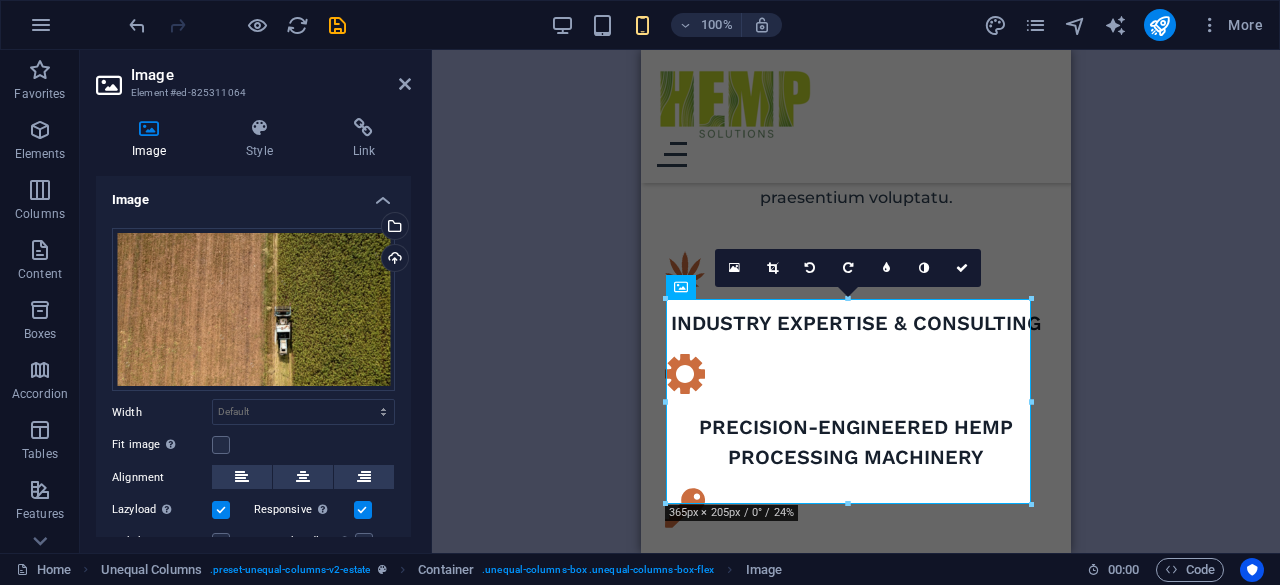 click at bounding box center (405, 84) 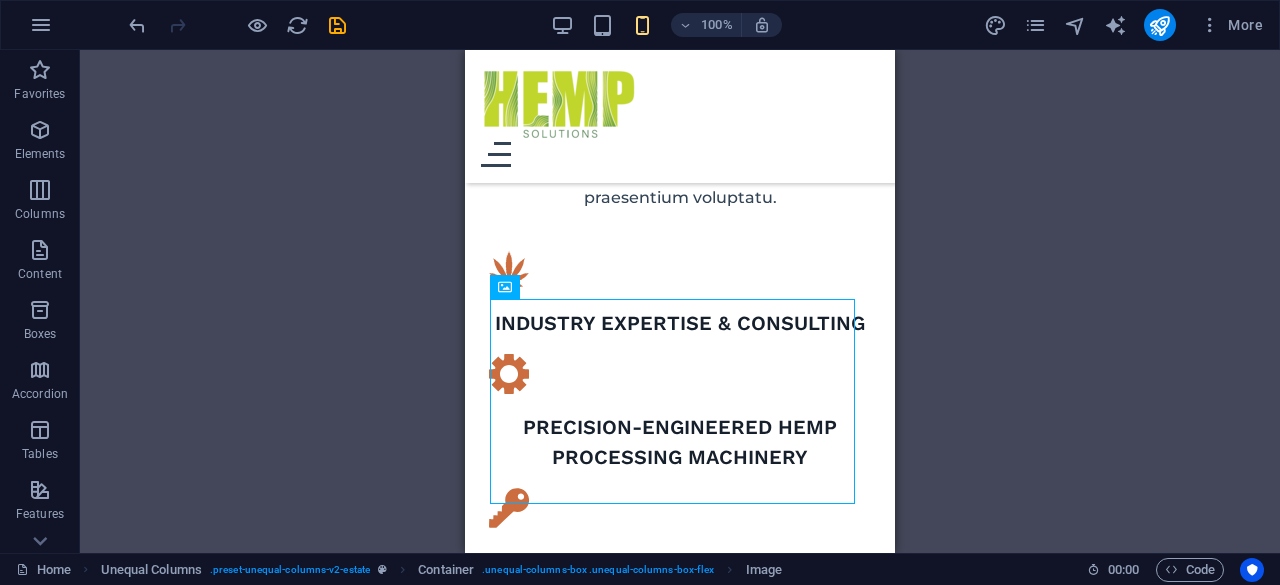 click on "Drag here to replace the existing content. Press “Ctrl” if you want to create a new element.
H1   Banner   Container   Spacer   Banner   Menu Bar   Menu   Menu Bar   Logo   Text   Spacer   Button   H2   Container   Container   H3   Boxes   Container   Container   Text   Unequal Columns   Container   H2   Button   Collection item   Image   Collection listing   Collection item   Text   Text   Spacer   Spacer   Text   Unequal Columns   Container   Slider   Container   H2   Slider   Unequal Columns   Container   Container   Container   H2   Spacer   Placeholder   Container   Collection item   Image   Collection listing   Collection item   H3   Text   Footer Saga   Container   Spacer   Container   Button   Text   Spacer   Text   Text   Container   Text   Spacer   Spacer   Spacer   Container   Logo   Container   Button   Text   Spacer   Text   Spacer   Text   Spacer   Separator   Social Media Icons   Container   Text   Container   Spacer   Container   Spacer   Container   Menu   Container" at bounding box center [680, 301] 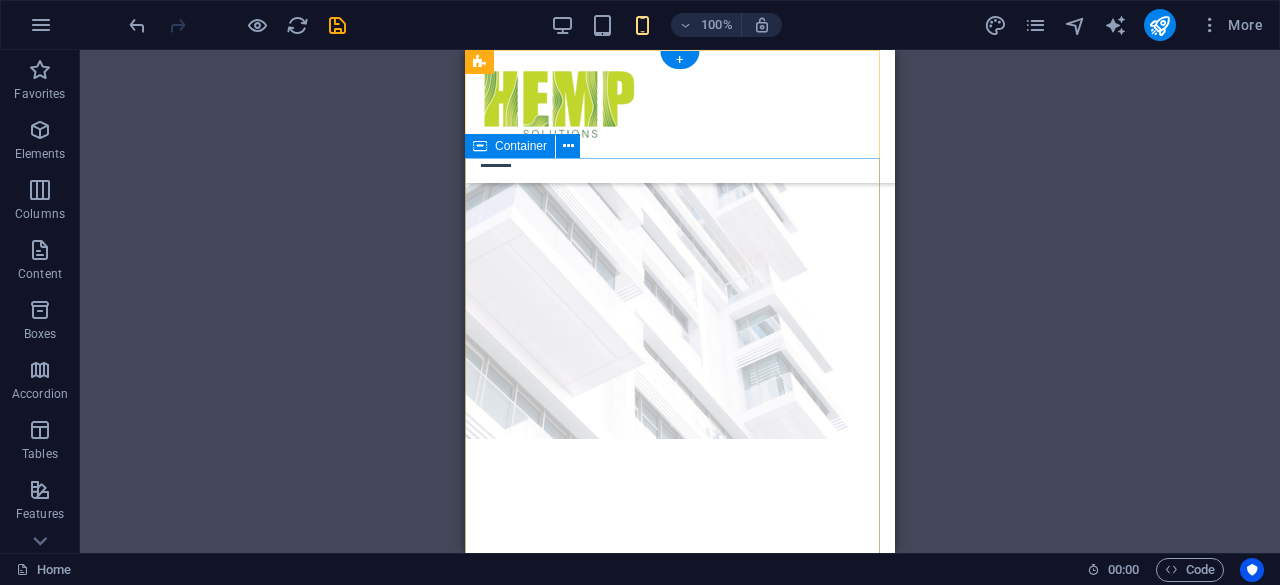 scroll, scrollTop: 0, scrollLeft: 0, axis: both 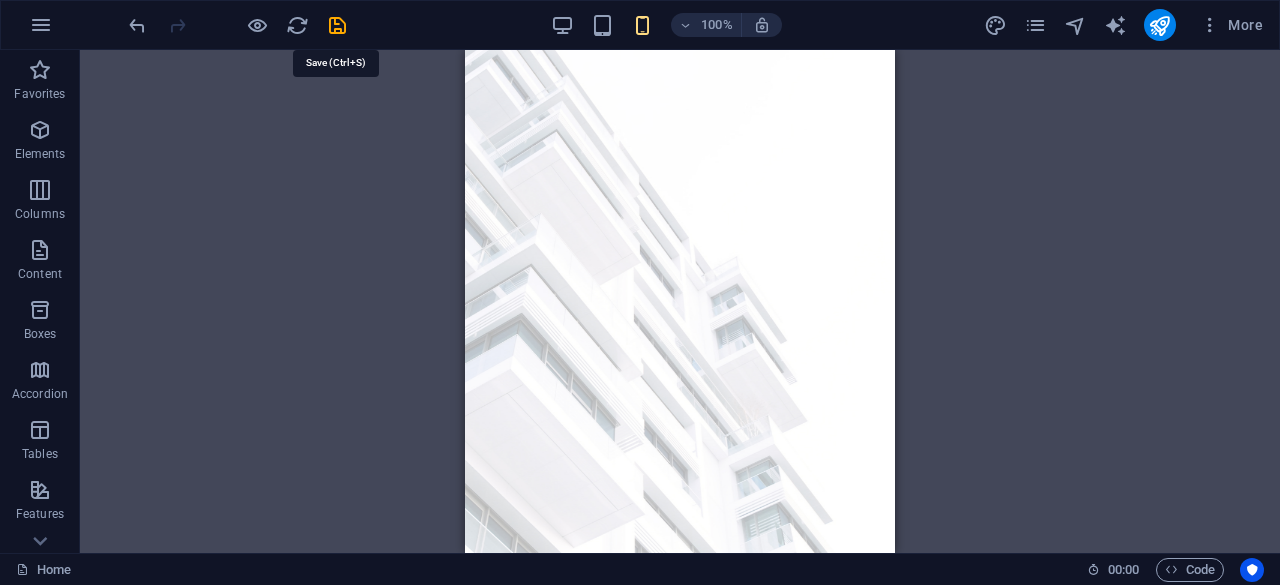 click at bounding box center (337, 25) 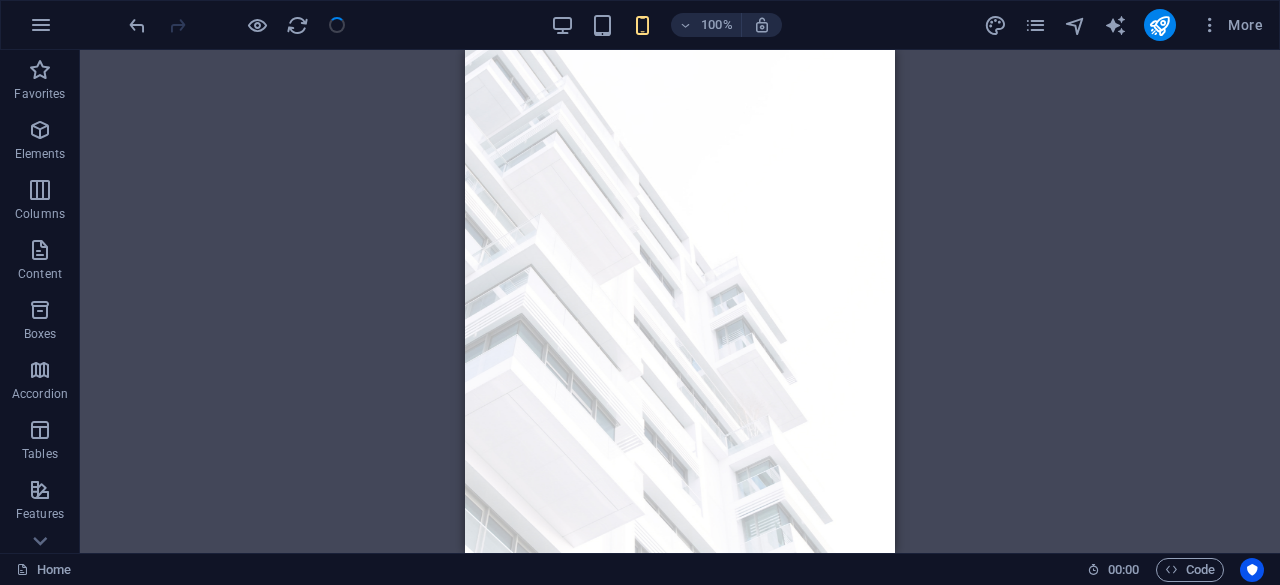 click at bounding box center (237, 25) 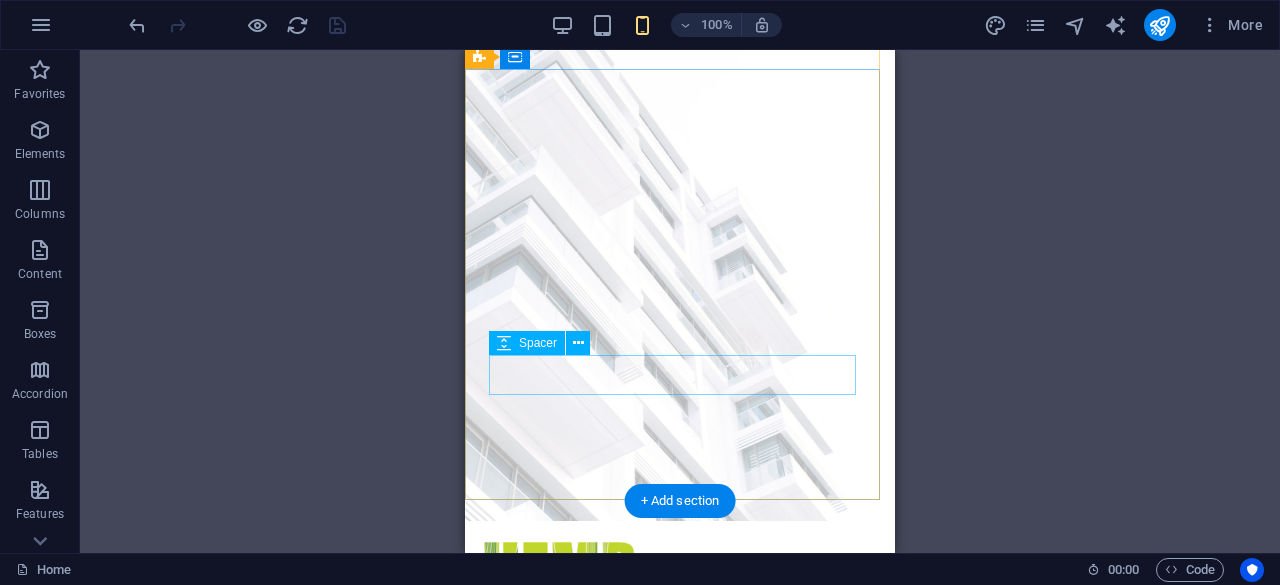 scroll, scrollTop: 64, scrollLeft: 0, axis: vertical 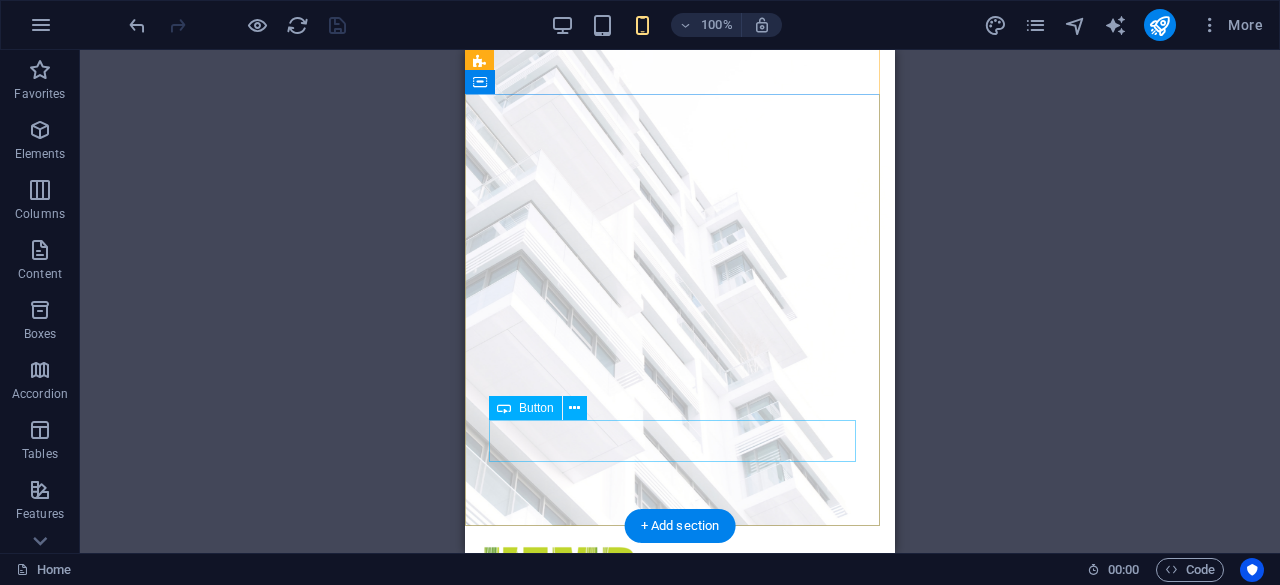 click on "get started" at bounding box center [680, 965] 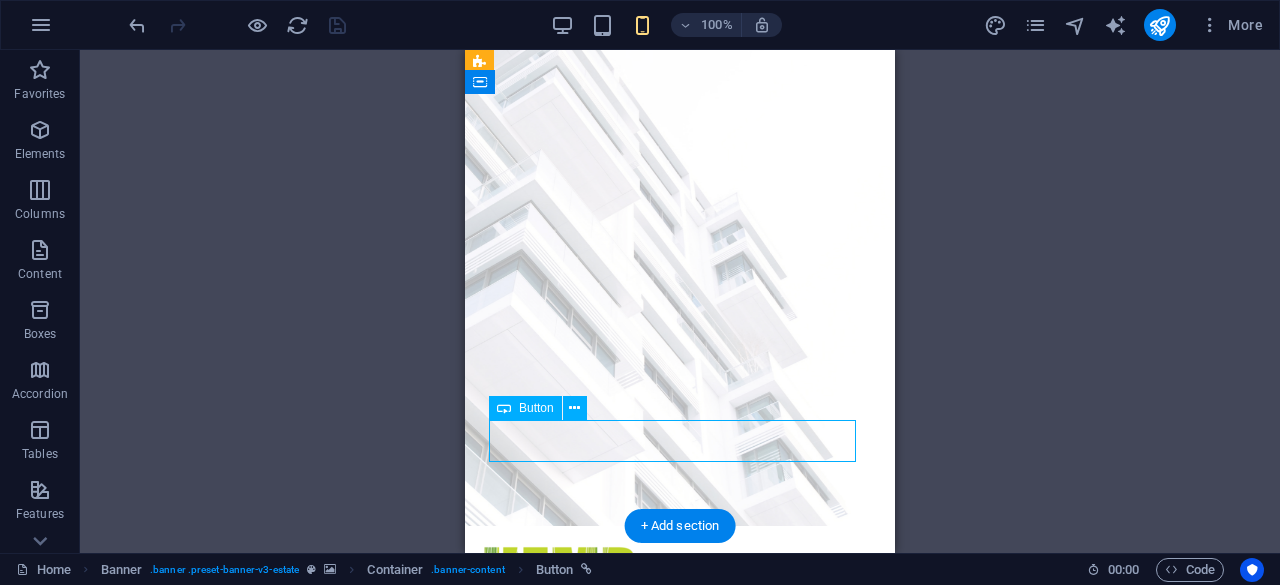 click on "get started" at bounding box center [680, 965] 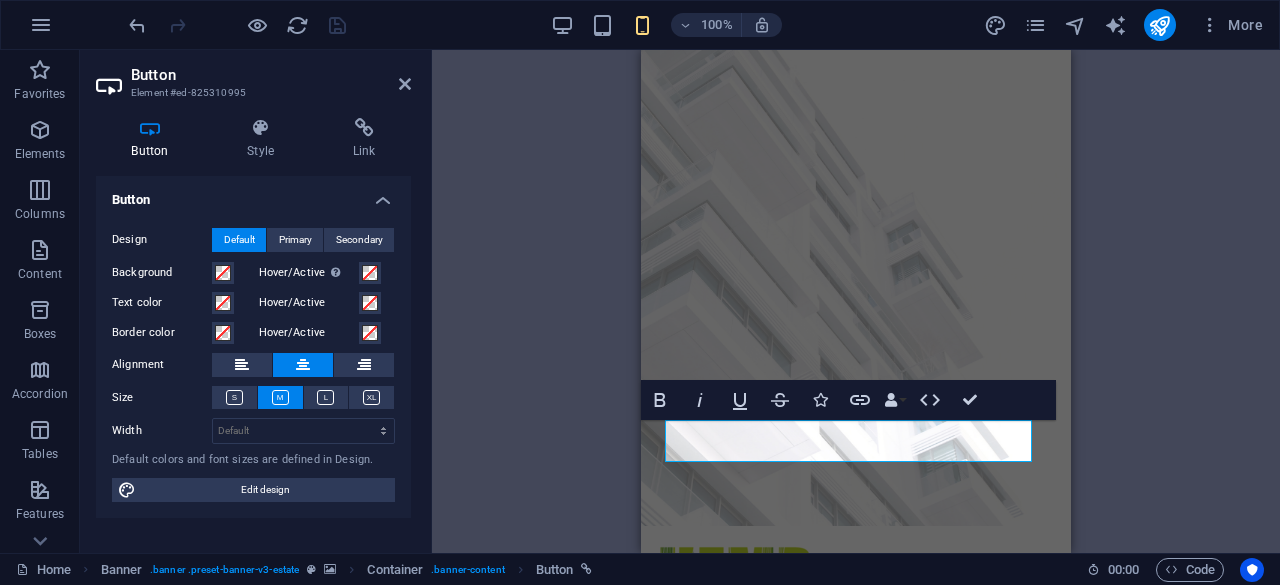 click on "Link" at bounding box center [364, 139] 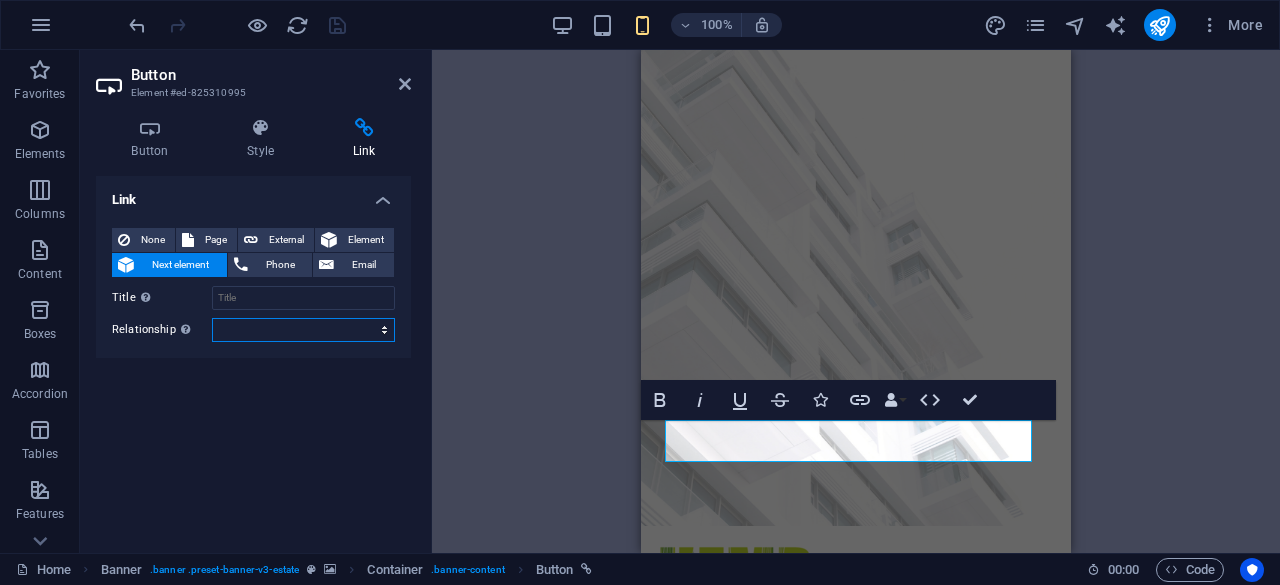 click on "alternate author bookmark external help license next nofollow noreferrer noopener prev search tag" at bounding box center [303, 330] 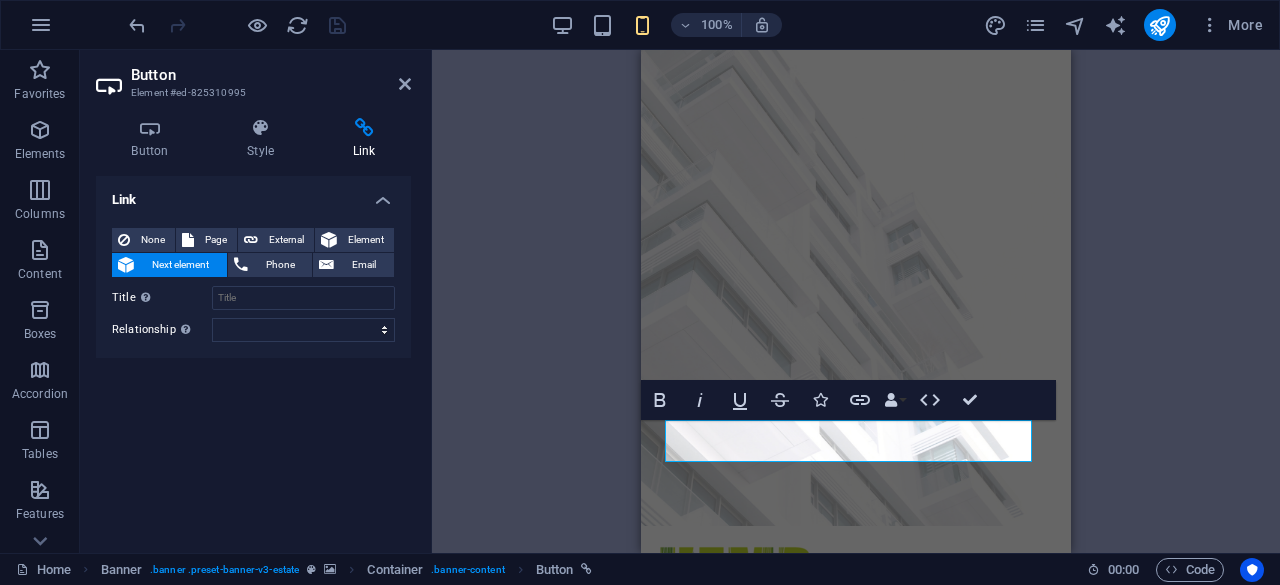 click on "Page" at bounding box center [215, 240] 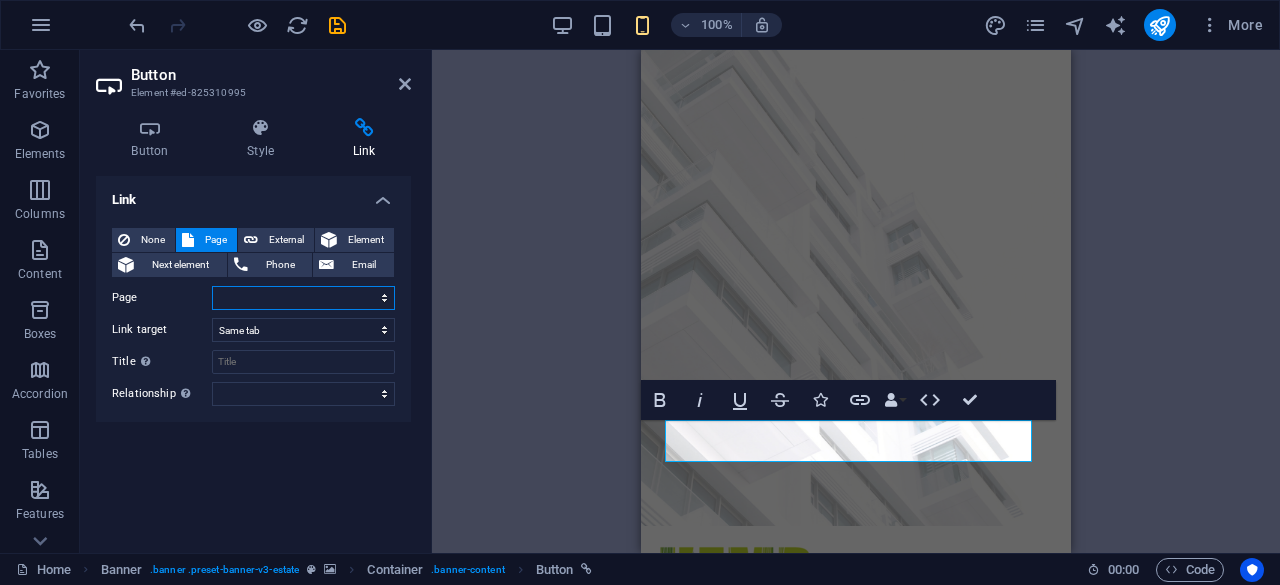 click on "Home Listing News Our Team Contact Legal Notice Privacy" at bounding box center [303, 298] 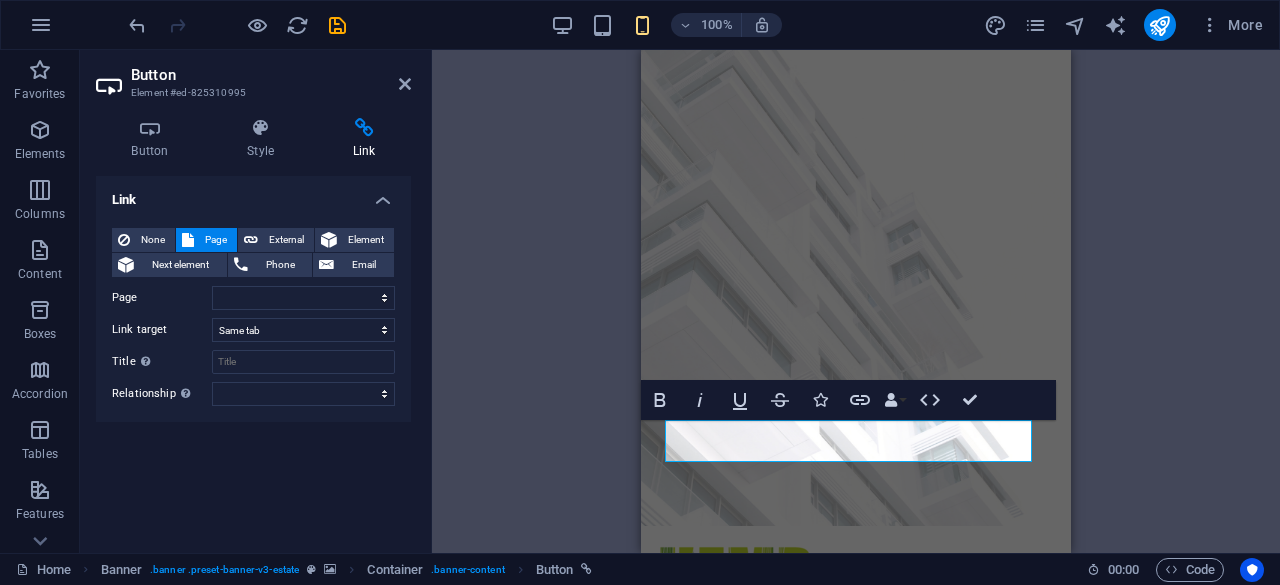 drag, startPoint x: 386, startPoint y: 93, endPoint x: 402, endPoint y: 88, distance: 16.763054 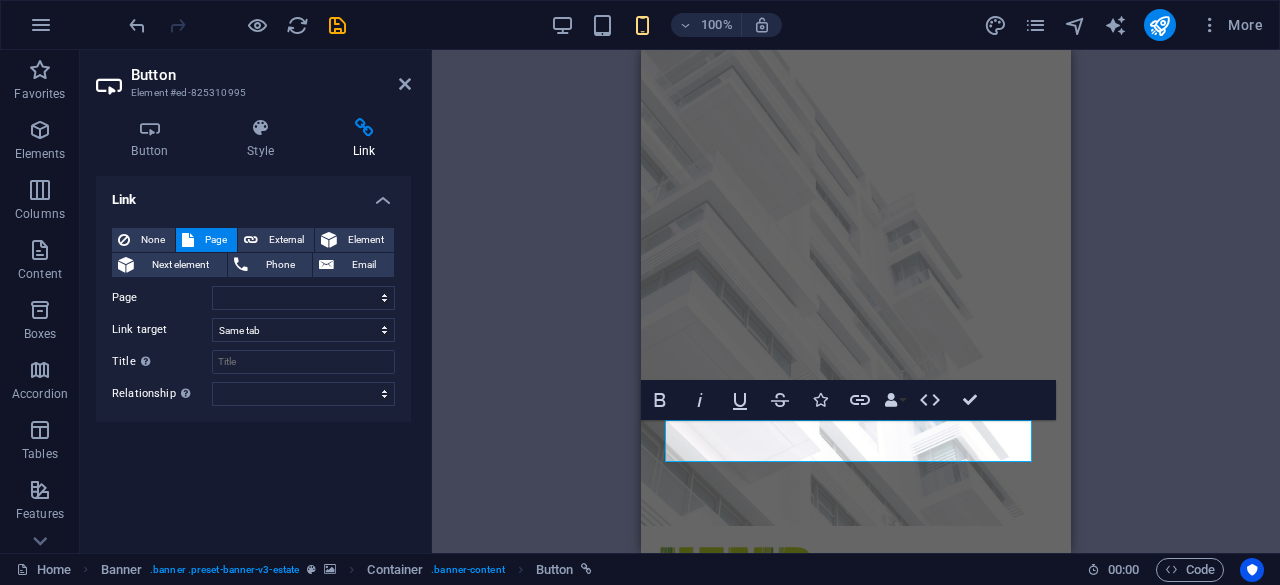 click on "Button Element #ed-825310995" at bounding box center (253, 76) 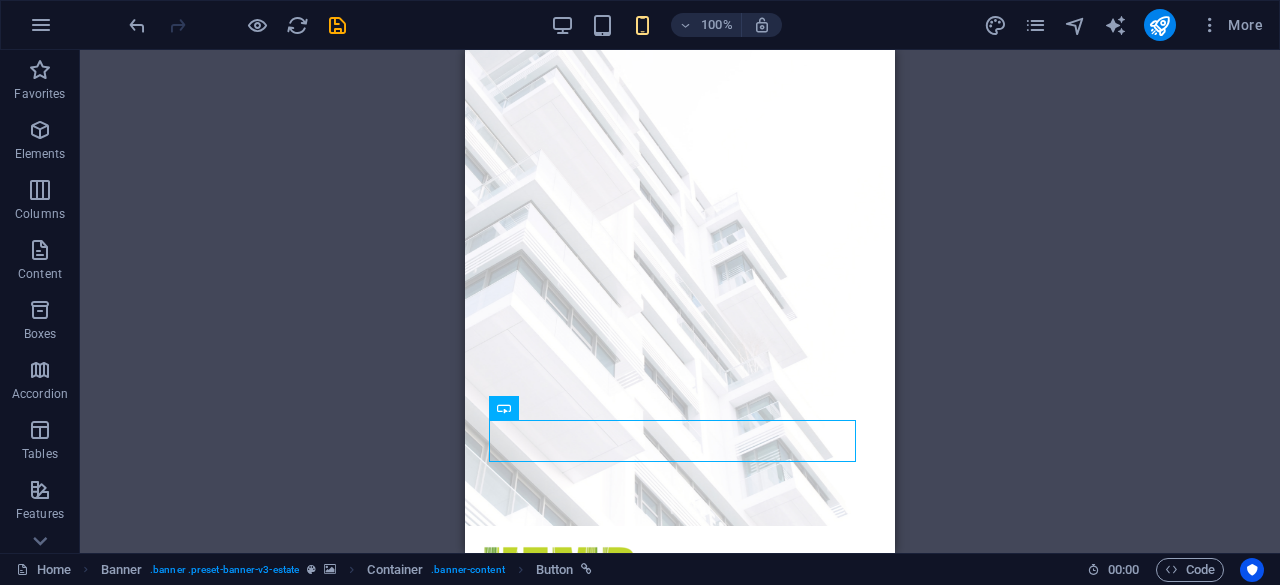 click on "Elements" at bounding box center (40, 142) 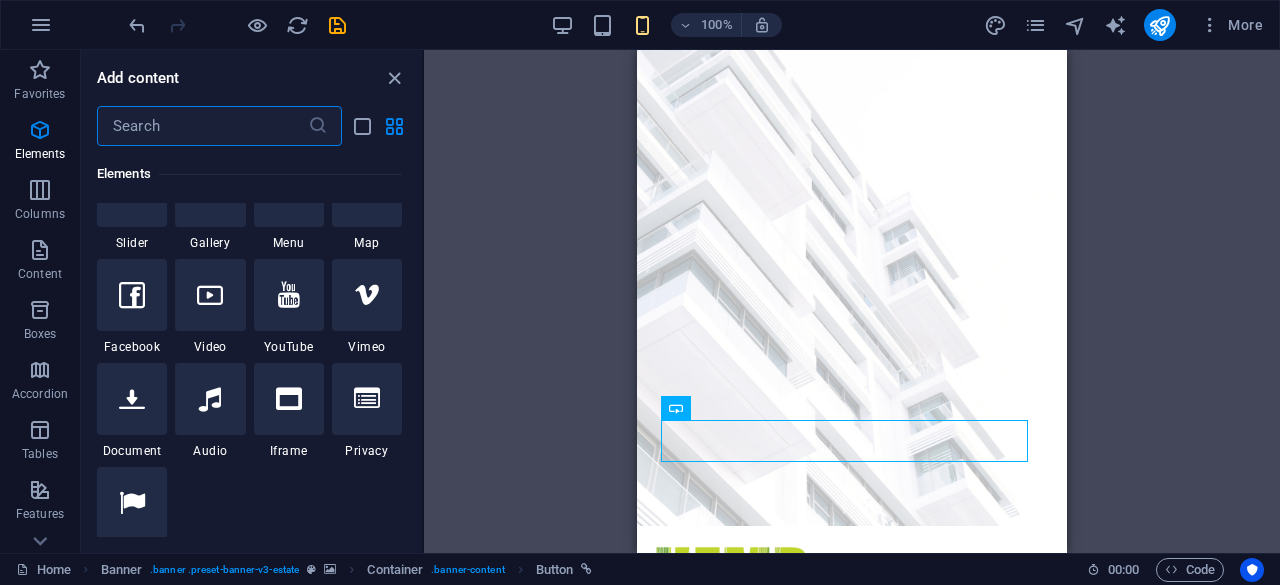 scroll, scrollTop: 589, scrollLeft: 0, axis: vertical 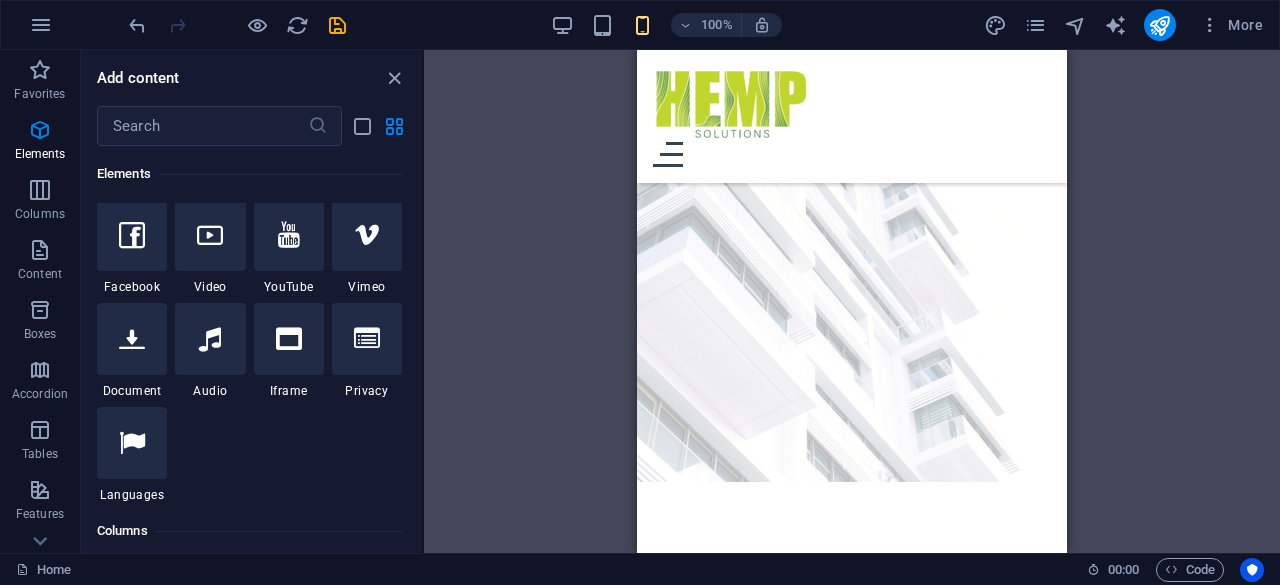 click on "Elements" at bounding box center (40, 154) 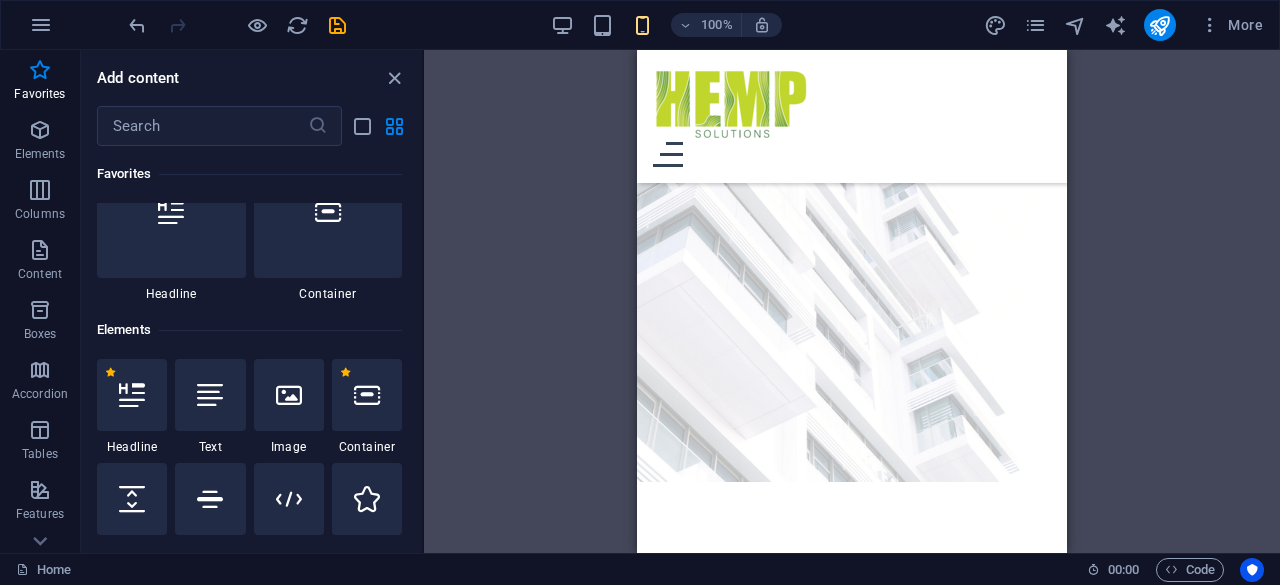 scroll, scrollTop: 131, scrollLeft: 0, axis: vertical 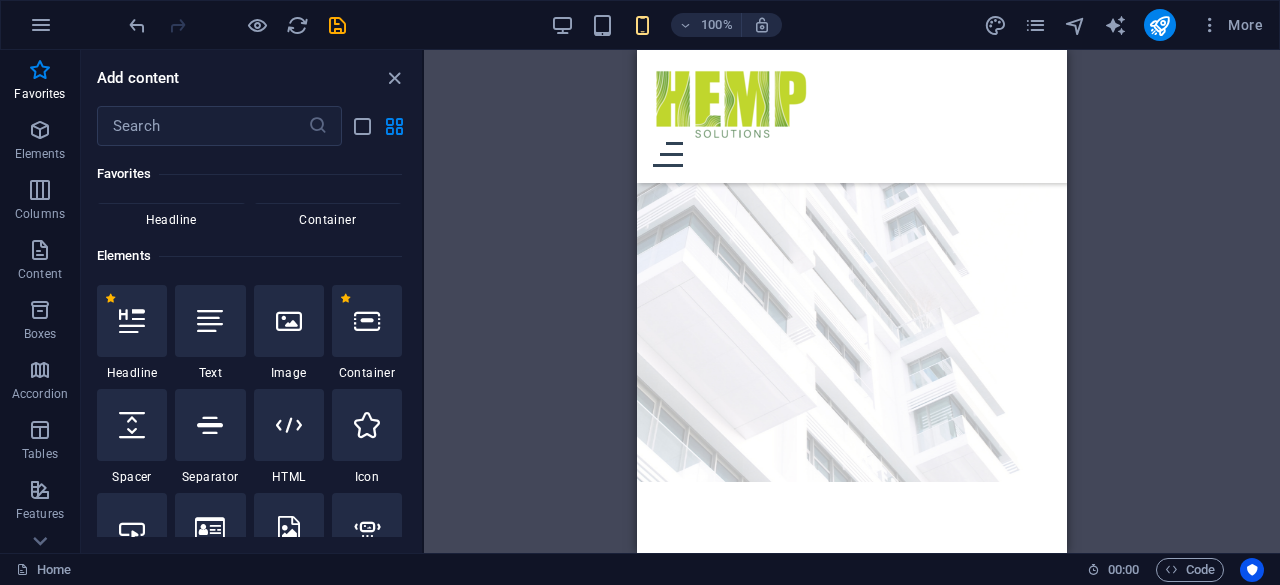 click at bounding box center (289, 321) 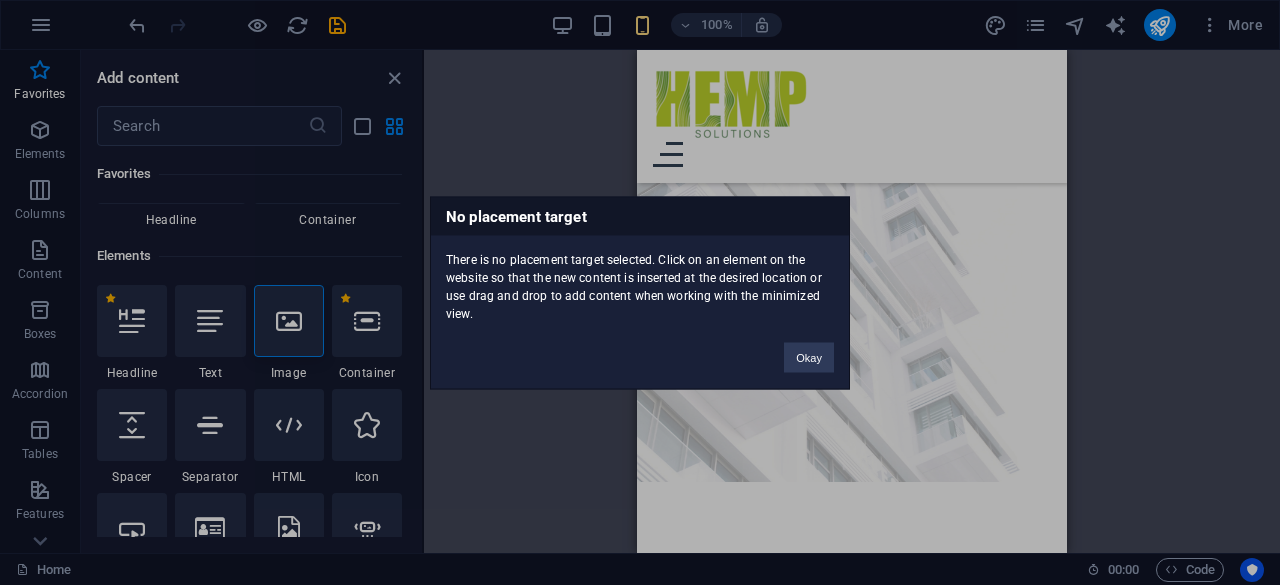 click on "Okay" at bounding box center [809, 357] 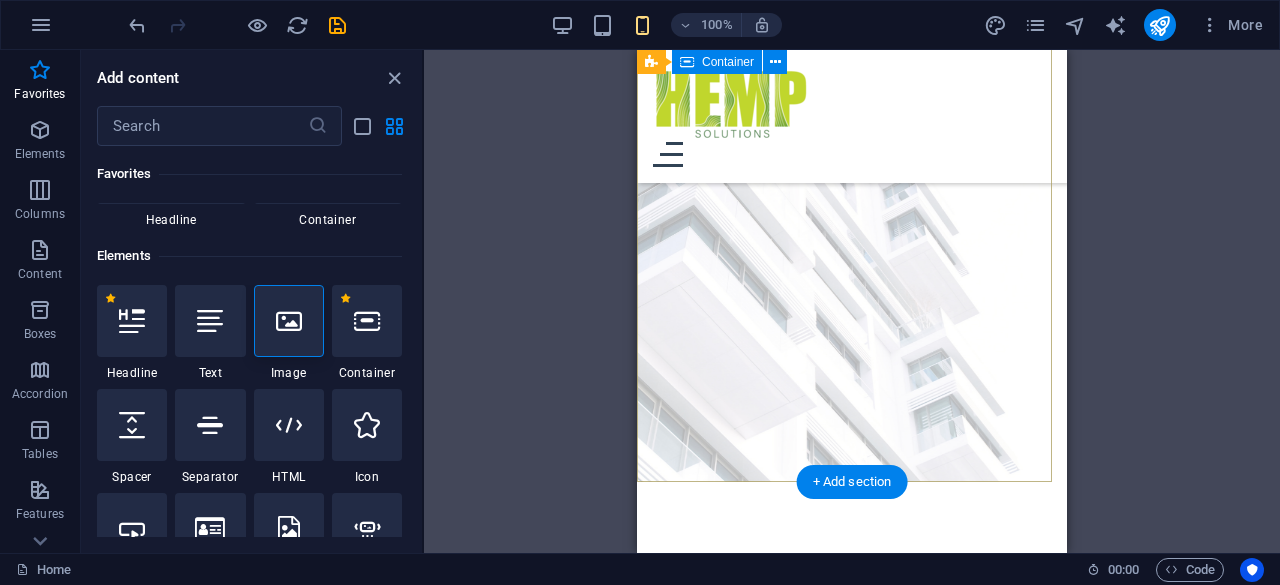 click on "working with mother nature for a better future Changing the world one stalk at a time. get started" at bounding box center [852, 731] 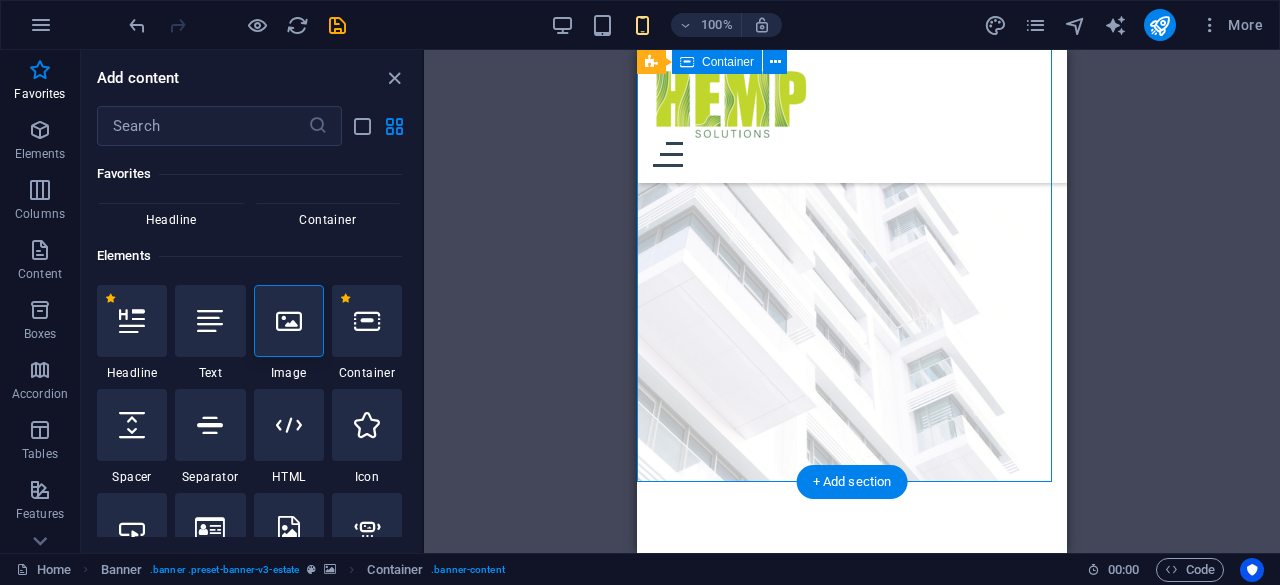 click on "working with mother nature for a better future Changing the world one stalk at a time. get started" at bounding box center [852, 731] 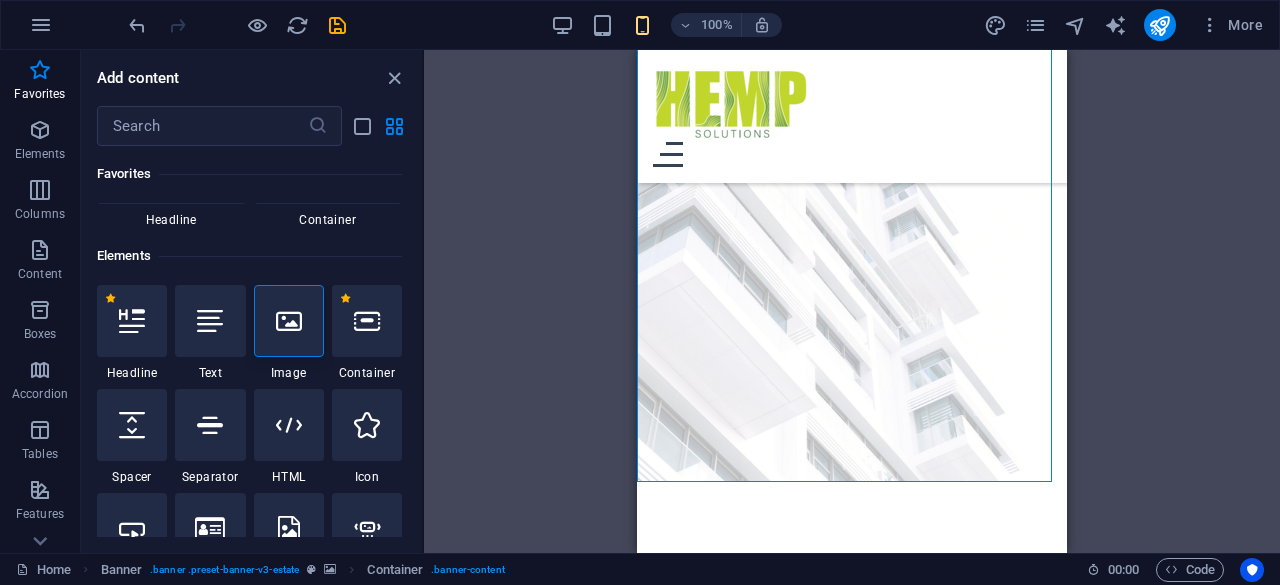 click at bounding box center [289, 321] 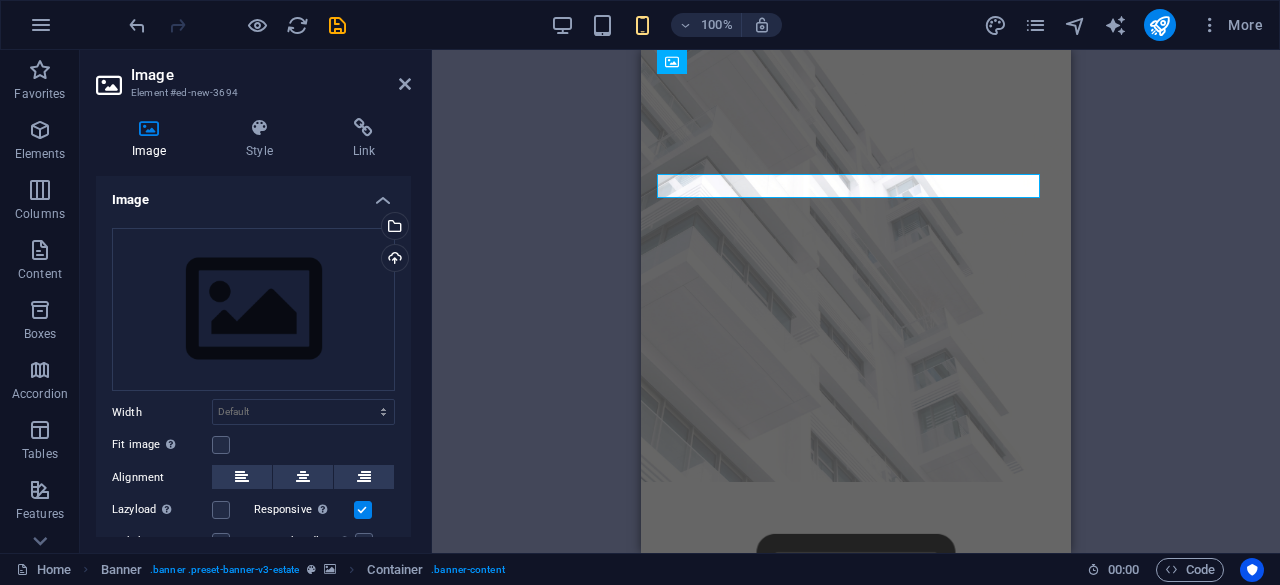 scroll, scrollTop: 0, scrollLeft: 0, axis: both 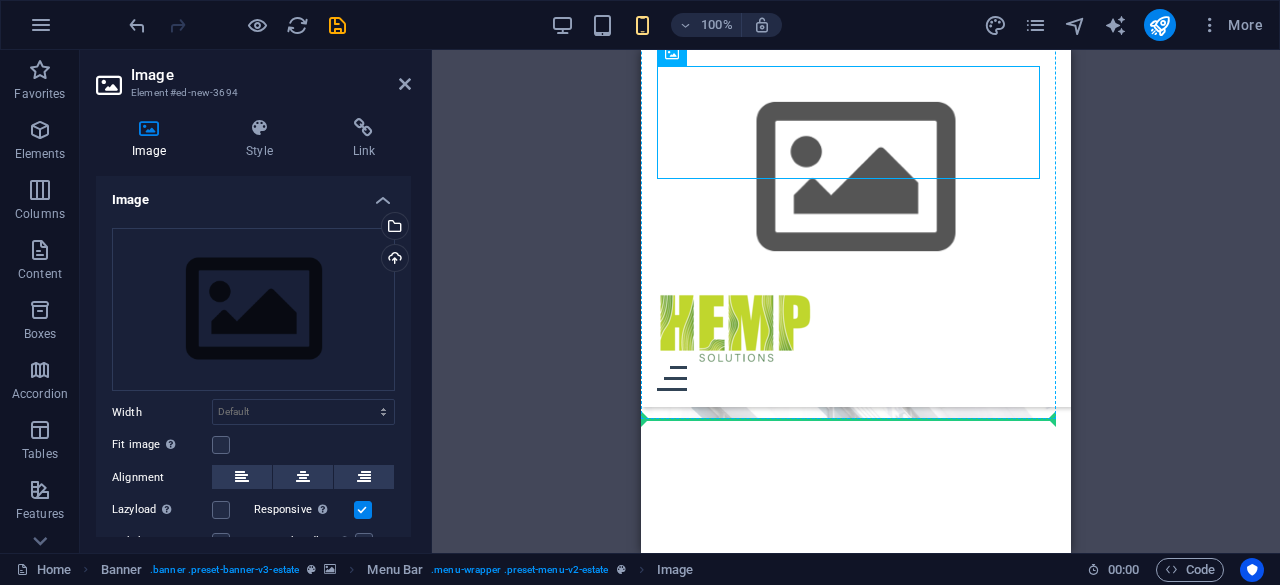 drag, startPoint x: 718, startPoint y: 119, endPoint x: 928, endPoint y: 384, distance: 338.1198 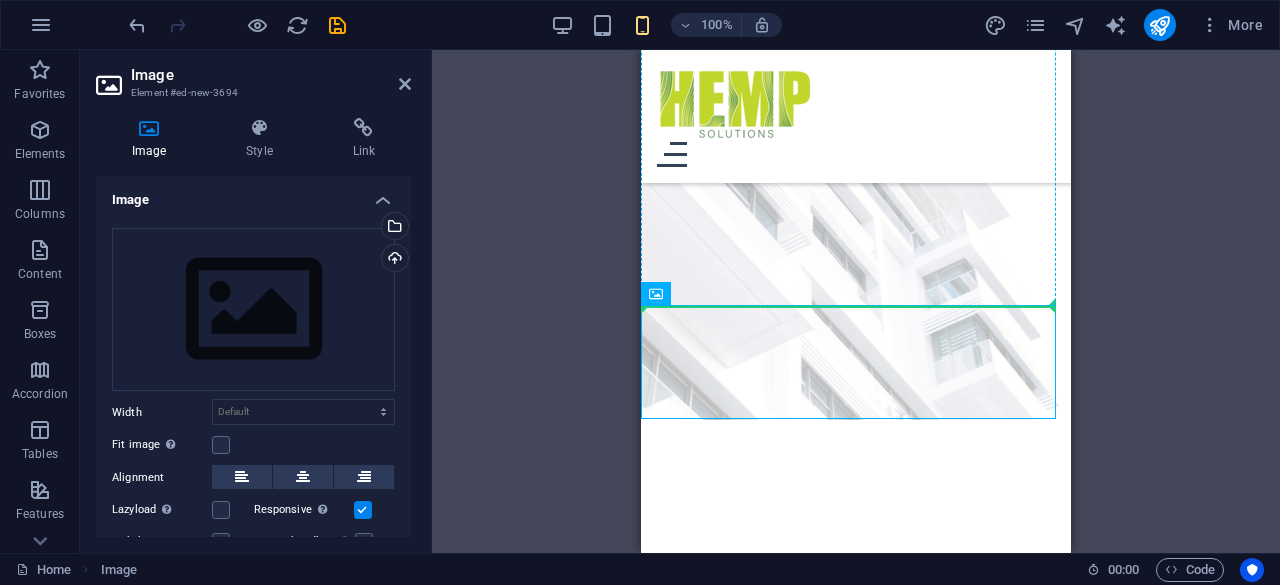 drag, startPoint x: 729, startPoint y: 366, endPoint x: 884, endPoint y: 259, distance: 188.34543 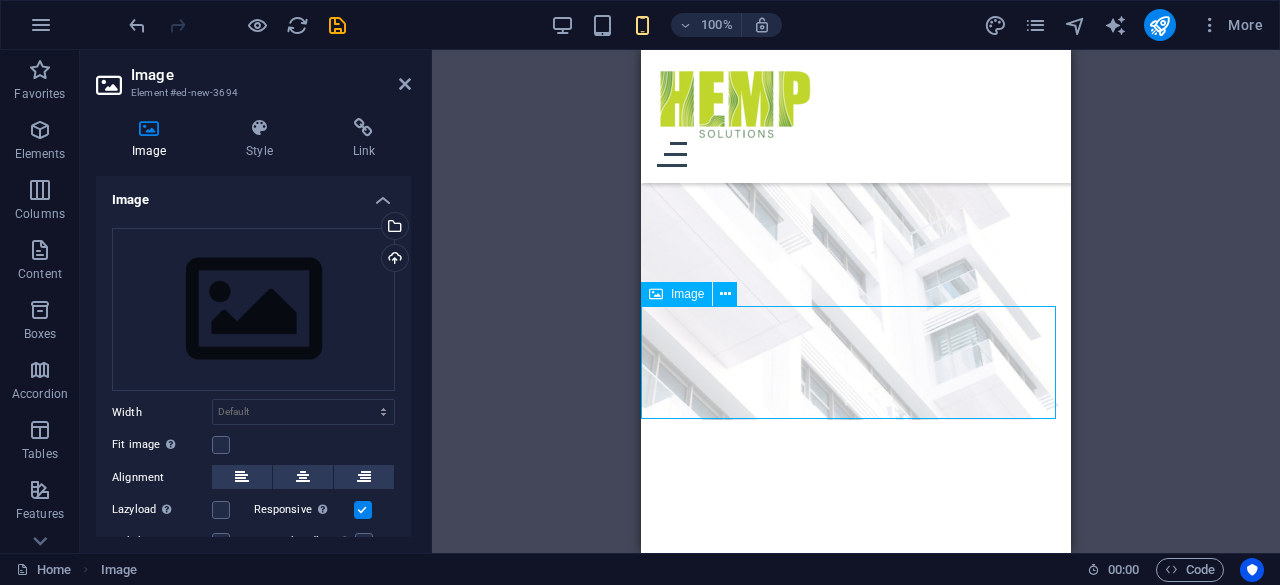 click at bounding box center [856, 975] 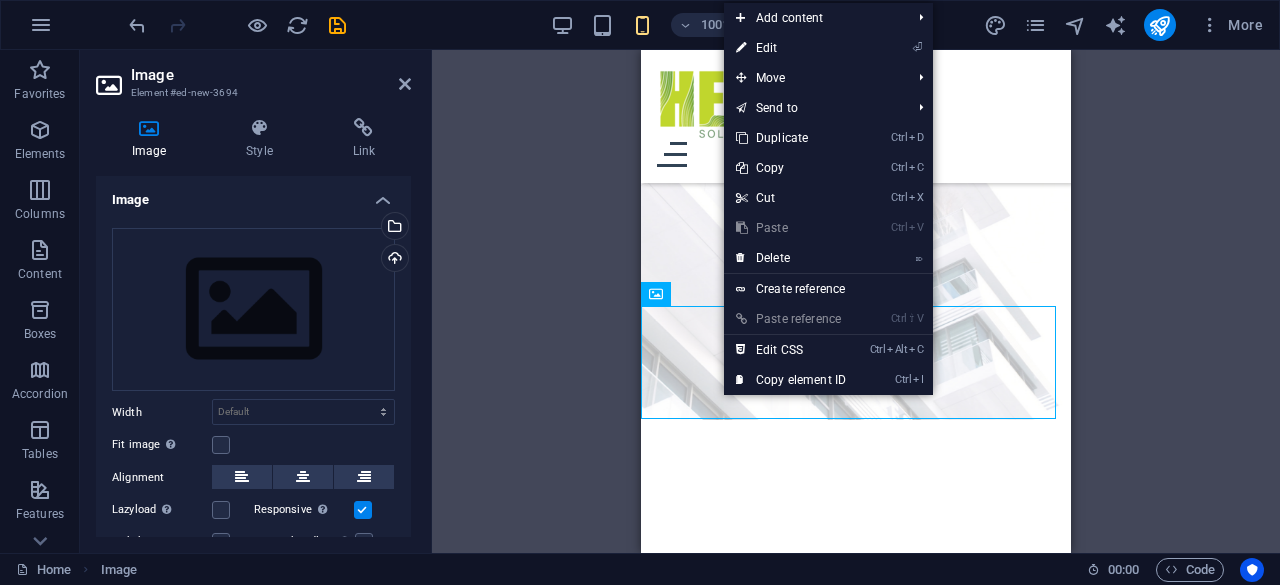 click on "⏎  Edit" at bounding box center [828, 48] 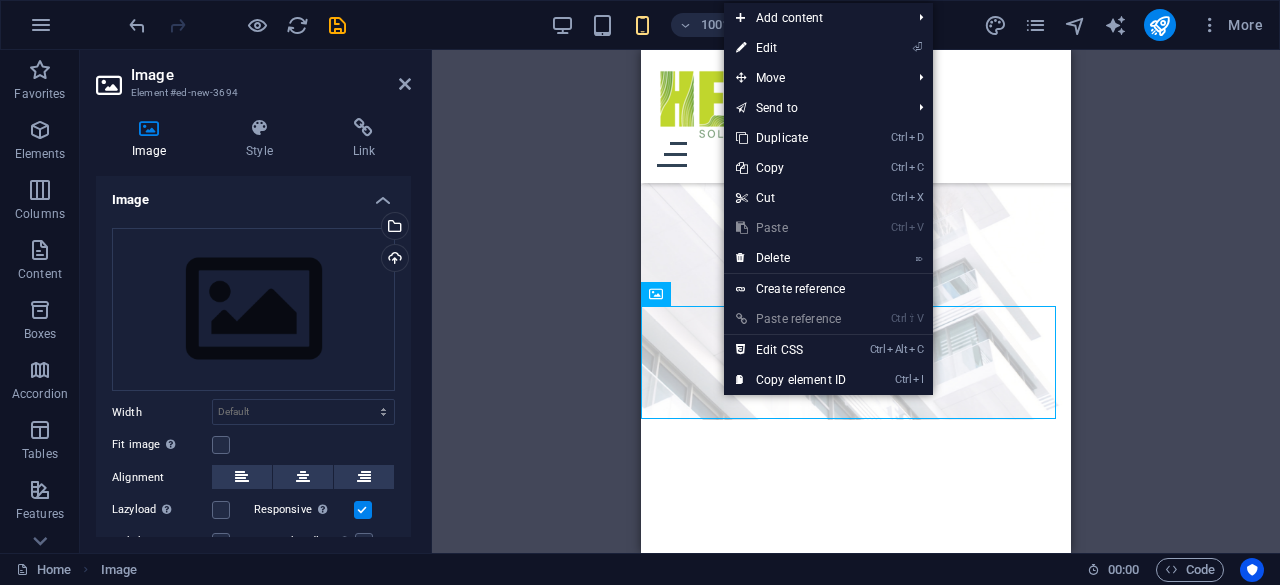 click on "⏎  Edit" at bounding box center (828, 48) 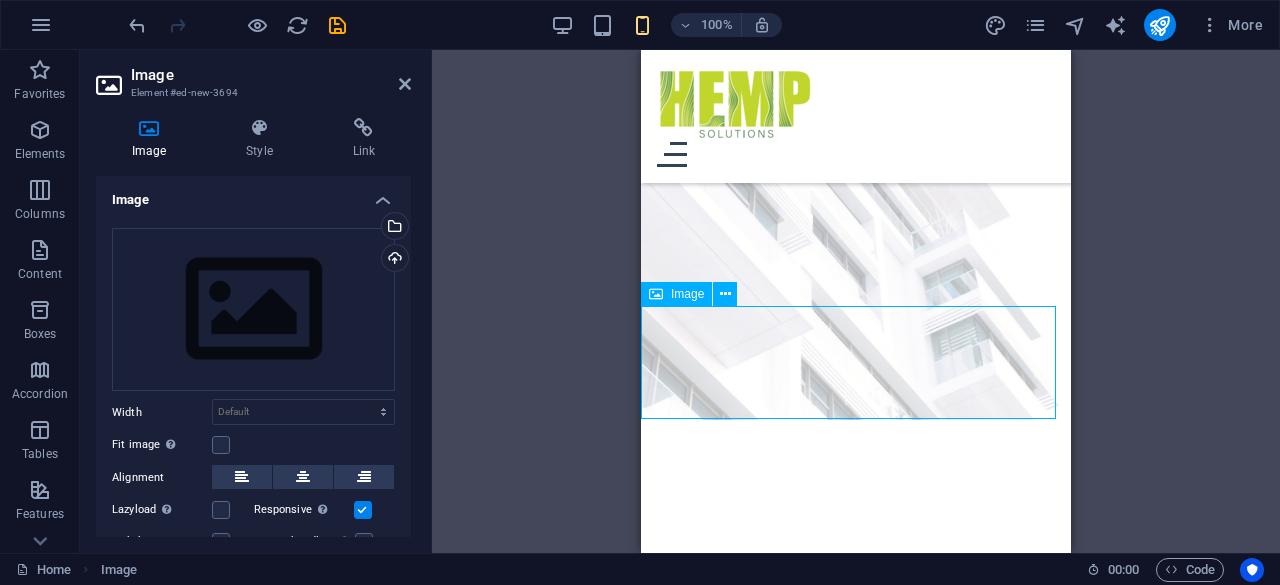 click at bounding box center (856, 975) 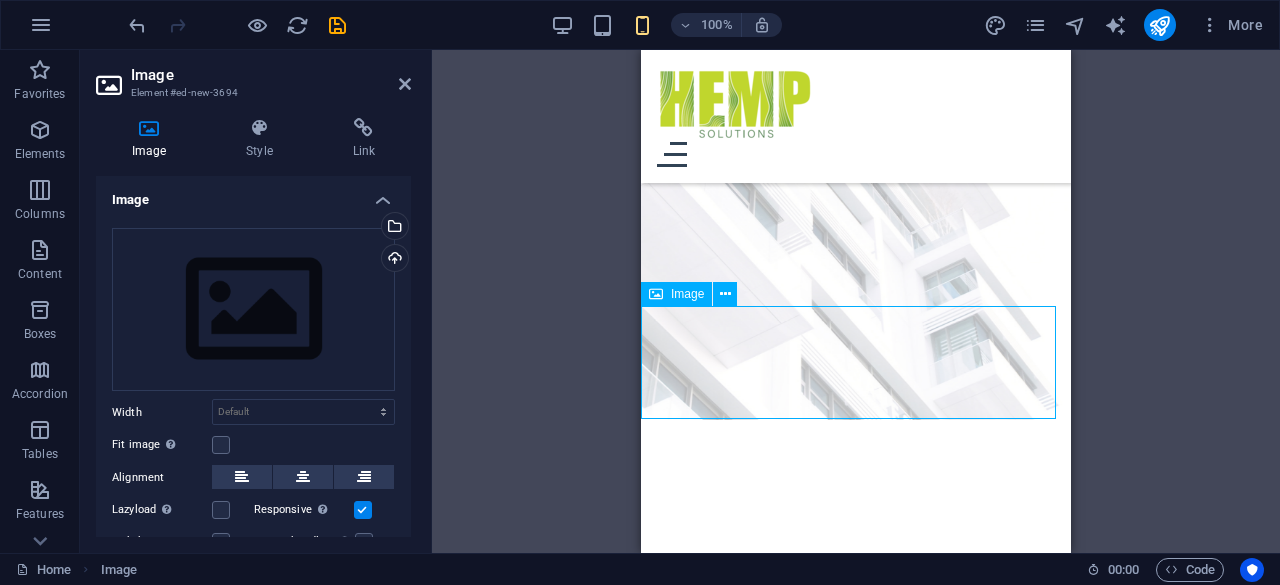 click at bounding box center [856, 975] 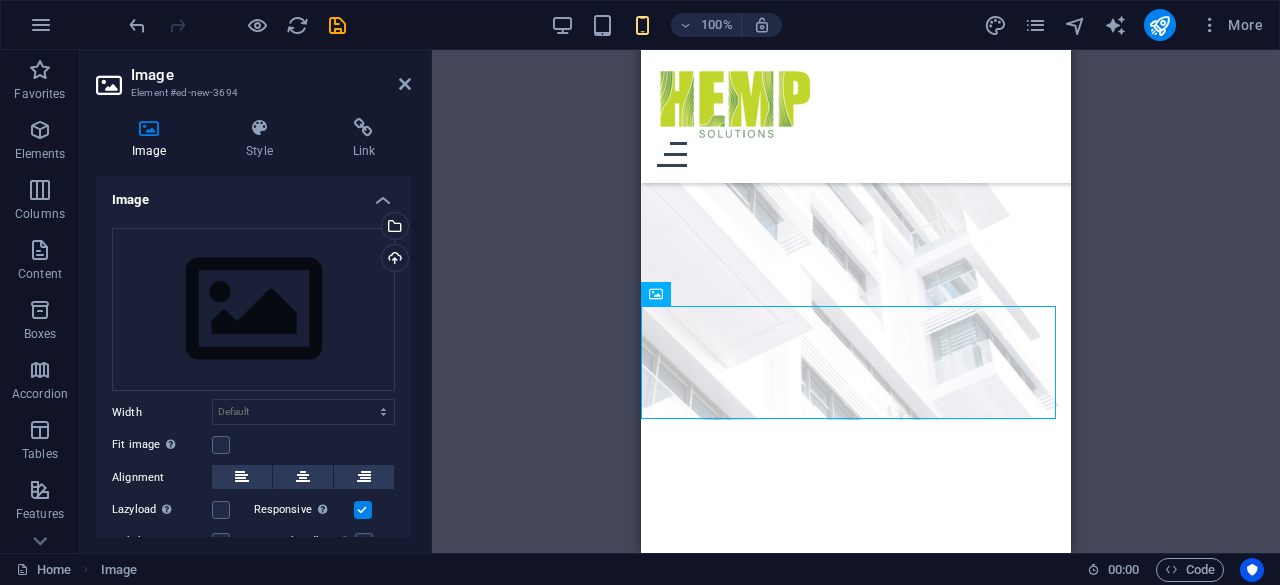 click on "Upload" at bounding box center (393, 260) 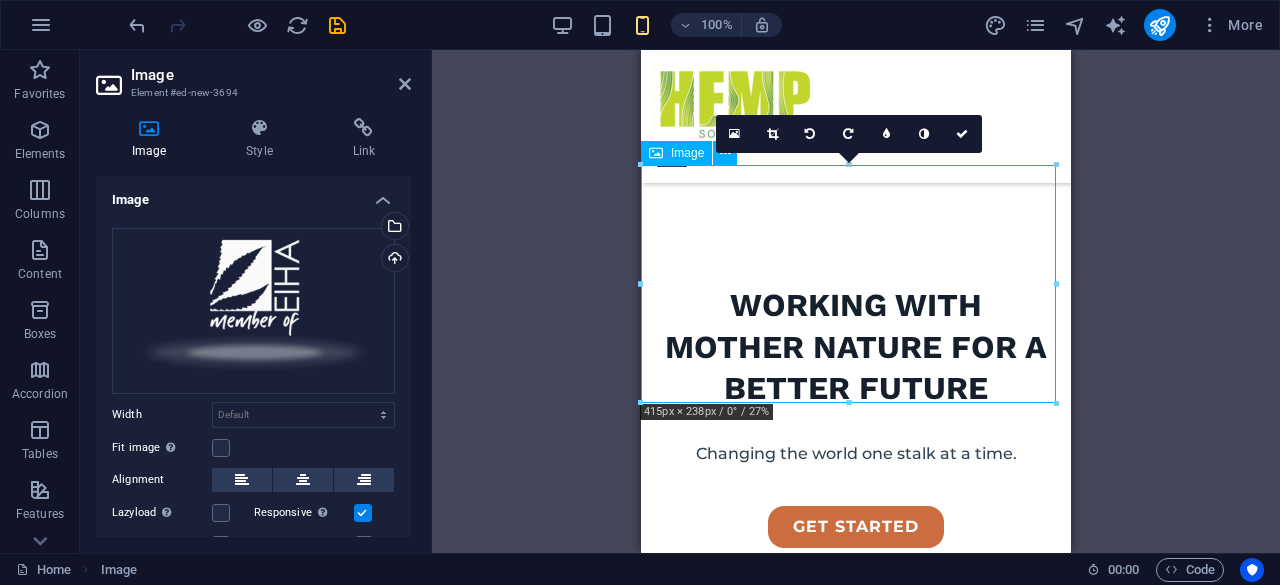 scroll, scrollTop: 383, scrollLeft: 0, axis: vertical 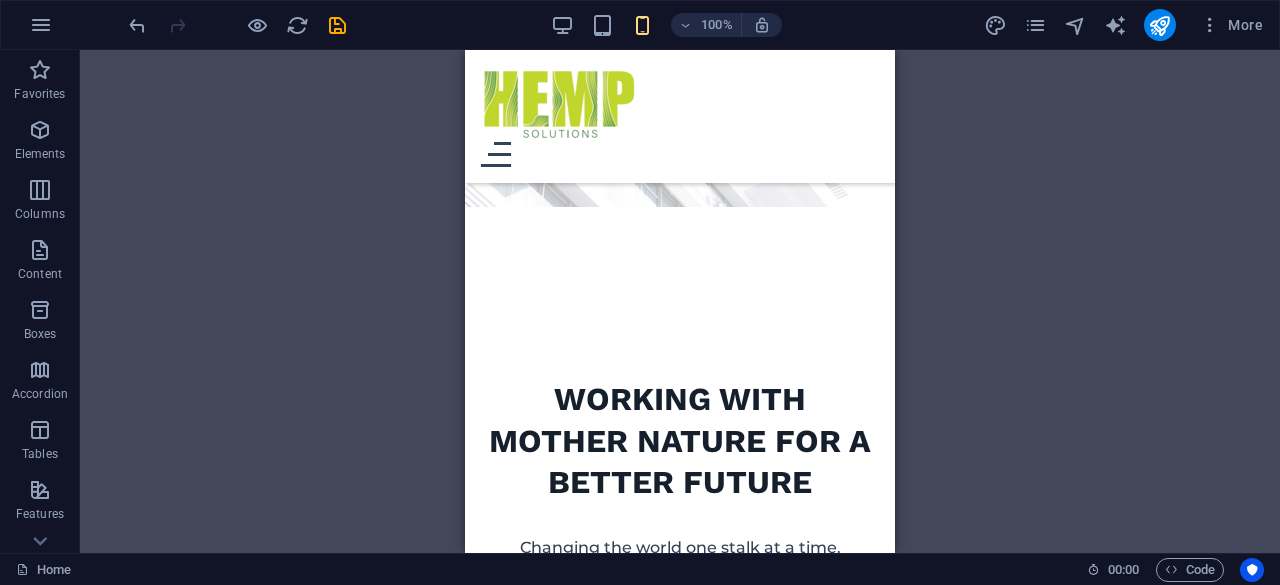 click at bounding box center (40, 130) 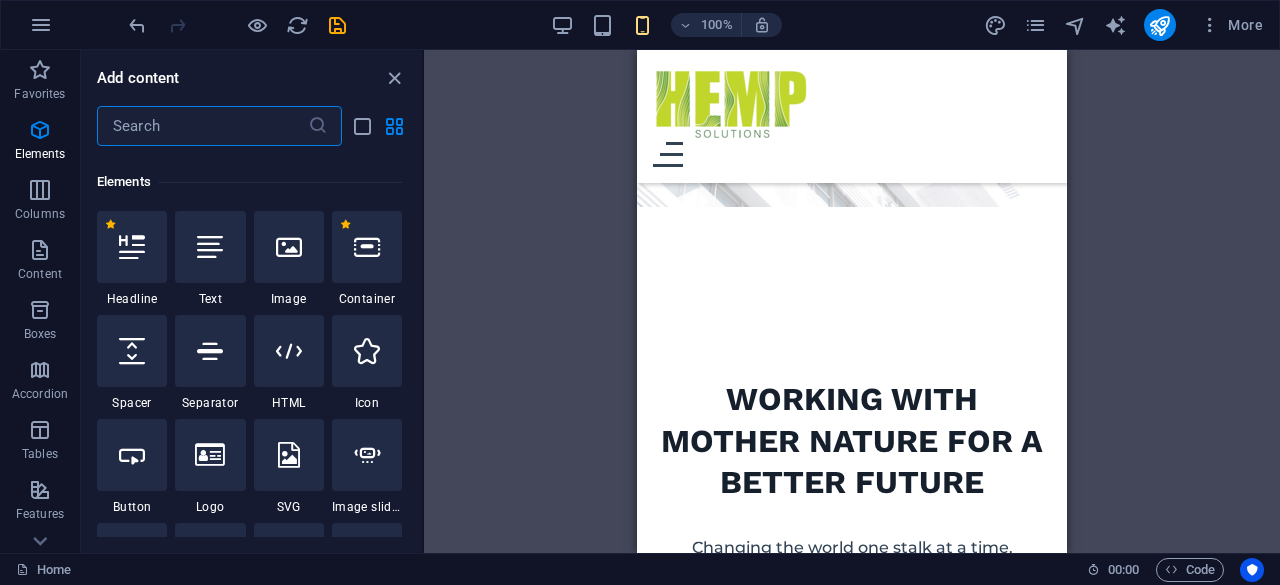 scroll, scrollTop: 213, scrollLeft: 0, axis: vertical 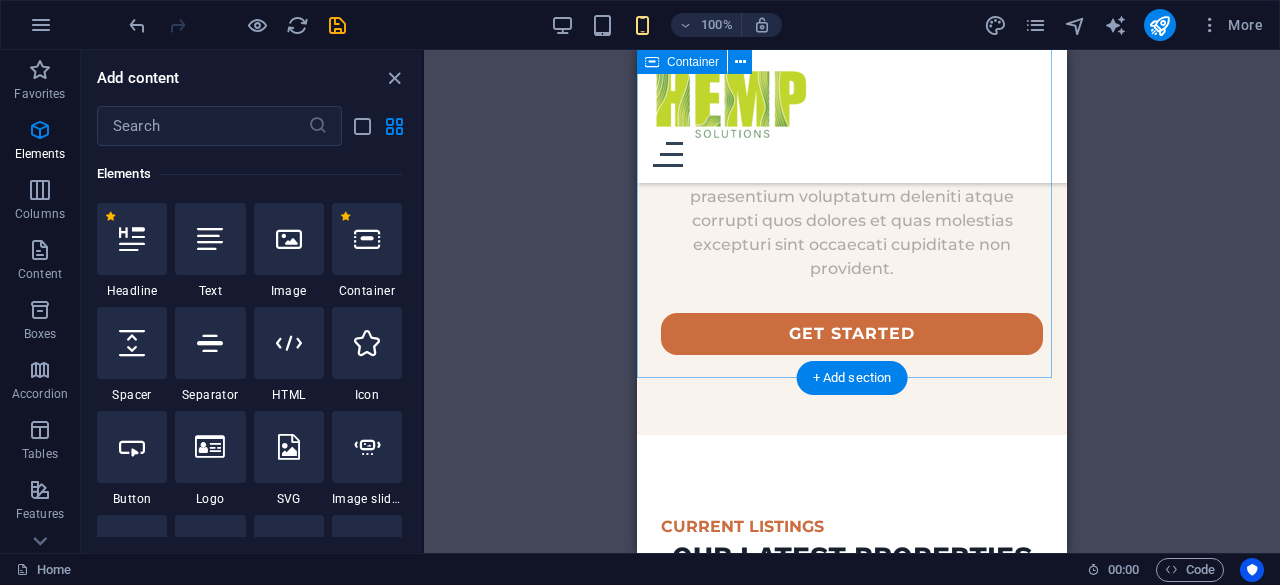 click on "CURRENT LISTINGS
our latest properties At vero eos et accusamus et iusto odio dignissimos ducimus qui blanditiis praesentium. At vero eos et accusamus et iusto odio dignissimos ducimus qui blanditiis praesentium. view all" at bounding box center [852, 632] 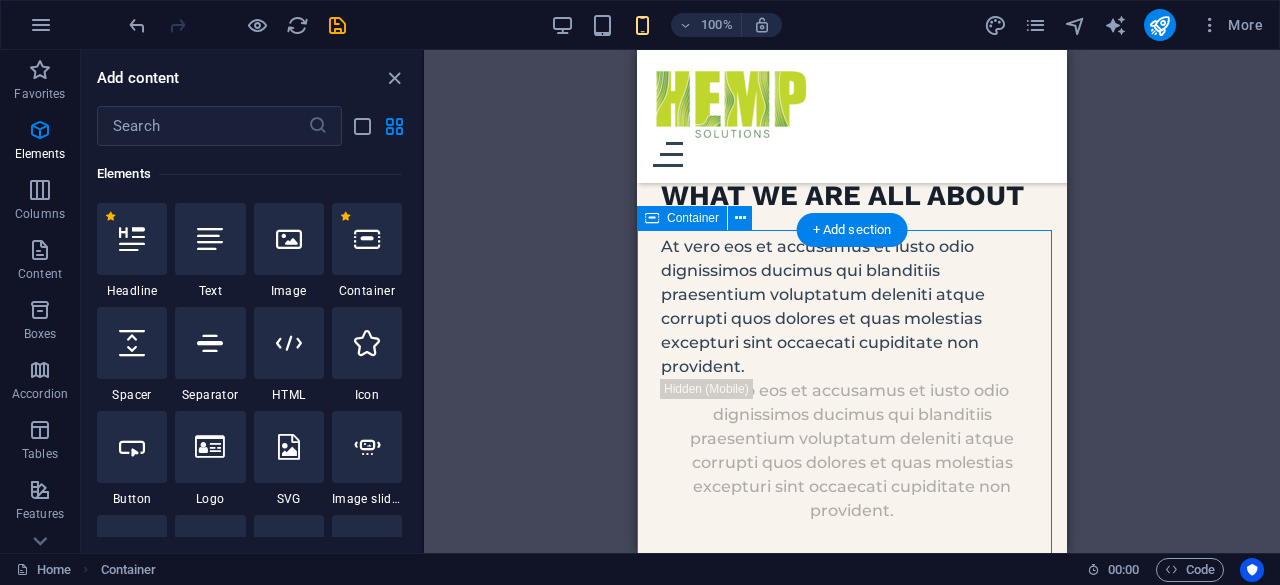 scroll, scrollTop: 1966, scrollLeft: 0, axis: vertical 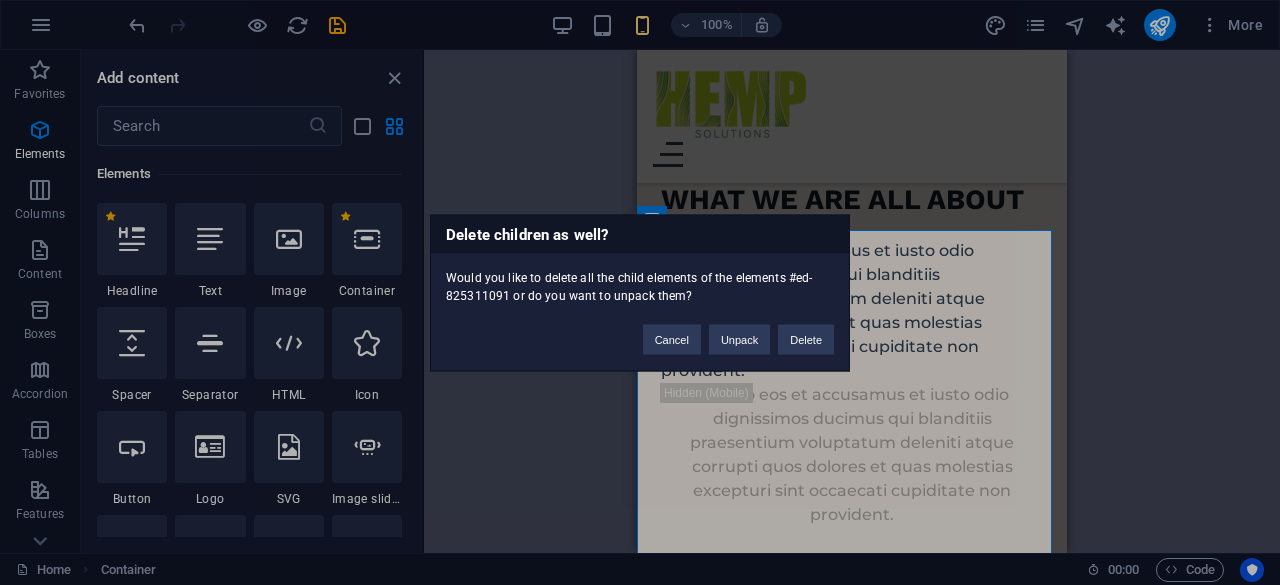 click on "Delete" at bounding box center [806, 339] 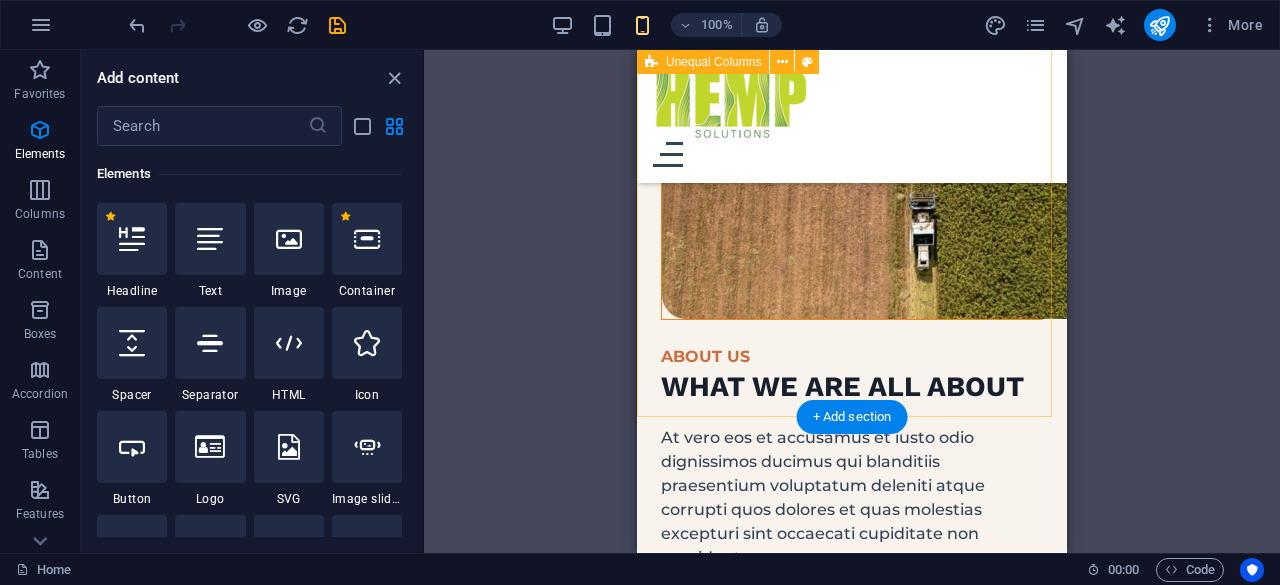 scroll, scrollTop: 1744, scrollLeft: 0, axis: vertical 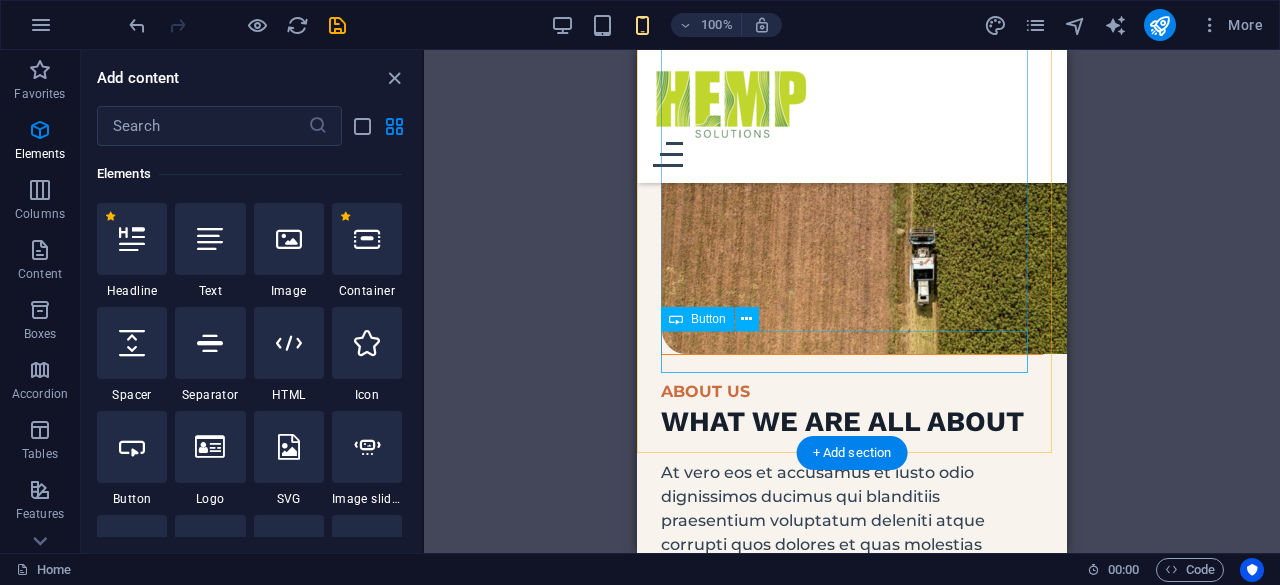 drag, startPoint x: 903, startPoint y: 353, endPoint x: 1163, endPoint y: 237, distance: 284.70337 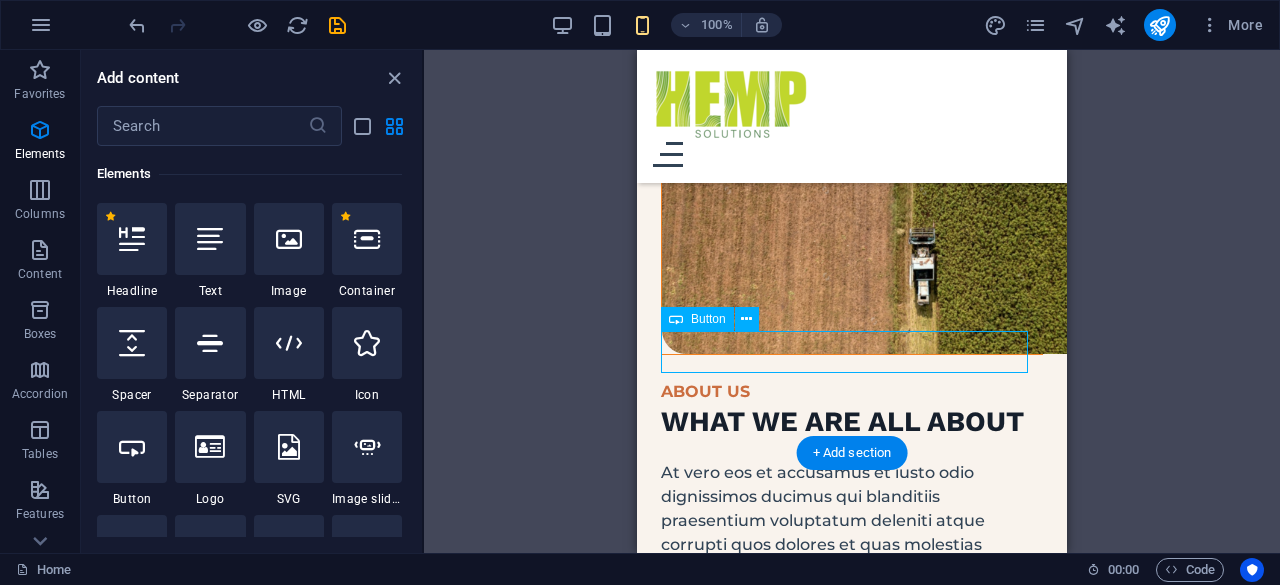drag, startPoint x: 1163, startPoint y: 237, endPoint x: 899, endPoint y: 353, distance: 288.36087 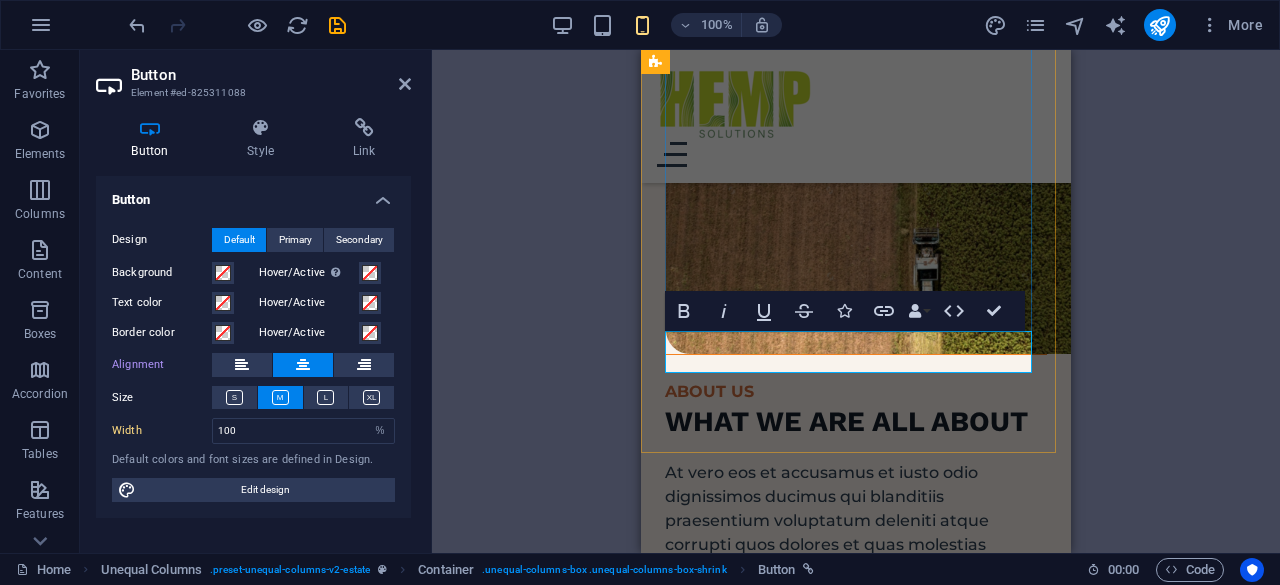 type 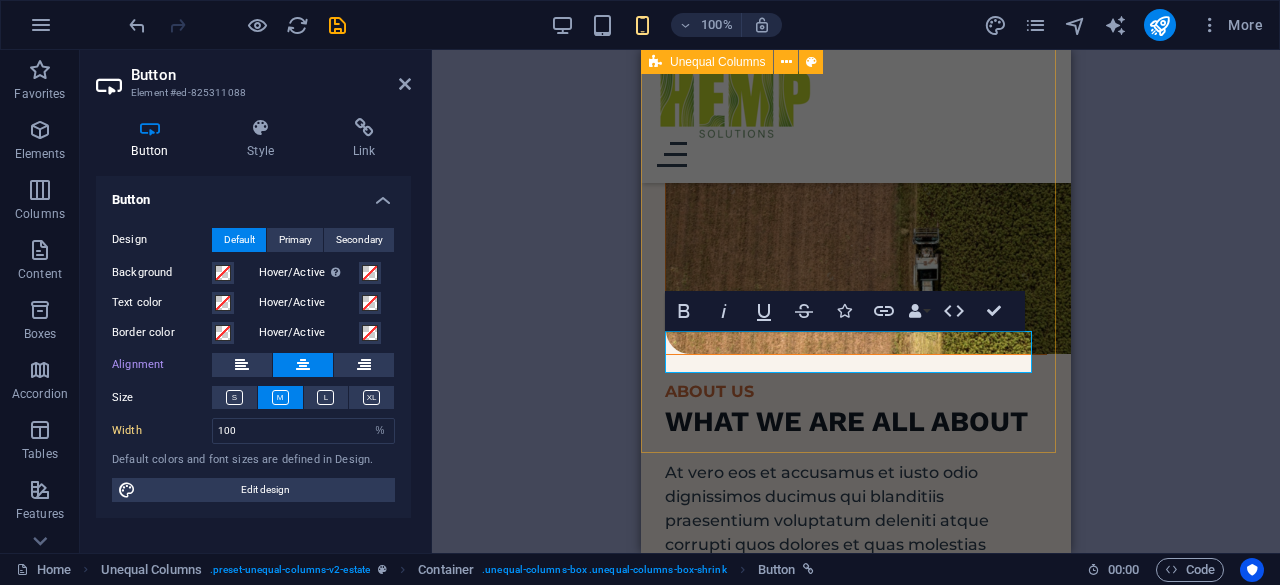 click on "ABOUT US
what we are all about At vero eos et accusamus et iusto odio dignissimos ducimus qui blanditiis praesentium voluptatum deleniti atque corrupti quos dolores et quas molestias excepturi sint occaecati cupiditate non provident. At vero eos et accusamus et iusto odio dignissimos ducimus qui blanditiis praesentium voluptatum deleniti atque corrupti quos dolores et quas molestias excepturi sint occaecati cupiditate non provident. contact us" at bounding box center [856, 467] 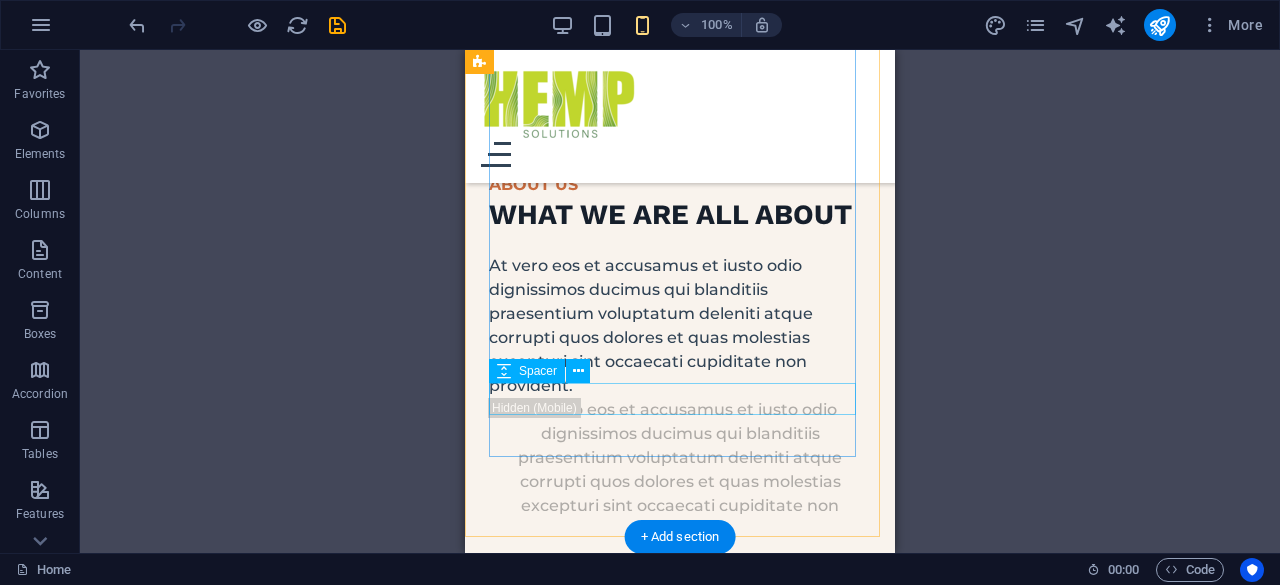 scroll, scrollTop: 1660, scrollLeft: 0, axis: vertical 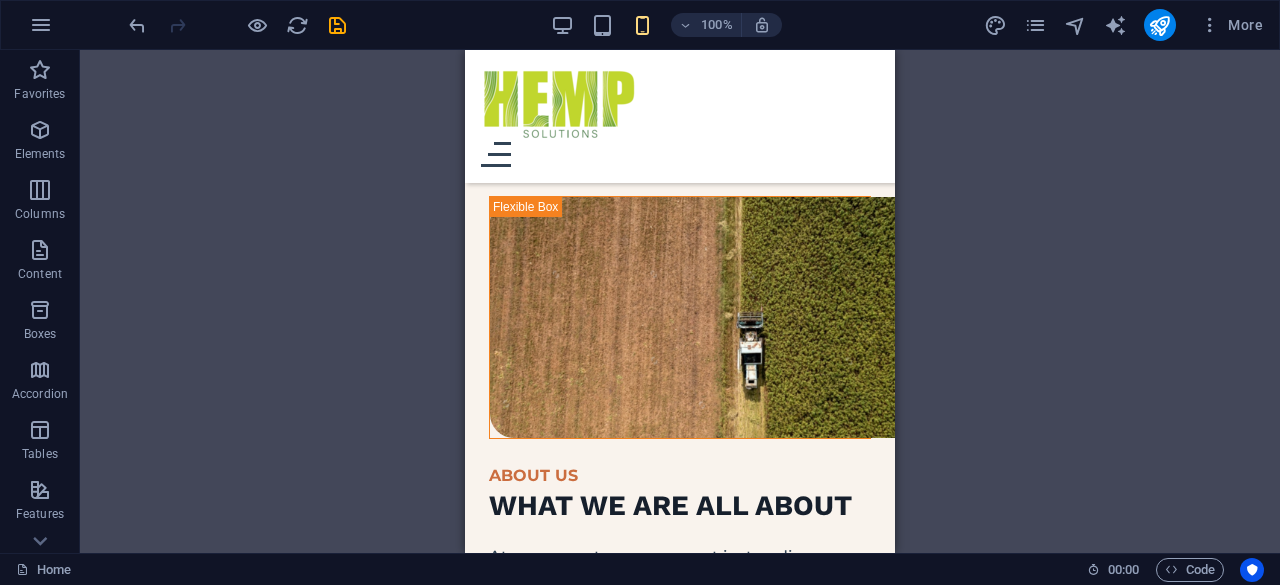click on "Elements" at bounding box center [40, 142] 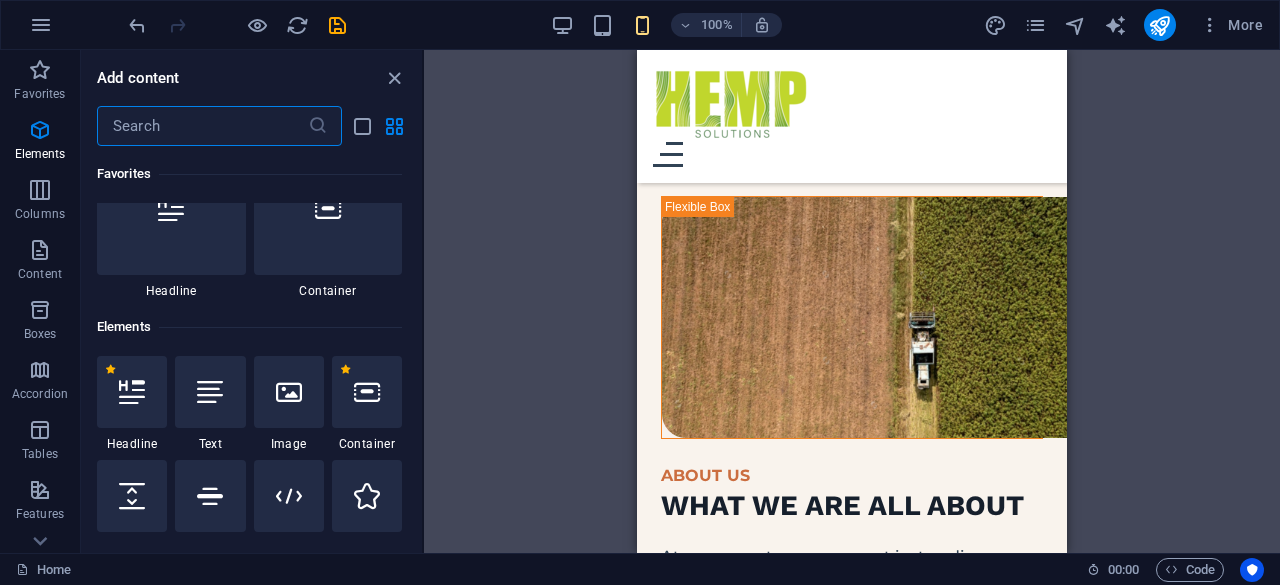 scroll, scrollTop: 213, scrollLeft: 0, axis: vertical 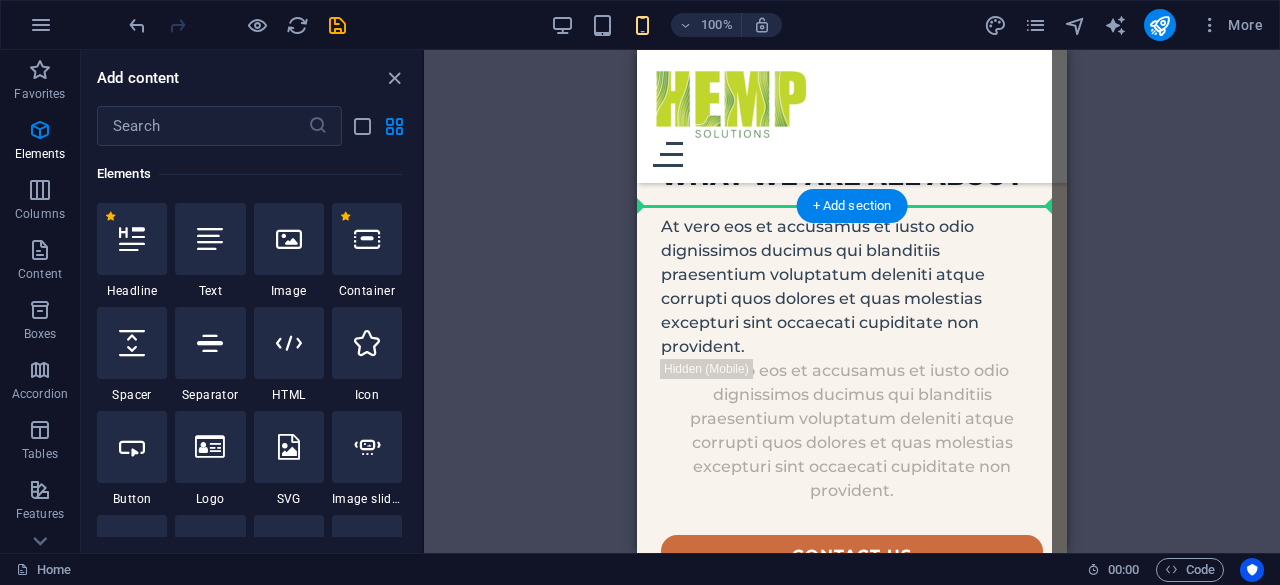 click on "LOCATION:
[CITY], [COUNTRY] EMAIL: [EMAIL] PHONE NUMBER:
[PHONE] Social media Copyright © 2023 Hemp Solutions. All rights reserved.
Privacy Policy | Legal Notice" at bounding box center [852, 1182] 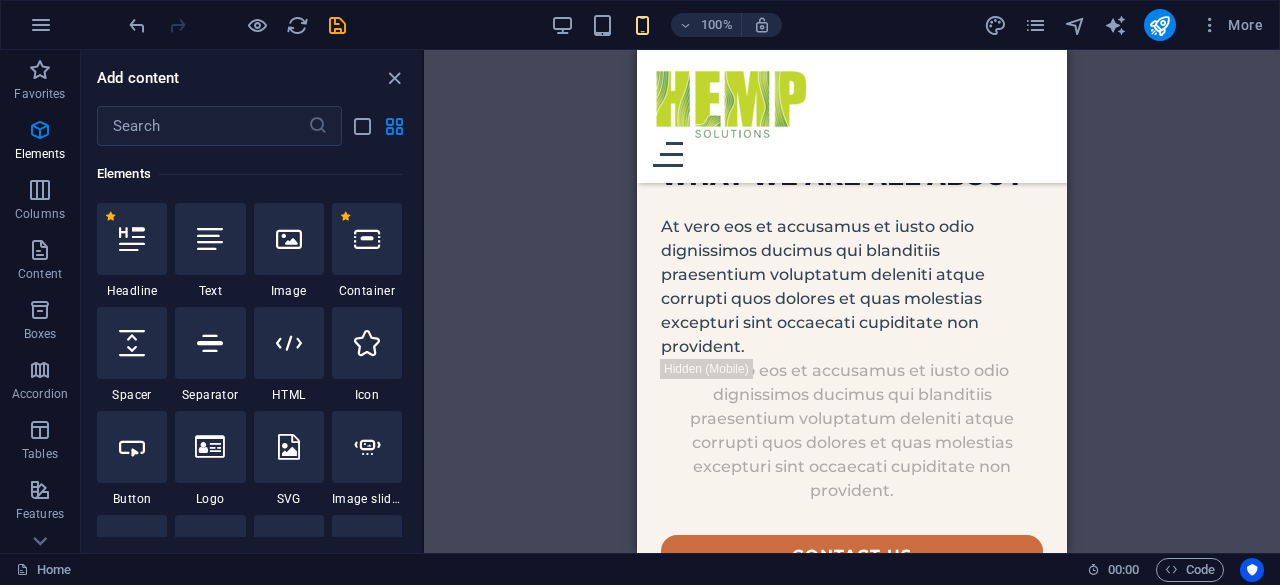 click at bounding box center [289, 239] 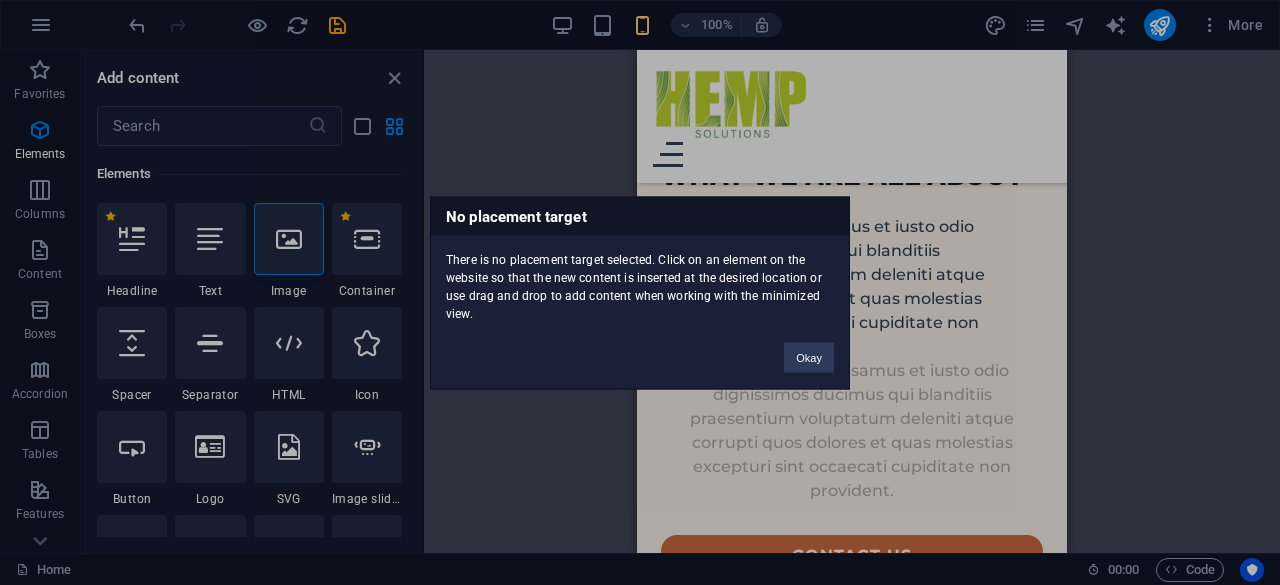 click on "No placement target There is no placement target selected. Click on an element on the website so that the new content is inserted at the desired location or use drag and drop to add content when working with the minimized view. Okay" at bounding box center (640, 292) 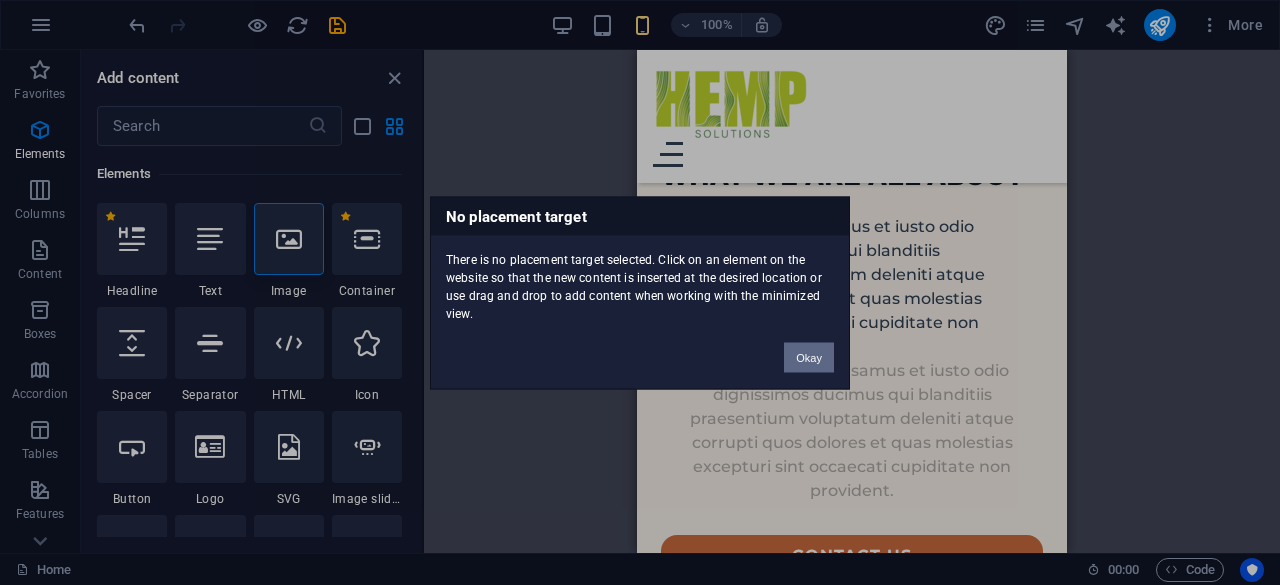click on "Okay" at bounding box center [809, 357] 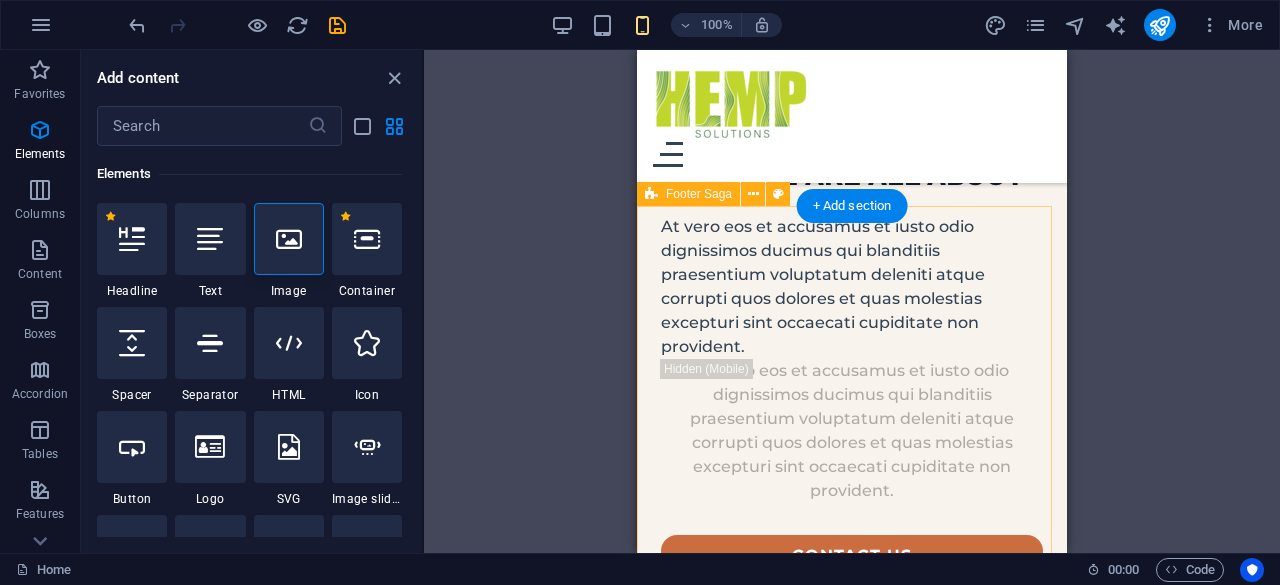 click on "LOCATION:
[CITY], [COUNTRY] EMAIL: [EMAIL] PHONE NUMBER:
[PHONE] Social media Copyright © 2023 Hemp Solutions. All rights reserved.
Privacy Policy | Legal Notice" at bounding box center (852, 1182) 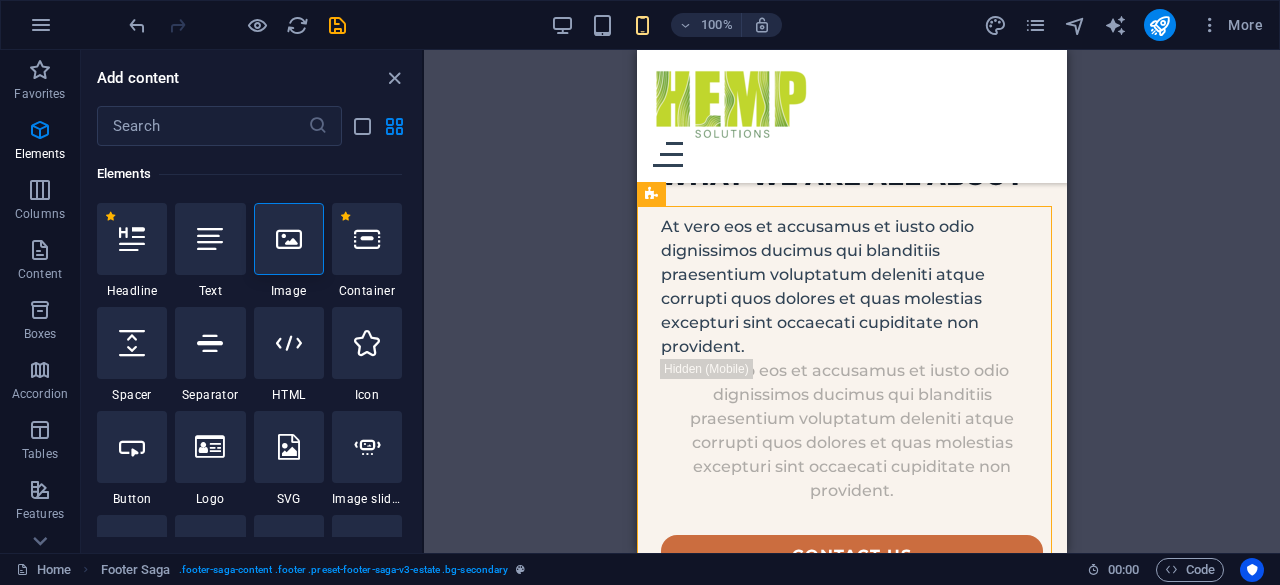 click at bounding box center [289, 239] 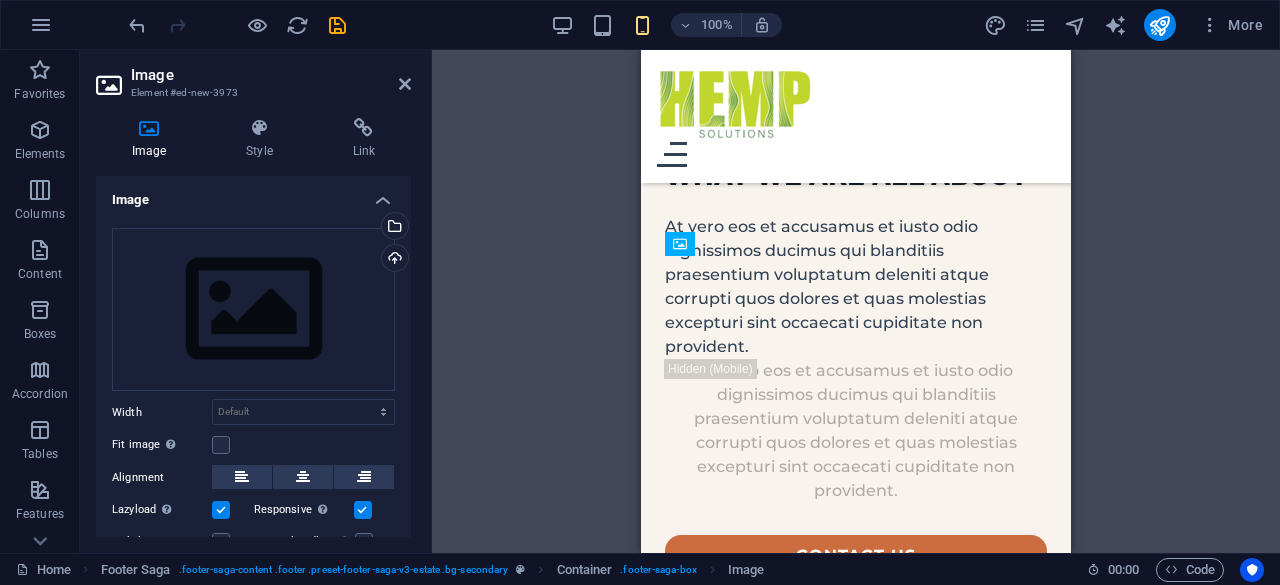 drag, startPoint x: 776, startPoint y: 343, endPoint x: 761, endPoint y: 429, distance: 87.29834 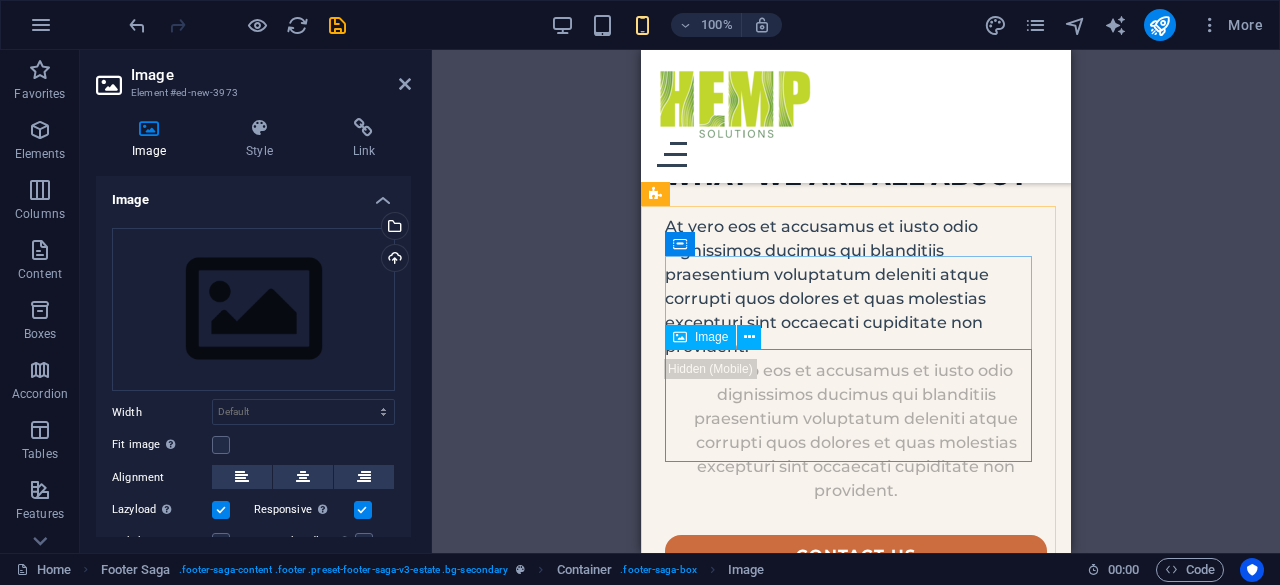 click on "Image" at bounding box center (711, 337) 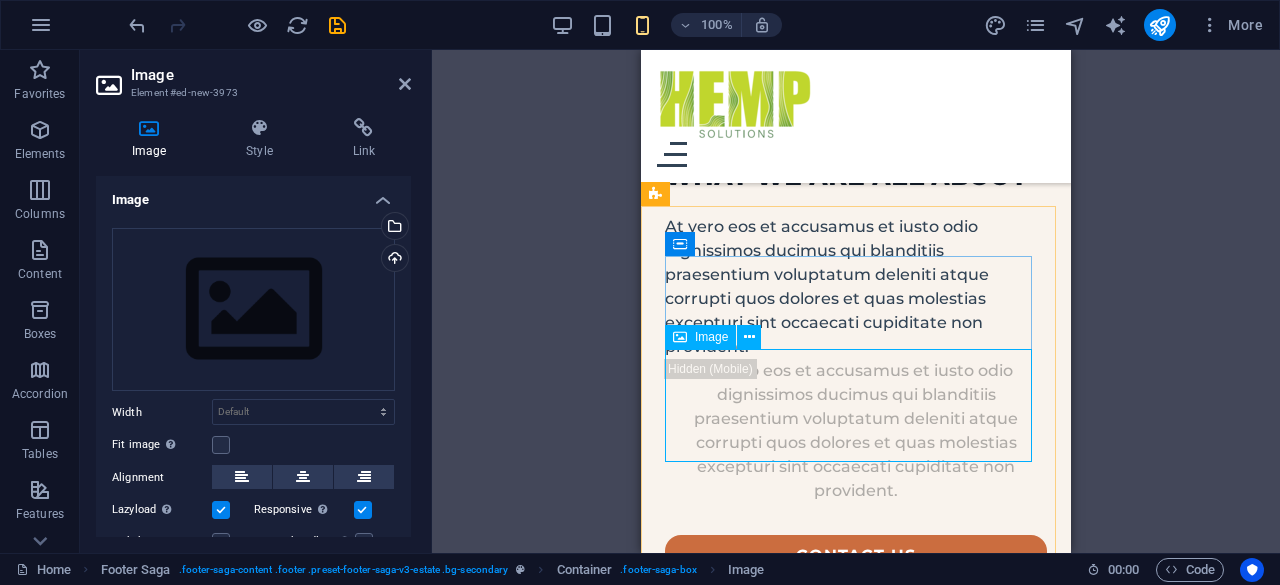 click at bounding box center (856, 856) 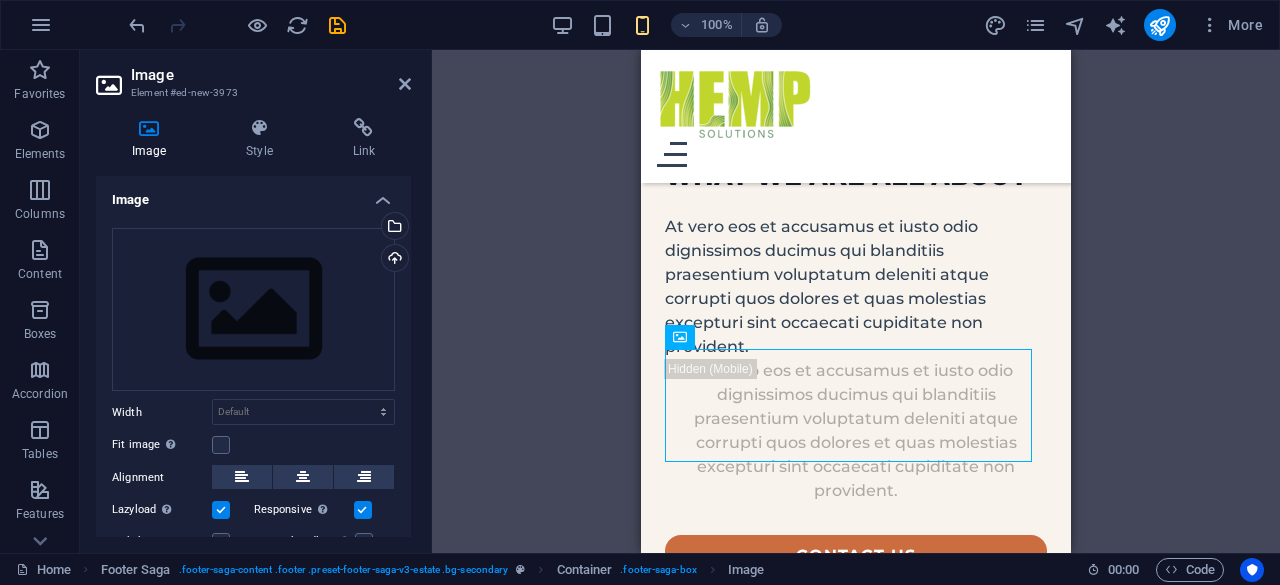 click on "Upload" at bounding box center (393, 260) 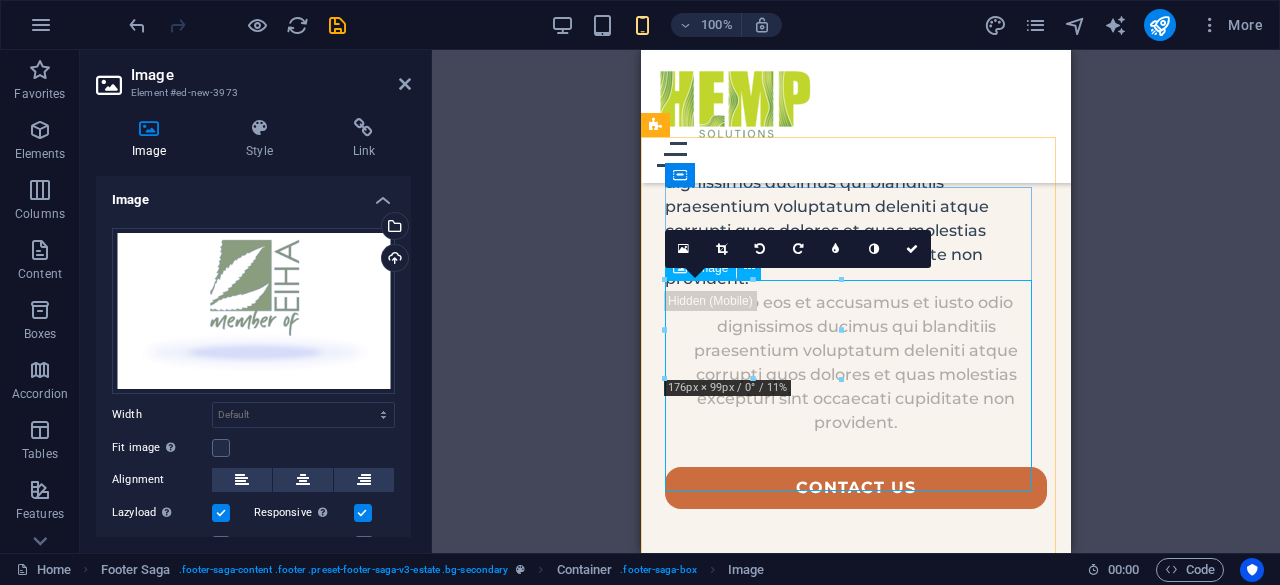 scroll, scrollTop: 2059, scrollLeft: 0, axis: vertical 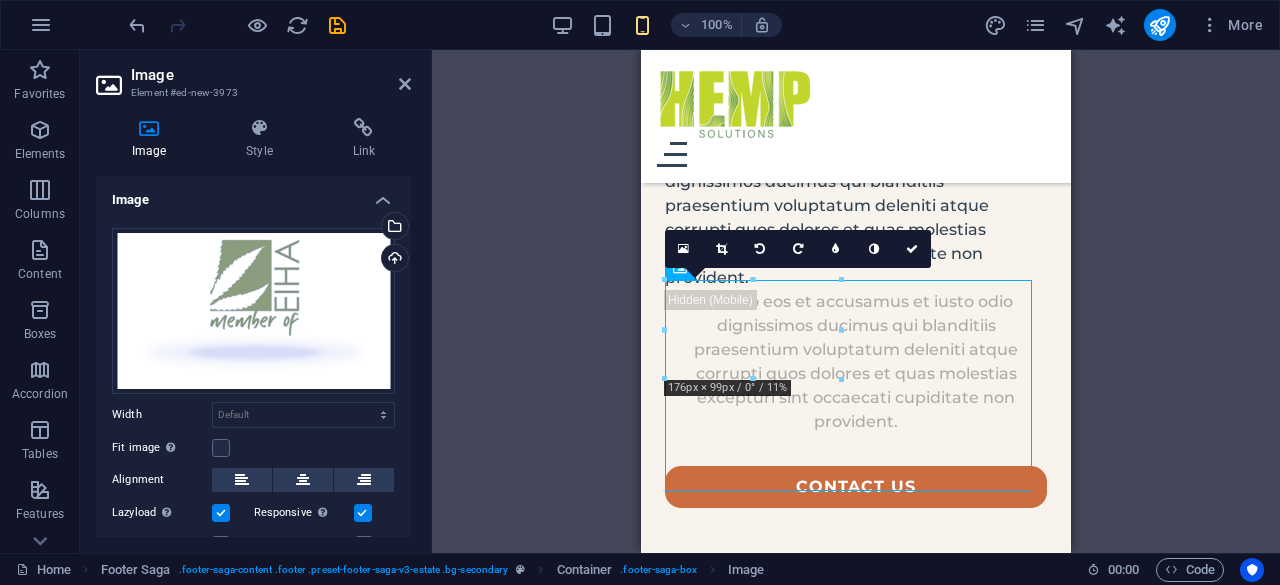 click on "Upload" at bounding box center (393, 260) 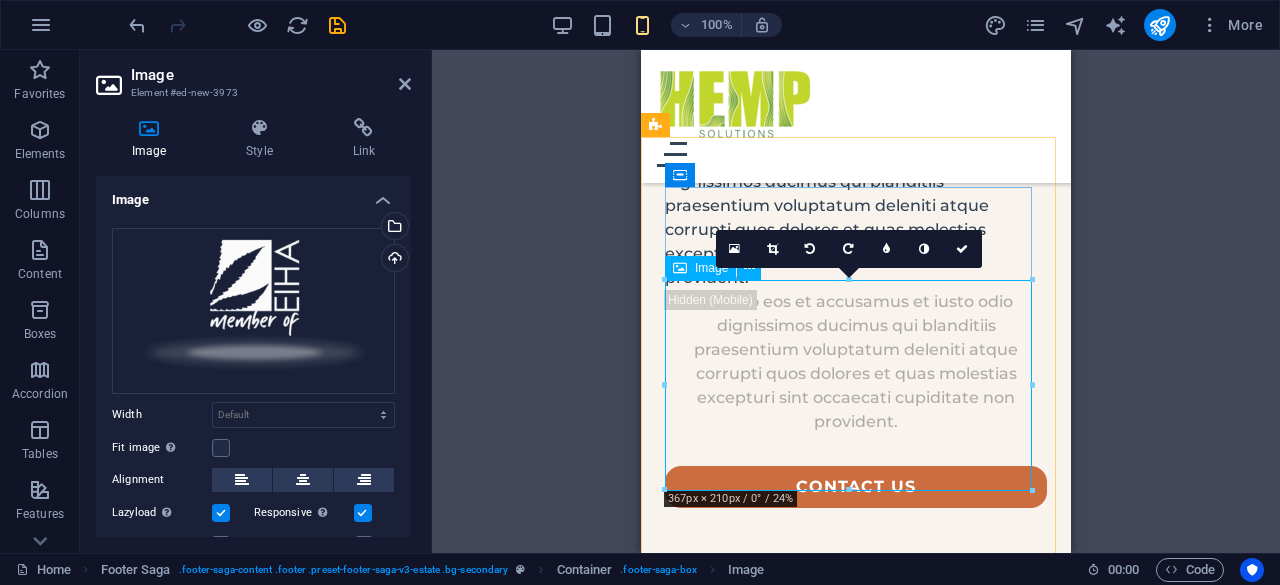 drag, startPoint x: 1672, startPoint y: 334, endPoint x: 944, endPoint y: 371, distance: 728.93964 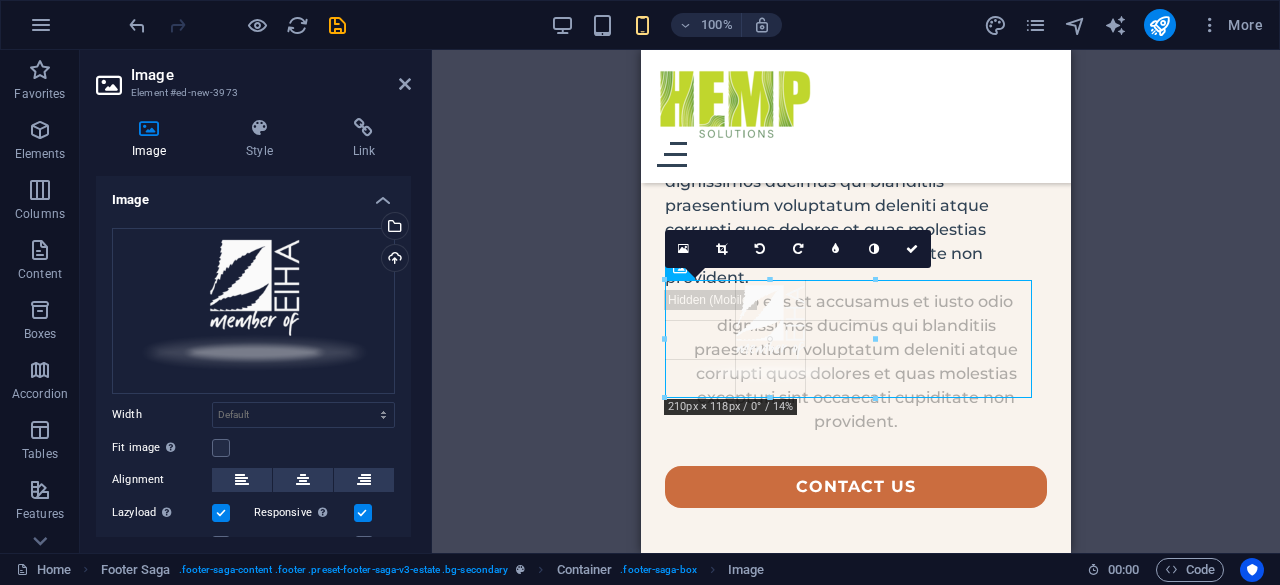 drag, startPoint x: 1033, startPoint y: 281, endPoint x: 230, endPoint y: 279, distance: 803.0025 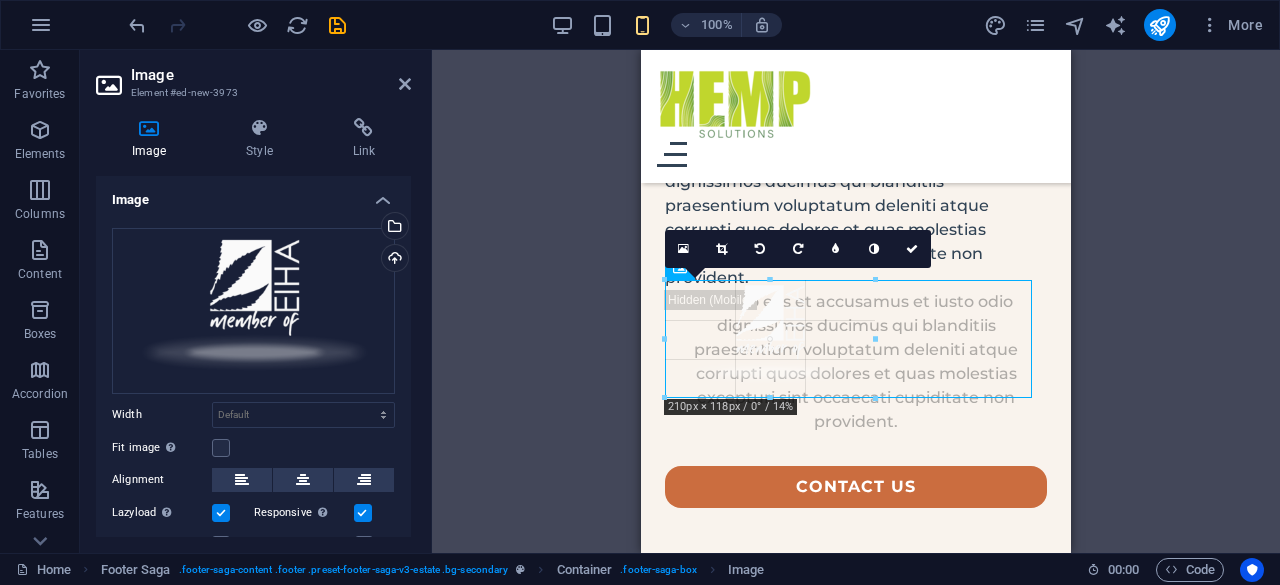 type on "210" 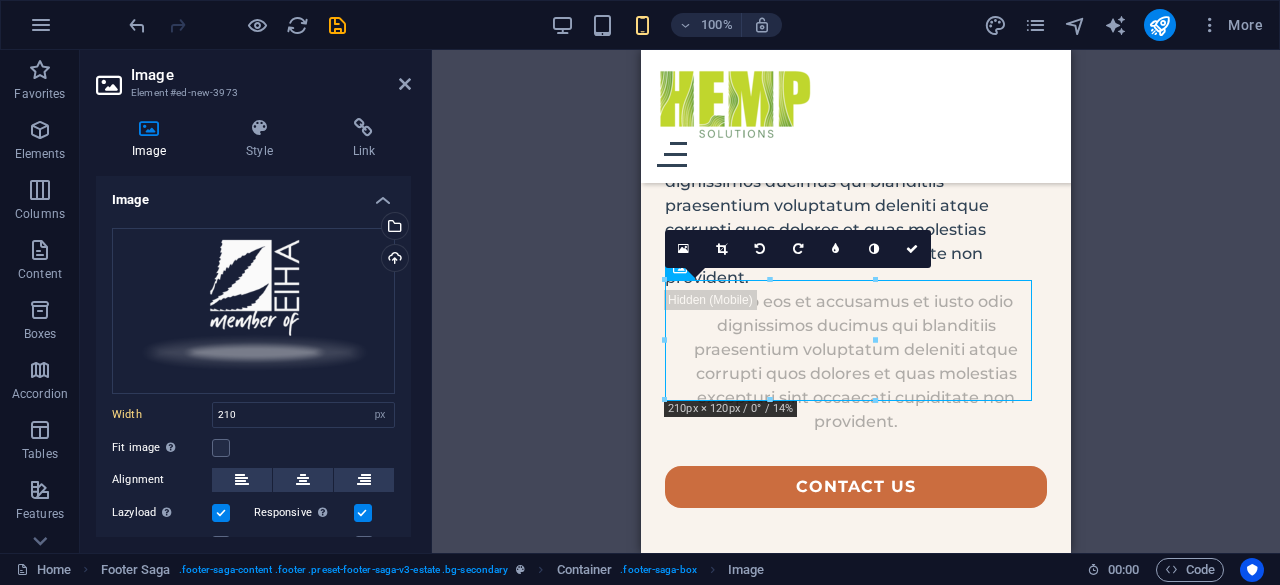 click on "H1   Banner   Container   Spacer   Menu Bar   Menu   Logo   Text   Spacer   Button   H2   Container   Container   H3   Boxes   Container   Container   Text   Unequal Columns   Container   H2   Button   Collection item   Image   Collection listing   Collection item   Text   Text   Spacer   Spacer   Text   Unequal Columns   Container   Slider   Container   H2   Slider   Unequal Columns   Container   Container   Container   H2   Spacer   Placeholder   Container   Collection item   Image   Collection listing   Collection item   H3   Text   Footer Saga   Container   Spacer   Container   Button   Text   Spacer   Text   Text   Container   Text   Spacer   Spacer   Spacer   Container   Logo   Container   Button   Text   Spacer   Text   Spacer   Text   Spacer   Separator   Social Media Icons   Container   Text   Container   Spacer   Container   Spacer   Container   Menu   Container   H4   Container   Image   Container   Container   H3   Container   Container   Icon   Spacer   Spacer   Container   H3" at bounding box center (856, 301) 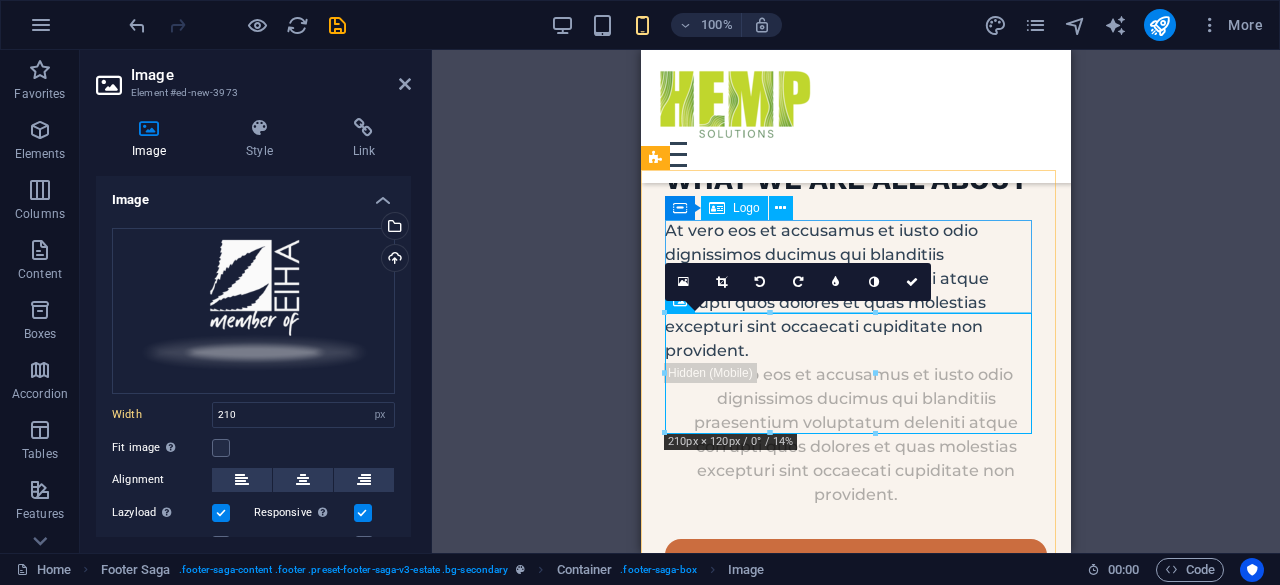 scroll, scrollTop: 2026, scrollLeft: 0, axis: vertical 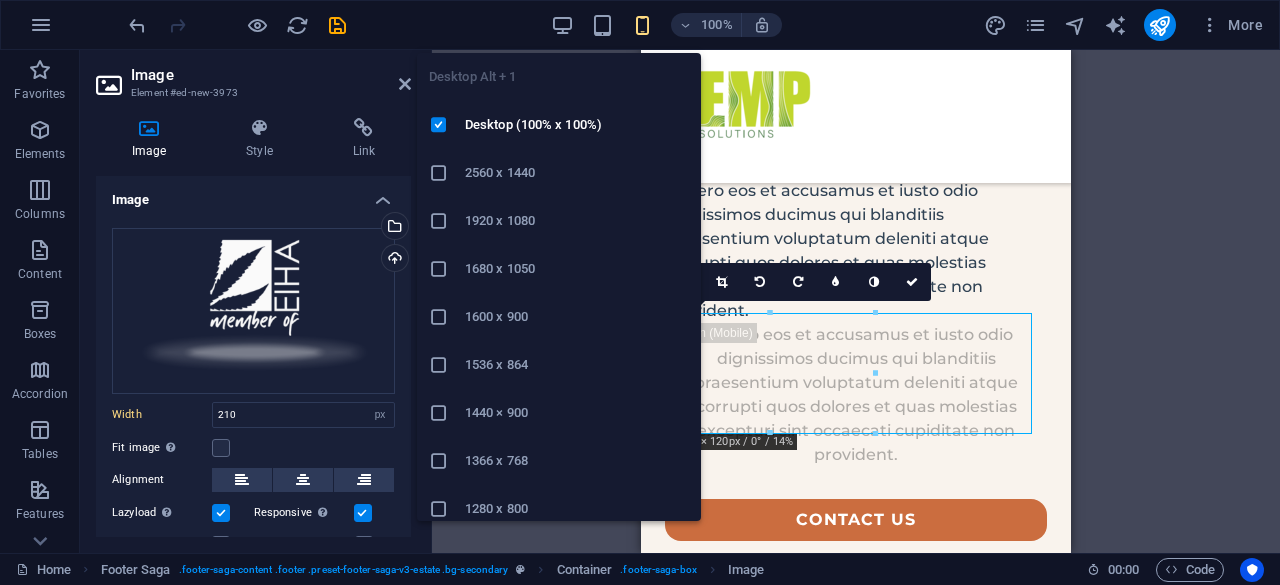 click at bounding box center [562, 25] 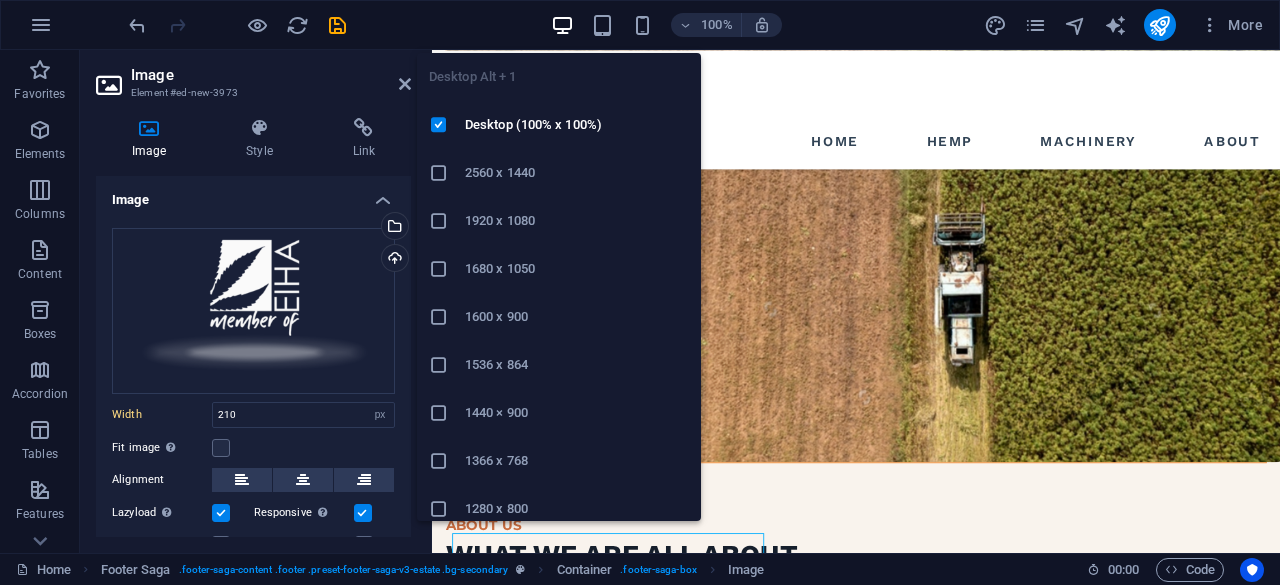 scroll, scrollTop: 1722, scrollLeft: 0, axis: vertical 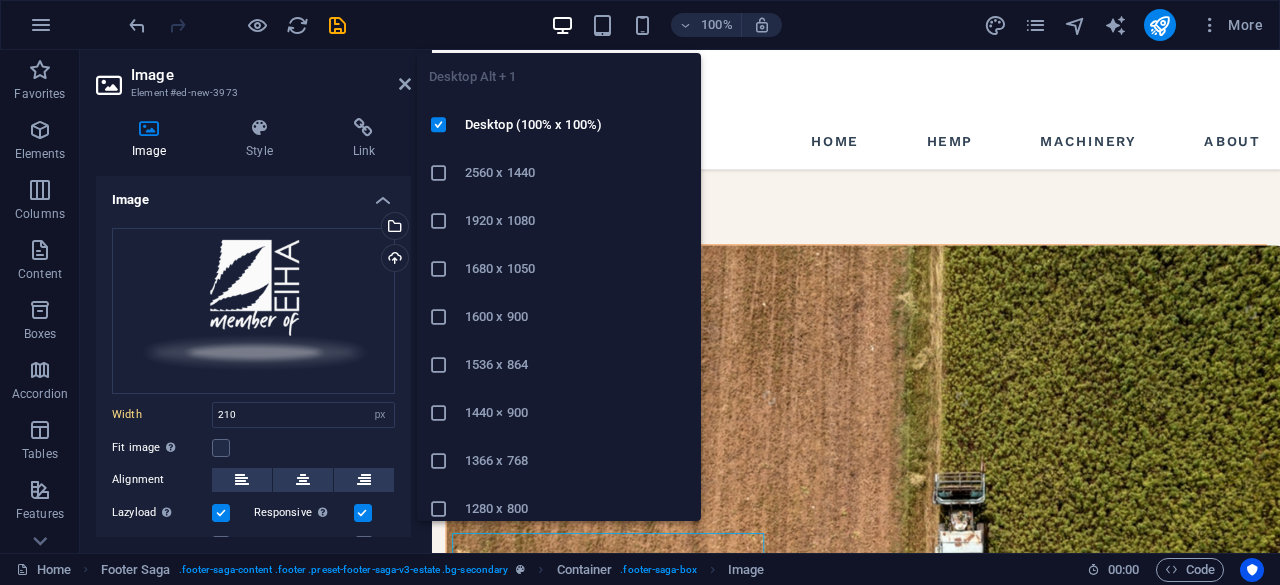 type 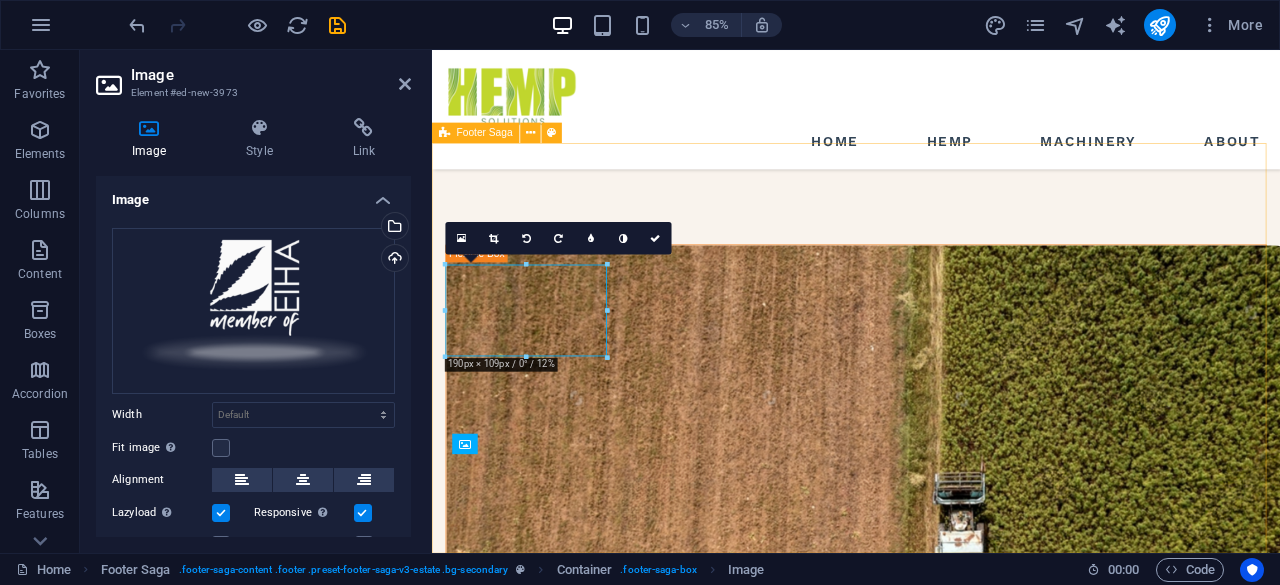 click on "LOCATION:
[CITY], [COUNTRY] EMAIL: [EMAIL] PHONE NUMBER:
[PHONE] Social media Copyright © 2023 Hemp Solutions. All rights reserved.
Privacy Policy | Legal Notice" at bounding box center (931, 2099) 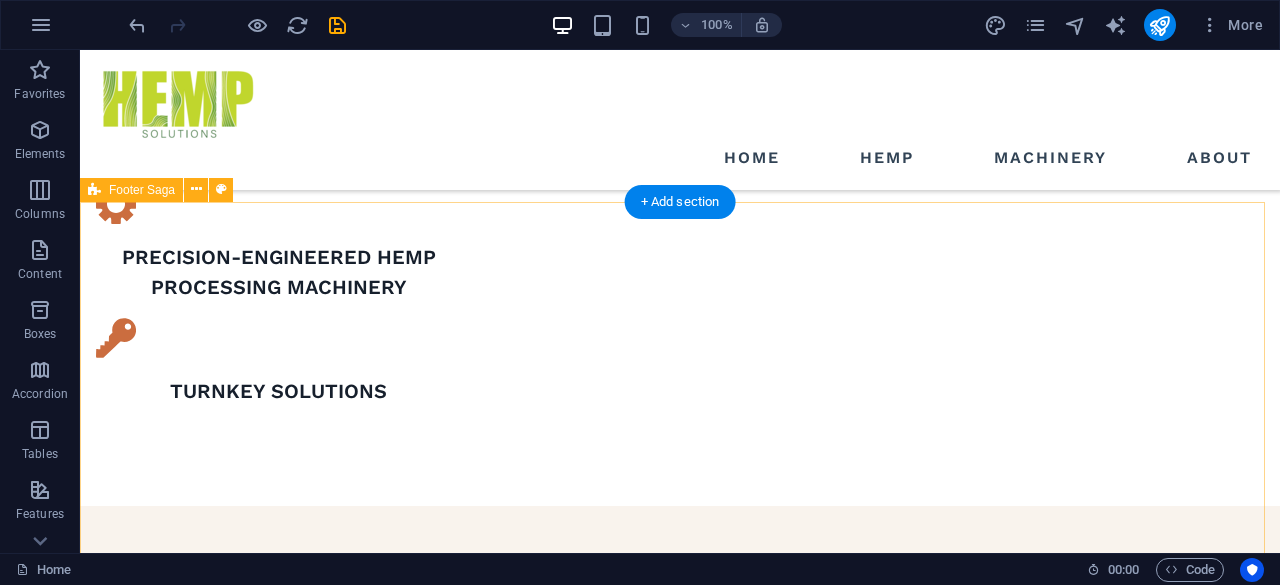 scroll, scrollTop: 1469, scrollLeft: 0, axis: vertical 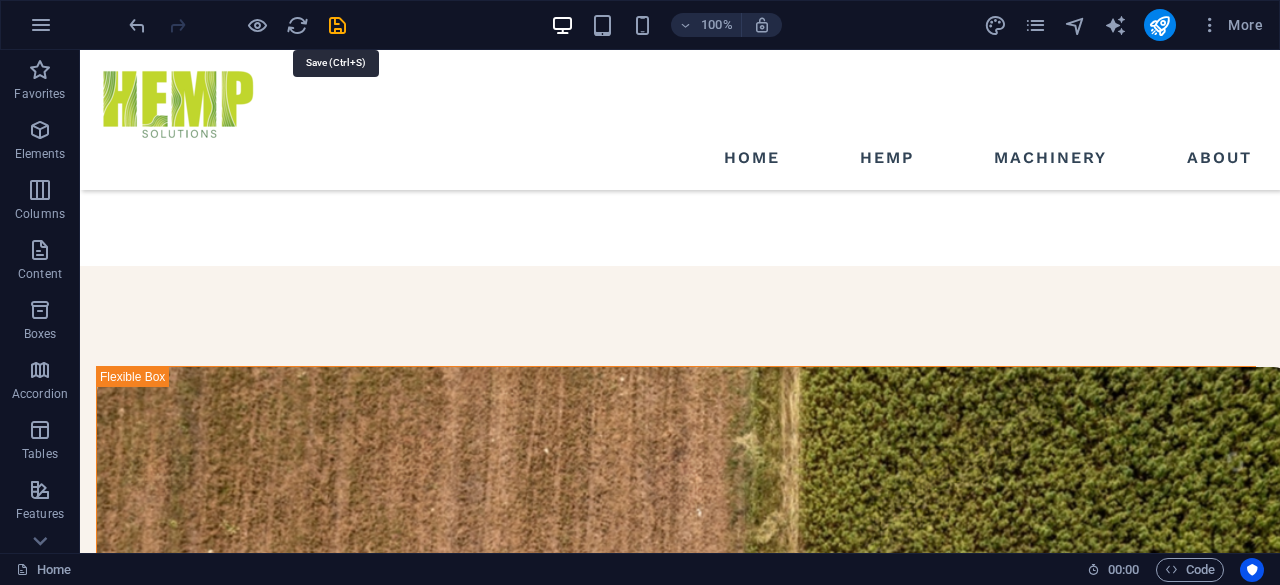 click at bounding box center (337, 25) 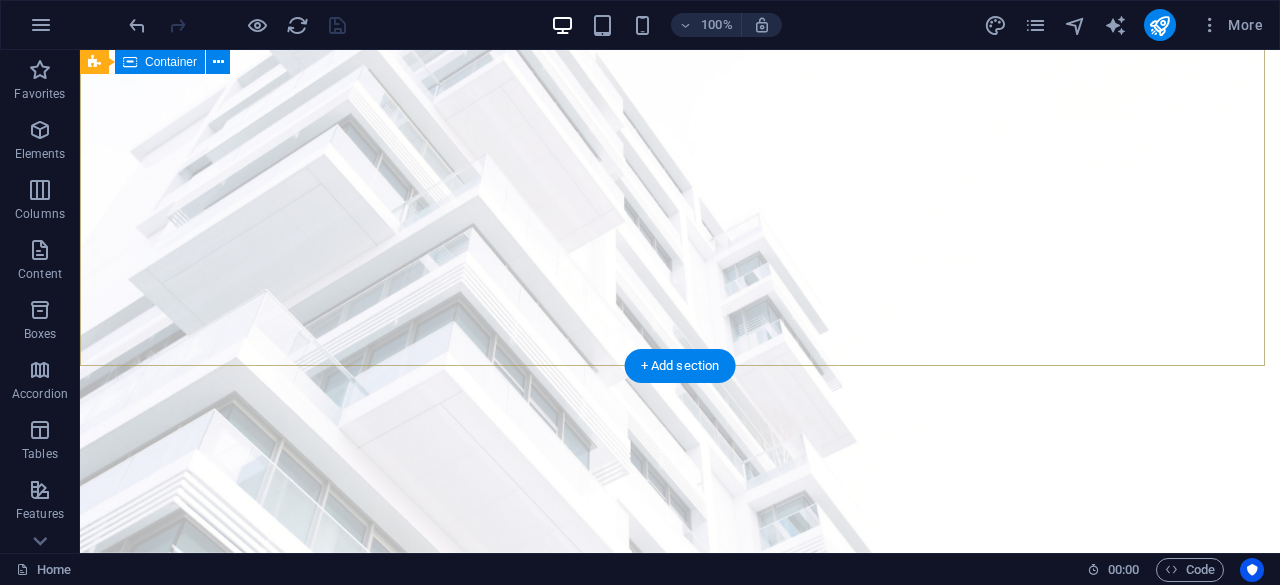 scroll, scrollTop: 199, scrollLeft: 0, axis: vertical 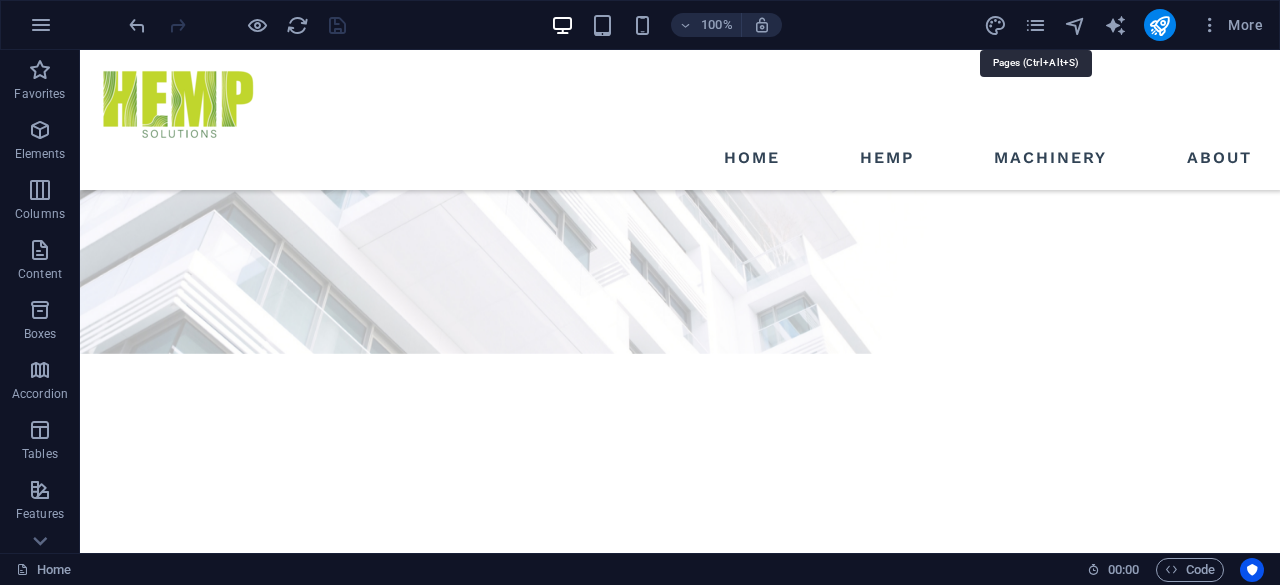 click at bounding box center (1035, 25) 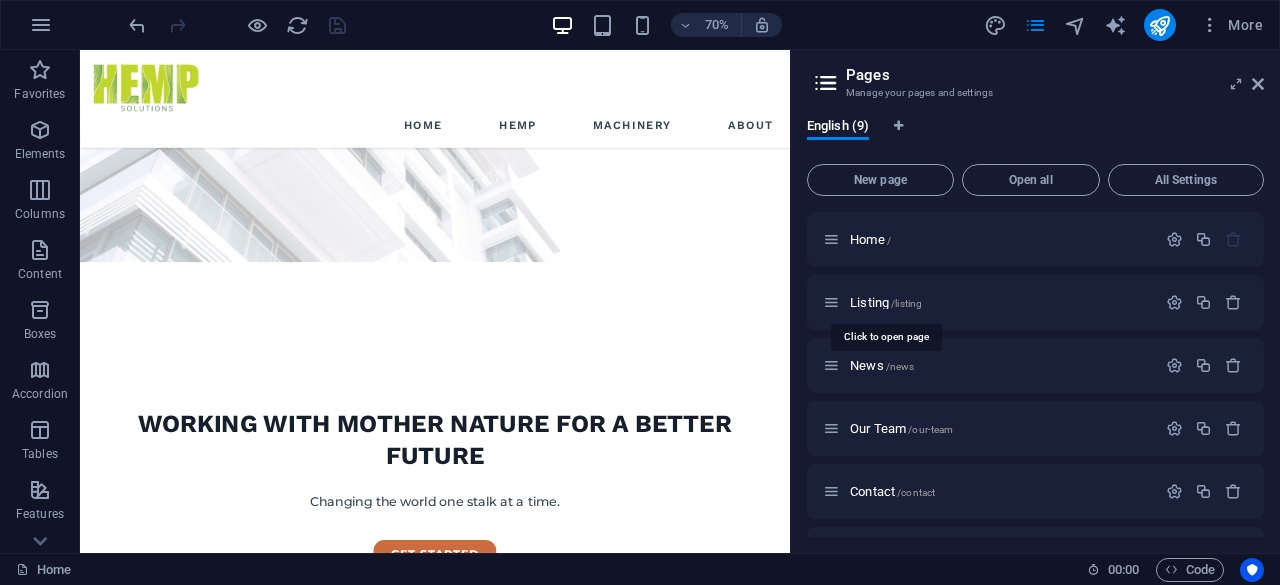 click on "Listing /listing" at bounding box center [886, 302] 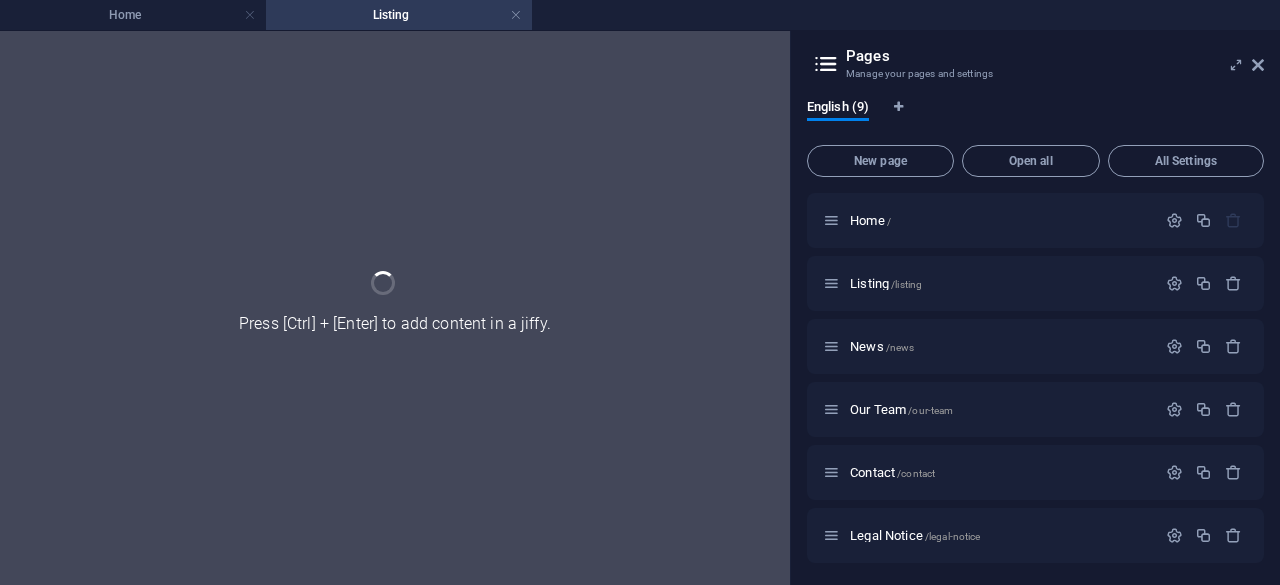 scroll, scrollTop: 0, scrollLeft: 0, axis: both 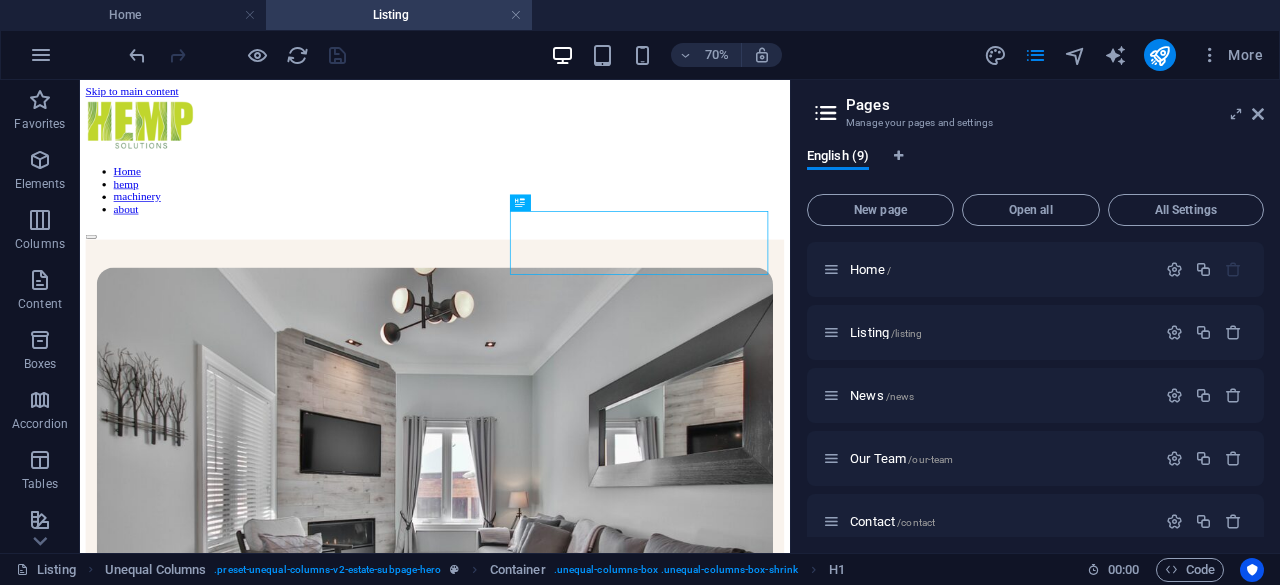 click at bounding box center (1174, 332) 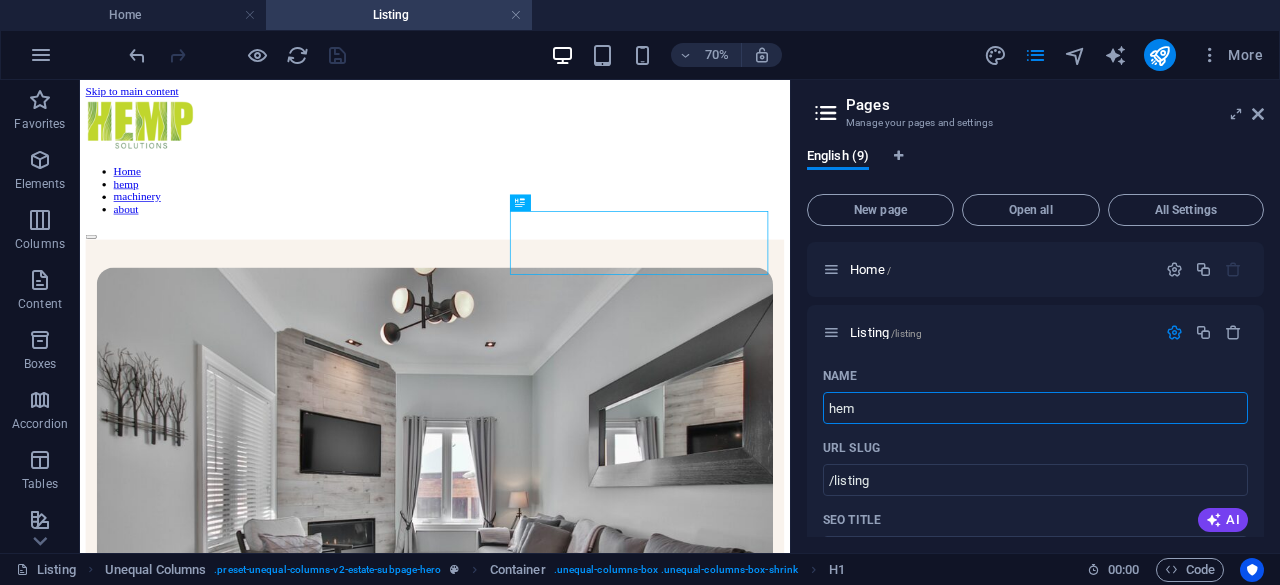 type on "hemp" 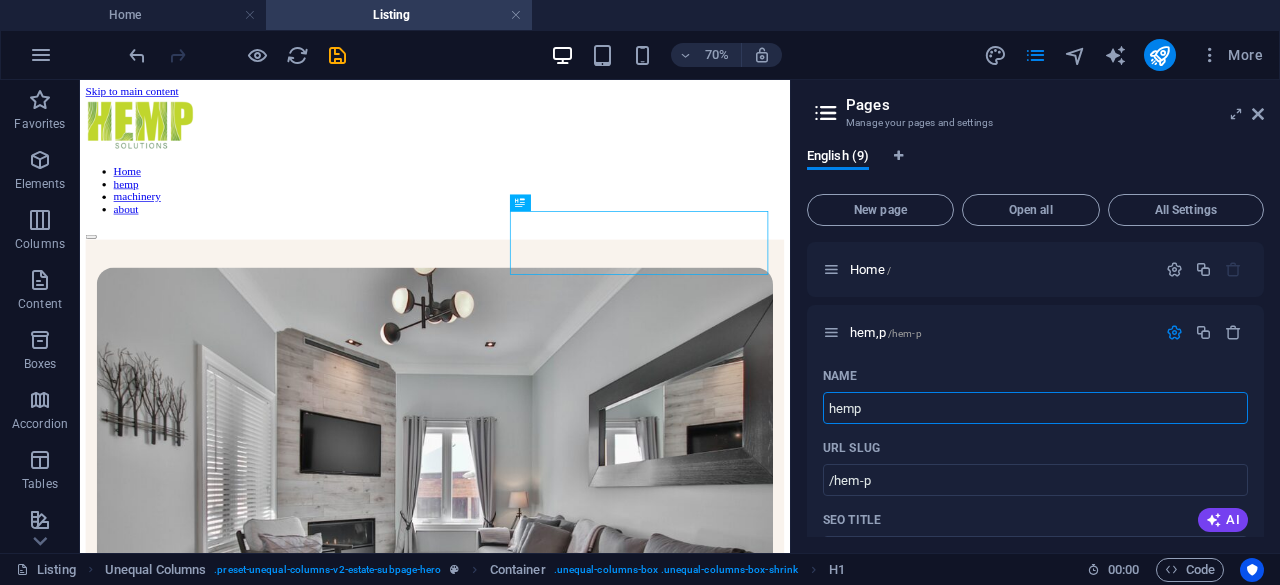 type on "/hem-p" 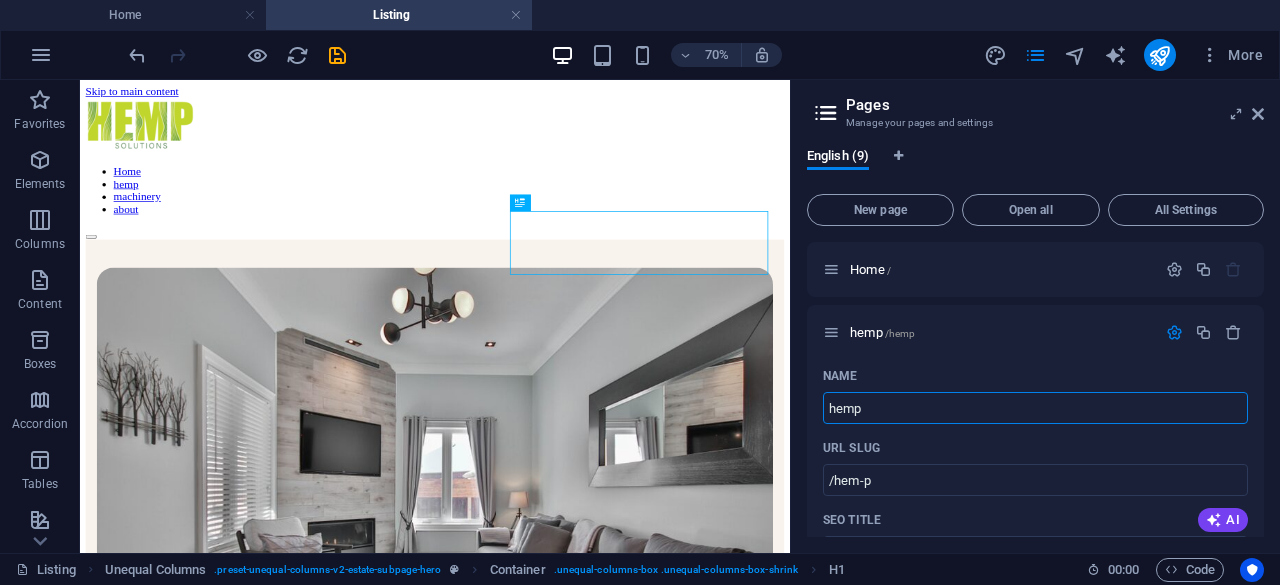 type on "hemp" 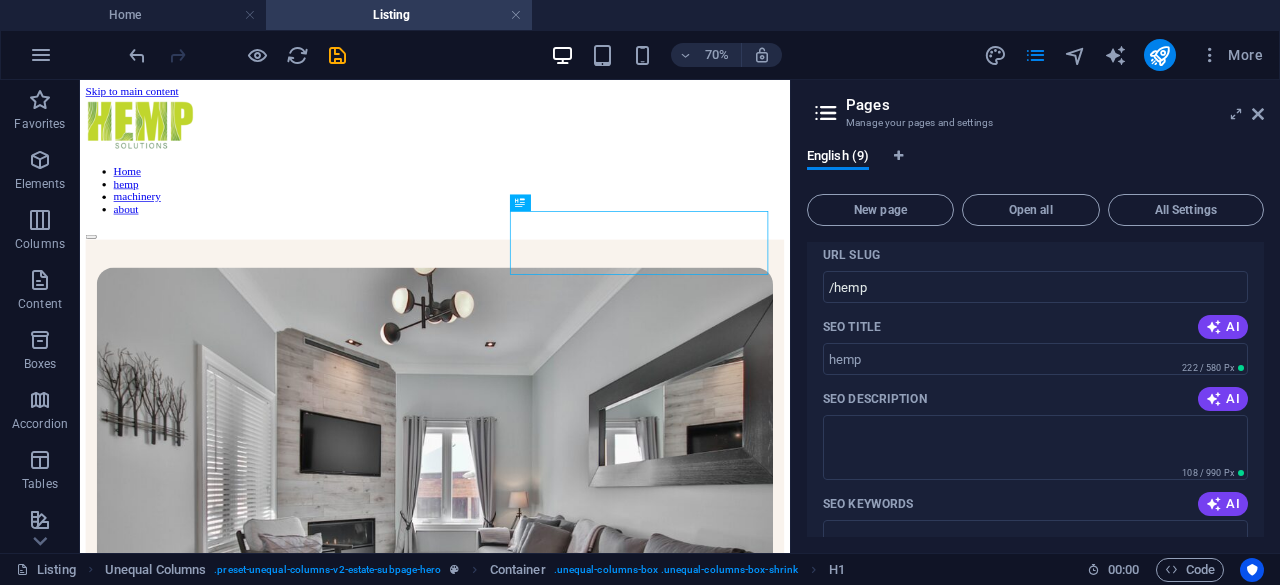scroll, scrollTop: 194, scrollLeft: 0, axis: vertical 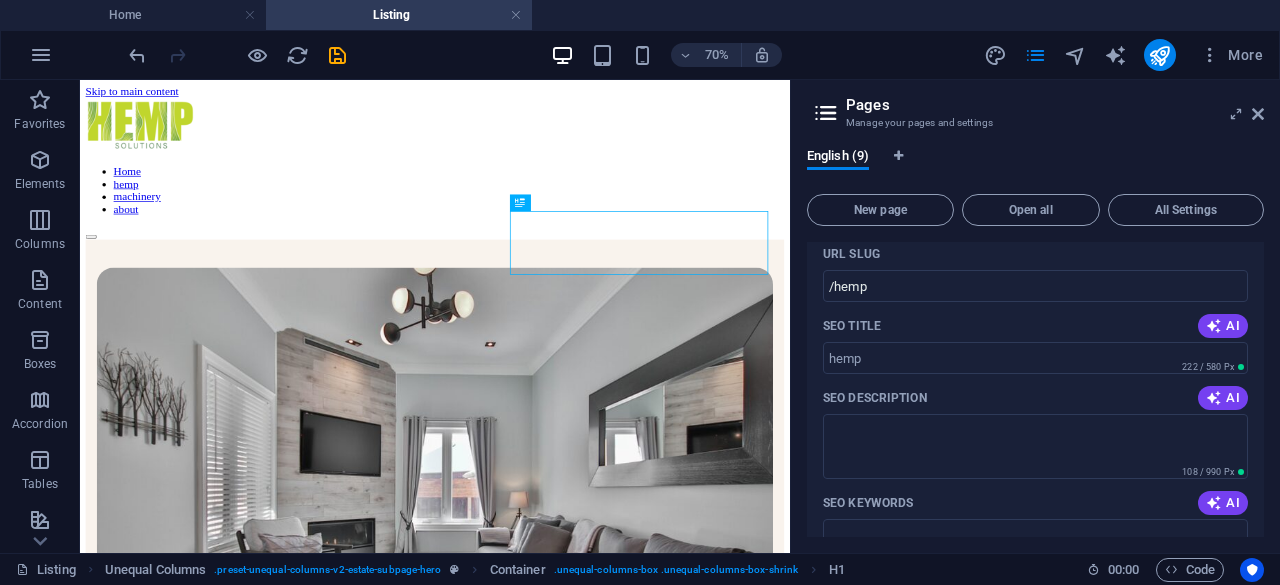 type on "hemp" 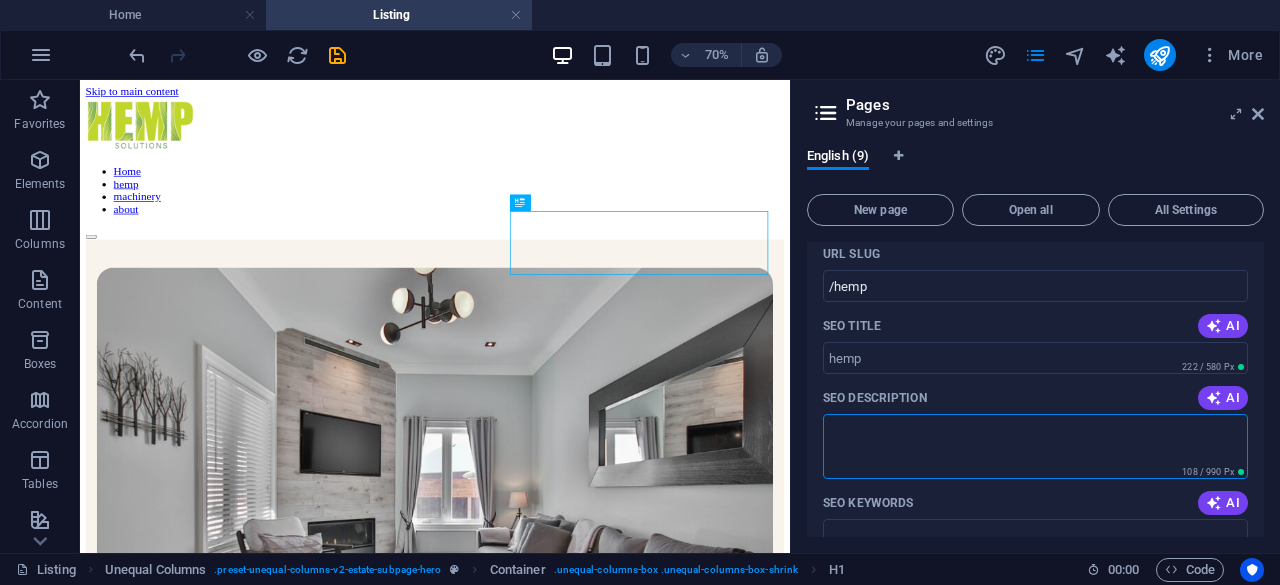 click on "SEO Description" at bounding box center (1035, 446) 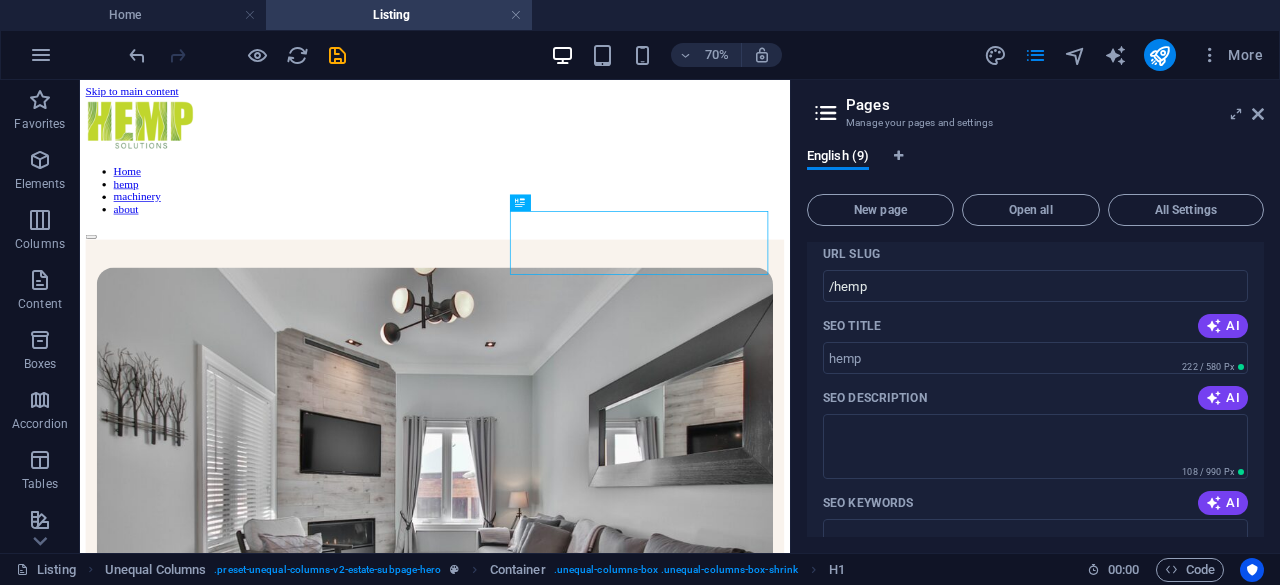 click at bounding box center [1214, 398] 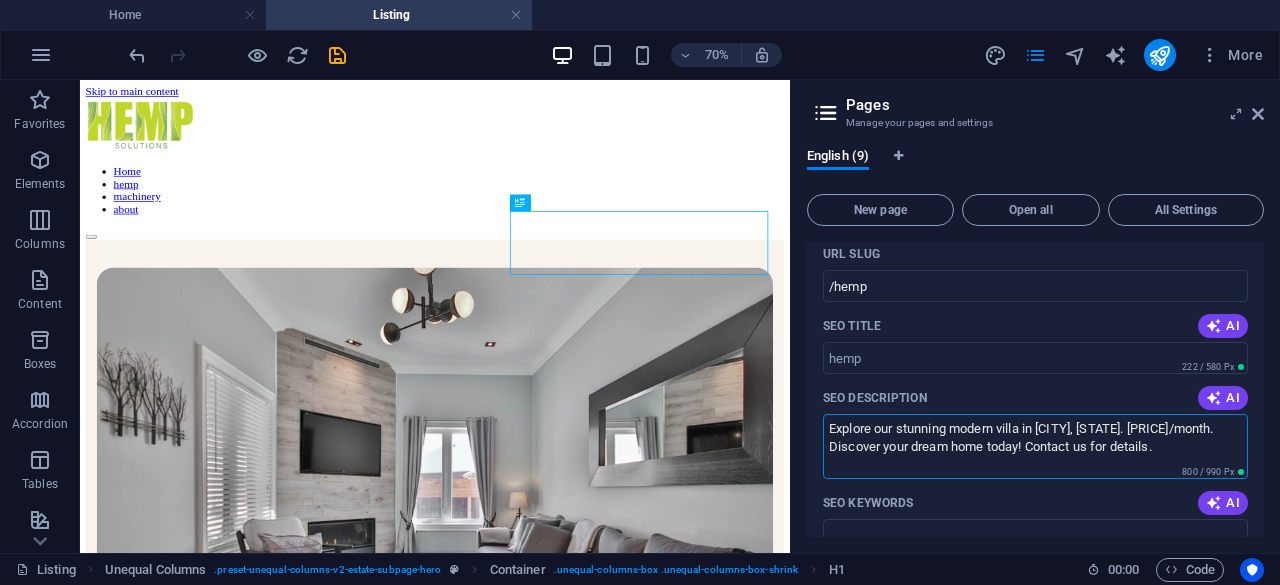 drag, startPoint x: 1009, startPoint y: 469, endPoint x: 793, endPoint y: 382, distance: 232.86263 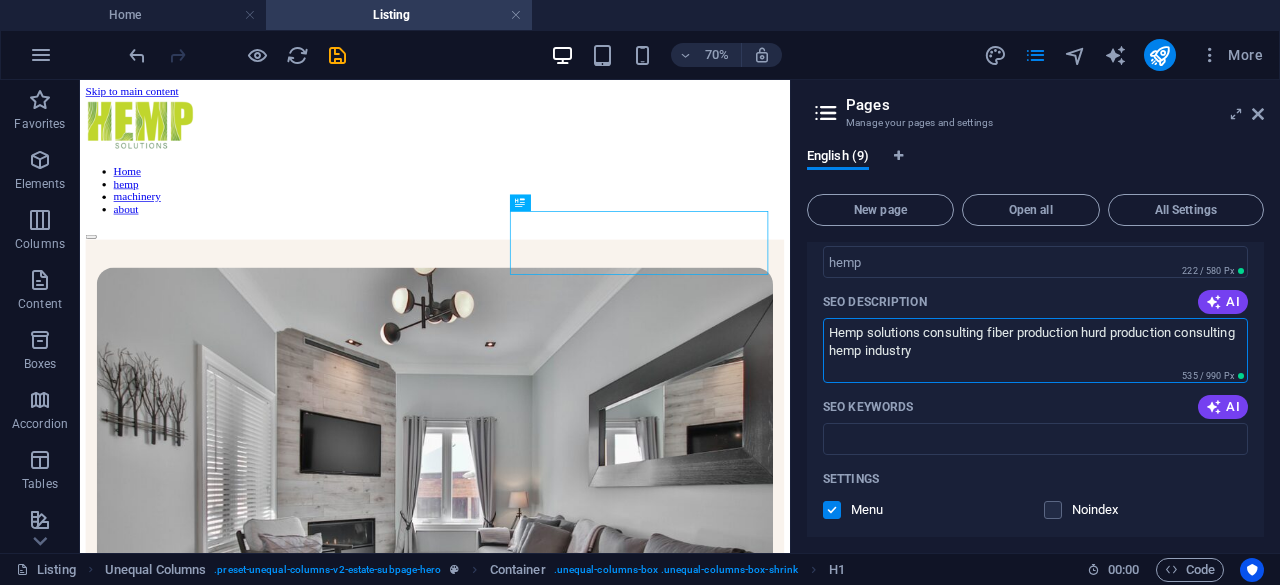 scroll, scrollTop: 388, scrollLeft: 0, axis: vertical 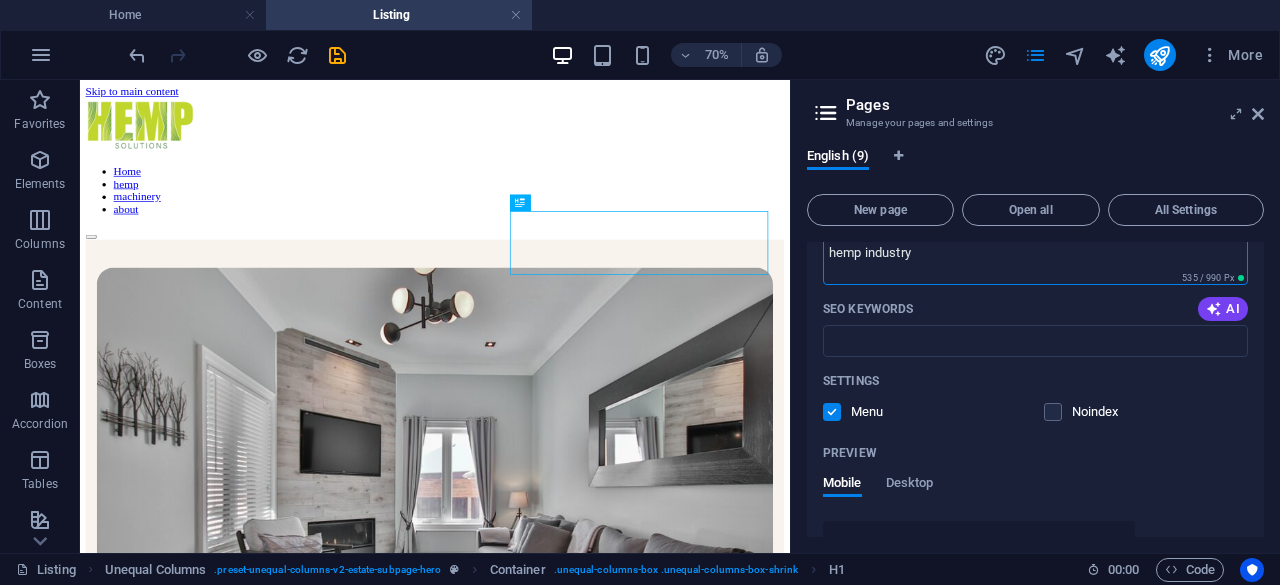 type on "Hemp solutions consulting fiber production hurd production consulting hemp industry" 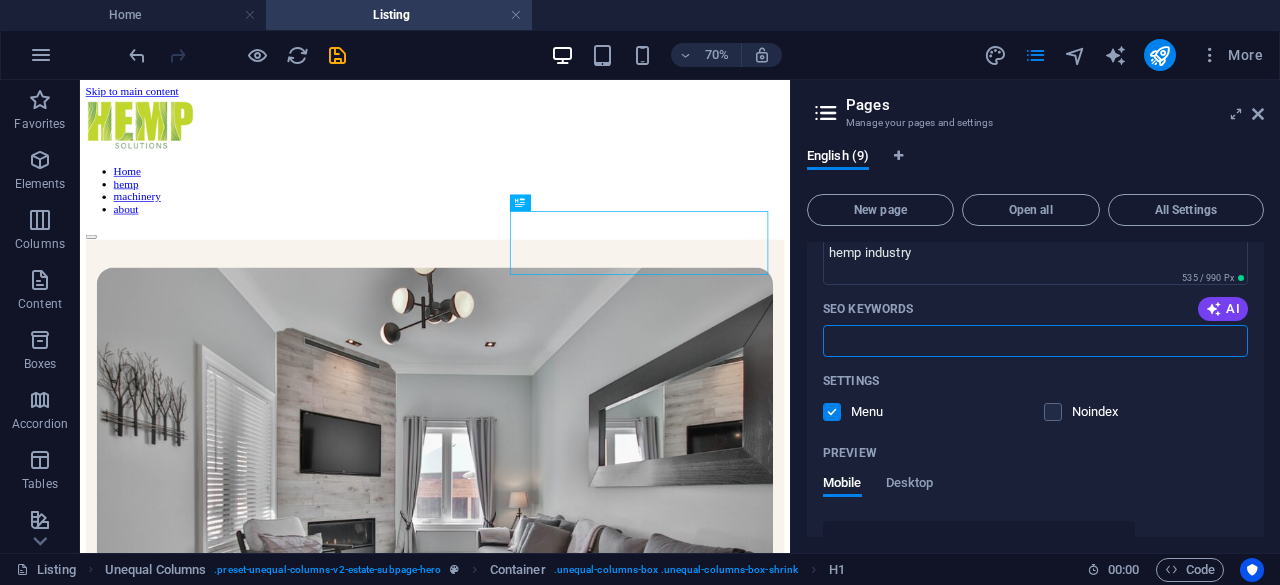 click on "SEO Keywords" at bounding box center (1035, 341) 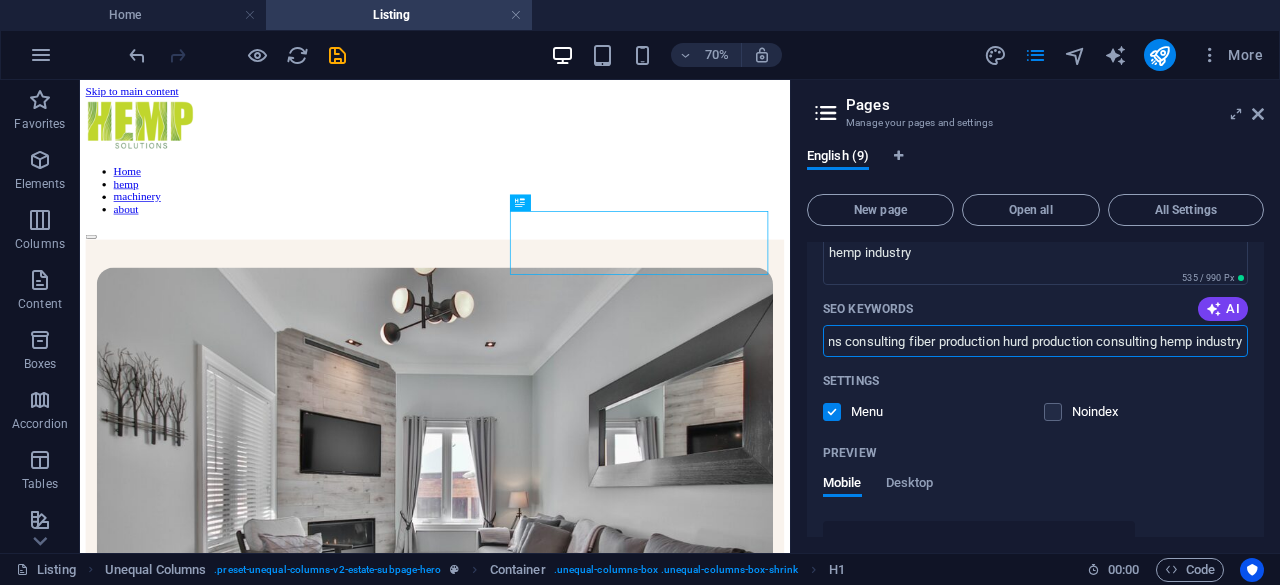 scroll, scrollTop: 0, scrollLeft: 0, axis: both 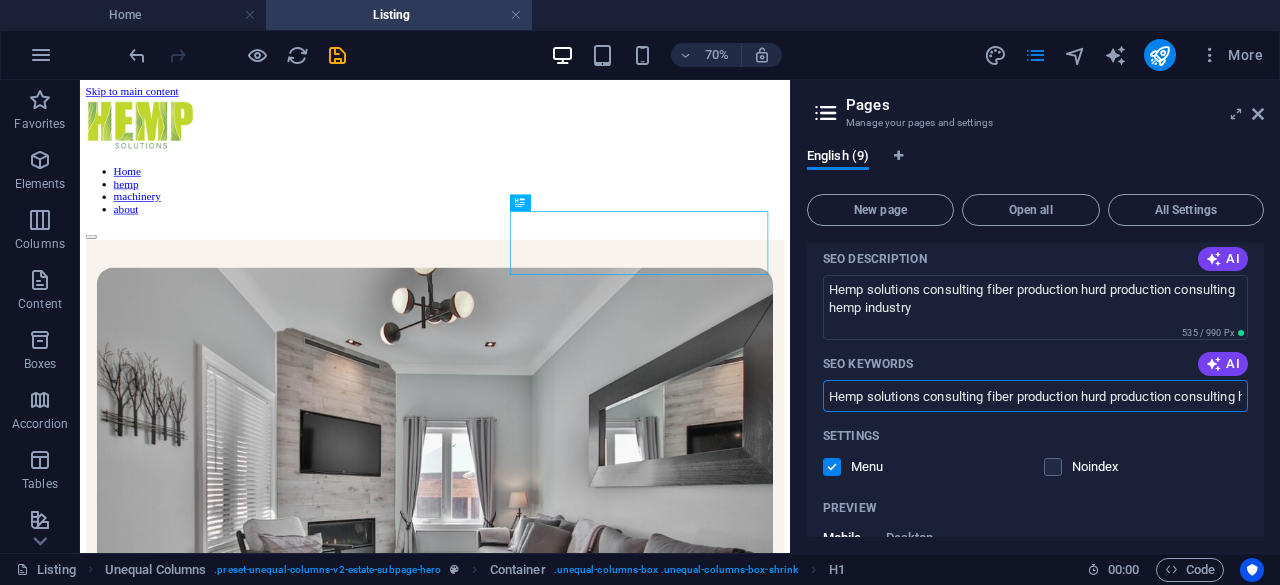 type on "Hemp solutions consulting fiber production hurd production consulting hemp industry" 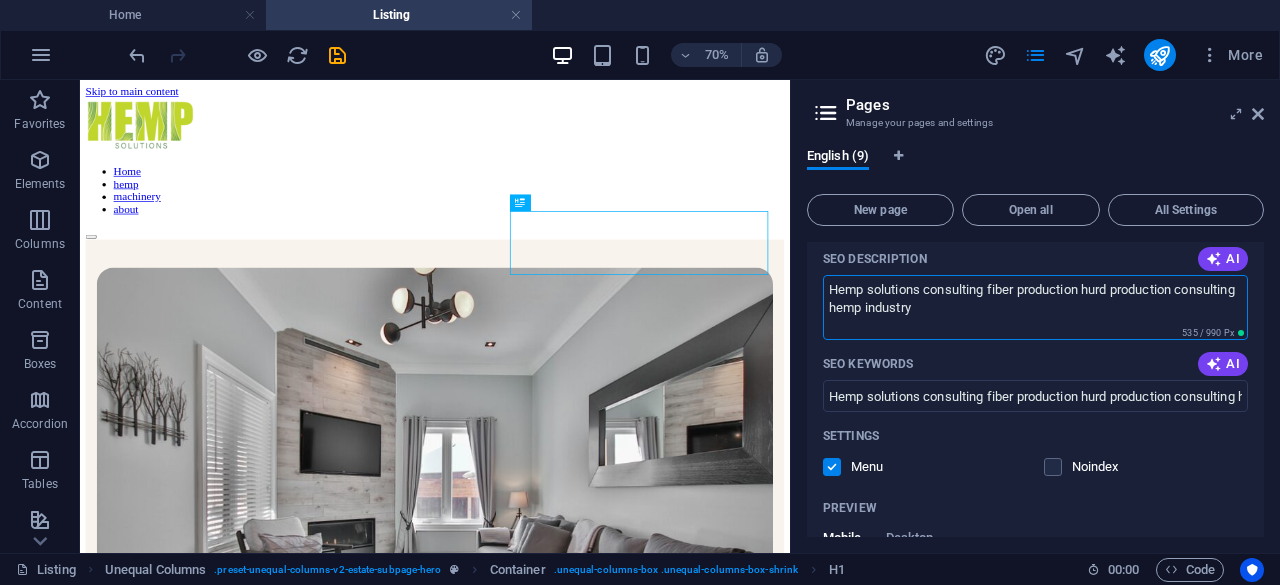 drag, startPoint x: 1059, startPoint y: 314, endPoint x: 811, endPoint y: 273, distance: 251.36627 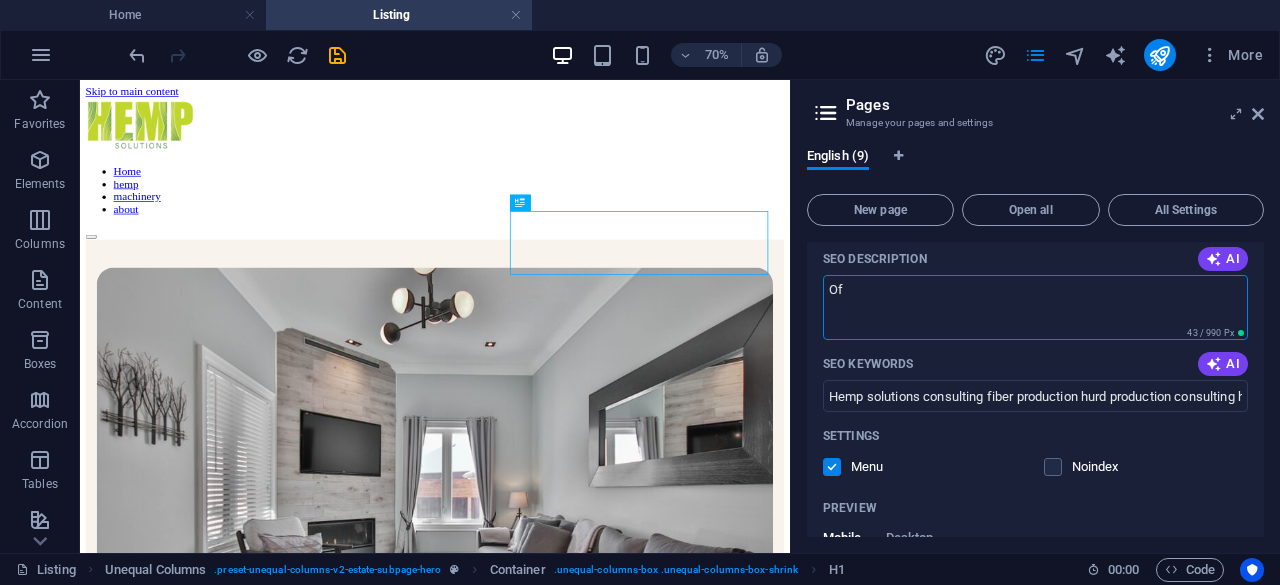 type on "O" 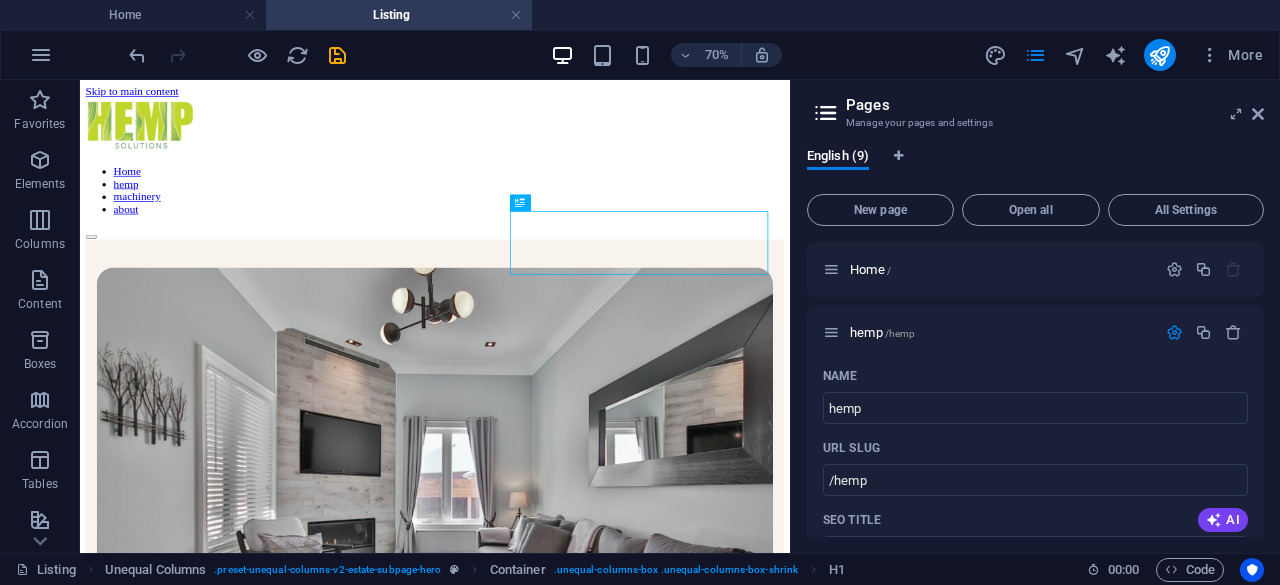 scroll, scrollTop: 62, scrollLeft: 0, axis: vertical 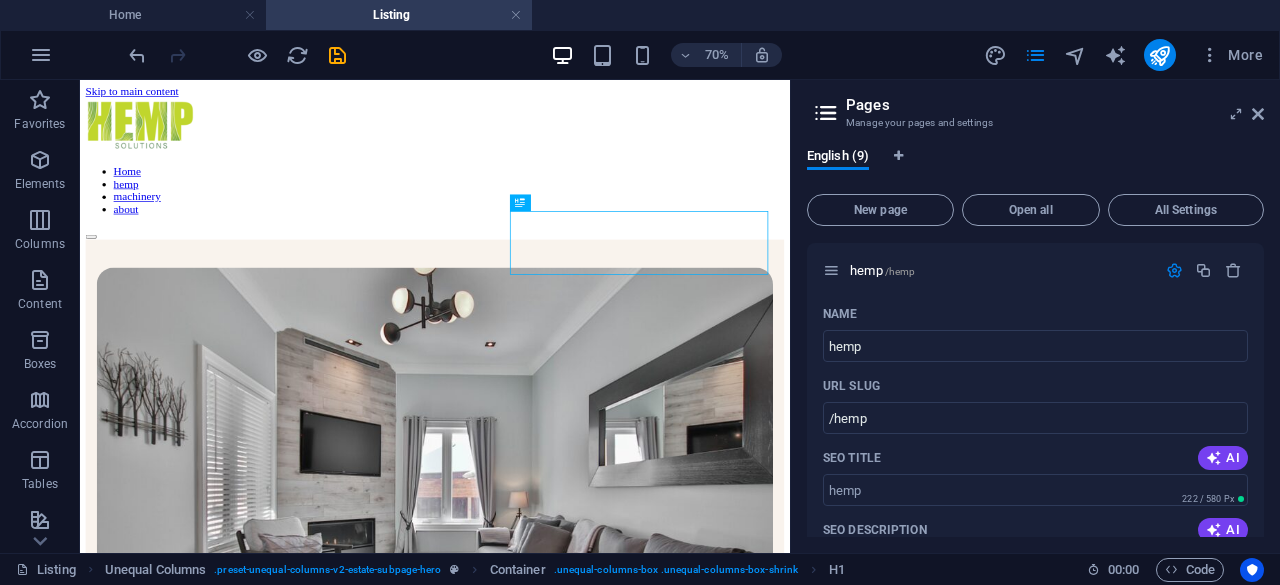 type on "Explore consulting and turnkey options in hemp processing industry." 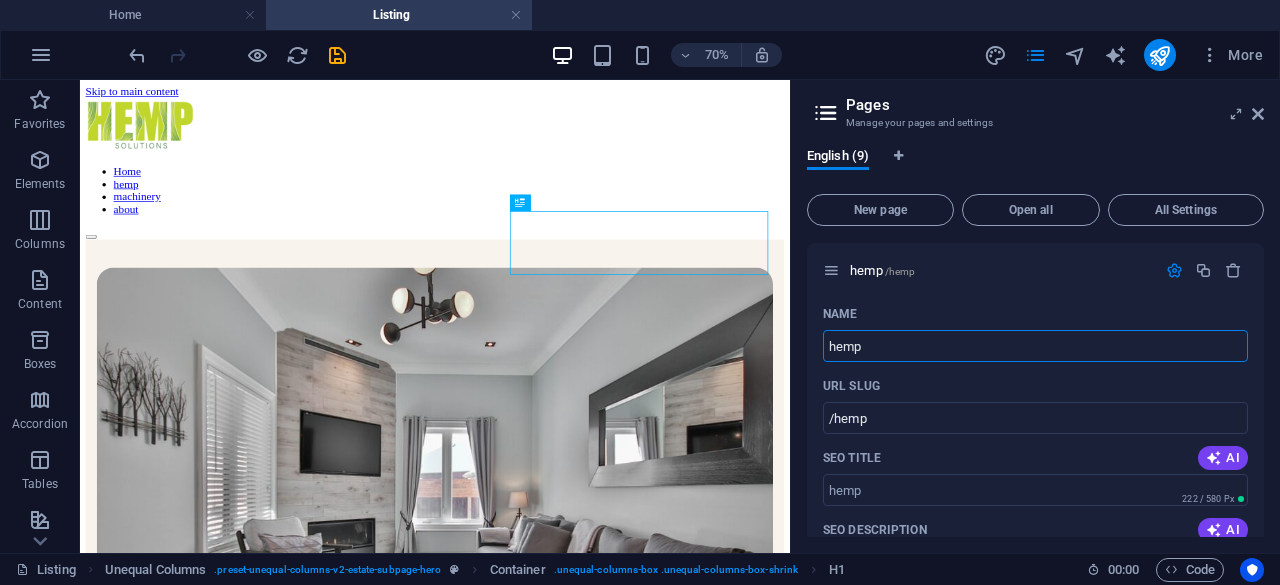 click on "hemp" at bounding box center (1035, 346) 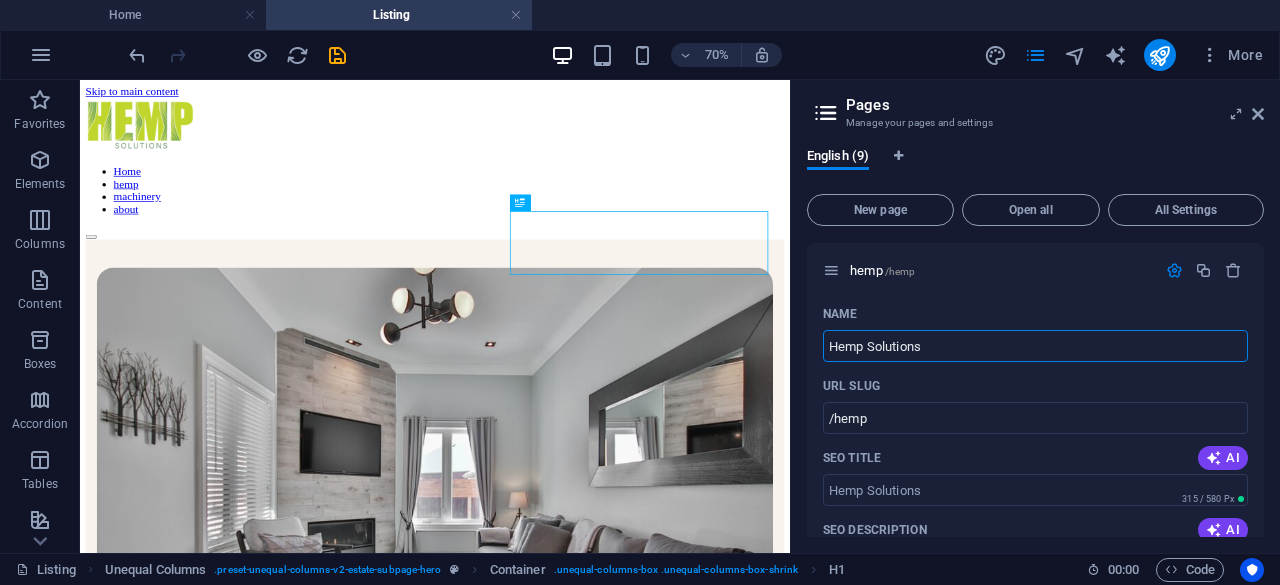 type on "Hemp Solutions" 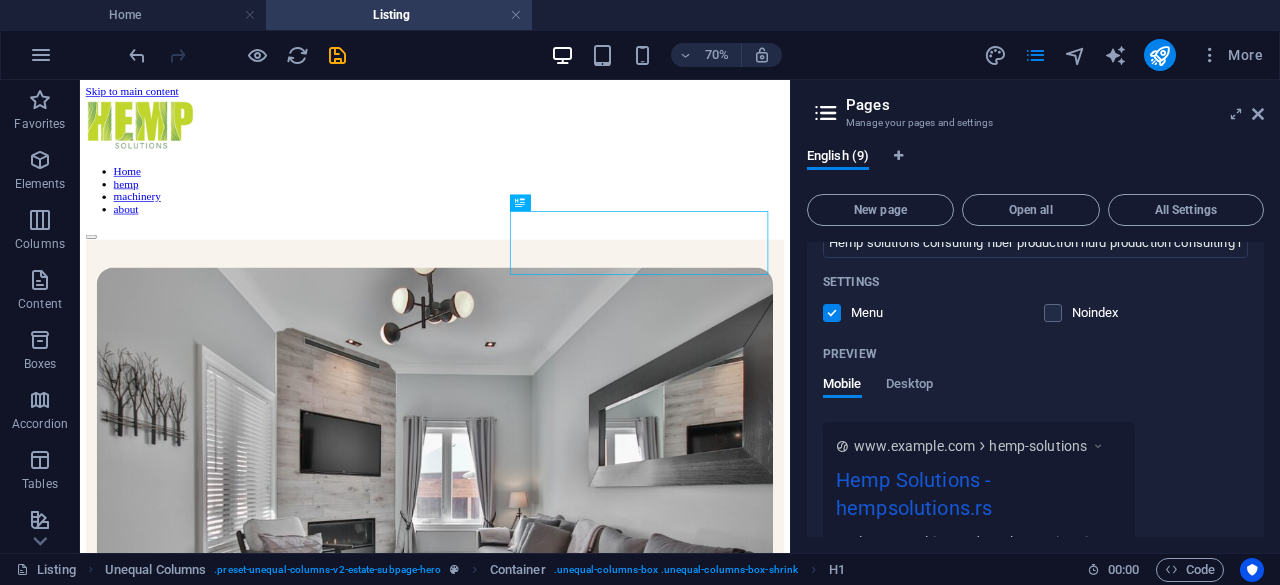 scroll, scrollTop: 187, scrollLeft: 0, axis: vertical 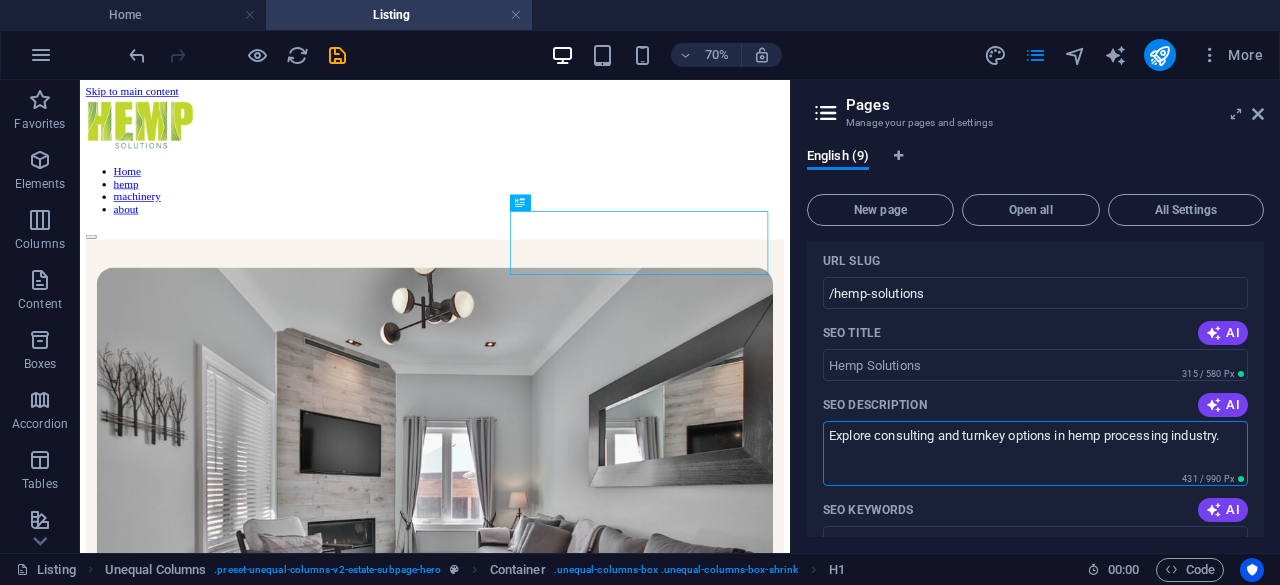 click on "Explore consulting and turnkey options in hemp processing industry." at bounding box center (1035, 453) 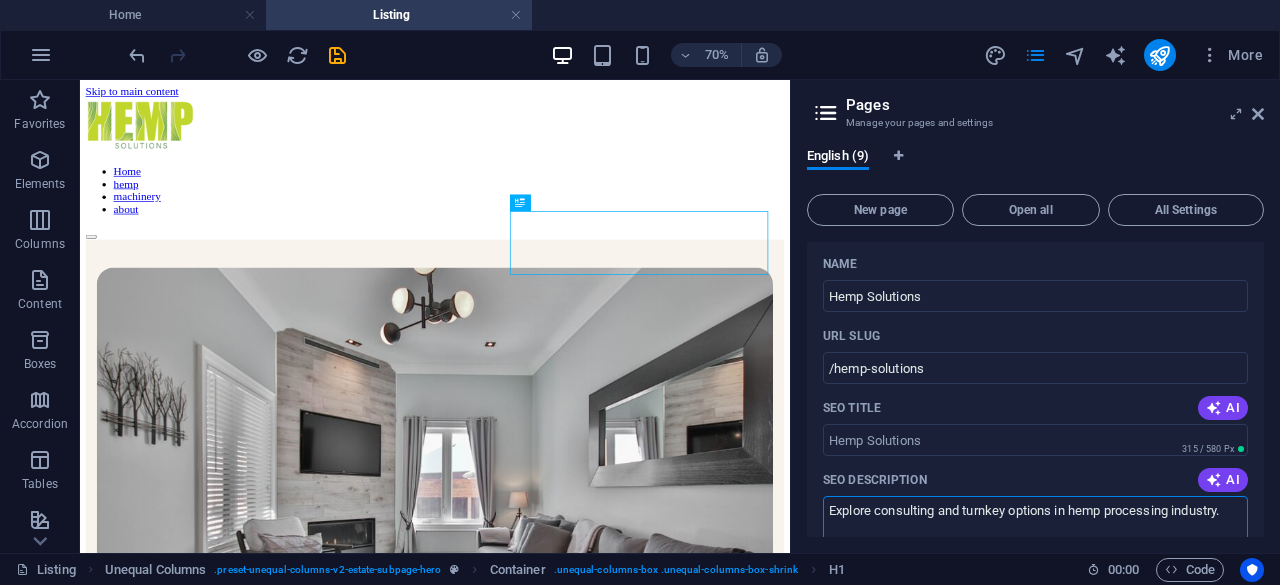 scroll, scrollTop: 0, scrollLeft: 0, axis: both 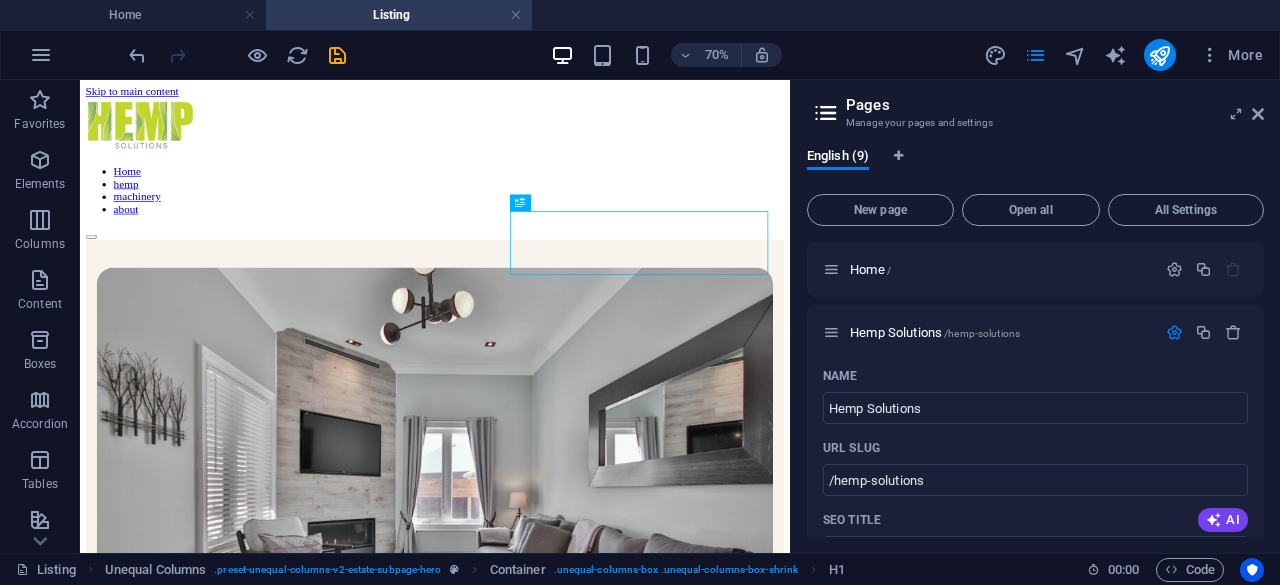 click on "Hemp Solutions" at bounding box center (1035, 408) 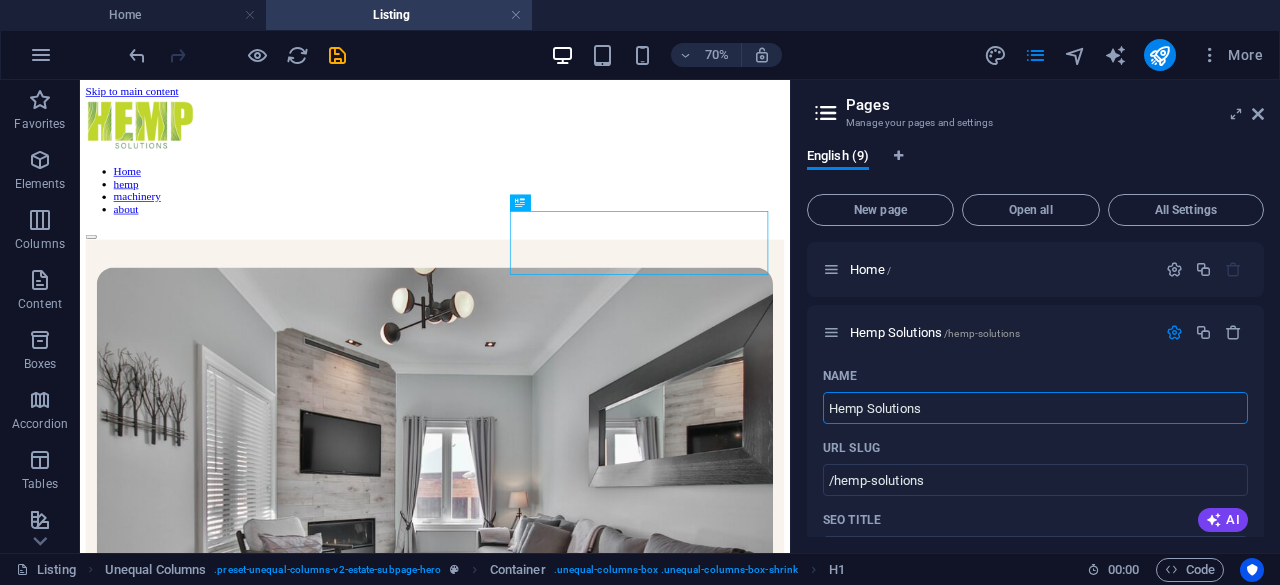click on "Hemp Solutions" at bounding box center [1035, 408] 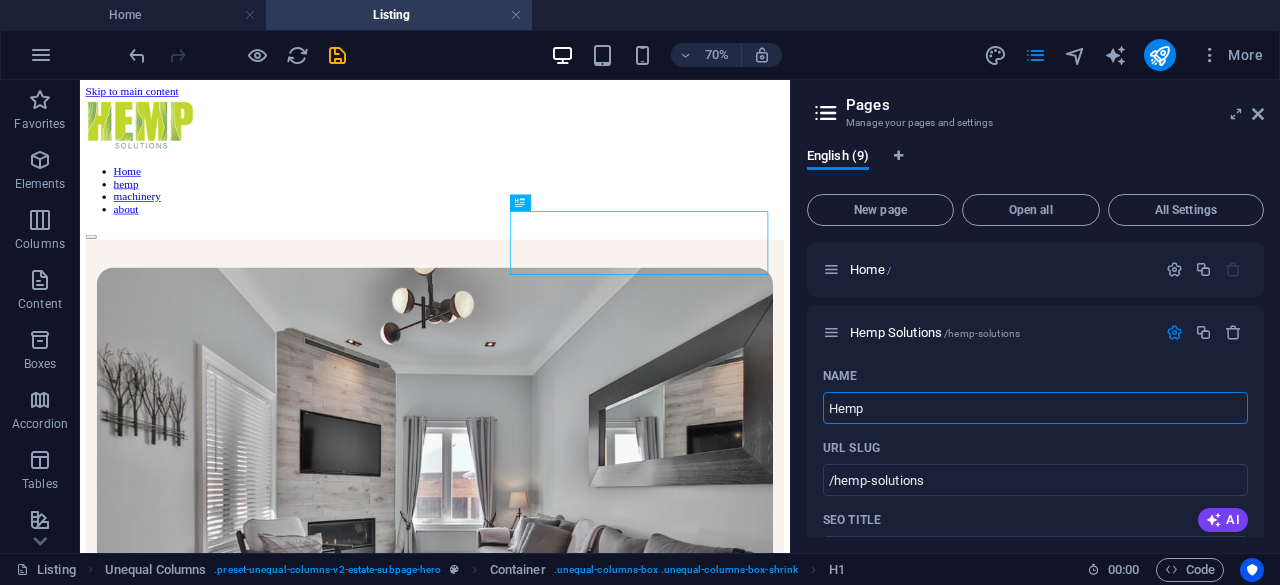 type on "Hemp" 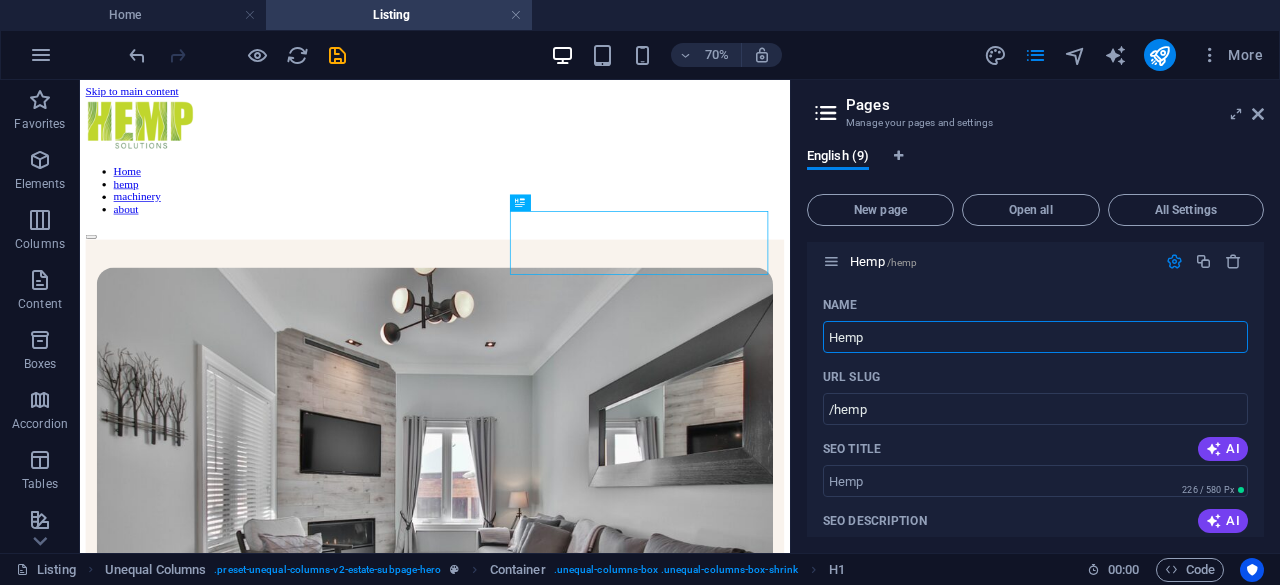 scroll, scrollTop: 68, scrollLeft: 0, axis: vertical 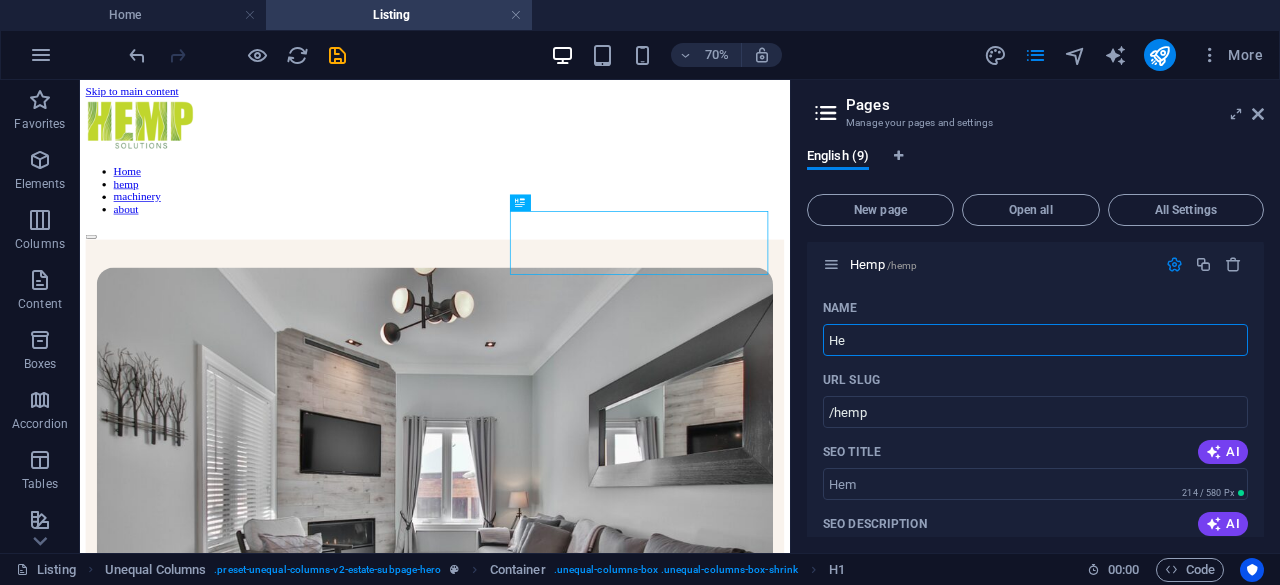 type on "H" 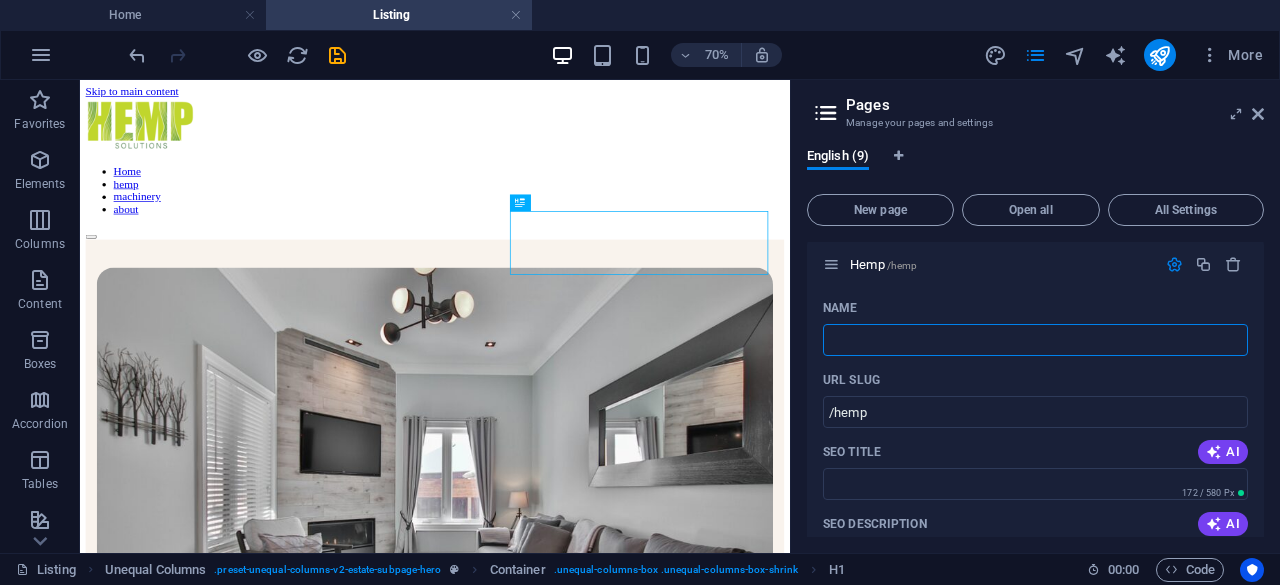 type 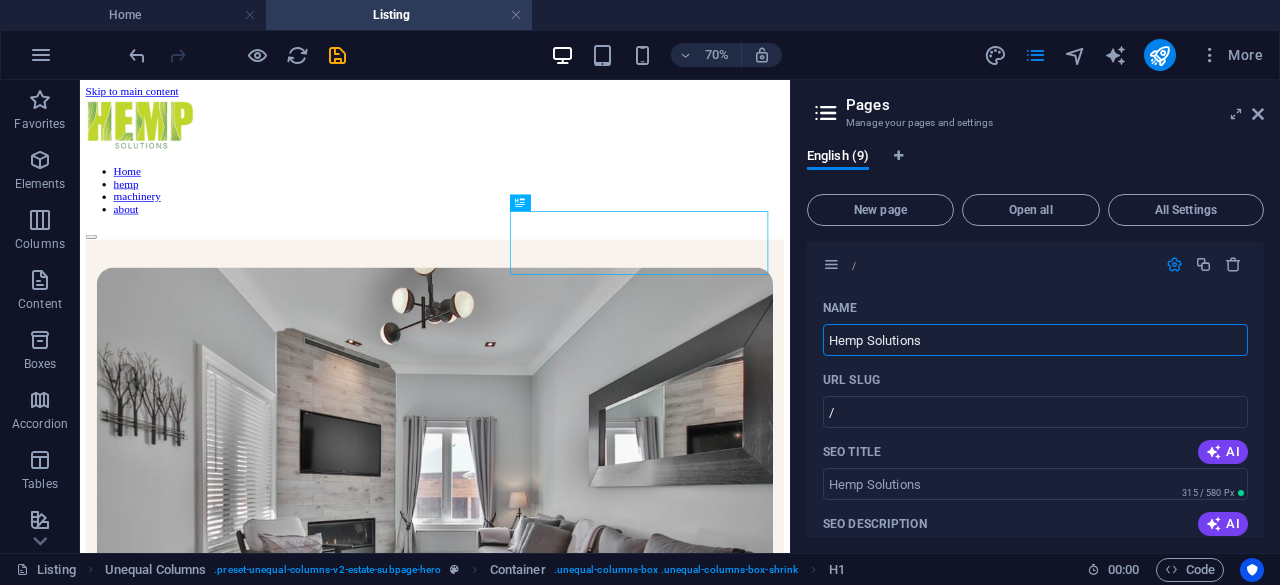 type on "Hemp Solutions" 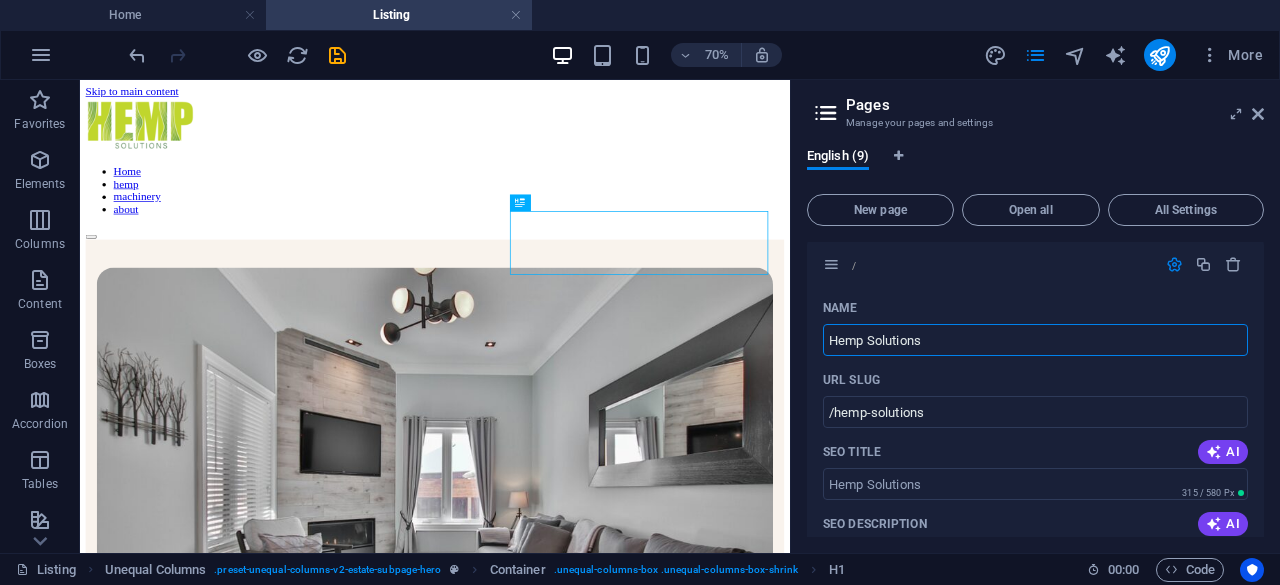 type on "Hemp Solutions" 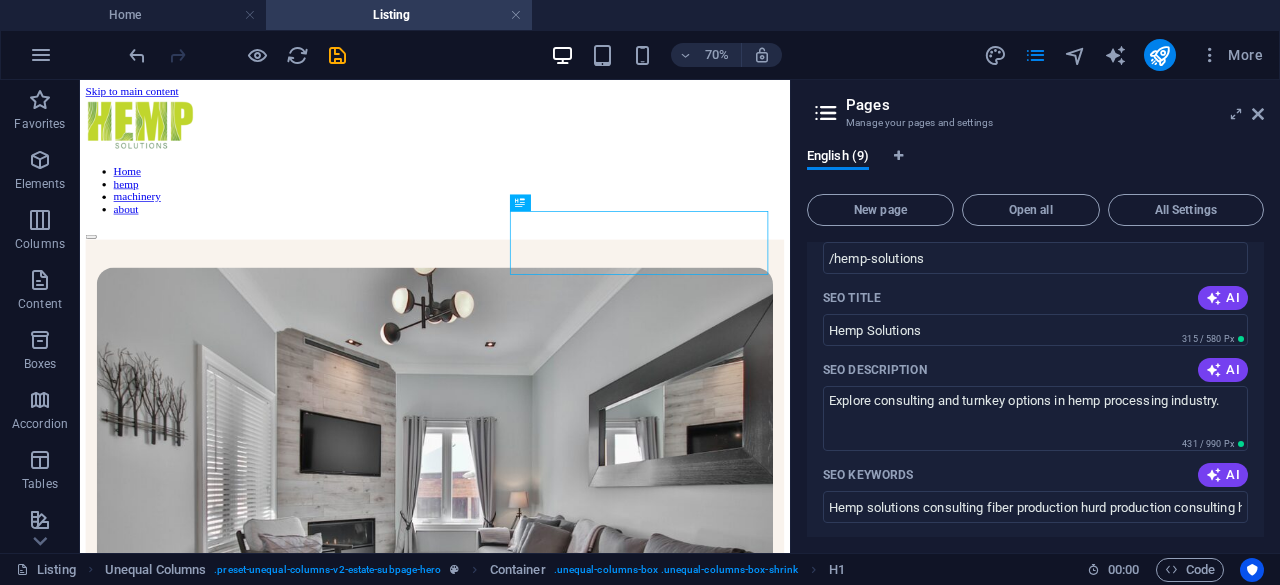 scroll, scrollTop: 225, scrollLeft: 0, axis: vertical 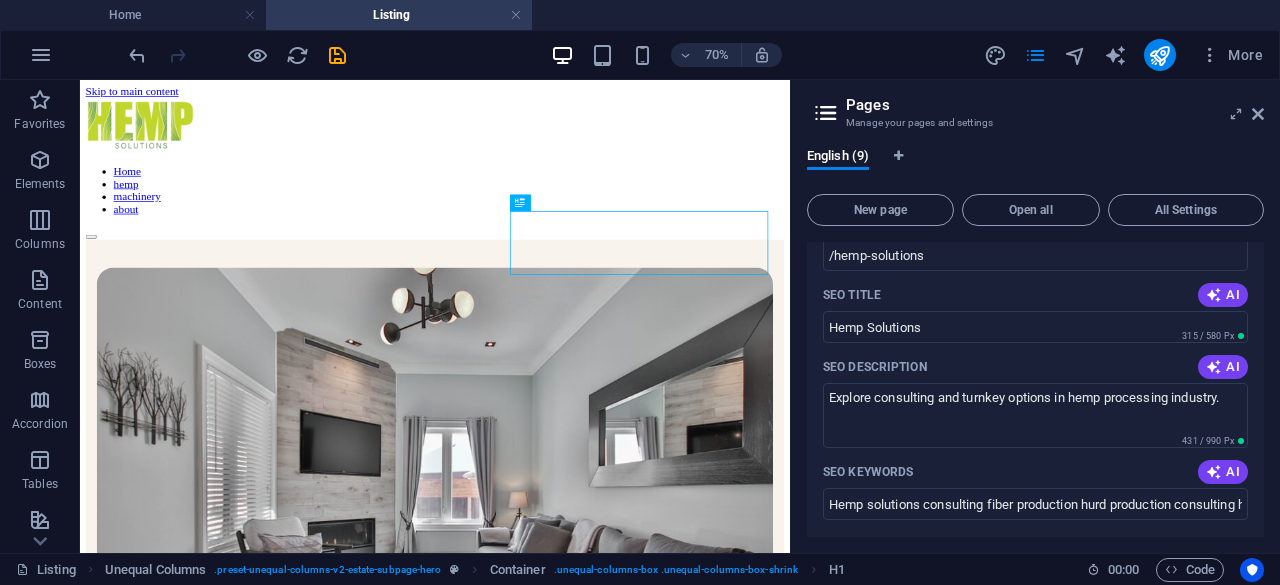 click on "Name Hemp Solutions ​ URL SLUG /hemp-solutions ​ SEO Title AI Hemp Solutions ​ 315 / 580 Px SEO Description AI Explore consulting and turnkey options in hemp processing industry. ​ 431 / 990 Px SEO Keywords AI Hemp solutions consulting fiber production hurd production consulting hemp industry ​ Settings Menu Noindex Preview Mobile Desktop www.example.com hemp-solutions Hemp Solutions - hempsolutions.rs Explore consulting and turnkey options in hemp processing industry. Meta tags ​ Preview Image (Open Graph) Drag files here, click to choose files or select files from Files or our free stock photos & videos More Settings" at bounding box center [1035, 531] 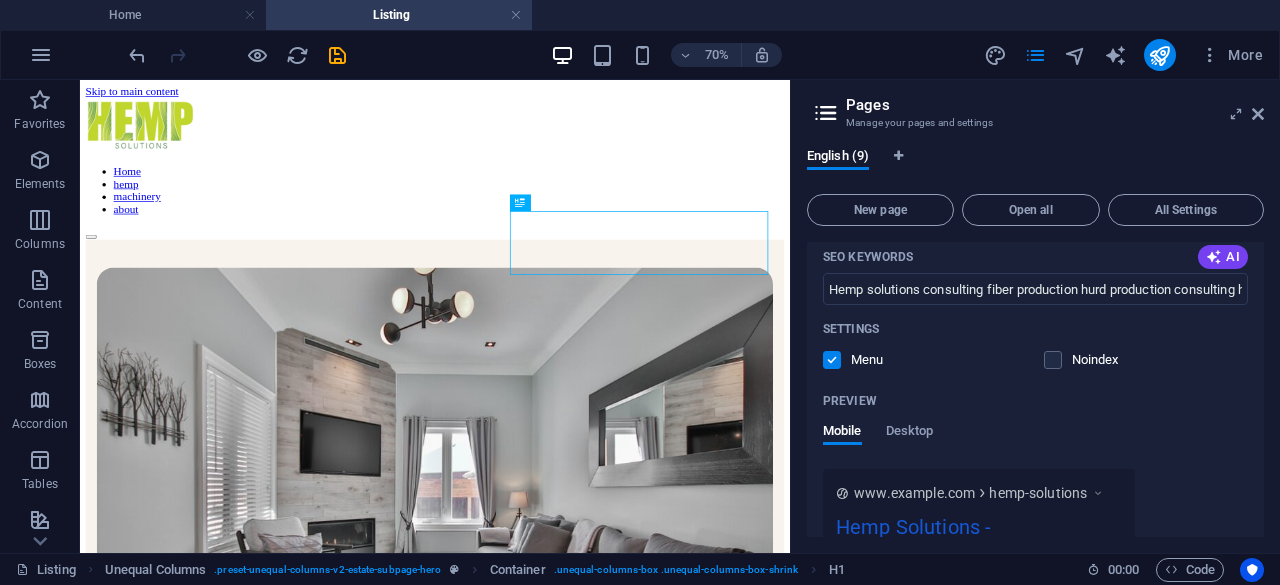 scroll, scrollTop: 447, scrollLeft: 0, axis: vertical 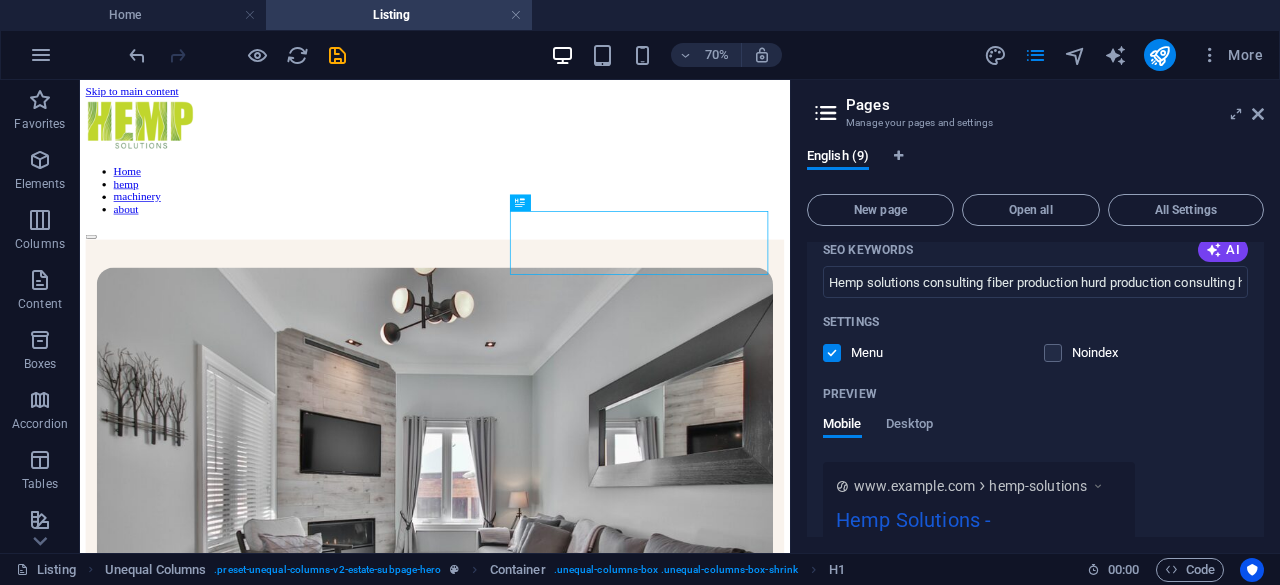 click on "Desktop" at bounding box center (910, 426) 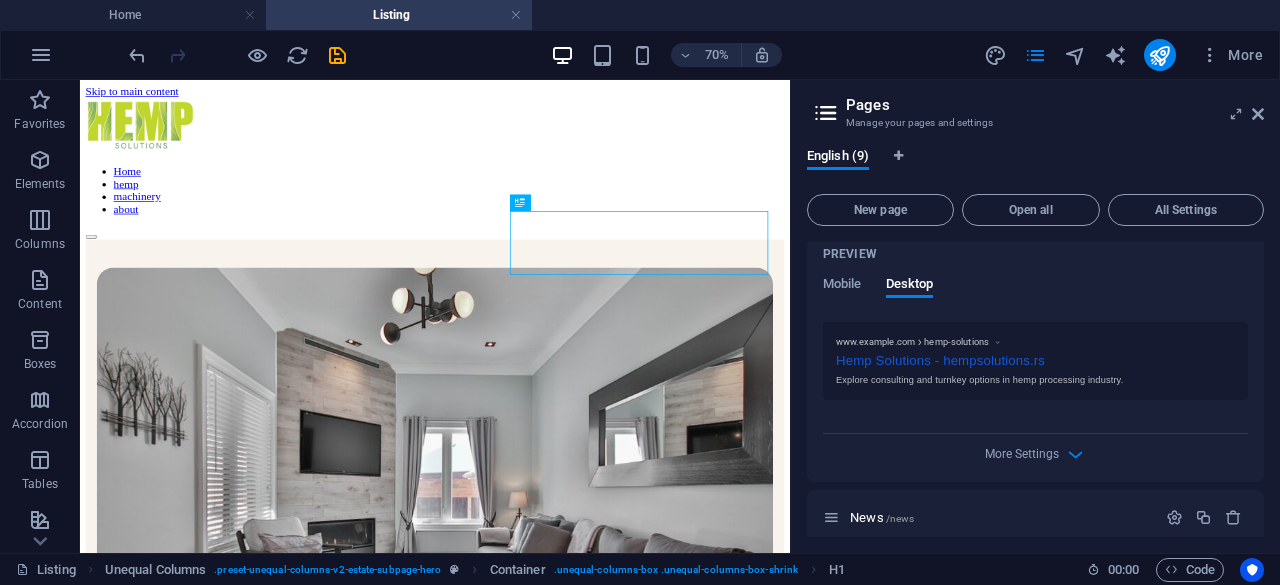 scroll, scrollTop: 691, scrollLeft: 0, axis: vertical 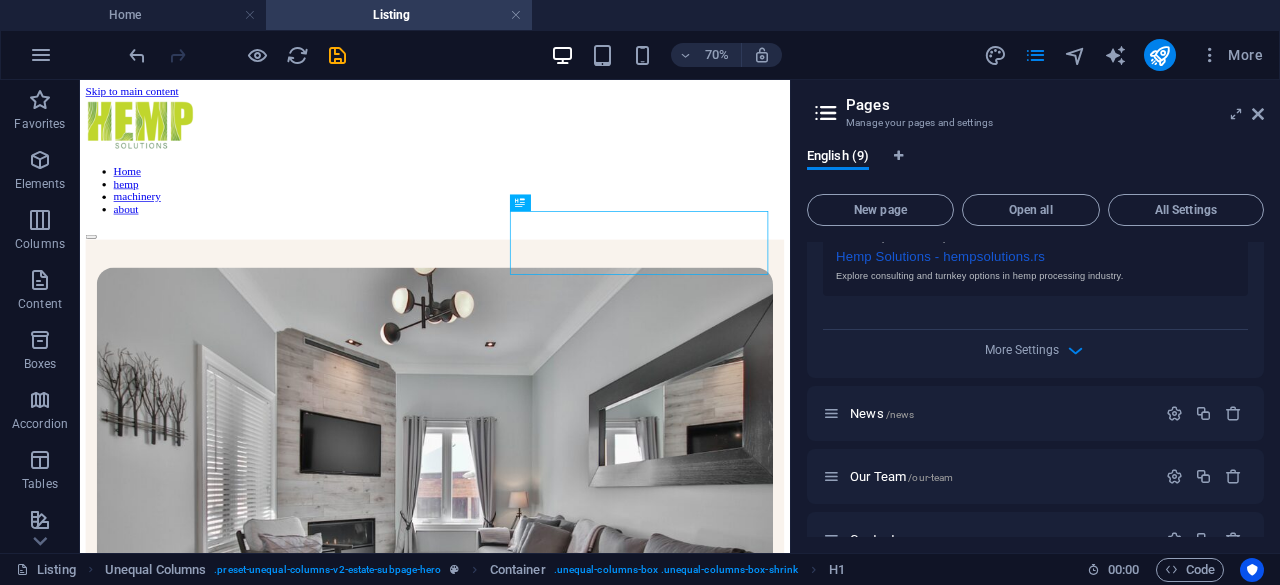 click on "News /news" at bounding box center (1000, 413) 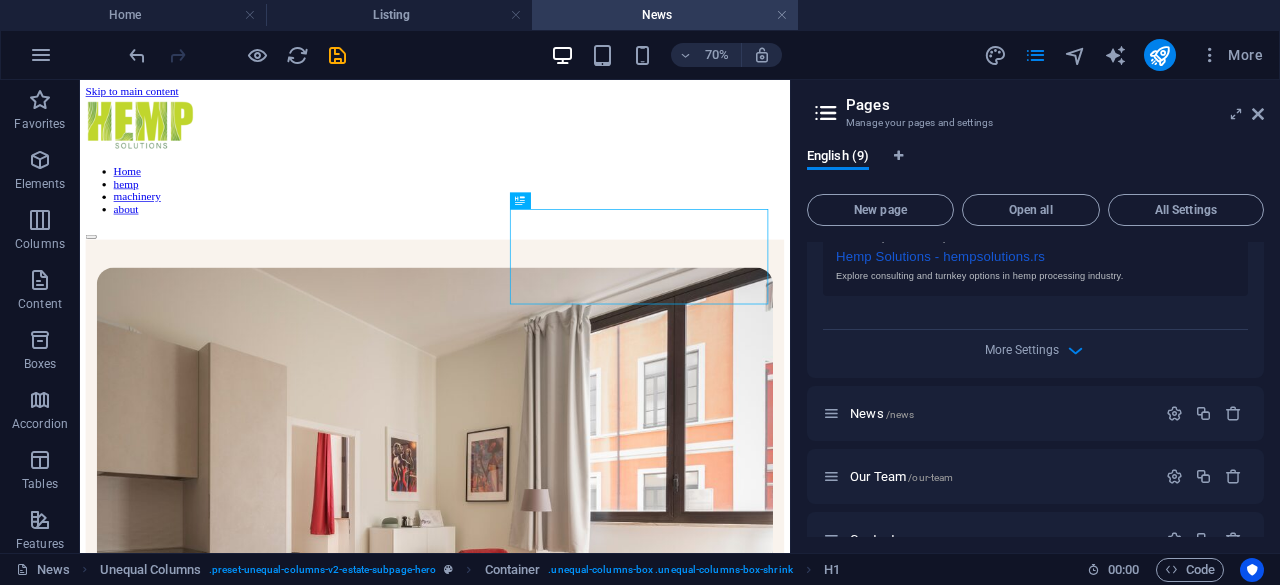 scroll, scrollTop: 0, scrollLeft: 0, axis: both 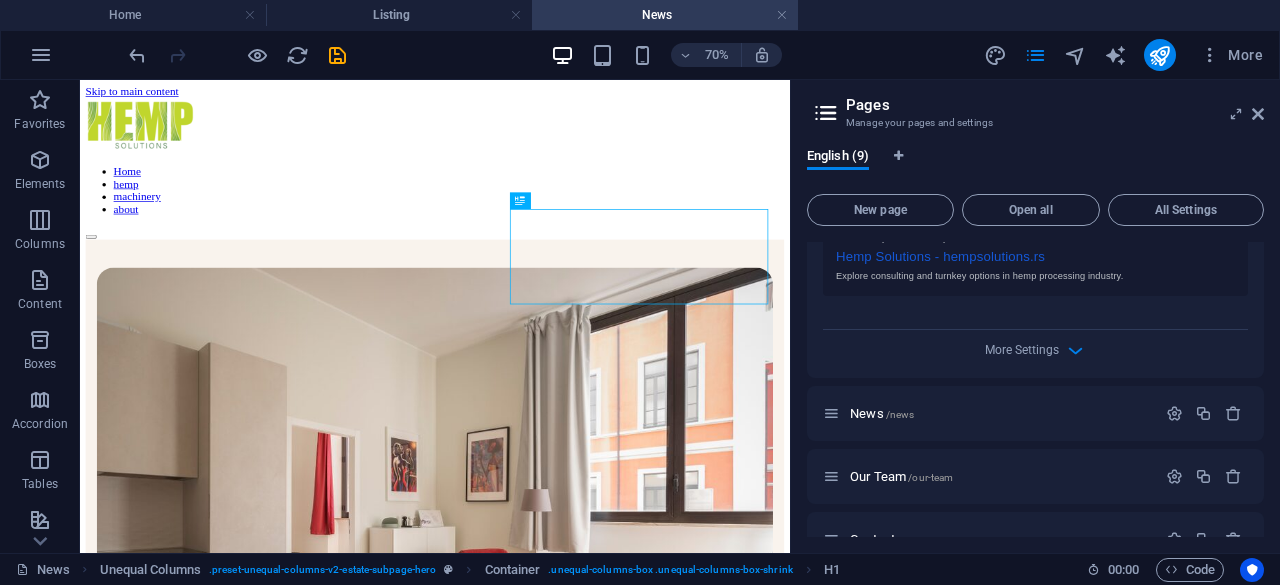 click at bounding box center (1174, 413) 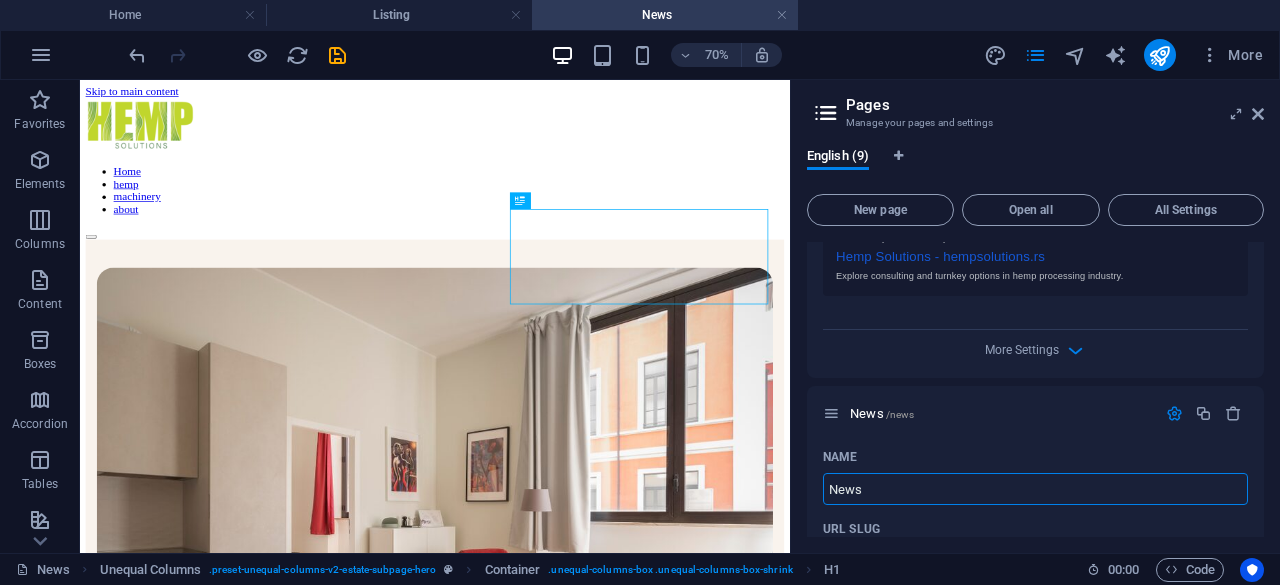 scroll, scrollTop: 747, scrollLeft: 0, axis: vertical 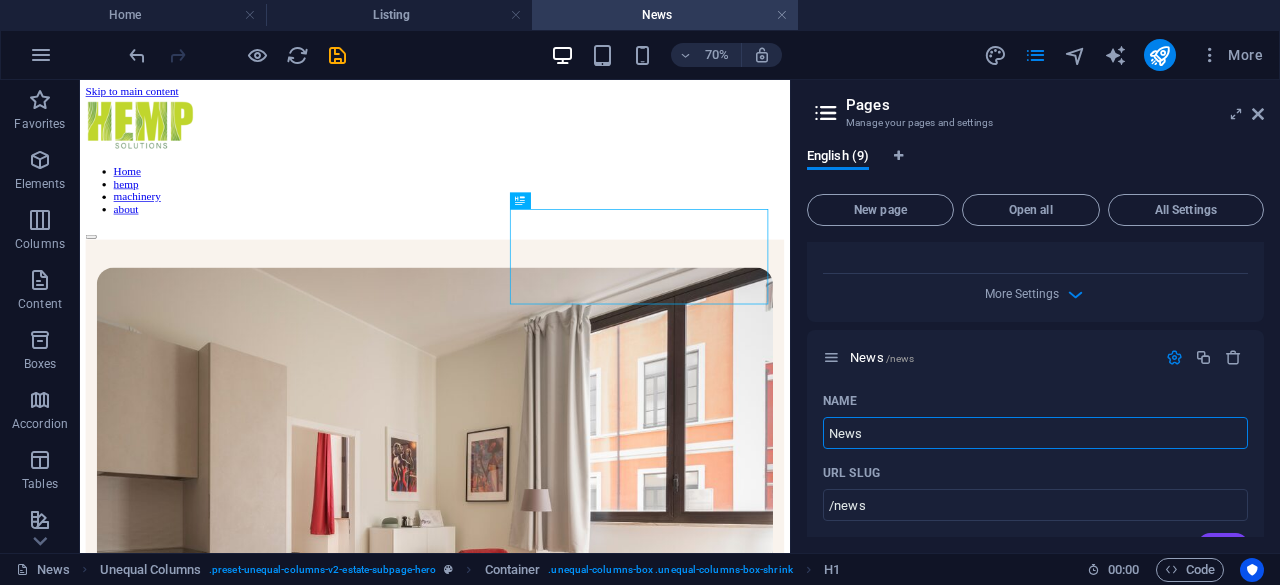 click on "News" at bounding box center (1035, 433) 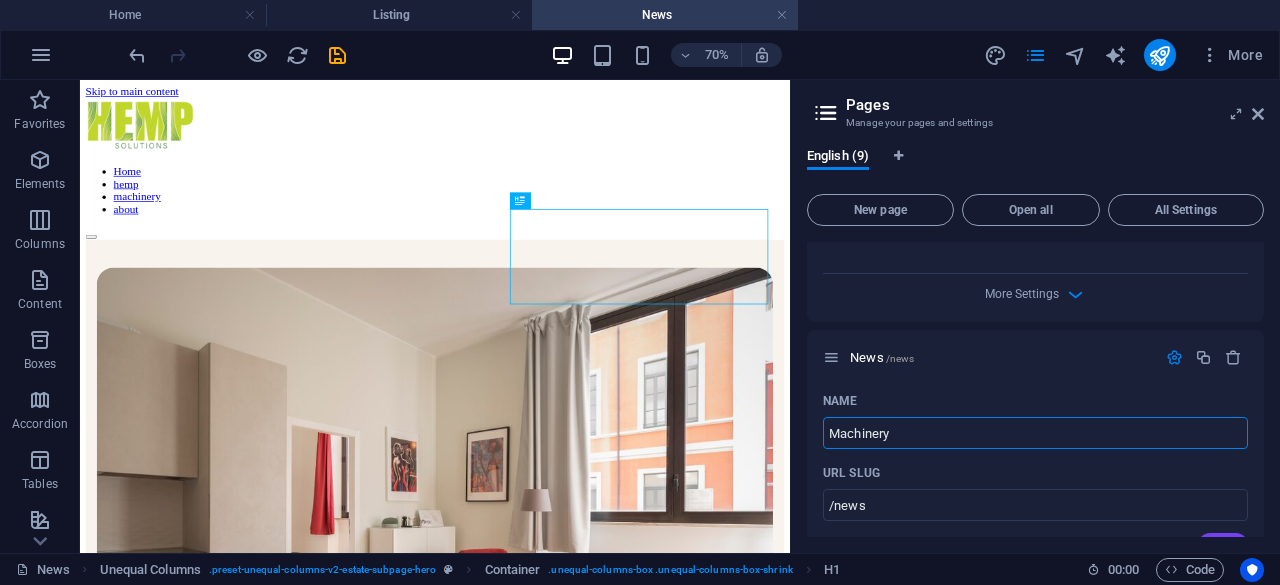type on "Machinery" 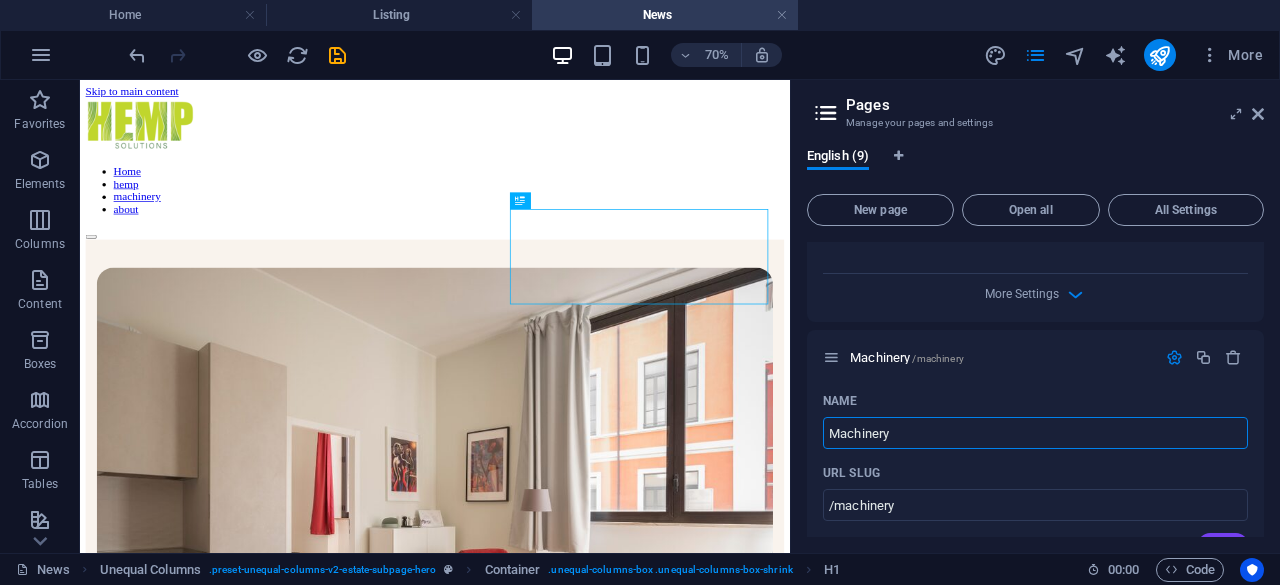 scroll, scrollTop: 933, scrollLeft: 0, axis: vertical 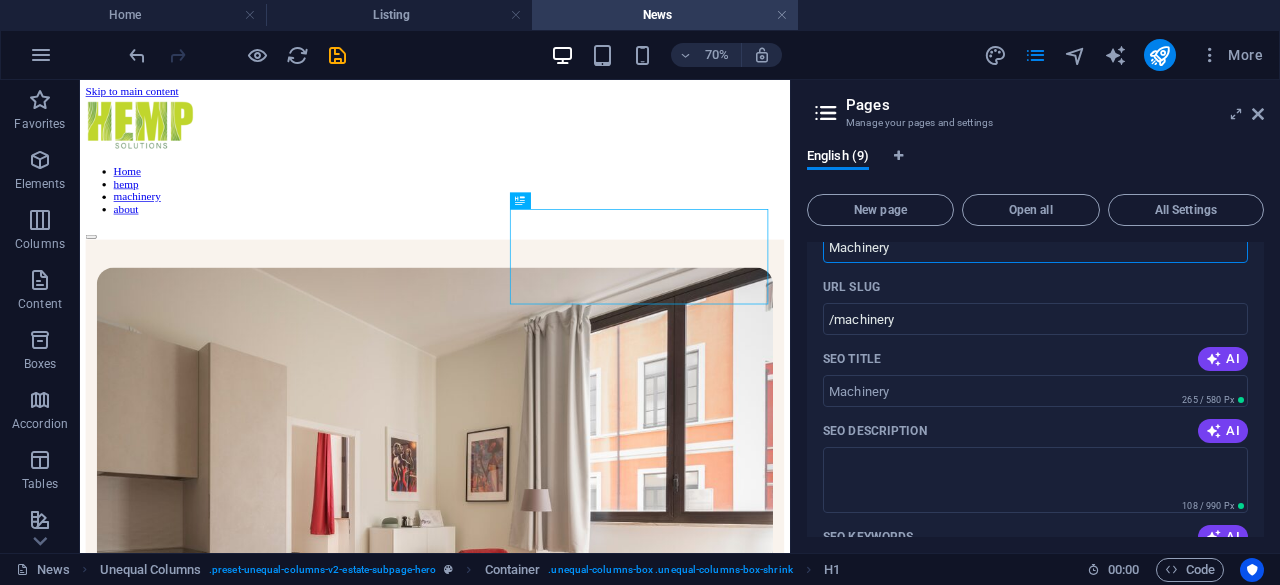 type on "Machinery" 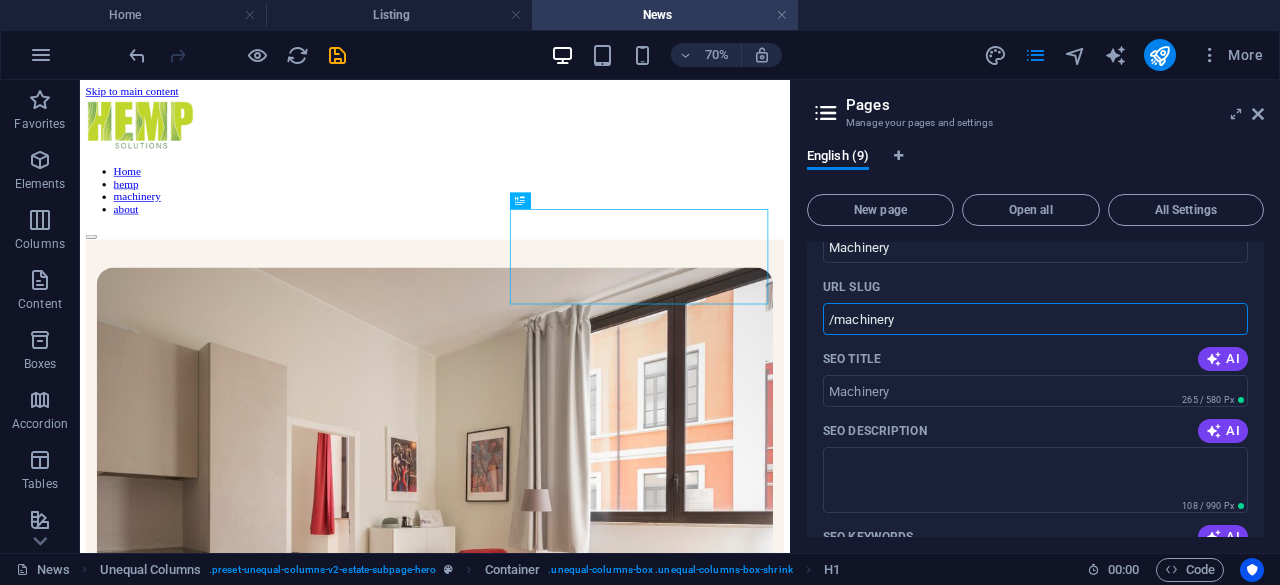 click on "/machinery" at bounding box center (1035, 319) 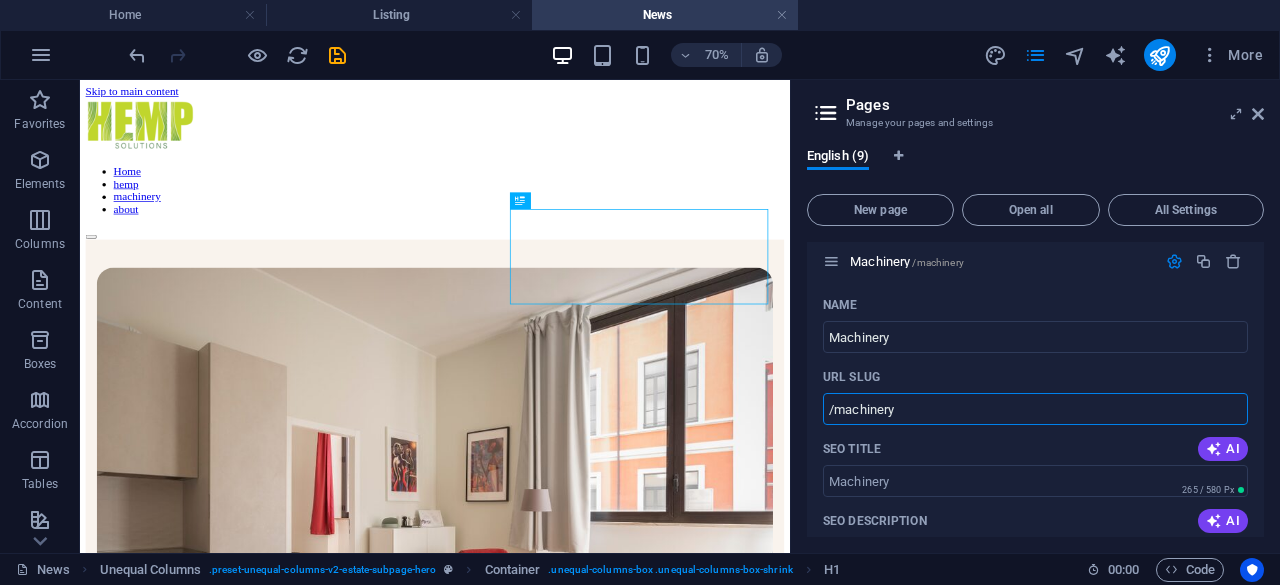 scroll, scrollTop: 961, scrollLeft: 0, axis: vertical 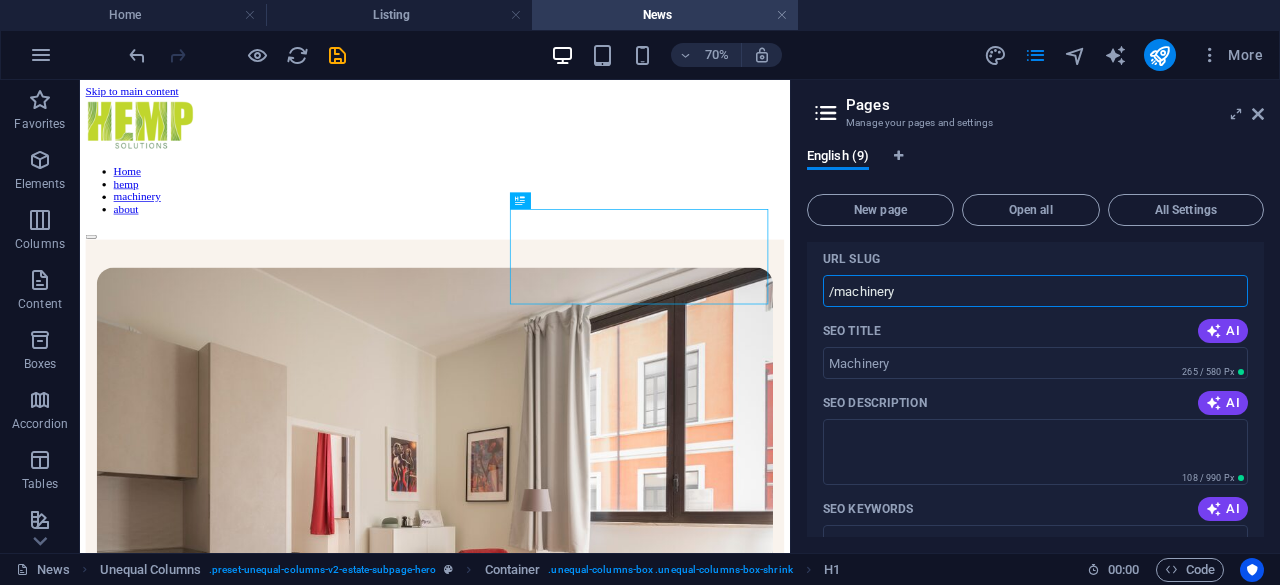 click on "SEO Title" at bounding box center (1035, 363) 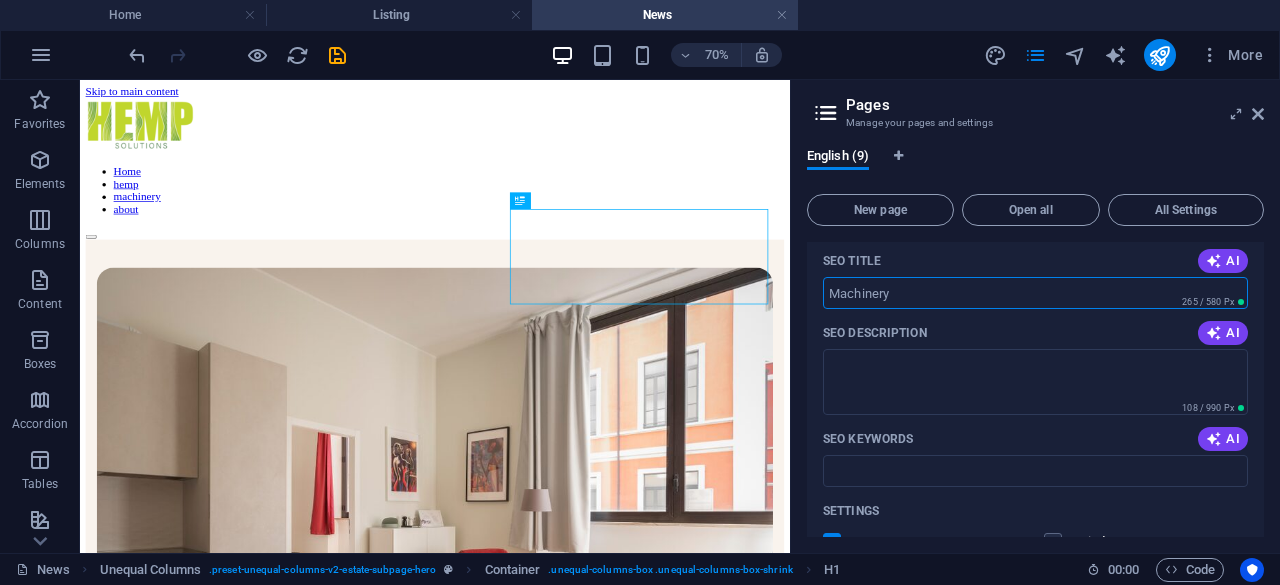 scroll, scrollTop: 1011, scrollLeft: 0, axis: vertical 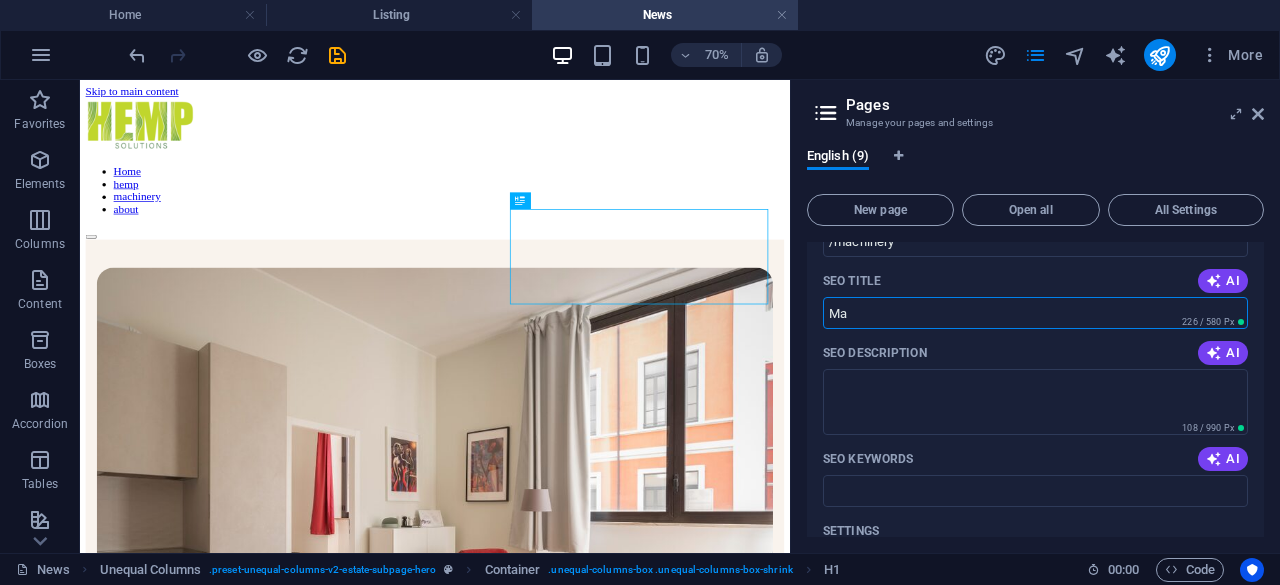 type on "M" 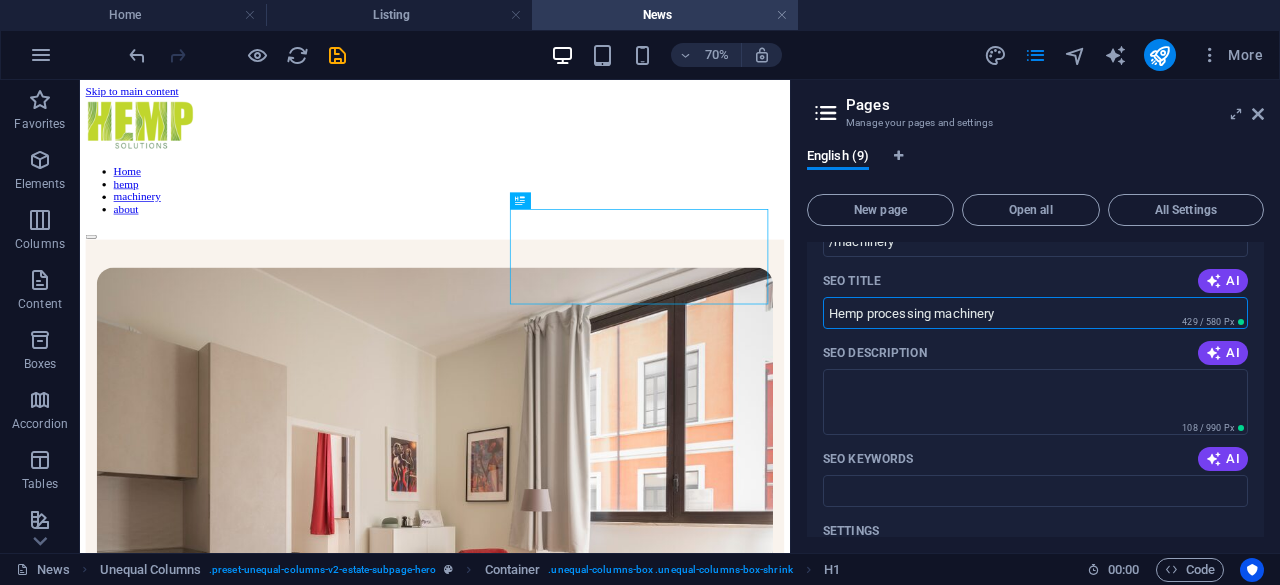 click on "SEO Description" at bounding box center (1035, 401) 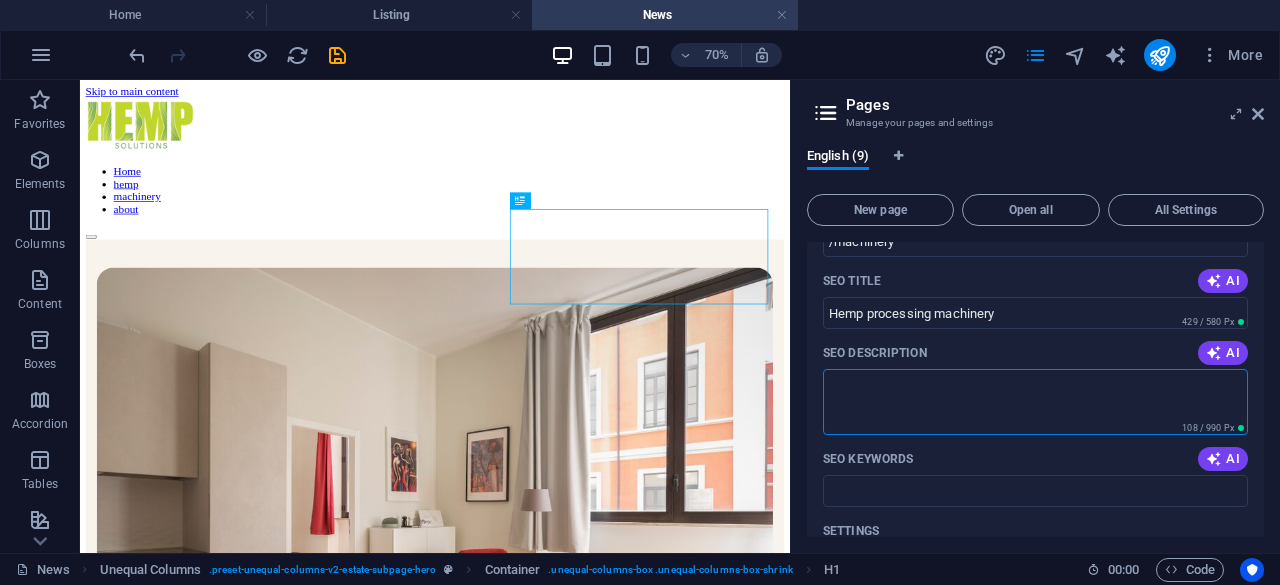 type on "Hemp processing machinery" 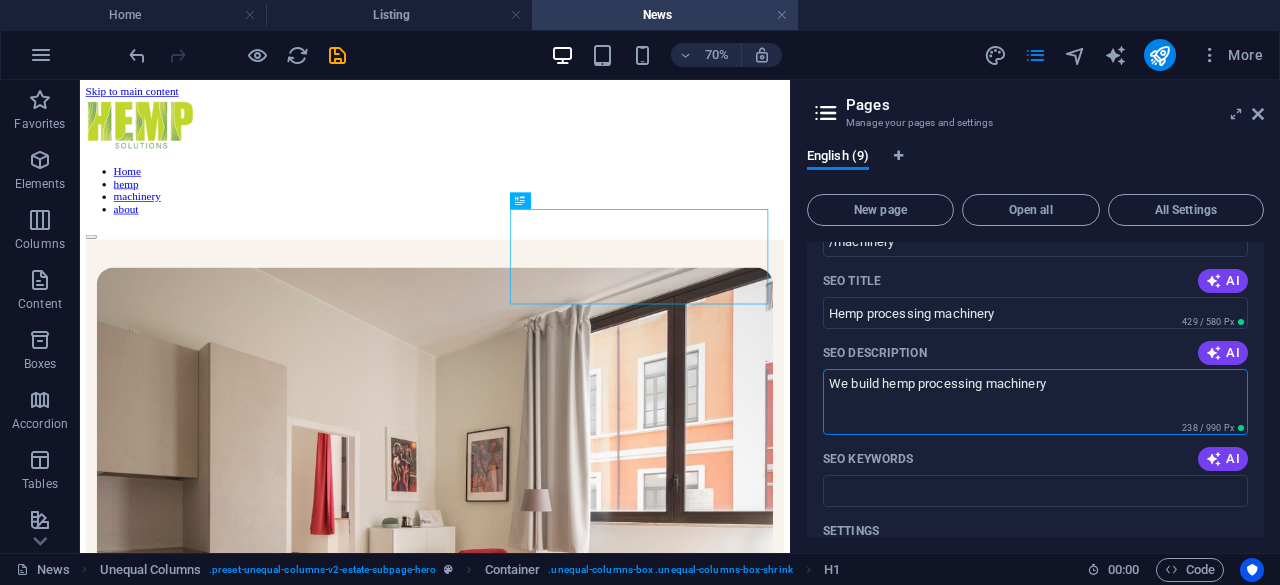 click on "We build hemp processing machinery" at bounding box center (1035, 401) 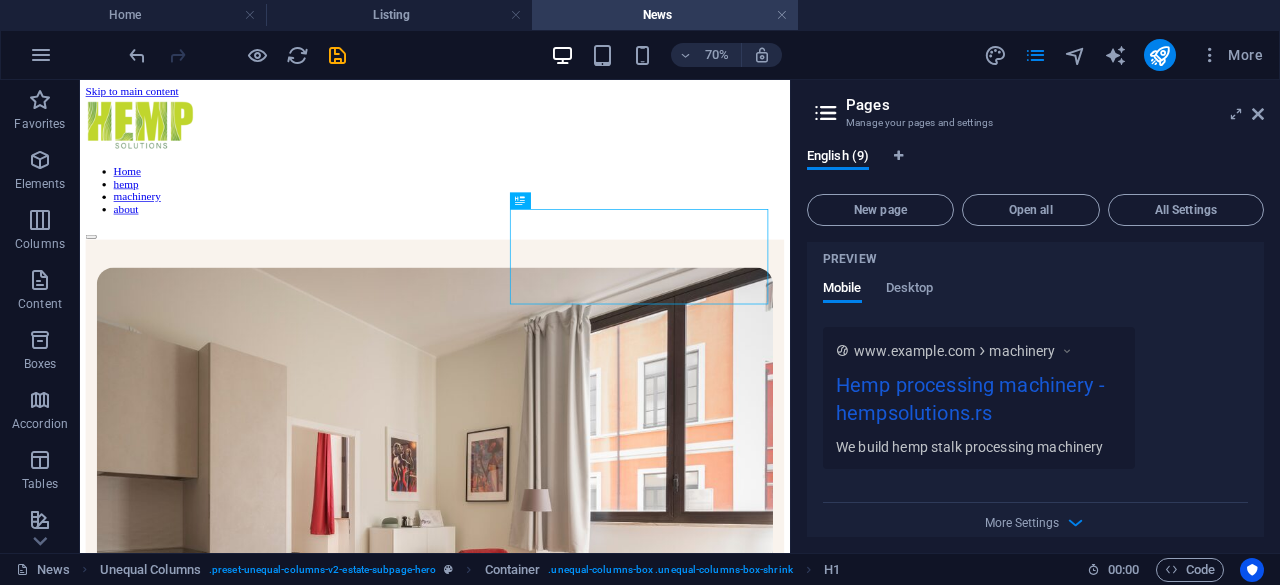scroll, scrollTop: 1106, scrollLeft: 0, axis: vertical 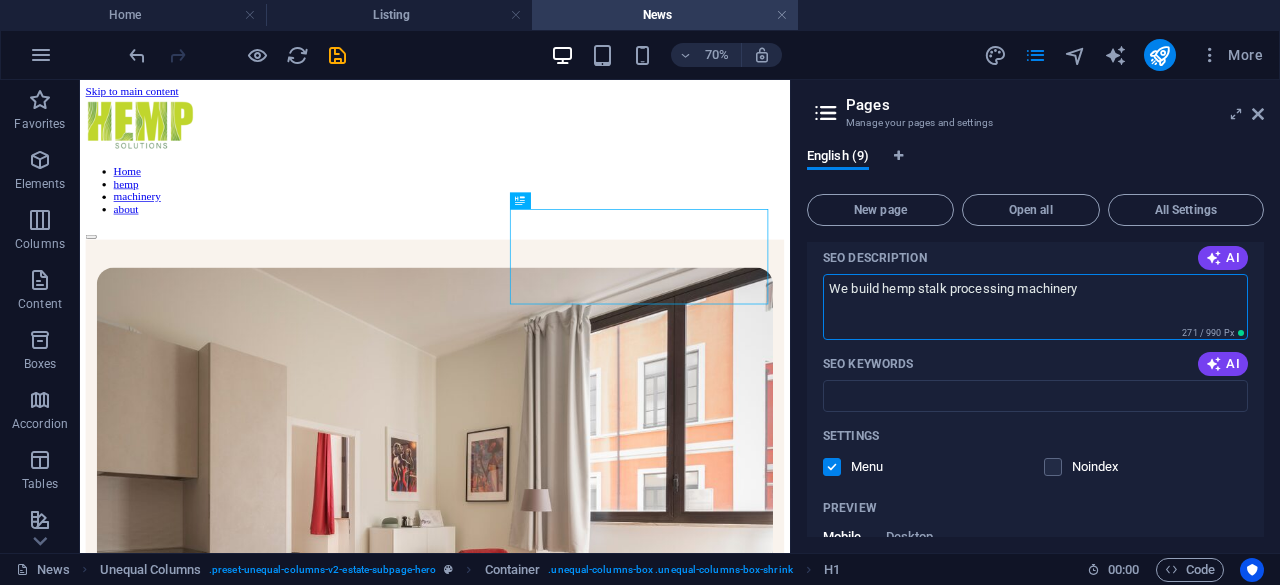 drag, startPoint x: 970, startPoint y: 372, endPoint x: 1056, endPoint y: 364, distance: 86.37129 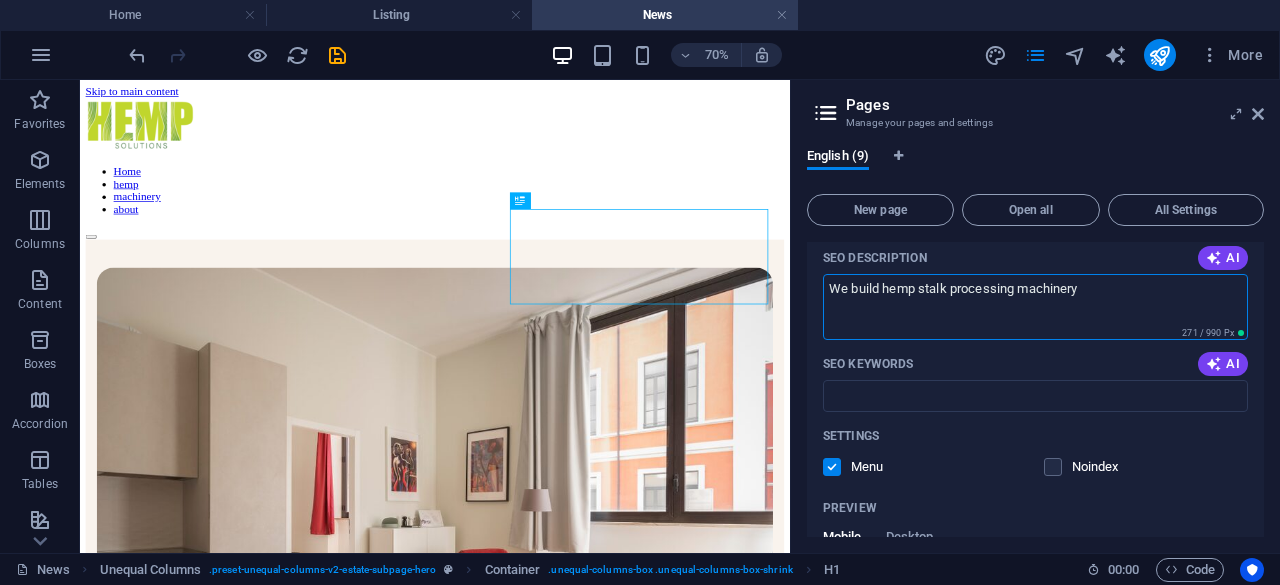 click on "We build hemp stalk processing machinery" at bounding box center [1035, 306] 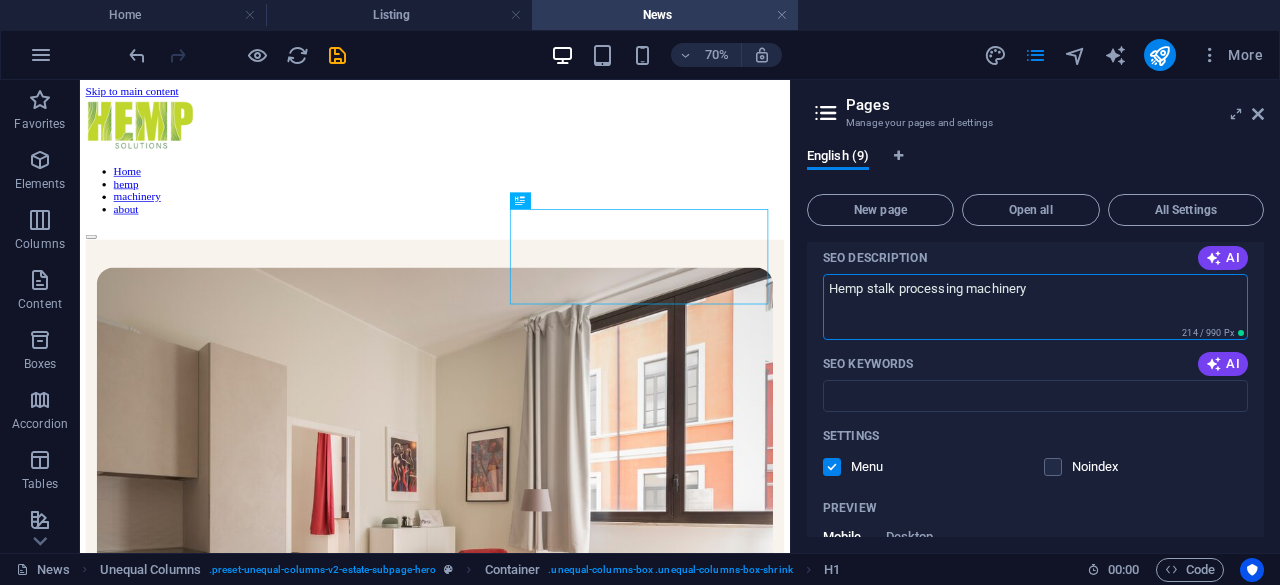 type on "Hemp stalk processing machinery" 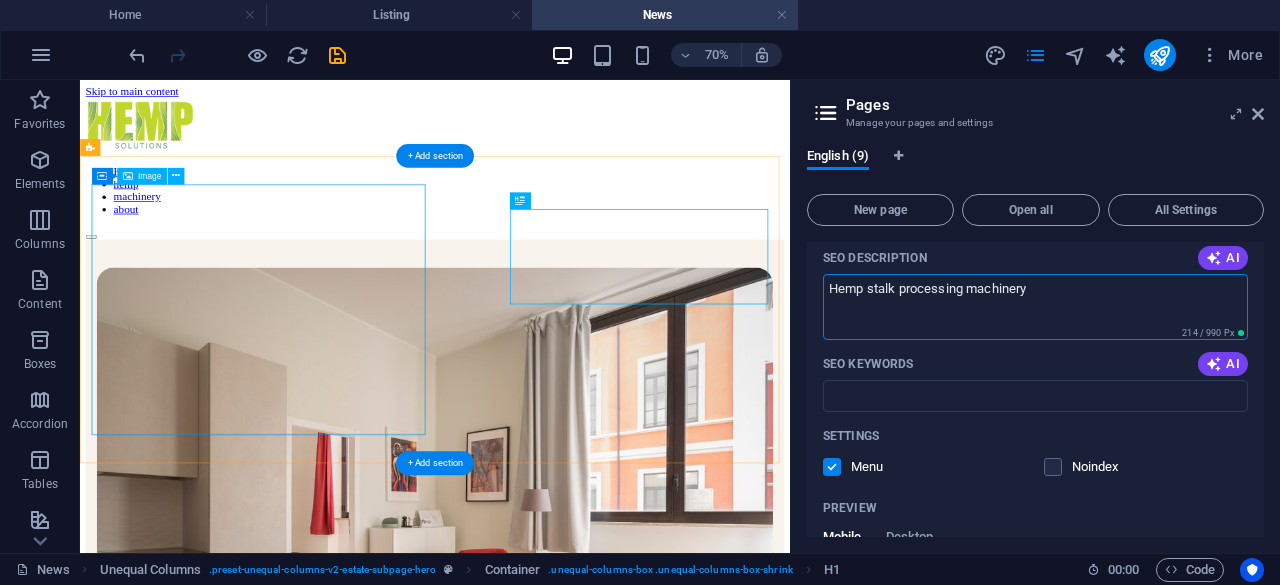 click at bounding box center (587, 712) 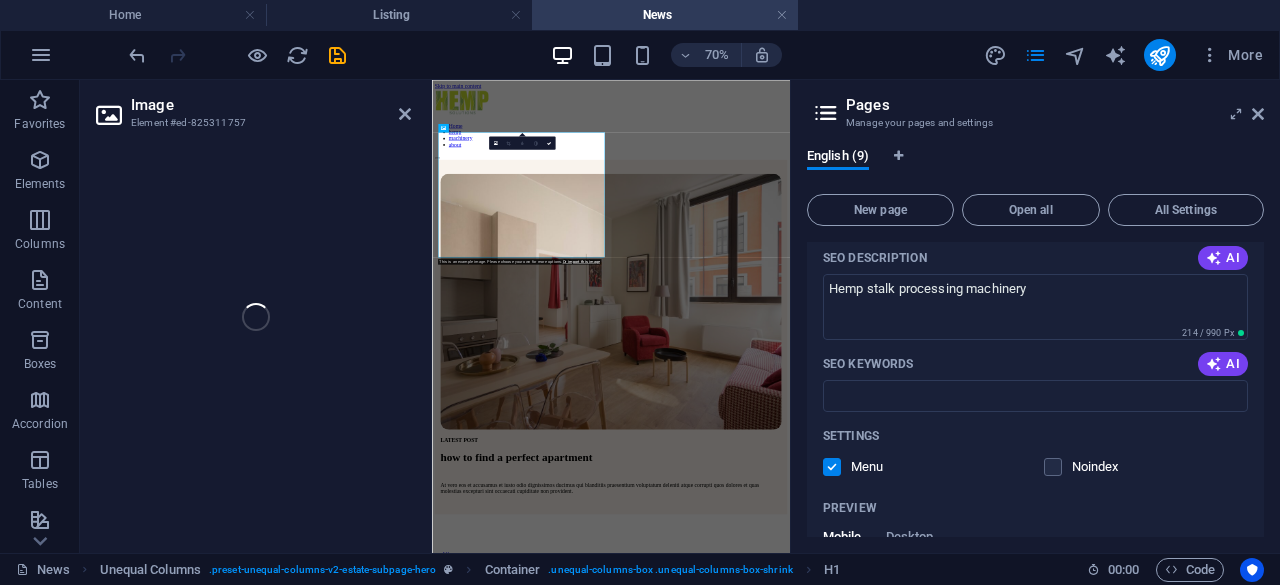 select on "%" 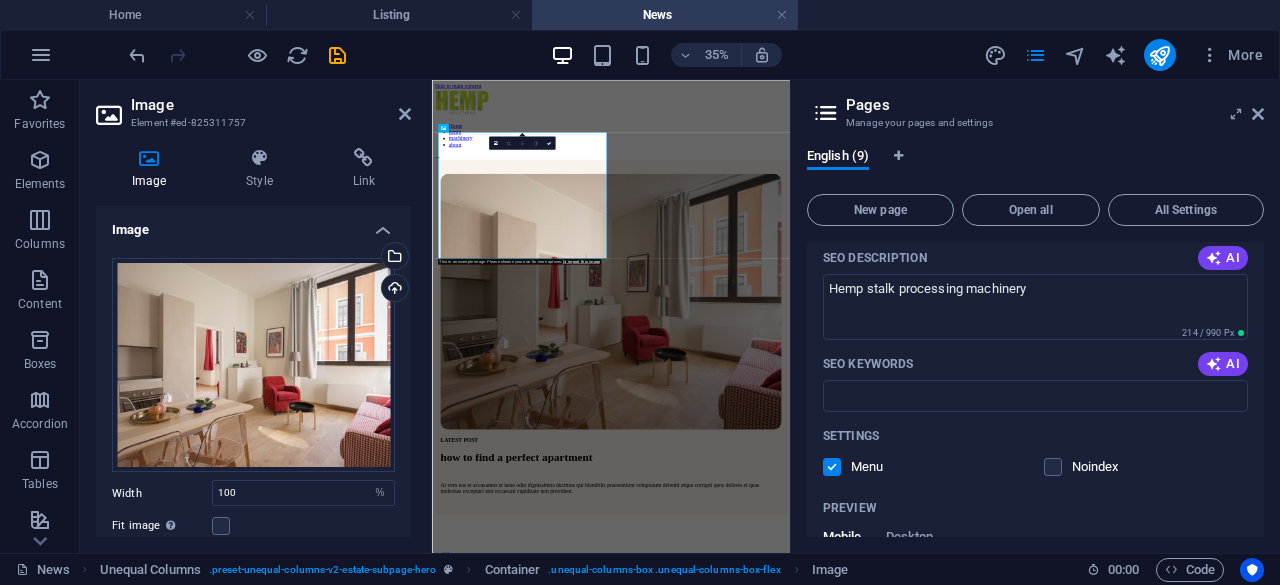 click on "Upload" at bounding box center [393, 290] 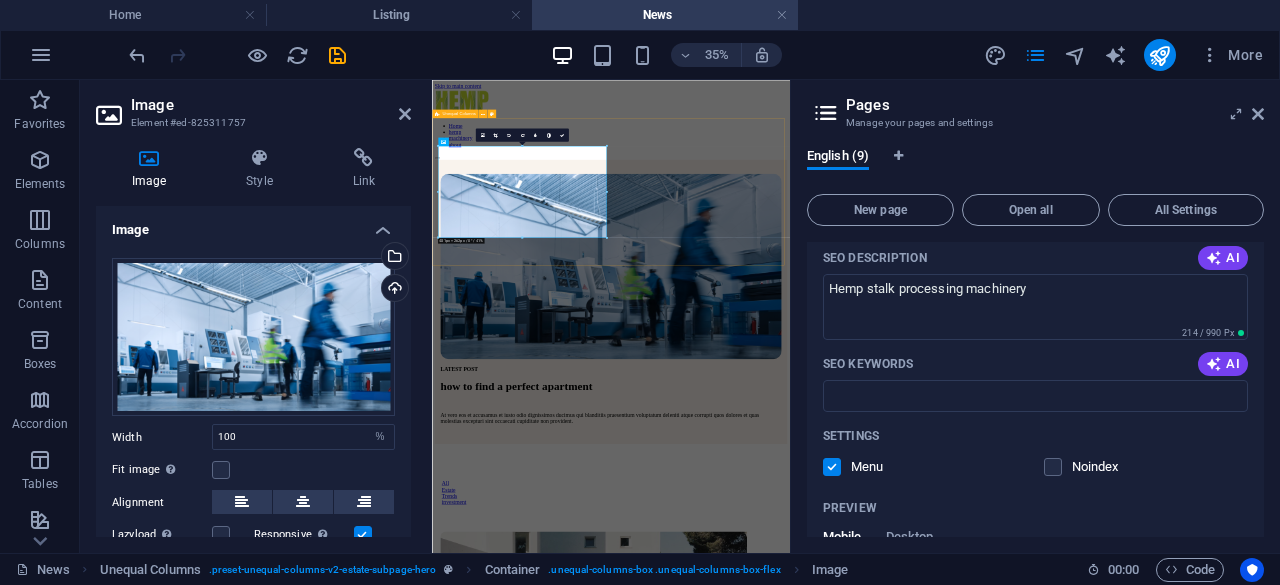 click on "LATEST POST
how to find a perfect apartment At vero eos et accusamus et iusto odio dignissimos ducimus qui blanditiis praesentium voluptatum deleniti atque corrupti quos dolores et quas molestias excepturi sint occaecati cupiditate non provident." at bounding box center [943, 714] 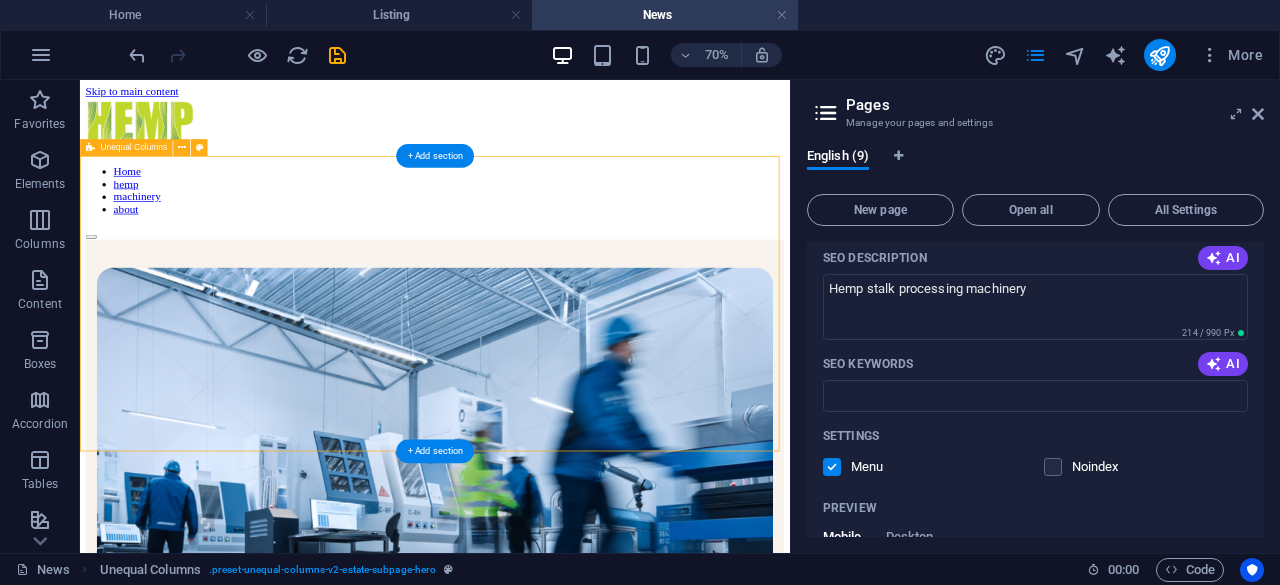 click on "LATEST POST
how to find a perfect apartment At vero eos et accusamus et iusto odio dignissimos ducimus qui blanditiis praesentium voluptatum deleniti atque corrupti quos dolores et quas molestias excepturi sint occaecati cupiditate non provident." at bounding box center [587, 711] 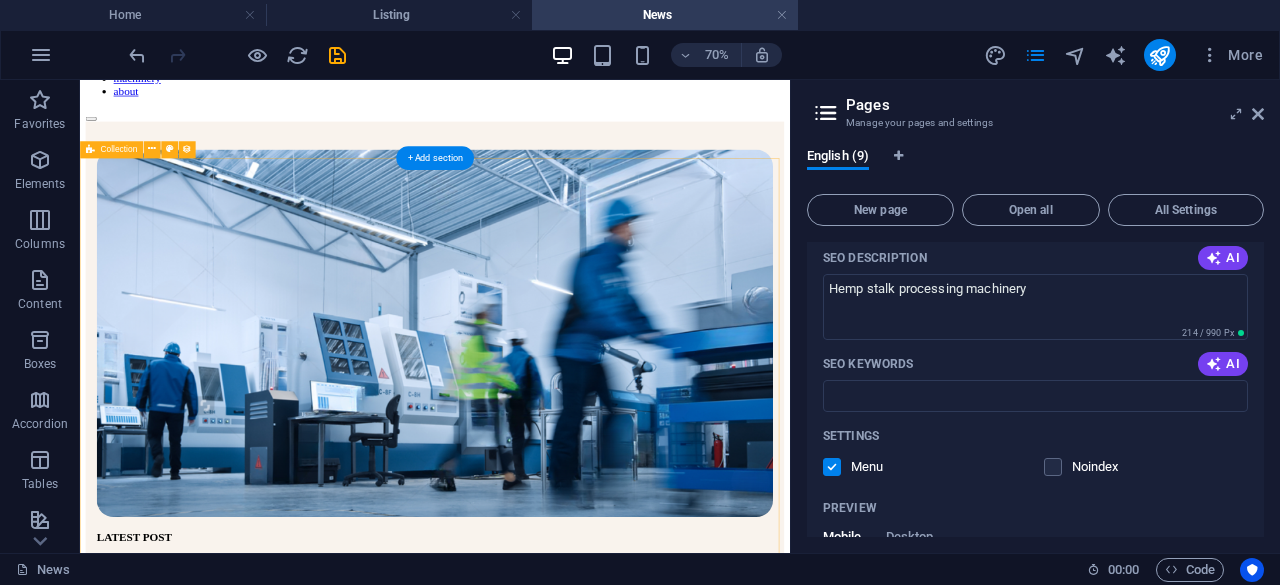 scroll, scrollTop: 0, scrollLeft: 0, axis: both 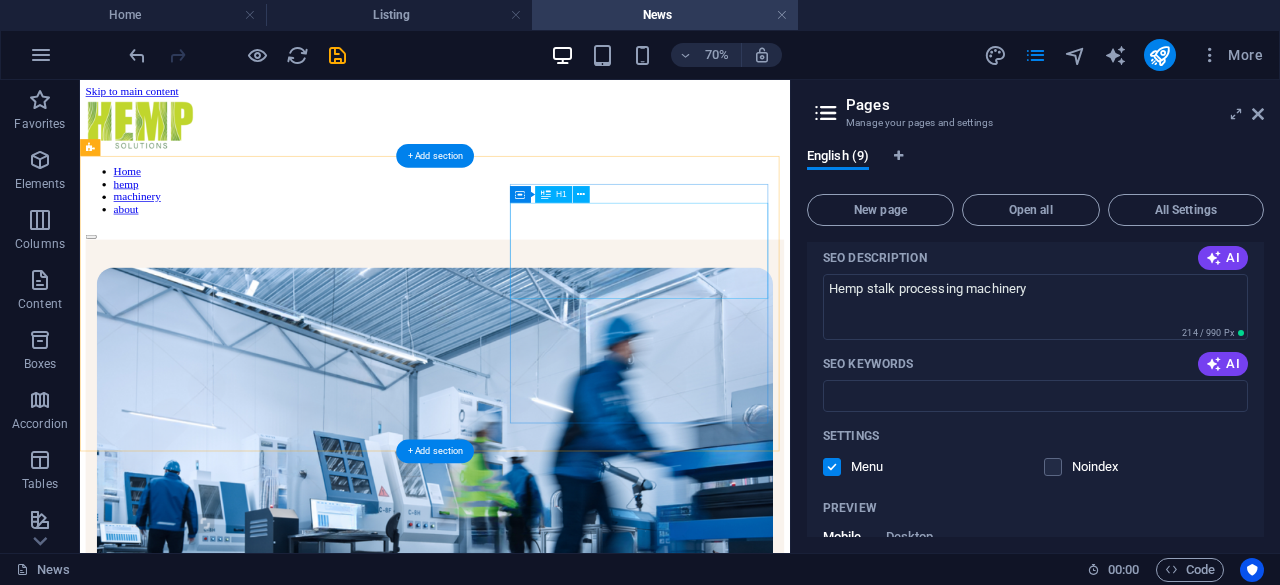 click on "how to find a perfect apartment" at bounding box center (587, 951) 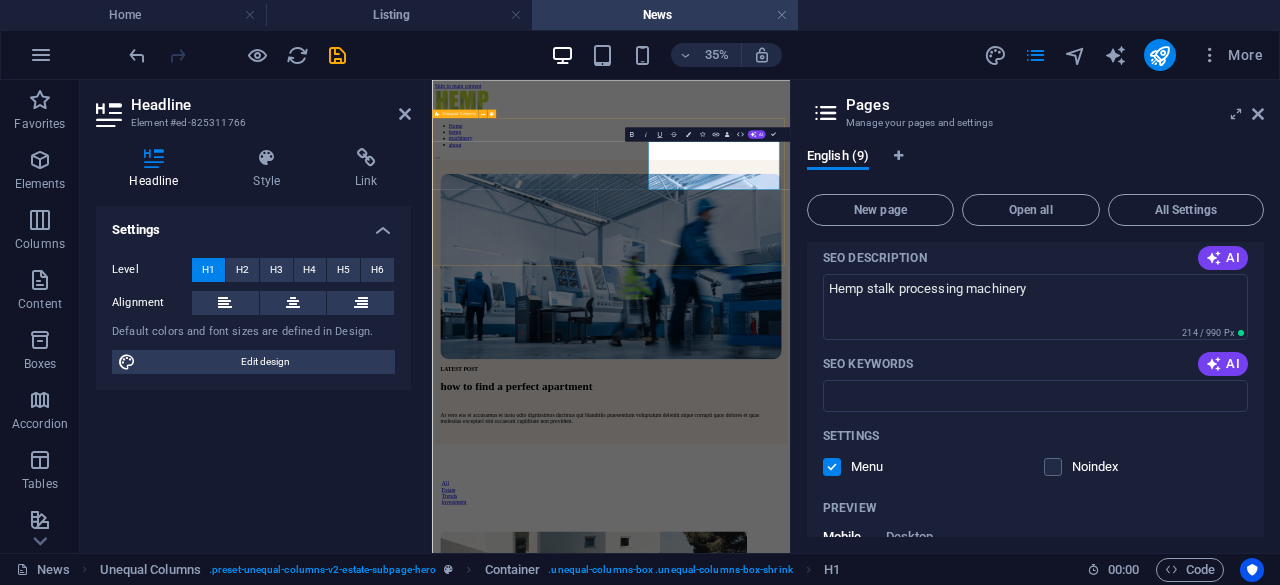 type 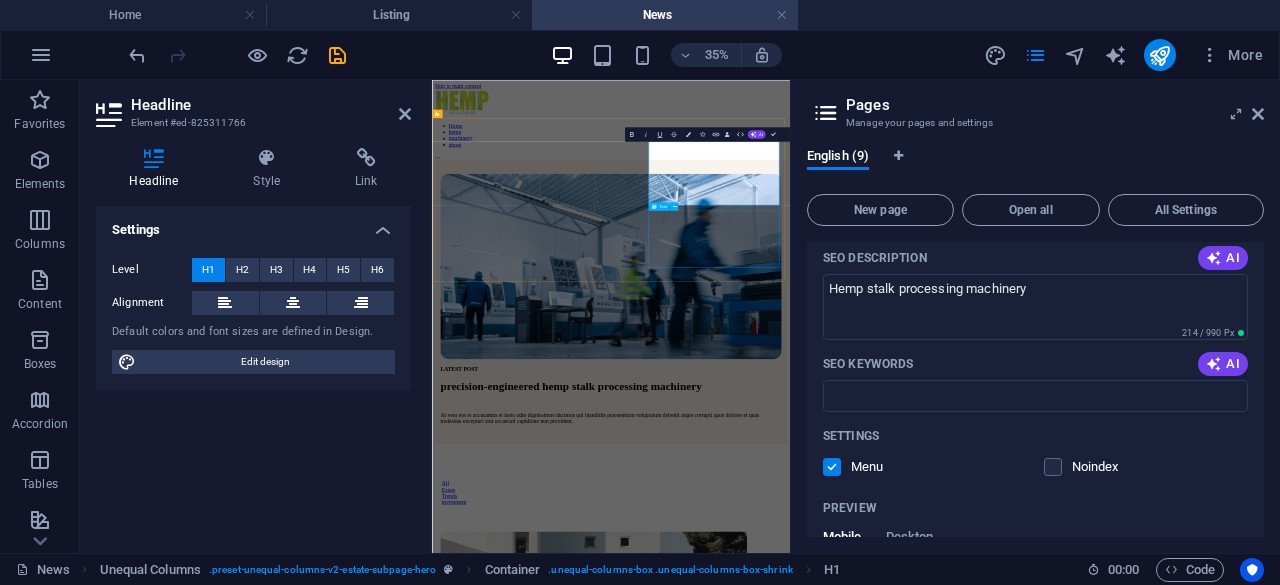 click on "At vero eos et accusamus et iusto odio dignissimos ducimus qui blanditiis praesentium voluptatum deleniti atque corrupti quos dolores et quas molestias excepturi sint occaecati cupiditate non provident." at bounding box center (943, 1046) 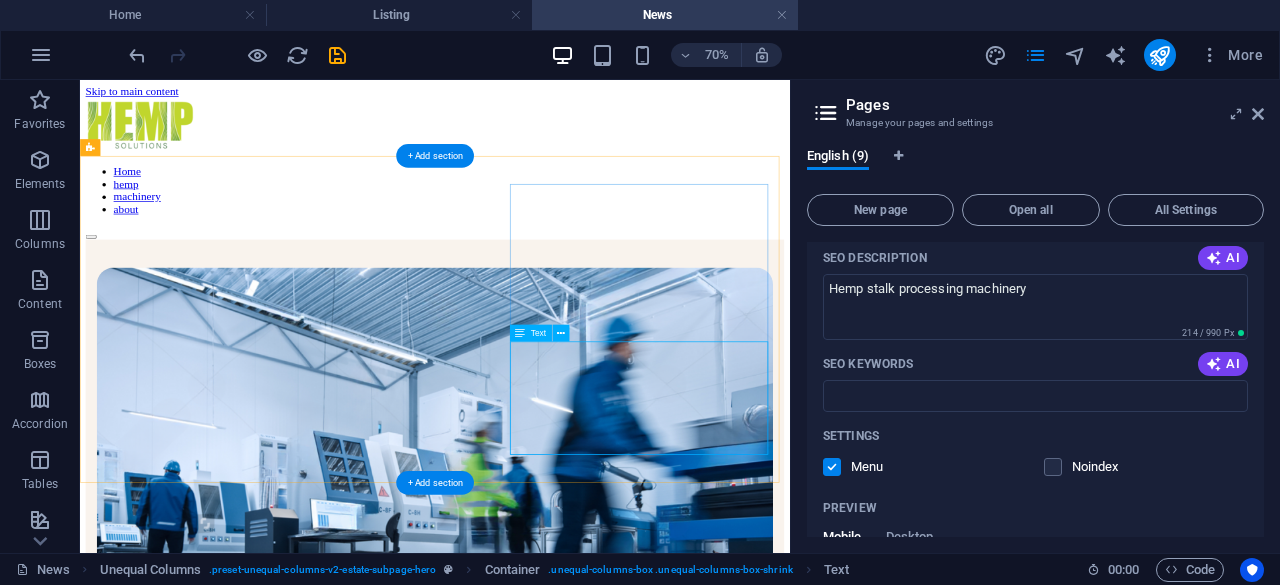 scroll, scrollTop: 67, scrollLeft: 0, axis: vertical 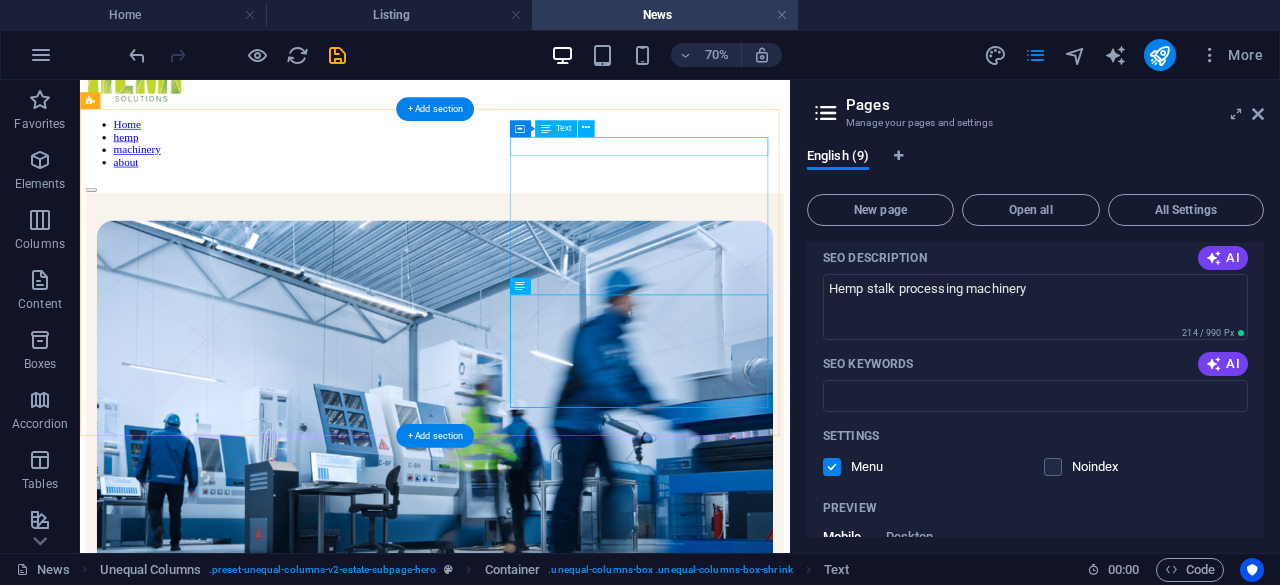 click on "LATEST POST" at bounding box center (587, 835) 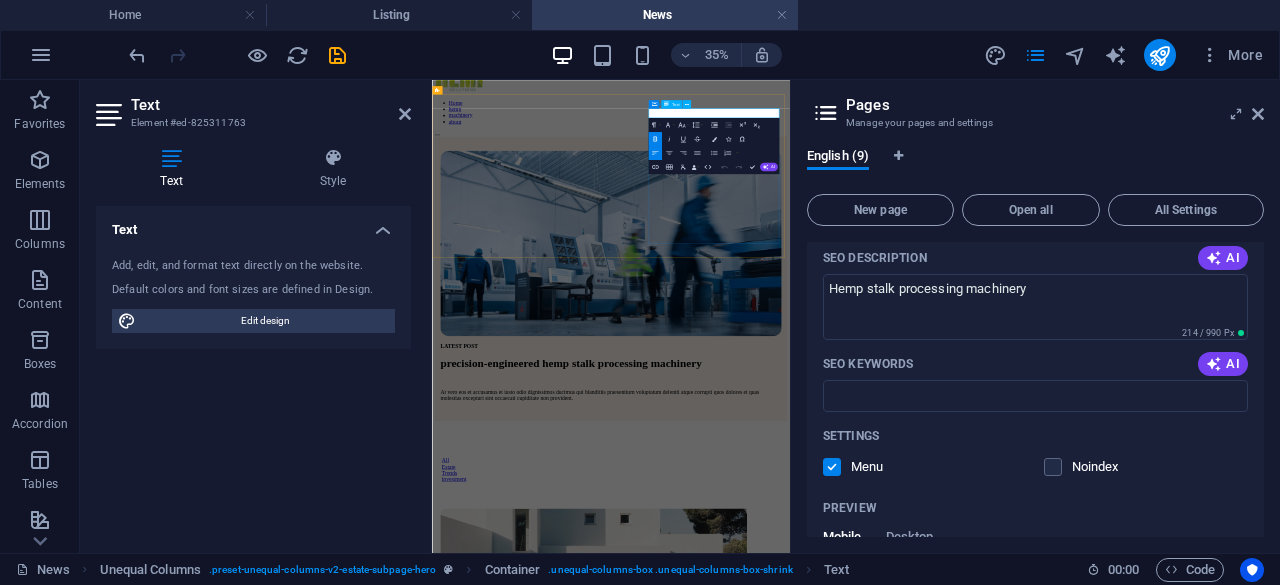 click on "LATEST POST" at bounding box center [943, 840] 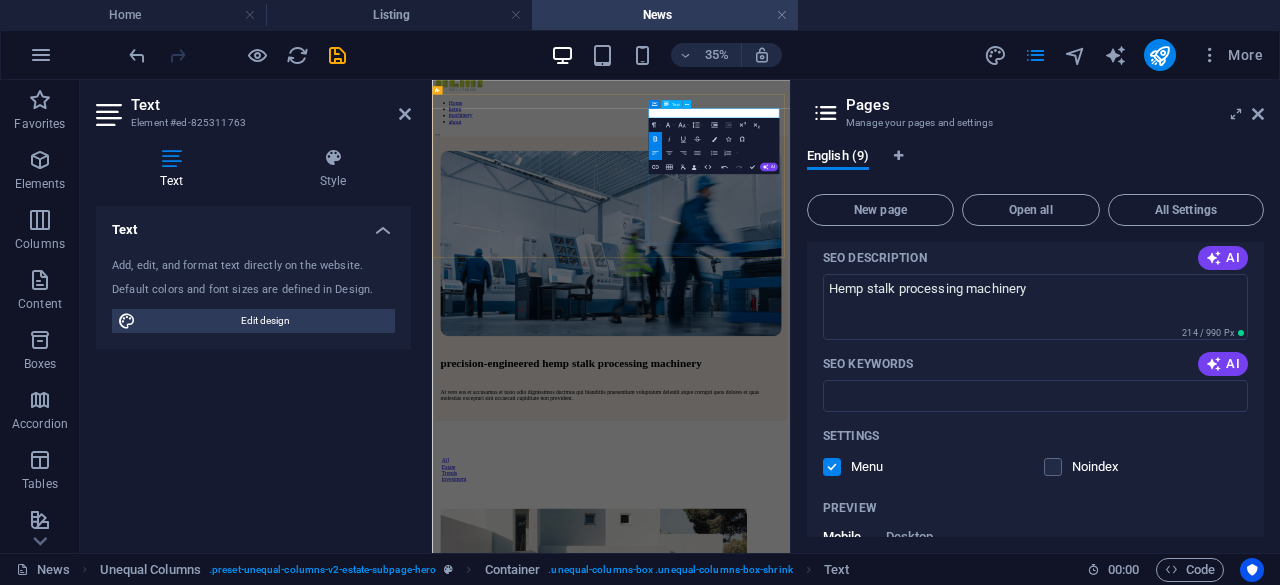 type 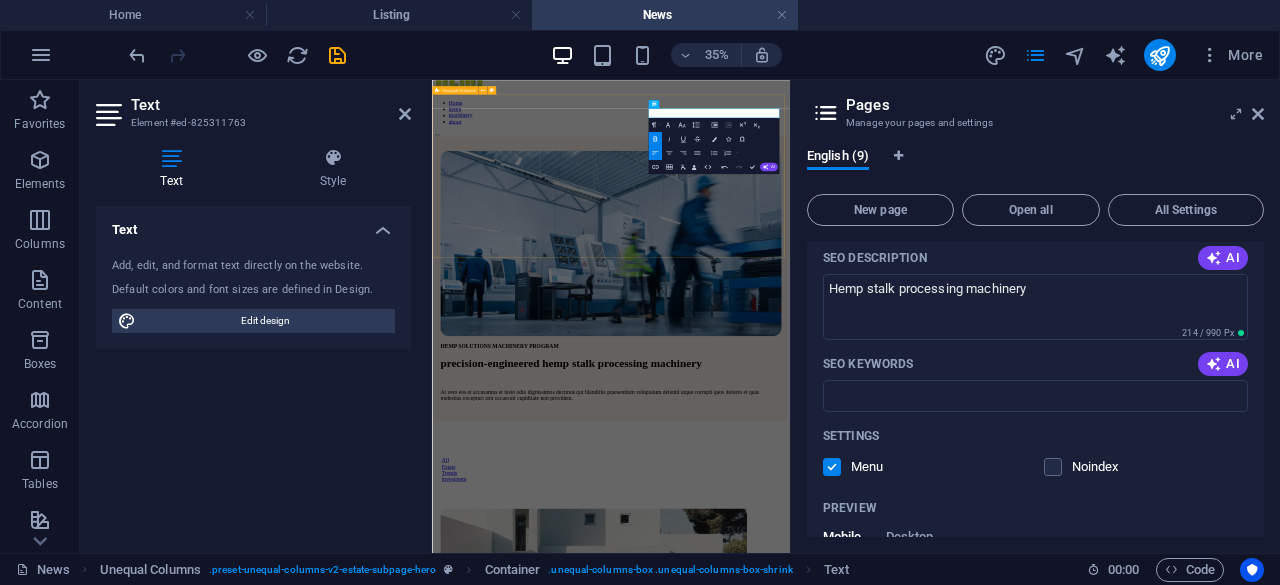 click on "HEMP SOLUTIONS MACHINERY PROGRAM precision-engineered hemp stalk processing machinery At vero eos et accusamus et iusto odio dignissimos ducimus qui blanditiis praesentium voluptatum deleniti atque corrupti quos dolores et quas molestias excepturi sint occaecati cupiditate non provident." at bounding box center (943, 647) 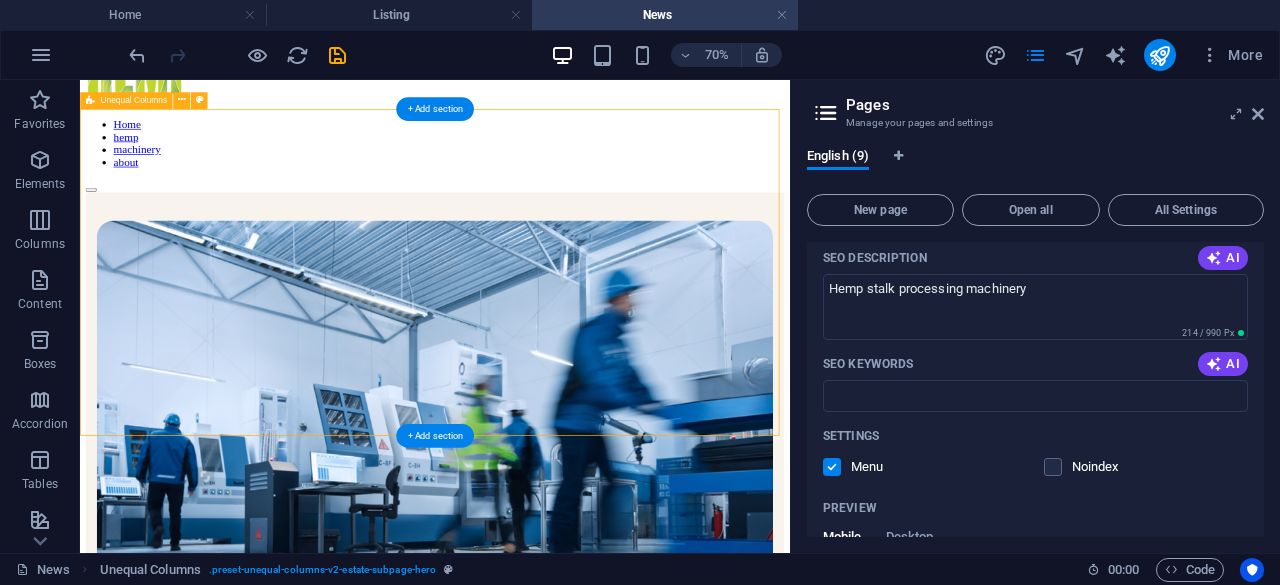 click on "HEMP SOLUTIONS MACHINERY PROGRAM precision-engineered hemp stalk processing machinery At vero eos et accusamus et iusto odio dignissimos ducimus qui blanditiis praesentium voluptatum deleniti atque corrupti quos dolores et quas molestias excepturi sint occaecati cupiditate non provident." at bounding box center [587, 644] 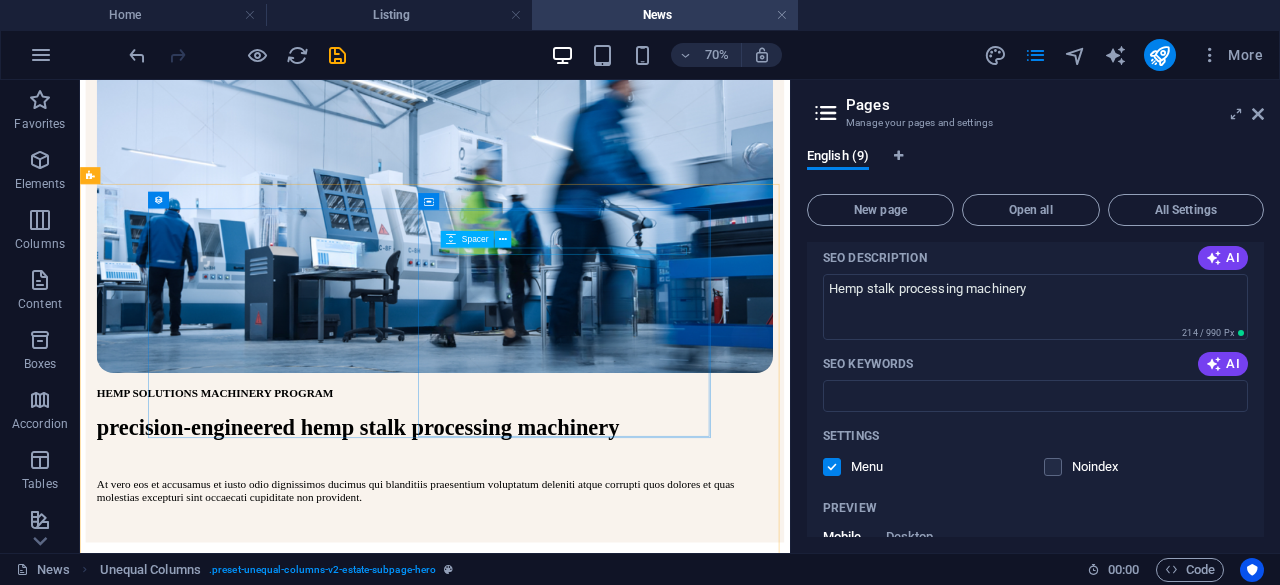 scroll, scrollTop: 613, scrollLeft: 0, axis: vertical 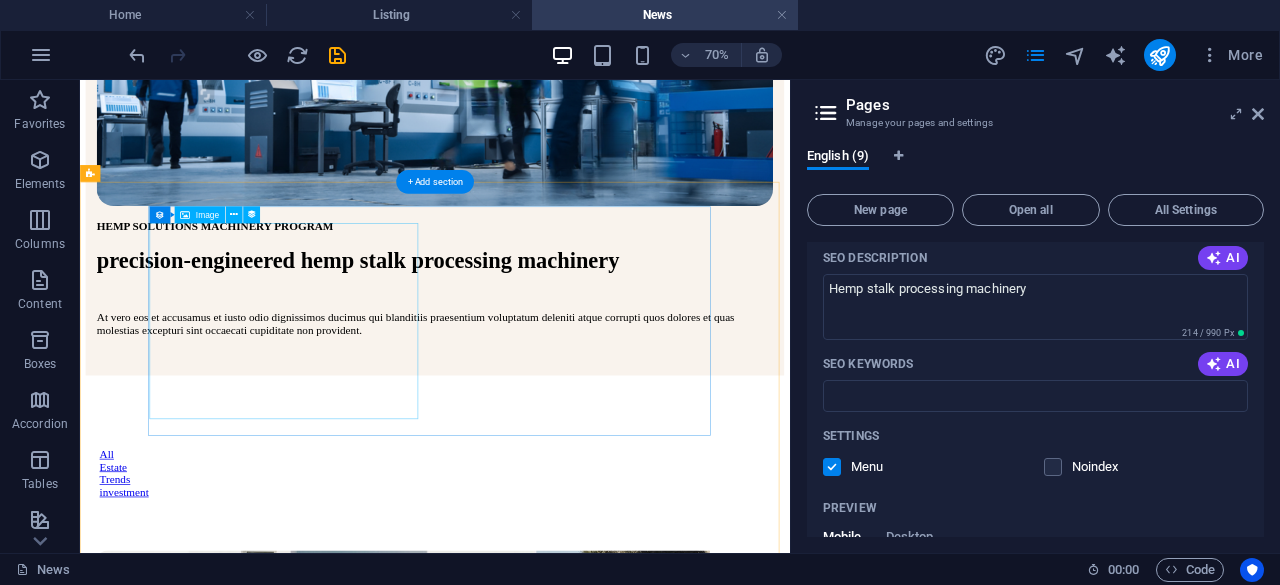 click at bounding box center (542, 894) 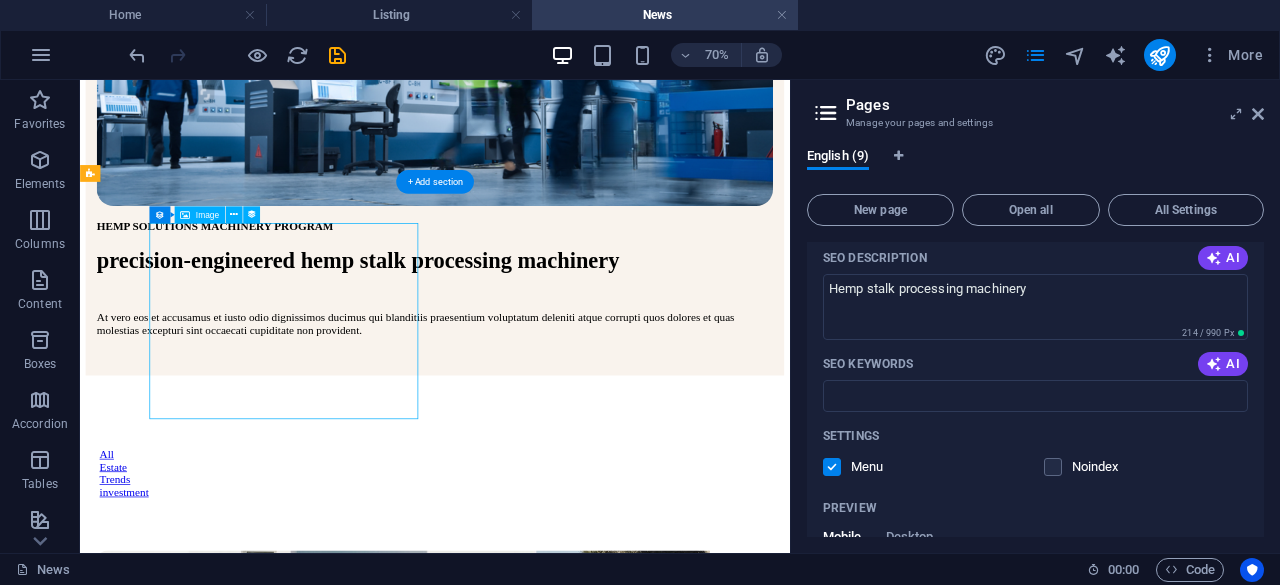 click at bounding box center (542, 894) 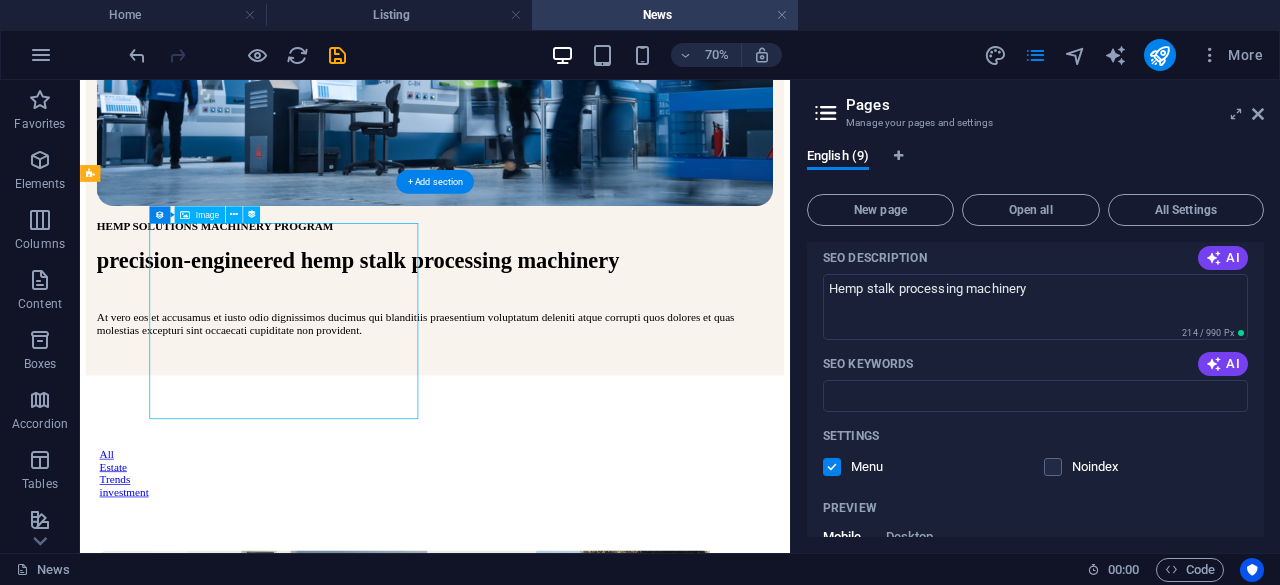 select on "%" 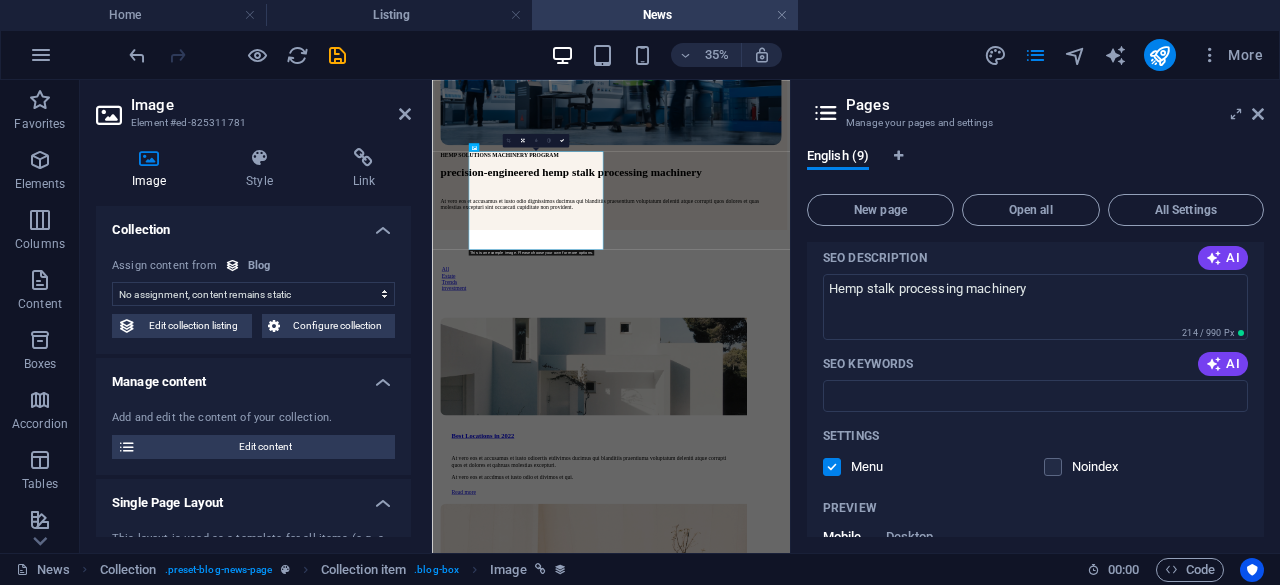 select on "image" 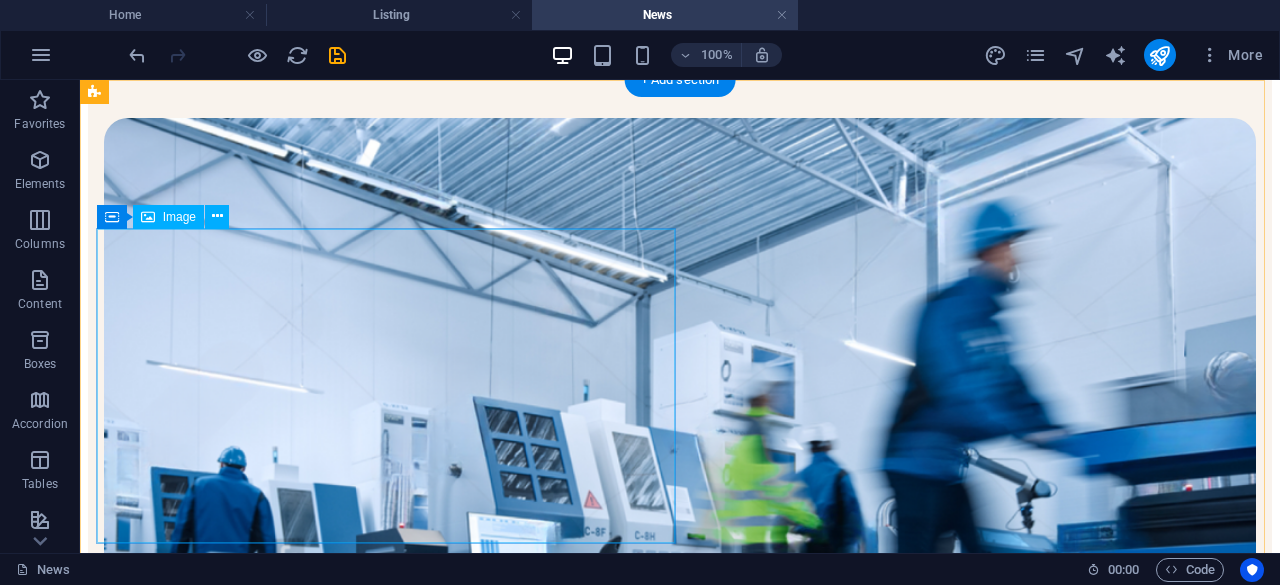 scroll, scrollTop: 0, scrollLeft: 0, axis: both 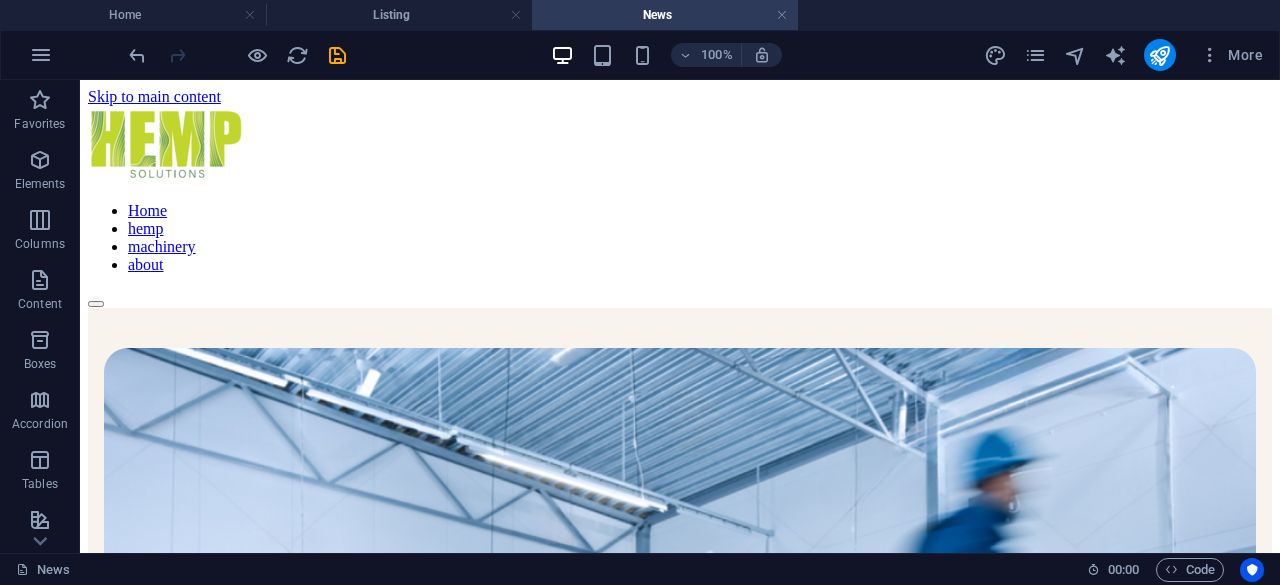 click on "Listing" at bounding box center [399, 15] 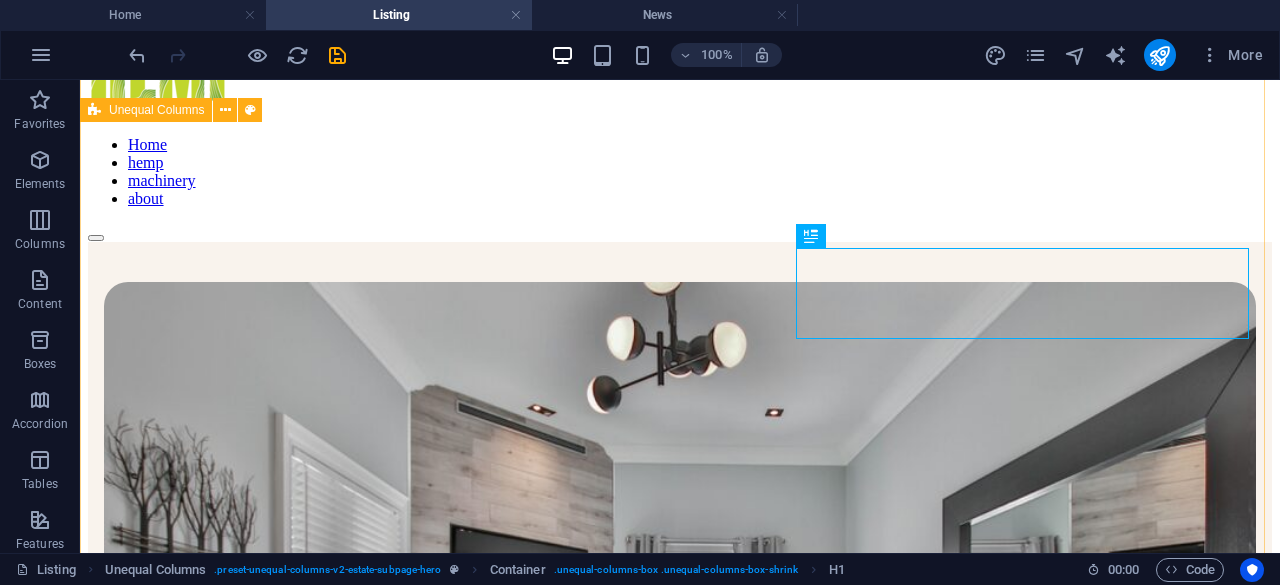 scroll, scrollTop: 63, scrollLeft: 0, axis: vertical 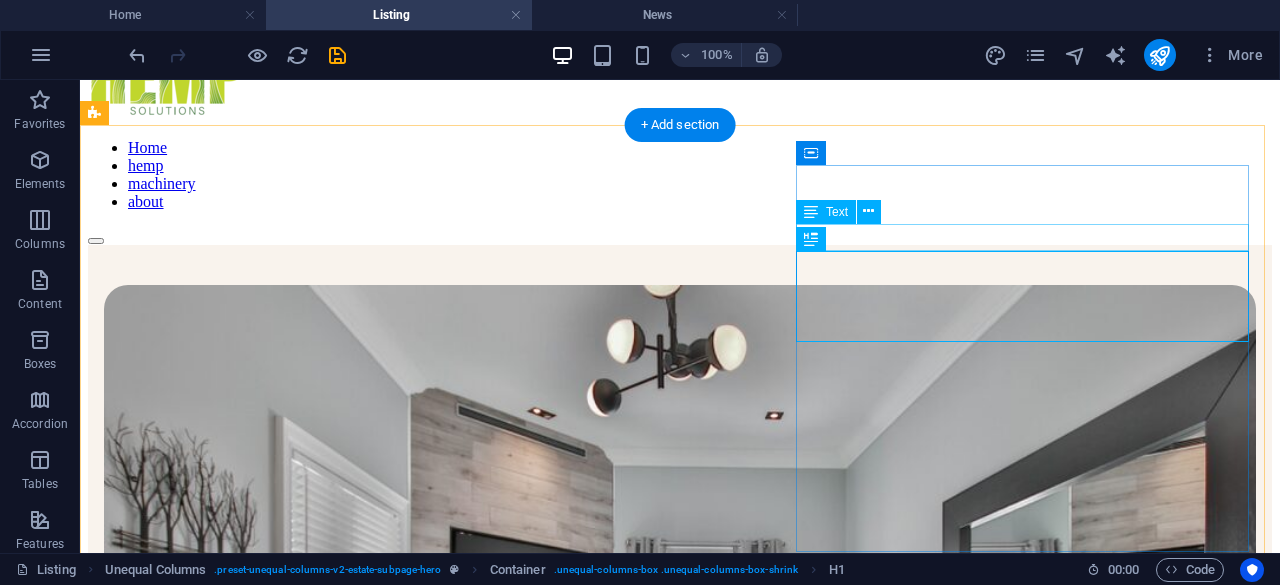 click on "CURRENT LISTINGS" at bounding box center (680, 1082) 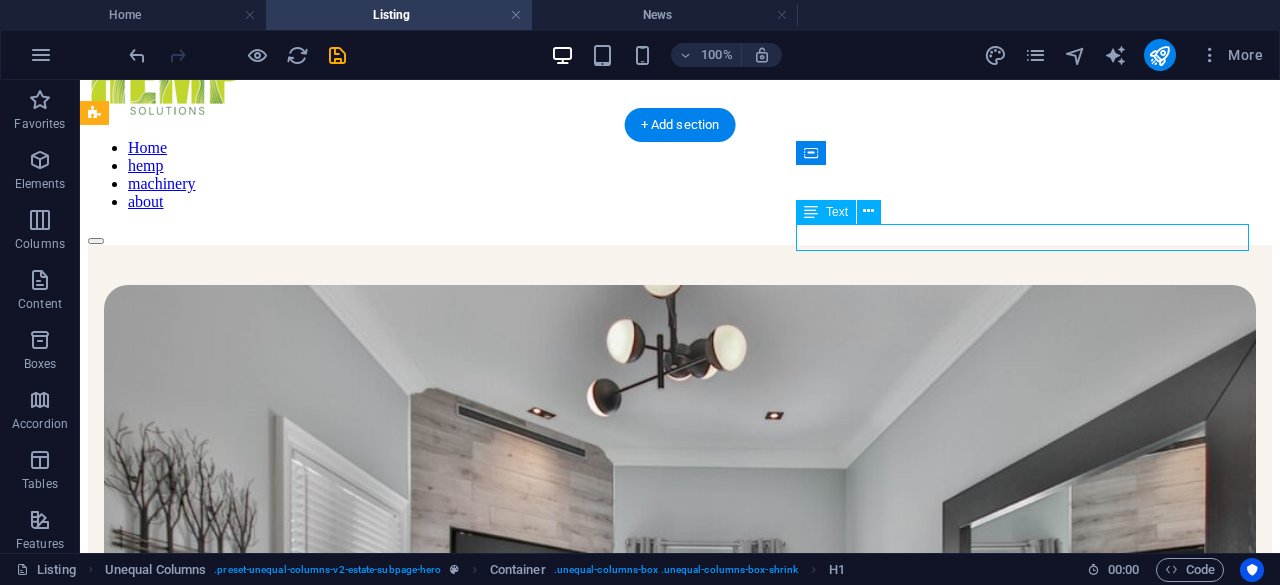 click on "CURRENT LISTINGS" at bounding box center [680, 1082] 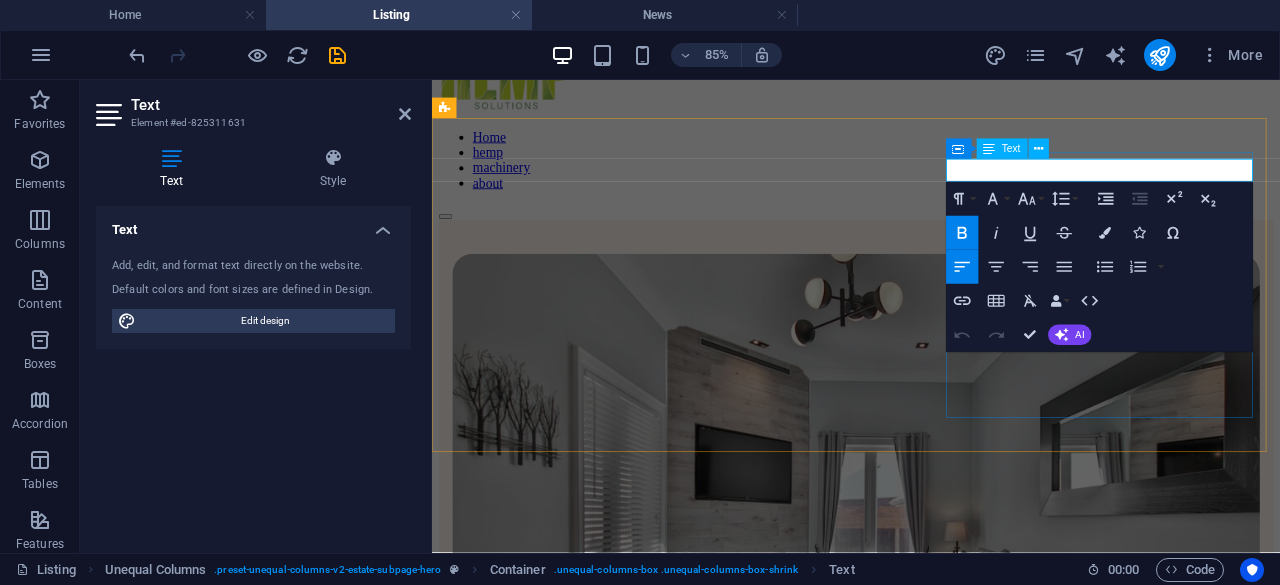 click on "CURRENT LISTINGS" at bounding box center (931, 948) 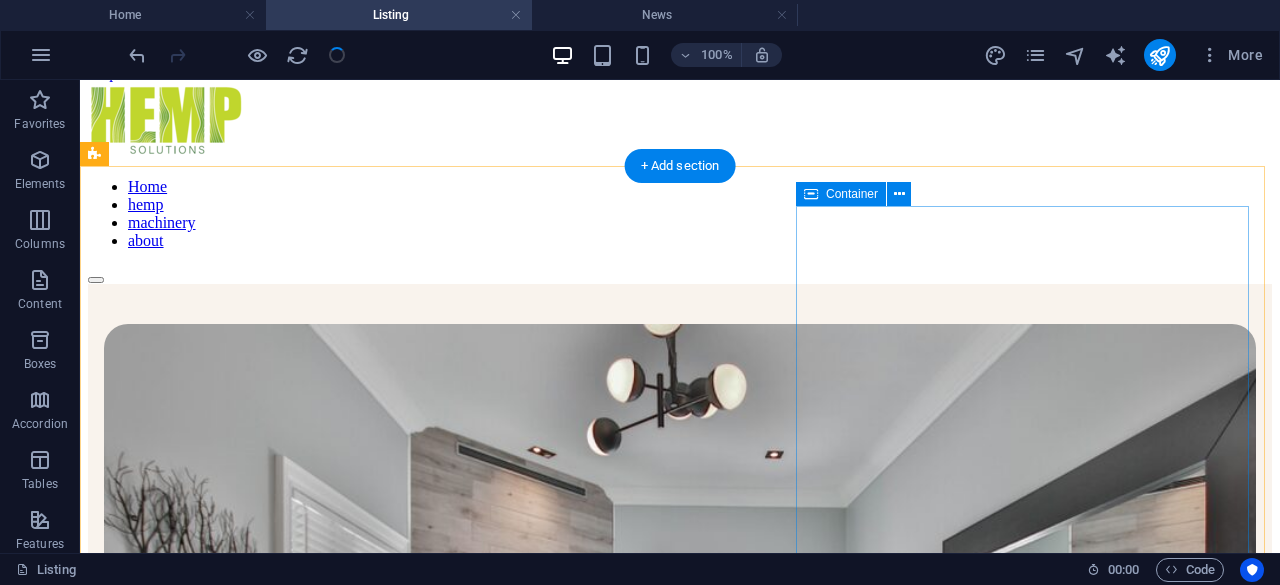 scroll, scrollTop: 20, scrollLeft: 0, axis: vertical 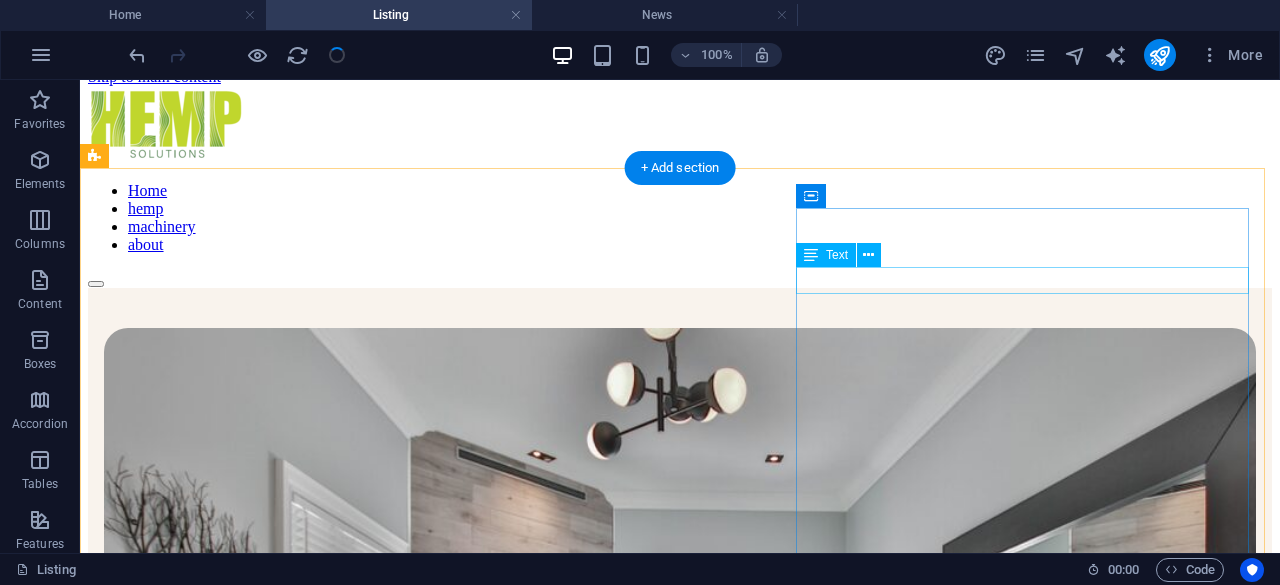 click on "CURRENT LISTINGS" at bounding box center [680, 1125] 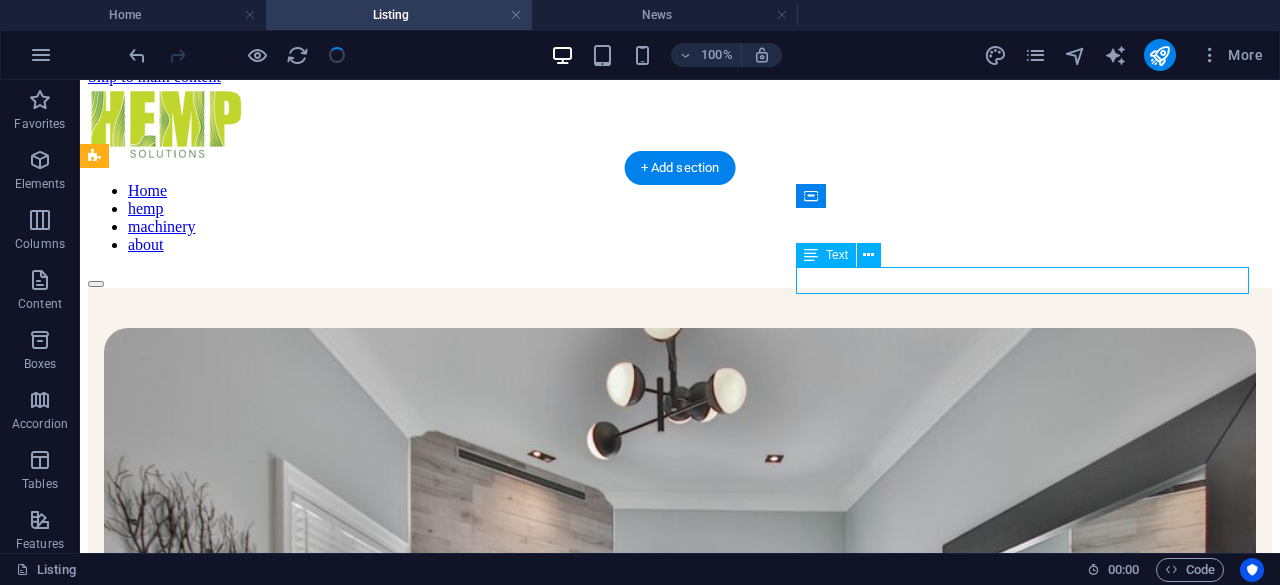 click on "CURRENT LISTINGS" at bounding box center (680, 1125) 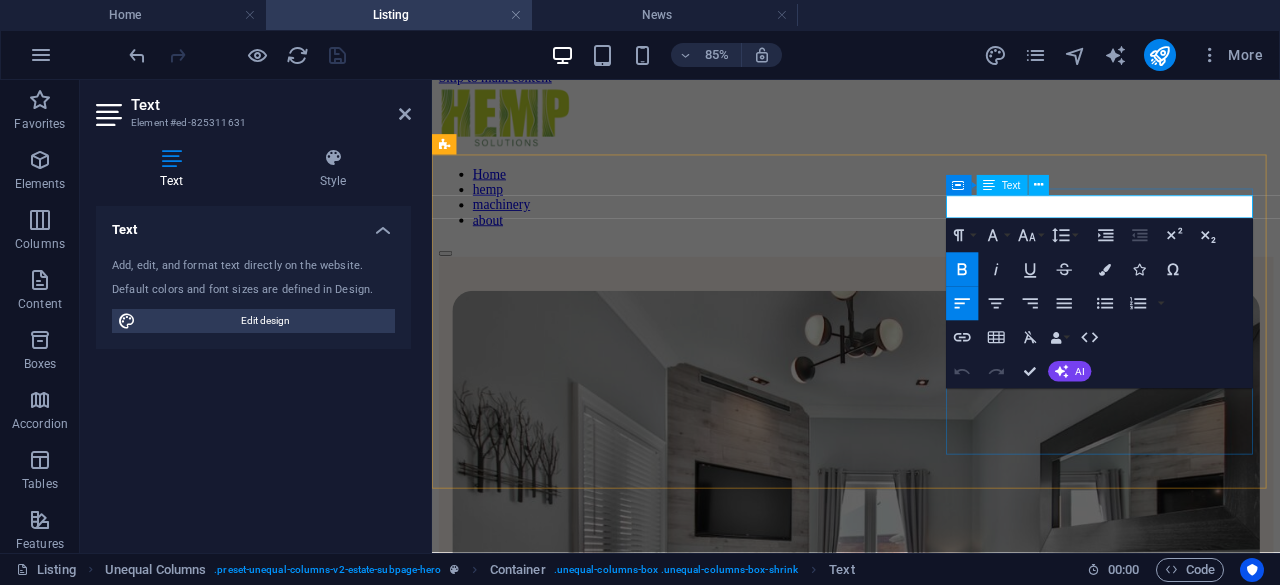 click on "CURRENT LISTINGS" at bounding box center (535, 990) 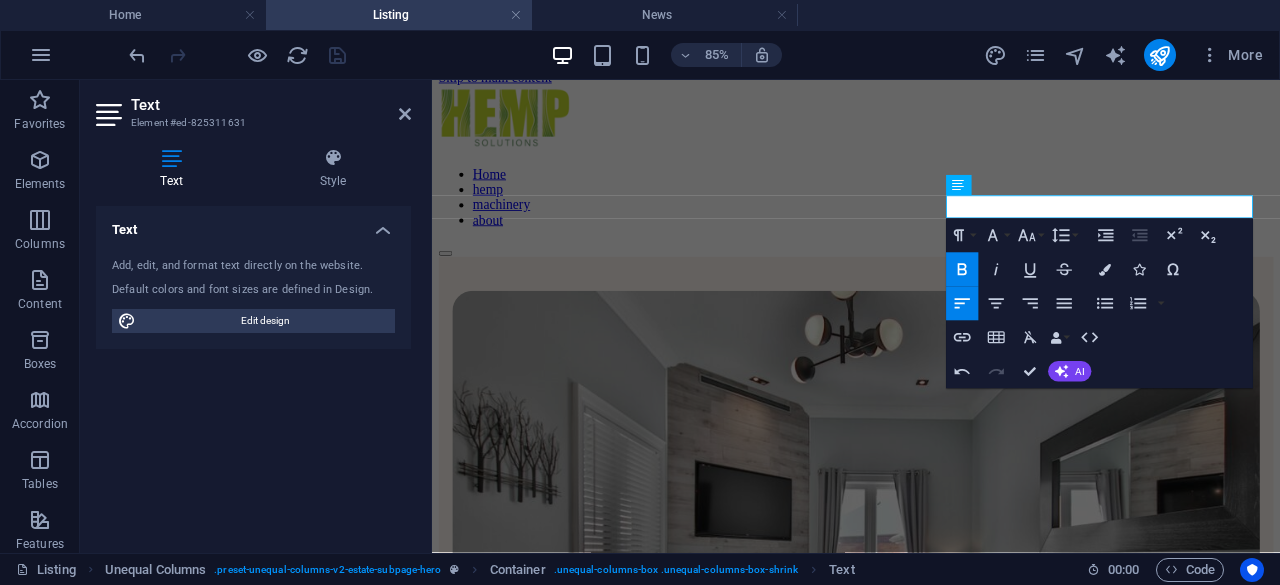 click on "News" at bounding box center [665, 15] 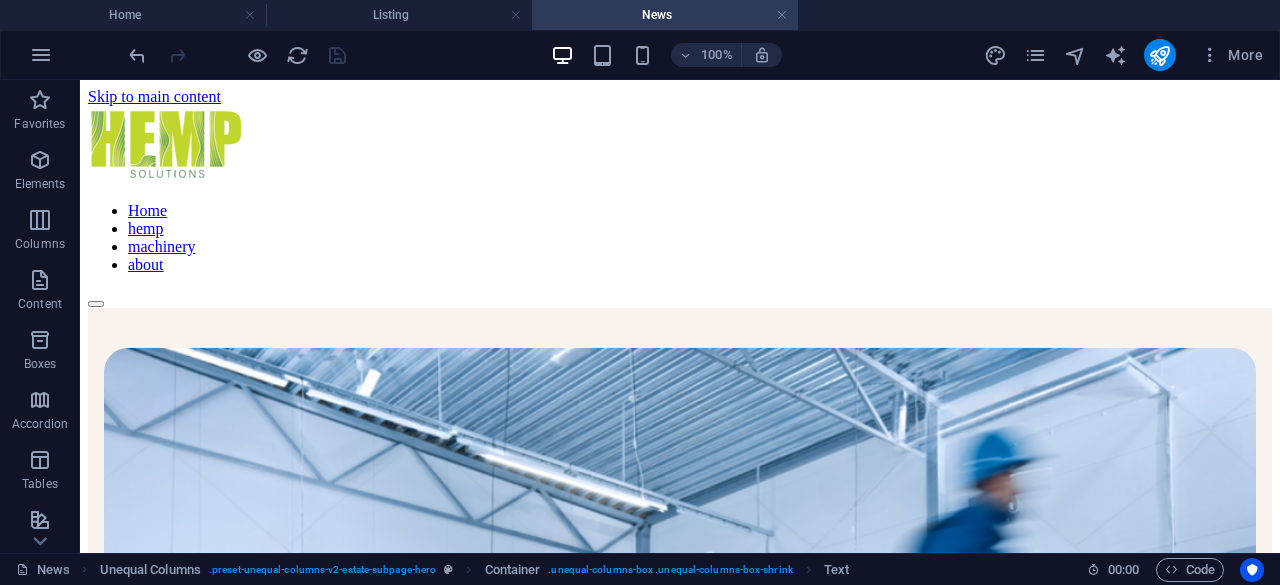 scroll, scrollTop: 0, scrollLeft: 0, axis: both 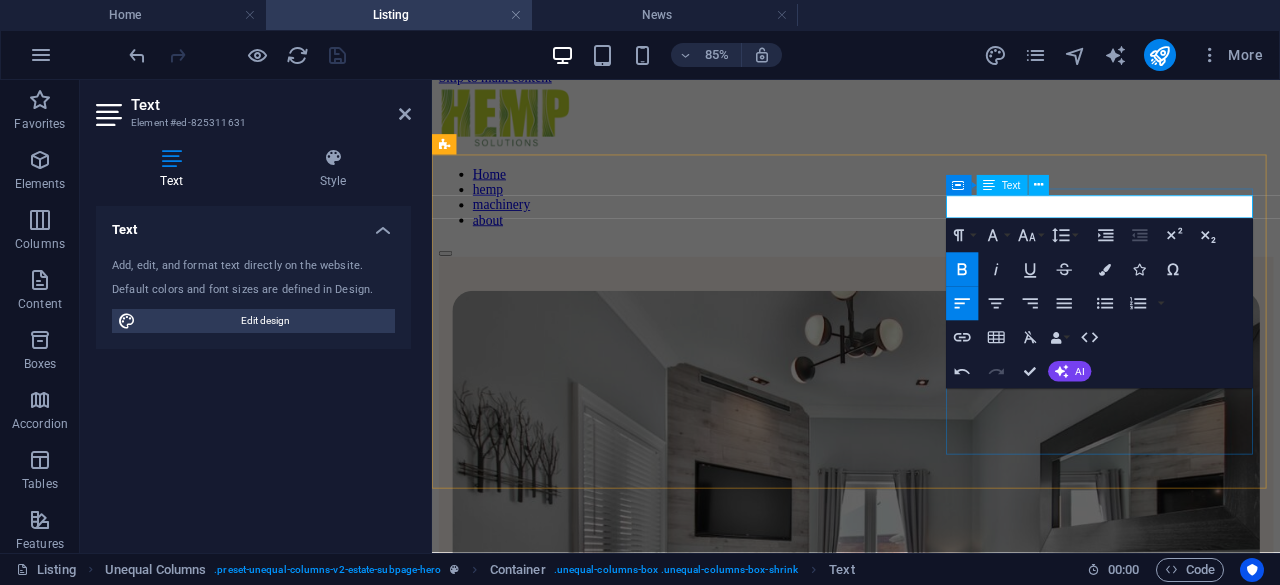 click on "HEMP SOLUTIONS" at bounding box center [931, 991] 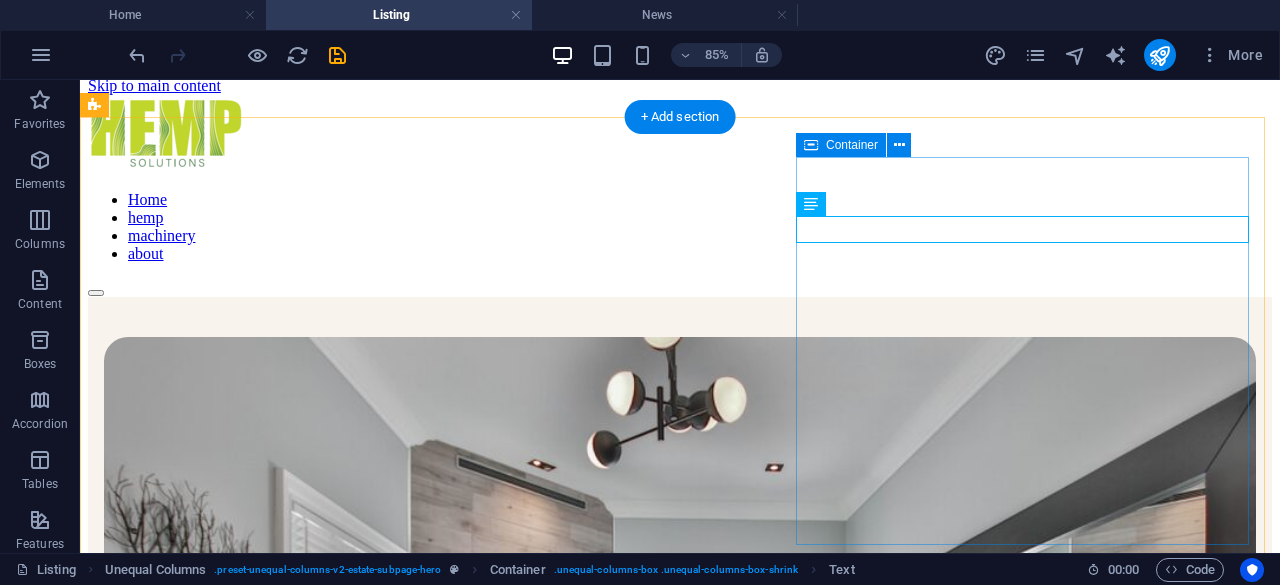 scroll, scrollTop: 70, scrollLeft: 0, axis: vertical 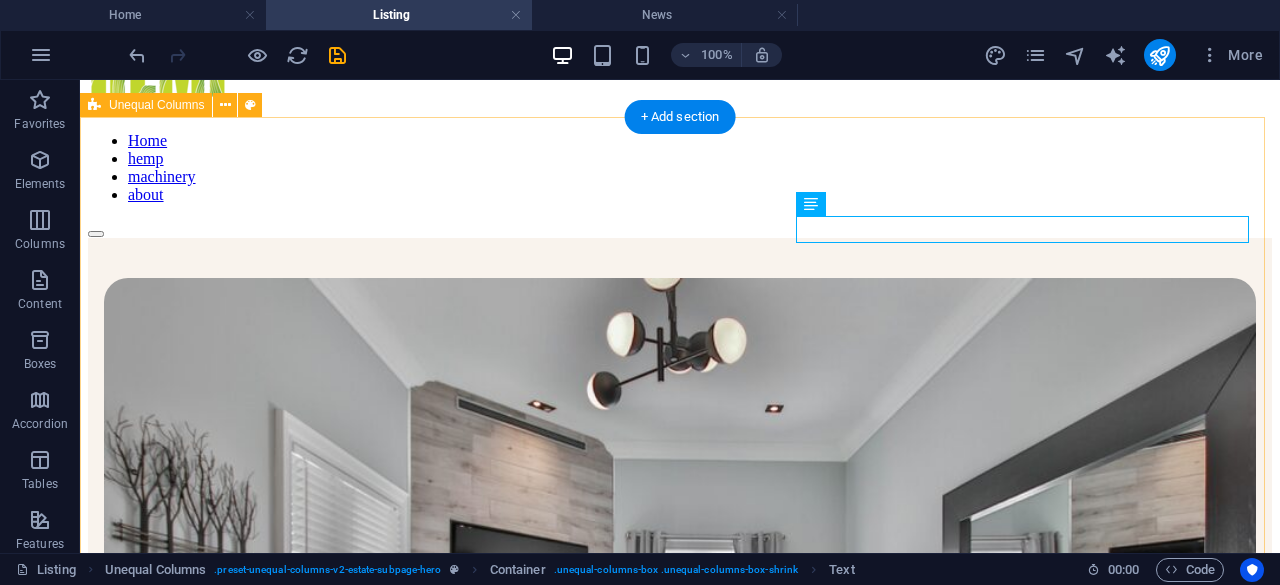 click on "HEMP SOLUTIONS FIELD AND FACTORY CONSULTING  See what we have prepared for you At vero eos et accusamus et iusto odio dignissimos ducimus qui blanditiis praesentium voluptatum deleniti atque corrupti quos dolores et quas molestias excepturi sint occaecati cupiditate non provident." at bounding box center [680, 763] 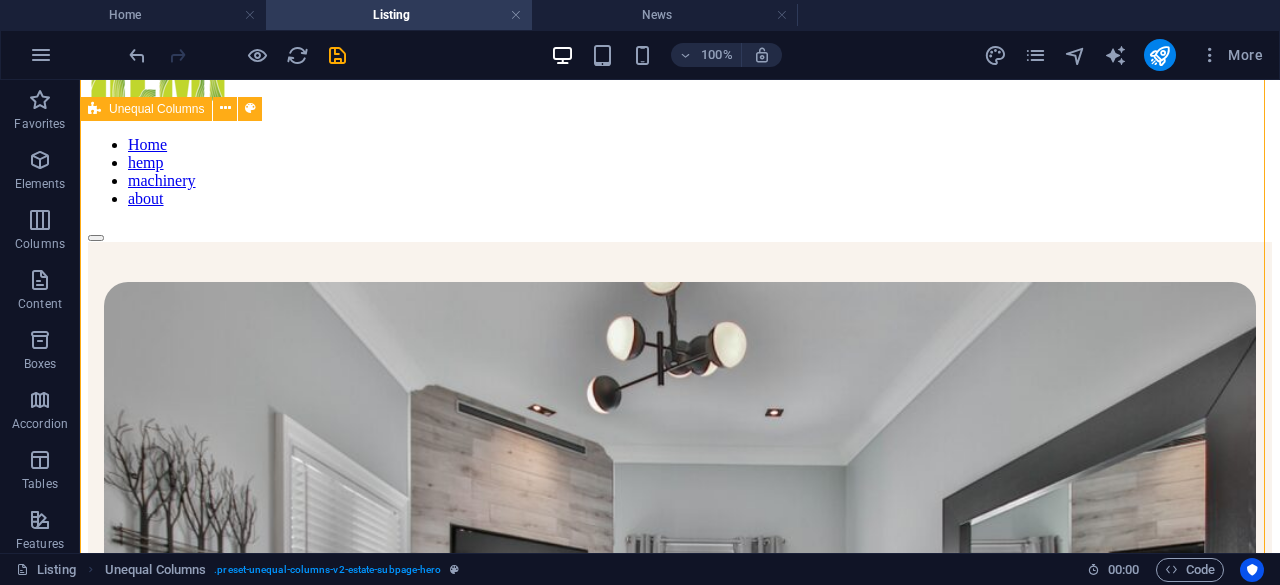 scroll, scrollTop: 64, scrollLeft: 0, axis: vertical 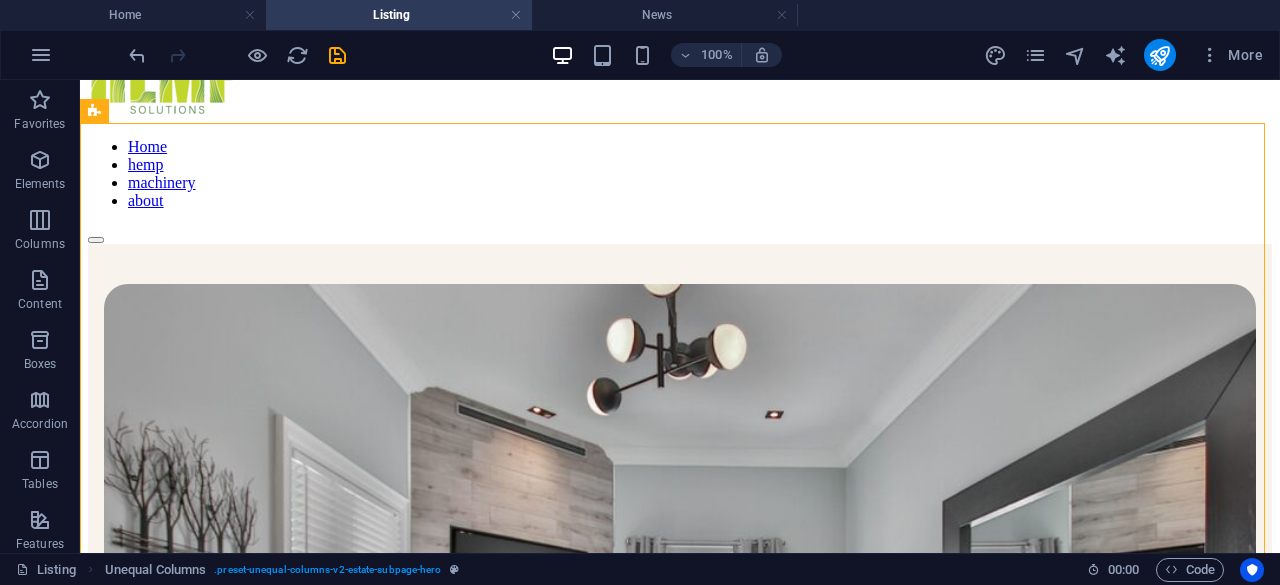 click on "News" at bounding box center (665, 15) 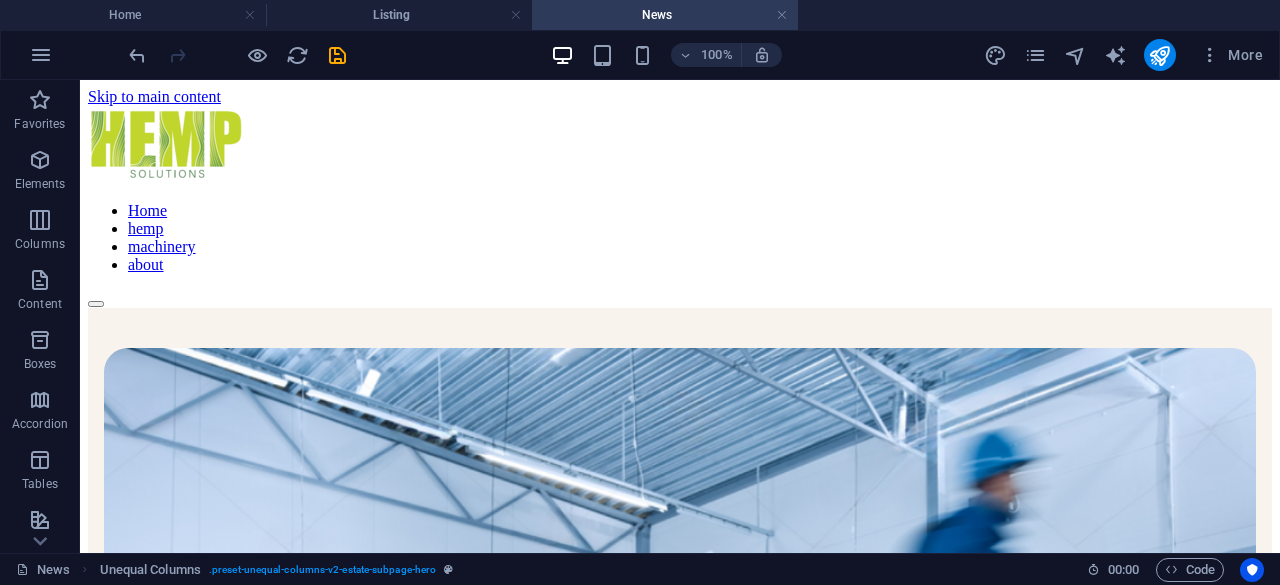 scroll, scrollTop: 0, scrollLeft: 0, axis: both 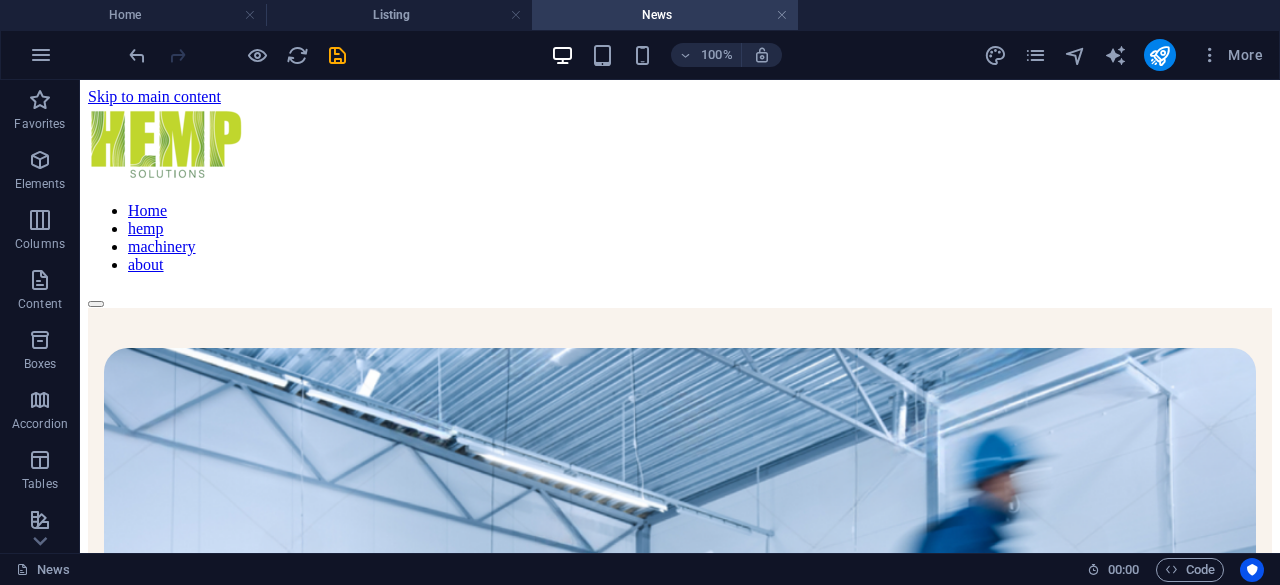 click on "Listing" at bounding box center (399, 15) 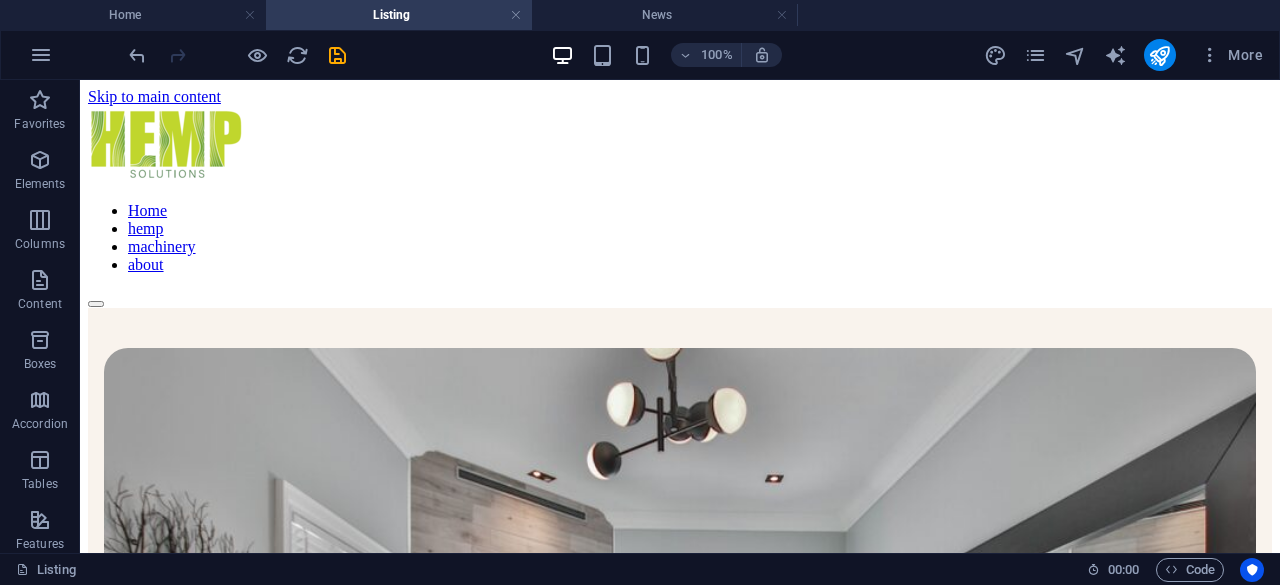 scroll, scrollTop: 64, scrollLeft: 0, axis: vertical 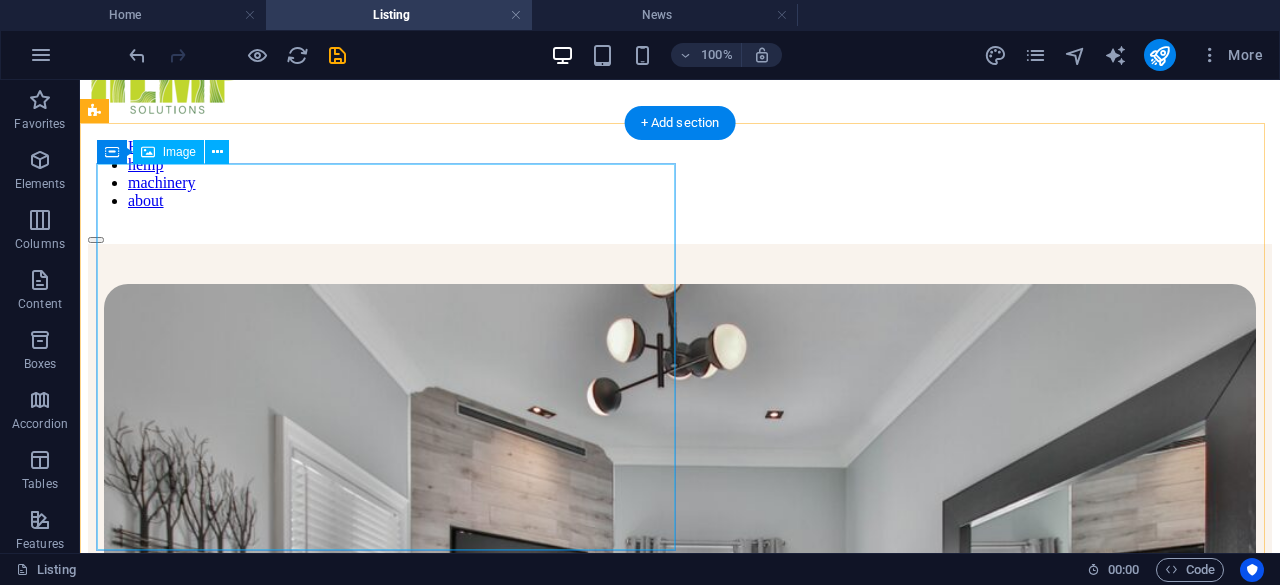click at bounding box center (680, 670) 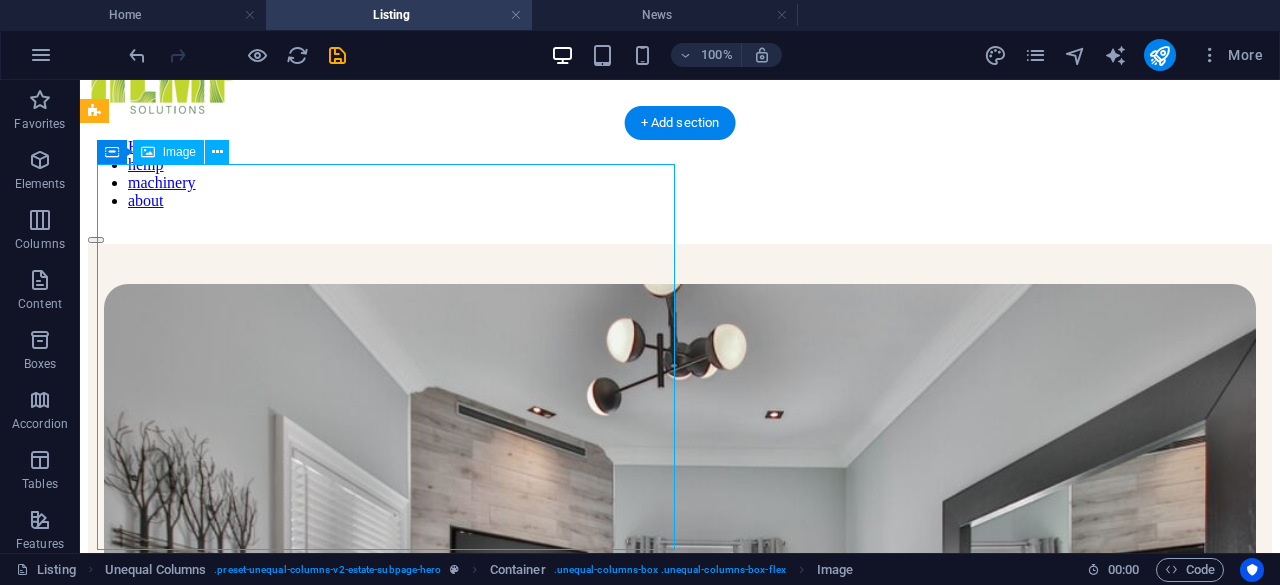 click at bounding box center (680, 670) 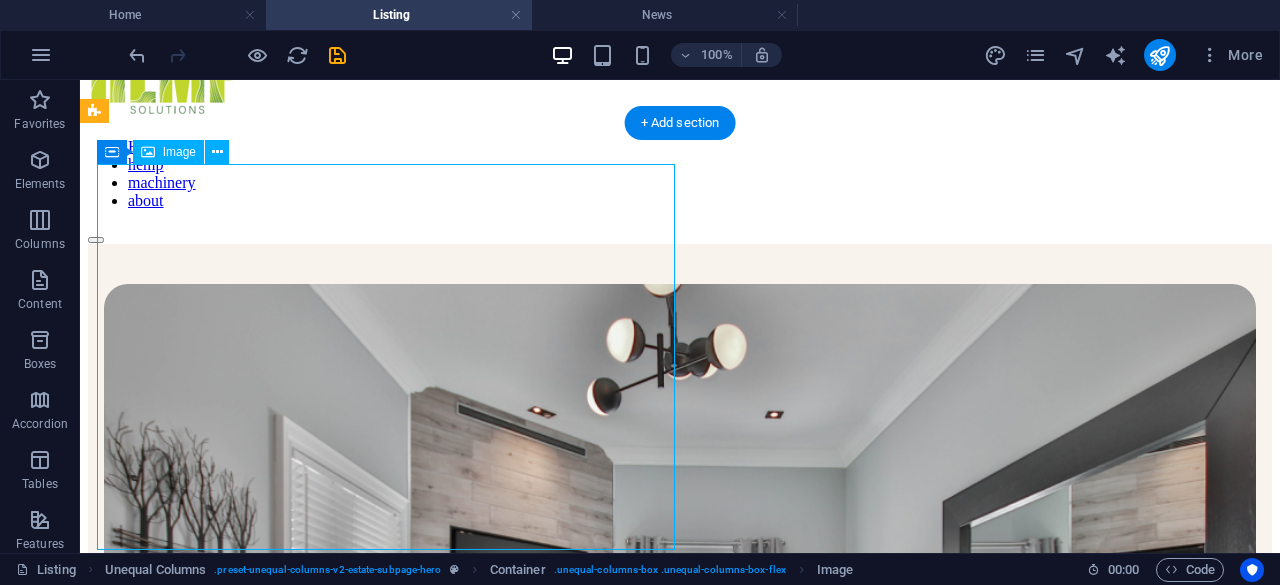 select on "%" 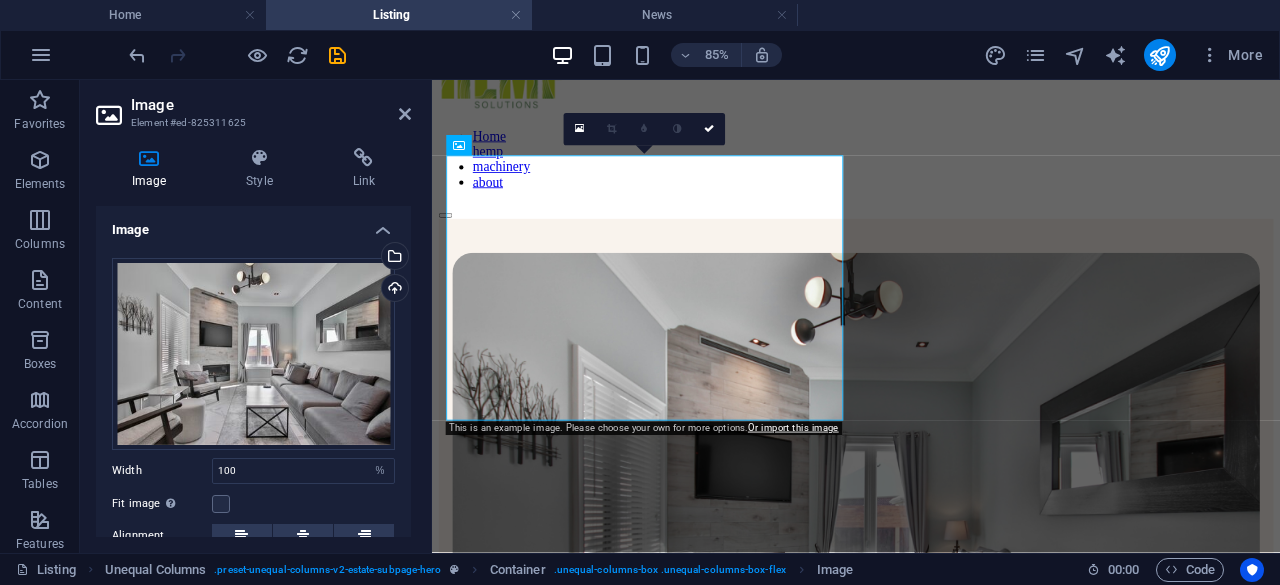 click on "Upload" at bounding box center (393, 290) 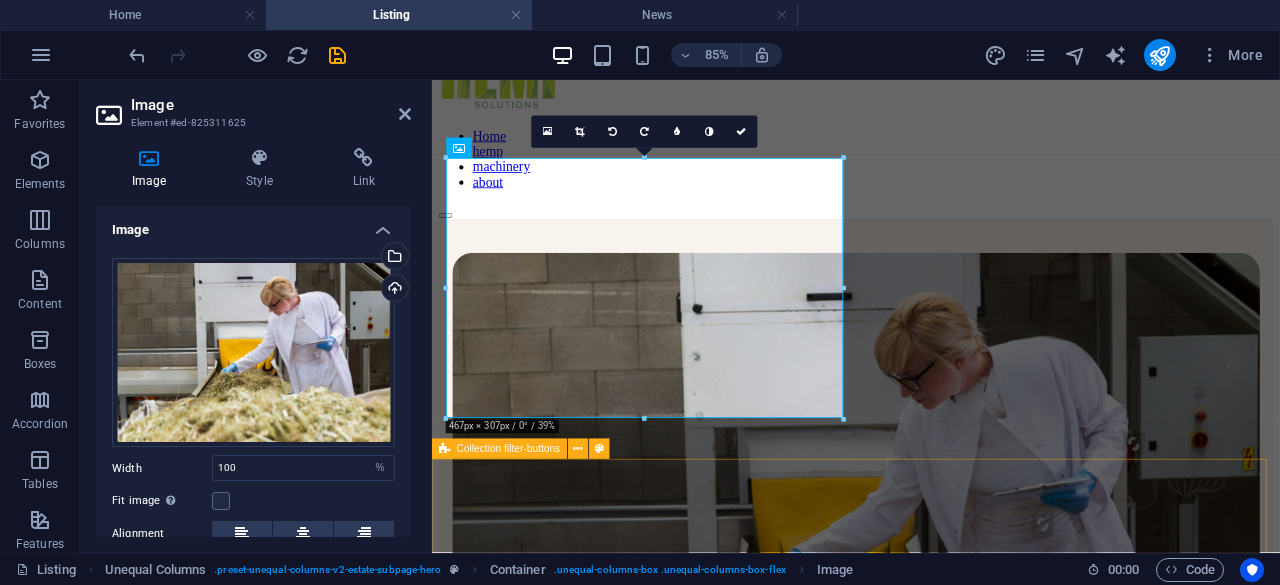 click on "All VILLAS HOUSES apartments buildings" at bounding box center (931, 1265) 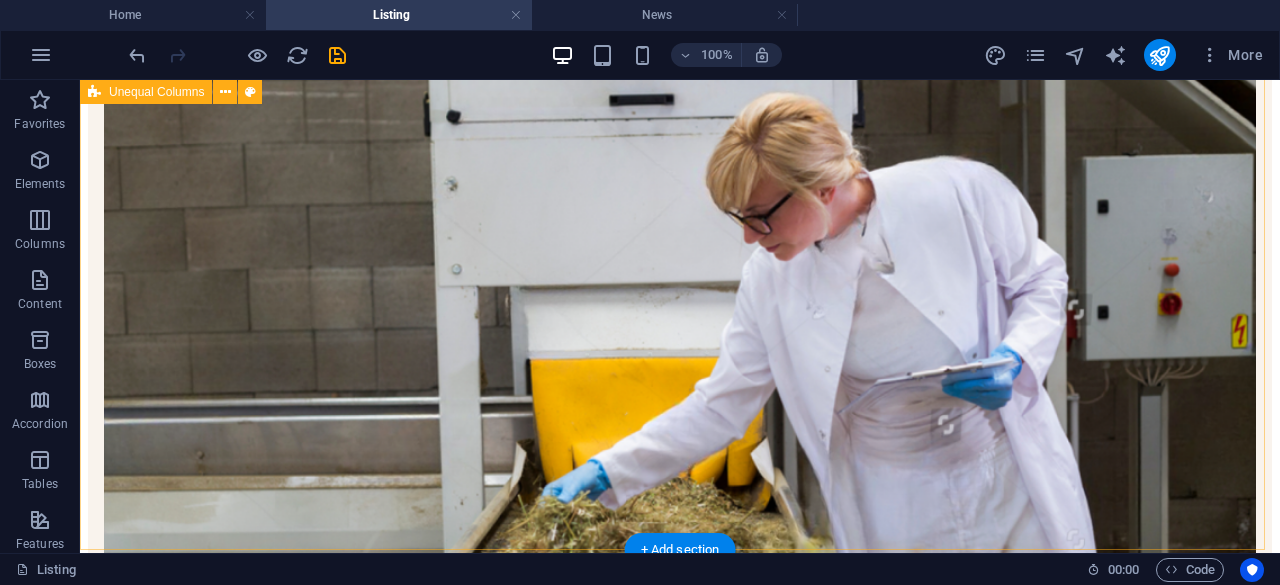 scroll, scrollTop: 0, scrollLeft: 0, axis: both 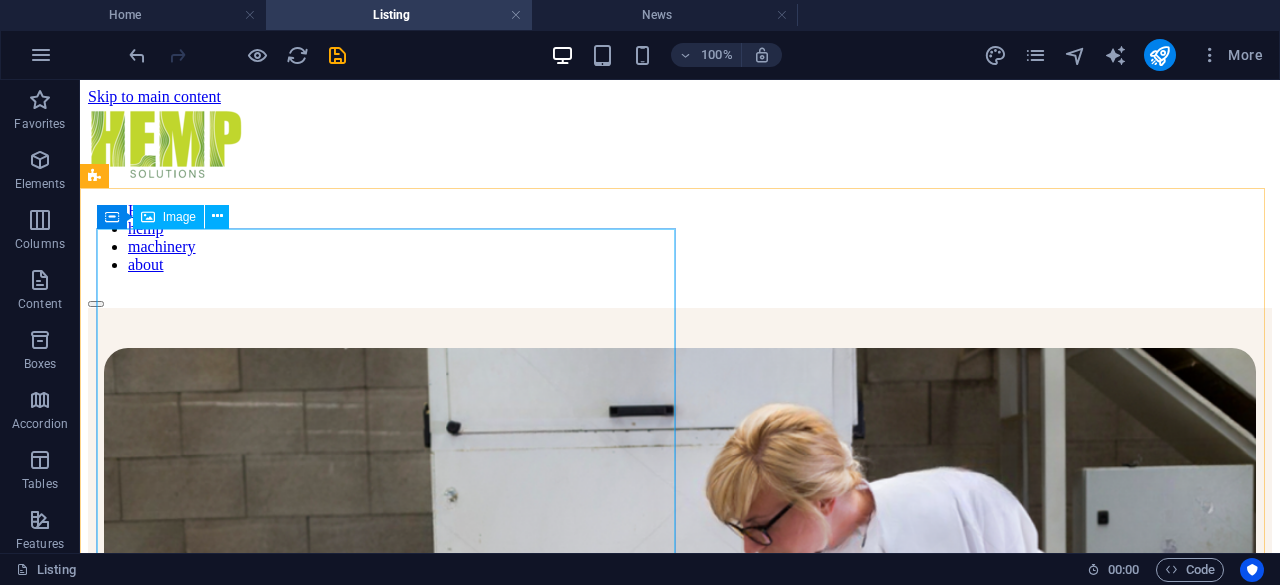 click at bounding box center (217, 217) 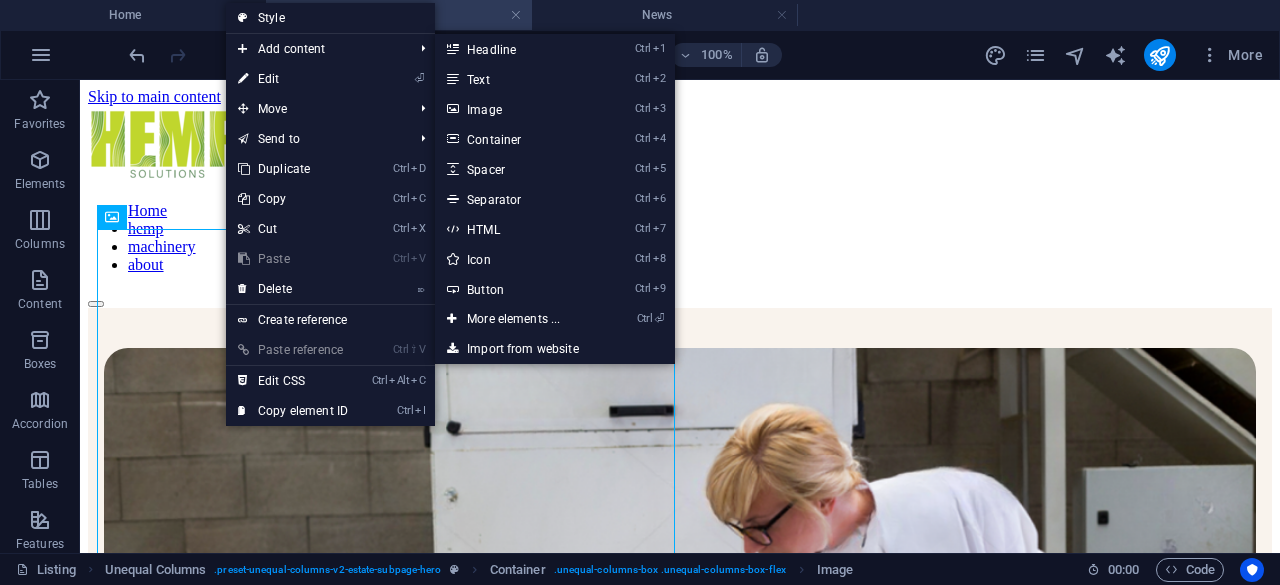 click on "Ctrl 3  Image" at bounding box center [517, 109] 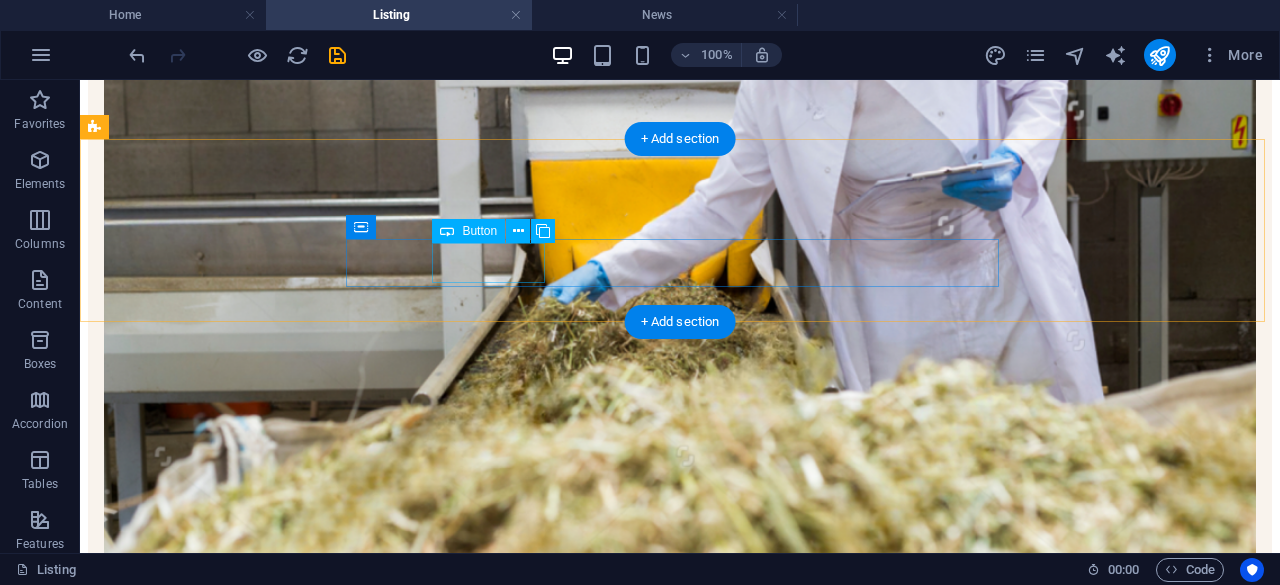scroll, scrollTop: 651, scrollLeft: 0, axis: vertical 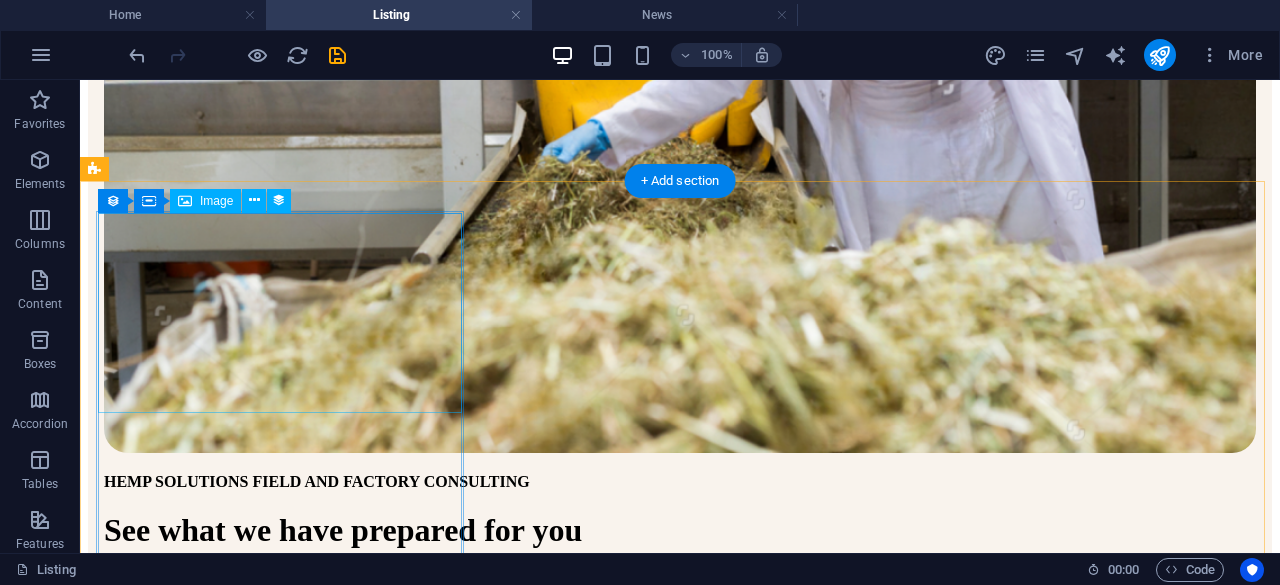 click at bounding box center (680, 1060) 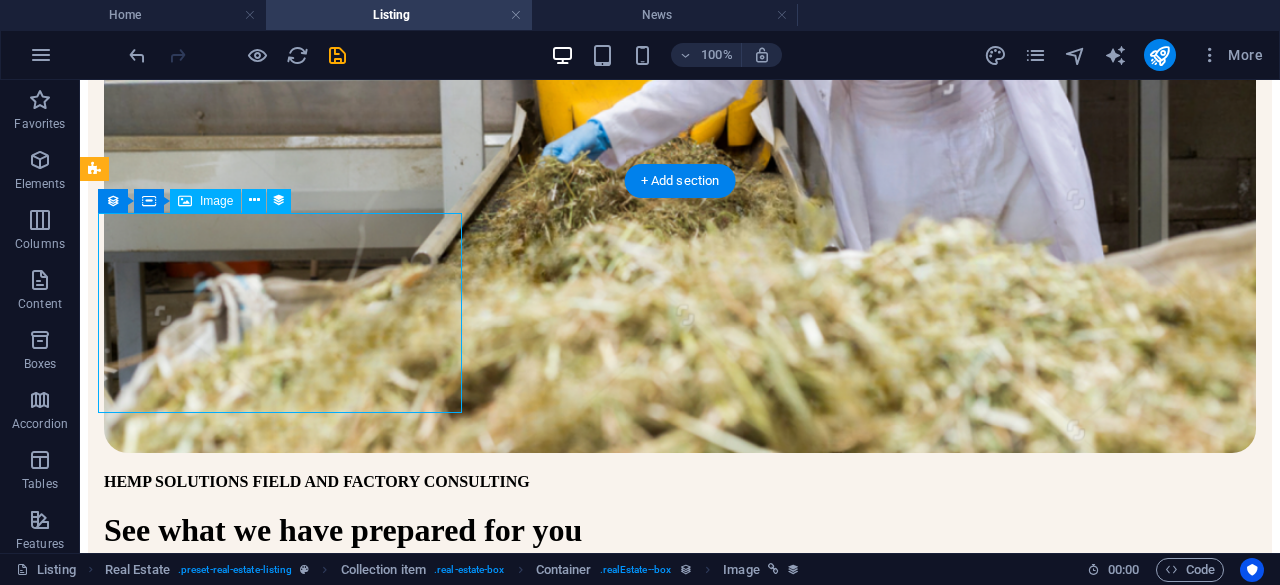 click at bounding box center (680, 1060) 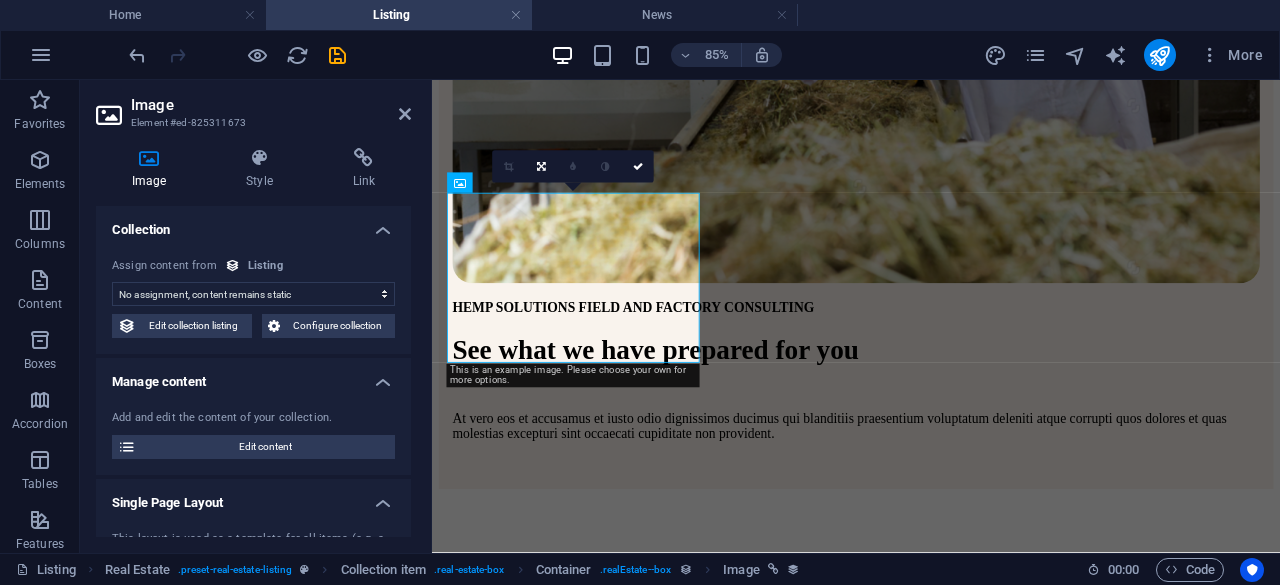scroll, scrollTop: 593, scrollLeft: 0, axis: vertical 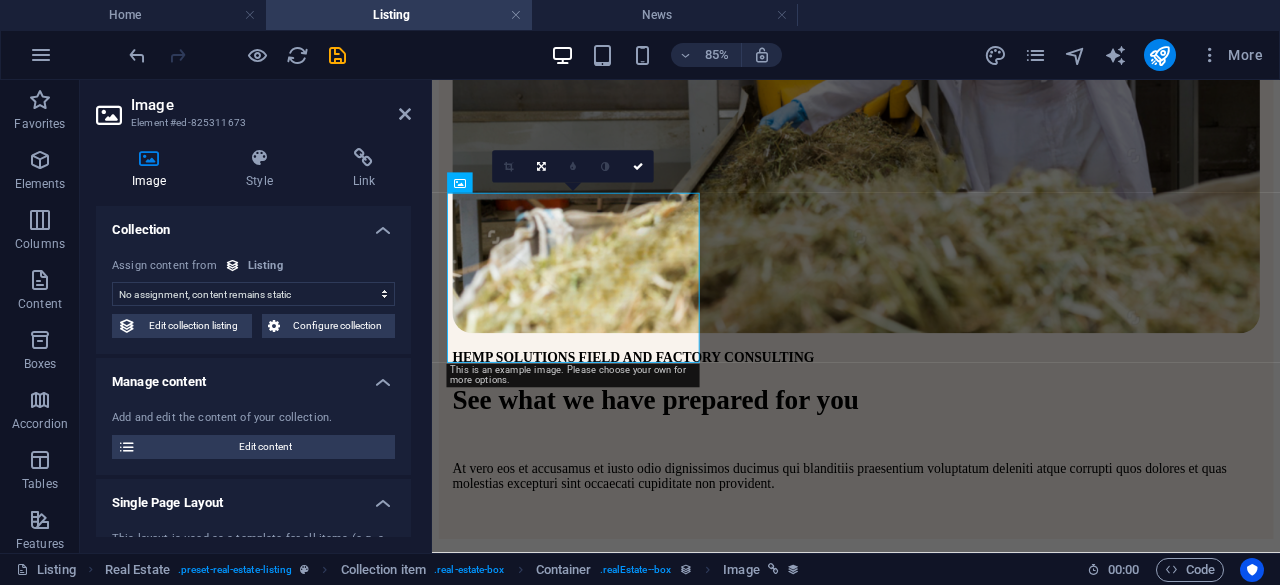 select on "image" 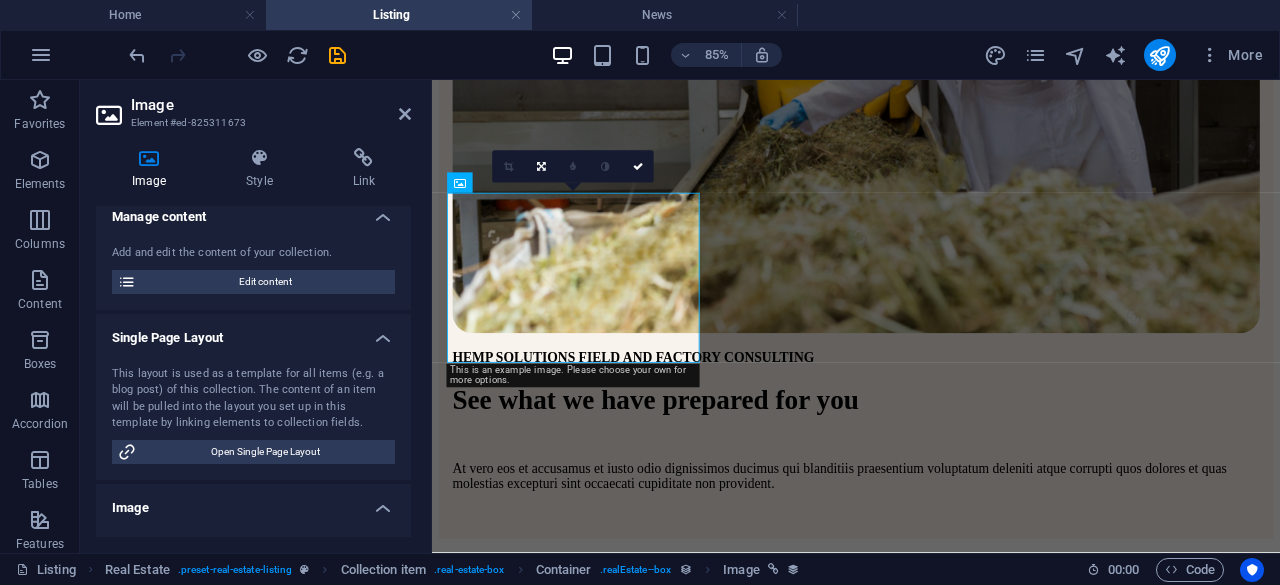 scroll, scrollTop: 0, scrollLeft: 0, axis: both 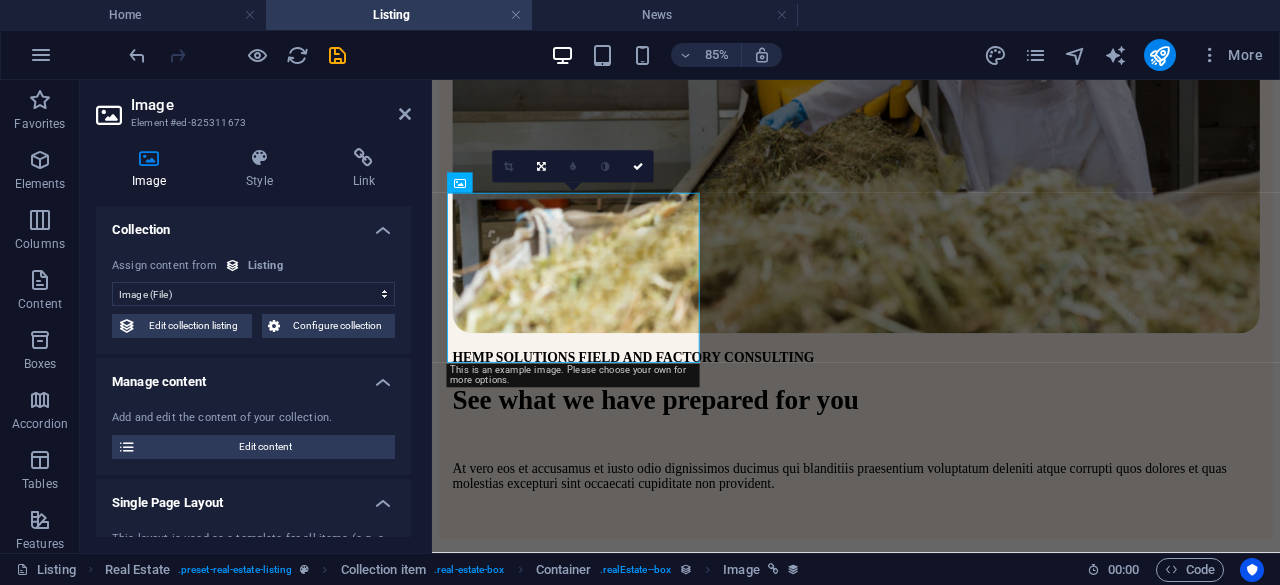 click at bounding box center (149, 158) 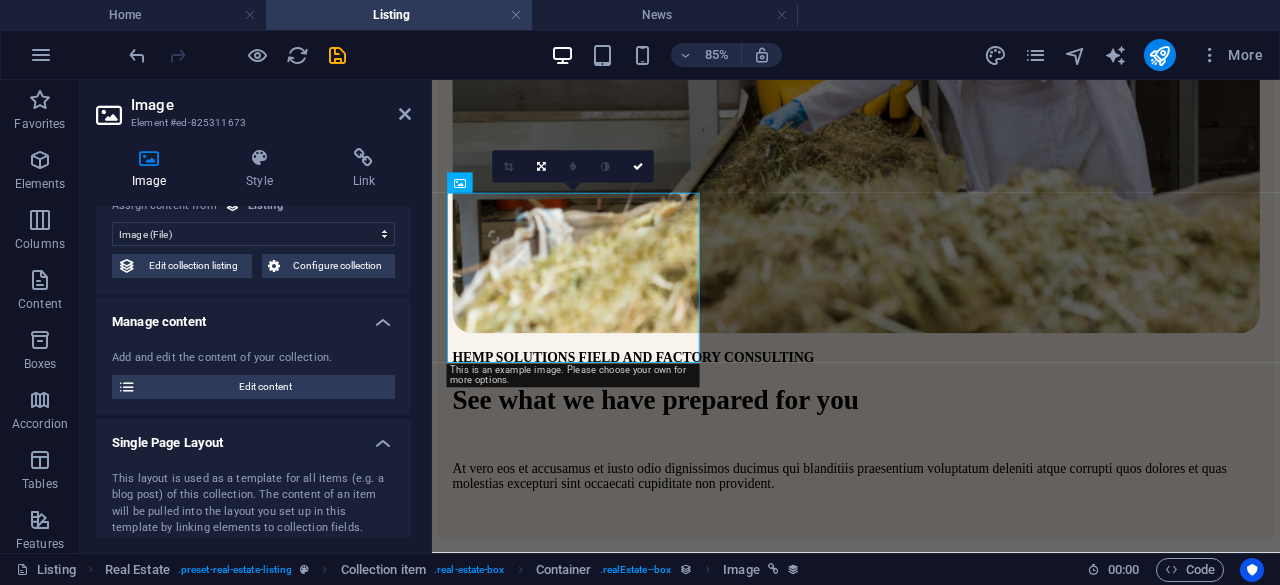 scroll, scrollTop: 60, scrollLeft: 0, axis: vertical 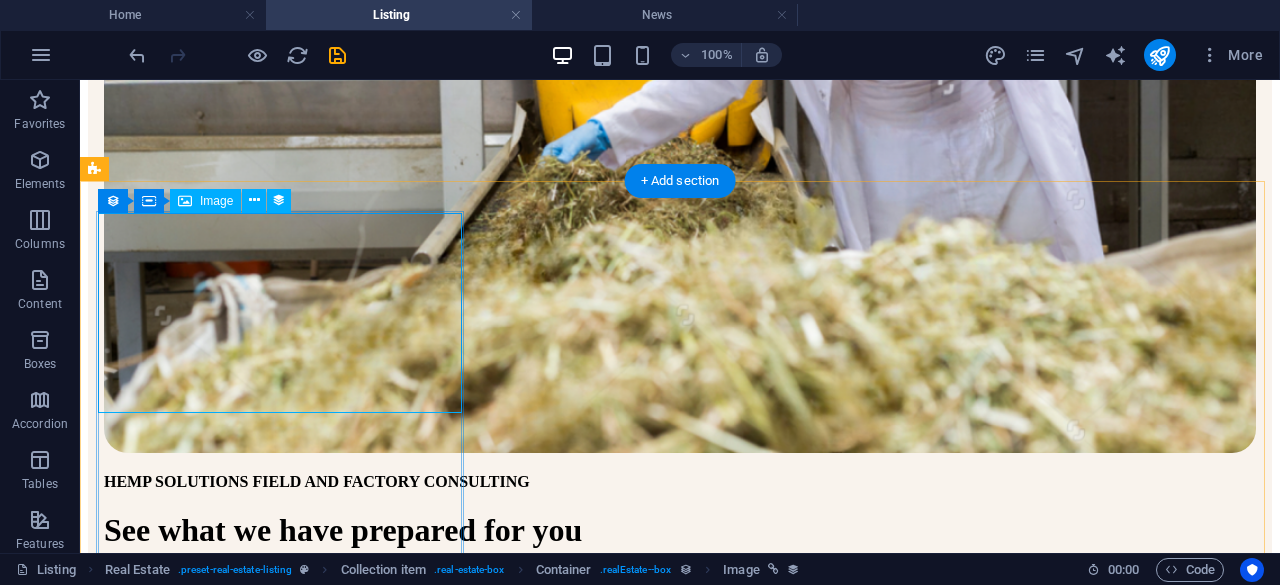 click at bounding box center [680, 1060] 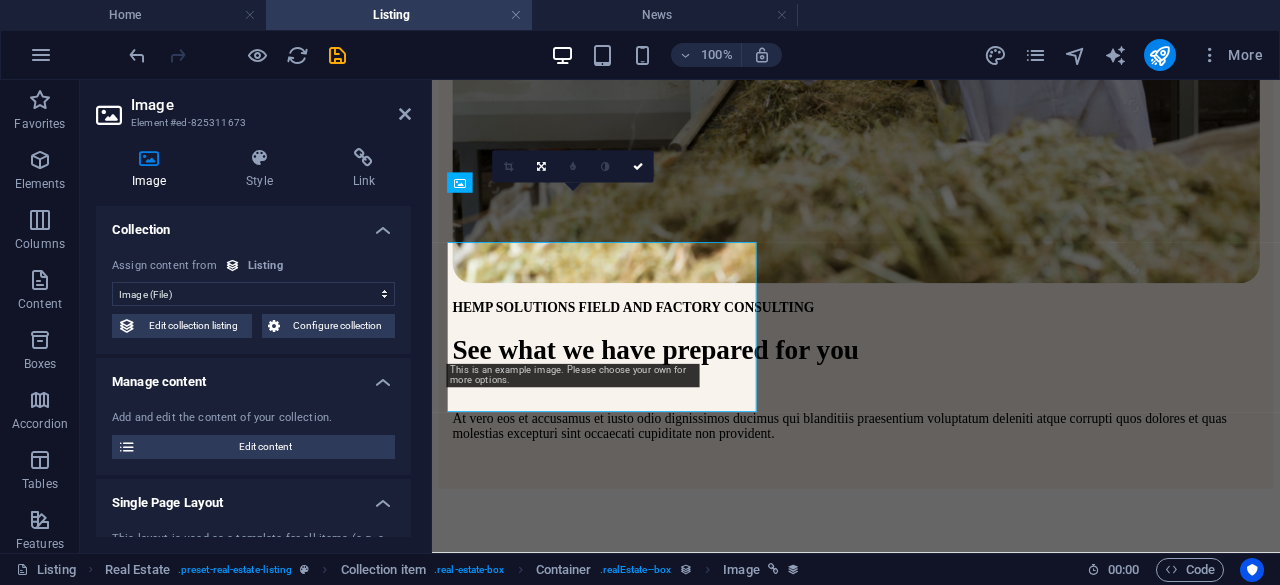 scroll, scrollTop: 593, scrollLeft: 0, axis: vertical 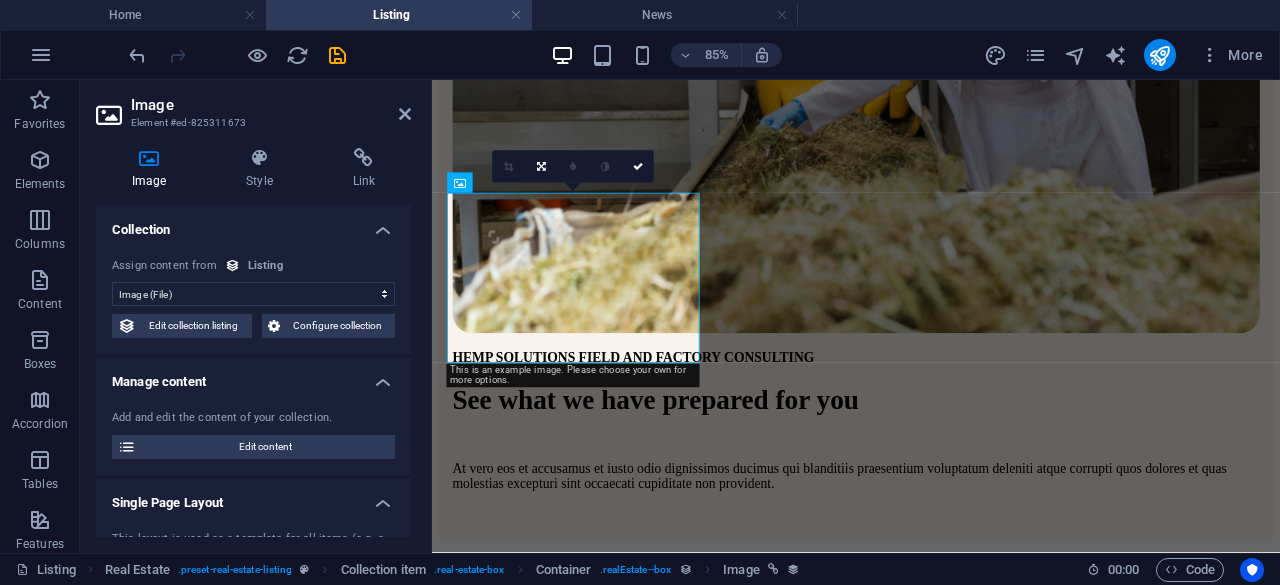 drag, startPoint x: 406, startPoint y: 111, endPoint x: 426, endPoint y: 131, distance: 28.284271 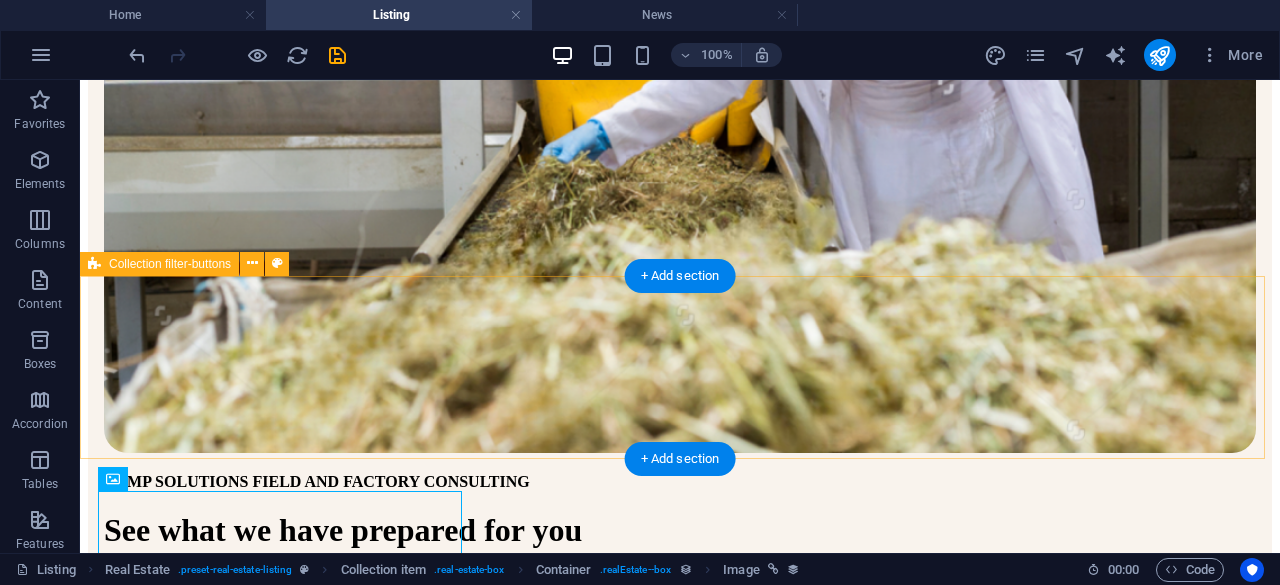 scroll, scrollTop: 342, scrollLeft: 0, axis: vertical 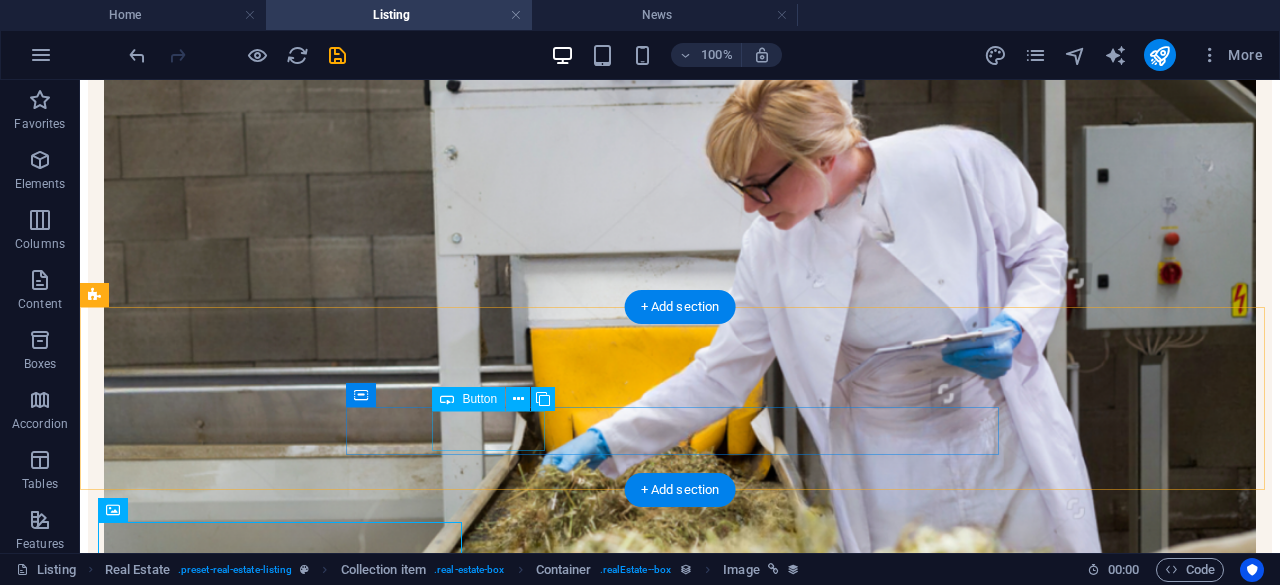 click on "VILLAS" at bounding box center (680, 1135) 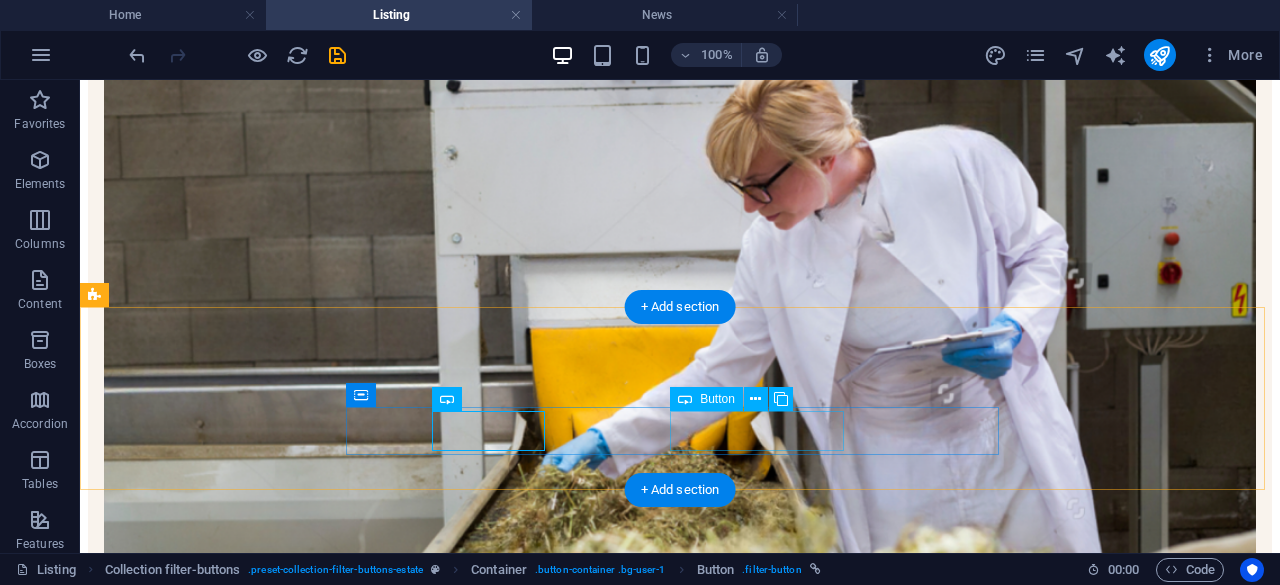 click on "apartments" at bounding box center (680, 1171) 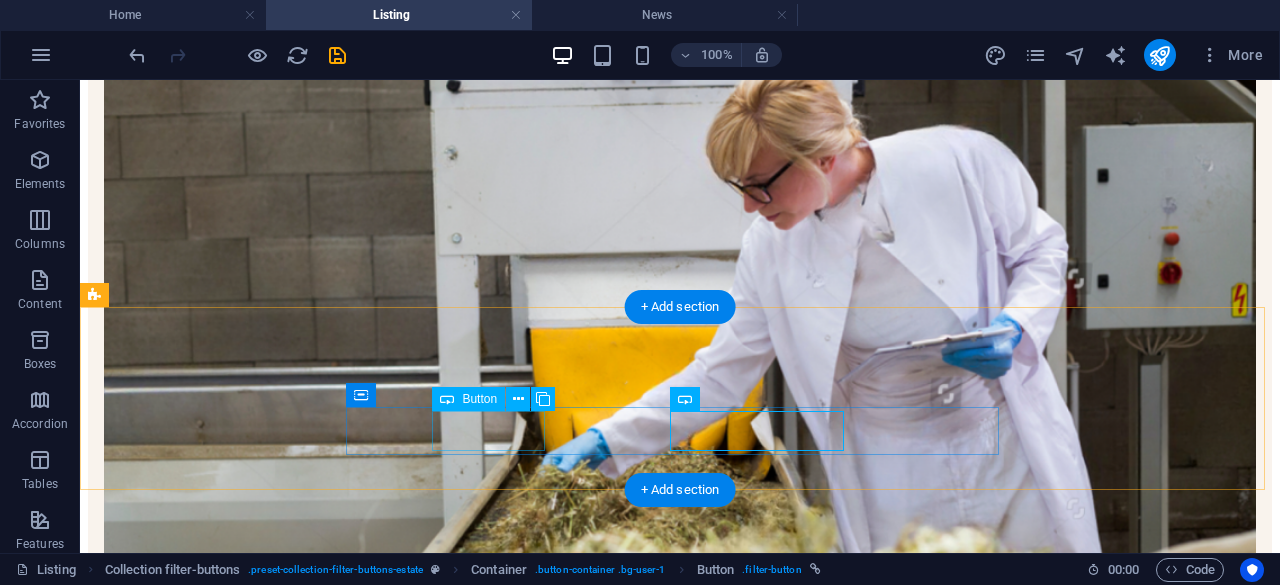 click on "VILLAS" at bounding box center (680, 1135) 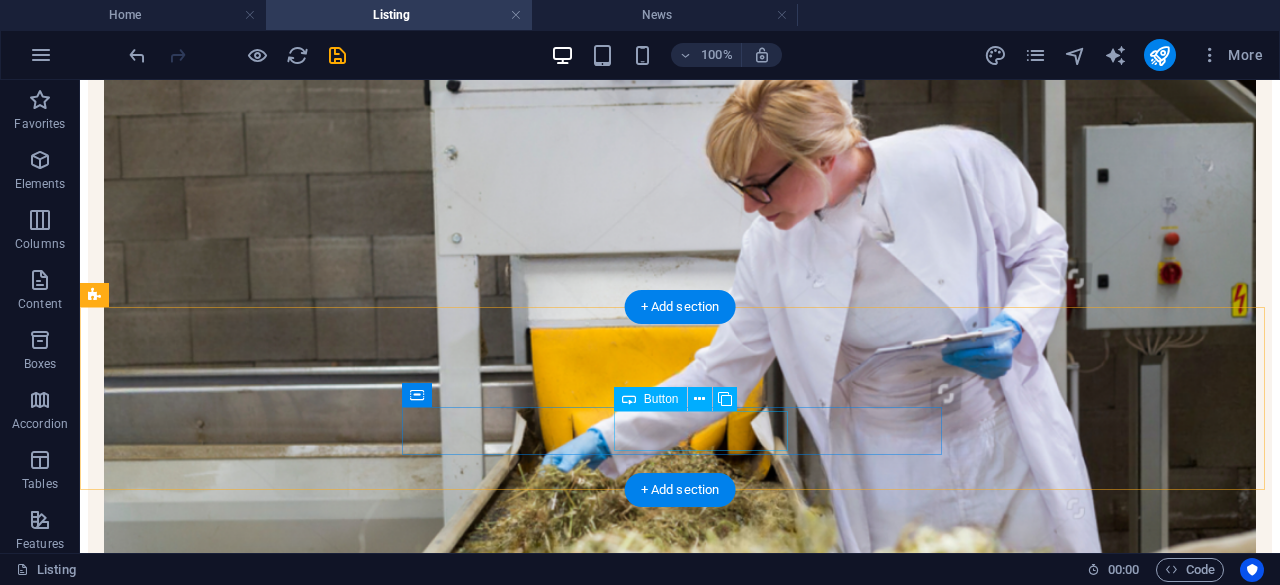 click on "apartments" at bounding box center [680, 1153] 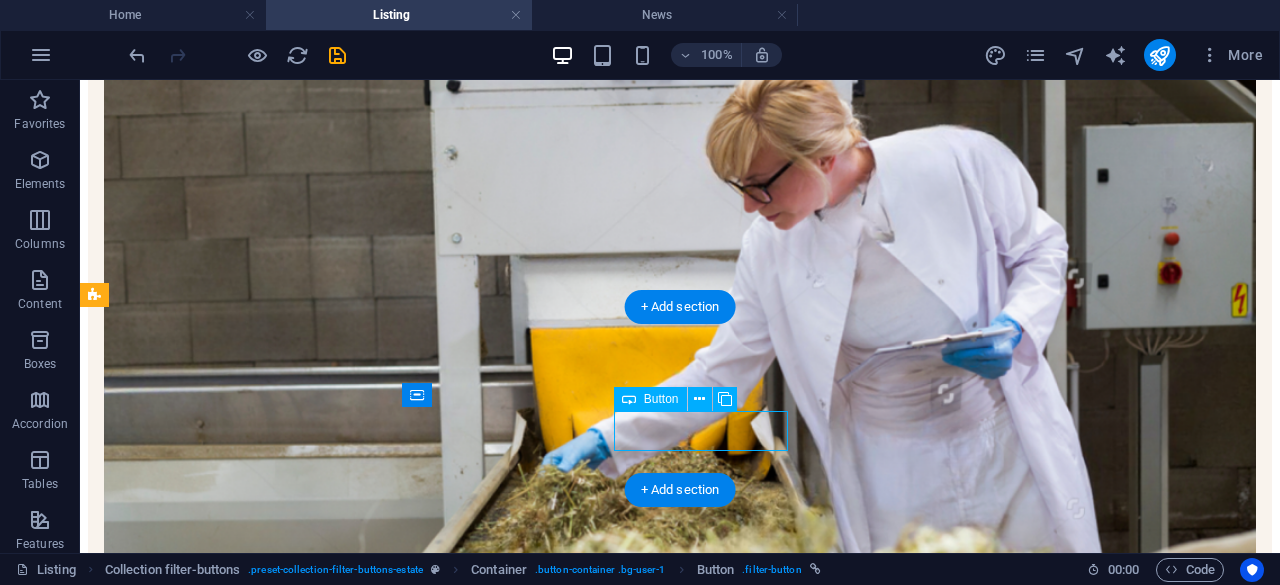 click on "apartments" at bounding box center [680, 1153] 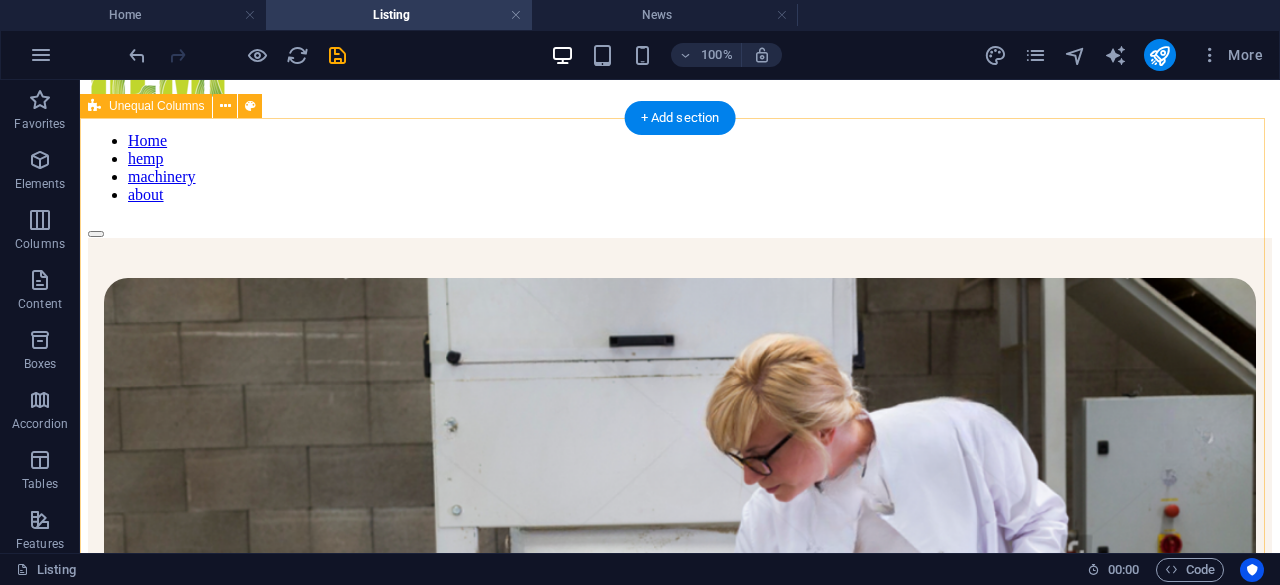 scroll, scrollTop: 81, scrollLeft: 0, axis: vertical 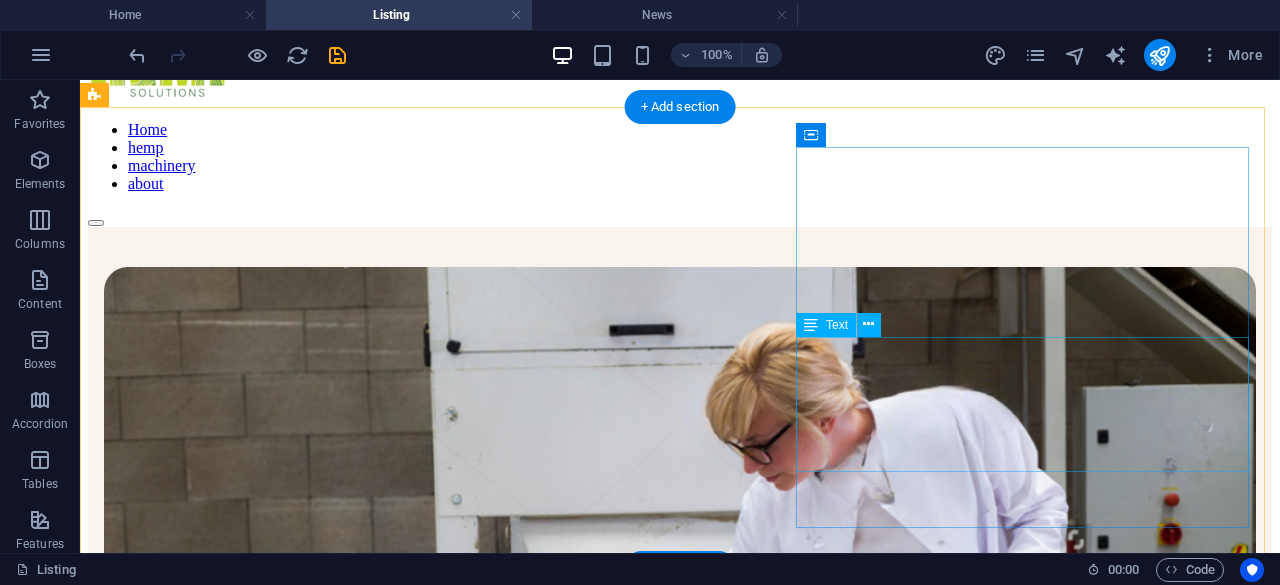 click on "At vero eos et accusamus et iusto odio dignissimos ducimus qui blanditiis praesentium voluptatum deleniti atque corrupti quos dolores et quas molestias excepturi sint occaecati cupiditate non provident." at bounding box center [680, 1191] 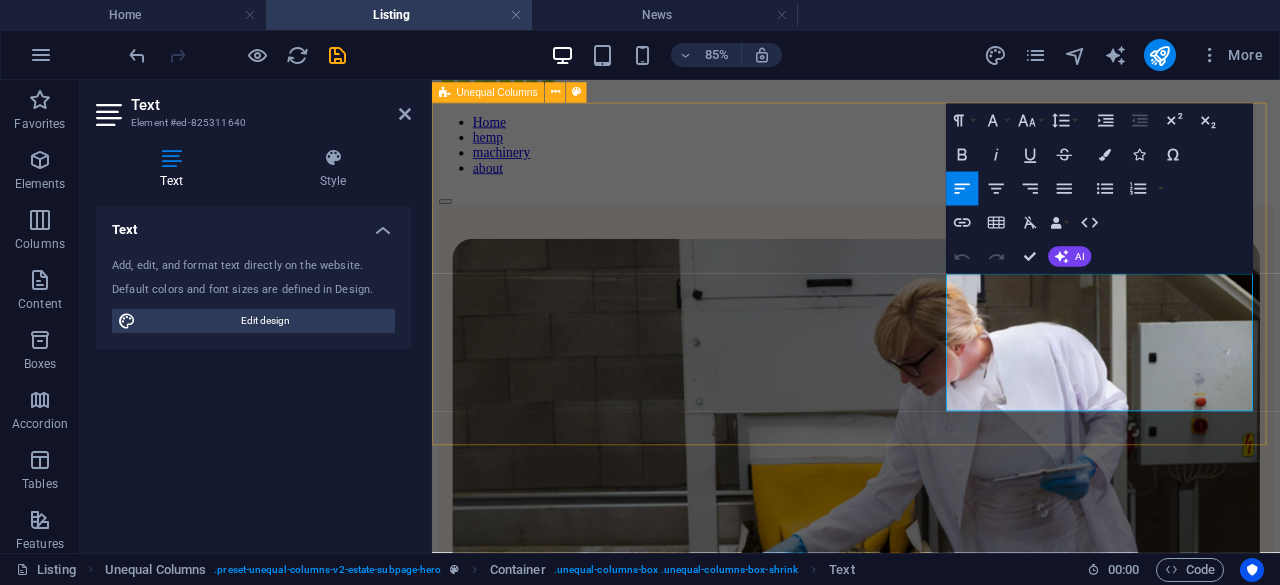 drag, startPoint x: 1130, startPoint y: 461, endPoint x: 1021, endPoint y: 316, distance: 181.40012 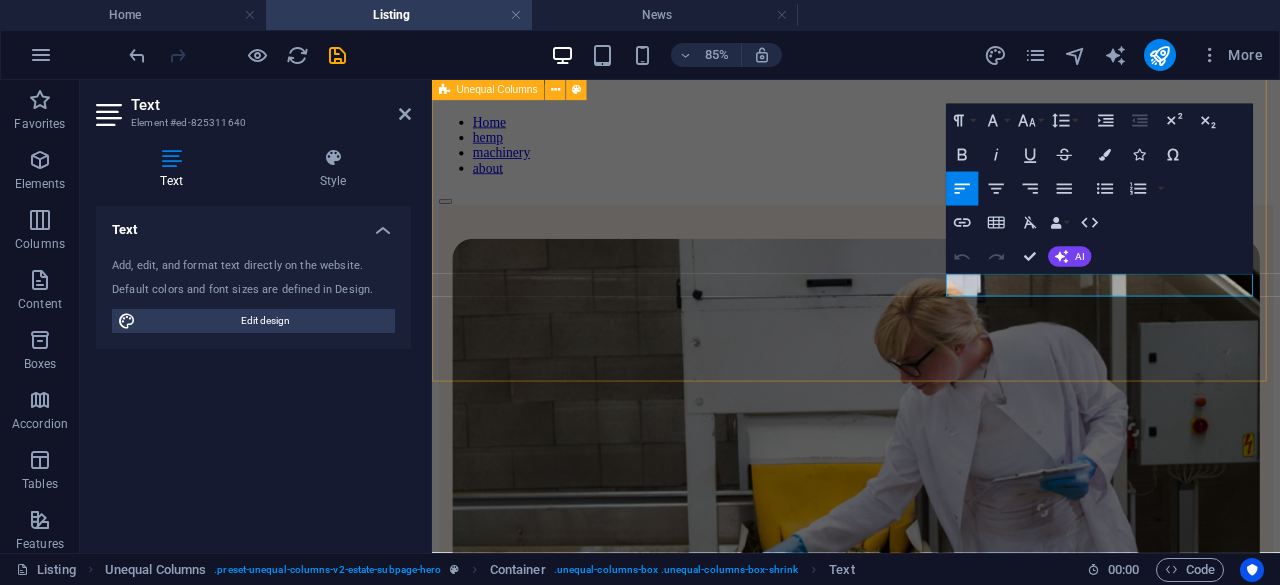 scroll, scrollTop: 140, scrollLeft: 0, axis: vertical 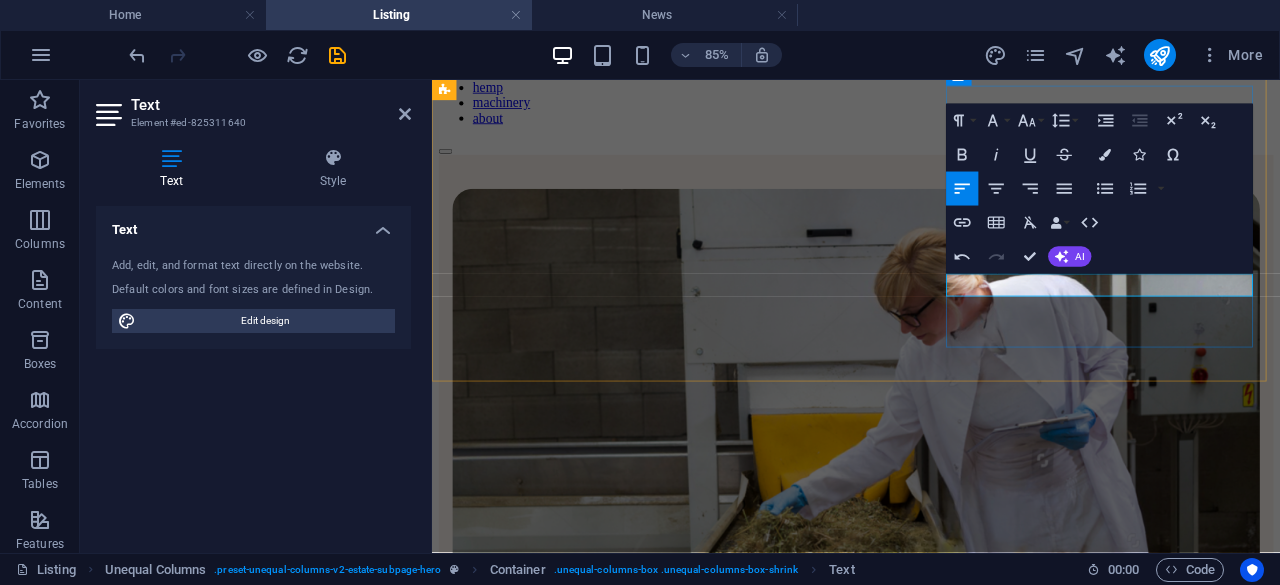 click on "​Overseeing your entire project" at bounding box center (931, 990) 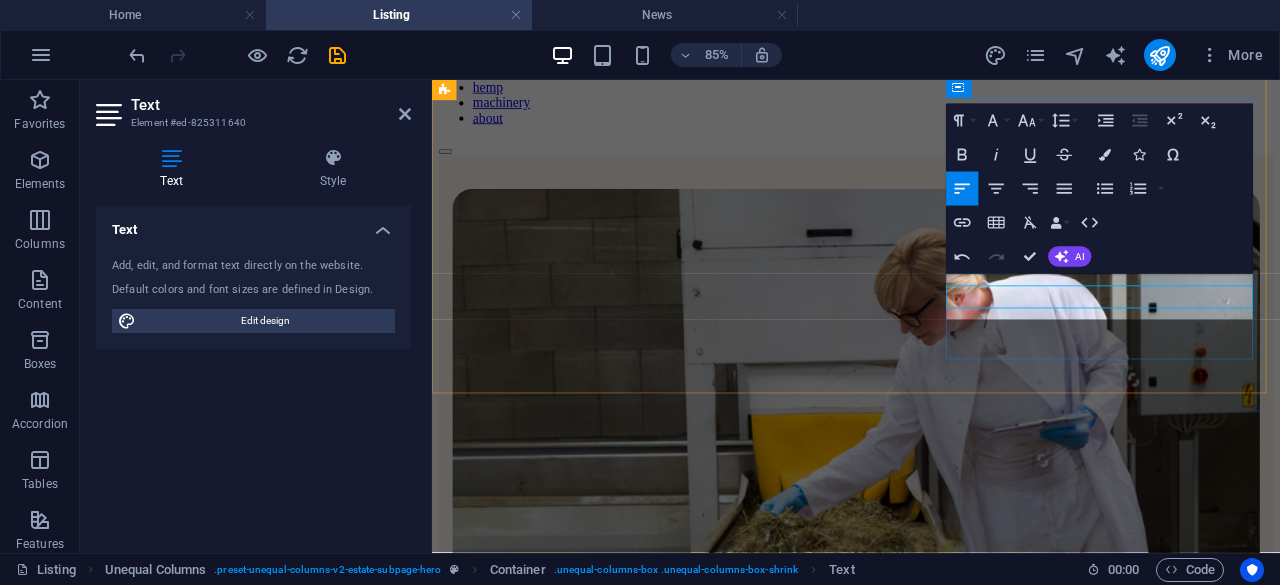 scroll, scrollTop: 127, scrollLeft: 0, axis: vertical 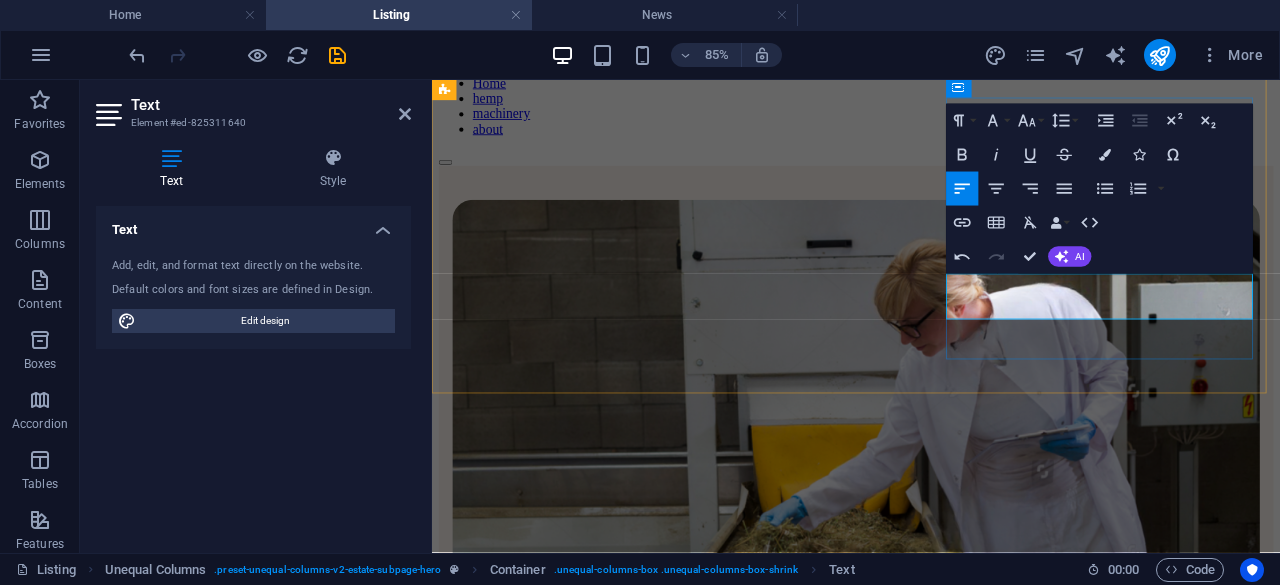 click on "Maximizing results on the field your entire project" at bounding box center (931, 1003) 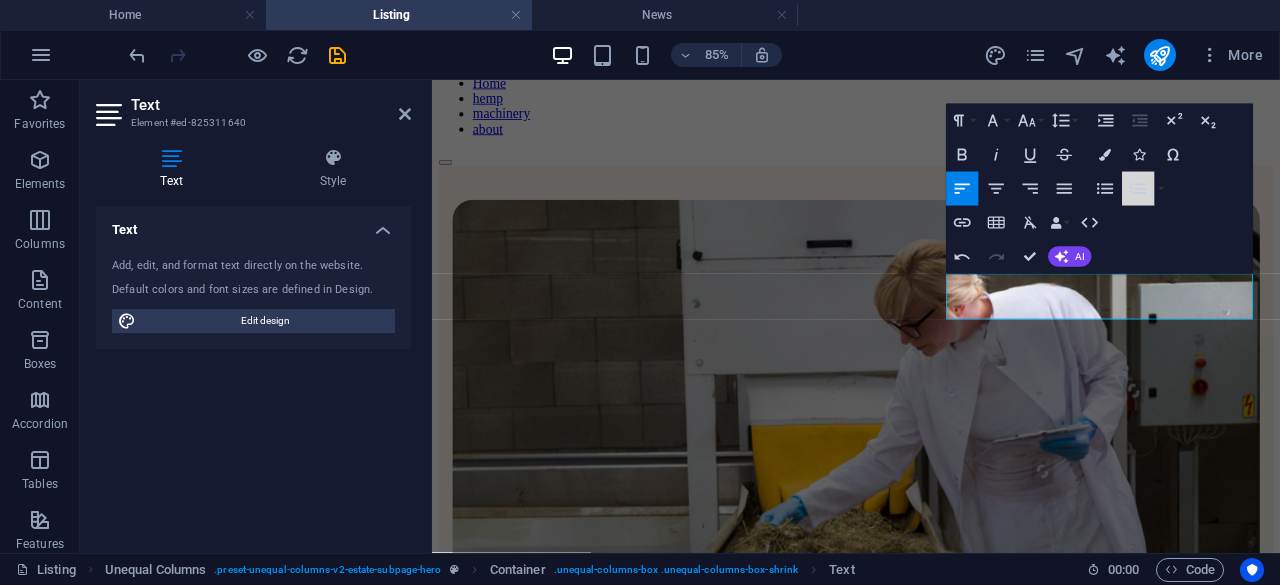 click 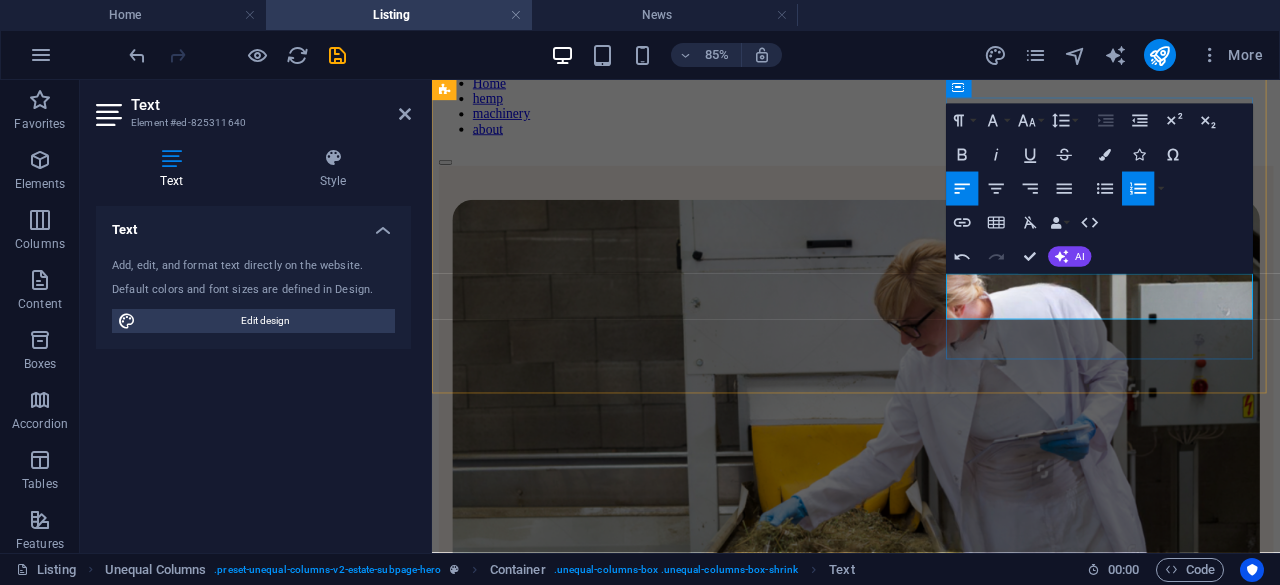 click on "Maximizing results on the field your entire project" at bounding box center [951, 1003] 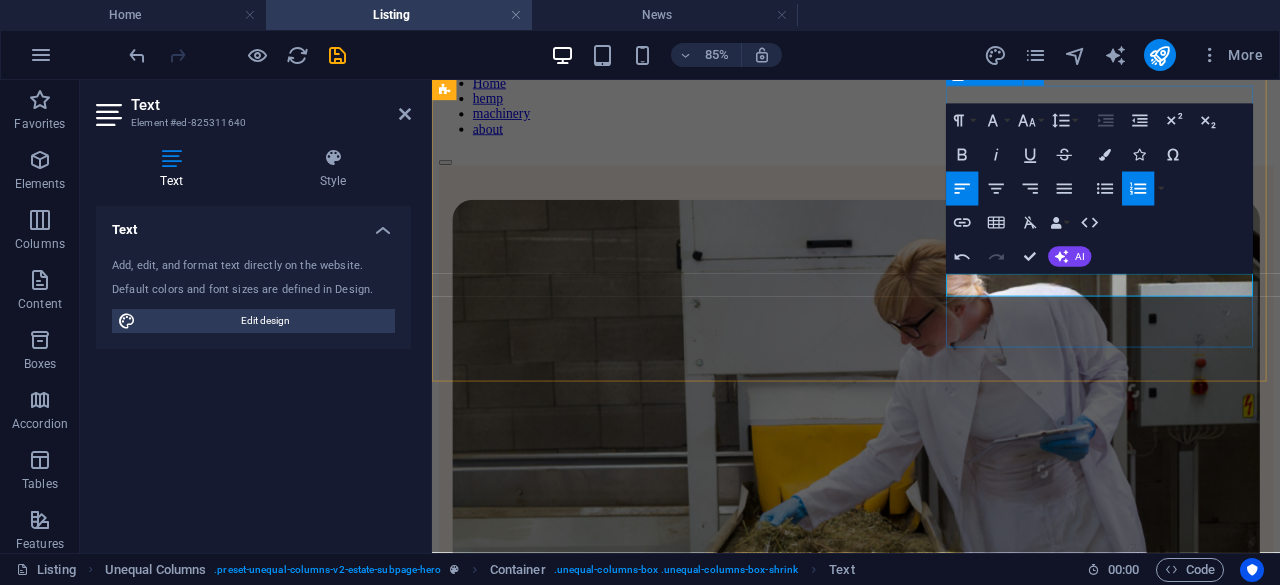scroll, scrollTop: 140, scrollLeft: 0, axis: vertical 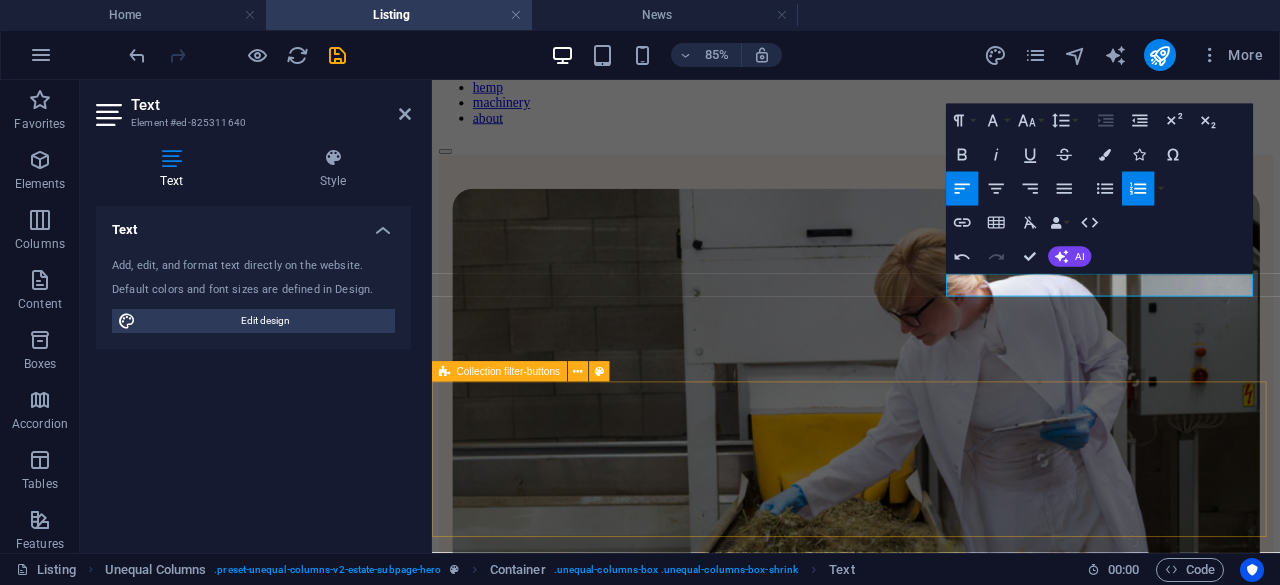 click on "All HOUSES buildings" at bounding box center (931, 1153) 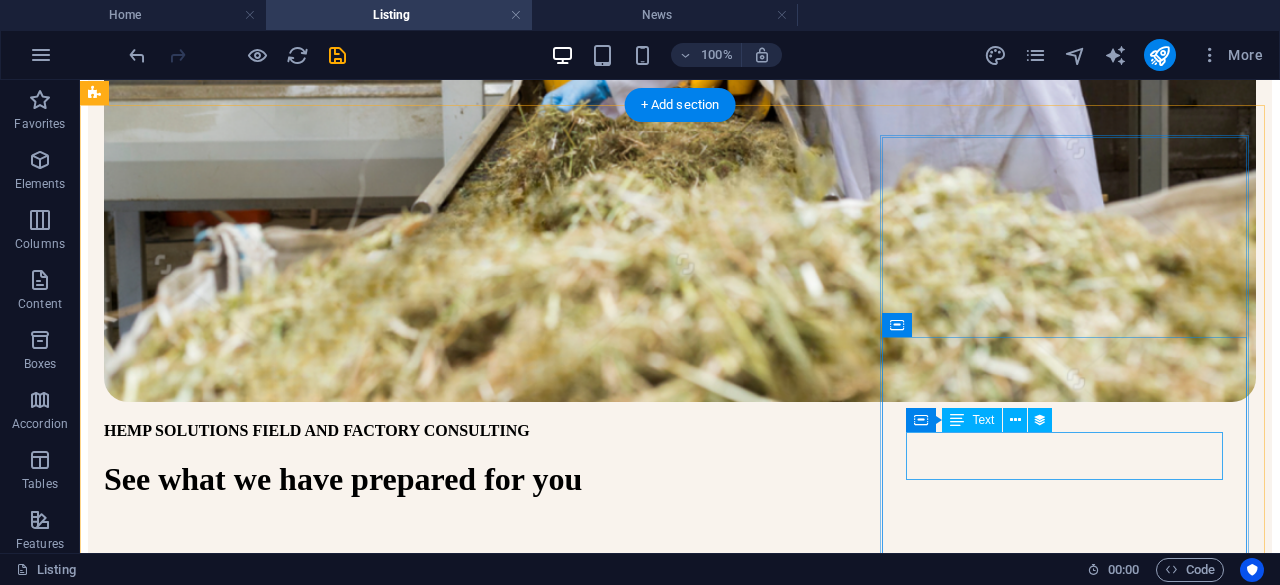 scroll, scrollTop: 726, scrollLeft: 0, axis: vertical 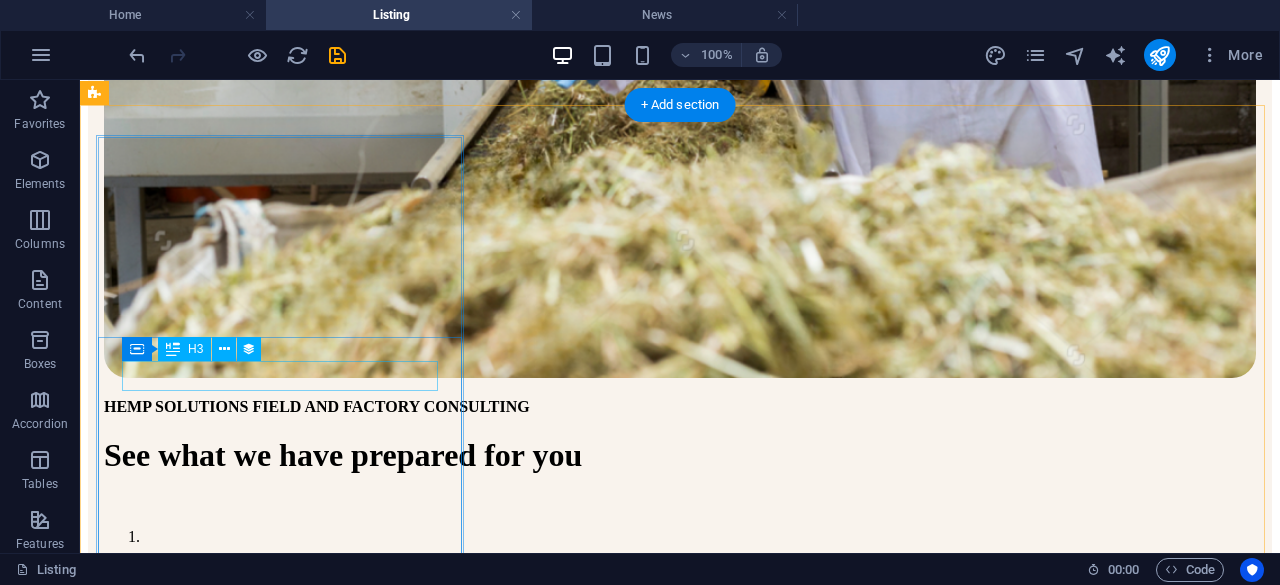 click on "Modern Villa" at bounding box center (680, 1063) 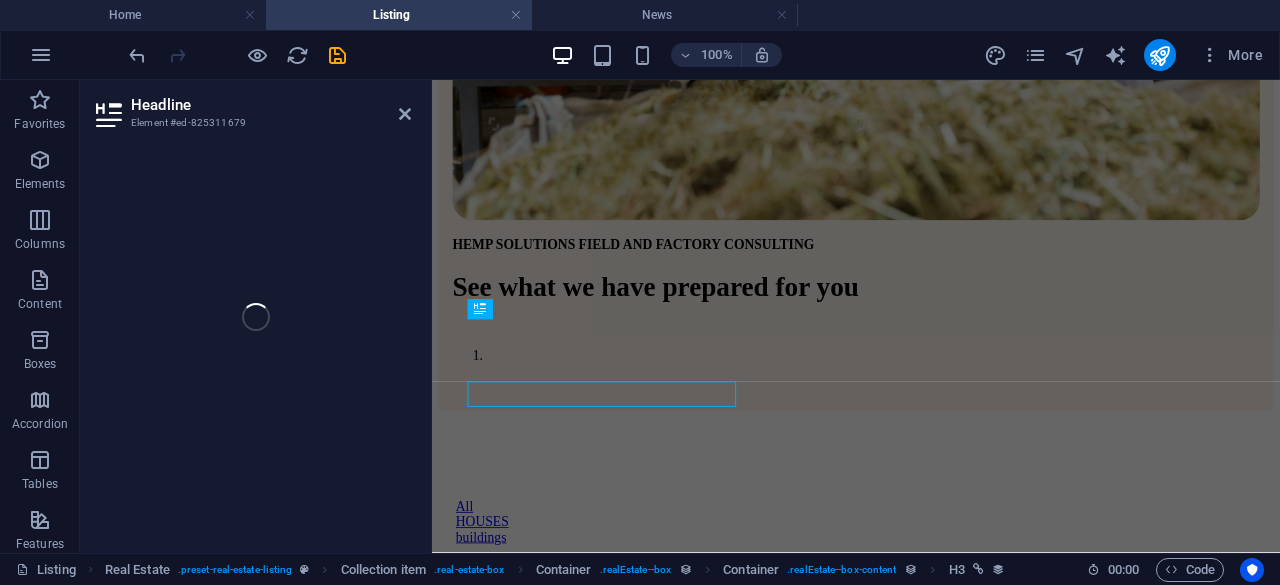 scroll, scrollTop: 653, scrollLeft: 0, axis: vertical 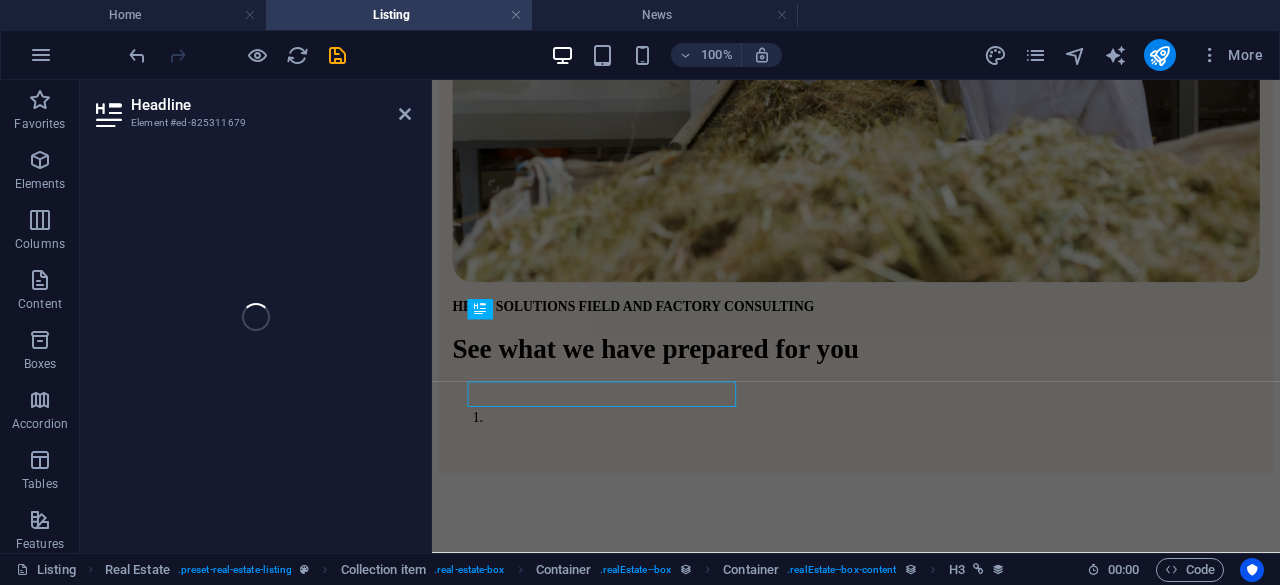 select on "name" 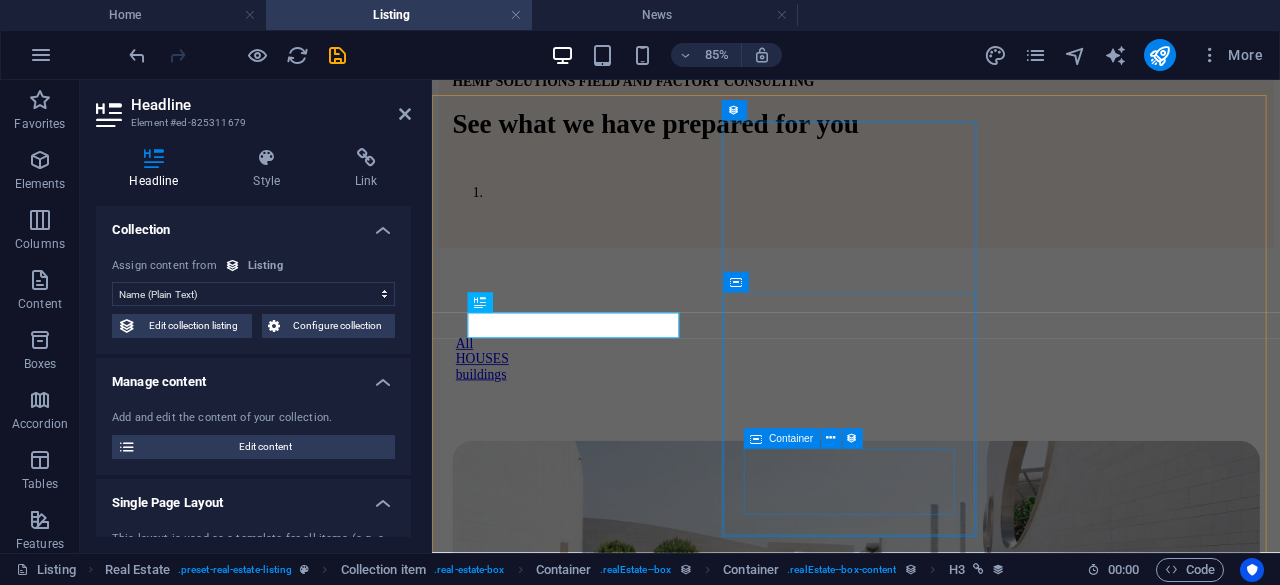 scroll, scrollTop: 661, scrollLeft: 0, axis: vertical 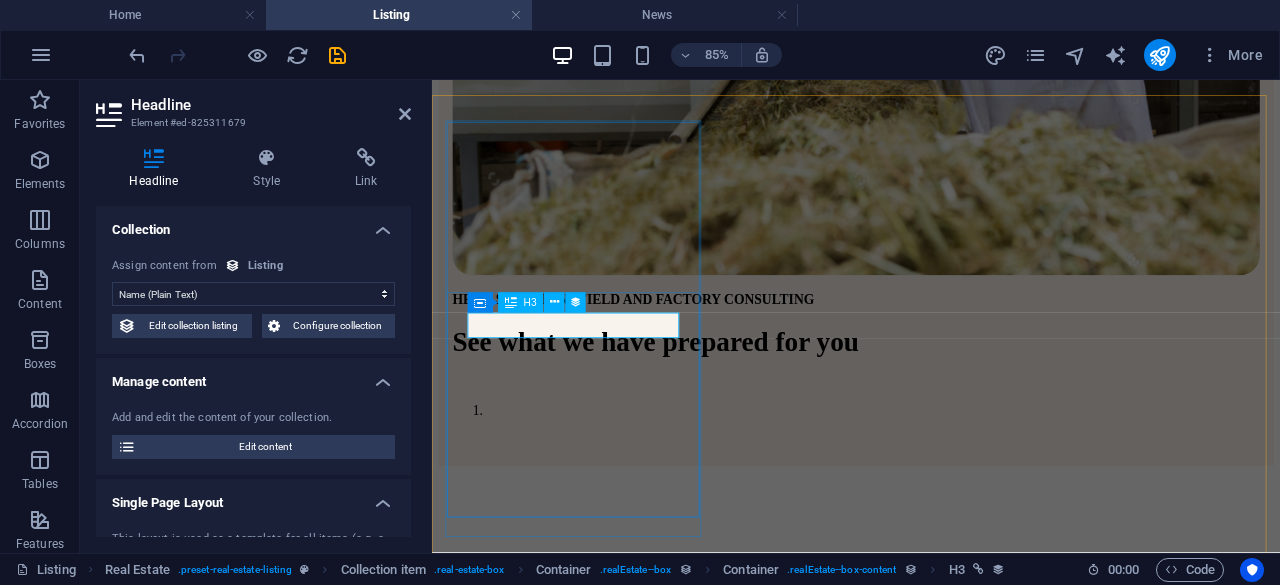 click on "Modern Villa" at bounding box center [931, 995] 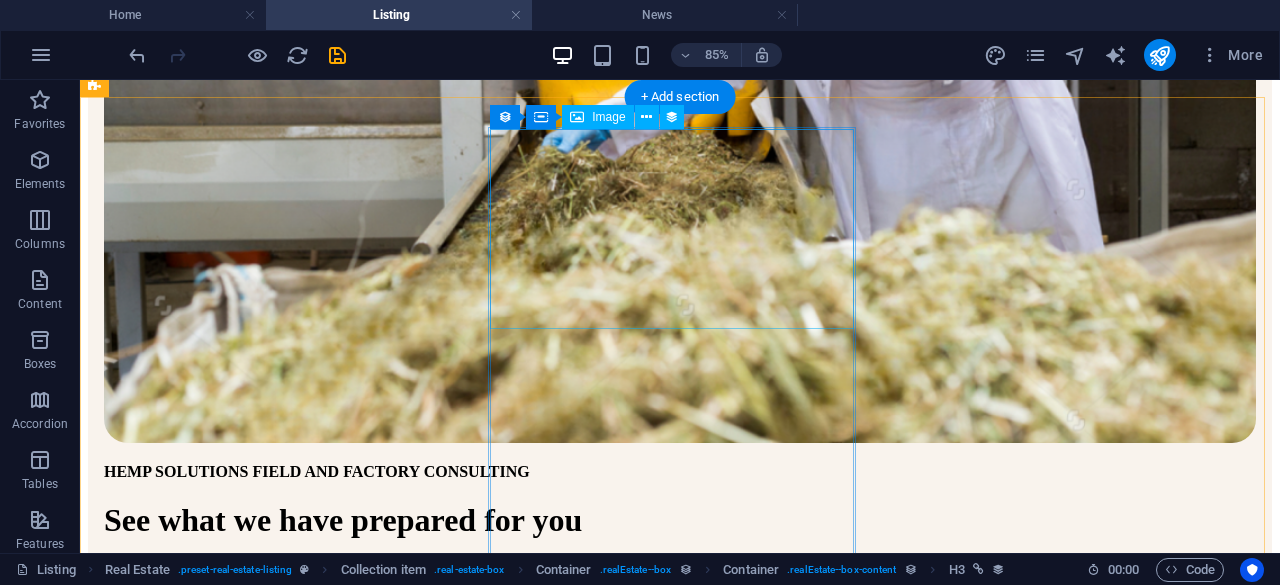 scroll, scrollTop: 734, scrollLeft: 0, axis: vertical 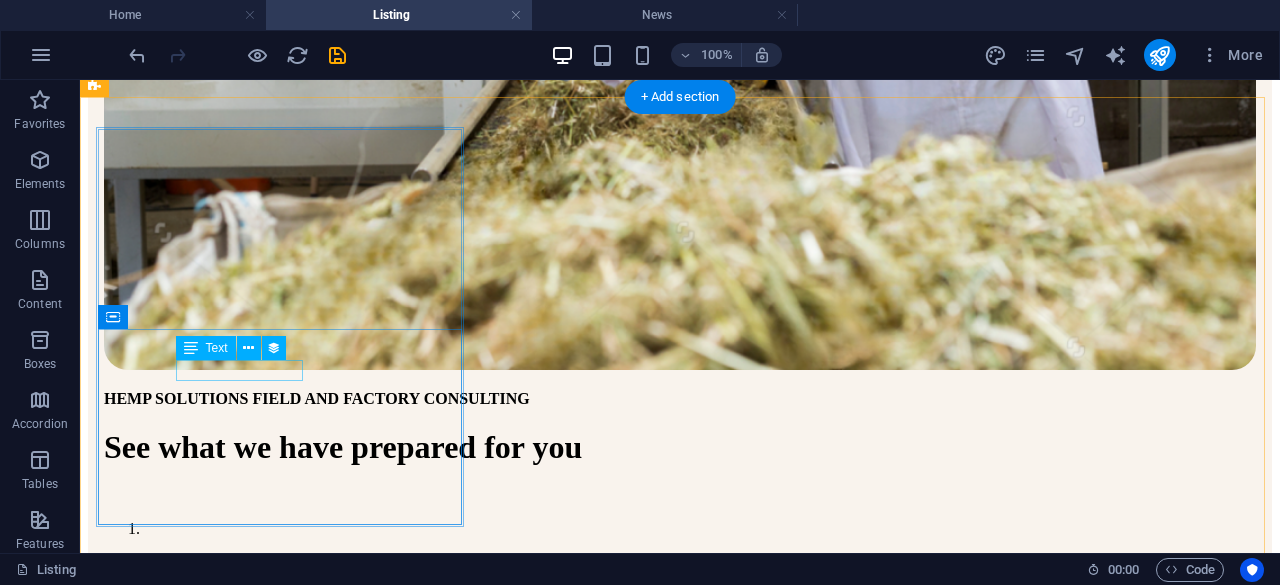 click on "$6500 per month" at bounding box center [680, 1106] 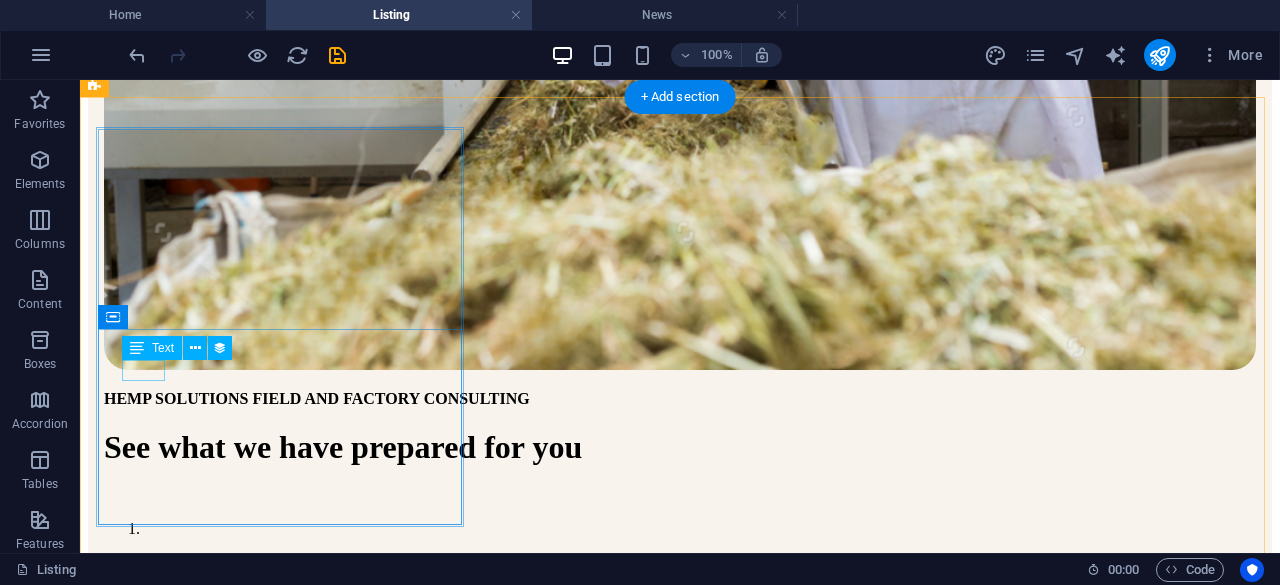 click on "Villa" at bounding box center (680, 1038) 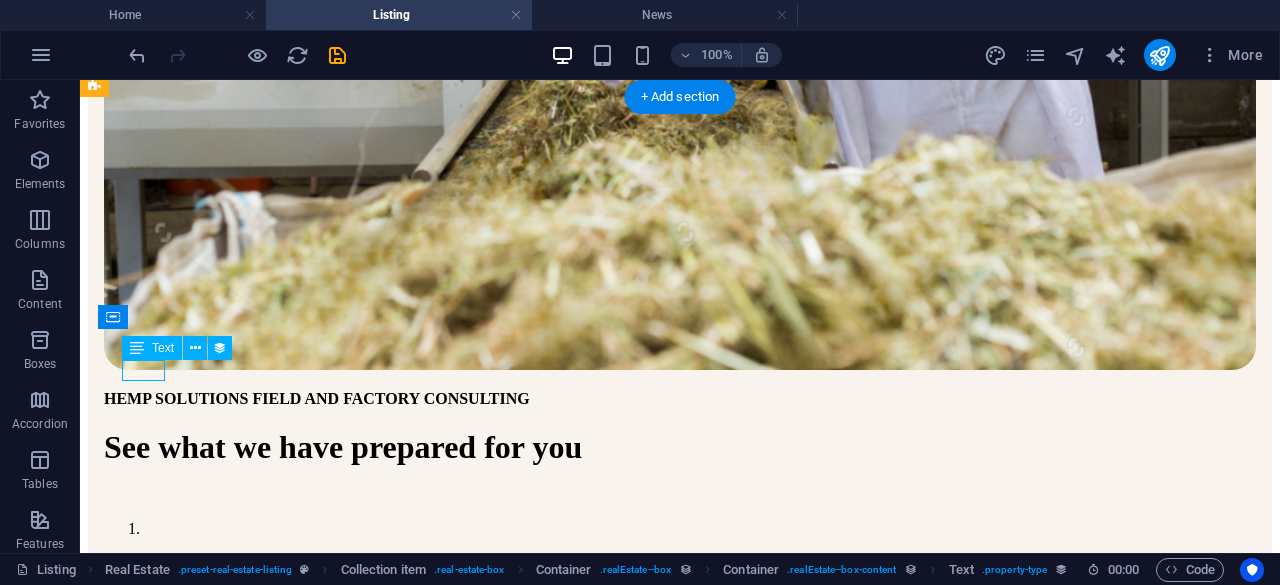 click on "Villa" at bounding box center [680, 1038] 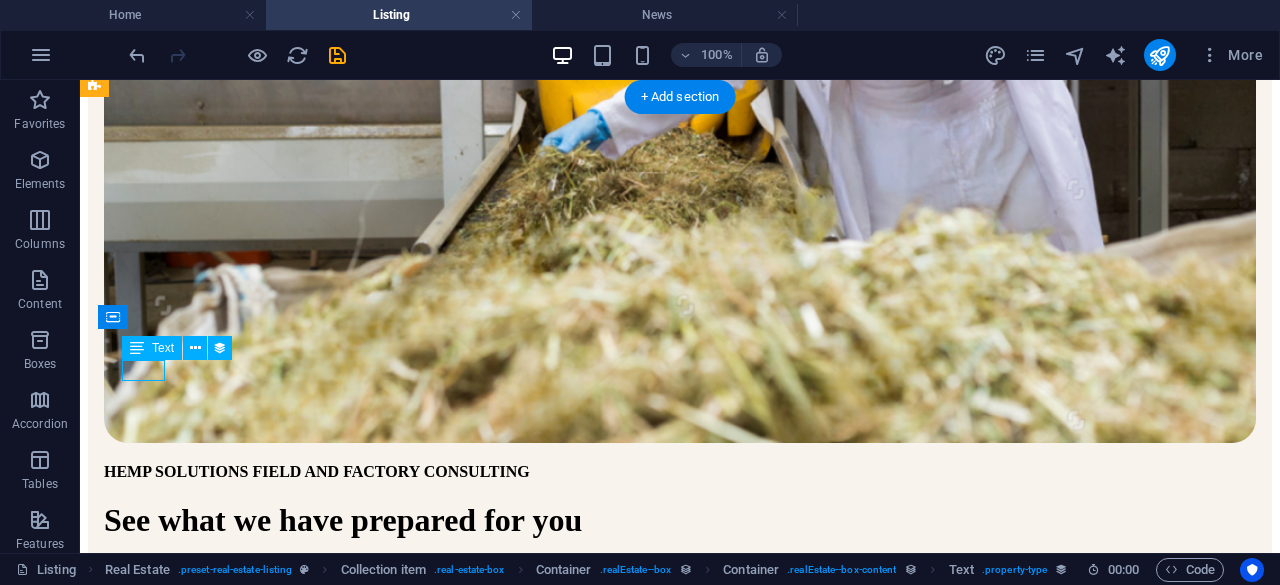 select on "property_type" 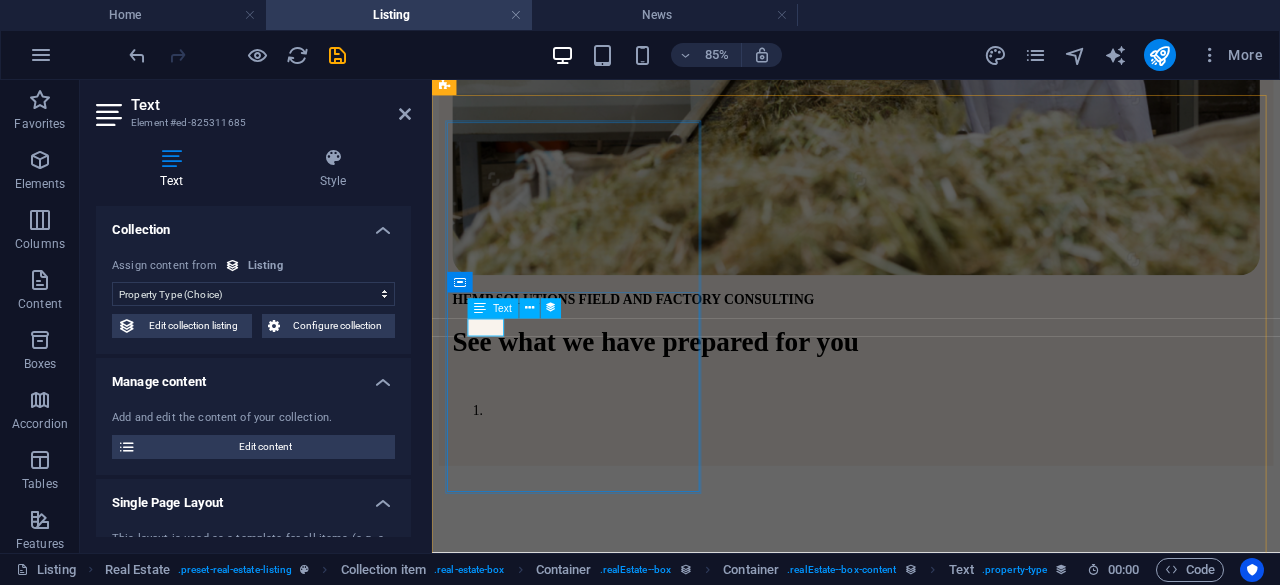 click on "Villa" at bounding box center [931, 978] 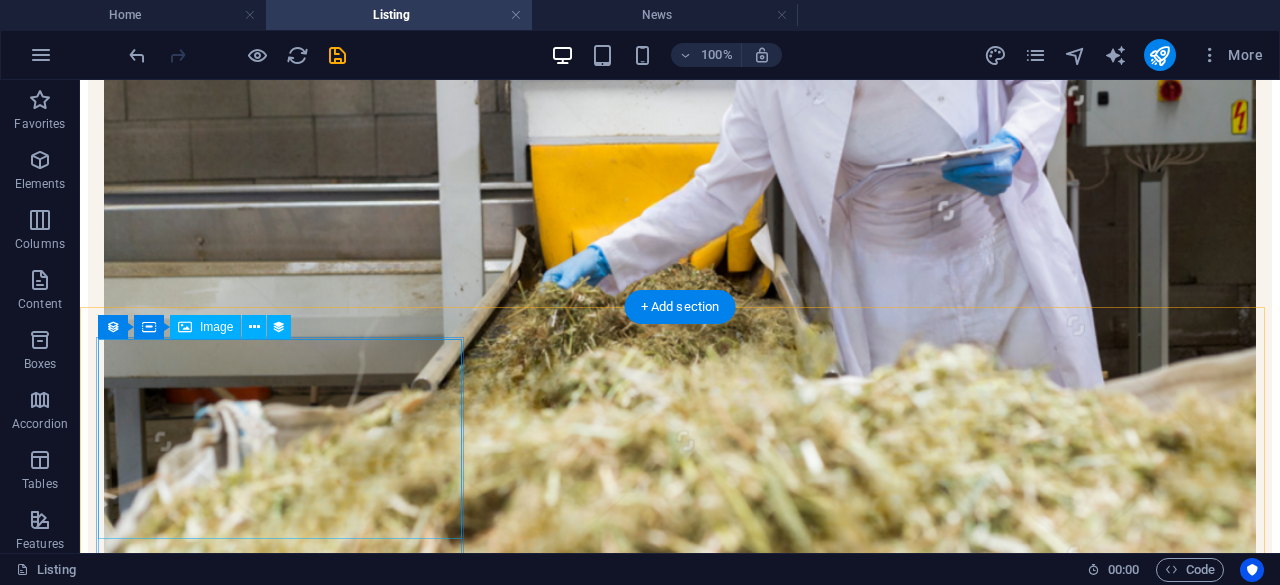 scroll, scrollTop: 524, scrollLeft: 0, axis: vertical 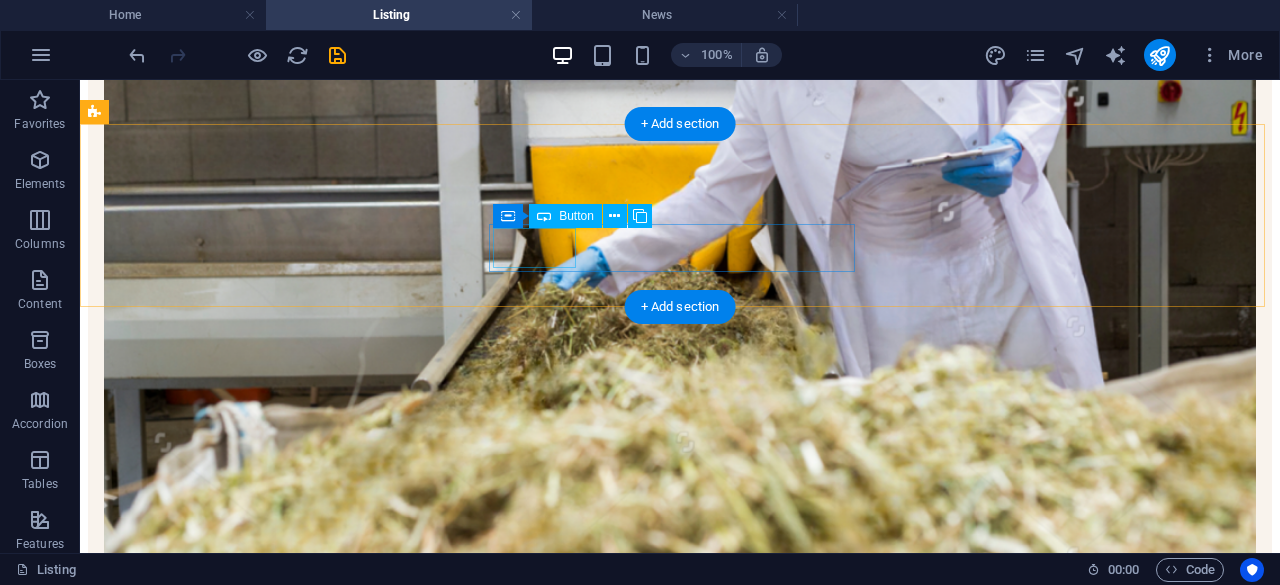 click on "All" at bounding box center (680, 917) 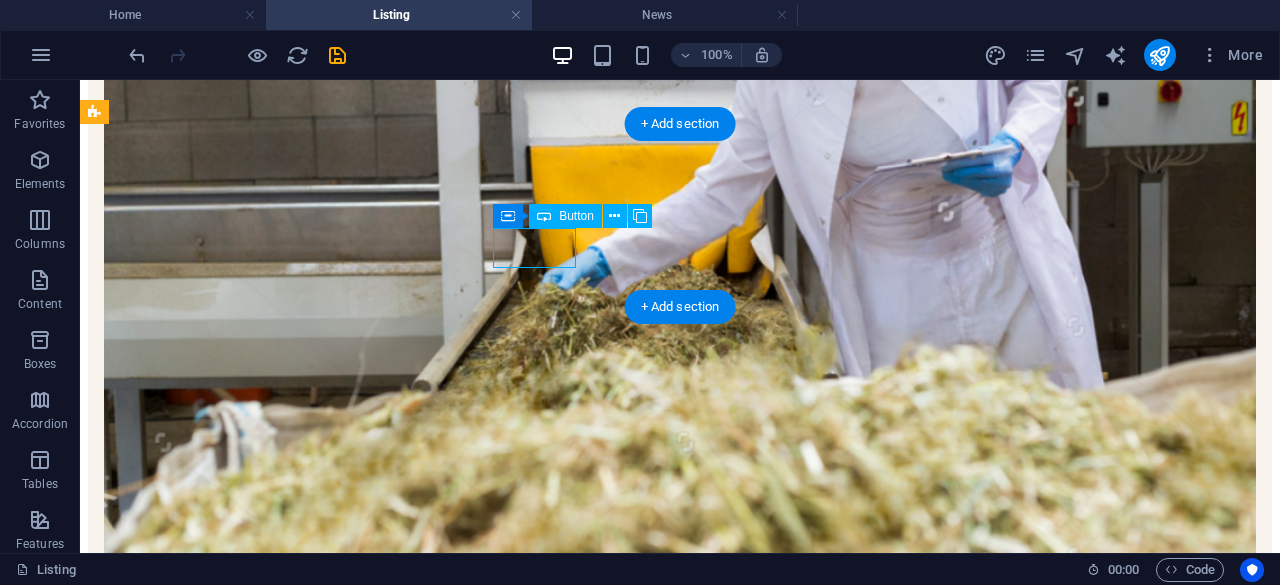 click on "All" at bounding box center (680, 917) 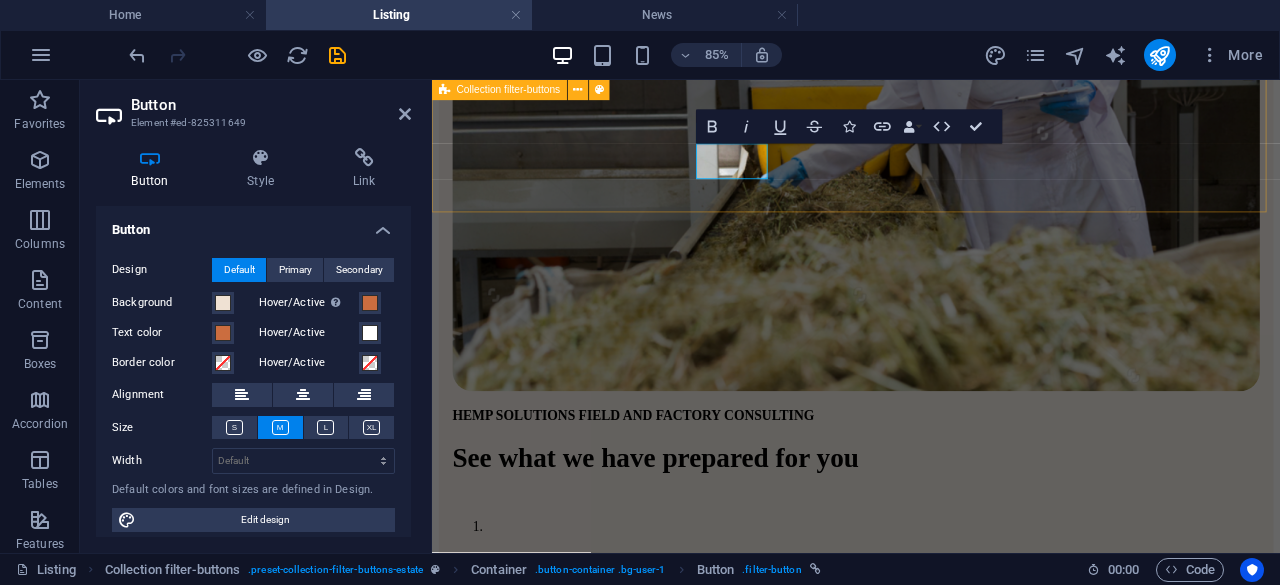 type 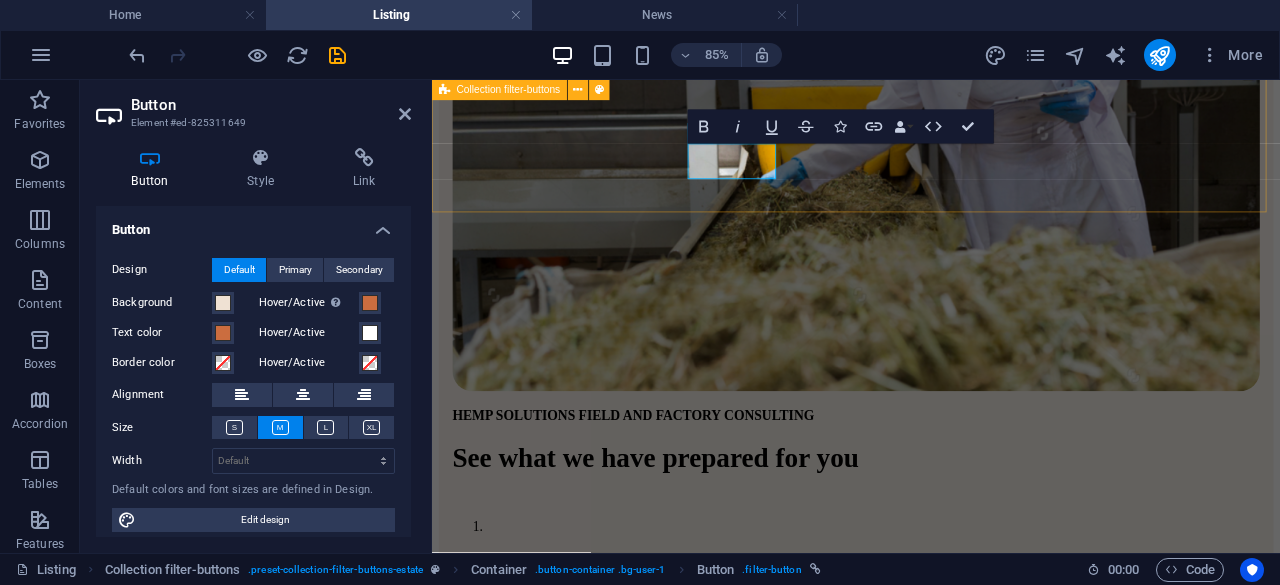 scroll, scrollTop: 418, scrollLeft: 0, axis: vertical 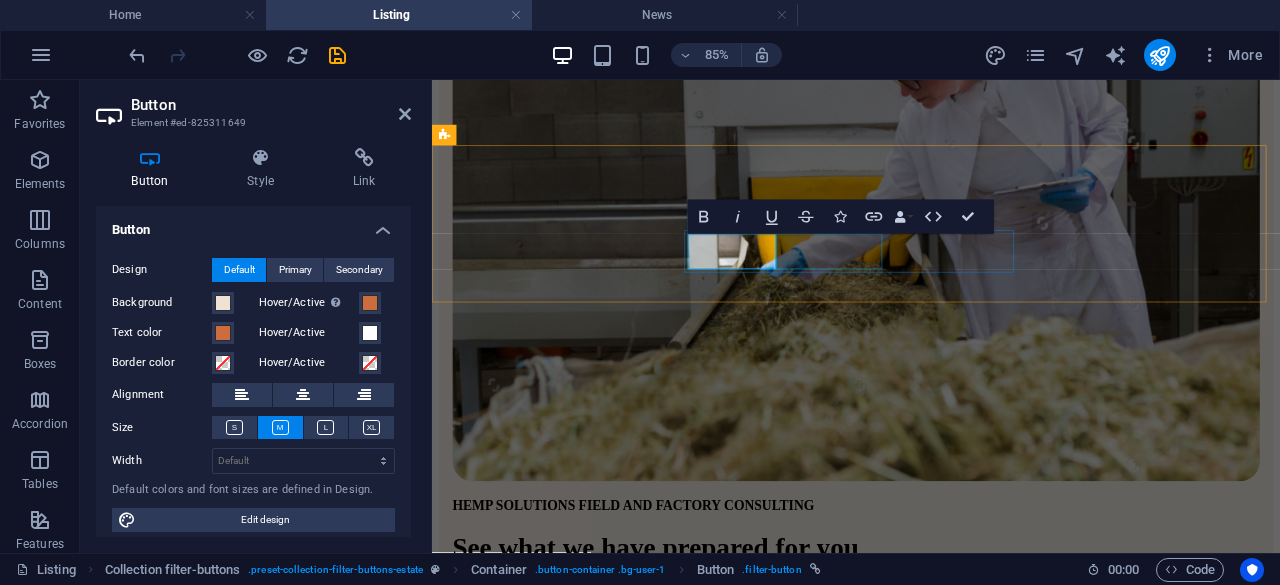 click on "HOUSES" at bounding box center (931, 908) 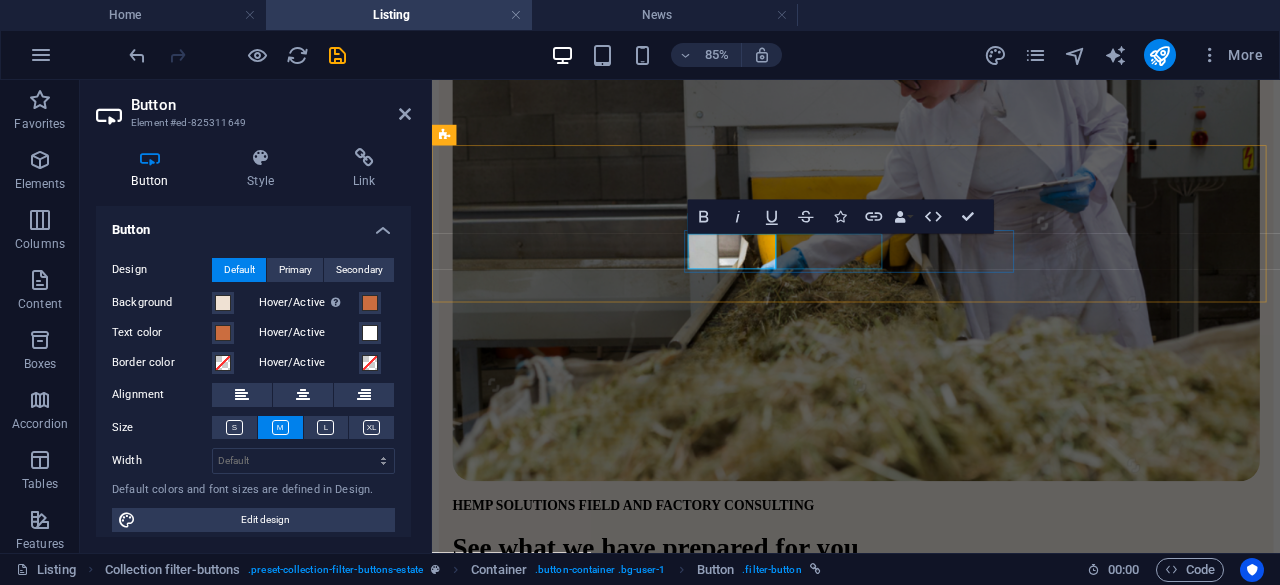click on "HOUSES" at bounding box center [931, 908] 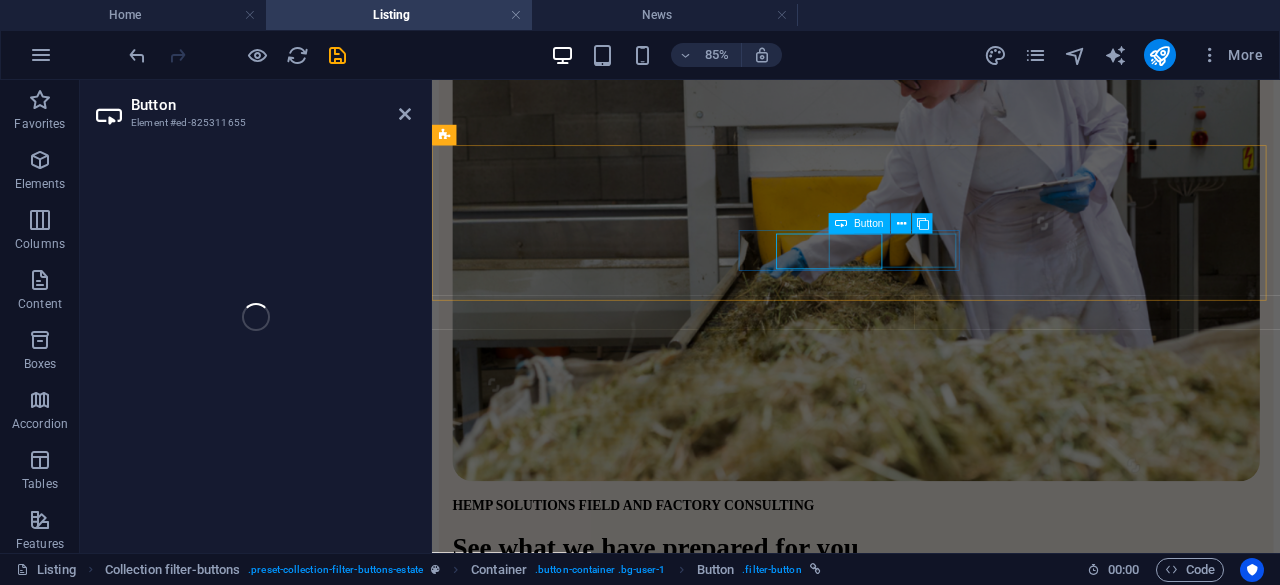 select on "px" 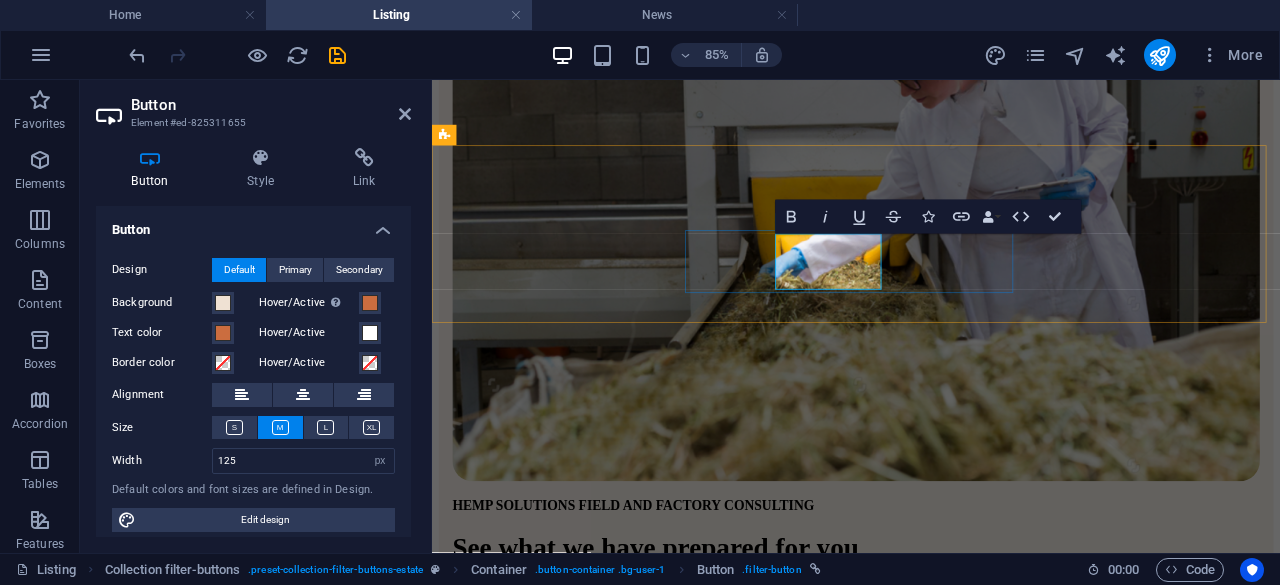 type 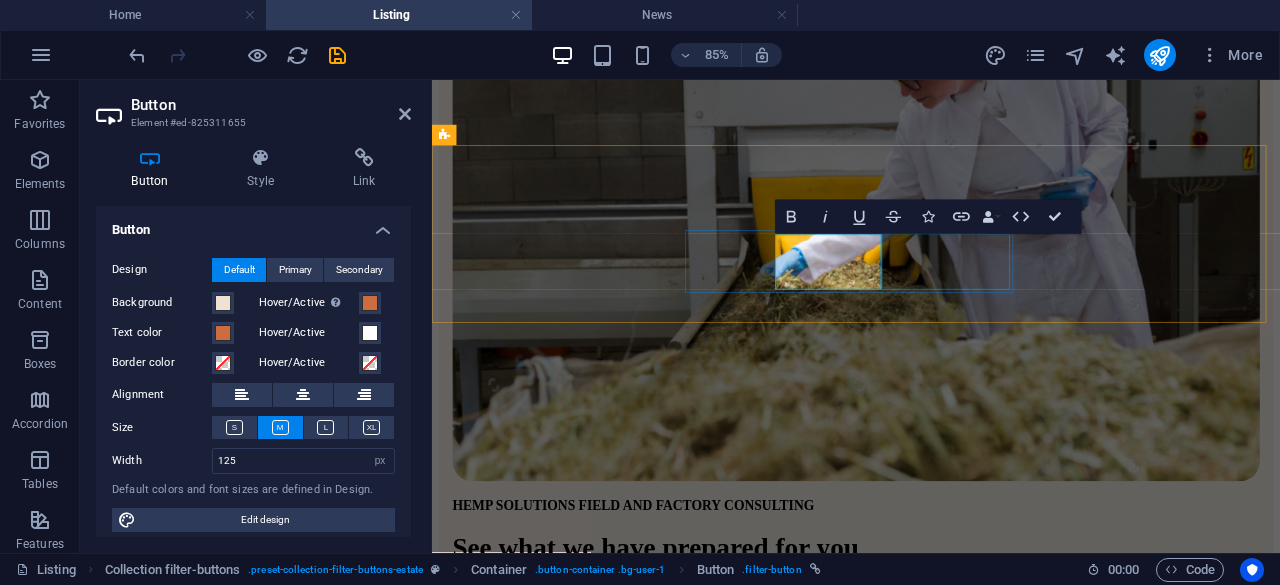 click on "buildings" at bounding box center (931, 926) 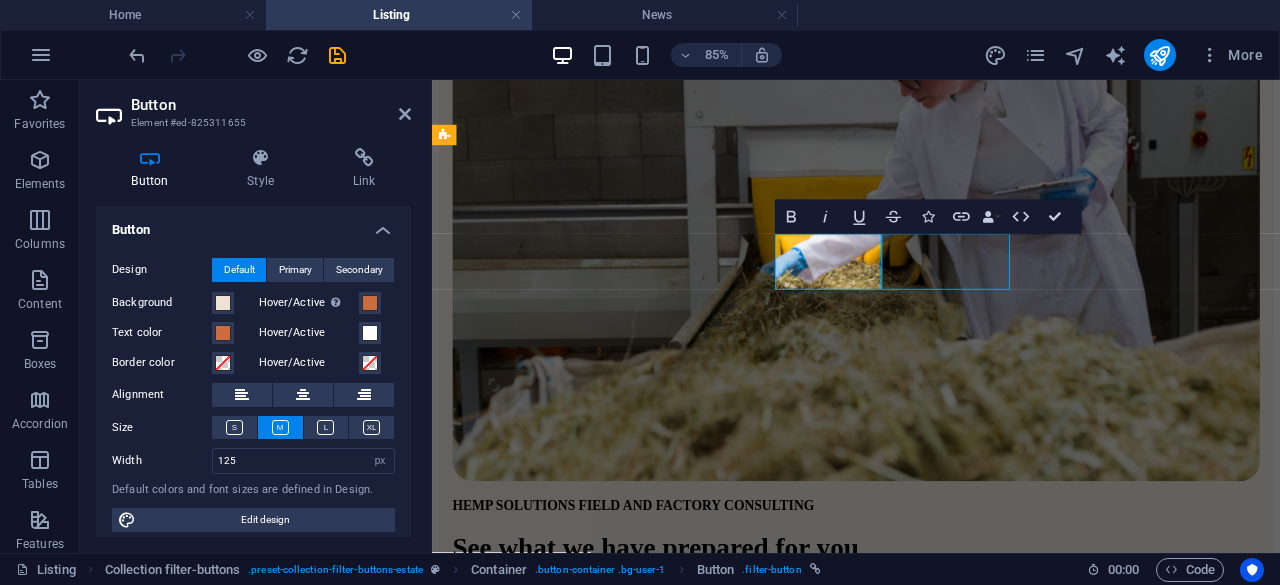 click on "buildings" at bounding box center [931, 926] 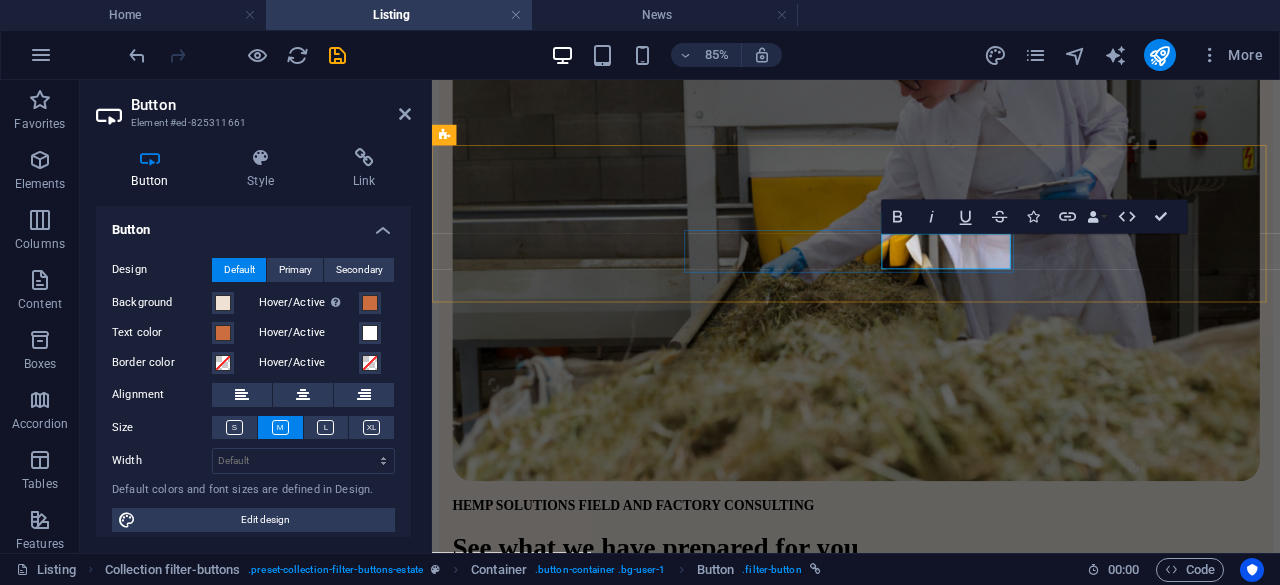 type 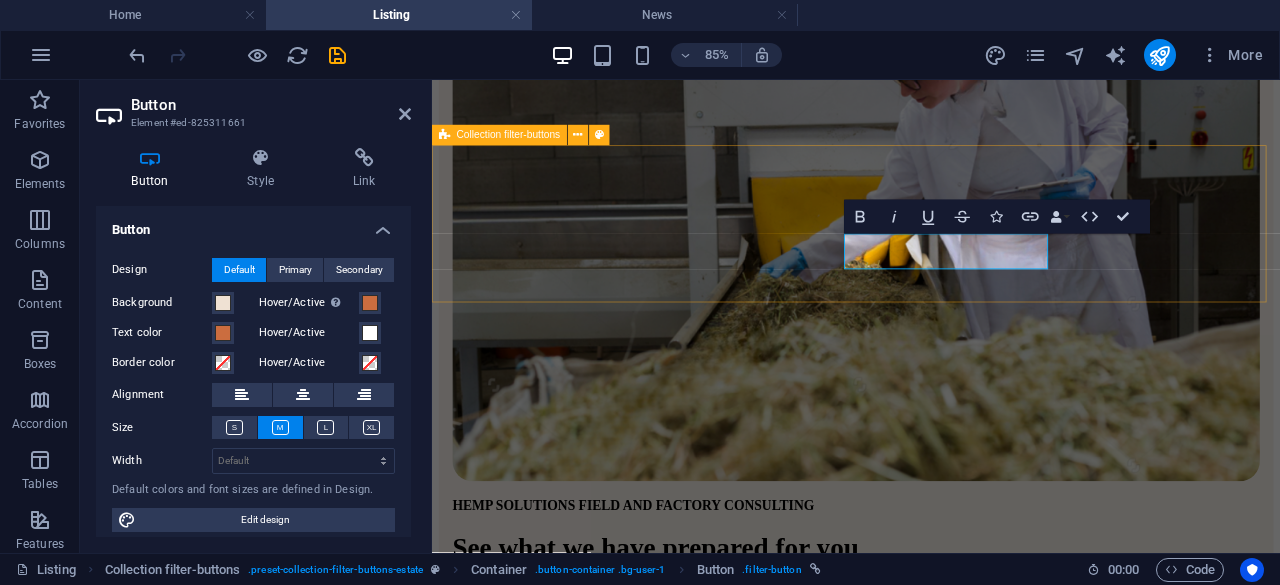 click on "field factory on-going support" at bounding box center [931, 875] 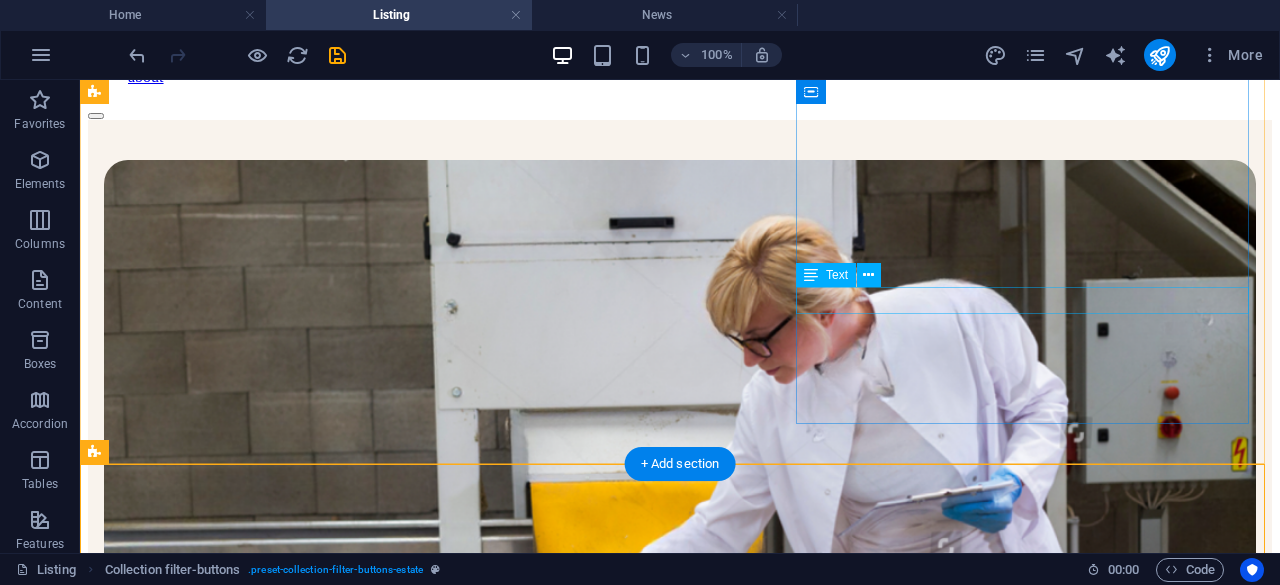scroll, scrollTop: 182, scrollLeft: 0, axis: vertical 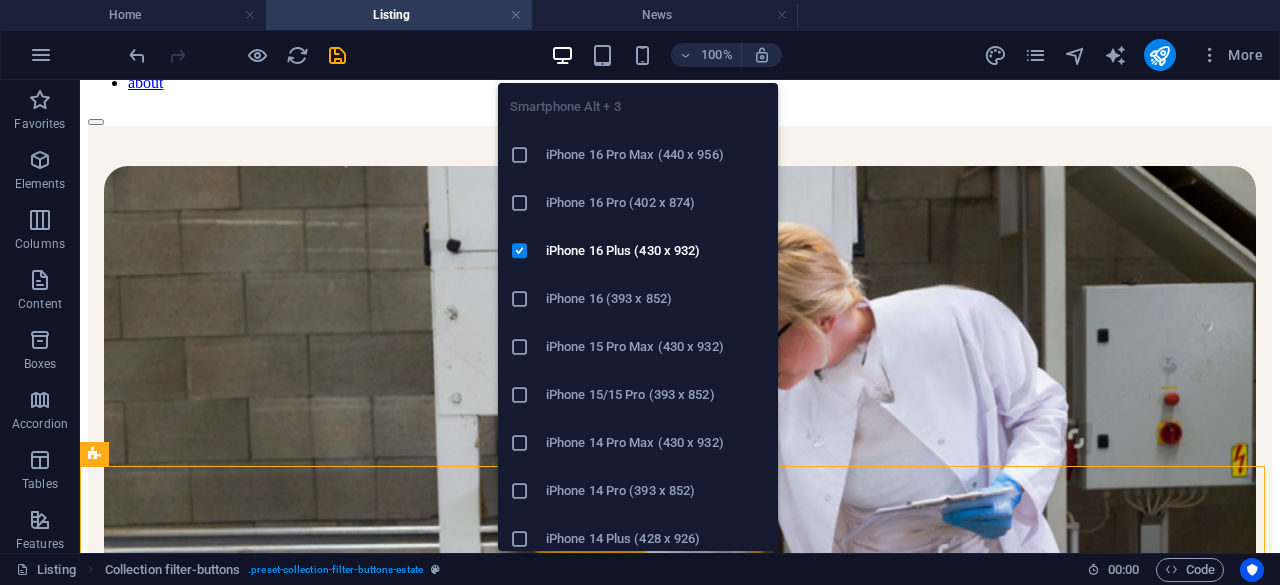 click at bounding box center (642, 55) 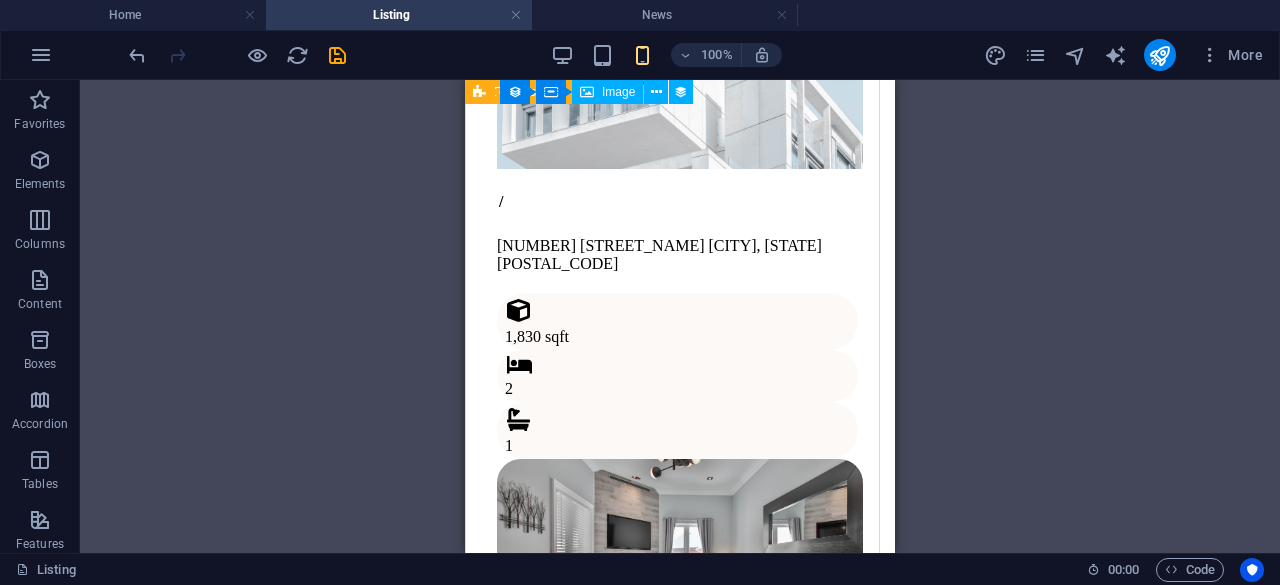 scroll, scrollTop: 1952, scrollLeft: 0, axis: vertical 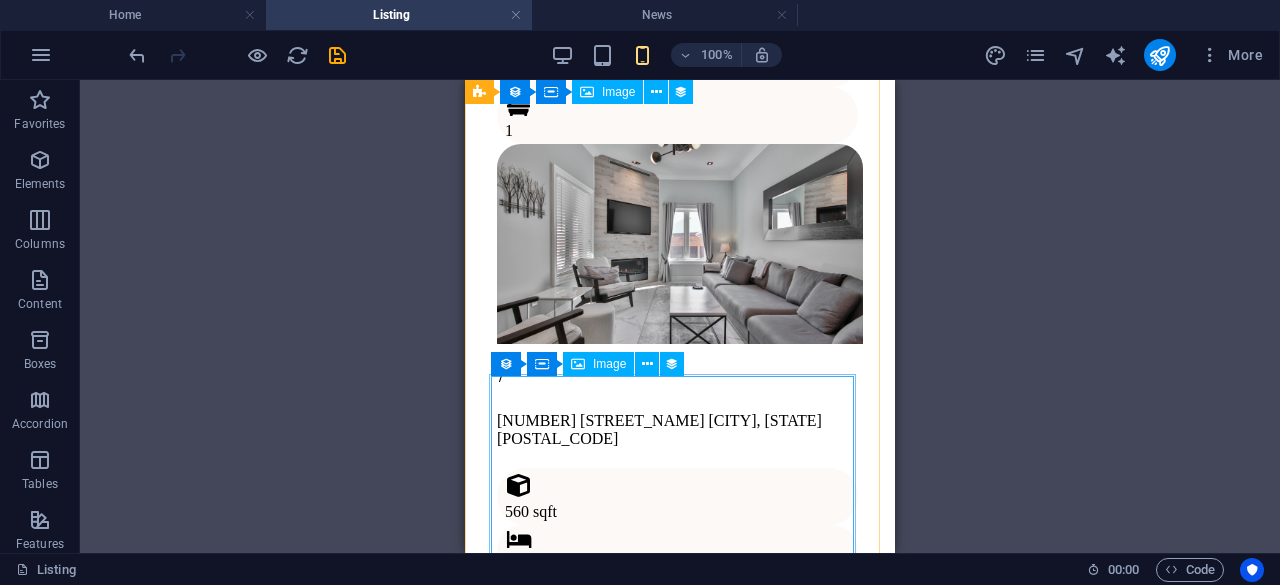 click at bounding box center [680, 735] 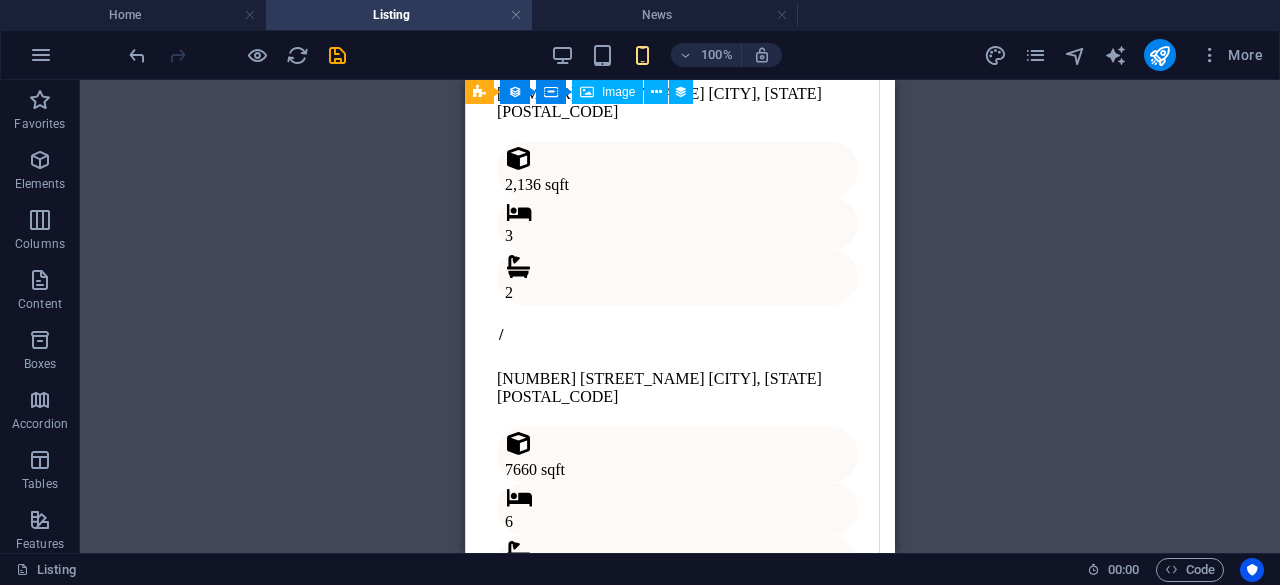 scroll, scrollTop: 1352, scrollLeft: 0, axis: vertical 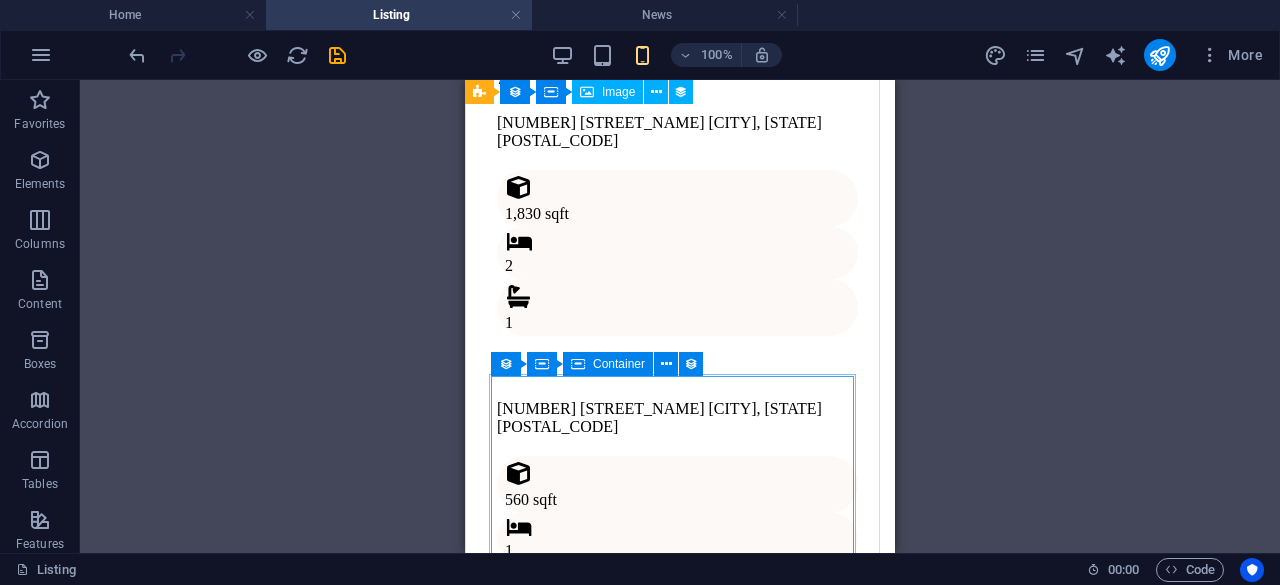 click on "/ [NUMBER] [STREET_NAME] [CITY], [STATE] [POSTAL_CODE] [SQFT] [BEDROOM] [BATHROOM]" at bounding box center [680, 763] 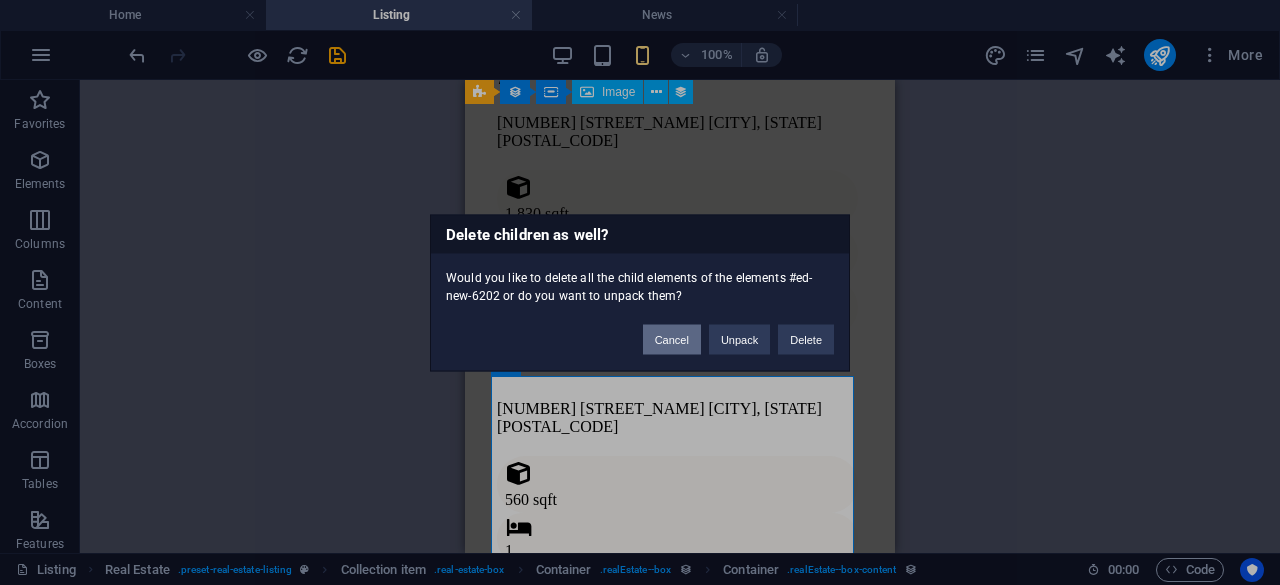 click on "Cancel" at bounding box center (672, 339) 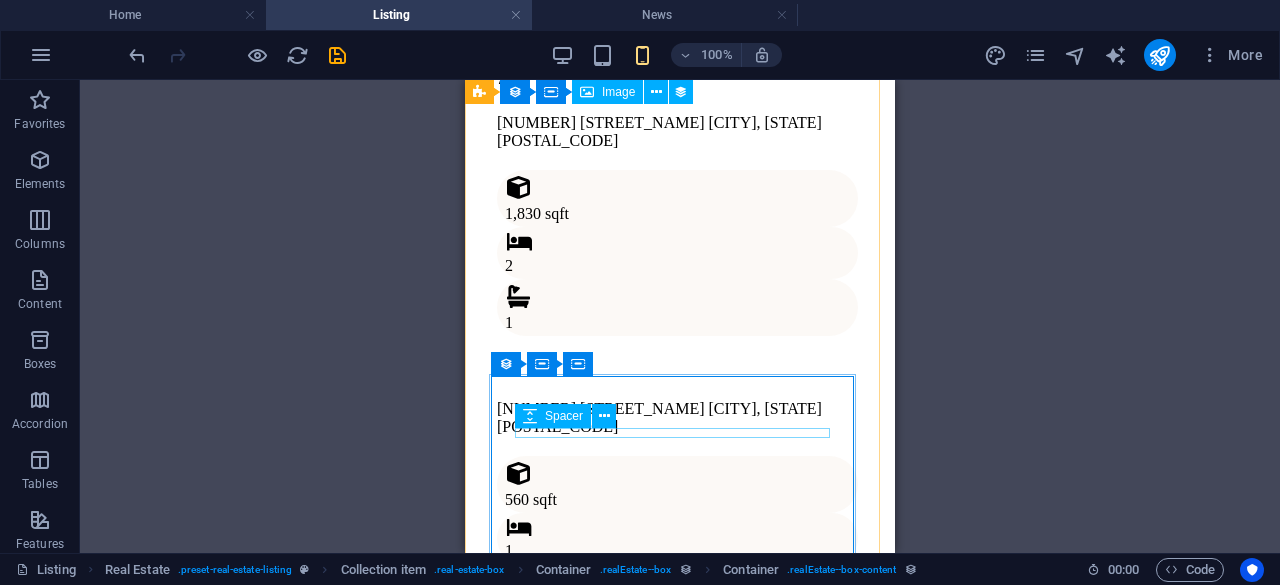 click at bounding box center [680, 680] 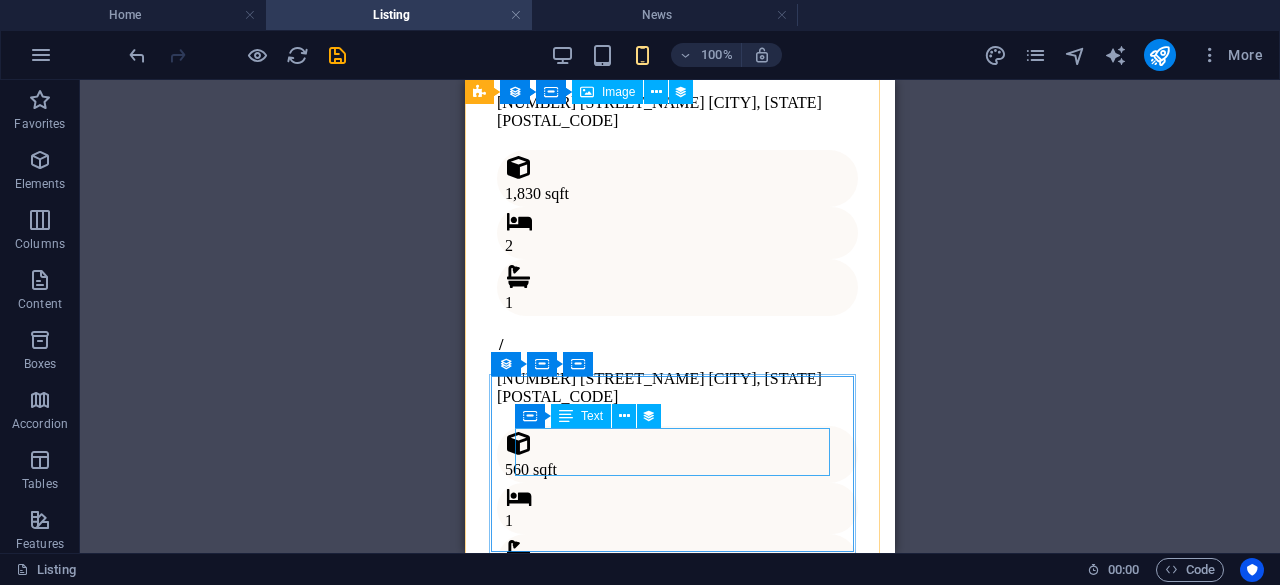 scroll, scrollTop: 1322, scrollLeft: 0, axis: vertical 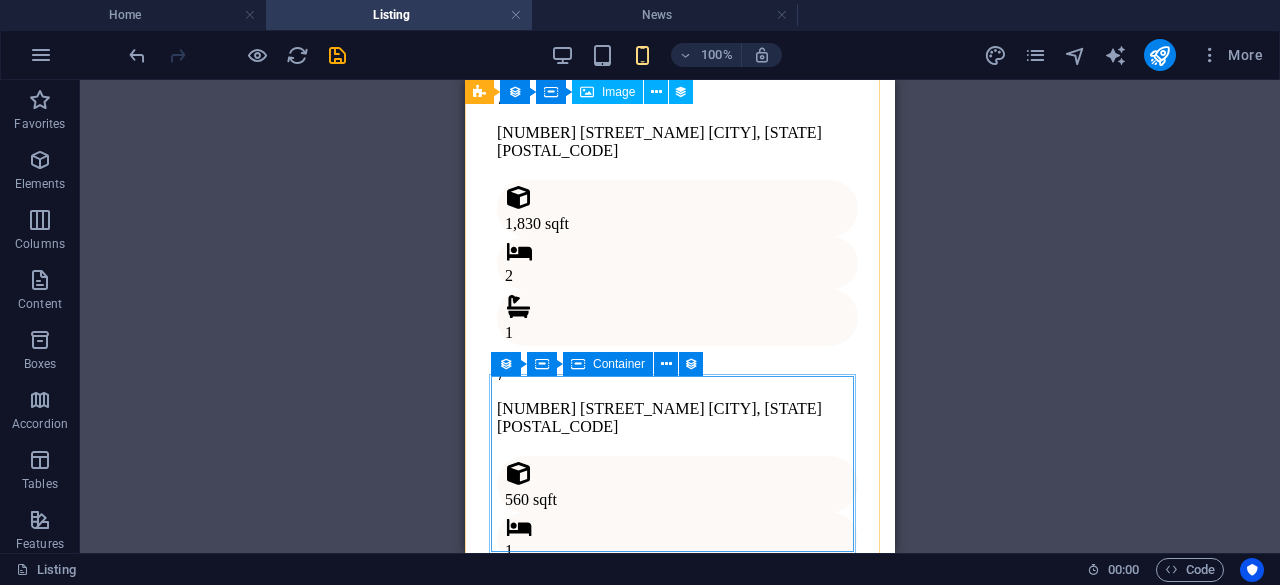 click on "/ [NUMBER] [STREET_NAME] [CITY], [STATE] [POSTAL_CODE] [SQFT] [BEDROOM] [BATHROOM]" at bounding box center (680, 758) 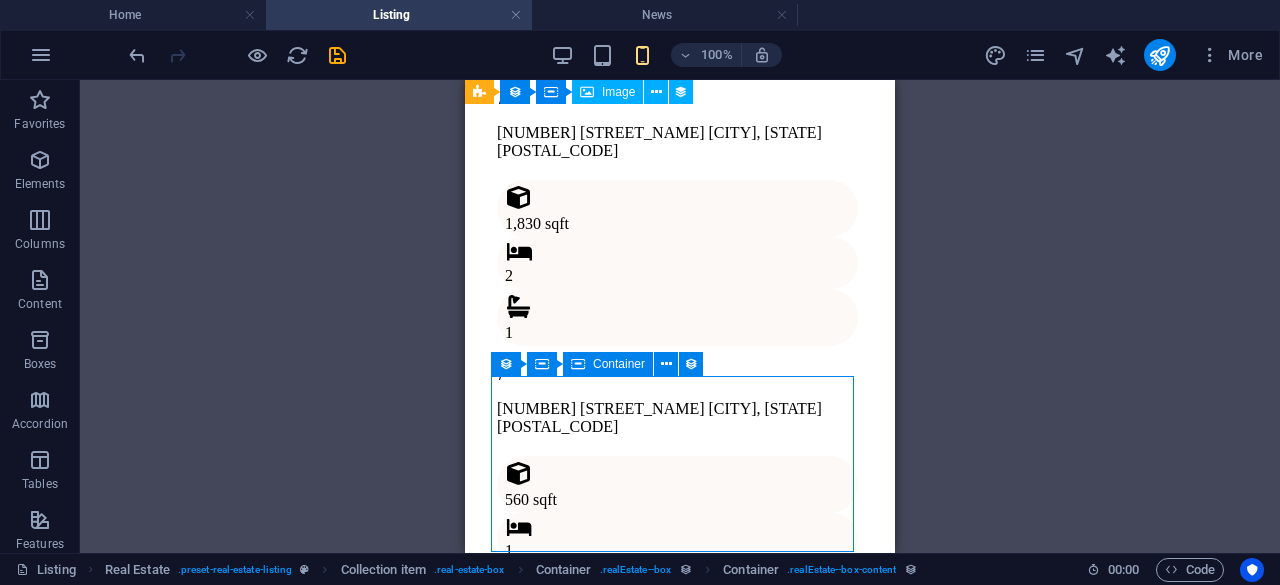 click on "/ [NUMBER] [STREET_NAME] [CITY], [STATE] [POSTAL_CODE] [SQFT] [BEDROOM] [BATHROOM]" at bounding box center [680, 758] 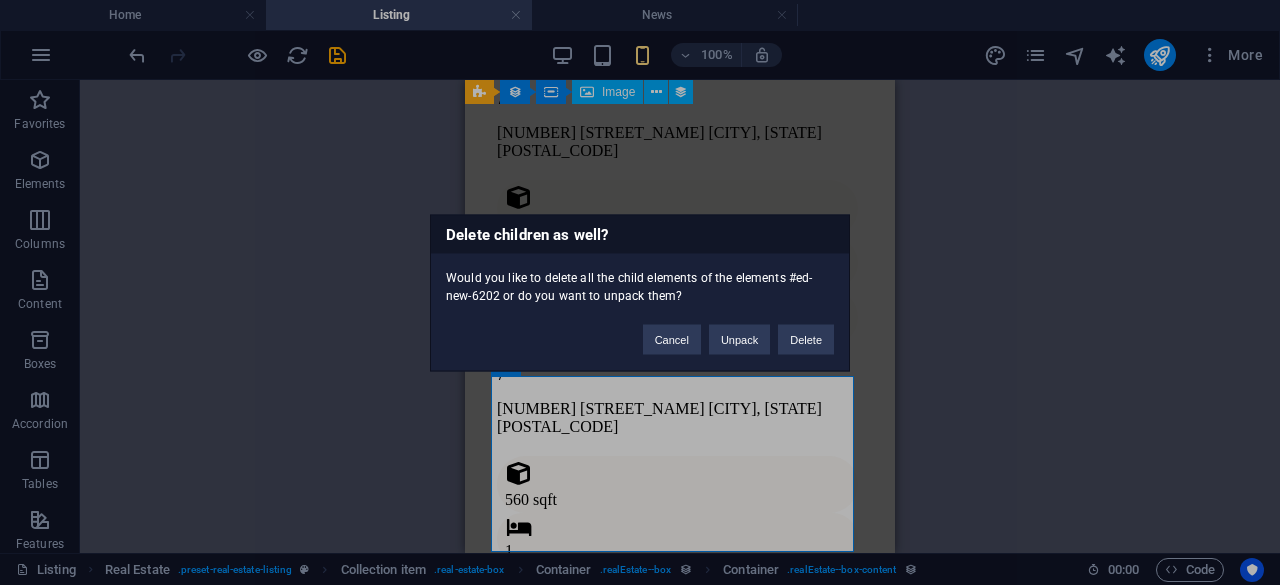 type 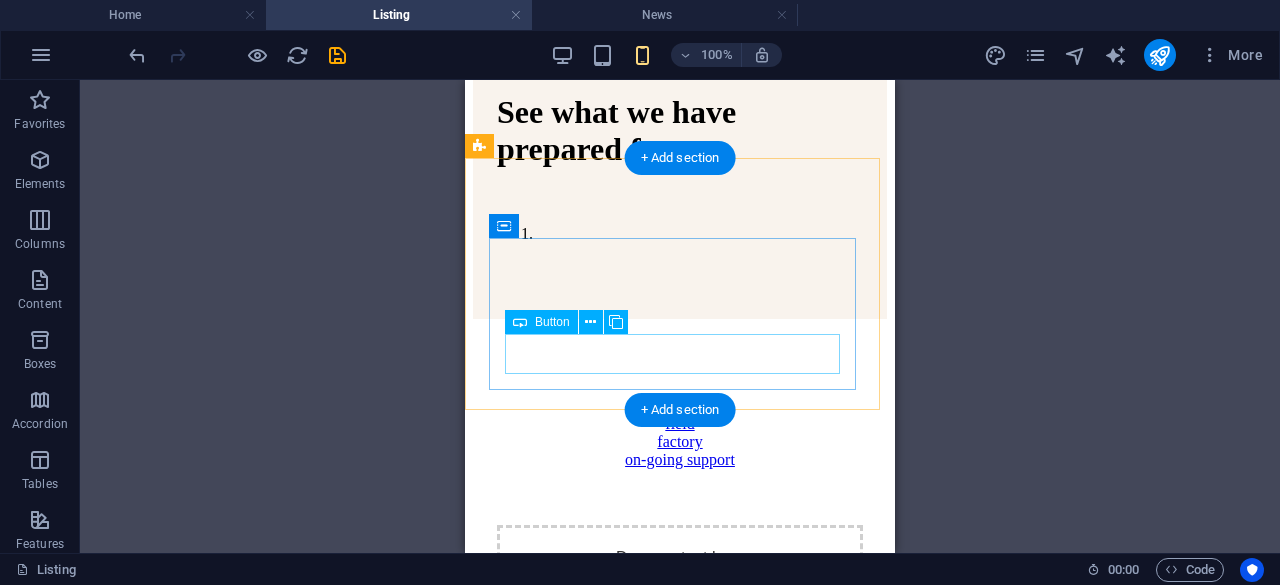 scroll, scrollTop: 717, scrollLeft: 0, axis: vertical 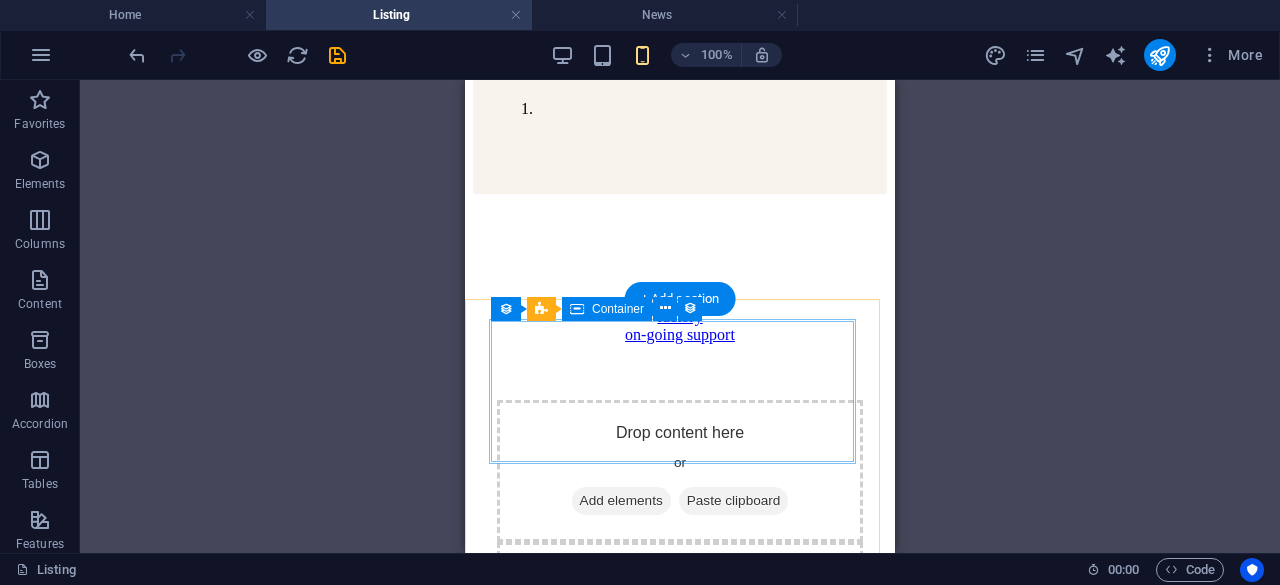 click on "Add elements" at bounding box center (621, 501) 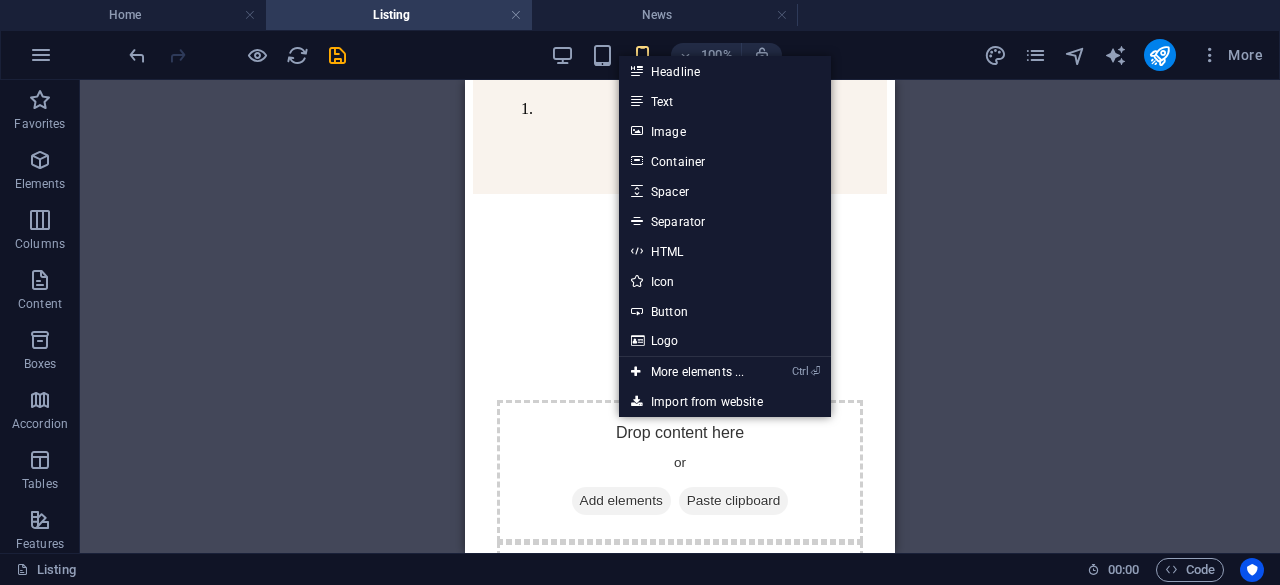 click on "Headline" at bounding box center [725, 71] 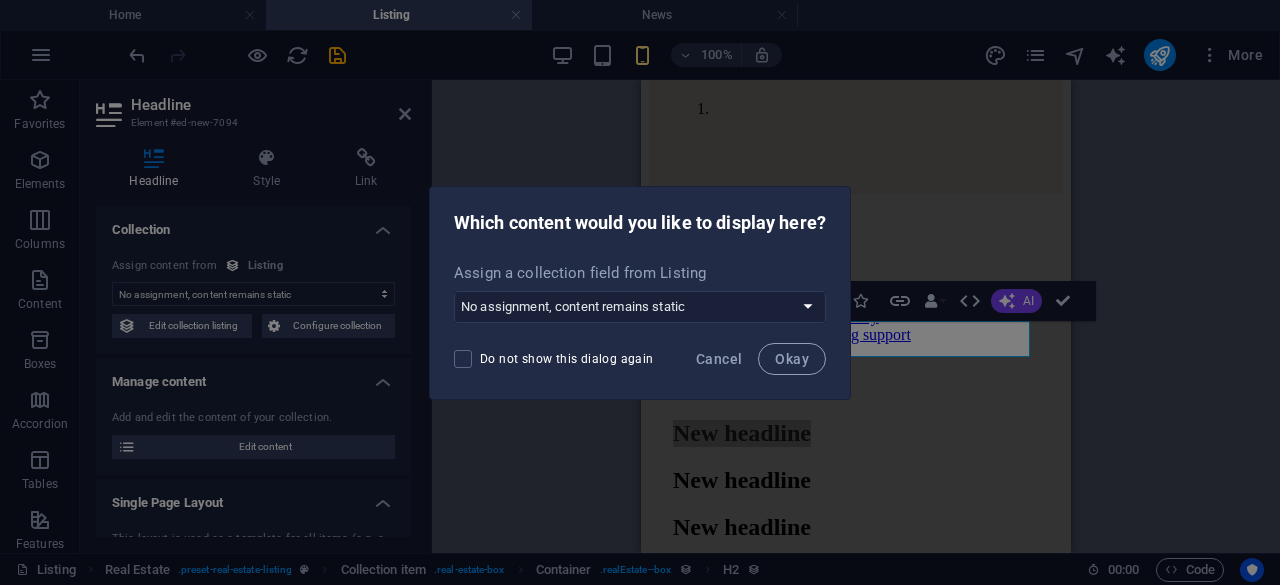 click on "Cancel" at bounding box center [719, 359] 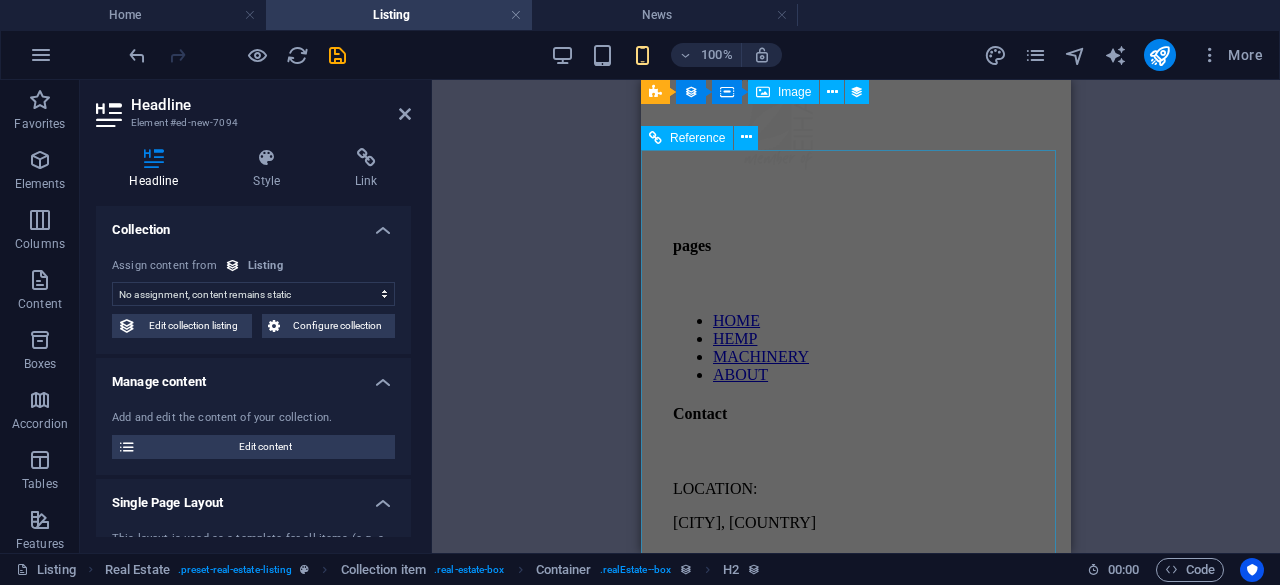 scroll, scrollTop: 1772, scrollLeft: 0, axis: vertical 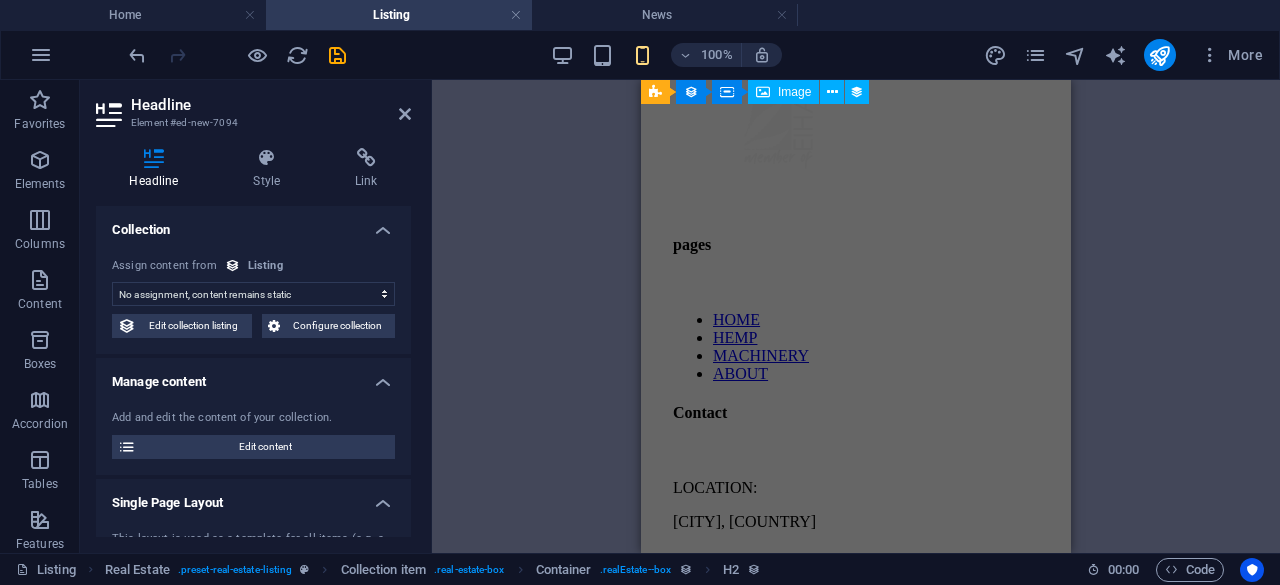 click at bounding box center [237, 55] 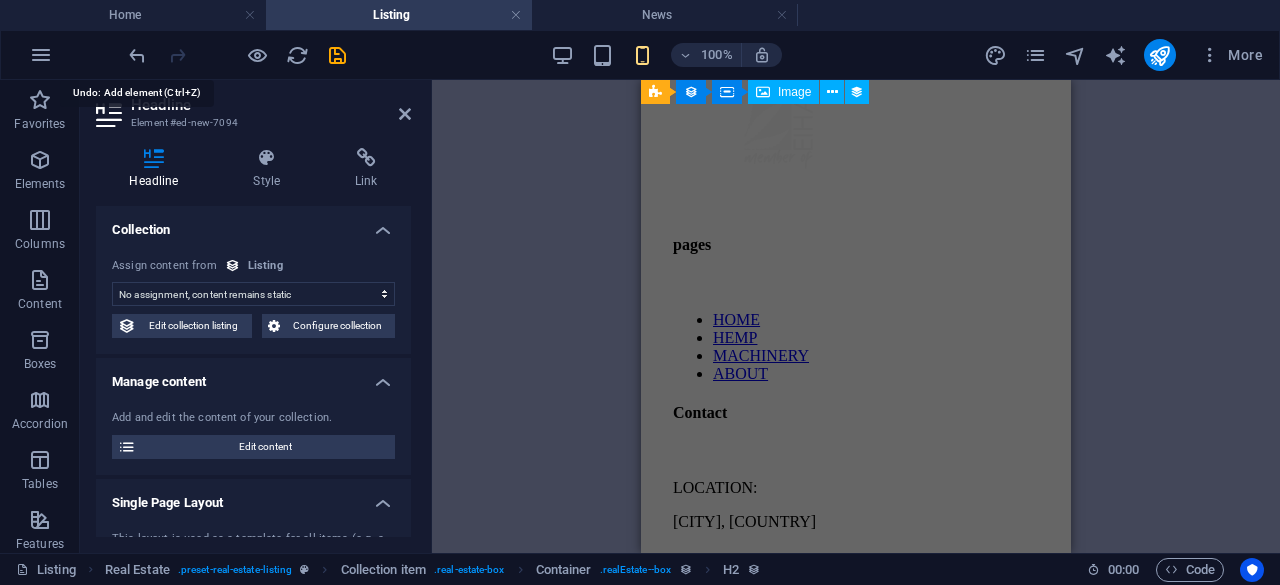 click at bounding box center (137, 55) 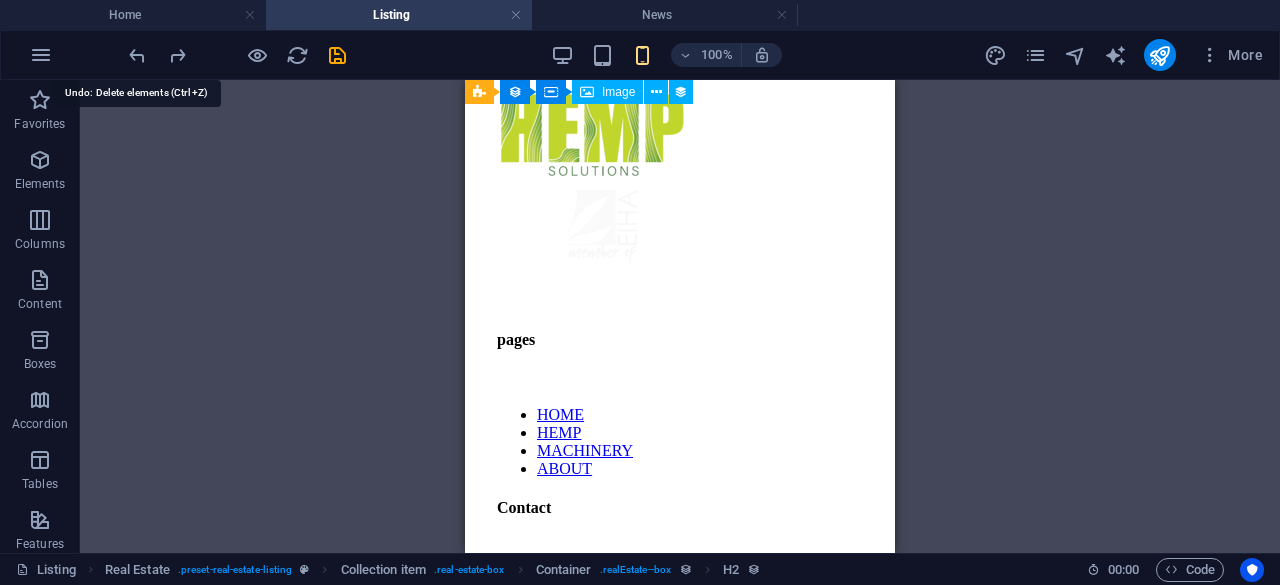 scroll, scrollTop: 740, scrollLeft: 0, axis: vertical 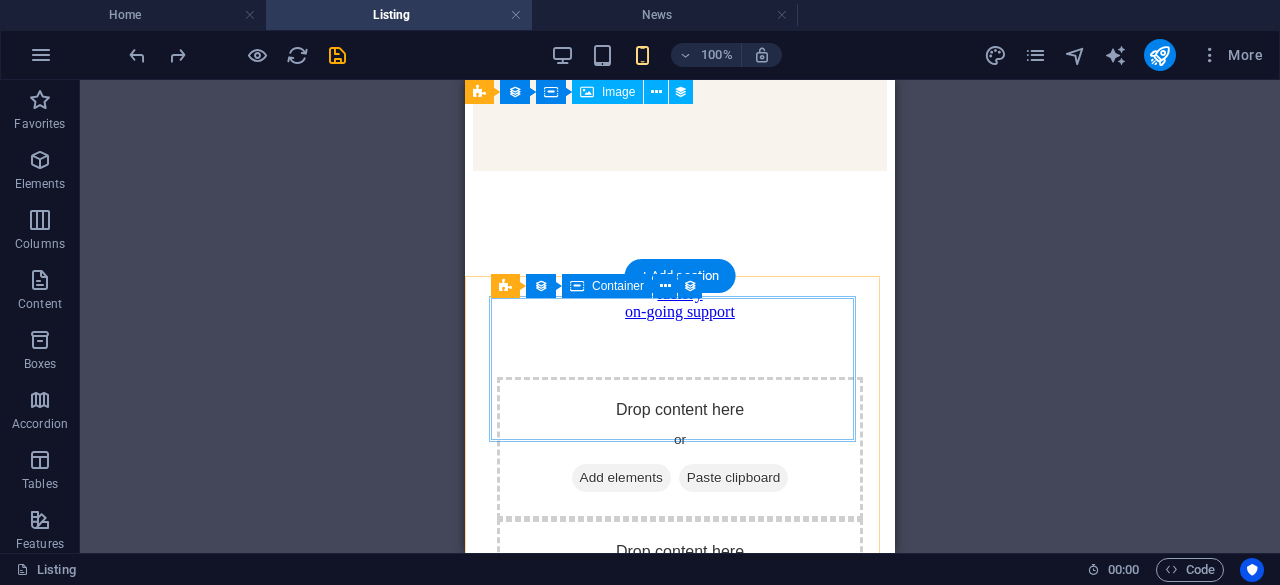 click on "Add elements" at bounding box center [621, 478] 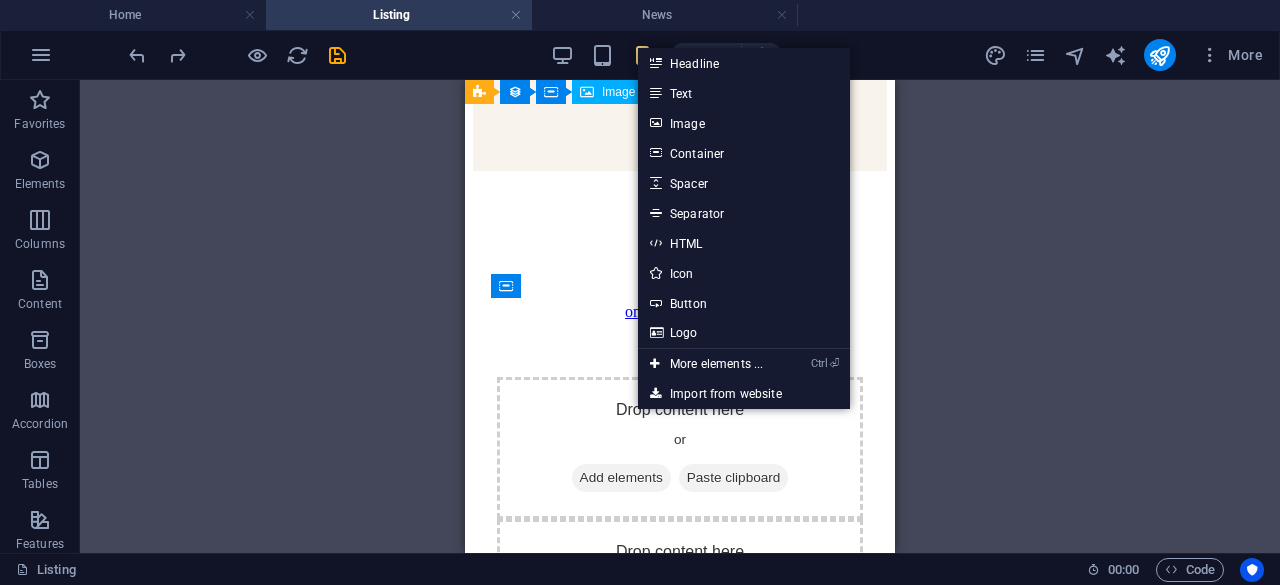click on "Icon" at bounding box center (744, 273) 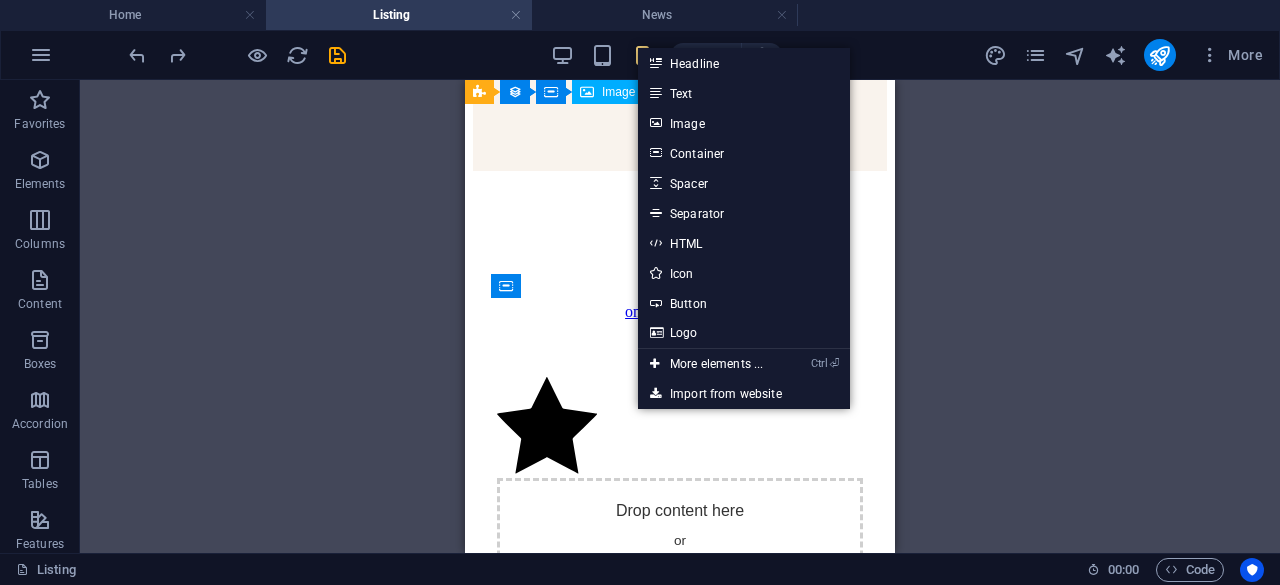 select on "xMidYMid" 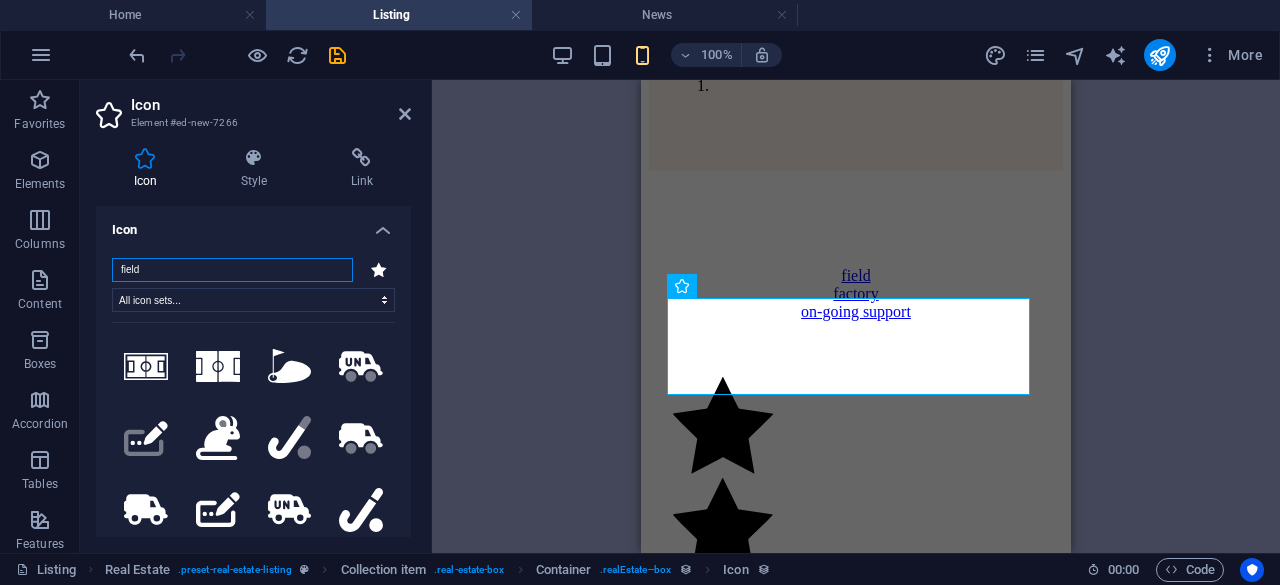 click on "field" at bounding box center (232, 270) 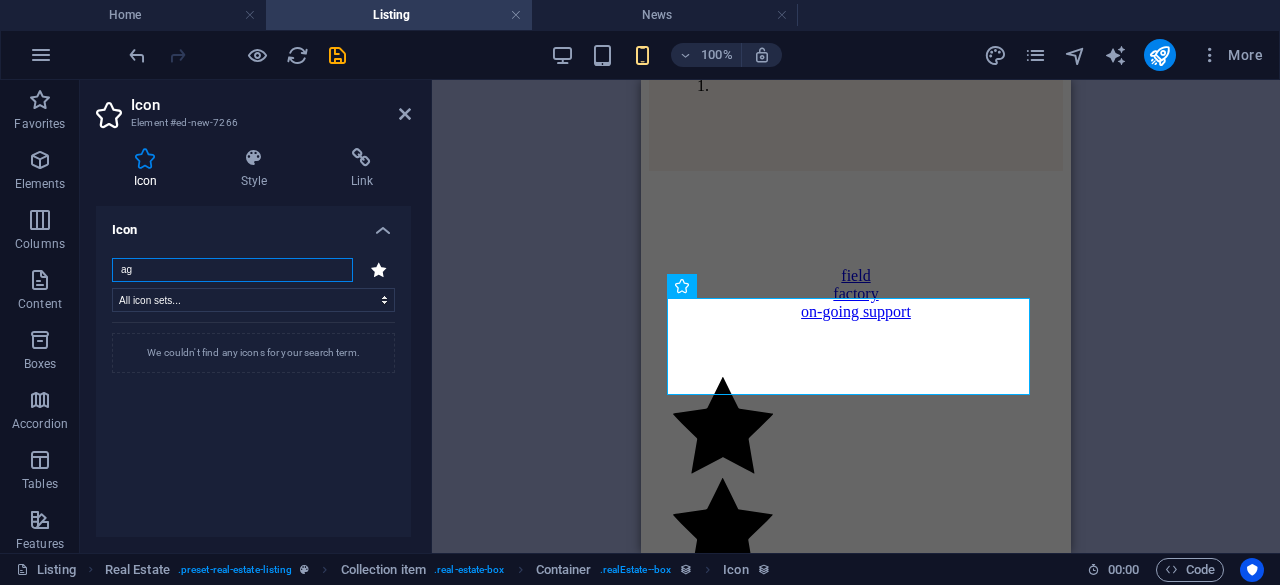type on "a" 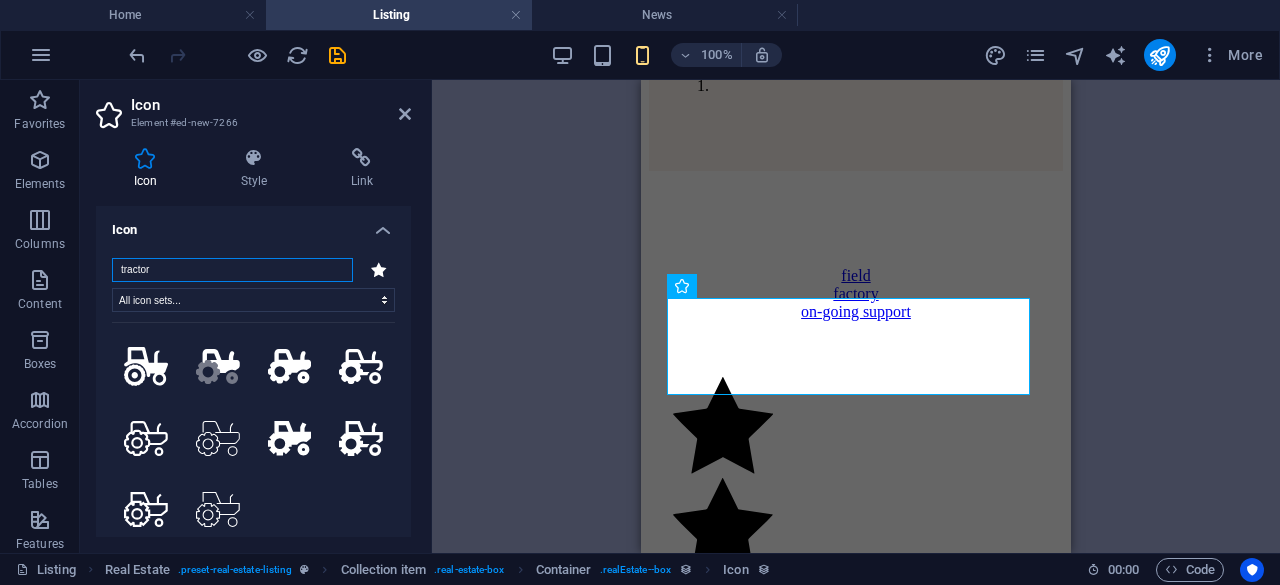 type on "tractor" 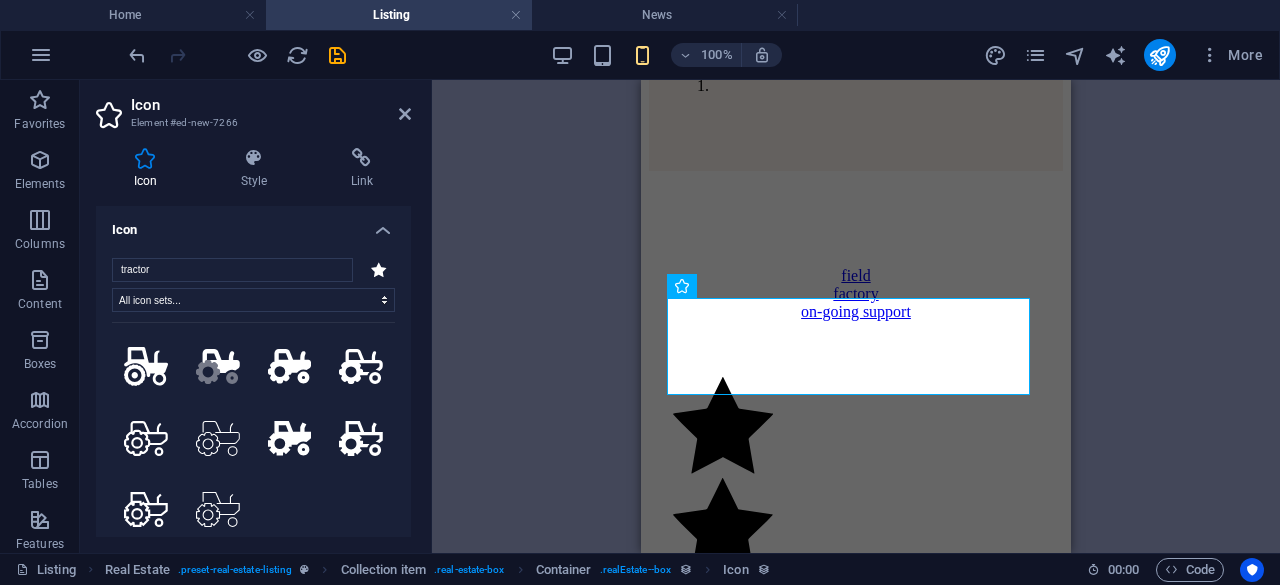 click 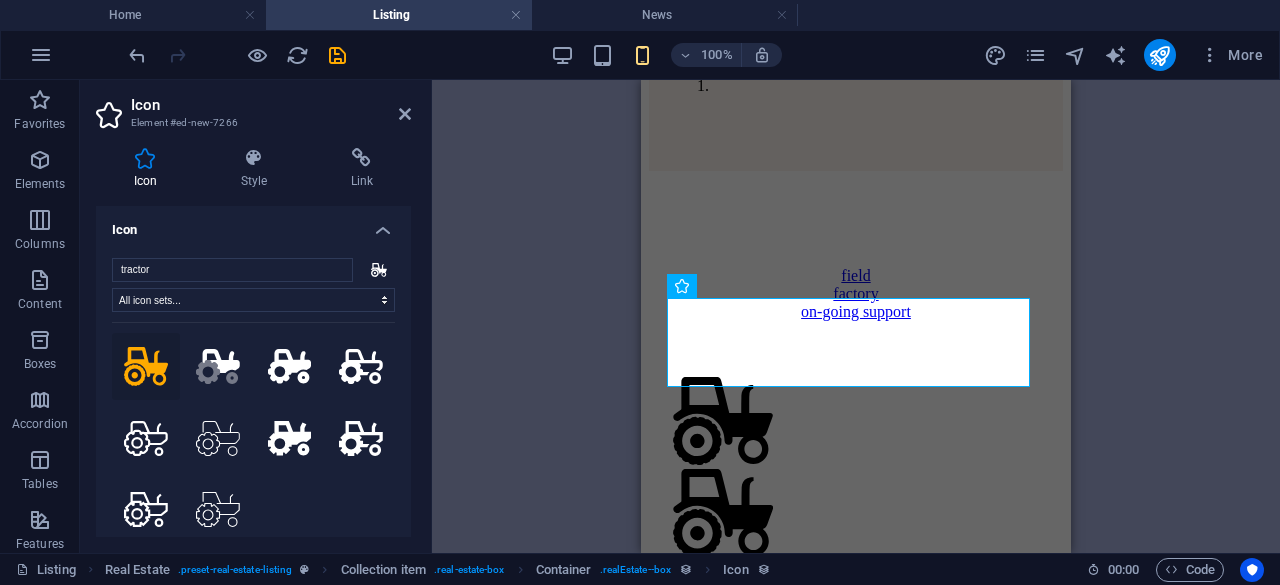 click at bounding box center (405, 114) 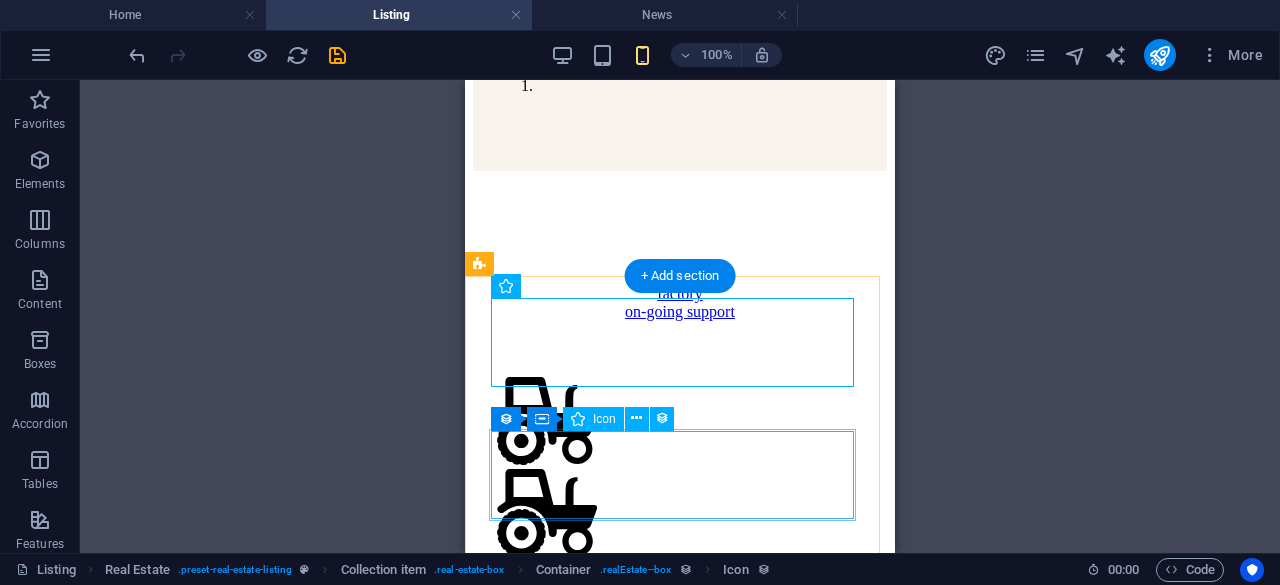 click at bounding box center (680, 515) 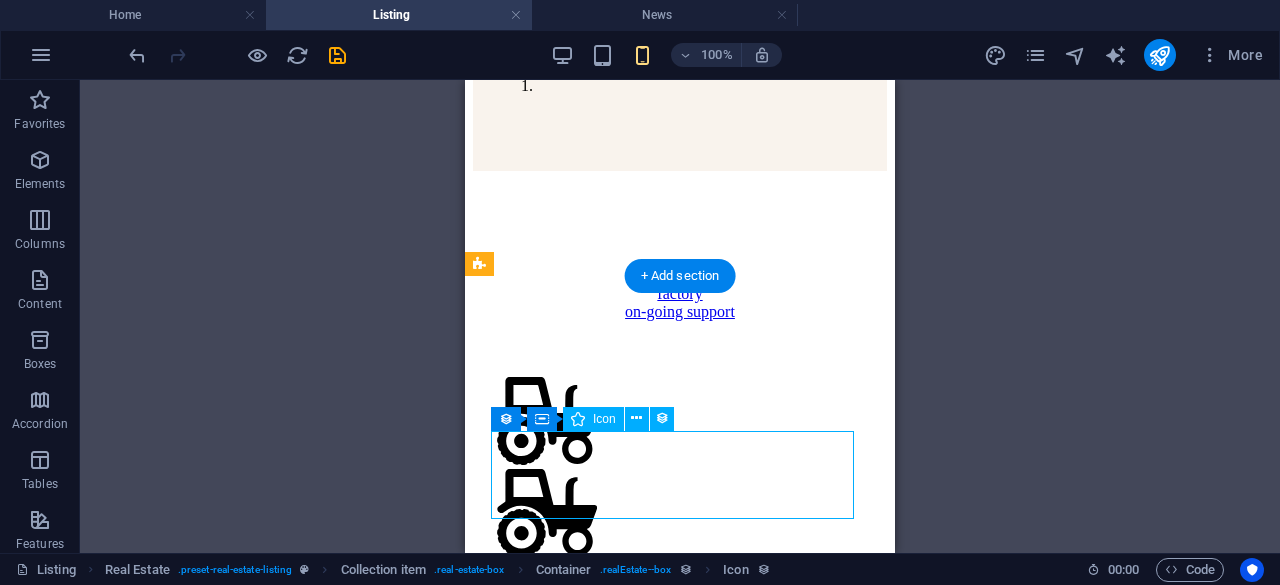 click at bounding box center (680, 515) 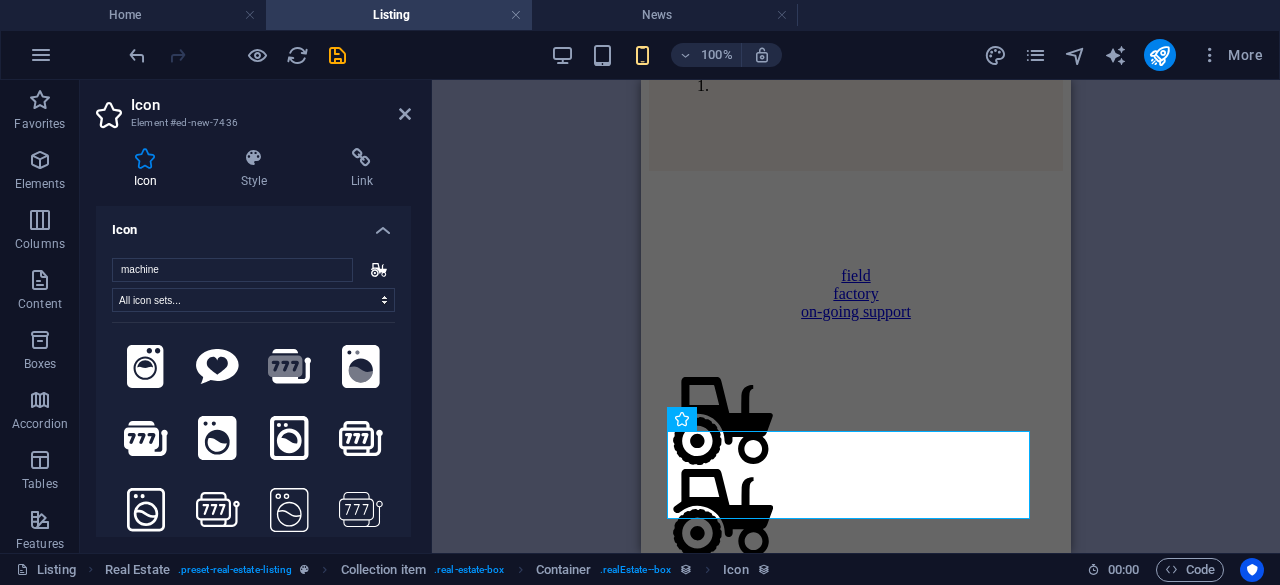 scroll, scrollTop: 66, scrollLeft: 0, axis: vertical 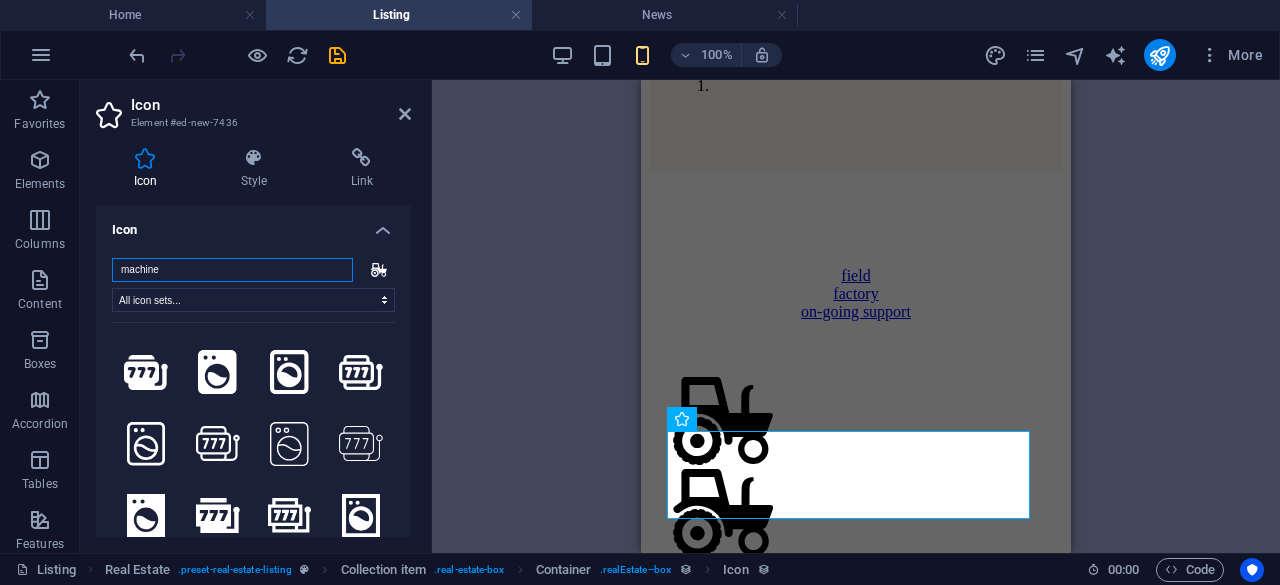 click on "machine" at bounding box center (232, 270) 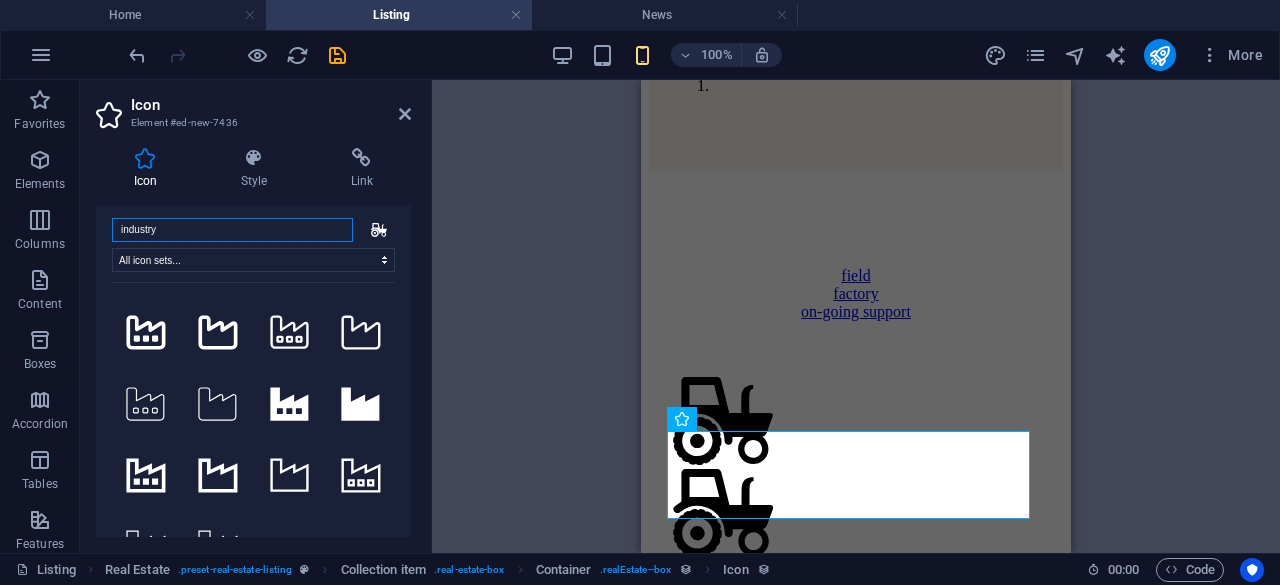 scroll, scrollTop: 0, scrollLeft: 0, axis: both 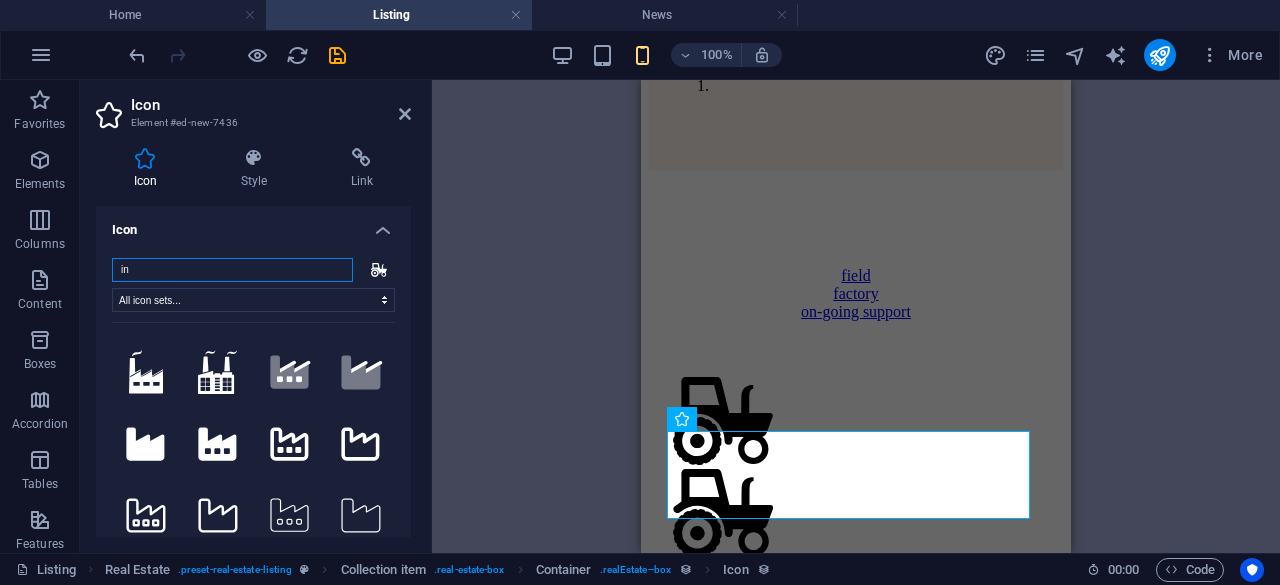 type on "i" 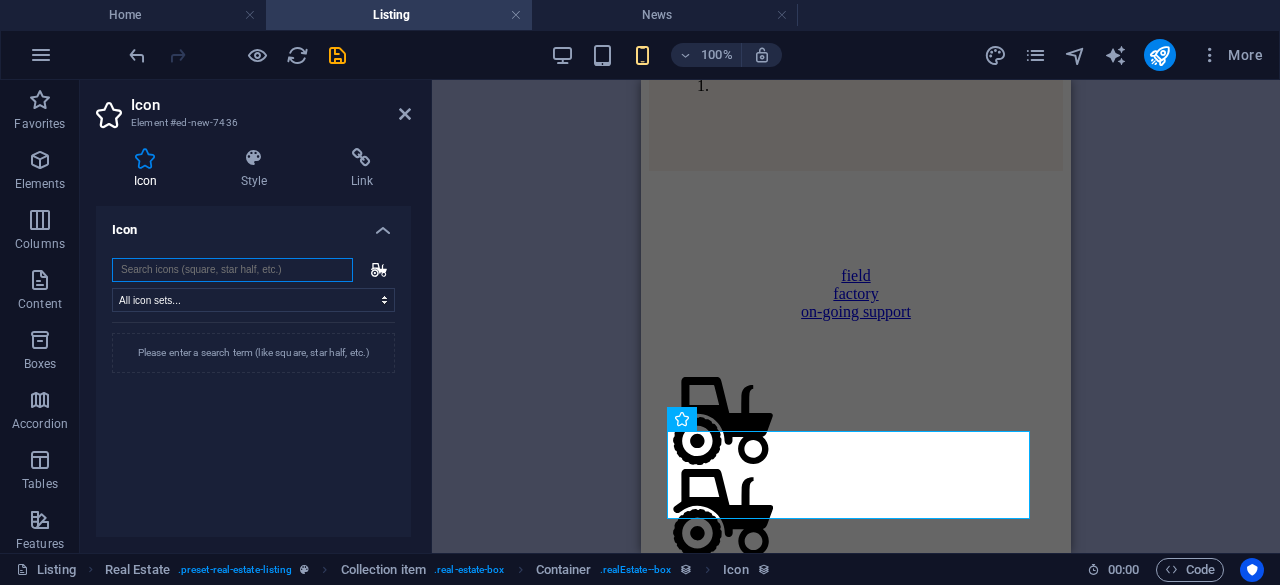 scroll, scrollTop: 0, scrollLeft: 0, axis: both 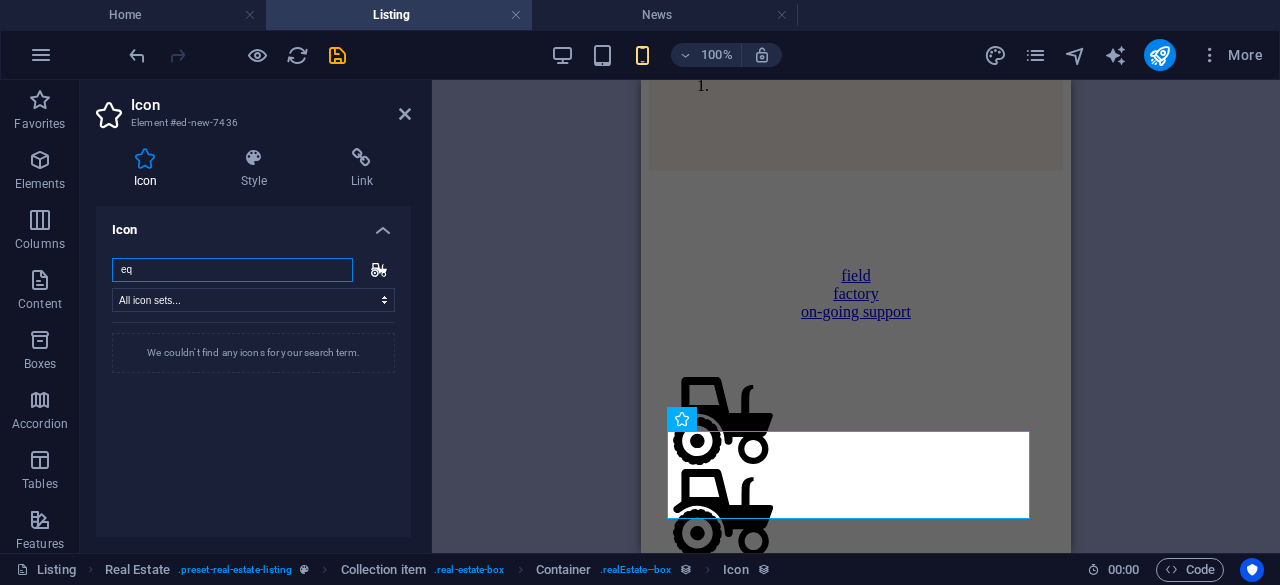 type on "e" 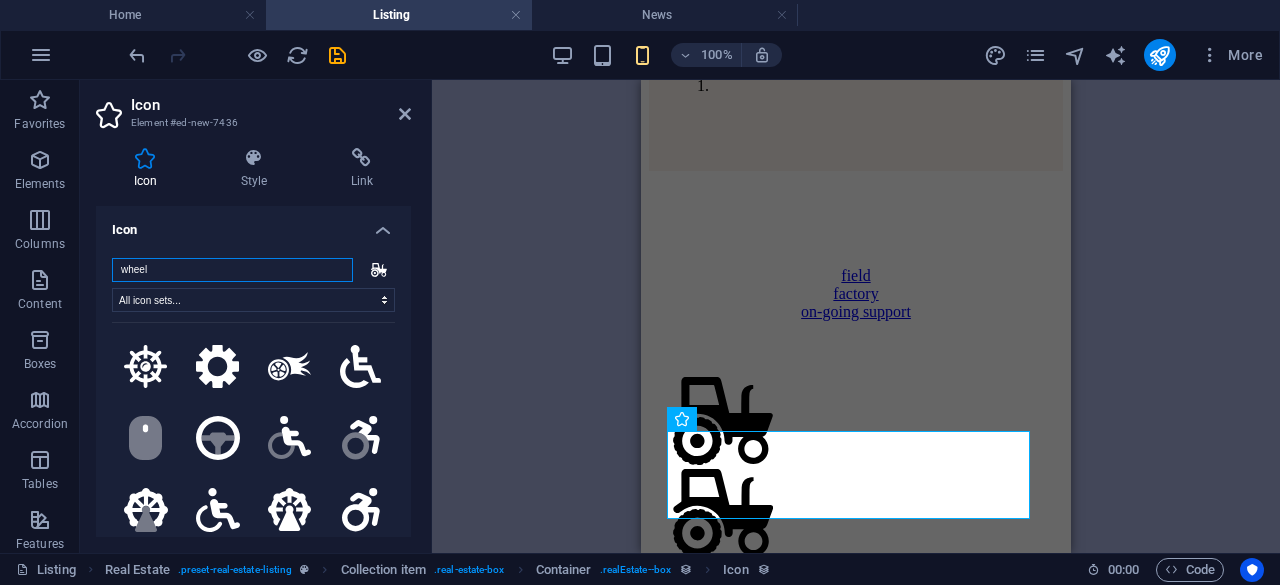 type on "wheel" 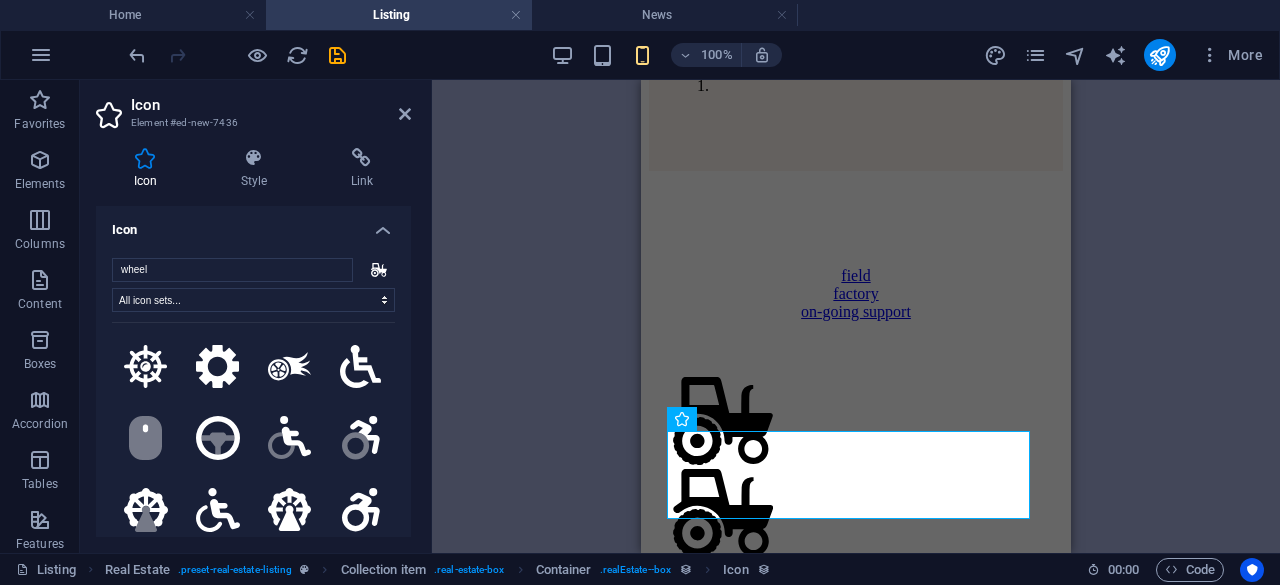click at bounding box center [218, 367] 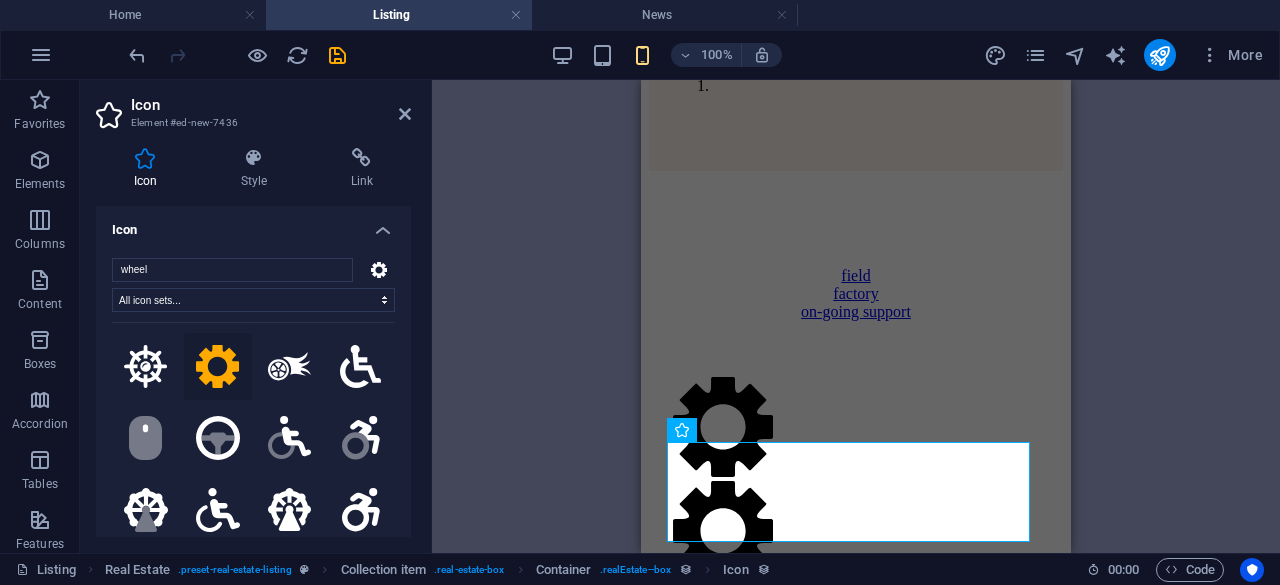 click on "H1   Unequal Columns   Container   Reference   Container   Text   Container   Image   Container   Collection filter-buttons   Collection item   Container   Image   Real Estate   Collection item   Collection item   Container   Button   Container   Text   Image   Real Estate   Collection item   Container   Image   Real Estate   Collection item   Real Estate   Collection item   Container   Container   Collection item   Container   Image   Collection item   Collection item   Container   Container   Text   Container   Container   Collection item   Container   Image   Collection item   Collection item   Container   Text   Spacer   H3   Button   Collection item   Container   Image   Collection item   Collection item   Container   Button   Button   Container   Text   Container   H3   Container   Container   Text   Container   Reference   Container   Spacer   Text   Container   Container   Text   Container   Container   Text   Container   Container   H3   Container   Container   Icon   Container" at bounding box center (856, 316) 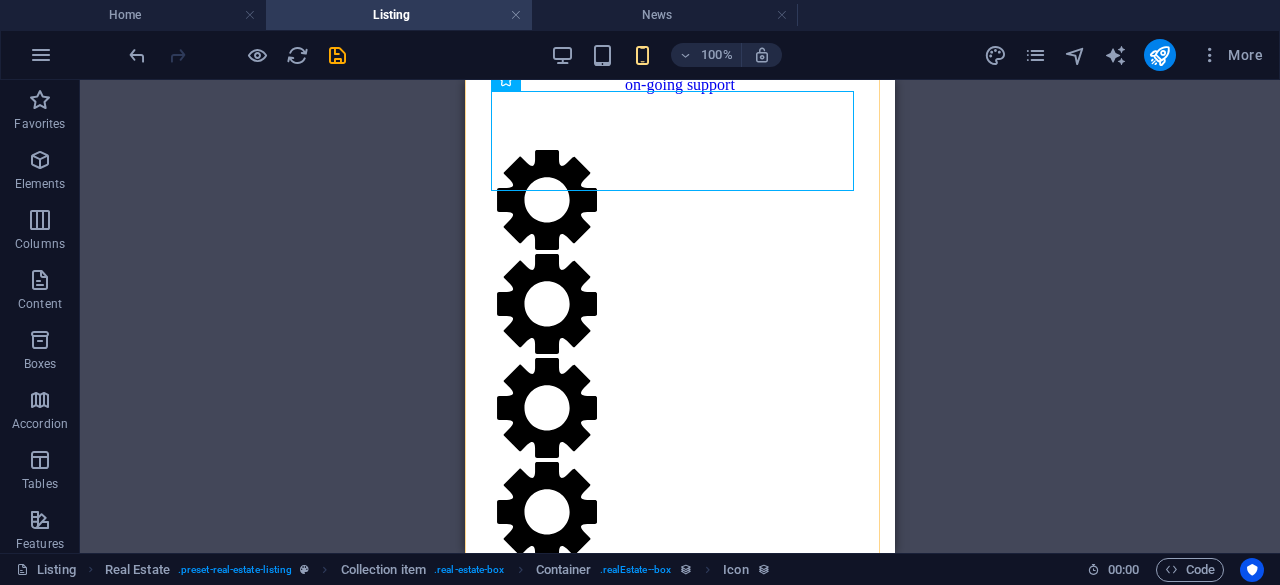scroll, scrollTop: 1091, scrollLeft: 0, axis: vertical 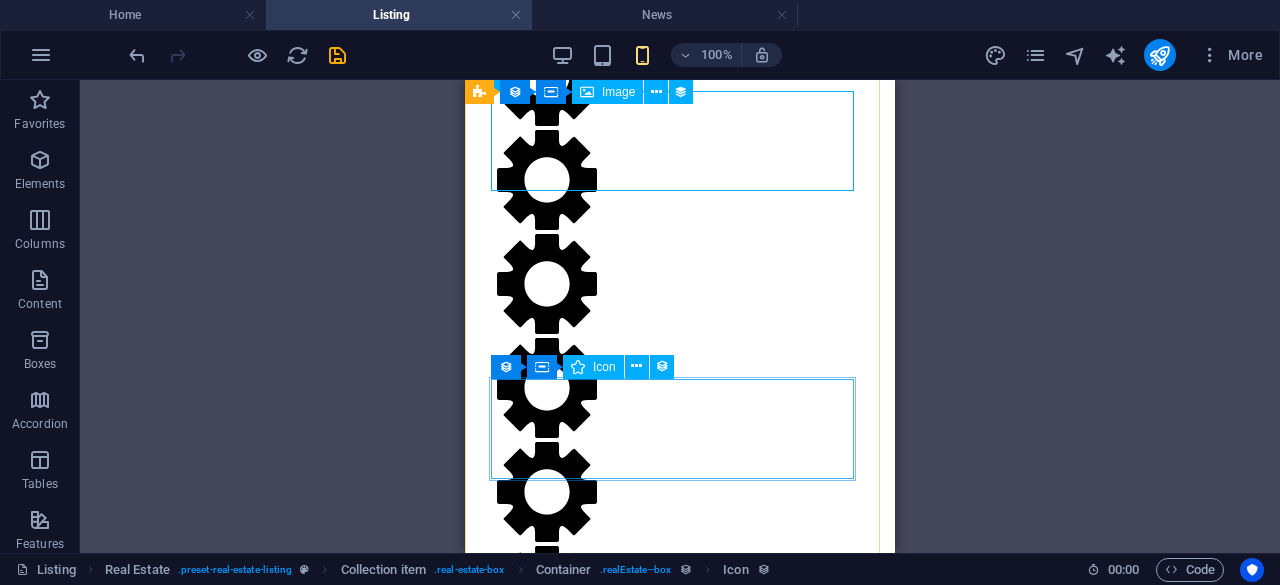 click at bounding box center [680, 390] 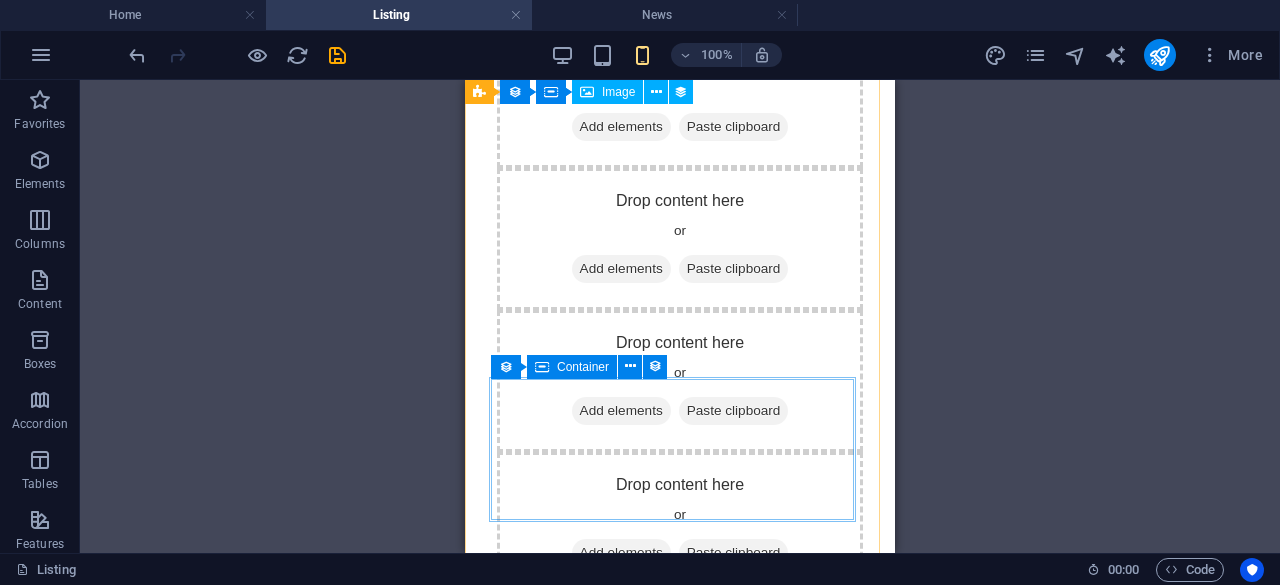 scroll, scrollTop: 1215, scrollLeft: 0, axis: vertical 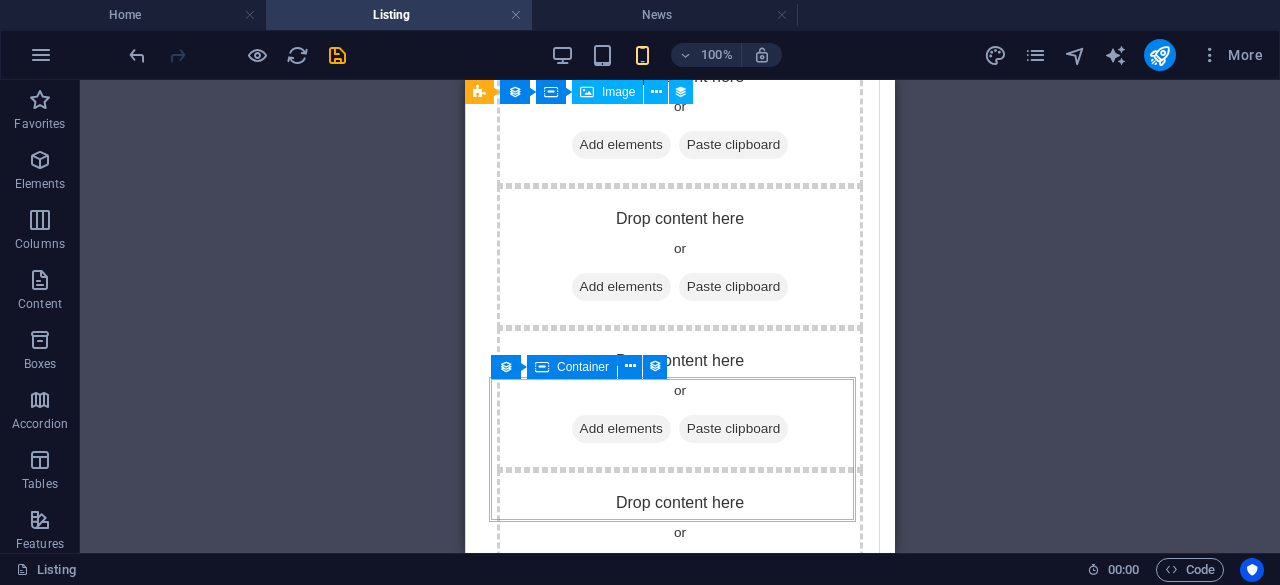 click on "Drop content here or  Add elements  Paste clipboard" at bounding box center (680, 399) 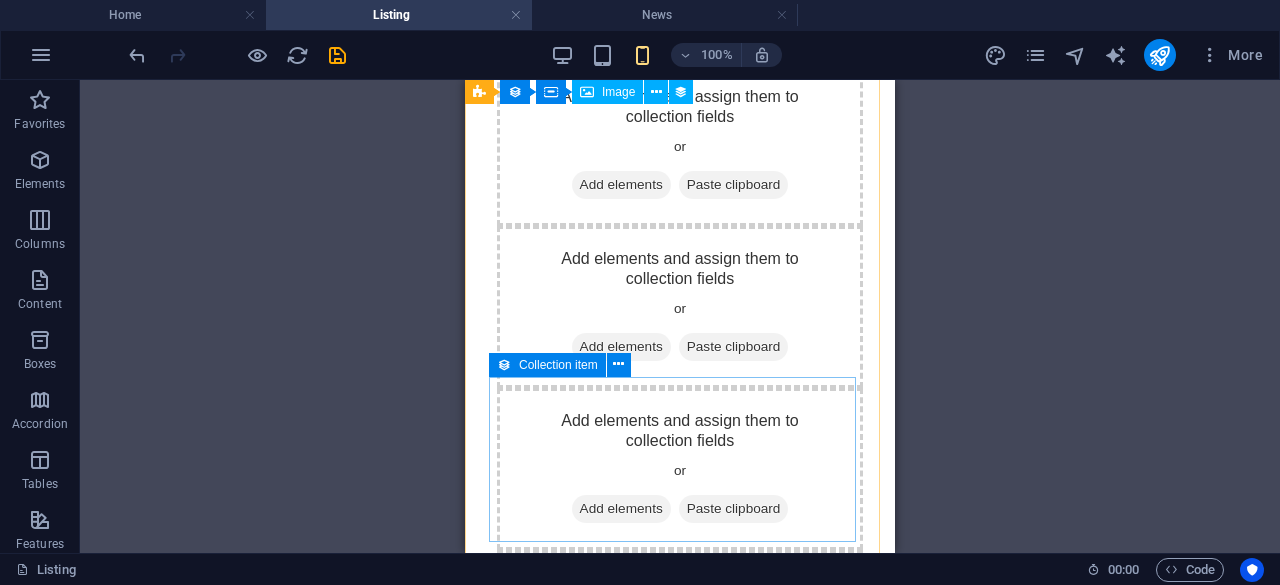 scroll, scrollTop: 1275, scrollLeft: 0, axis: vertical 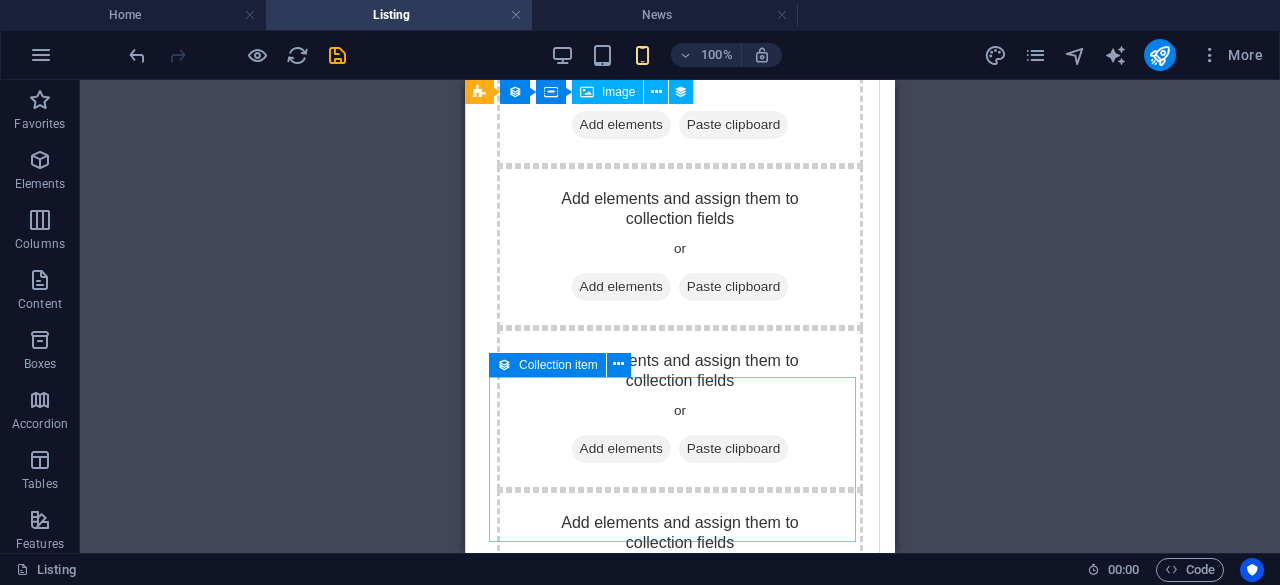 click on "Add elements and assign them to collection fields or  Add elements  Paste clipboard" at bounding box center (680, 409) 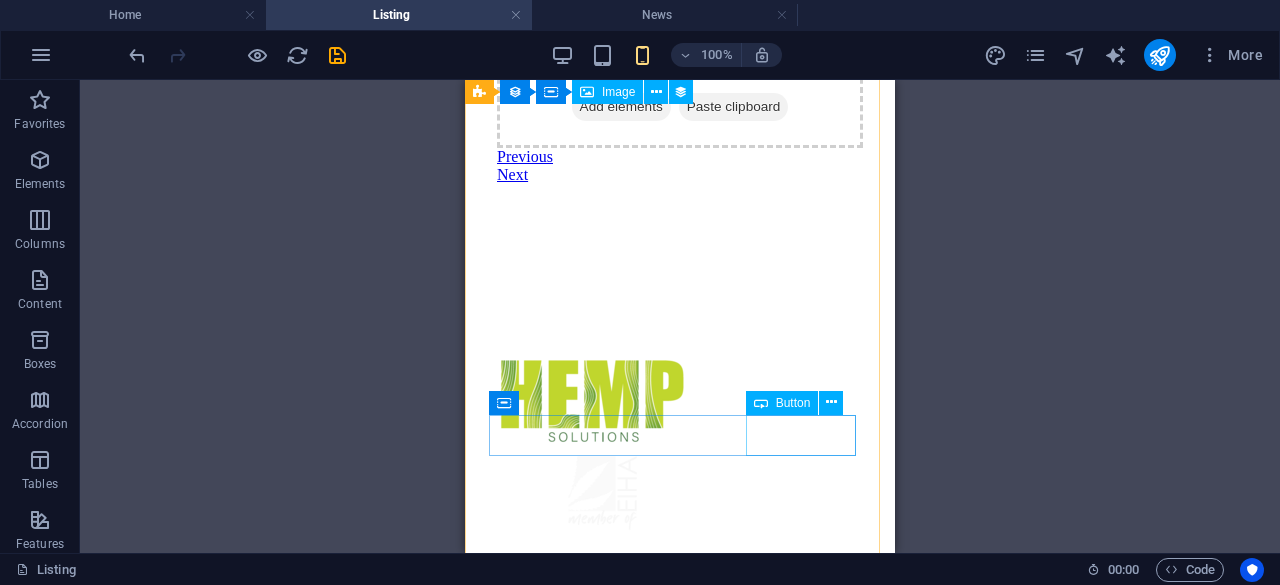 scroll, scrollTop: 2284, scrollLeft: 0, axis: vertical 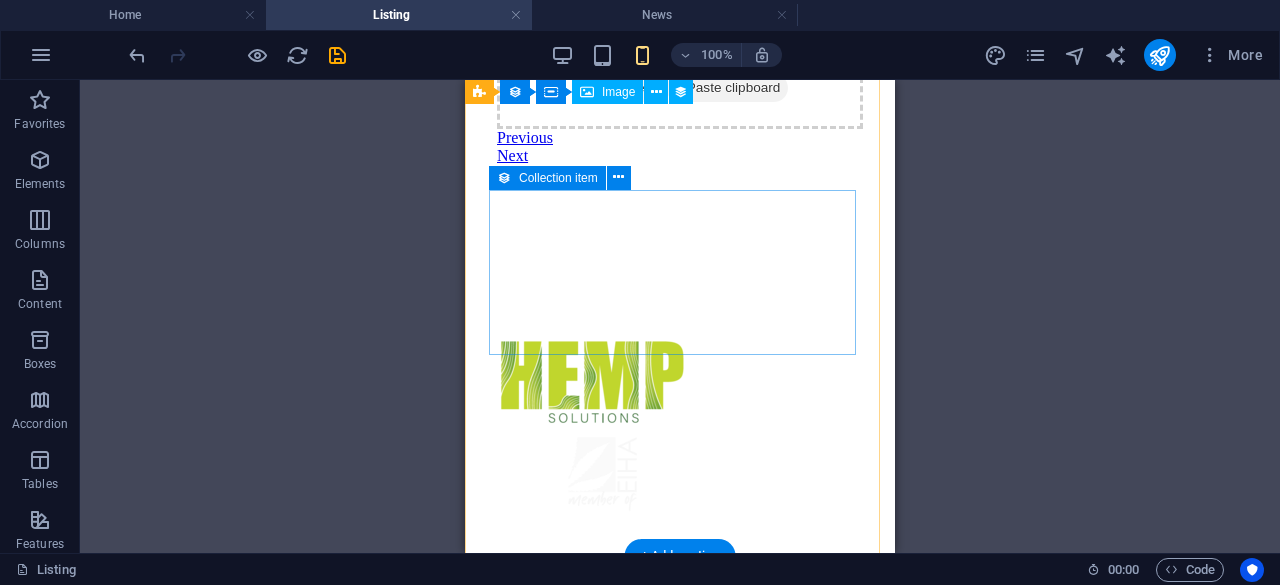 click on "Add elements and assign them to collection fields or  Add elements  Paste clipboard" at bounding box center [680, 48] 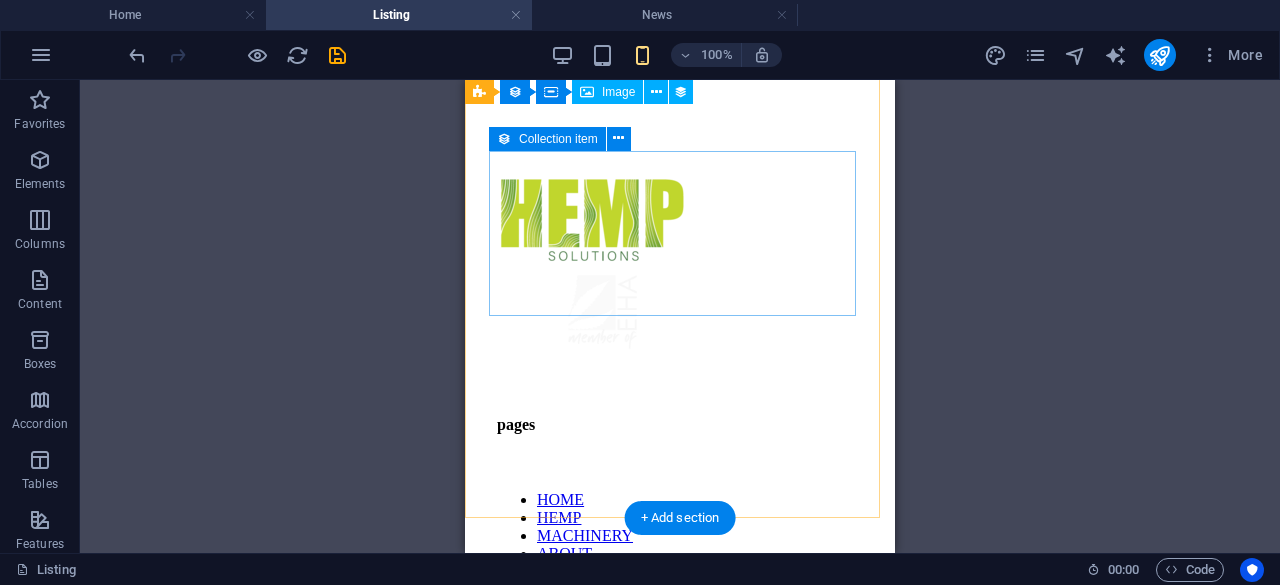 scroll, scrollTop: 1993, scrollLeft: 0, axis: vertical 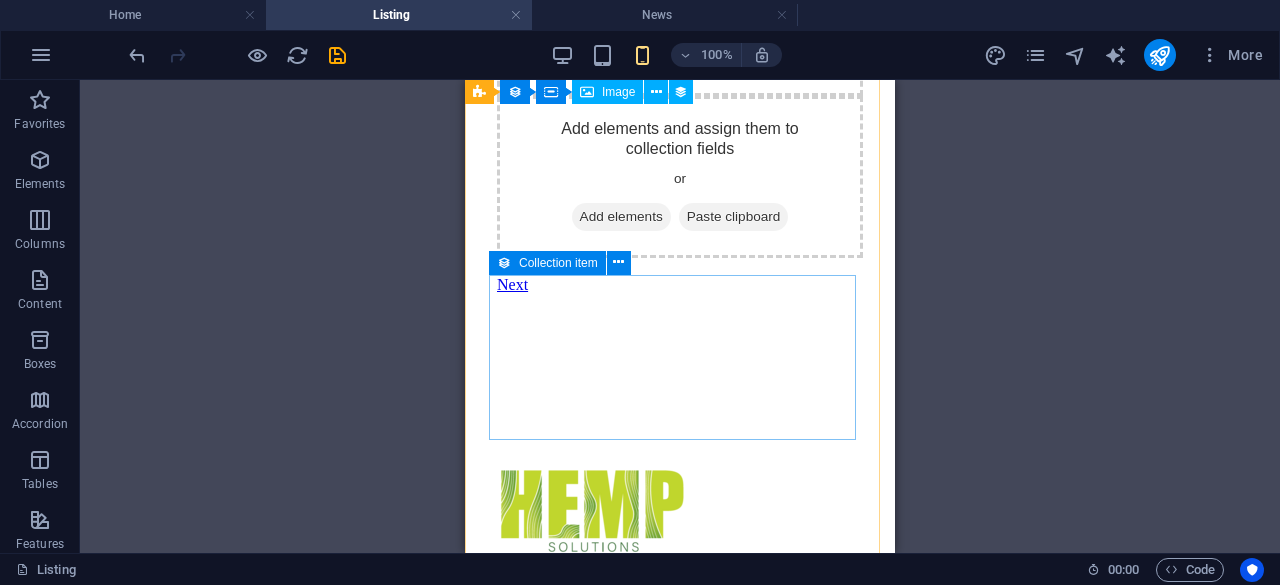 click on "Add elements and assign them to collection fields or  Add elements  Paste clipboard" at bounding box center (680, 177) 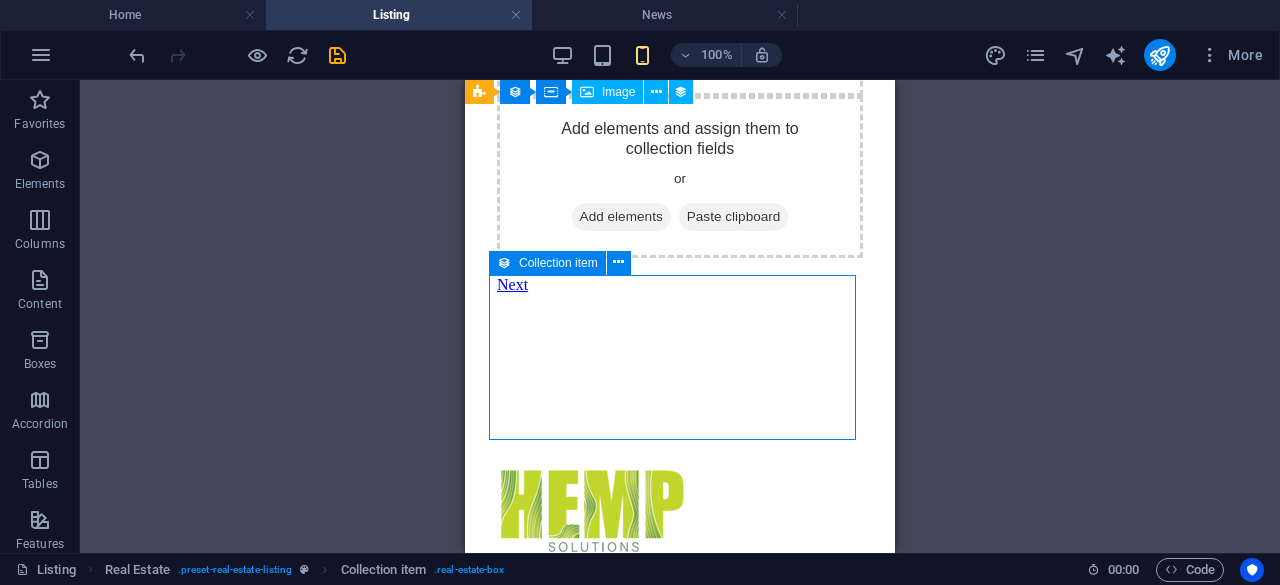 click on "Add elements and assign them to collection fields or  Add elements  Paste clipboard" at bounding box center [680, 177] 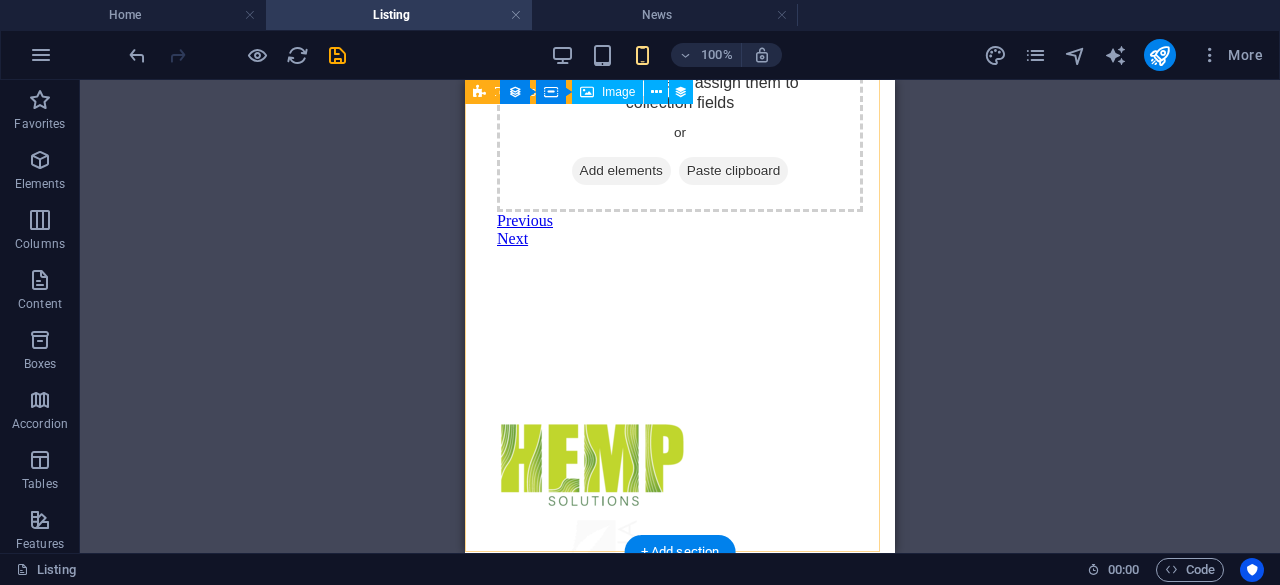 scroll, scrollTop: 1803, scrollLeft: 0, axis: vertical 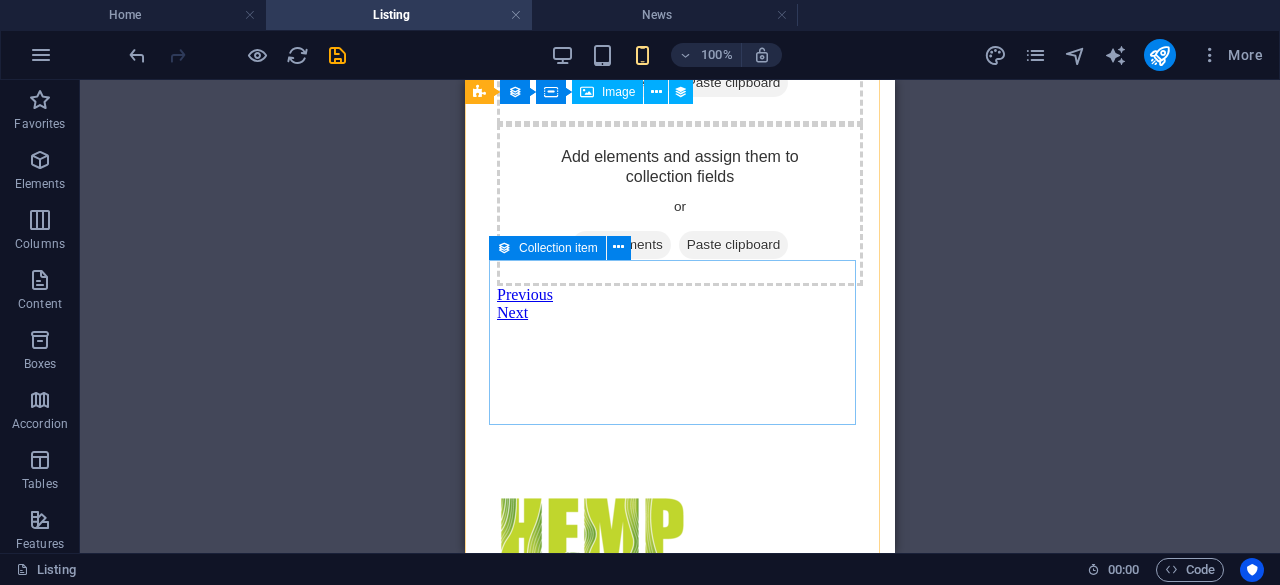 click on "Add elements and assign them to collection fields or  Add elements  Paste clipboard" at bounding box center [680, 205] 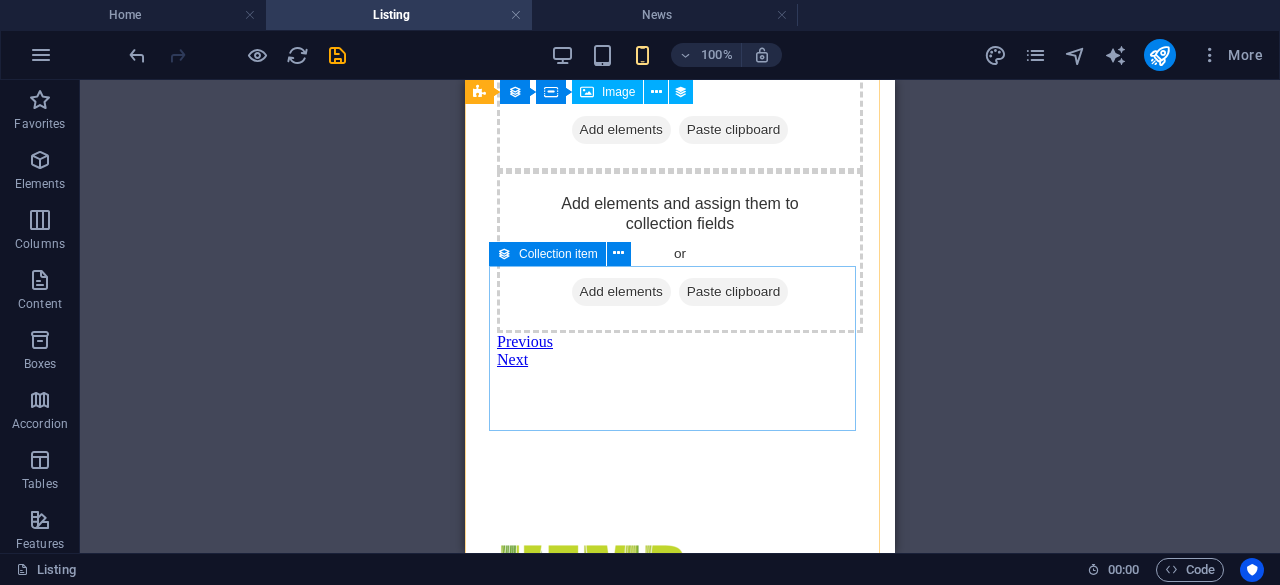 scroll, scrollTop: 1592, scrollLeft: 0, axis: vertical 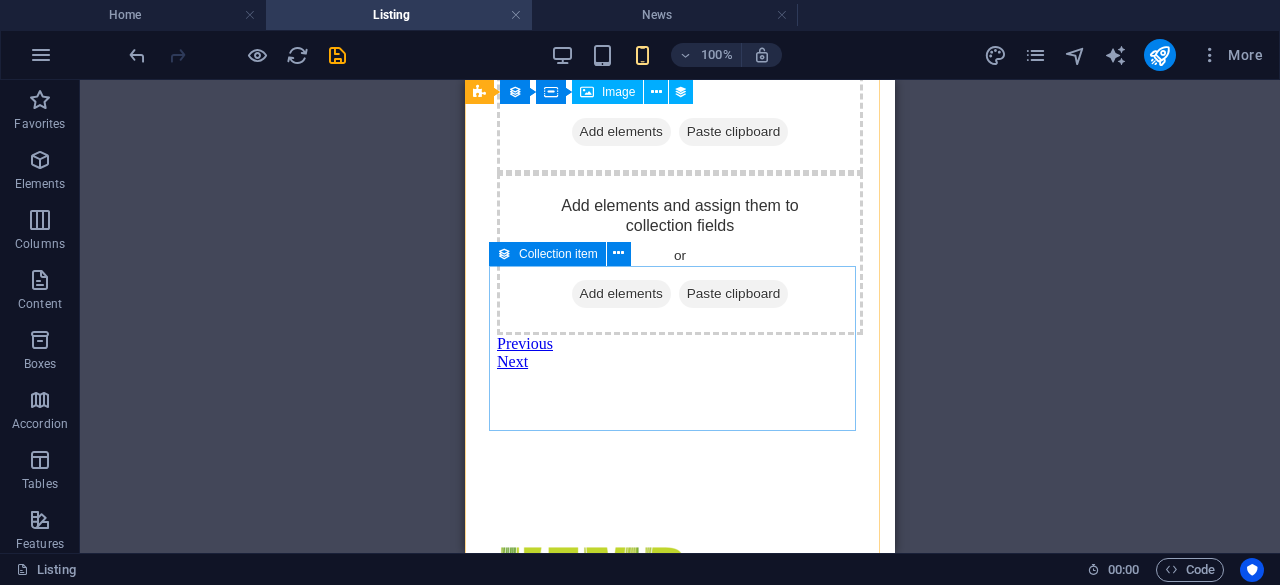 click on "Add elements and assign them to collection fields or  Add elements  Paste clipboard" at bounding box center [680, 254] 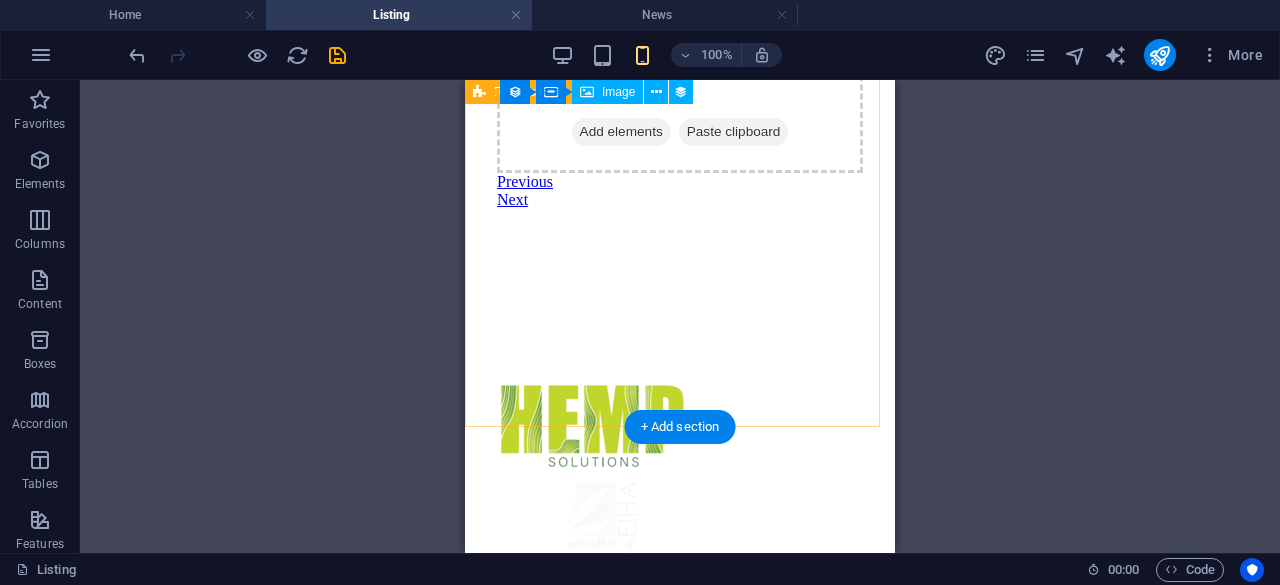 scroll, scrollTop: 1383, scrollLeft: 0, axis: vertical 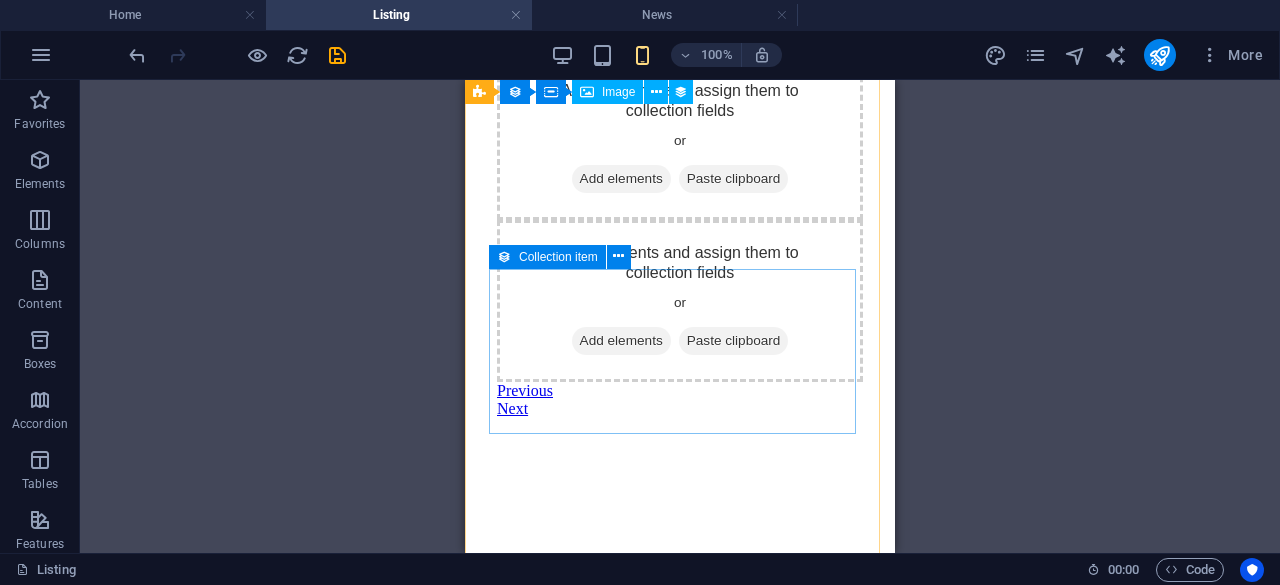 click on "Add elements and assign them to collection fields or  Add elements  Paste clipboard" at bounding box center [680, 301] 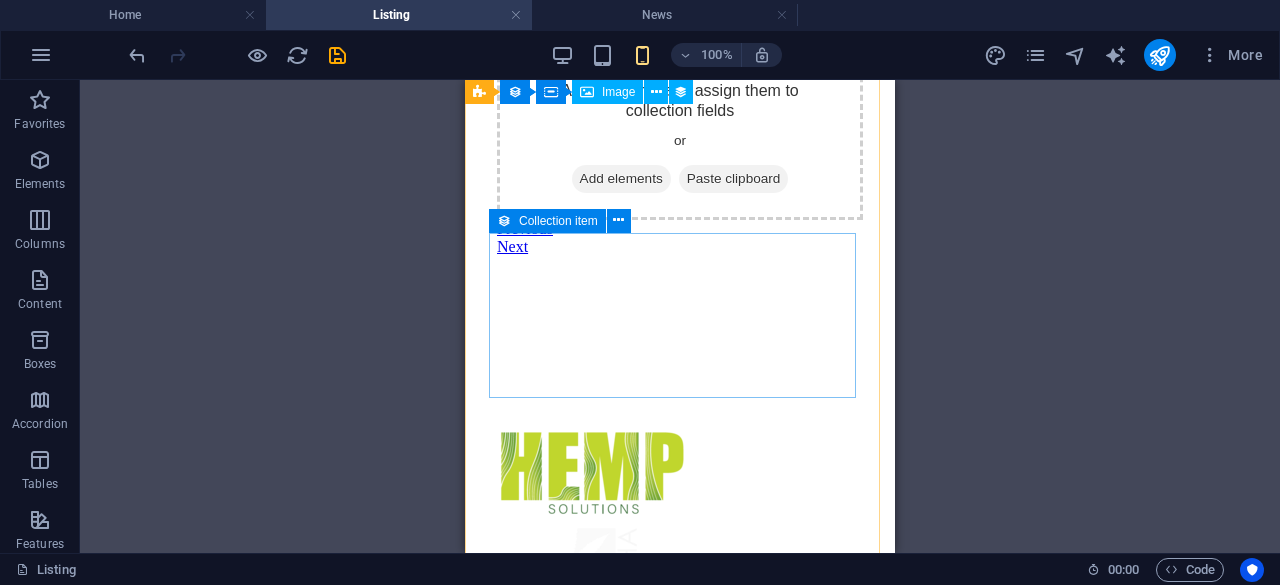 scroll, scrollTop: 1214, scrollLeft: 0, axis: vertical 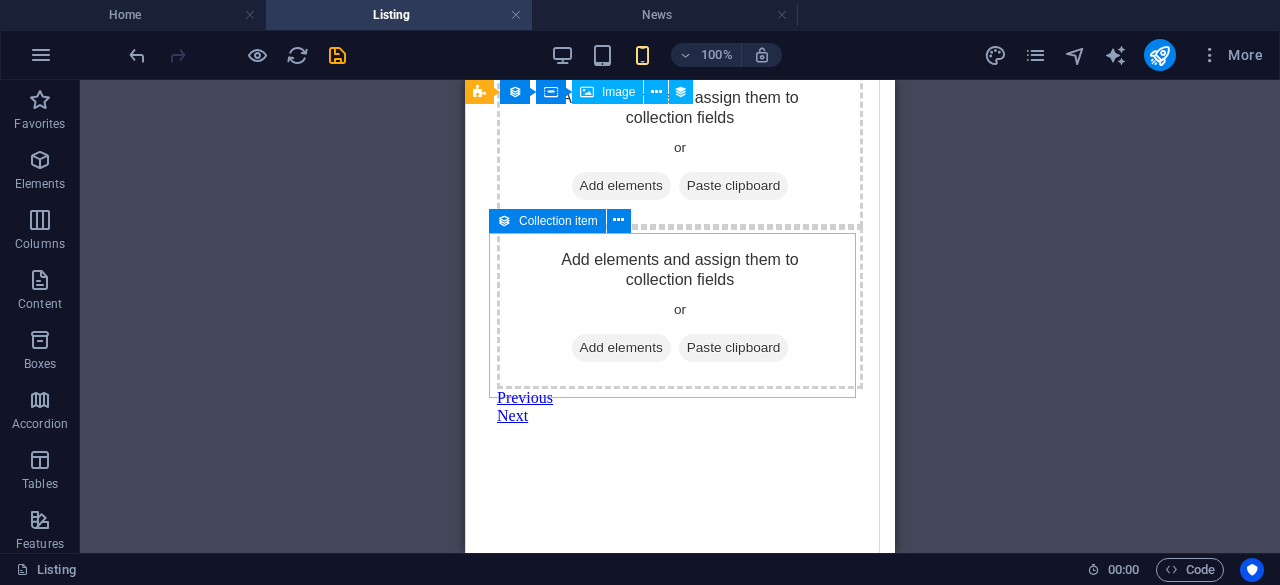 click on "Add elements and assign them to collection fields or  Add elements  Paste clipboard" at bounding box center [680, 308] 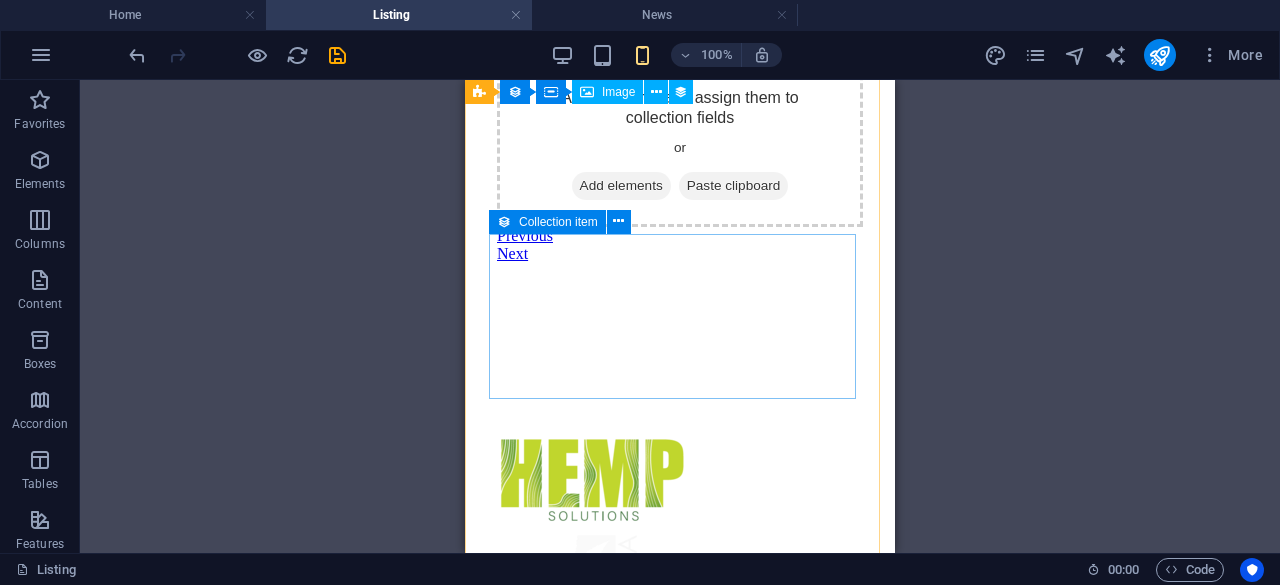 scroll, scrollTop: 1008, scrollLeft: 0, axis: vertical 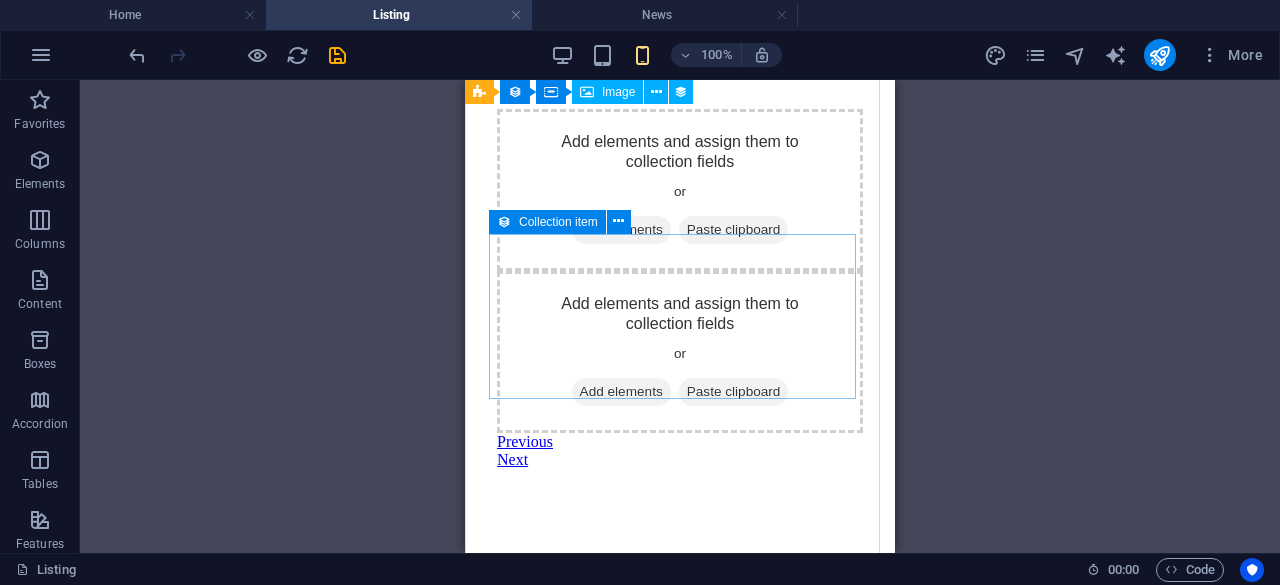 click on "Add elements and assign them to collection fields or  Add elements  Paste clipboard" at bounding box center (680, 352) 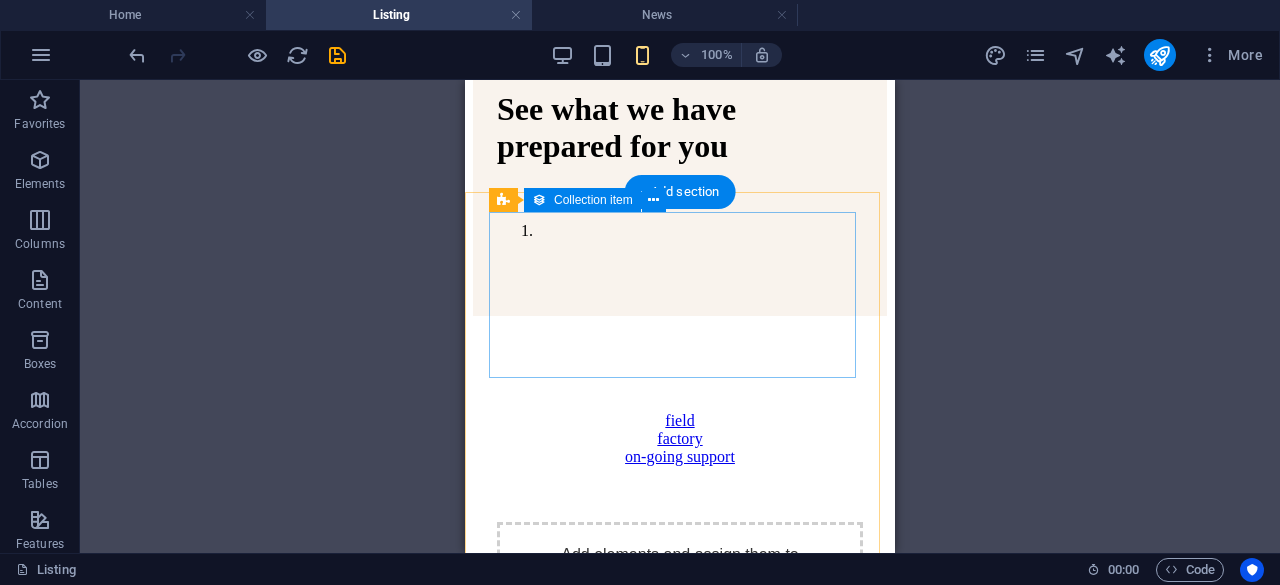 scroll, scrollTop: 824, scrollLeft: 0, axis: vertical 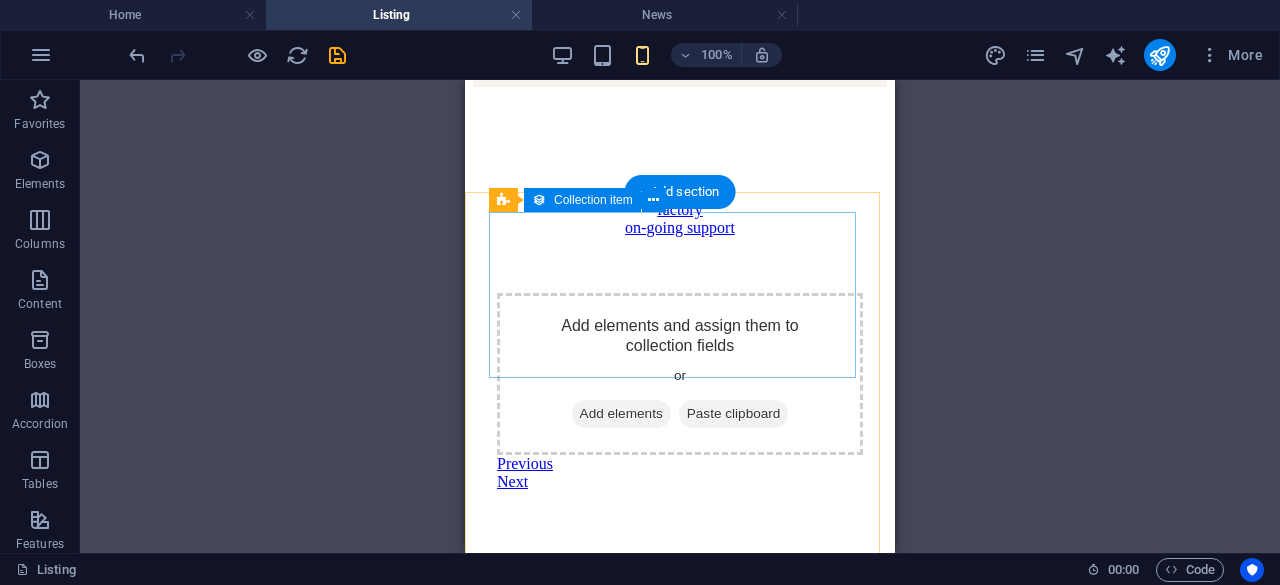 click on "Add elements and assign them to collection fields or  Add elements  Paste clipboard" at bounding box center (680, 374) 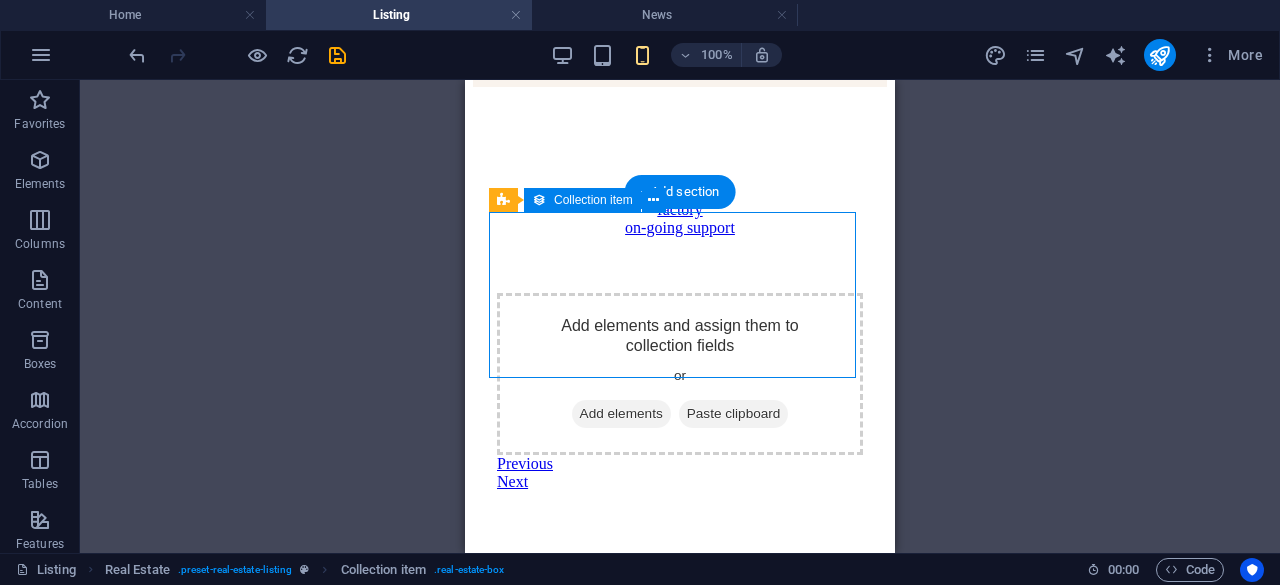 click on "Add elements" at bounding box center (621, 414) 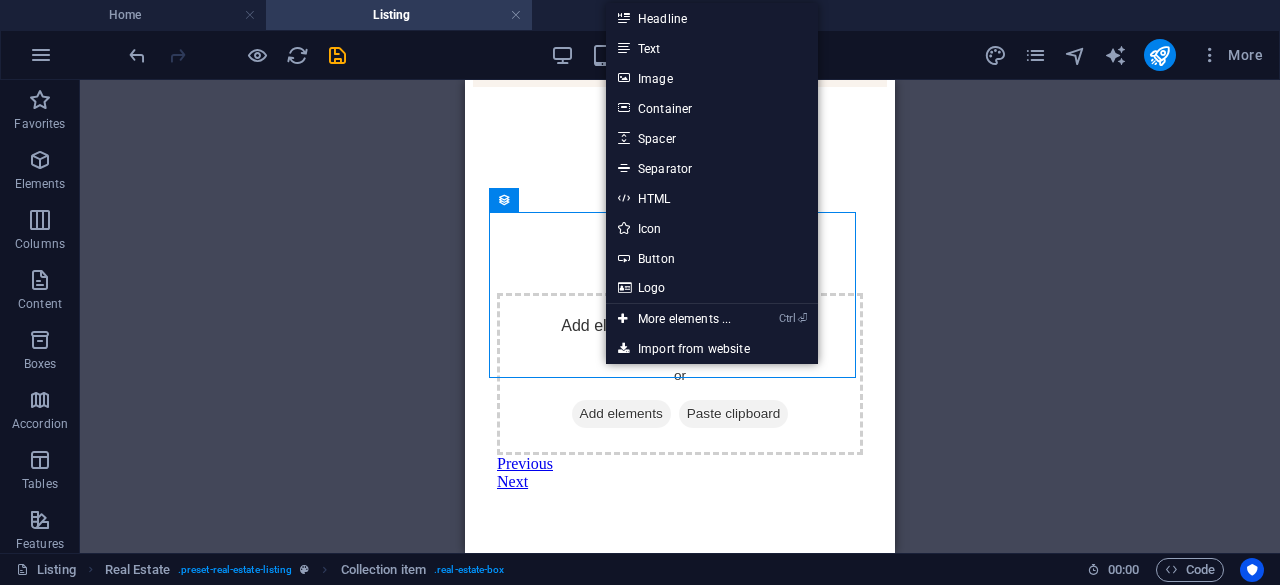 click on "Text" at bounding box center (712, 48) 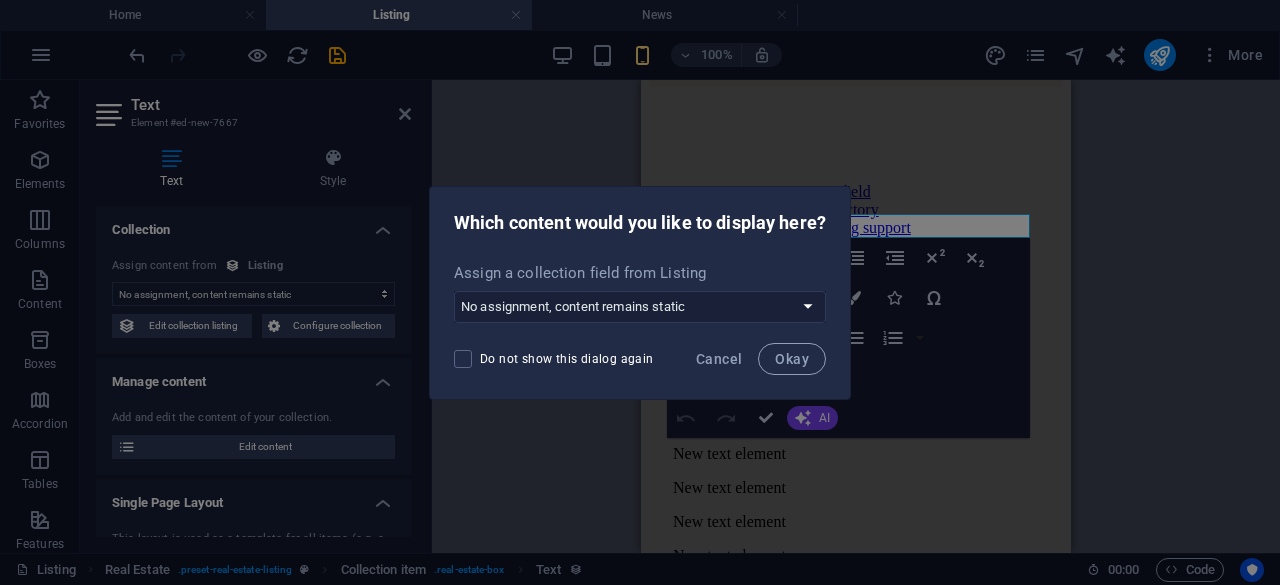 click on "Cancel" at bounding box center (719, 359) 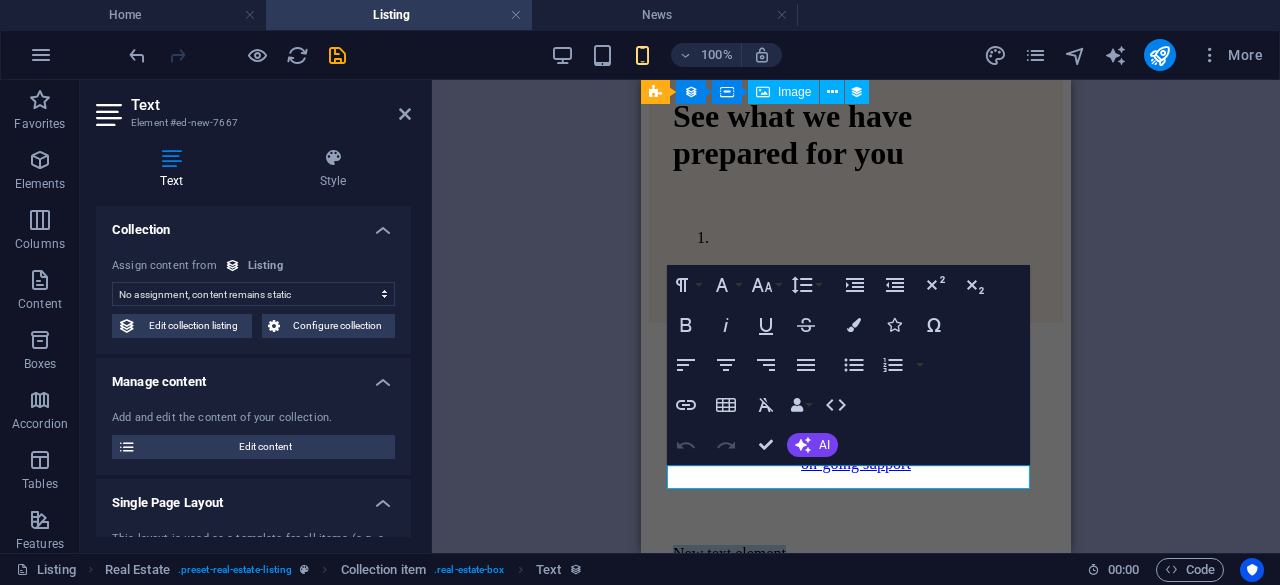scroll, scrollTop: 559, scrollLeft: 0, axis: vertical 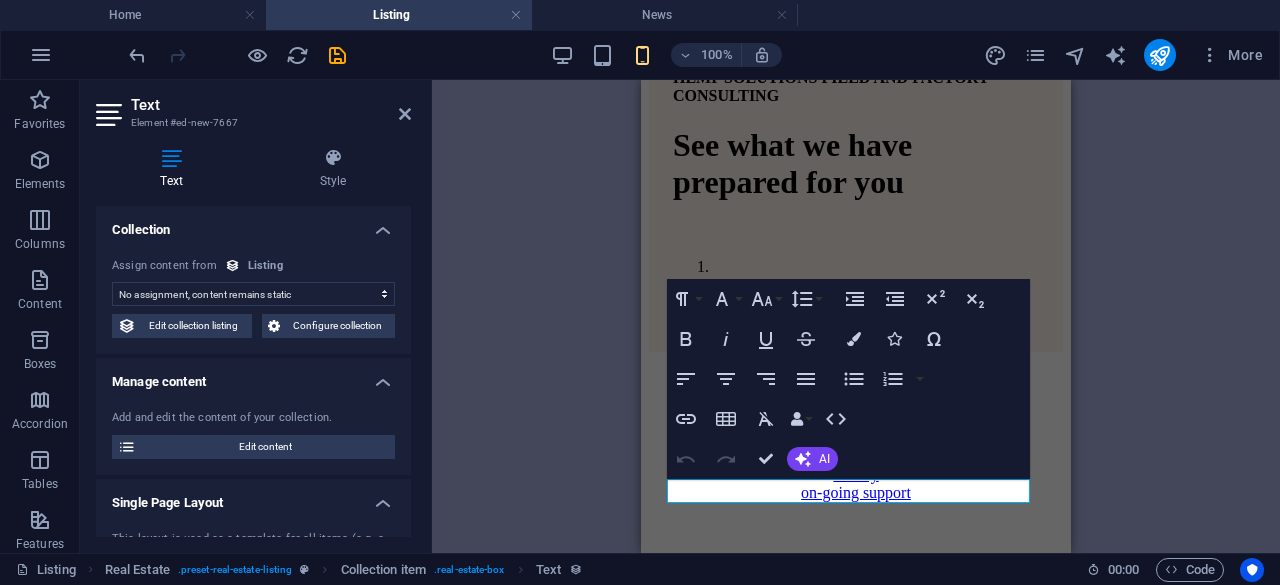 click on "H1   Unequal Columns   Container   Reference   Container   Text   Container   Image   Container   Collection filter-buttons   Collection item   Container   Image   Real Estate   Collection item   Collection item   Container   Container   Button   Container   Text   Image   Real Estate   Collection item   Container   Image   Real Estate   Collection item   Real Estate   Collection item   Container   Container   Collection item   Container   Image   Collection item   Collection item   Container   Container   Text   Container   Container   Collection item   Container   Image   Collection item   Collection item   Container   Text   Spacer   H3   Button   Collection item   Container   Image   Collection item   Collection item   Container   Button   Button   Container   Text   Container   H3   Container   Container   Text   Container   Reference   Container   Spacer   Text   Container   Container   Text   Container   Container   Text   Container   Container   H3   Container   Container   Icon" at bounding box center (856, 316) 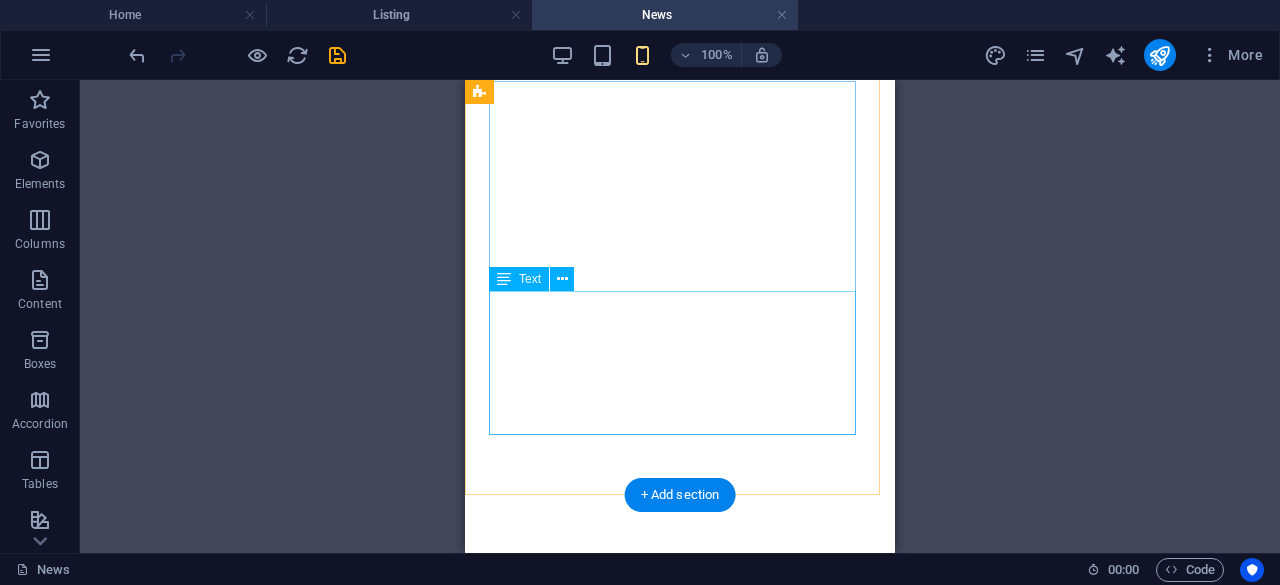 scroll, scrollTop: 0, scrollLeft: 0, axis: both 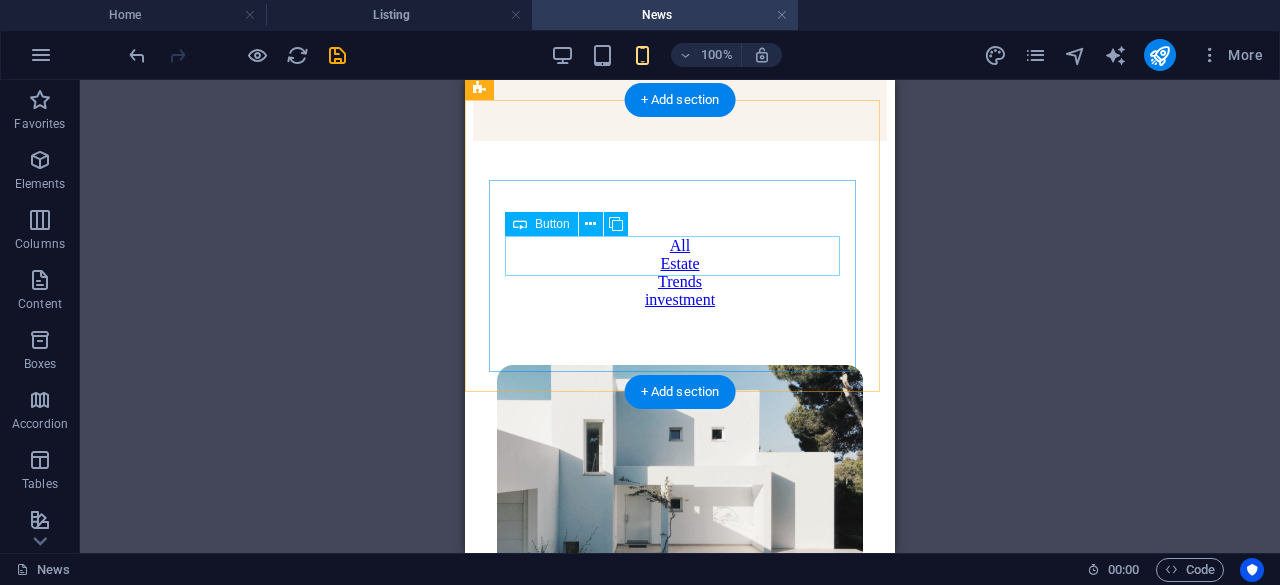click on "Estate" at bounding box center [680, 264] 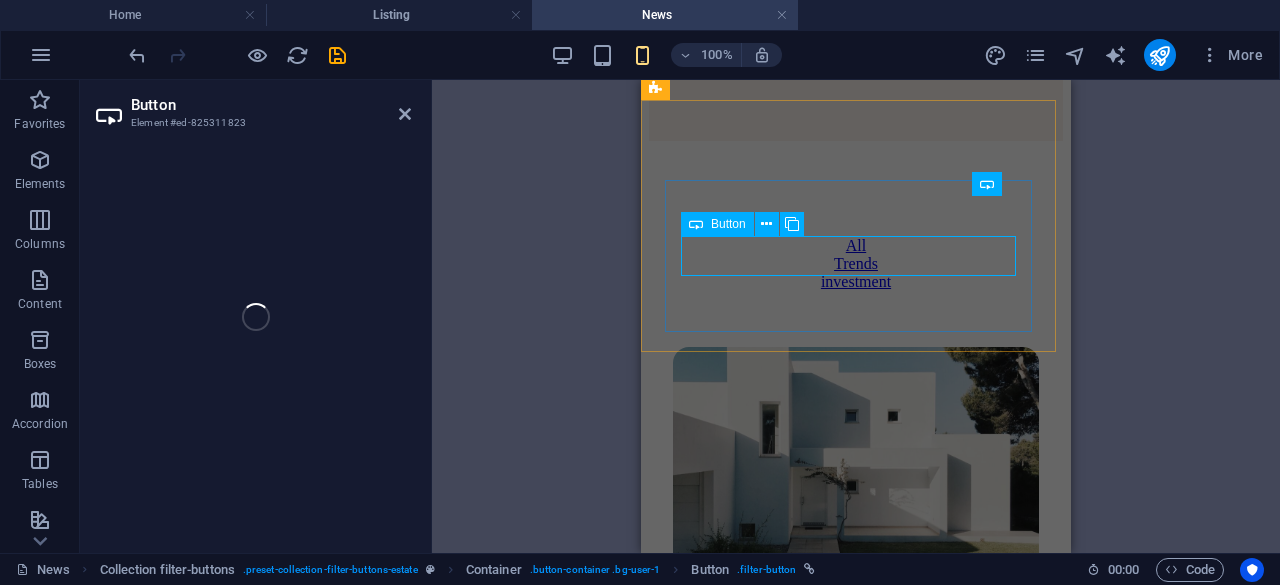 select on "%" 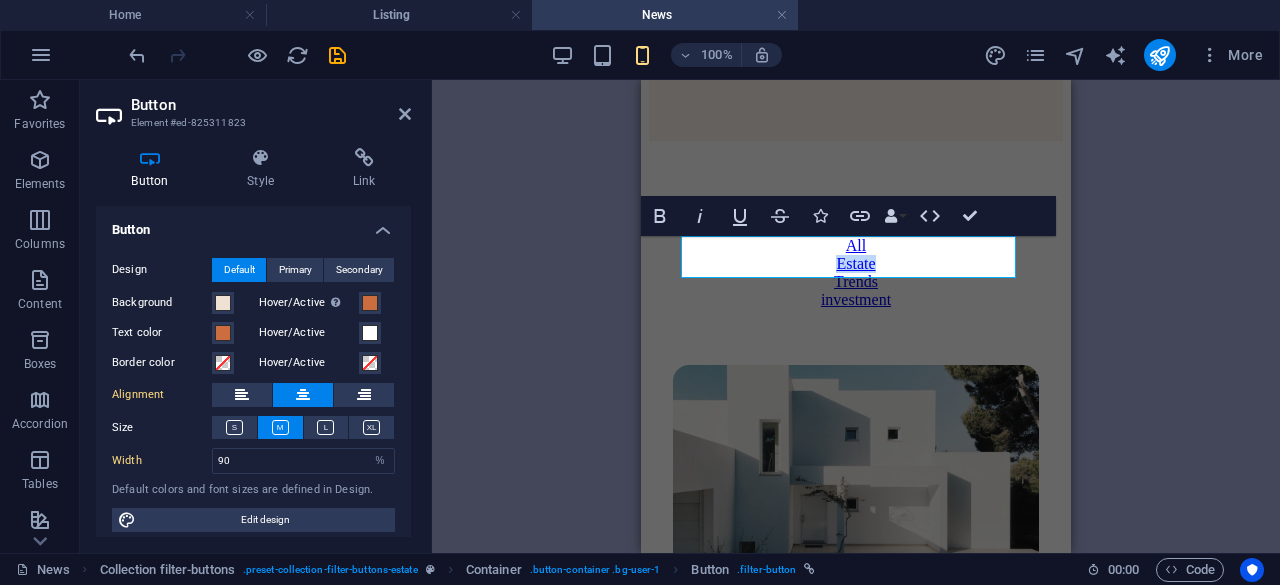 type 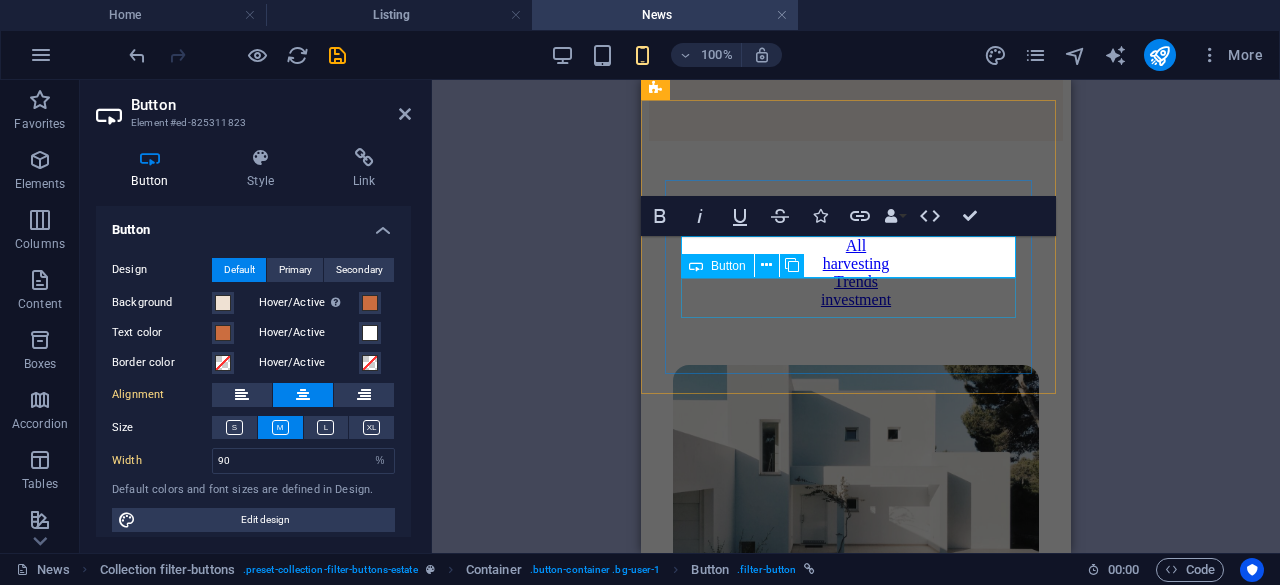 click on "Trends" at bounding box center (856, 282) 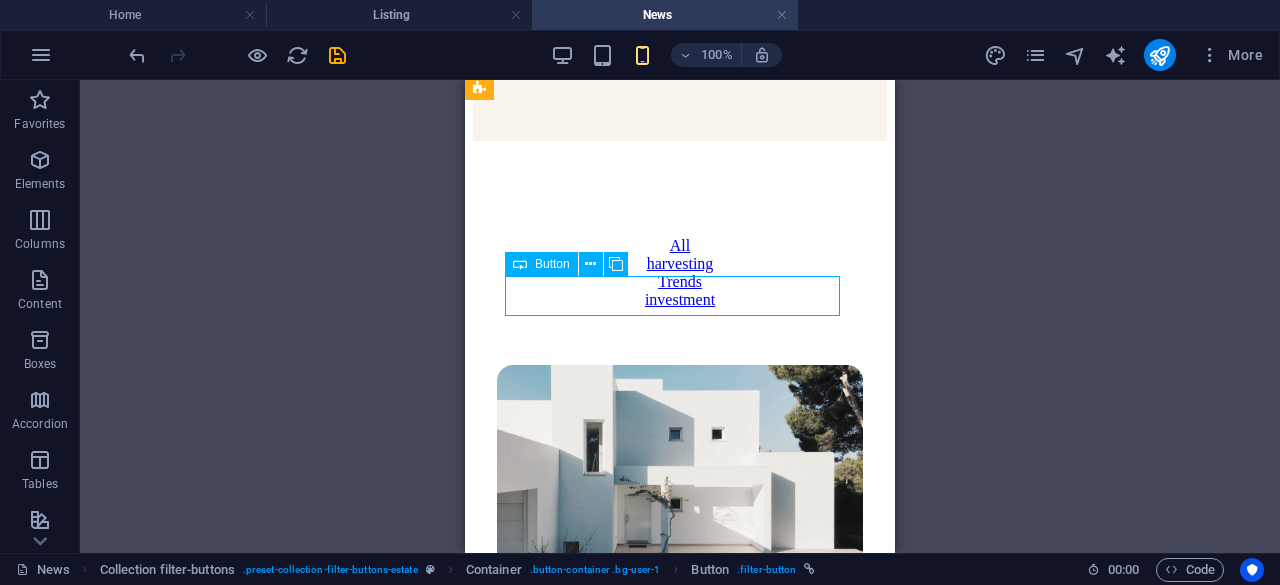 click on "Trends" at bounding box center (680, 282) 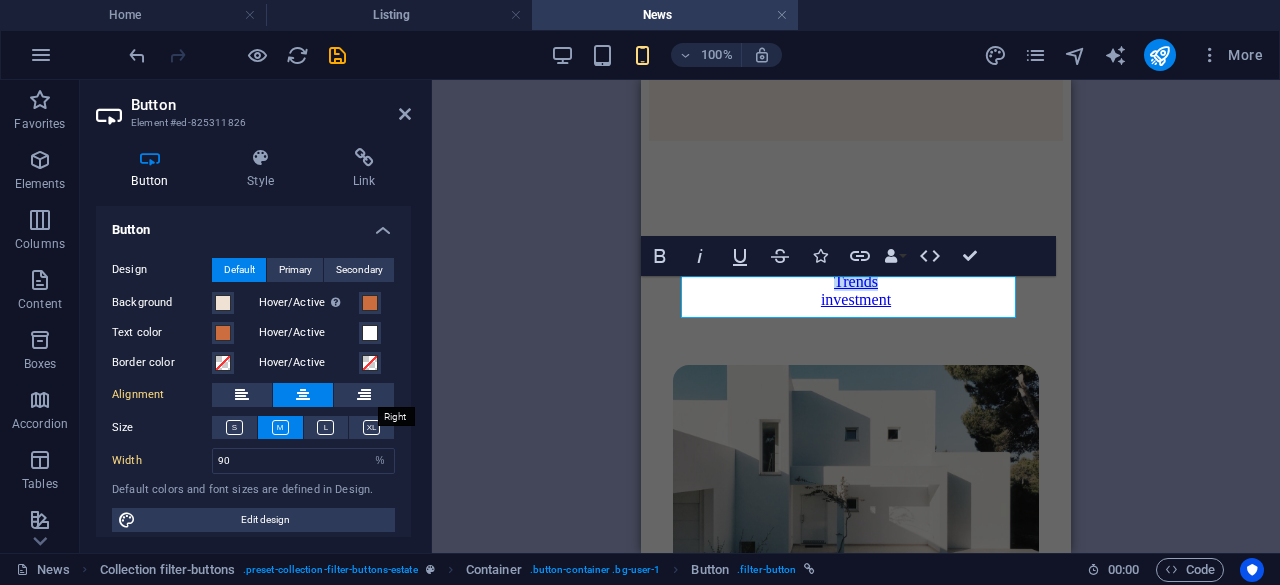 type 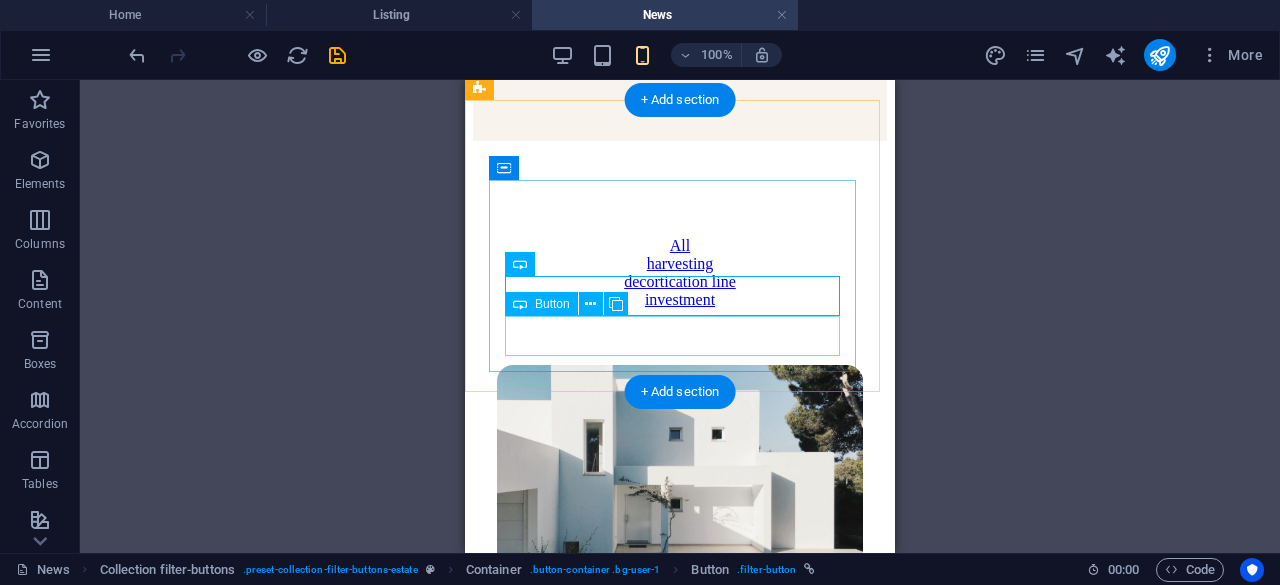 click on "investment" at bounding box center [680, 300] 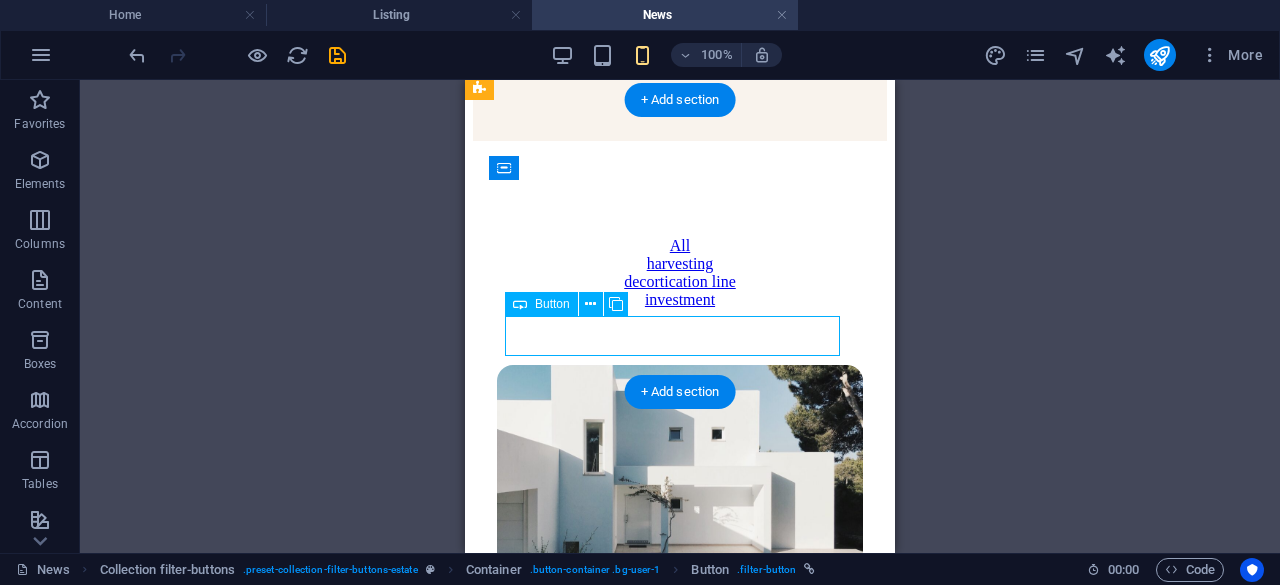 click on "investment" at bounding box center [680, 300] 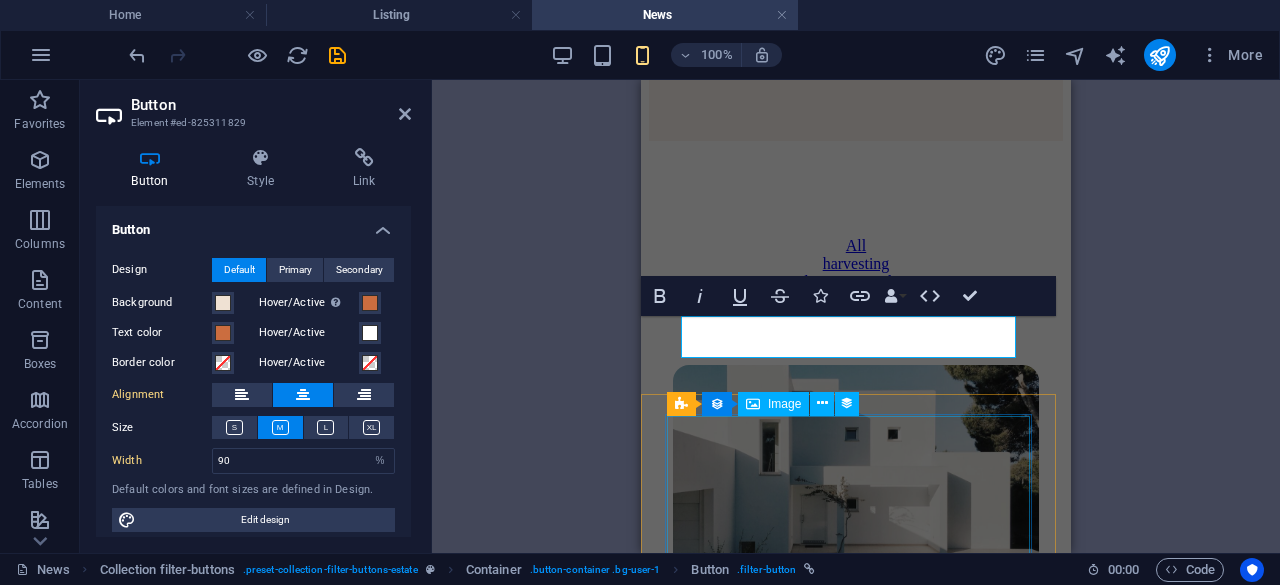 type 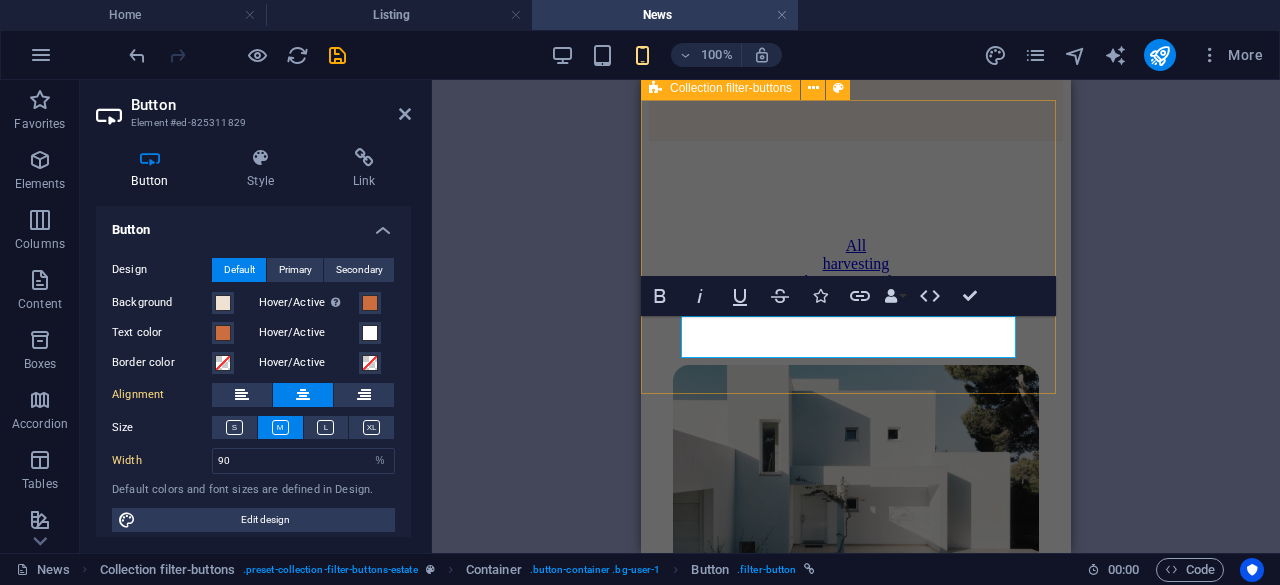 click on "All harvesting decortication line additional" at bounding box center [856, 243] 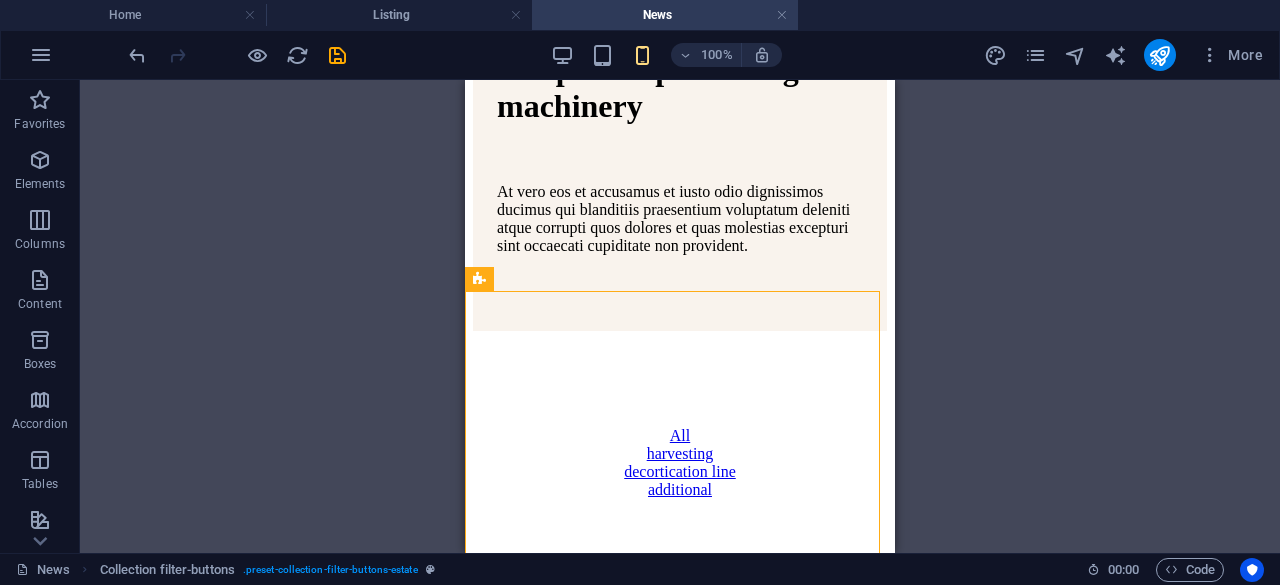 scroll, scrollTop: 611, scrollLeft: 0, axis: vertical 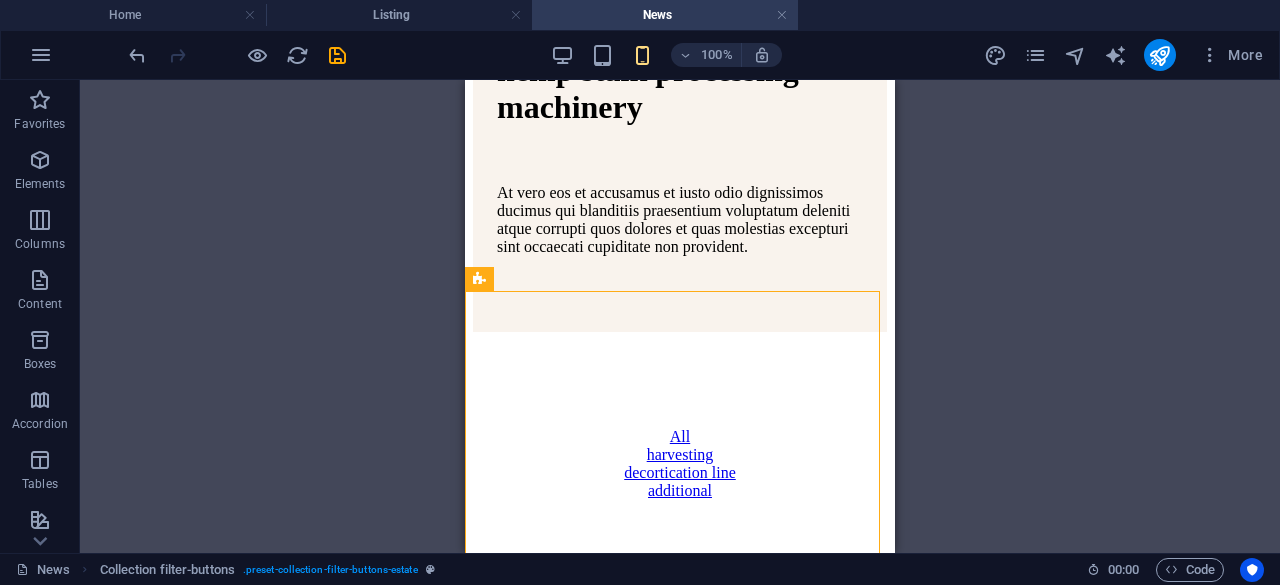 click on "100%" at bounding box center (666, 55) 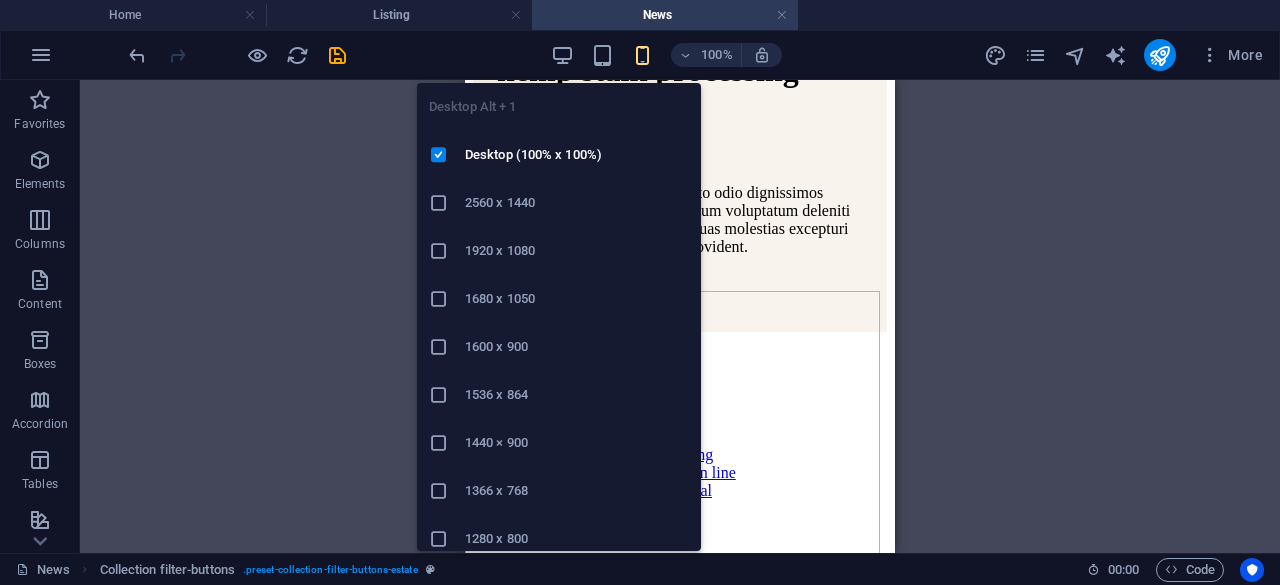 click at bounding box center [562, 55] 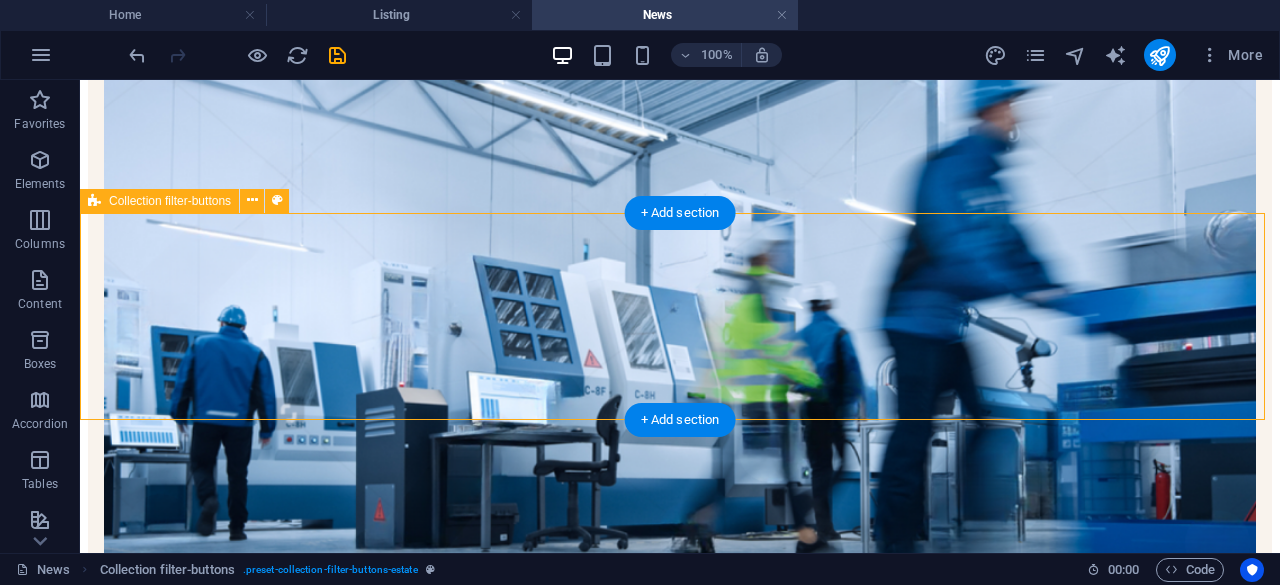 scroll, scrollTop: 433, scrollLeft: 0, axis: vertical 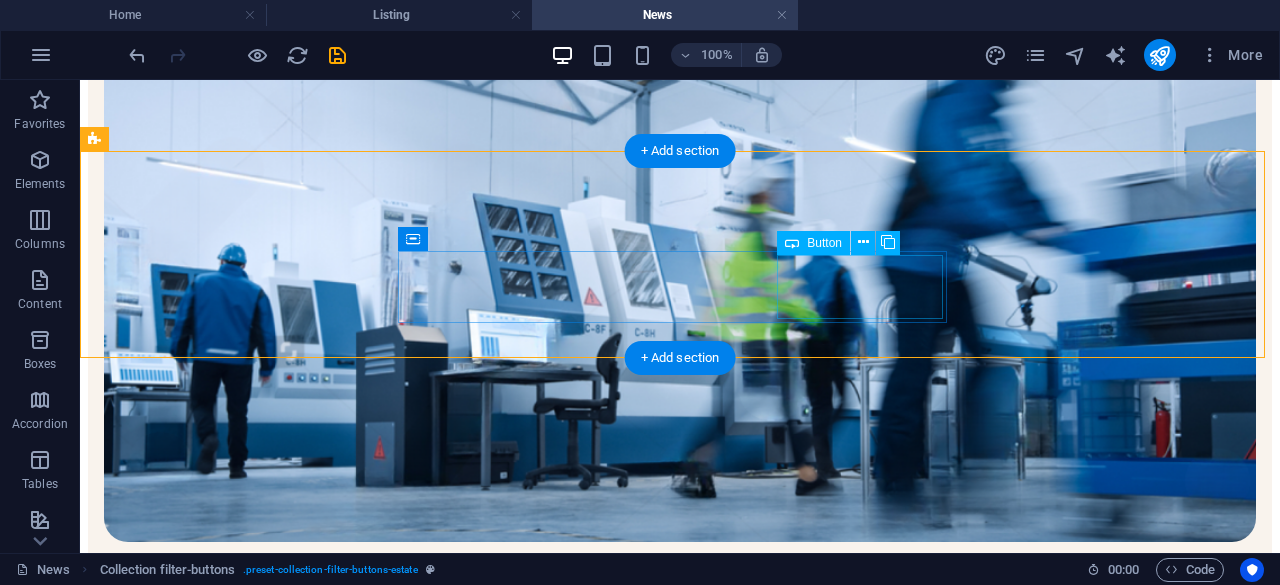 click on "additional" at bounding box center (680, 951) 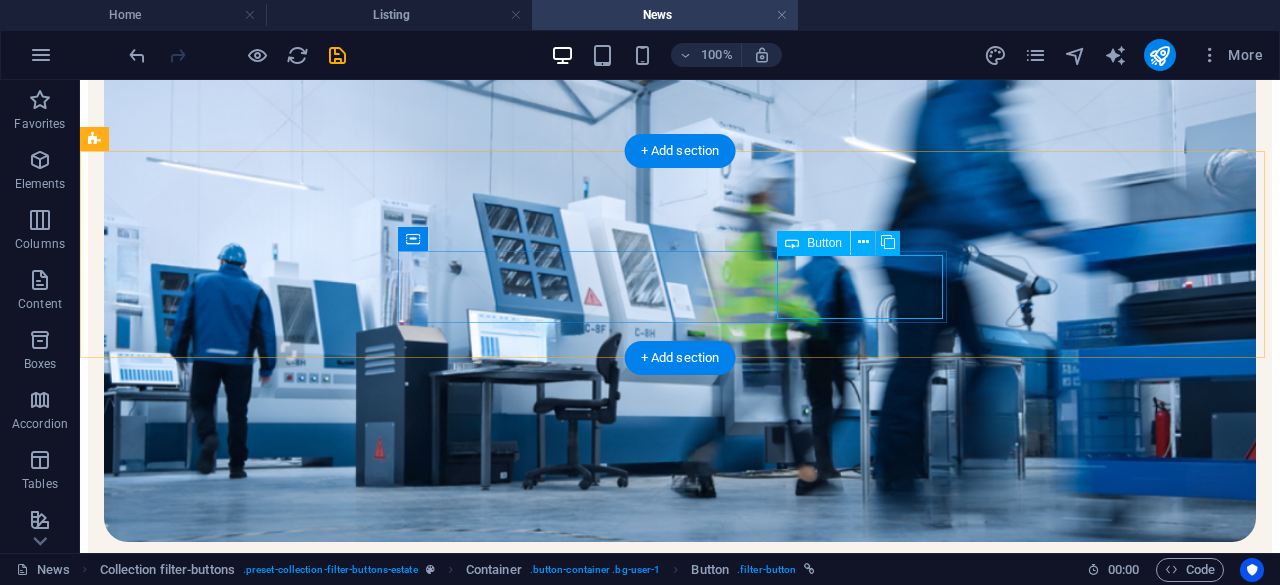 click on "additional" at bounding box center (680, 951) 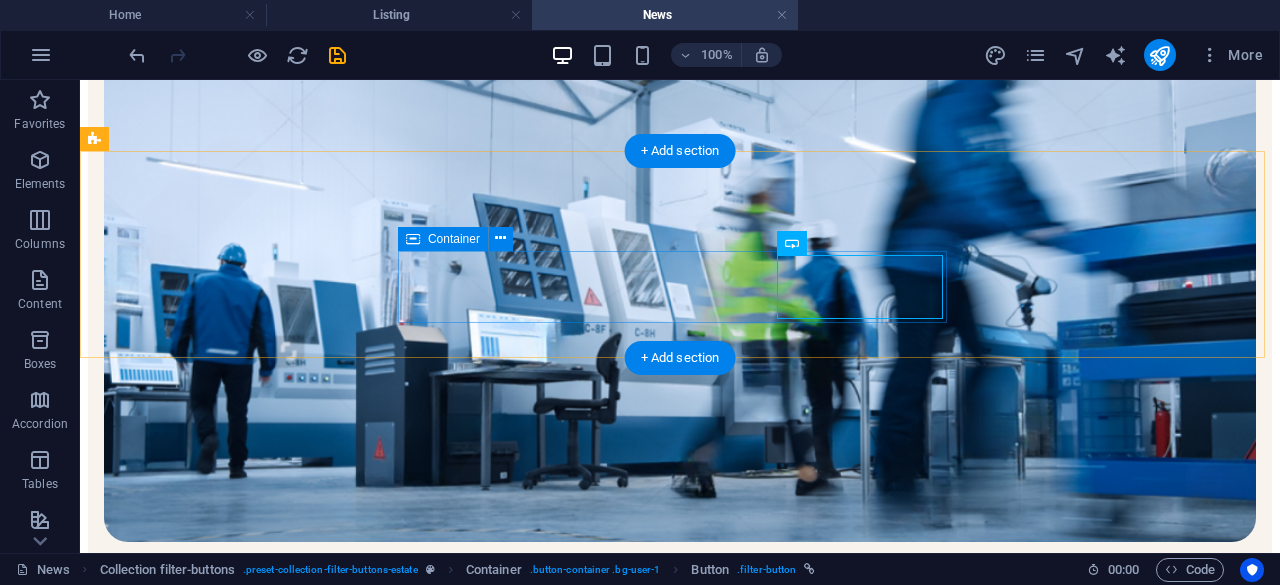 click on "All harvesting decortication line additional" at bounding box center (680, 924) 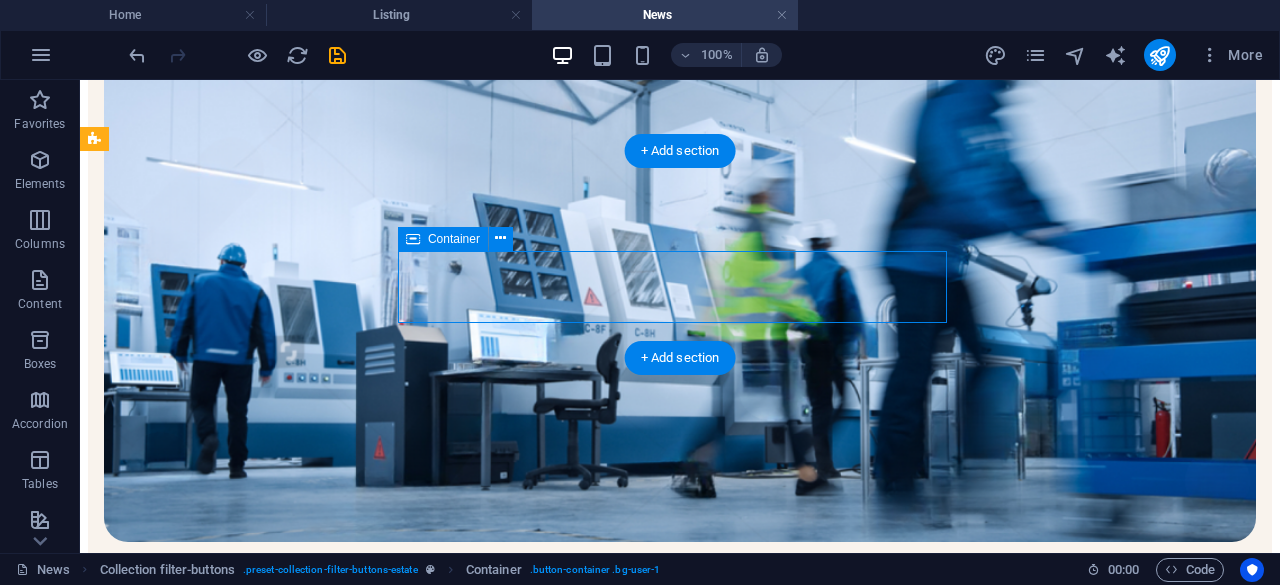 click on "All harvesting decortication line additional" at bounding box center (680, 924) 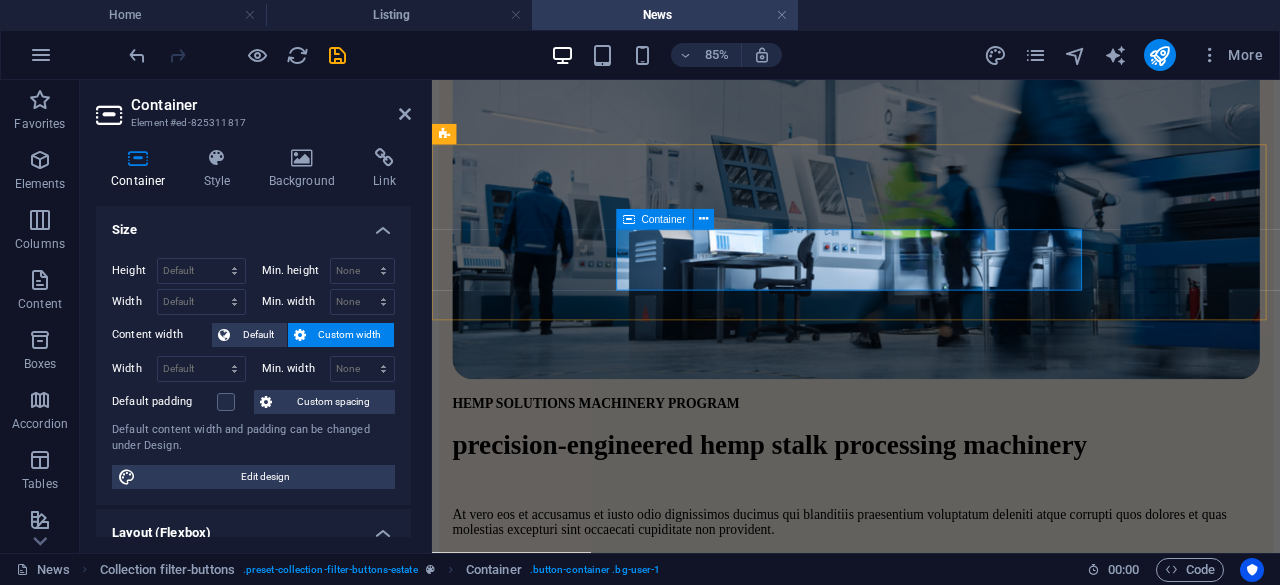 scroll, scrollTop: 499, scrollLeft: 0, axis: vertical 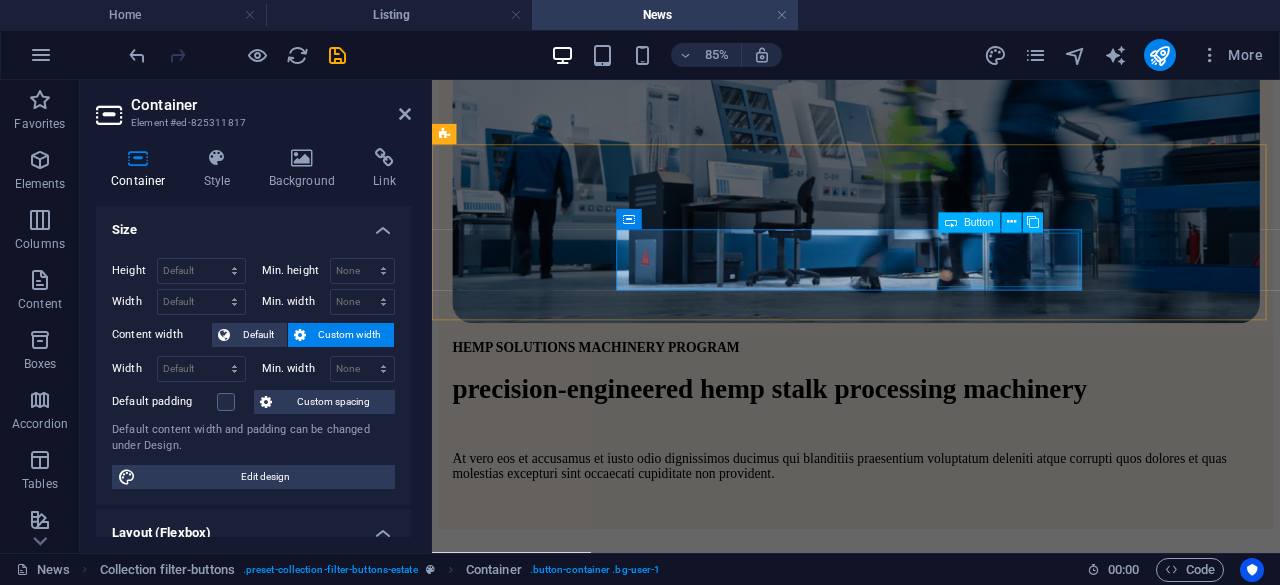 click on "additional" at bounding box center (931, 775) 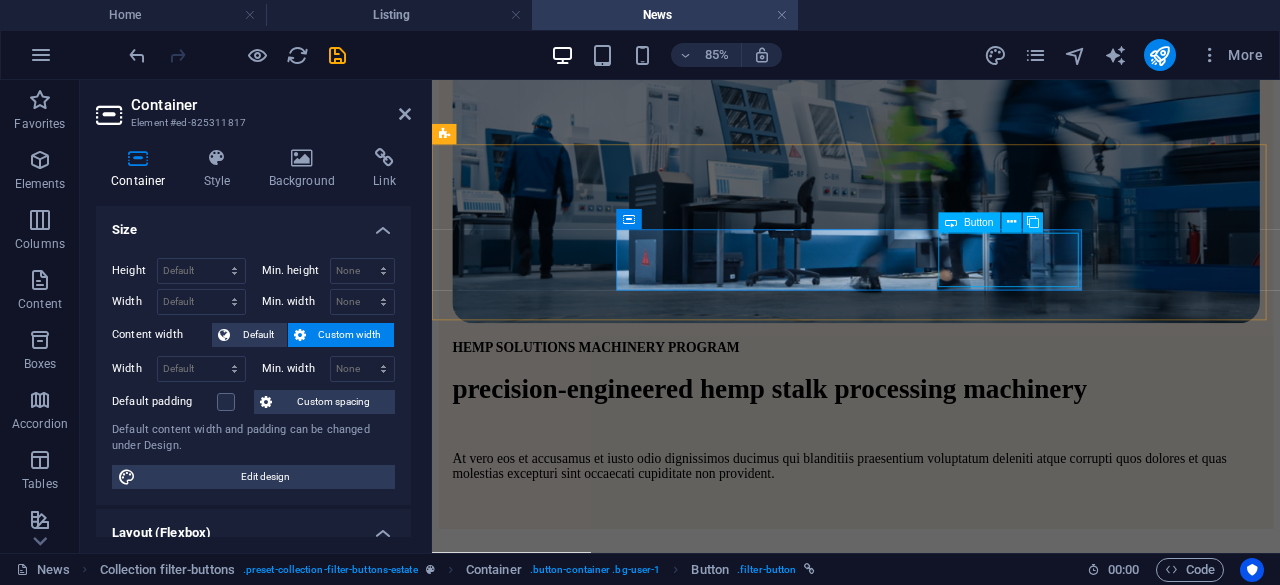 click on "additional" at bounding box center (931, 775) 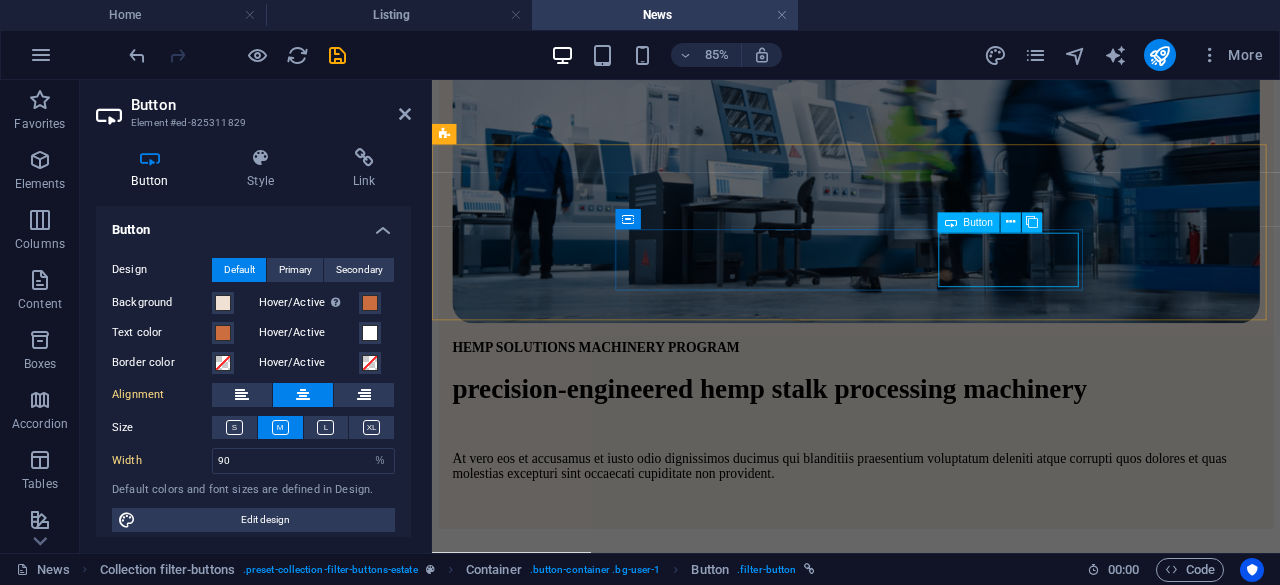 type 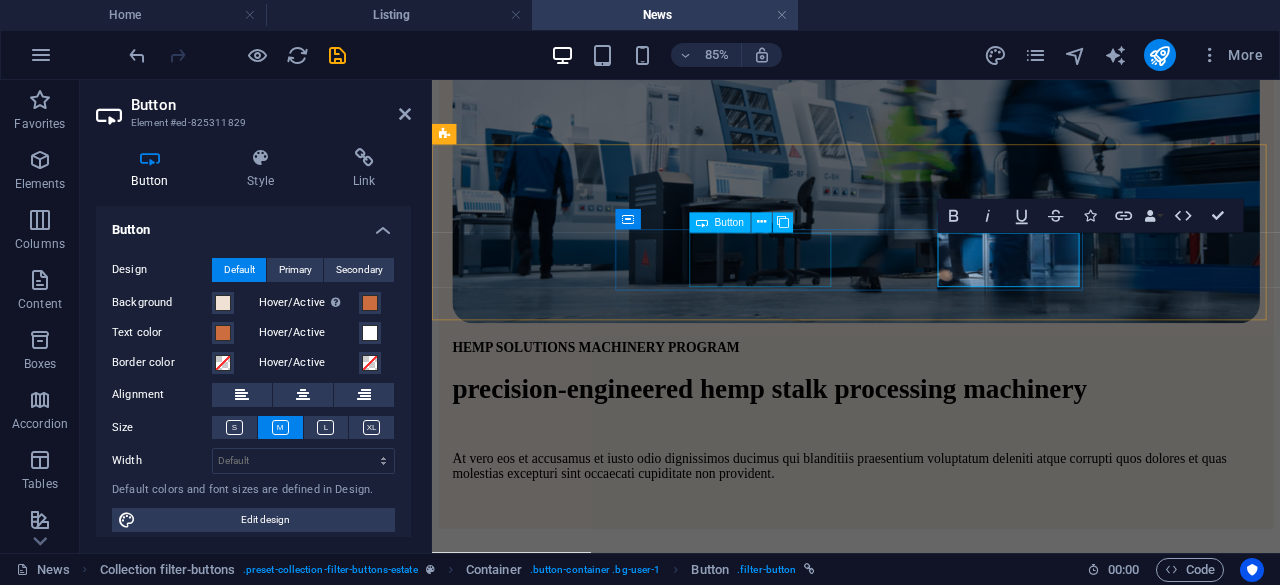 click at bounding box center [761, 223] 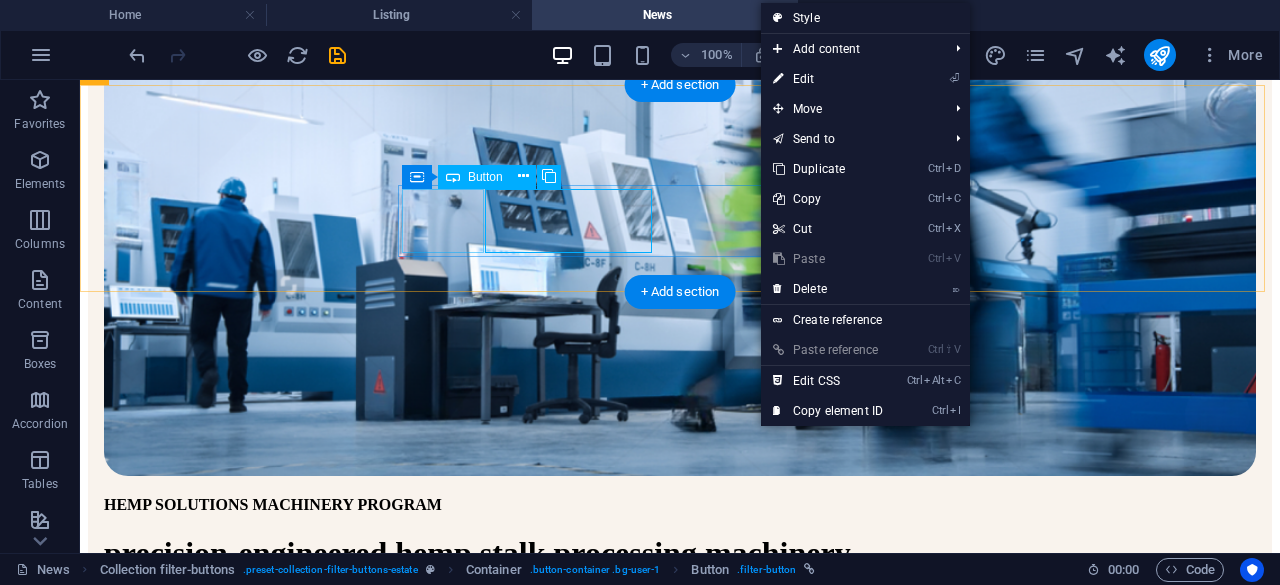 click on "All" at bounding box center (680, 831) 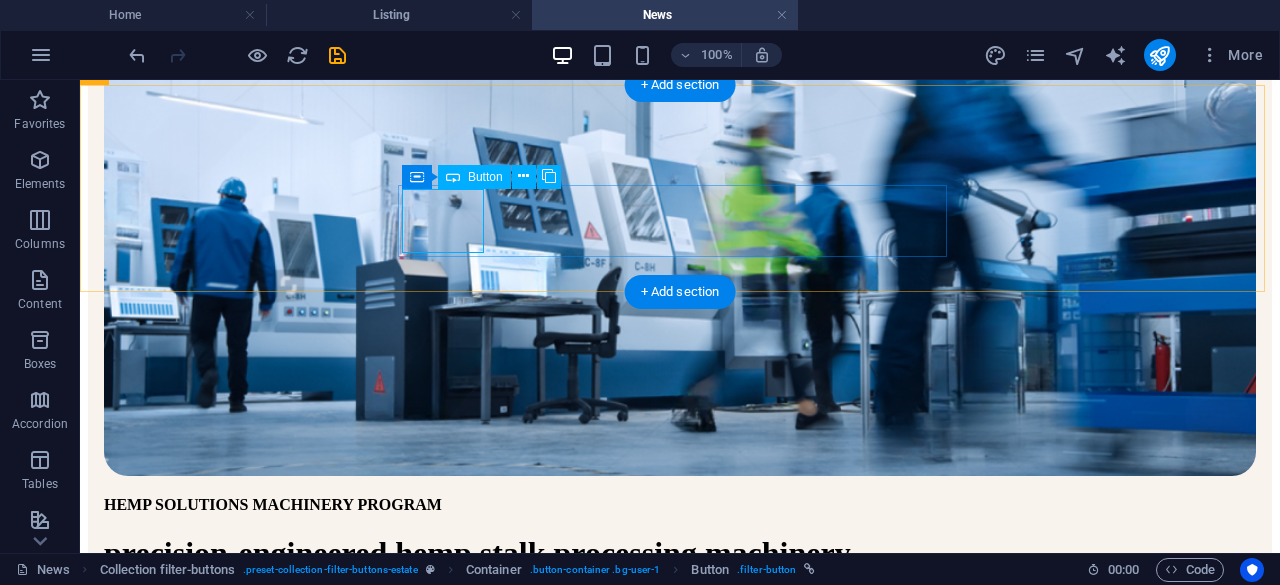click on "All" at bounding box center [680, 831] 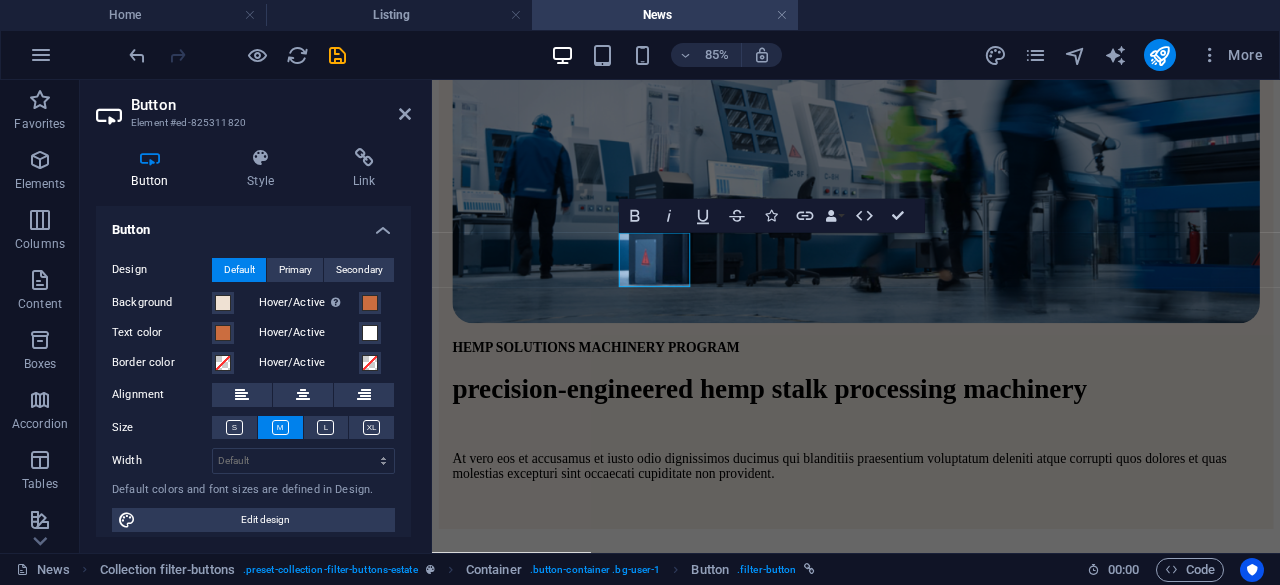 click at bounding box center (325, 427) 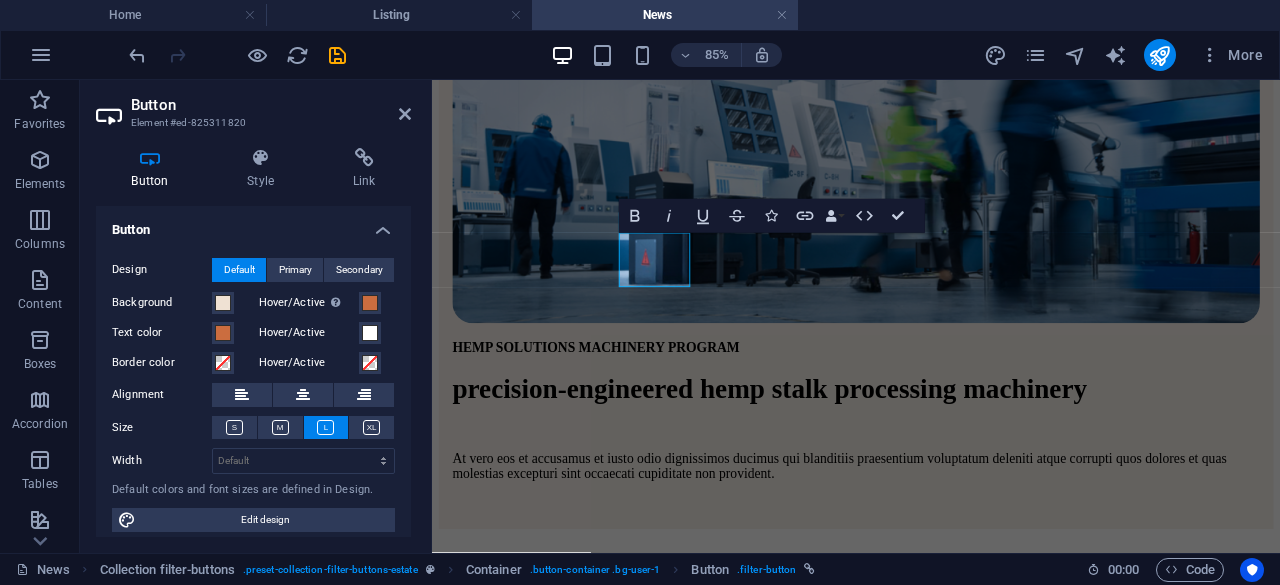 click at bounding box center [280, 427] 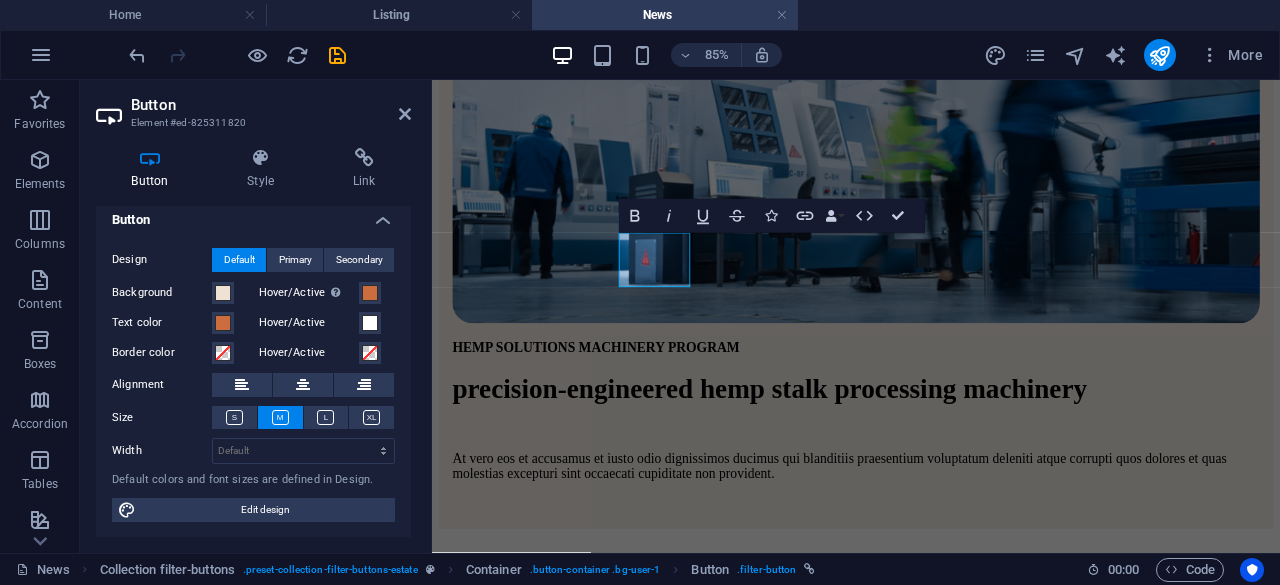 scroll, scrollTop: 0, scrollLeft: 0, axis: both 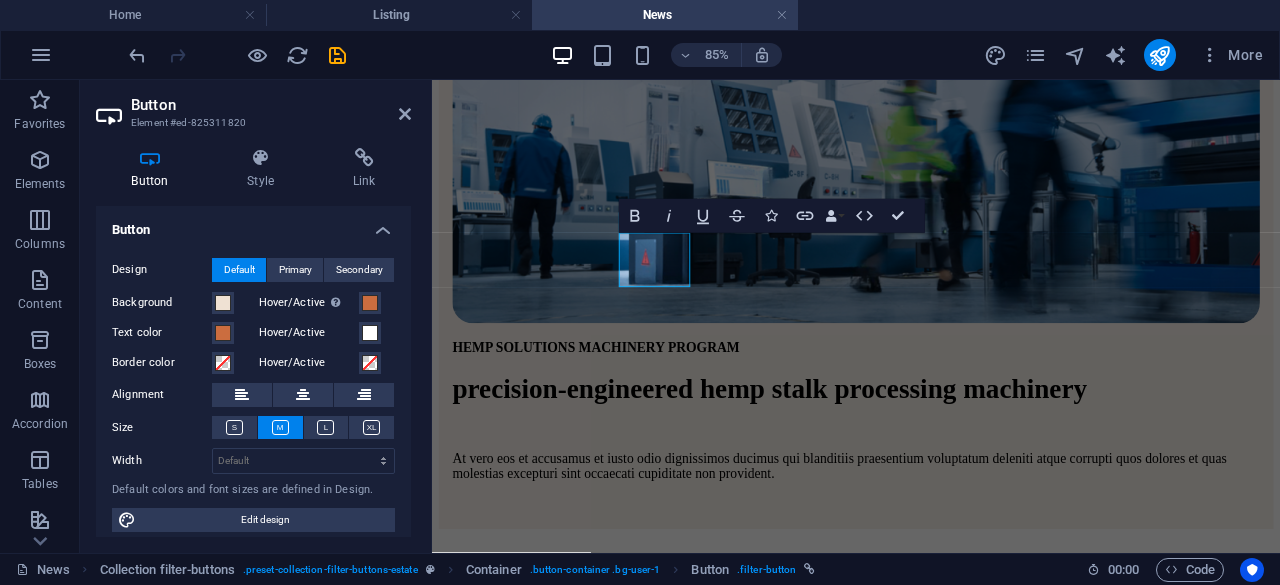 click on "Style" at bounding box center (265, 169) 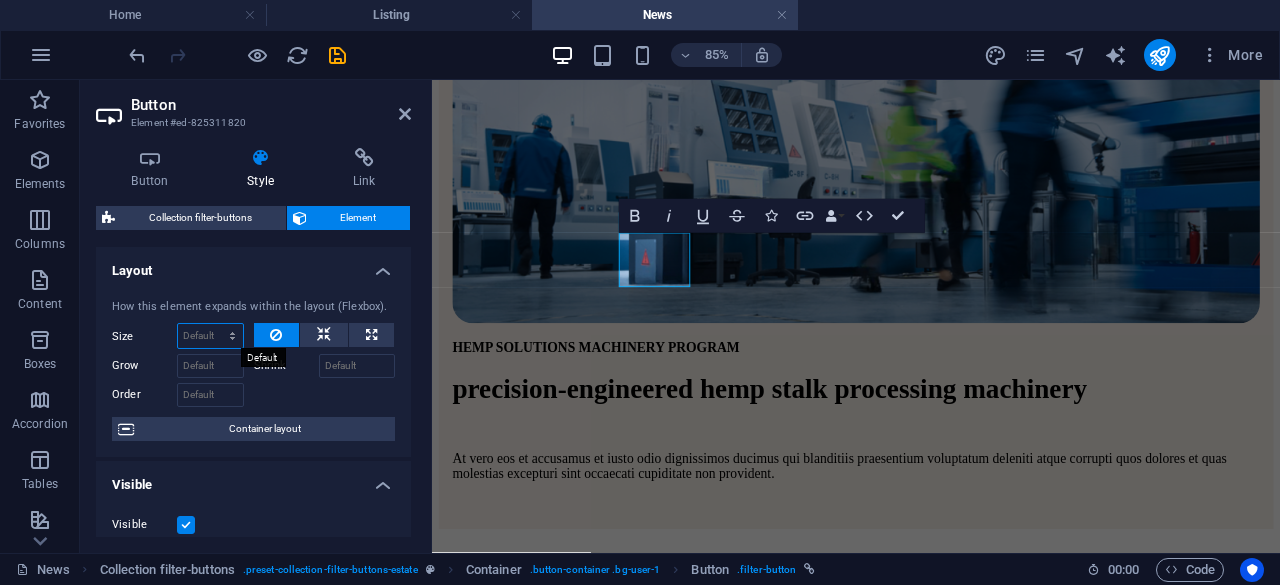 click on "Default auto px % 1/1 1/2 1/3 1/4 1/5 1/6 1/7 1/8 1/9 1/10" at bounding box center [210, 336] 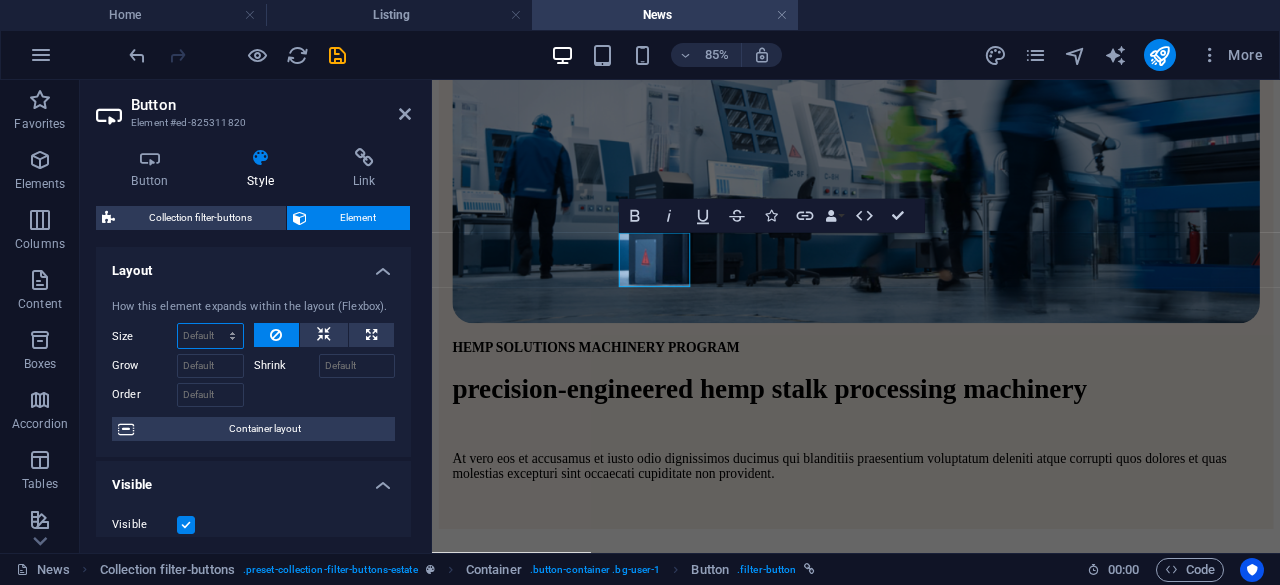 select on "1/3" 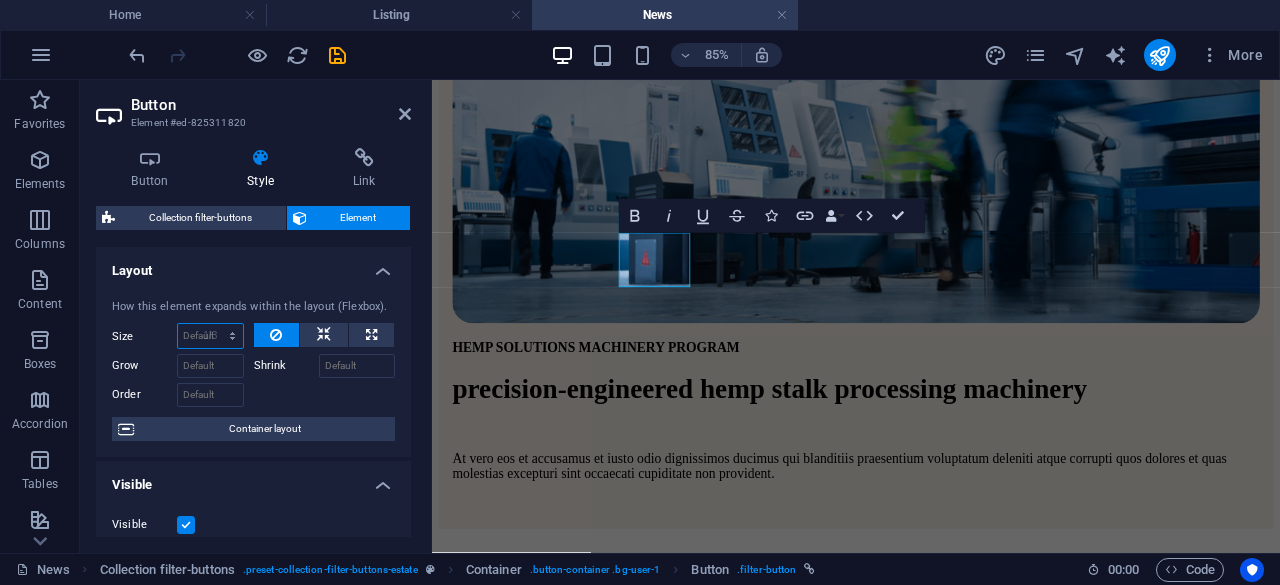 click on "Default auto px % 1/1 1/2 1/3 1/4 1/5 1/6 1/7 1/8 1/9 1/10" at bounding box center (210, 336) 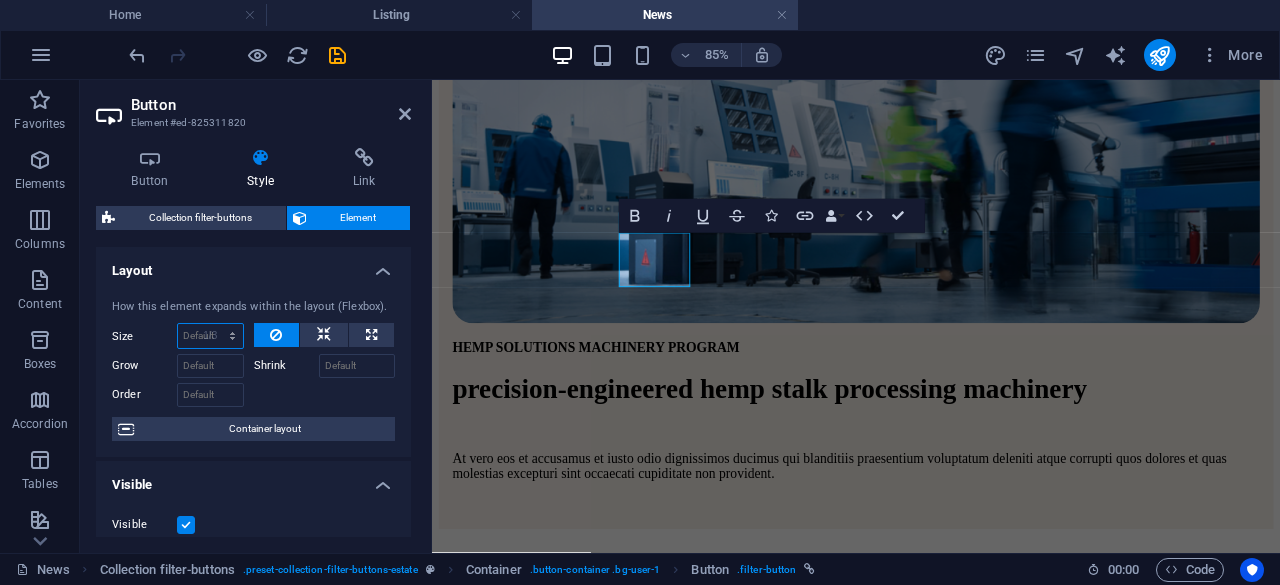 type on "33.33" 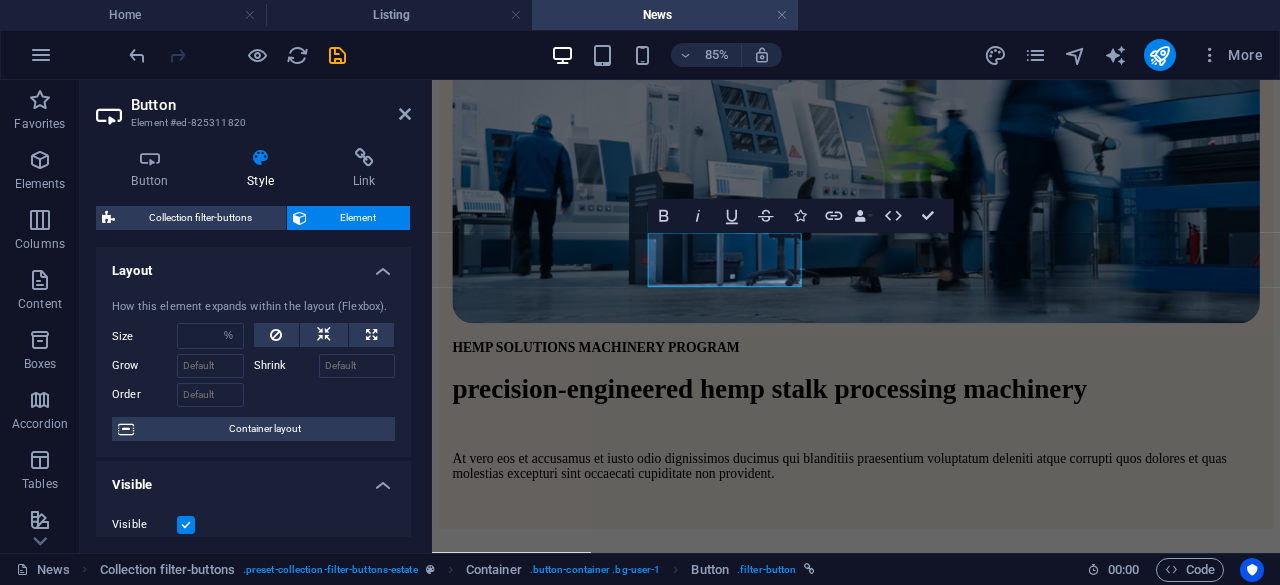 type on "0" 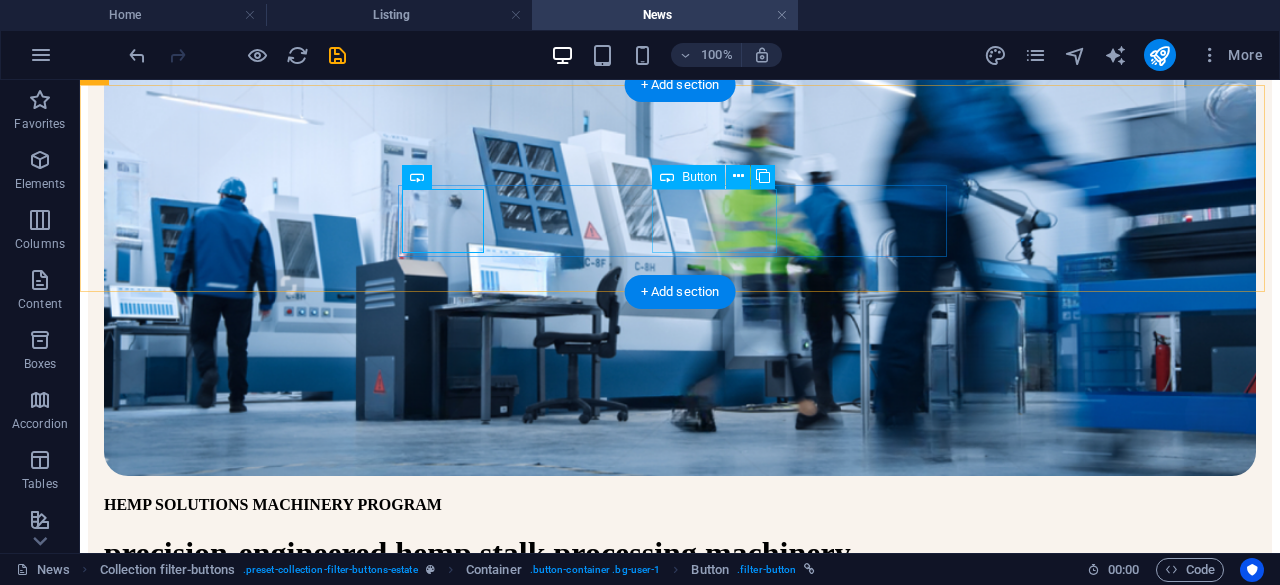 click on "decortication line" at bounding box center [680, 867] 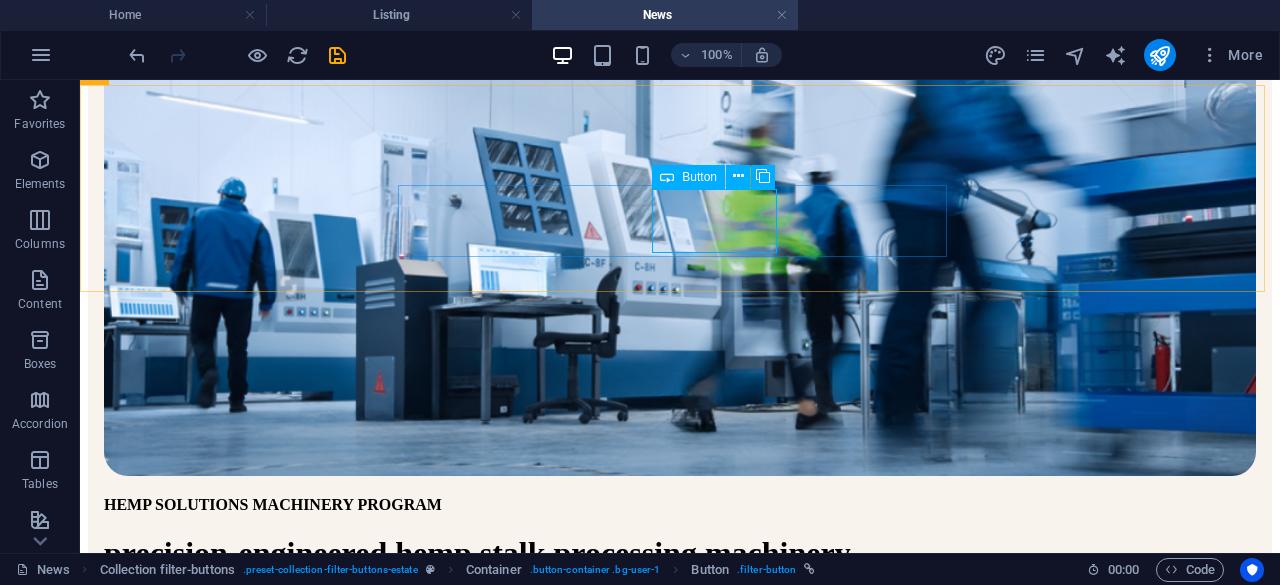 click at bounding box center [667, 177] 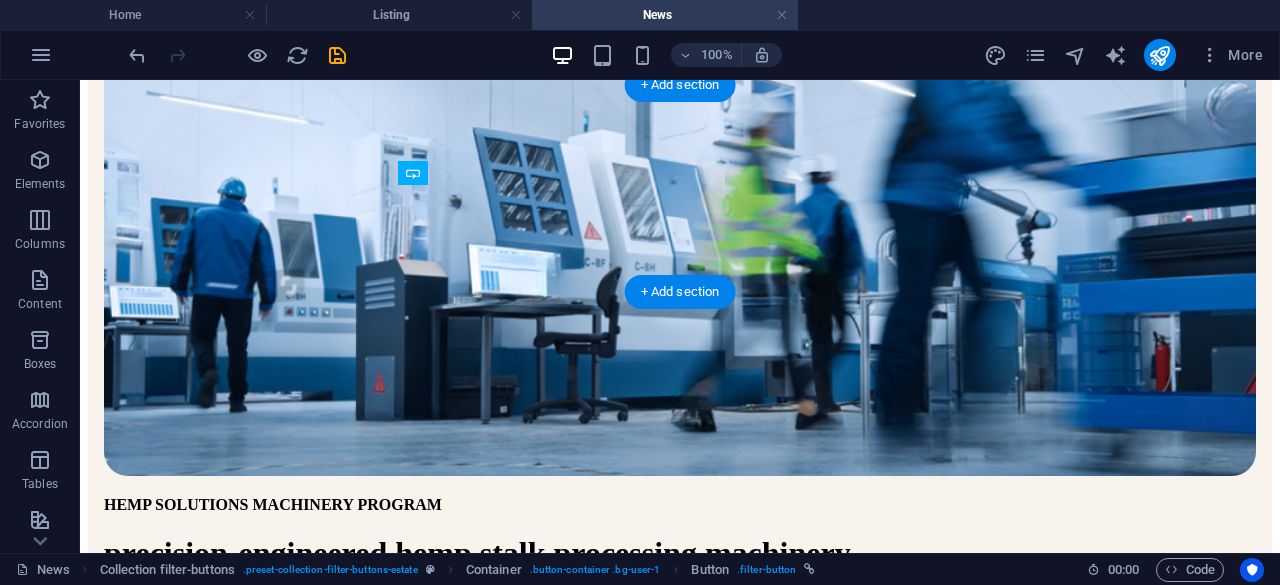 drag, startPoint x: 742, startPoint y: 259, endPoint x: 752, endPoint y: 210, distance: 50.01 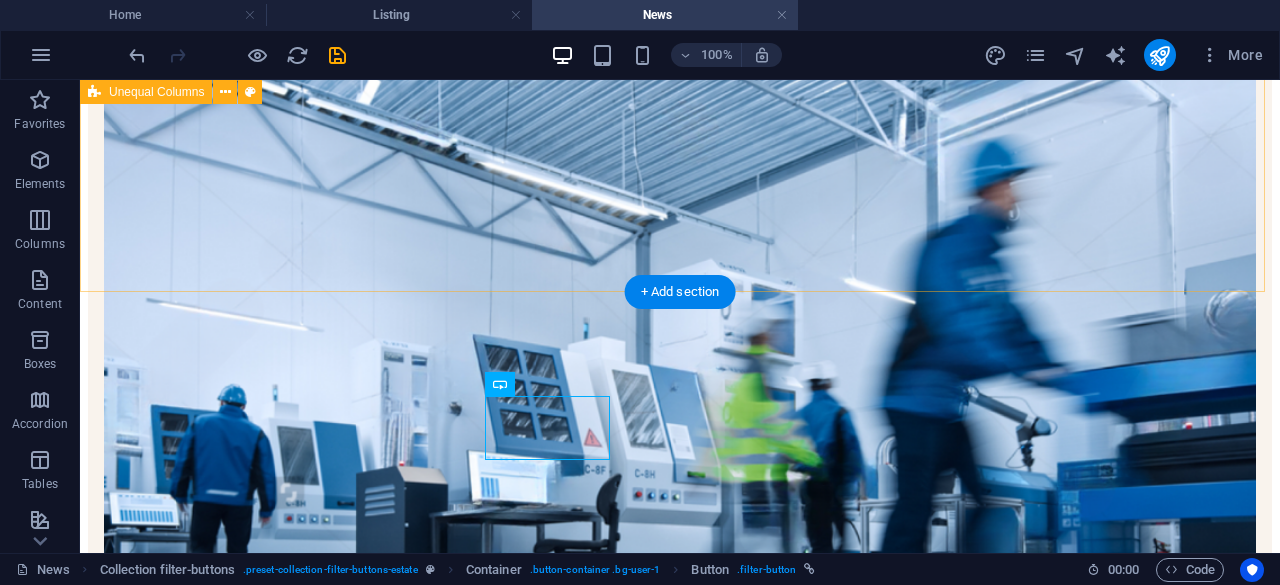 scroll, scrollTop: 335, scrollLeft: 0, axis: vertical 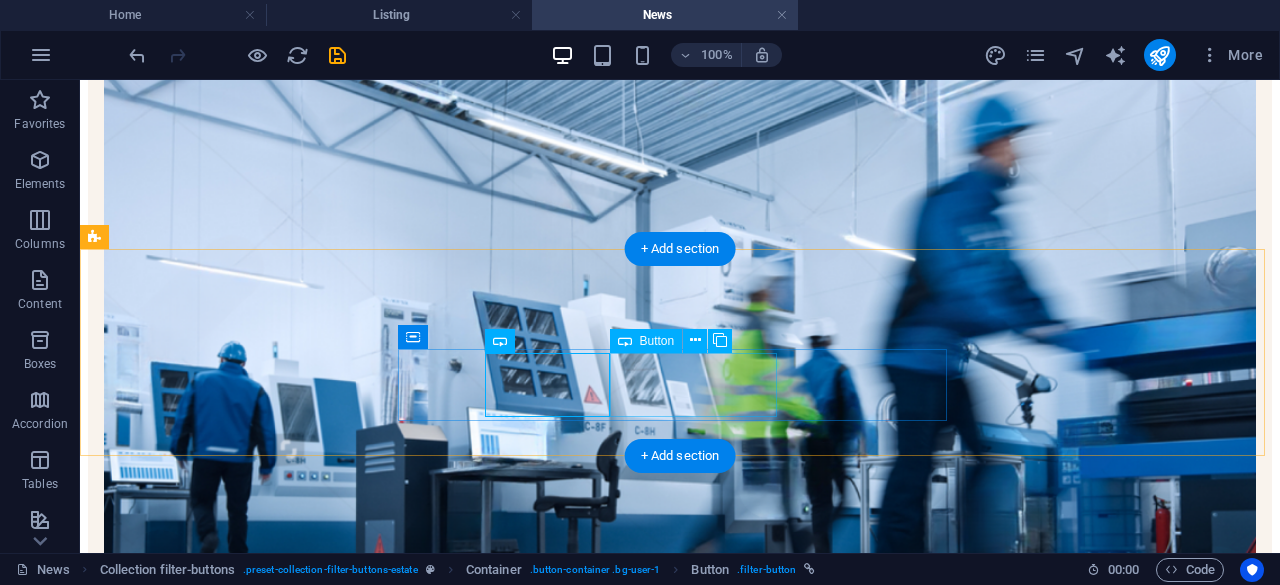 click on "harvesting" at bounding box center (680, 1031) 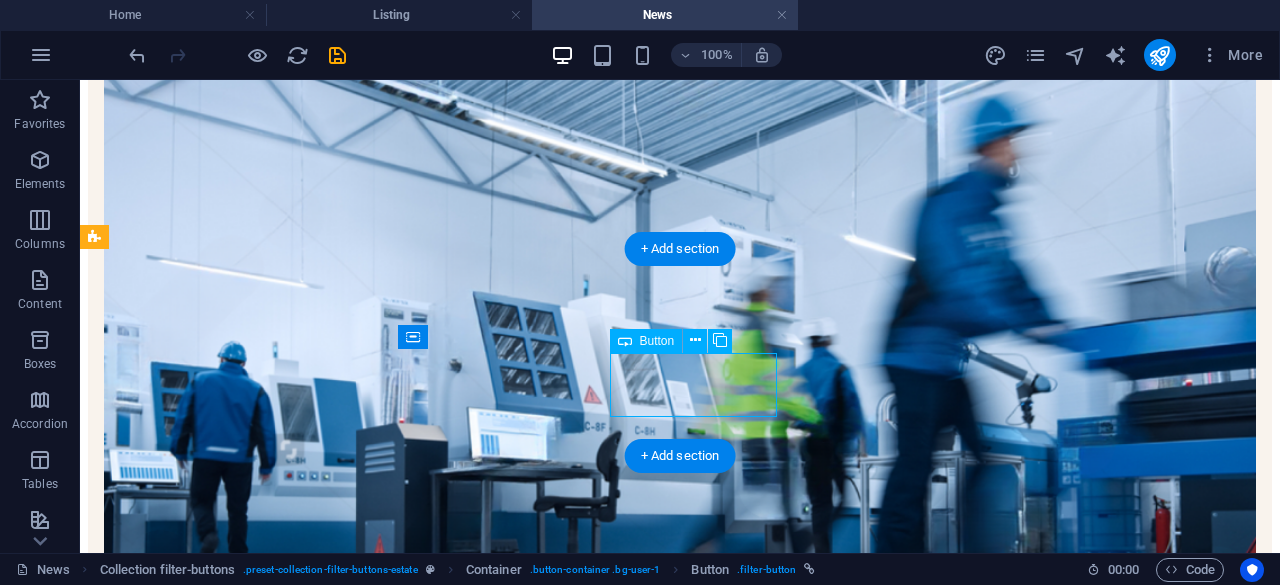 click on "harvesting" at bounding box center (680, 1031) 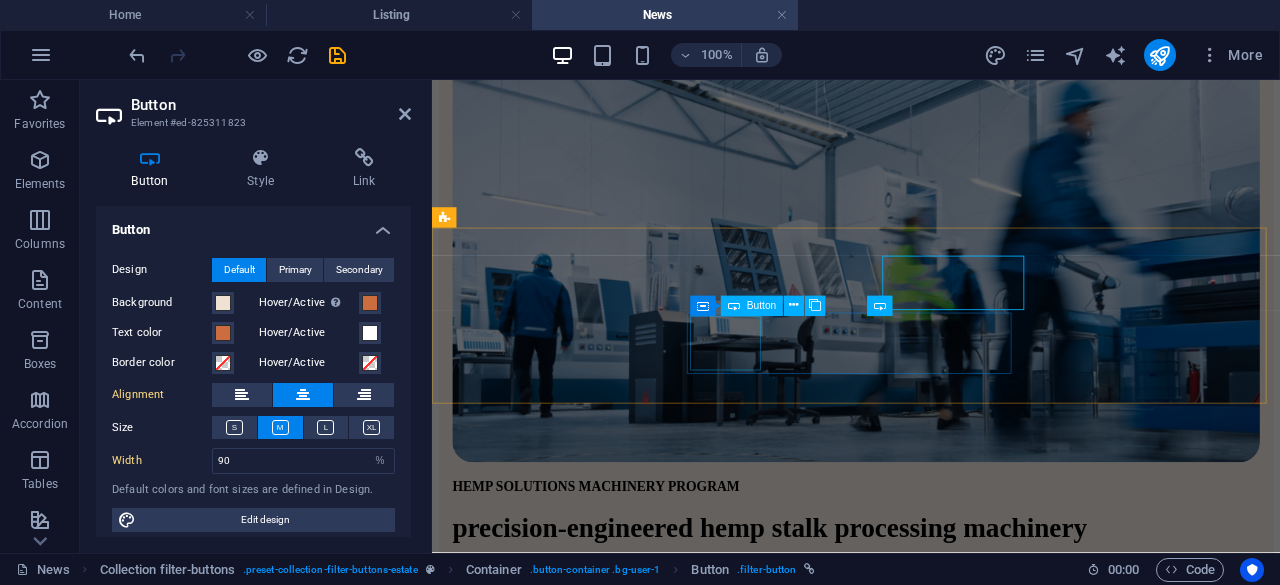 scroll, scrollTop: 401, scrollLeft: 0, axis: vertical 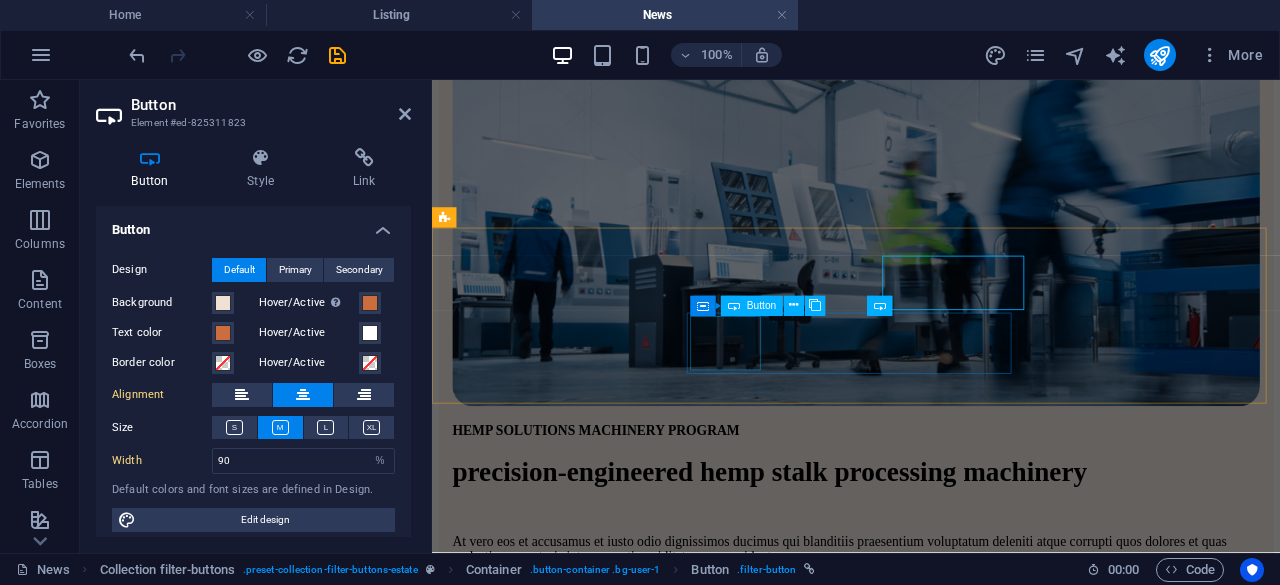 type 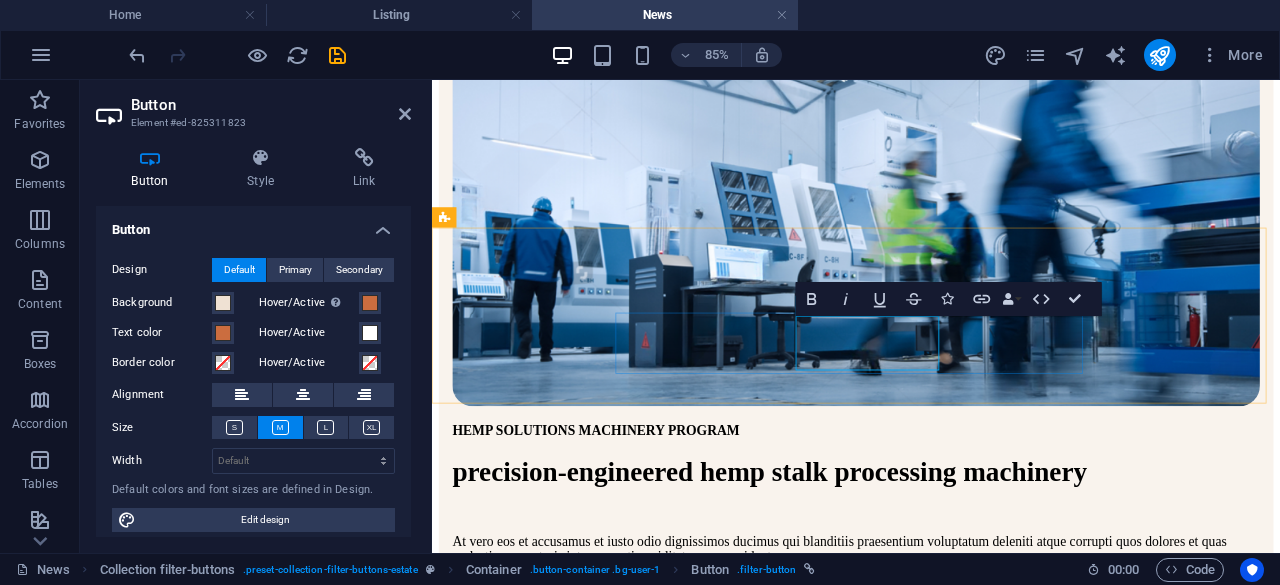 click on "harvesting" at bounding box center [493, 854] 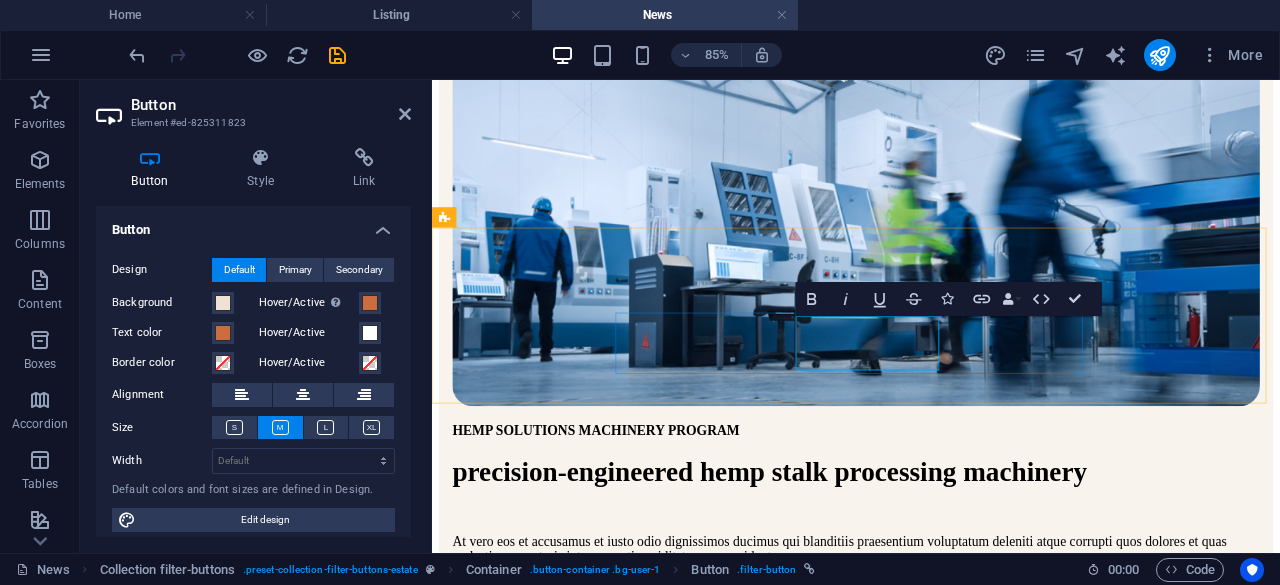 click on "harvesting" at bounding box center (493, 854) 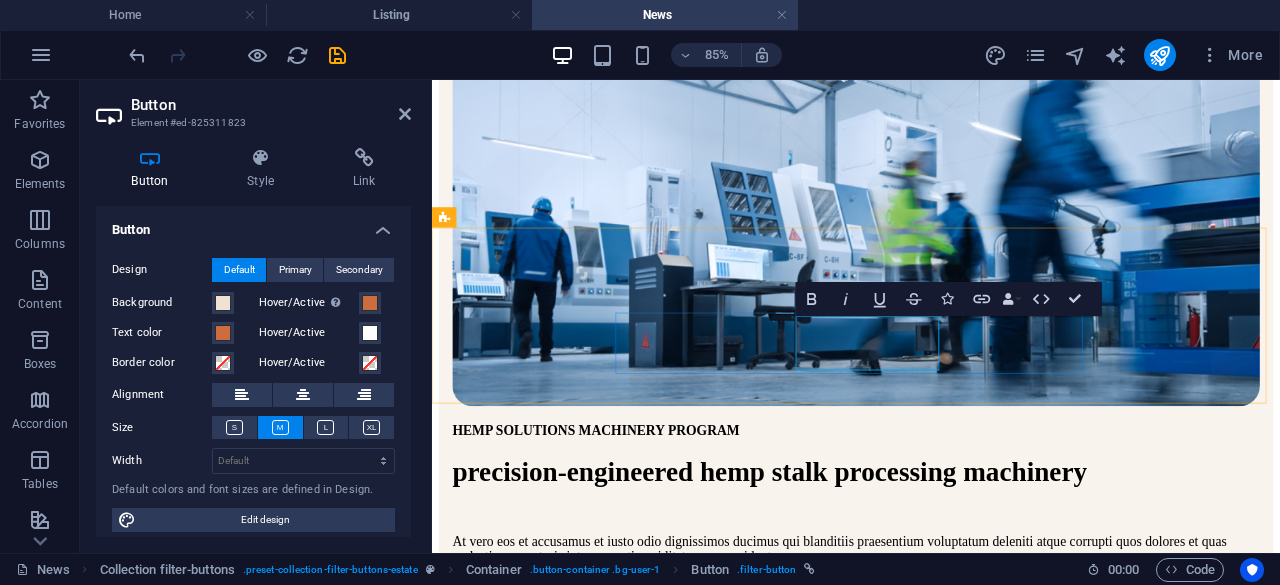 click on "harvesting" at bounding box center (493, 854) 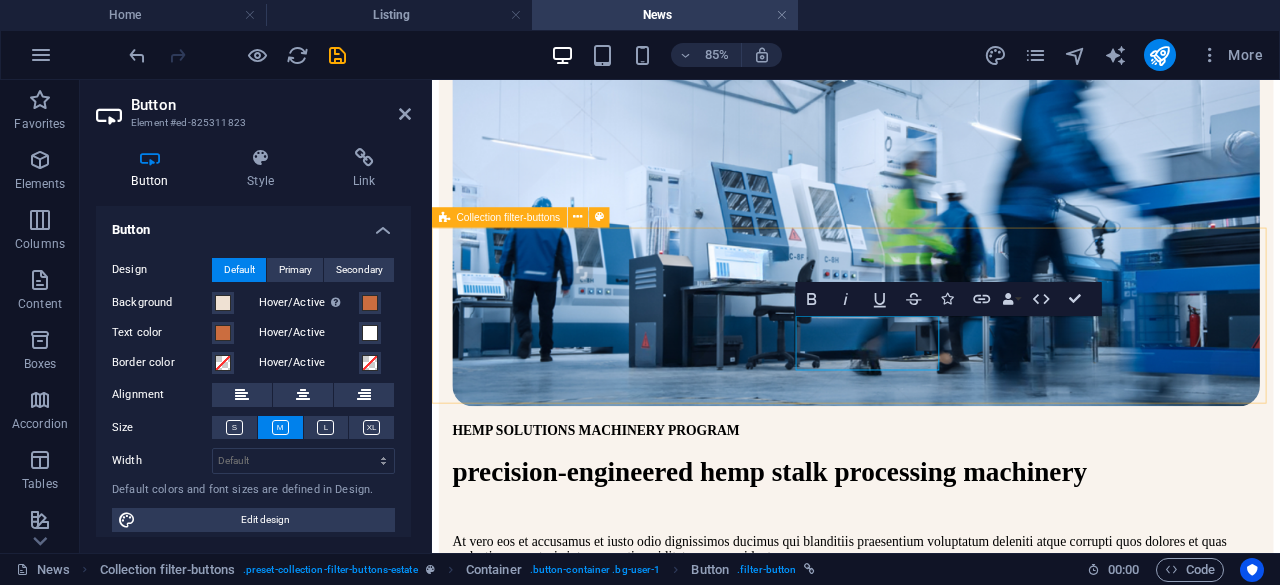 click on "All decortication line harvesting additional" at bounding box center [931, 813] 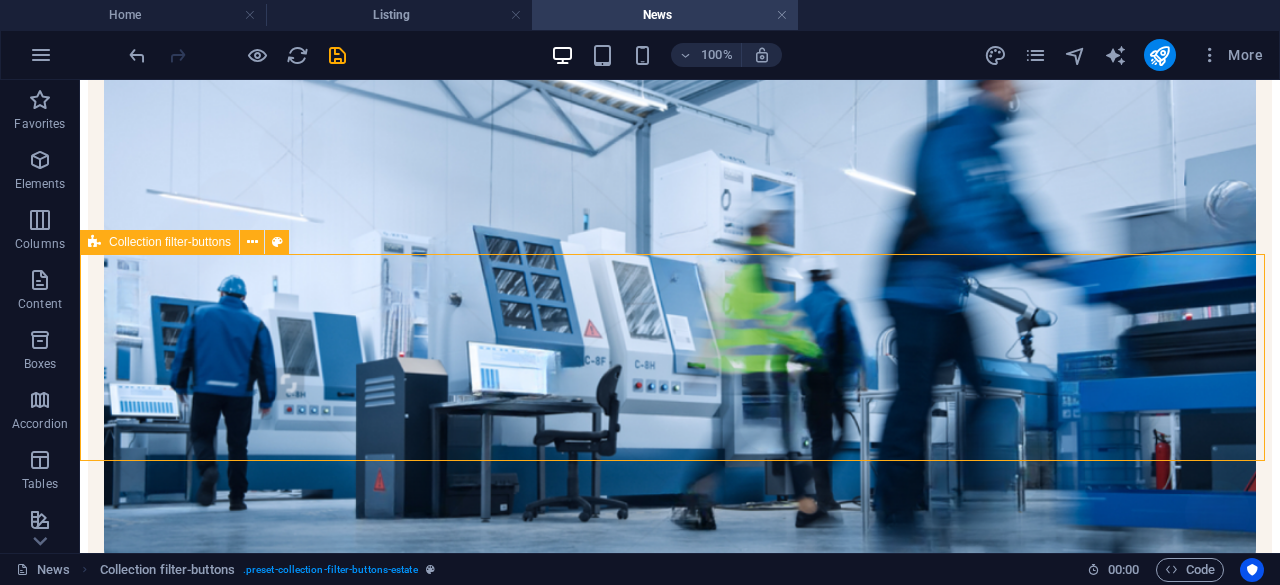 scroll, scrollTop: 330, scrollLeft: 0, axis: vertical 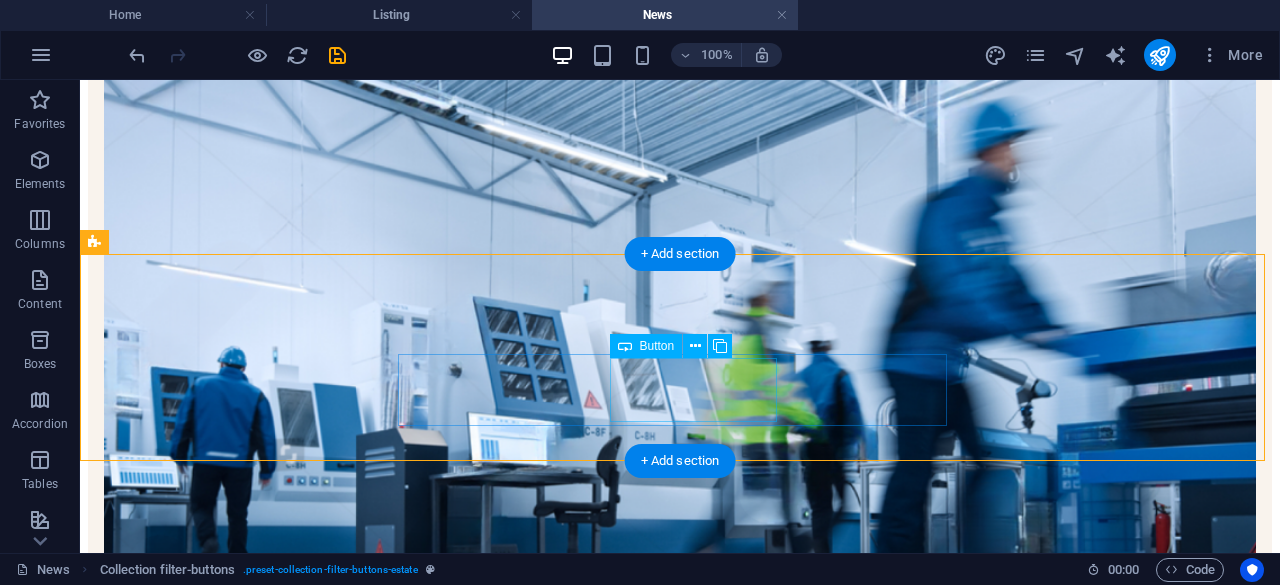 click on "harvesting" at bounding box center (680, 1036) 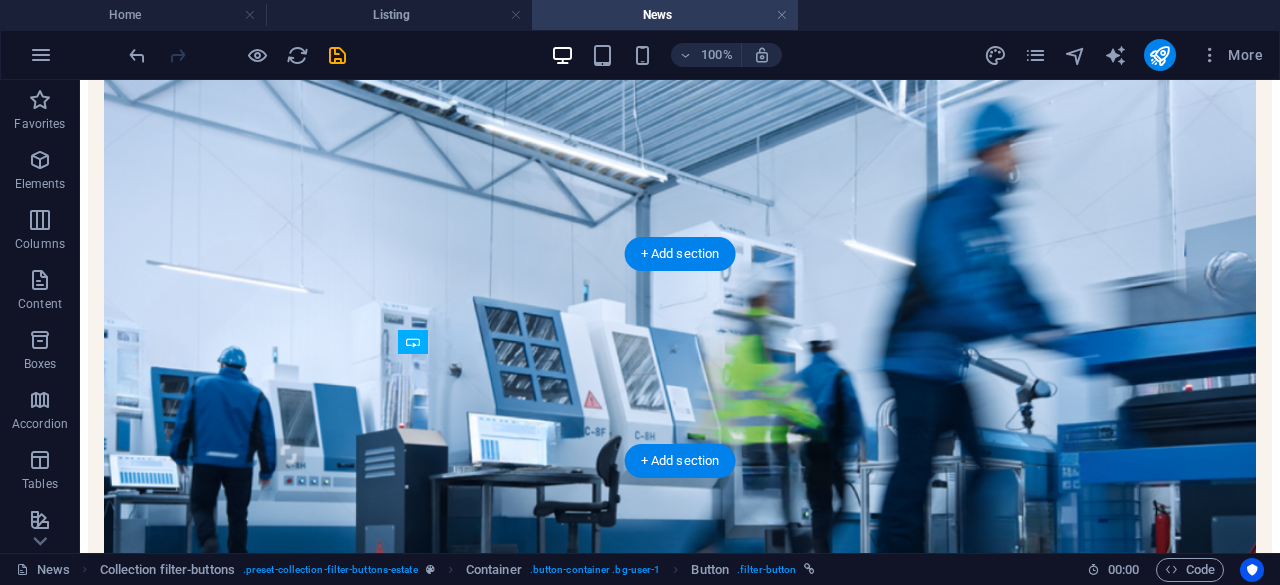 drag, startPoint x: 728, startPoint y: 377, endPoint x: 564, endPoint y: 382, distance: 164.0762 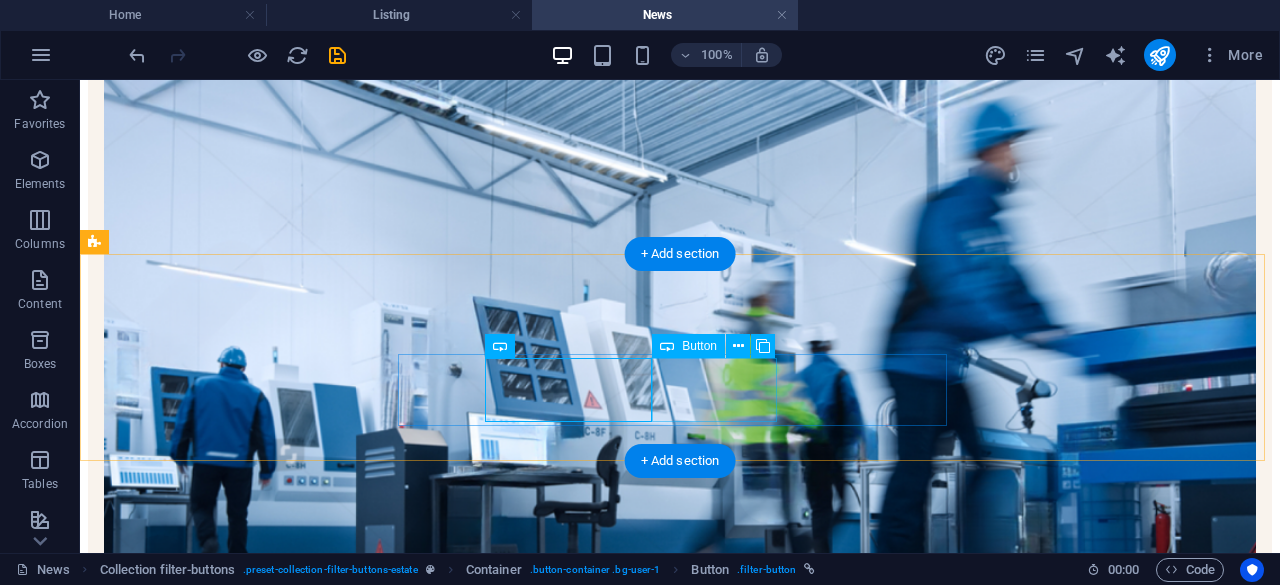 click on "decortication line" at bounding box center (680, 1036) 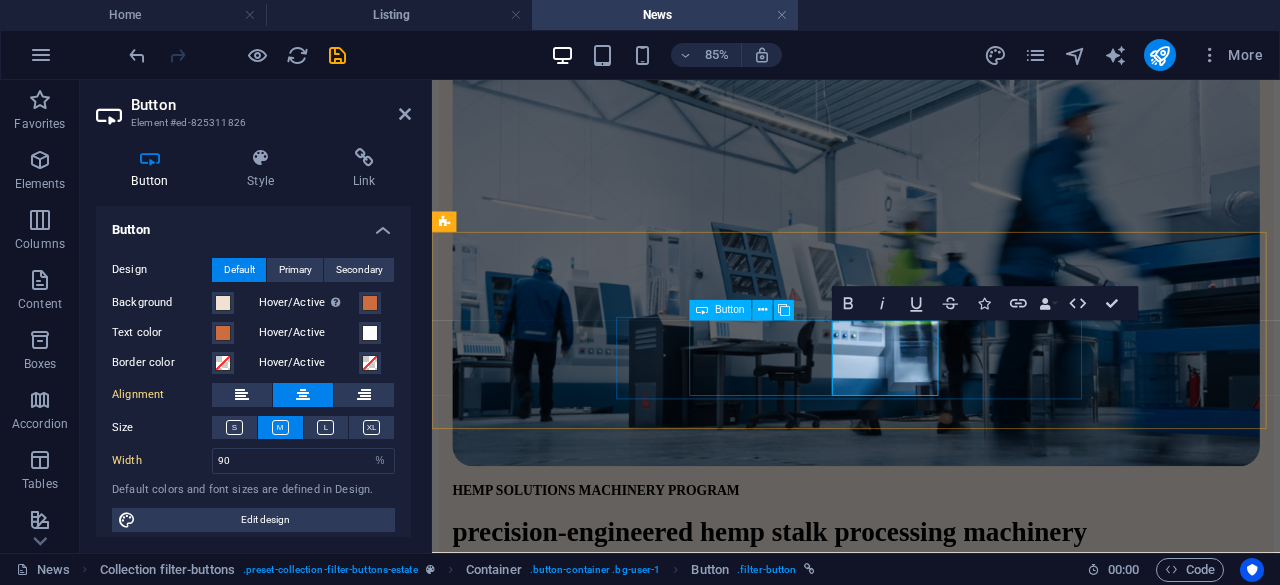 scroll, scrollTop: 396, scrollLeft: 0, axis: vertical 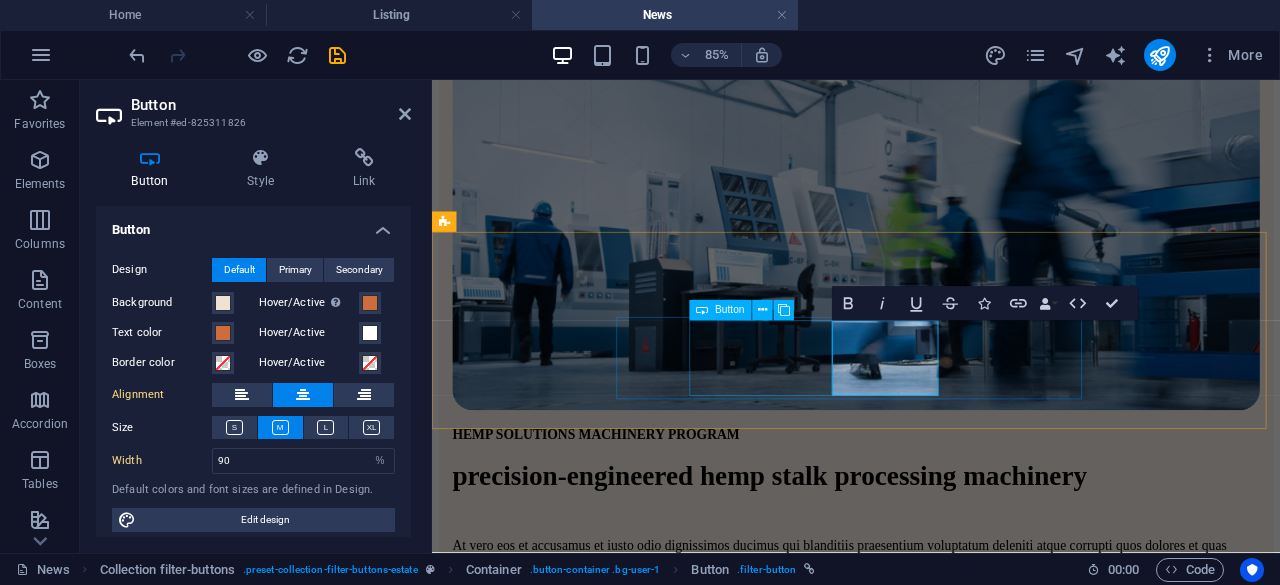 type on "125" 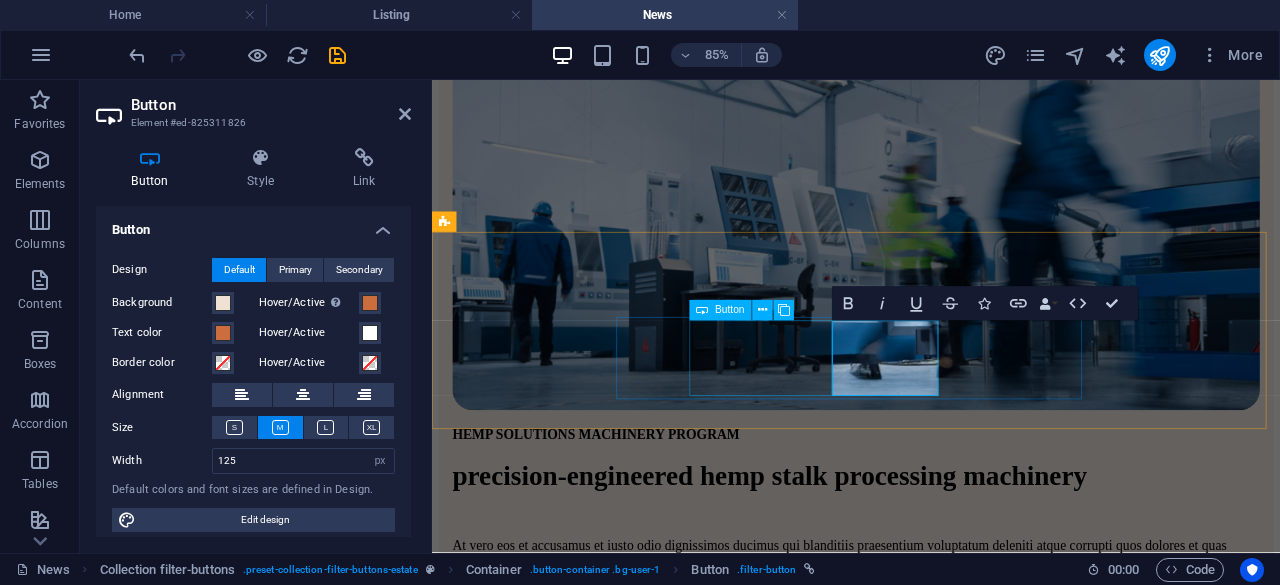 type 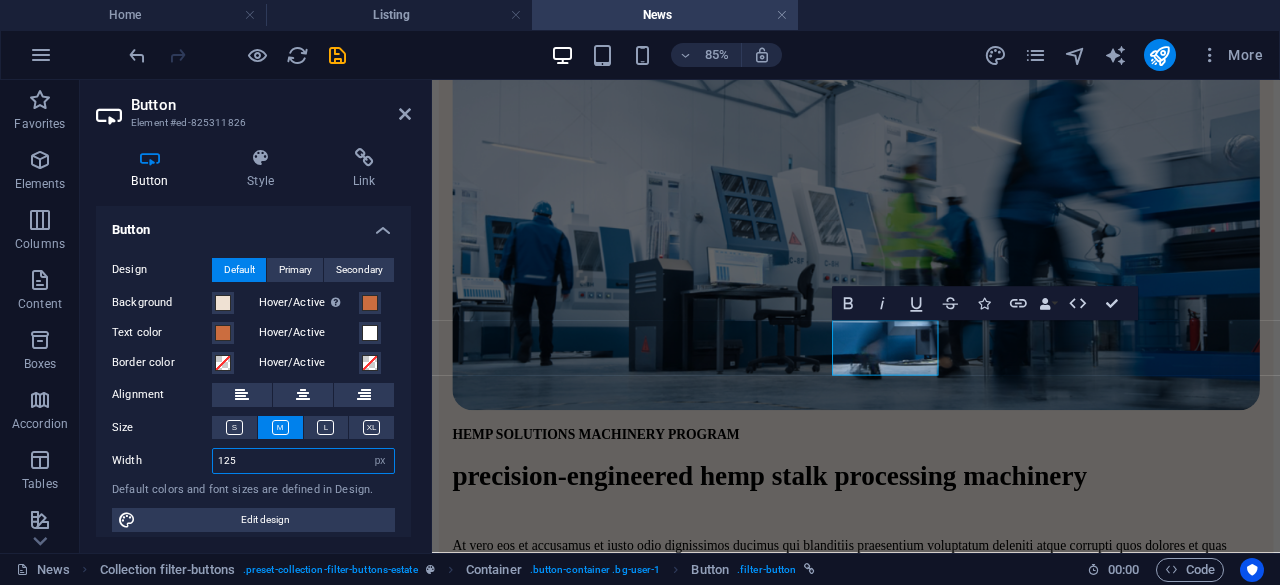 click on "125" at bounding box center [303, 461] 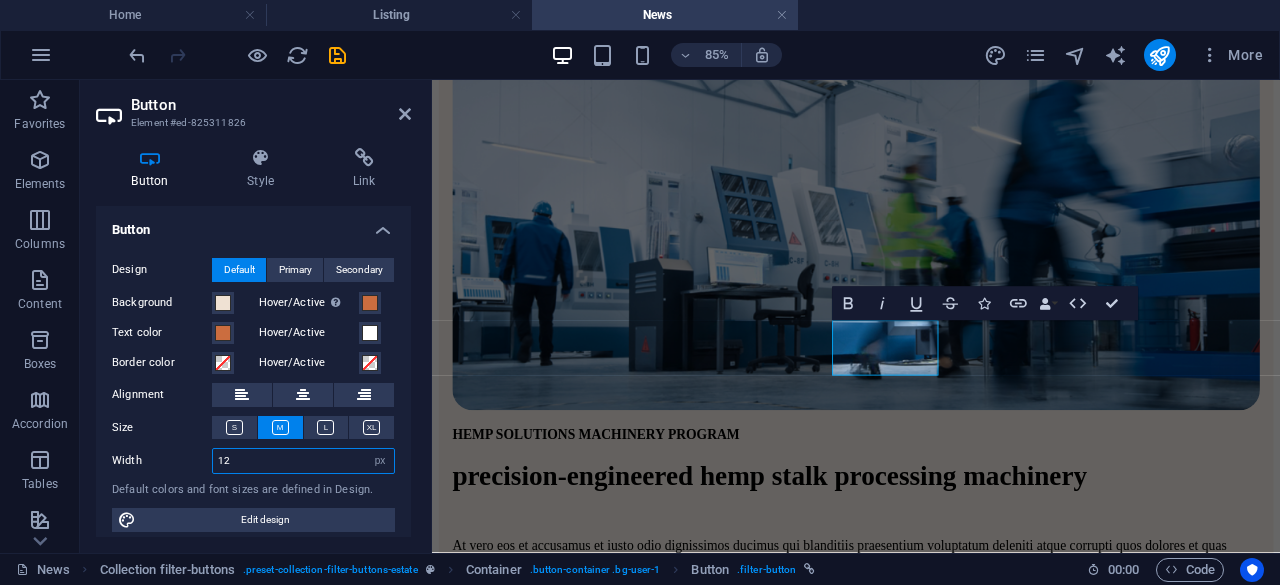 type on "1" 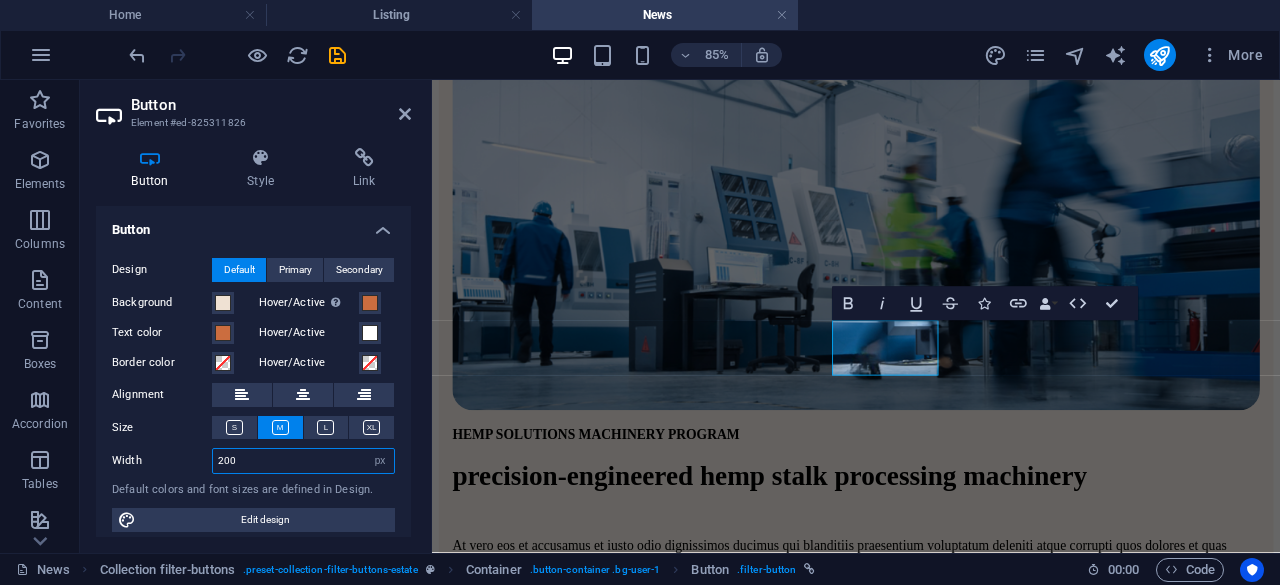 type on "200" 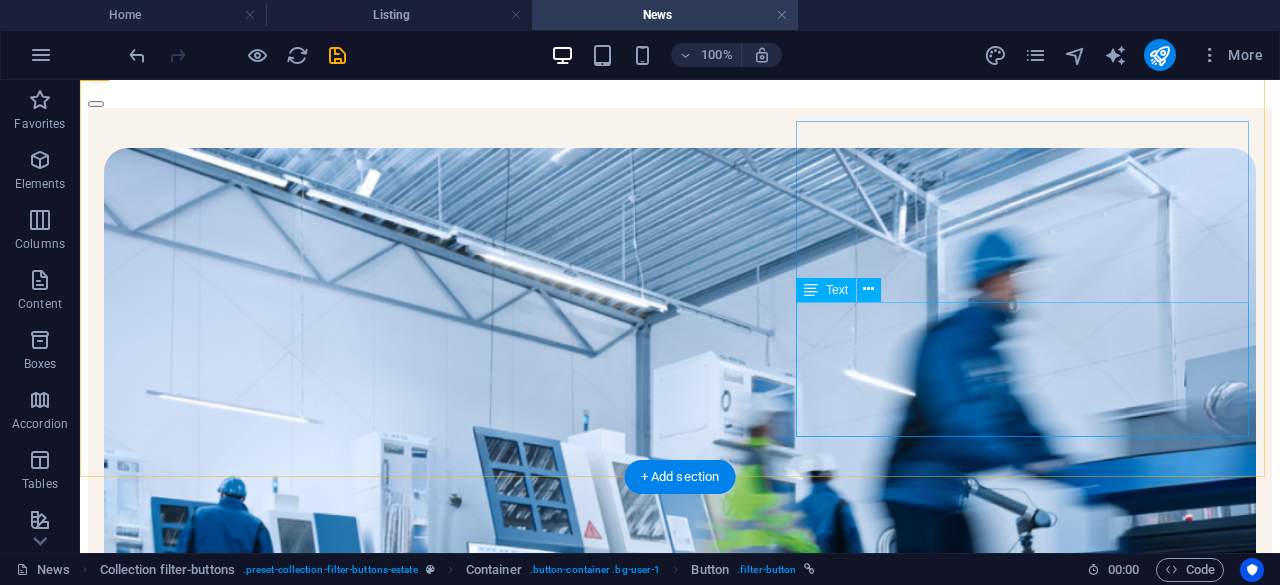 scroll, scrollTop: 0, scrollLeft: 0, axis: both 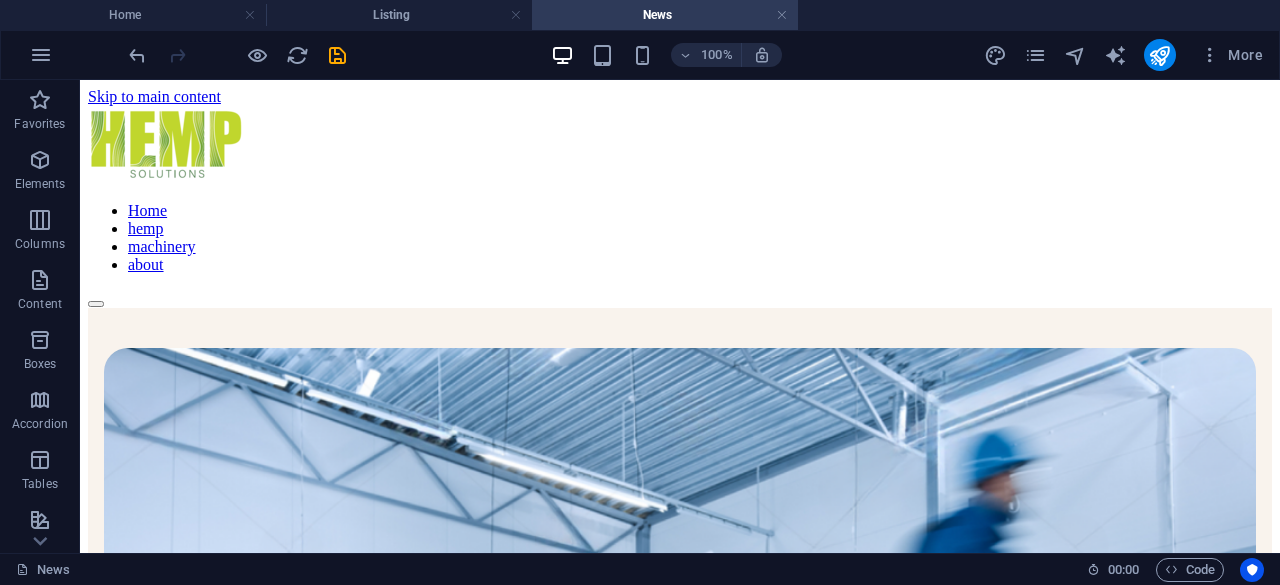 click on "Listing" at bounding box center [399, 15] 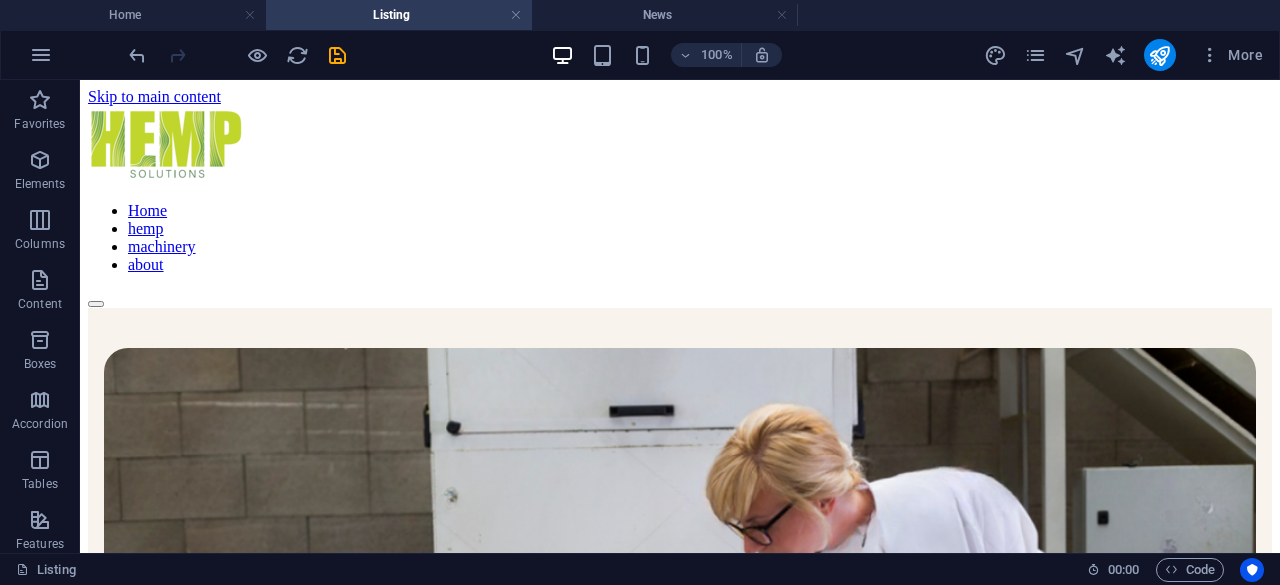 click on "Listing" at bounding box center (399, 15) 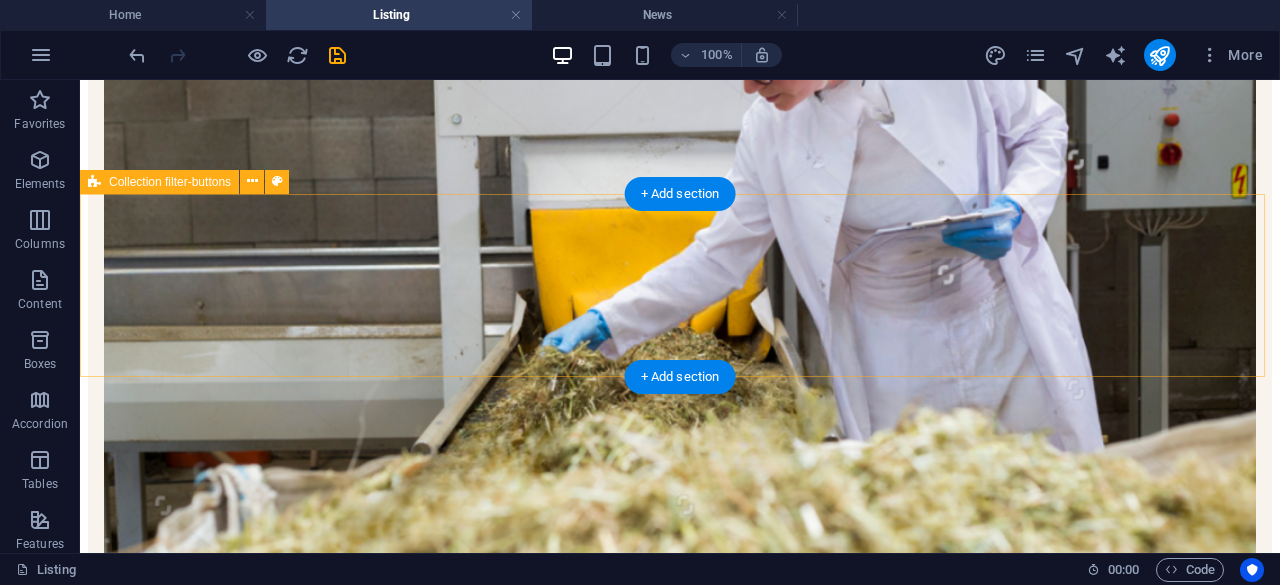scroll, scrollTop: 460, scrollLeft: 0, axis: vertical 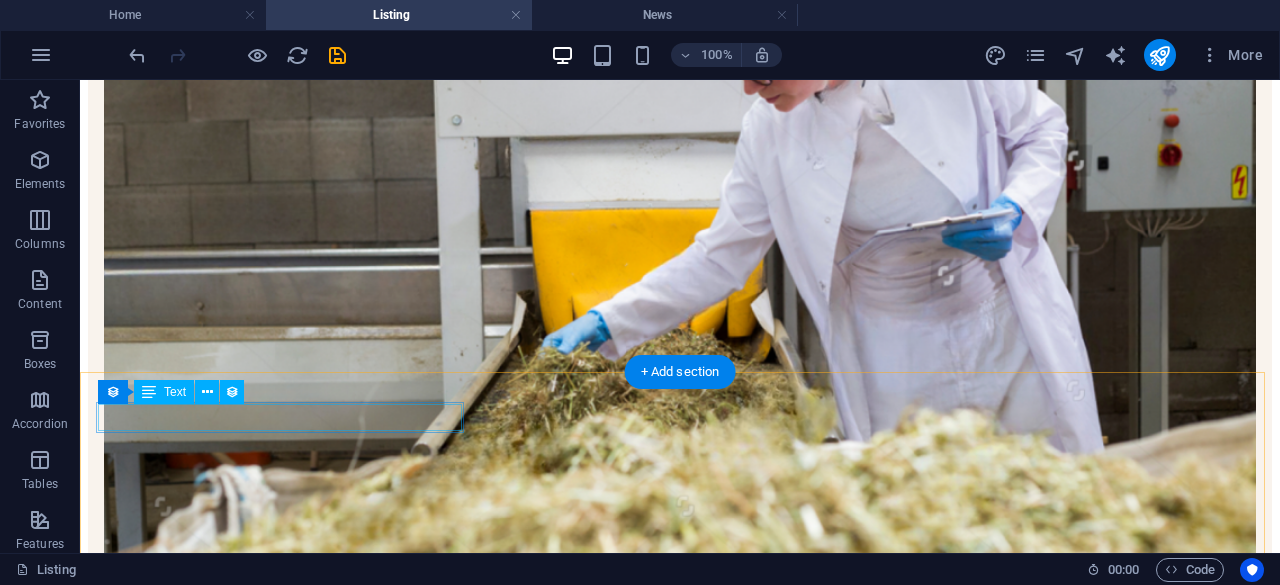 click on "New text element" at bounding box center [680, 1120] 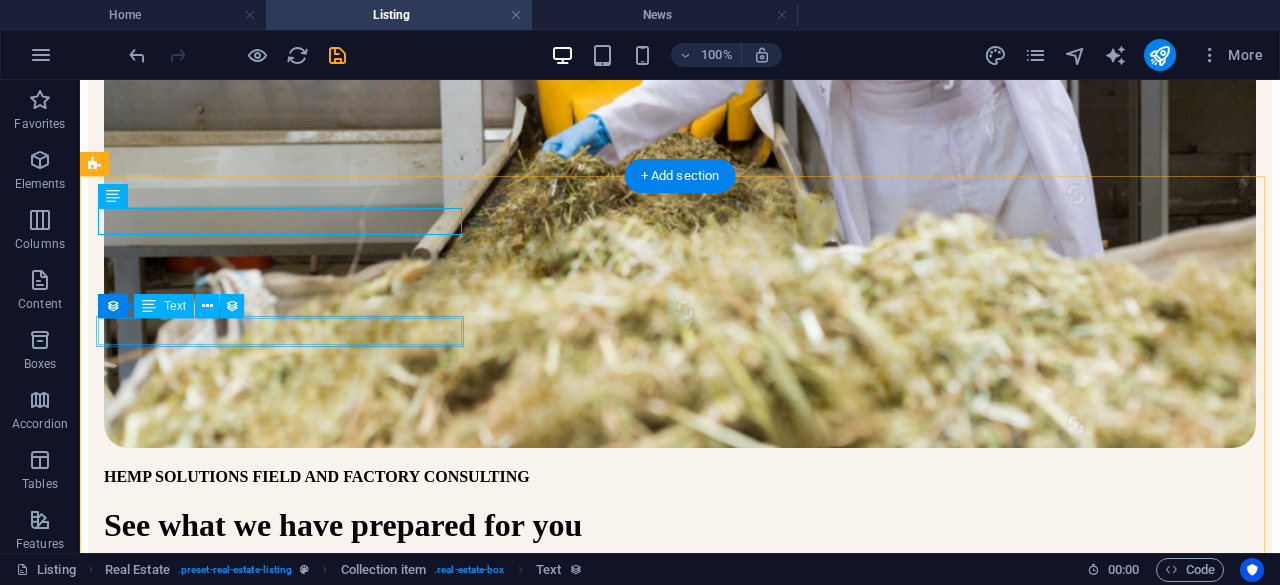 scroll, scrollTop: 498, scrollLeft: 0, axis: vertical 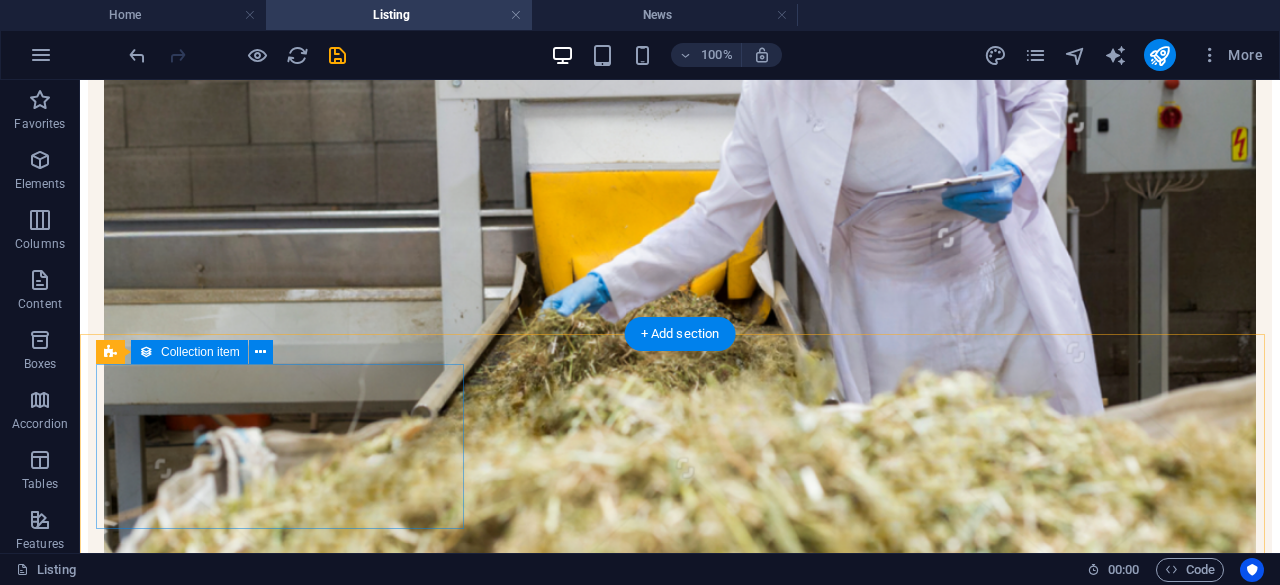 click on "Add elements and assign them to collection fields or  Add elements  Paste clipboard" at bounding box center [680, 1128] 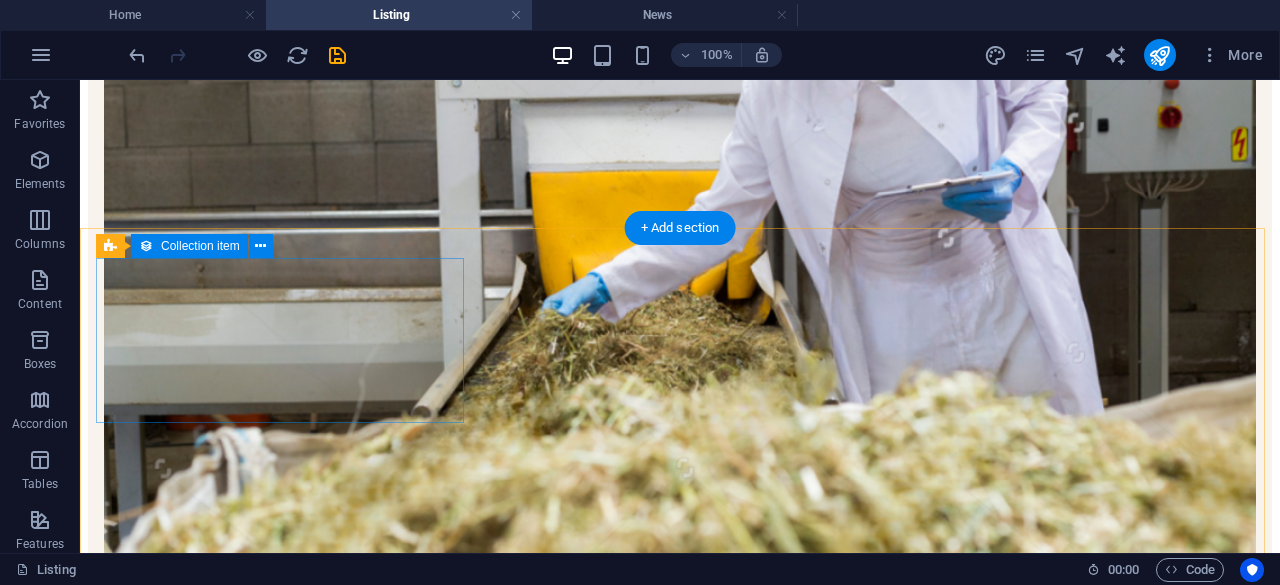 scroll, scrollTop: 604, scrollLeft: 0, axis: vertical 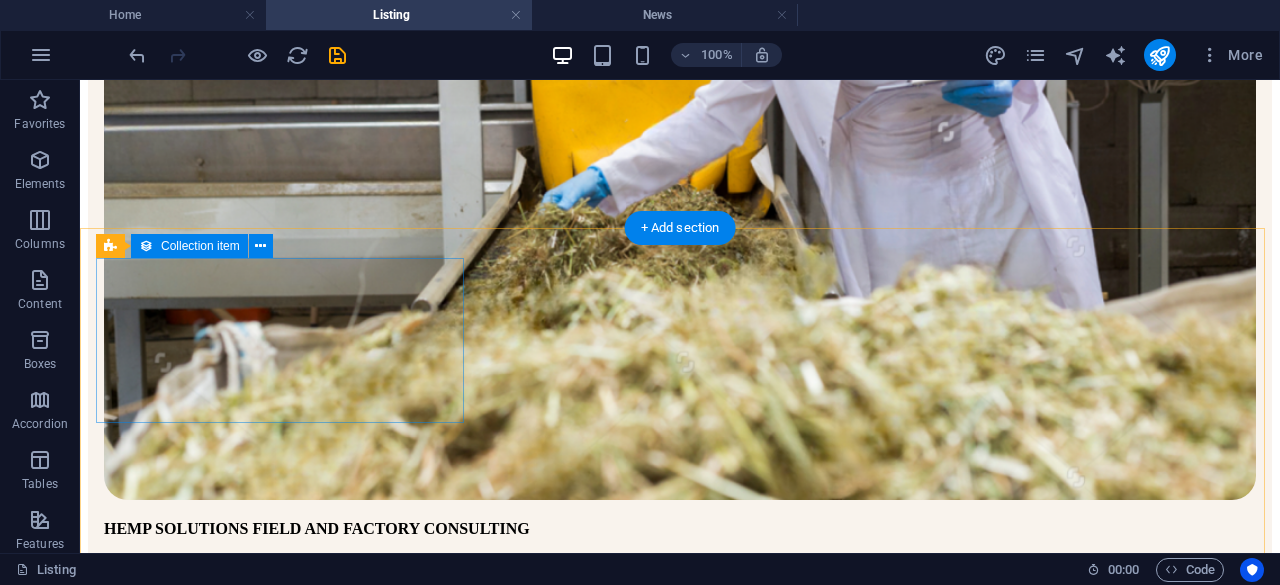 click on "Add elements" at bounding box center (621, 1052) 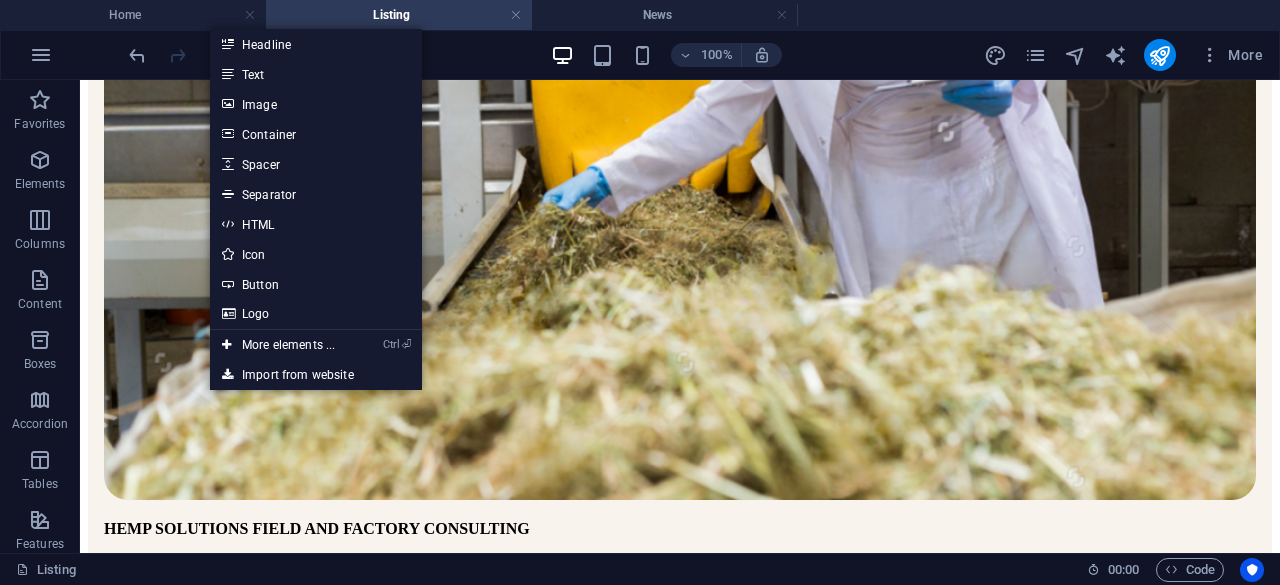 click on "Ctrl ⏎  More elements ..." at bounding box center [278, 345] 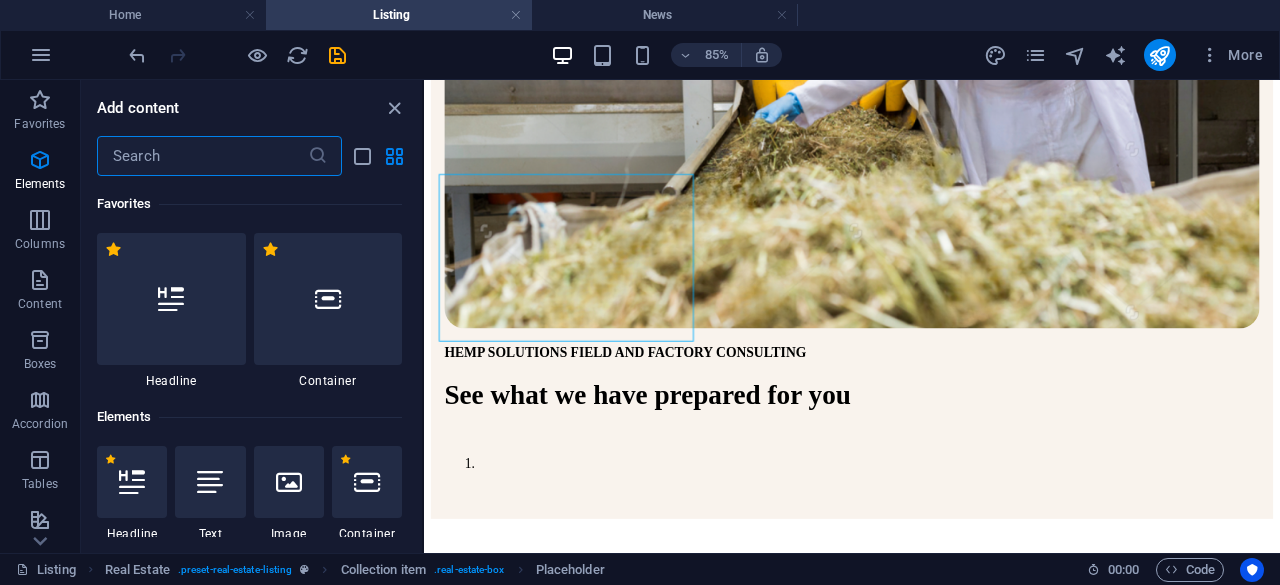 scroll, scrollTop: 213, scrollLeft: 0, axis: vertical 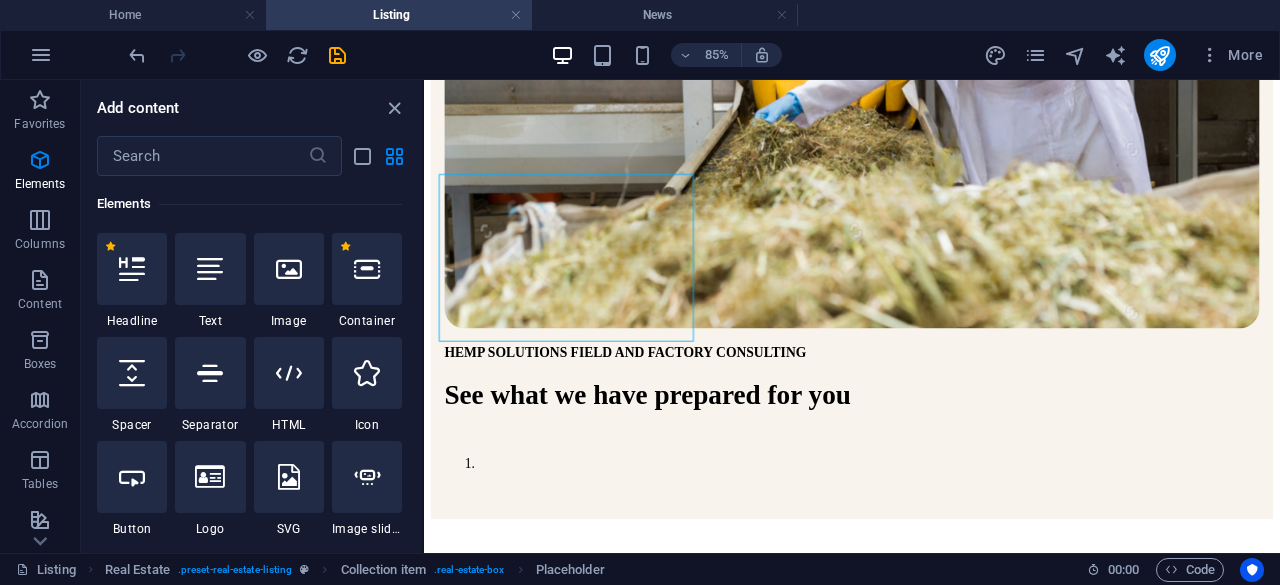click at bounding box center [132, 269] 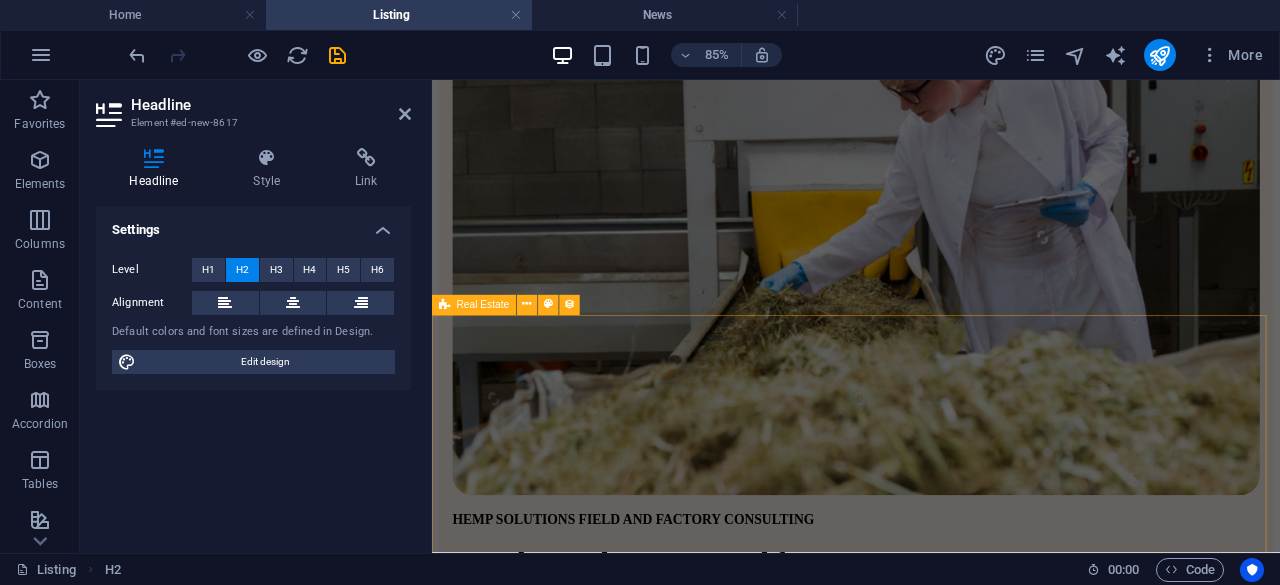 scroll, scrollTop: 294, scrollLeft: 0, axis: vertical 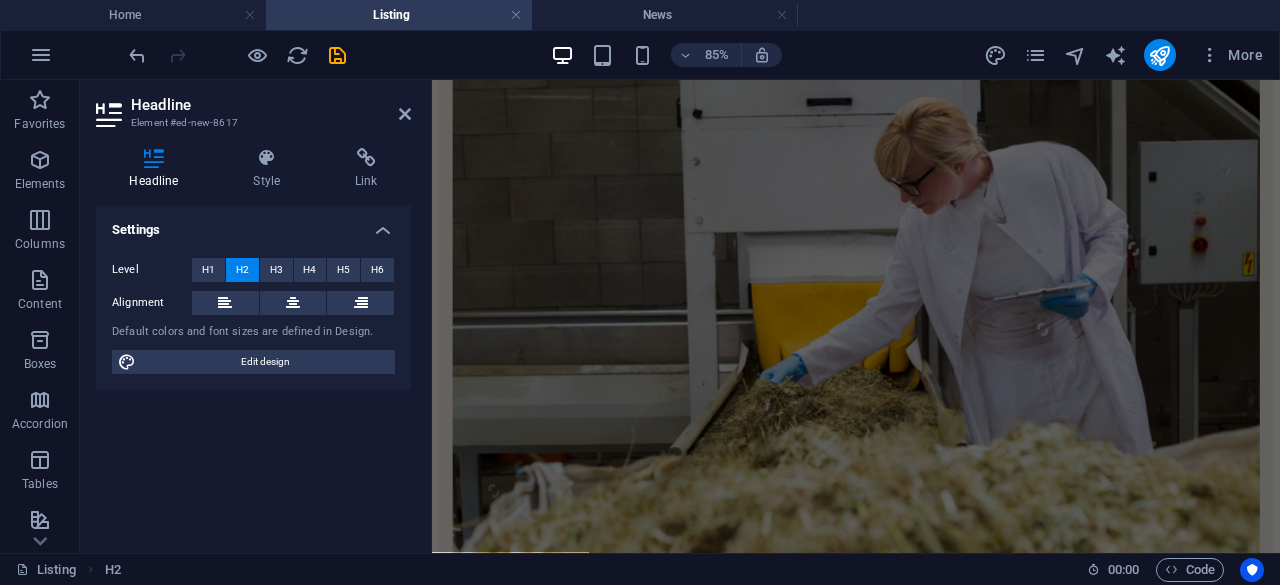 click at bounding box center (405, 114) 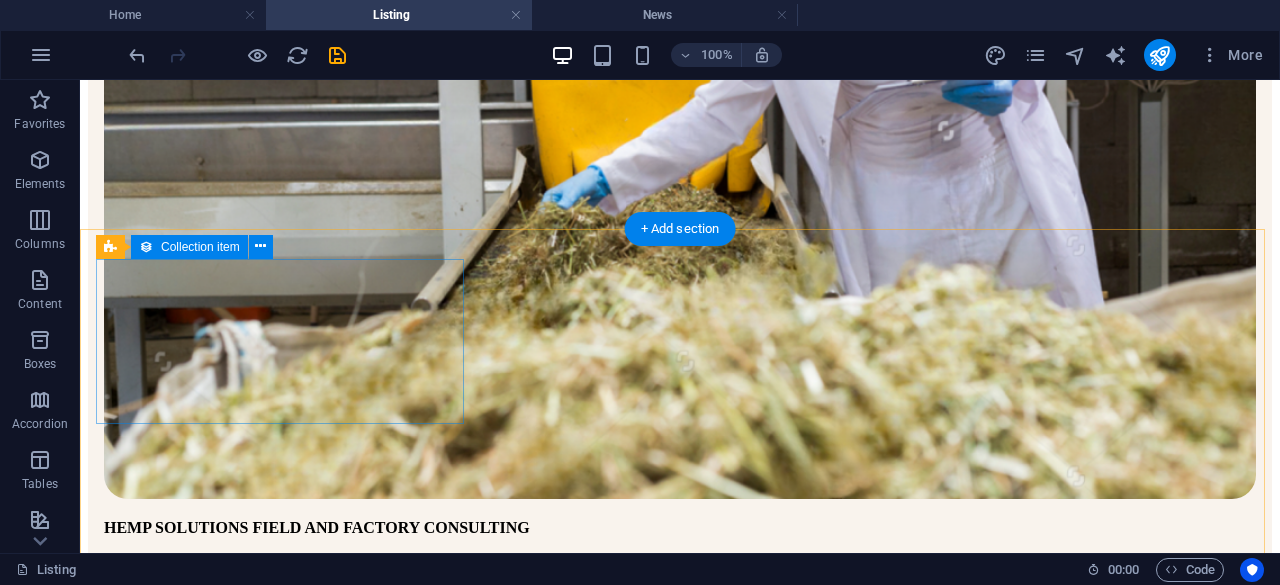 scroll, scrollTop: 606, scrollLeft: 0, axis: vertical 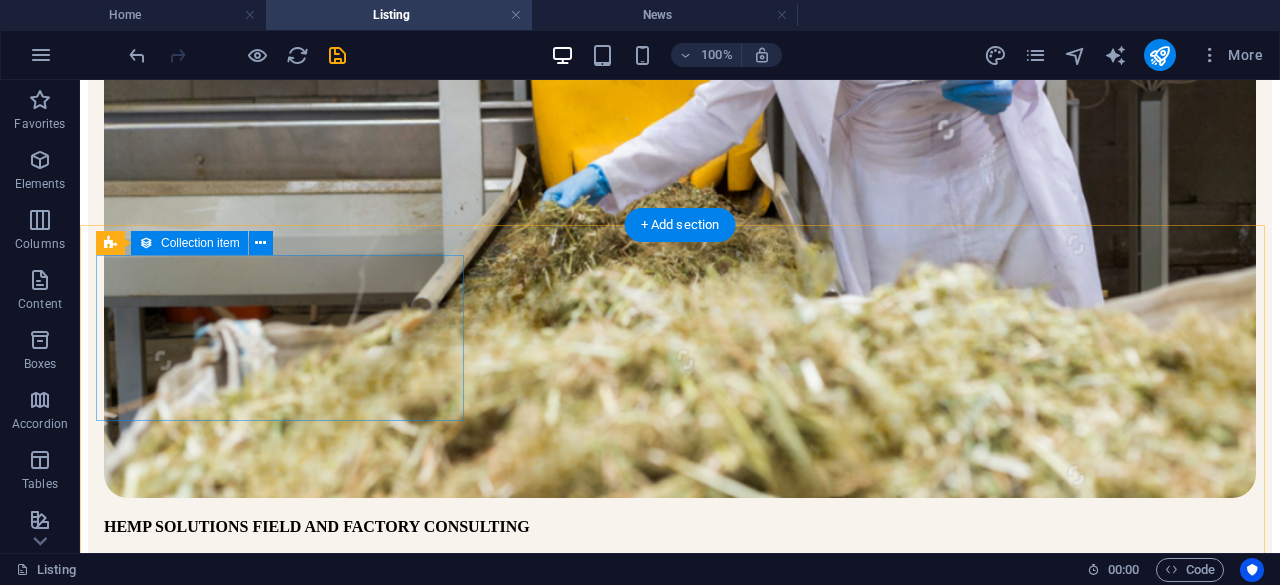 click on "Add elements and assign them to collection fields or  Add elements  Paste clipboard" at bounding box center (680, 1020) 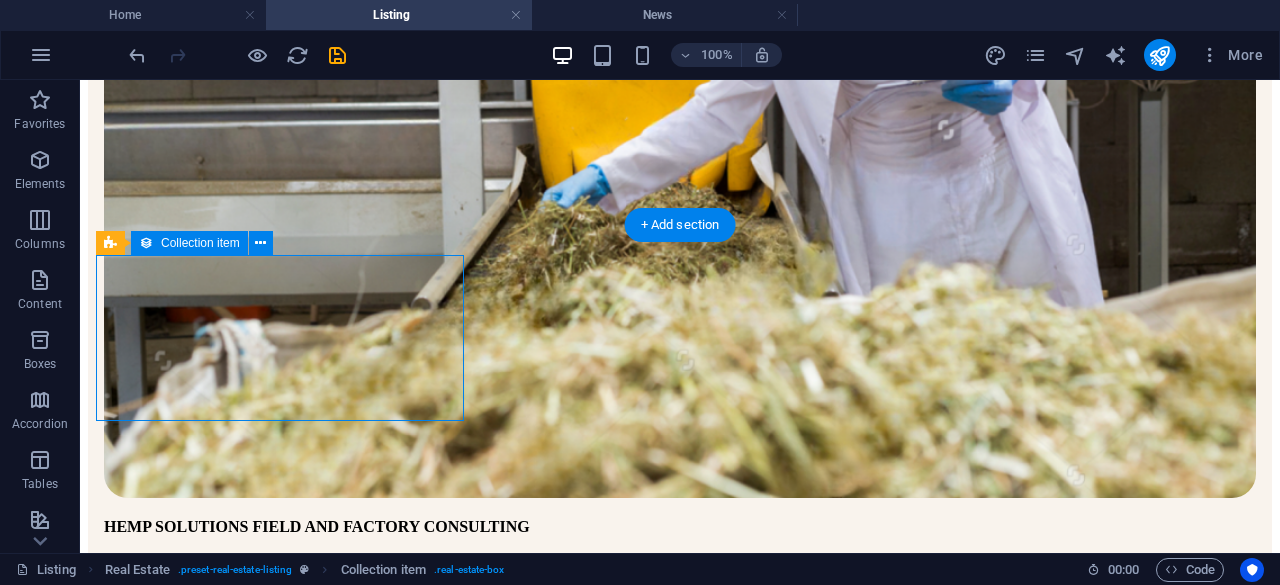 click on "Add elements" at bounding box center [621, 1050] 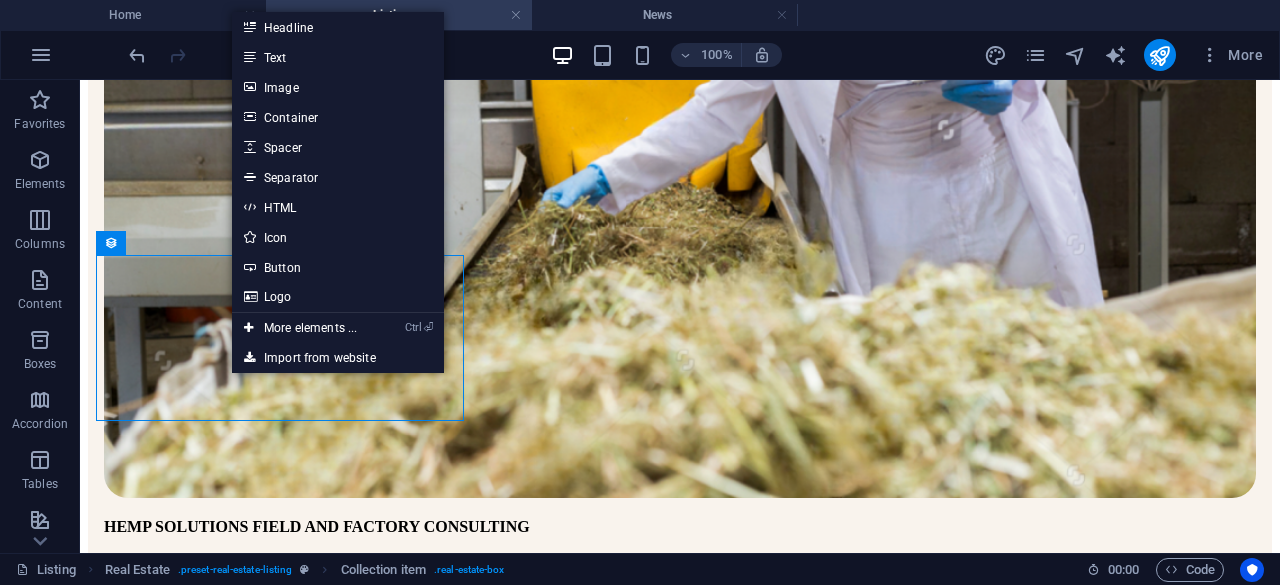 click on "Headline" at bounding box center (338, 27) 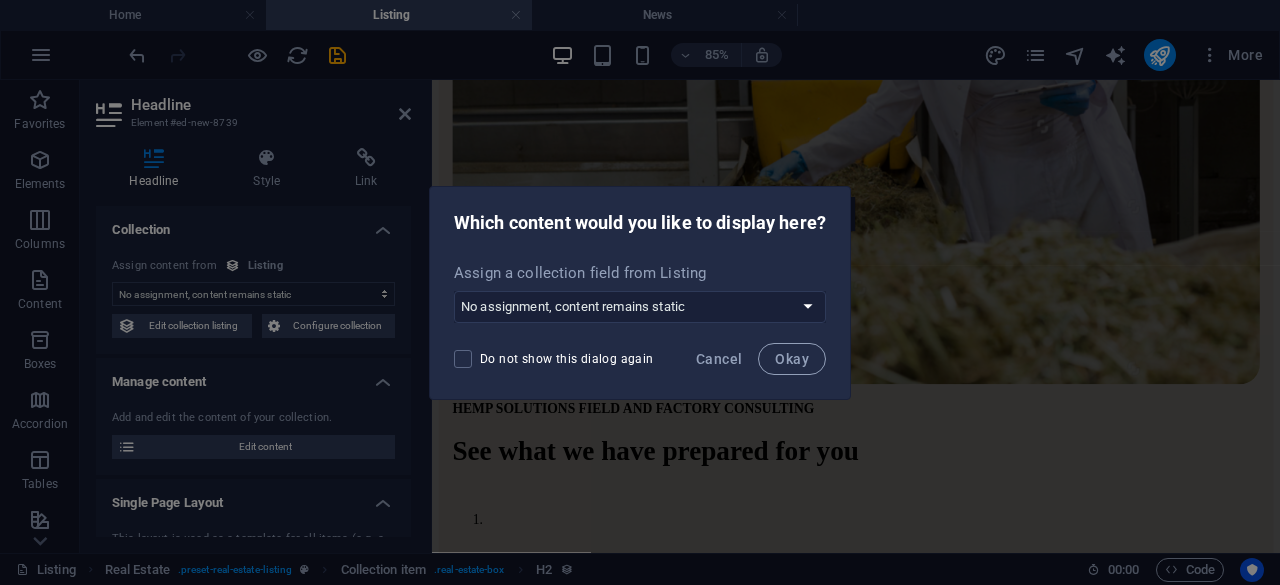 click on "No assignment, content remains static Create a new field Created at (Date) Updated at (Date) Name (Plain Text) Slug (Plain Text) Image (File) Short description (Rich Text) Property Type (Choice) Price (Plain Text) Address (Plain Text) Size (Plain Text) Bedrooms (Number) Bathrooms (Number) Listed (Checkbox) Description (CMS)" at bounding box center [640, 307] 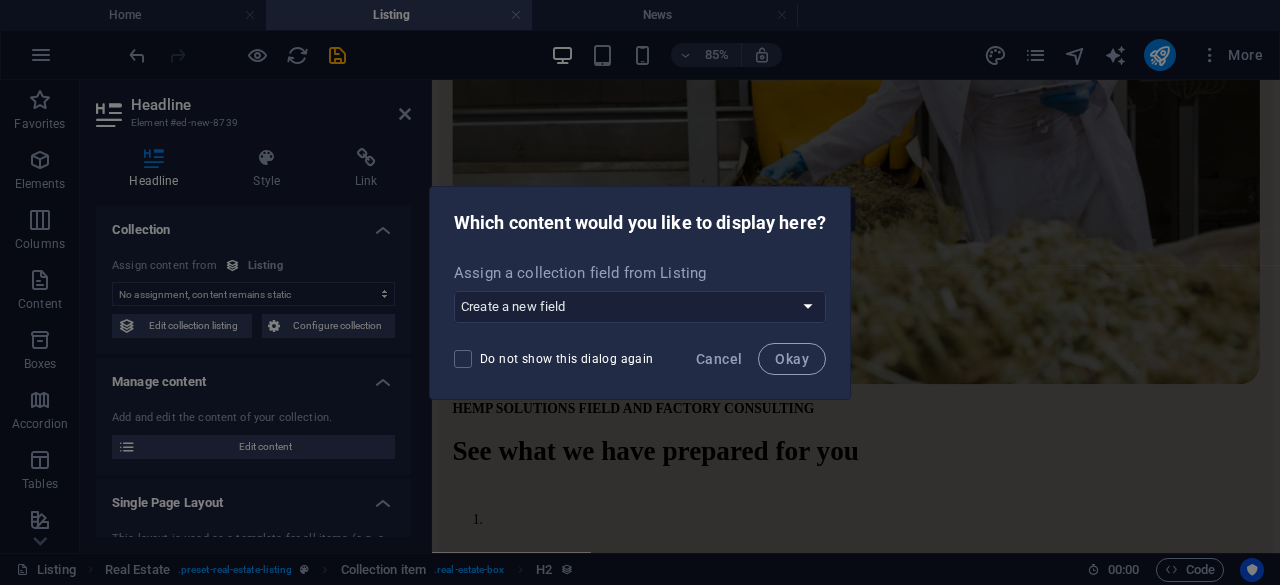 click on "No assignment, content remains static Create a new field Created at (Date) Updated at (Date) Name (Plain Text) Slug (Plain Text) Image (File) Short description (Rich Text) Property Type (Choice) Price (Plain Text) Address (Plain Text) Size (Plain Text) Bedrooms (Number) Bathrooms (Number) Listed (Checkbox) Description (CMS)" at bounding box center [640, 307] 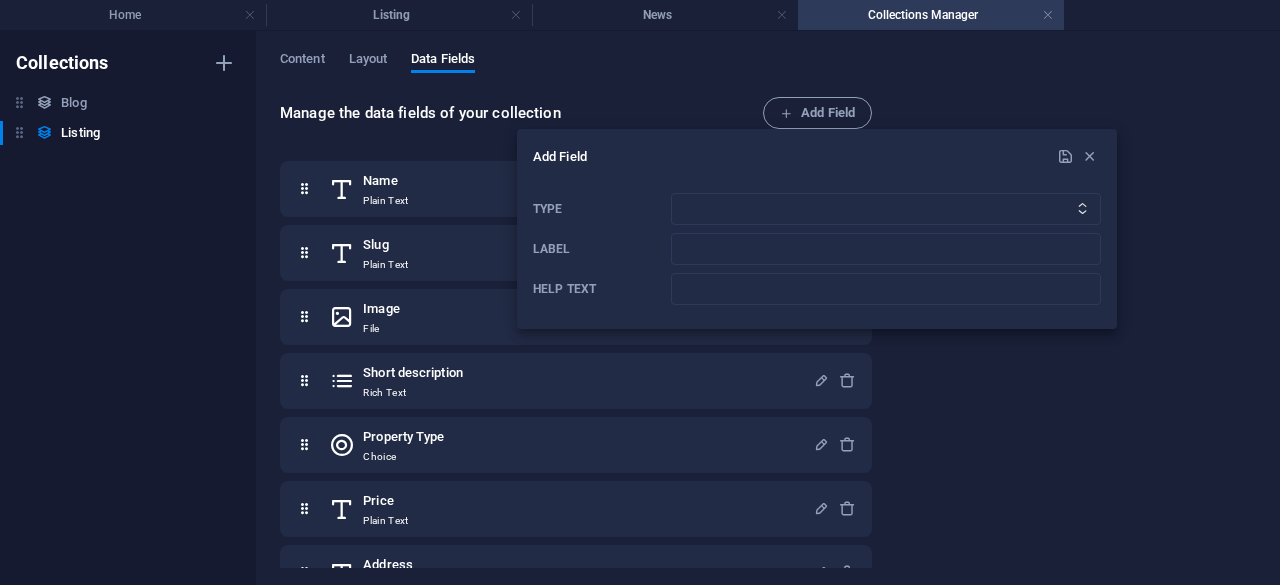 click at bounding box center [1089, 156] 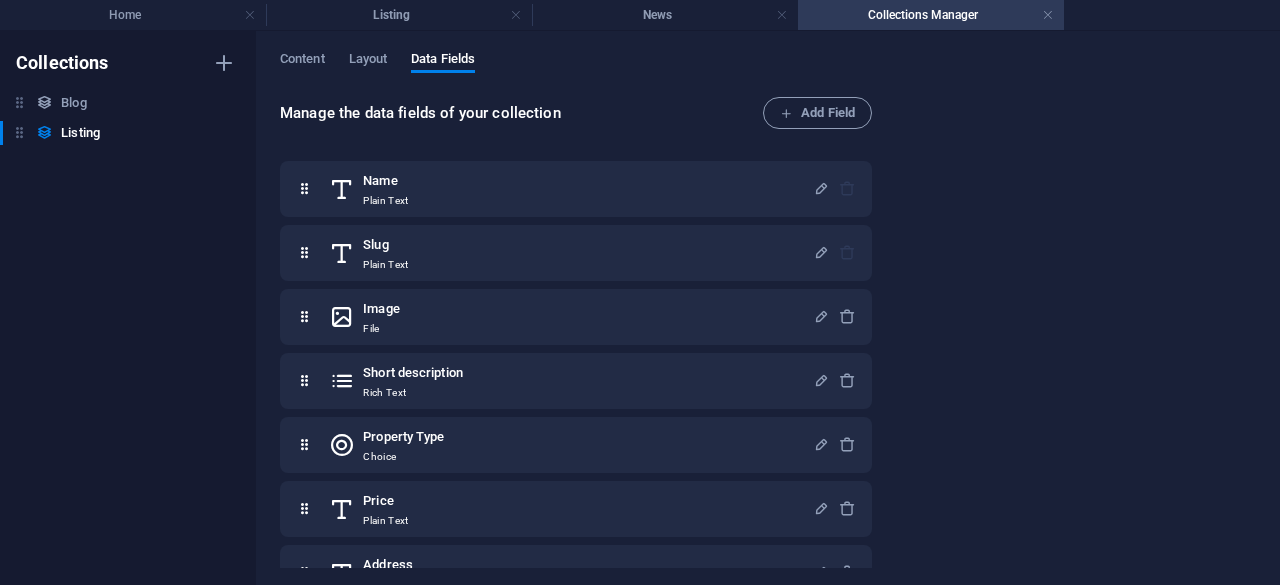 click at bounding box center [1048, 15] 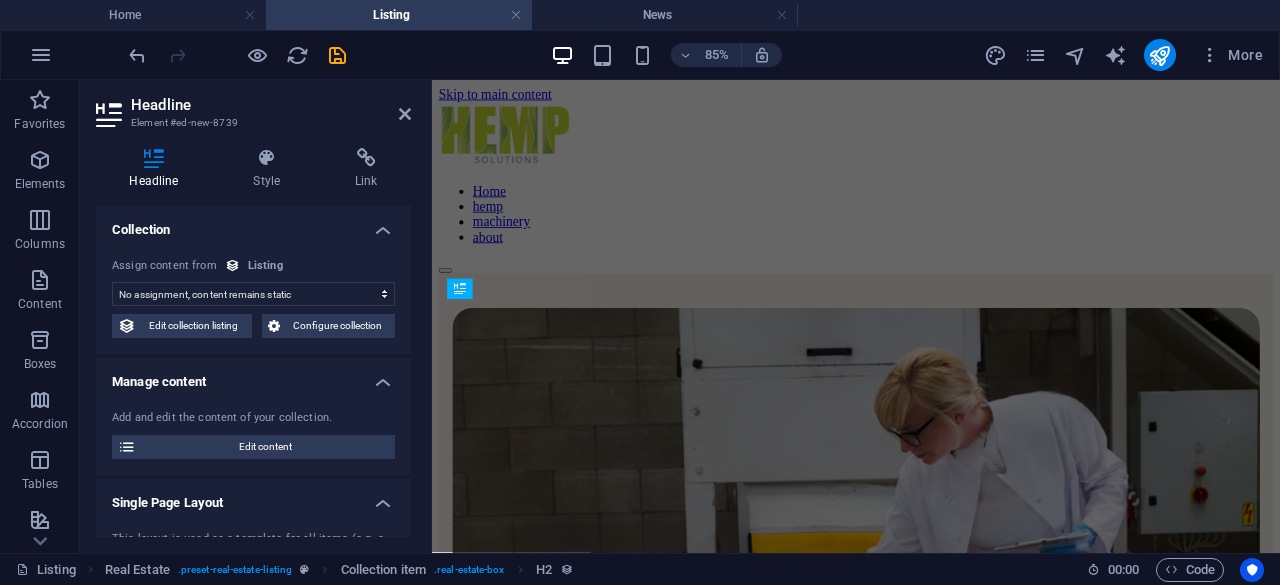 scroll, scrollTop: 533, scrollLeft: 0, axis: vertical 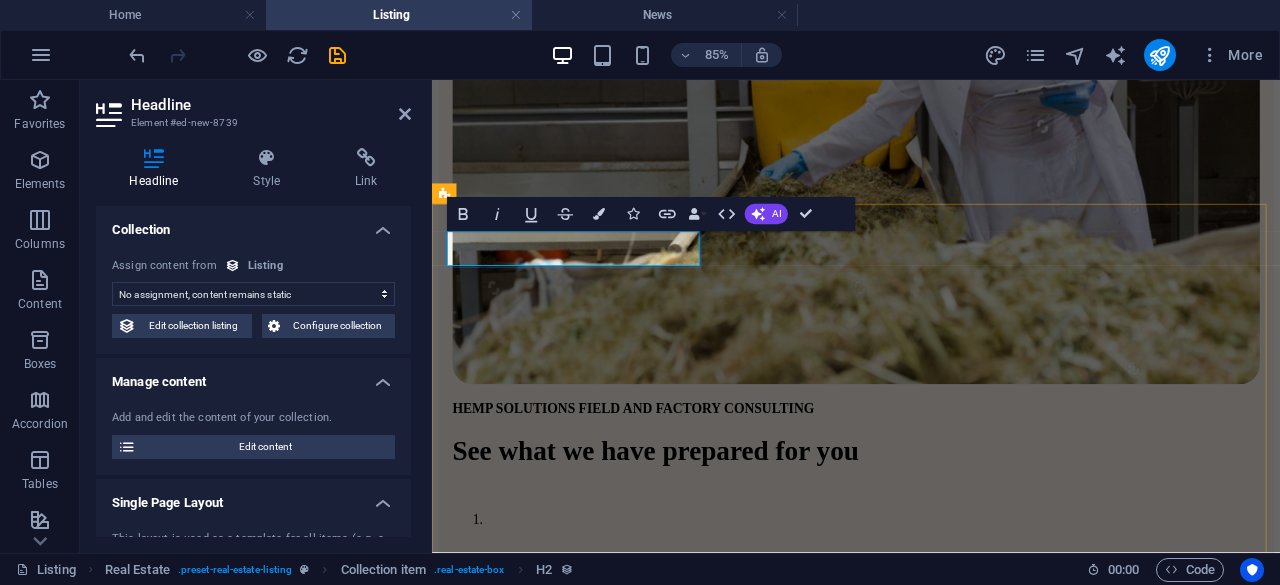 click on "New headline" at bounding box center [931, 922] 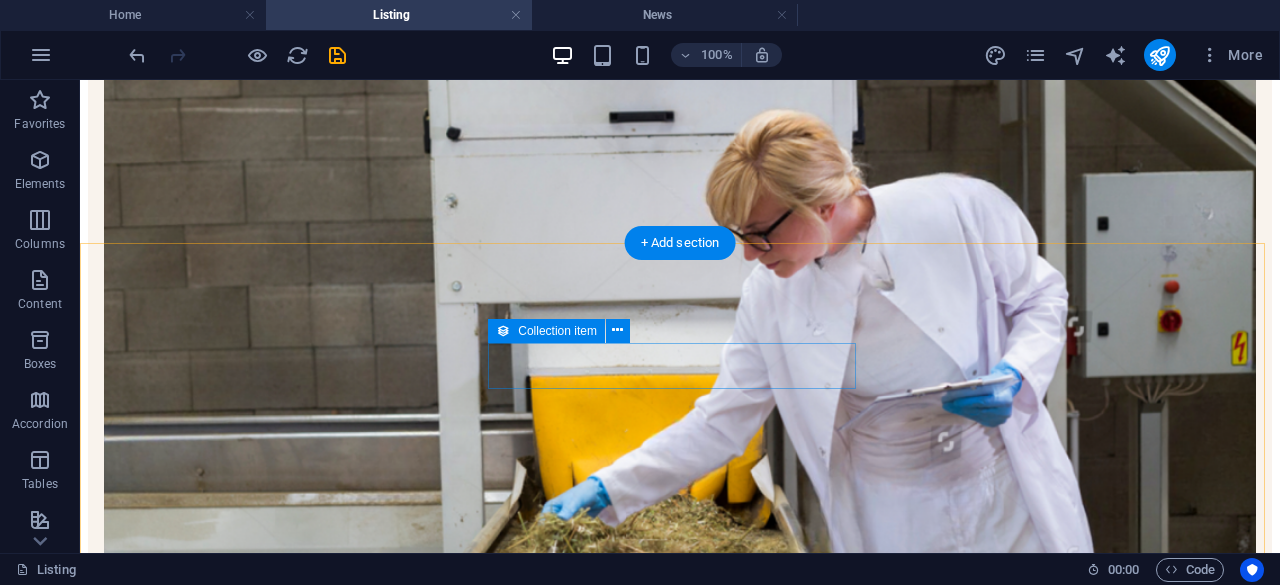scroll, scrollTop: 588, scrollLeft: 0, axis: vertical 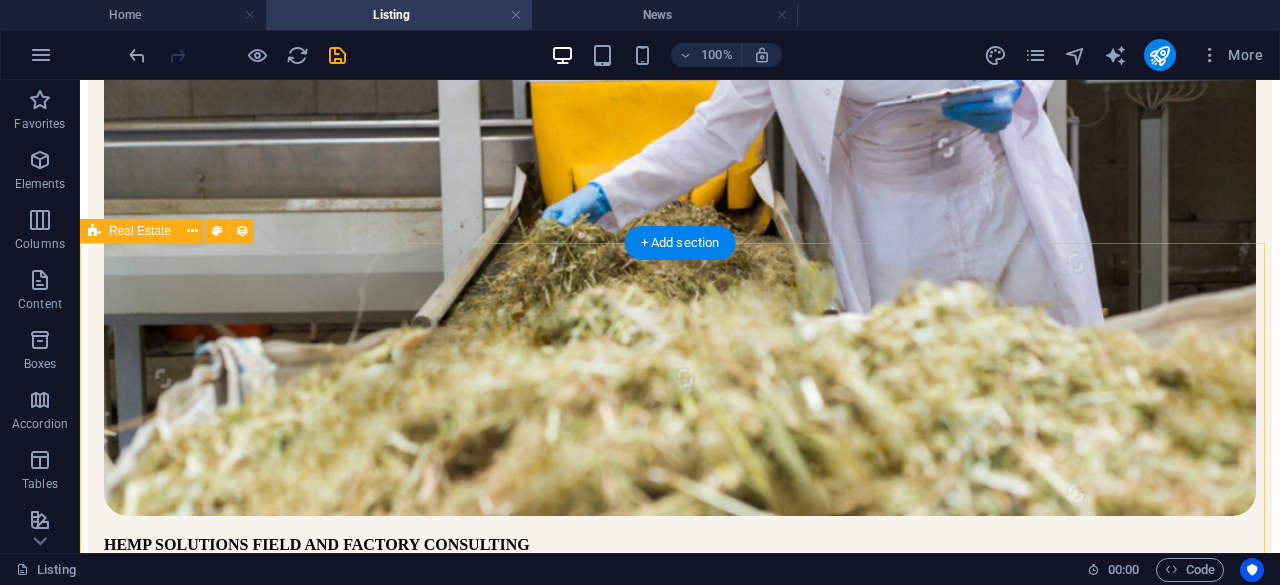 click on "dfdf dfdf dfdf dfdf dfdf dfdf dfdf dfdf dfdf  Previous Next" at bounding box center (680, 1291) 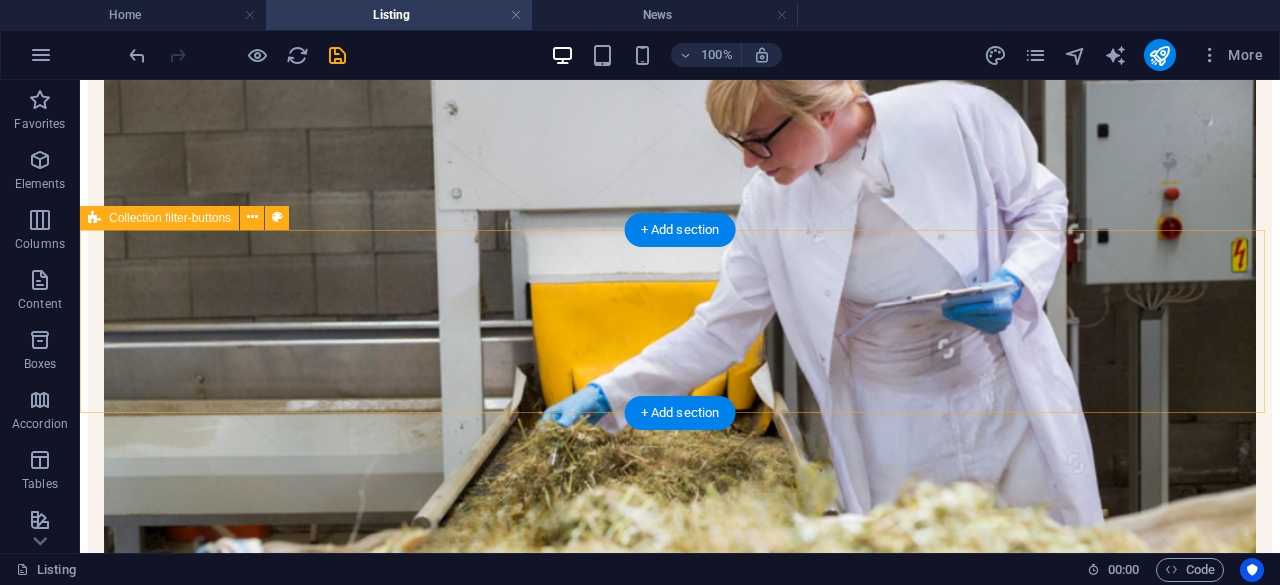 scroll, scrollTop: 420, scrollLeft: 0, axis: vertical 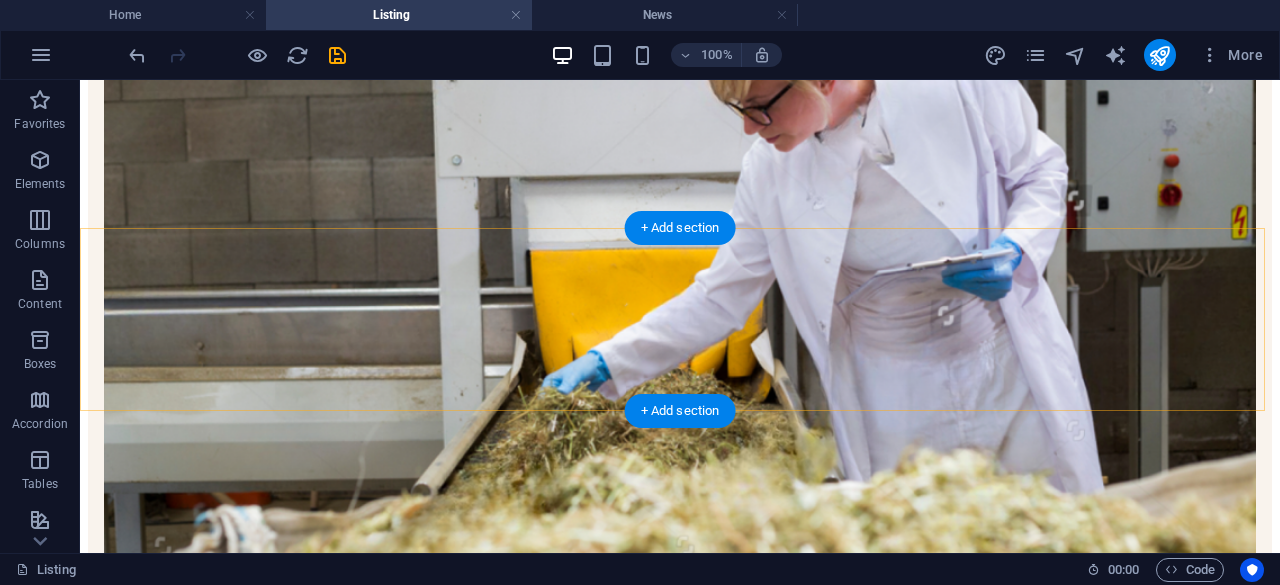 click on "+ Add section" at bounding box center (680, 411) 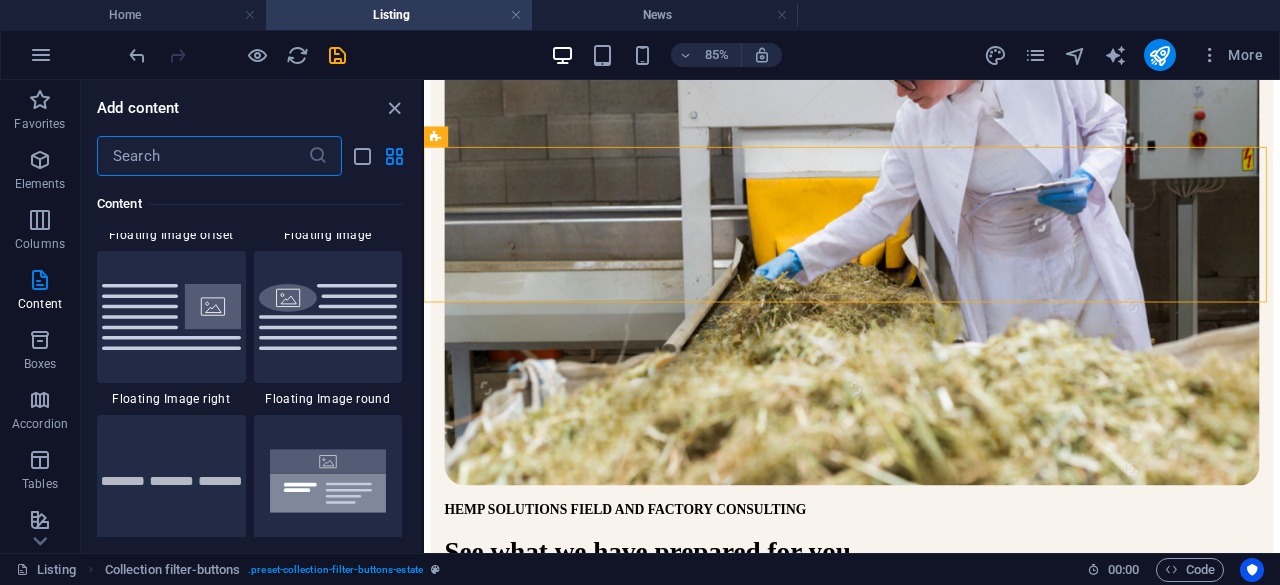 scroll, scrollTop: 4466, scrollLeft: 0, axis: vertical 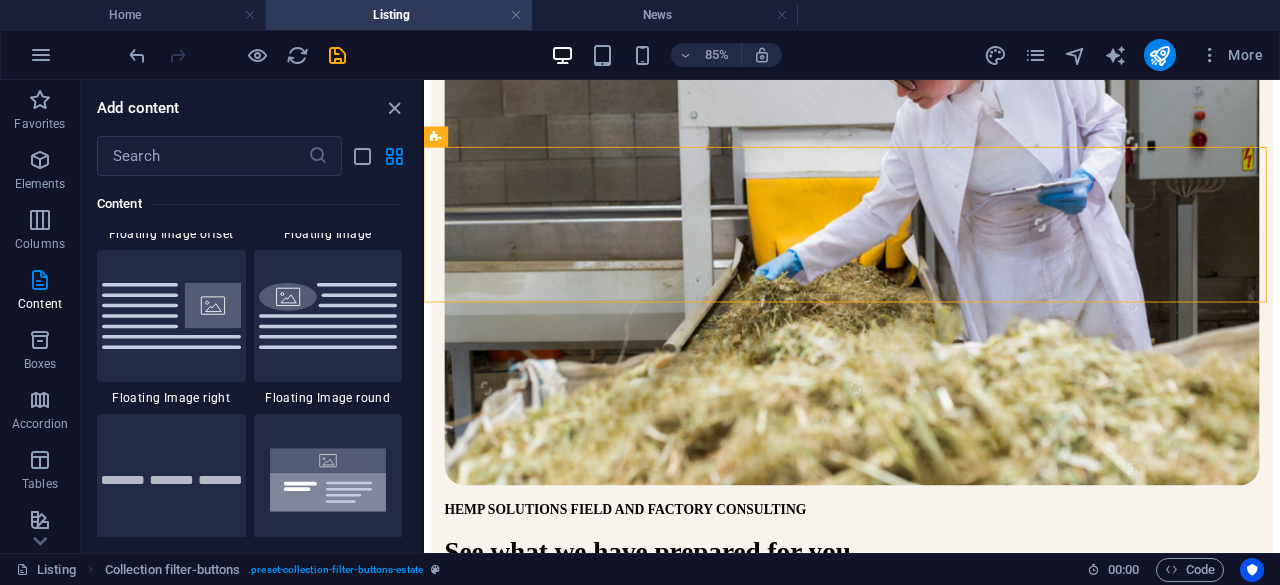 click at bounding box center (328, 480) 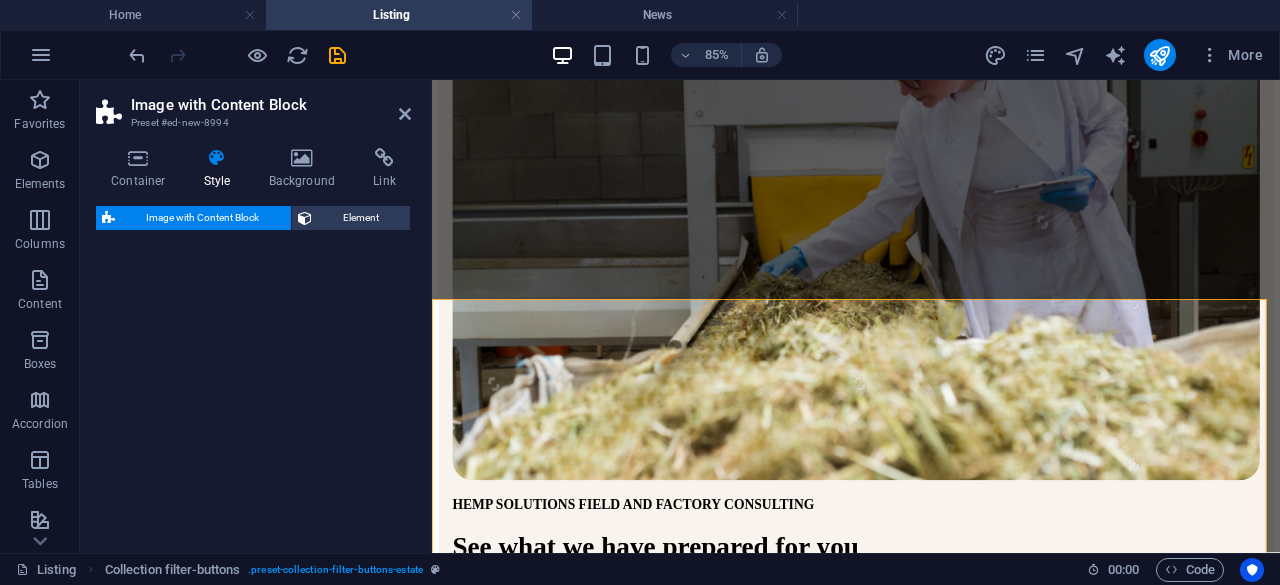 select on "rem" 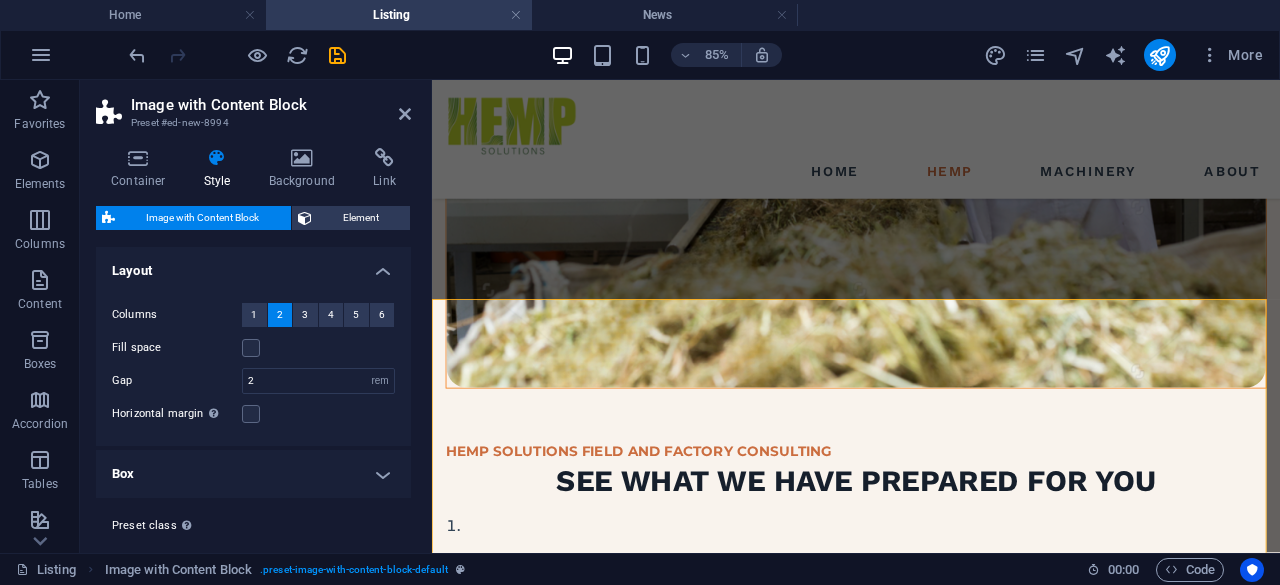 click on "Background" at bounding box center [306, 169] 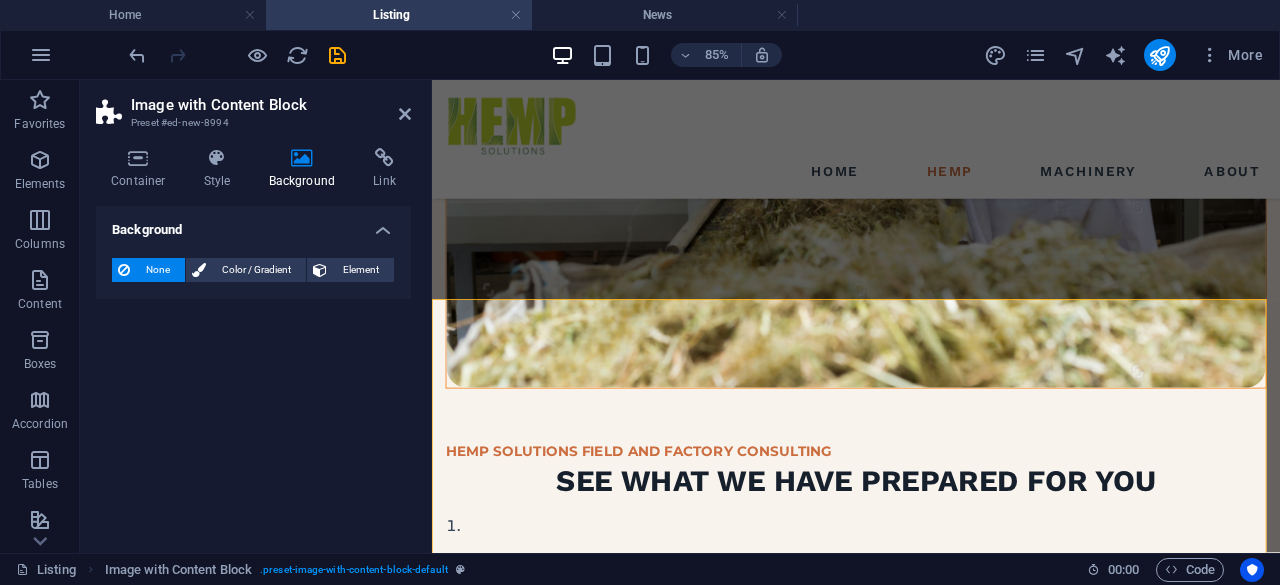 click at bounding box center [217, 158] 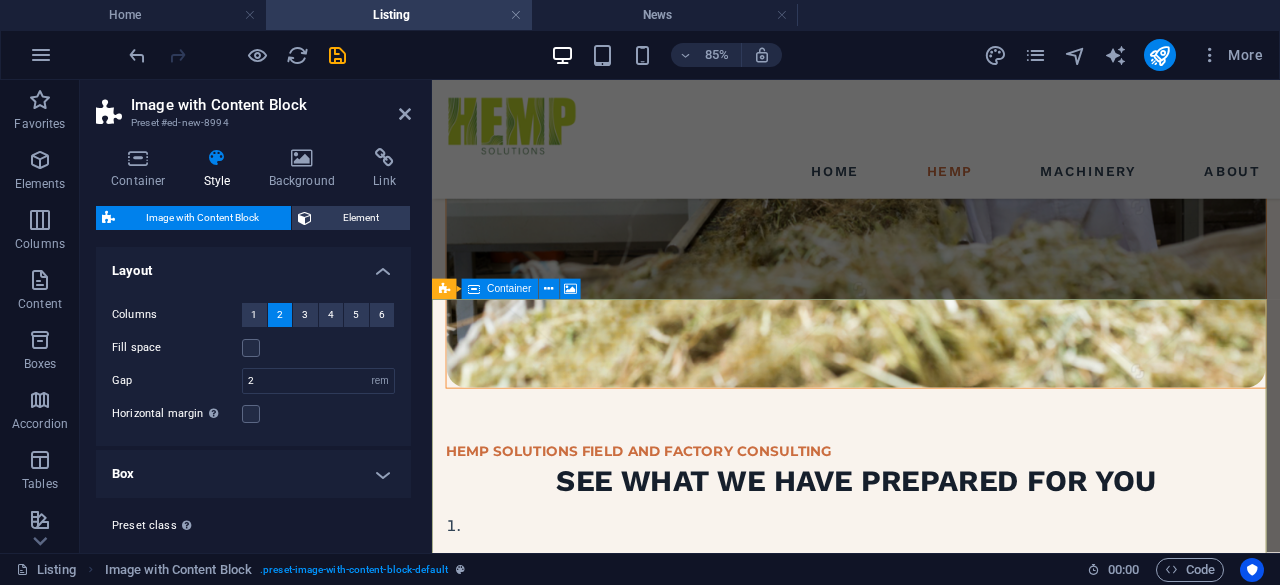 click on "Drop content here or  Add elements  Paste clipboard" at bounding box center (931, 1434) 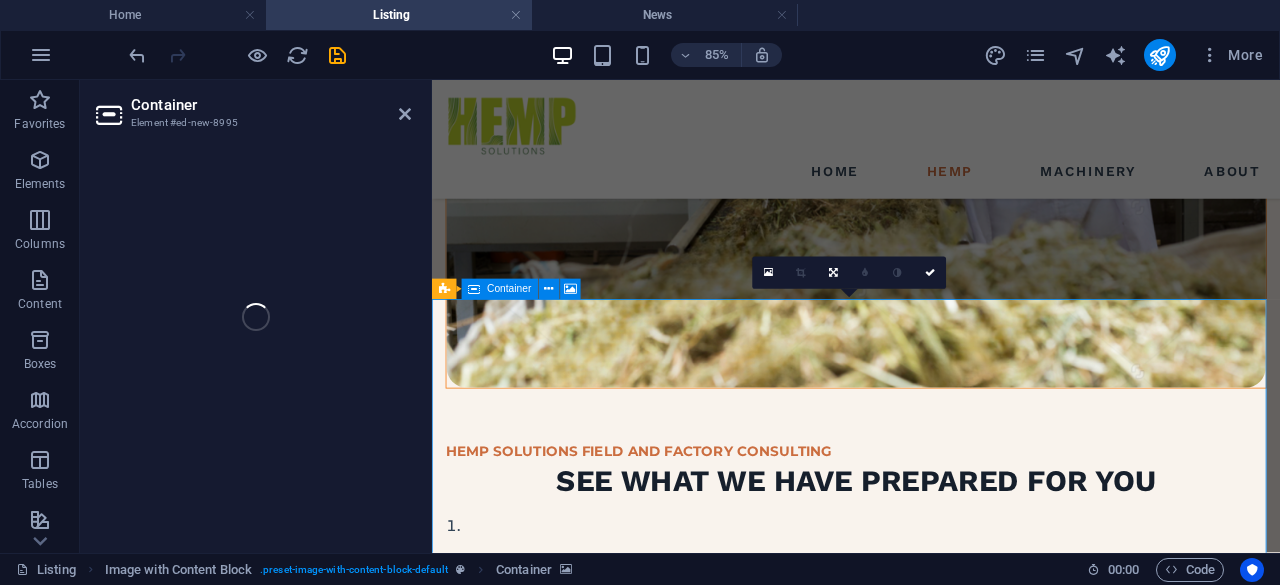 select on "px" 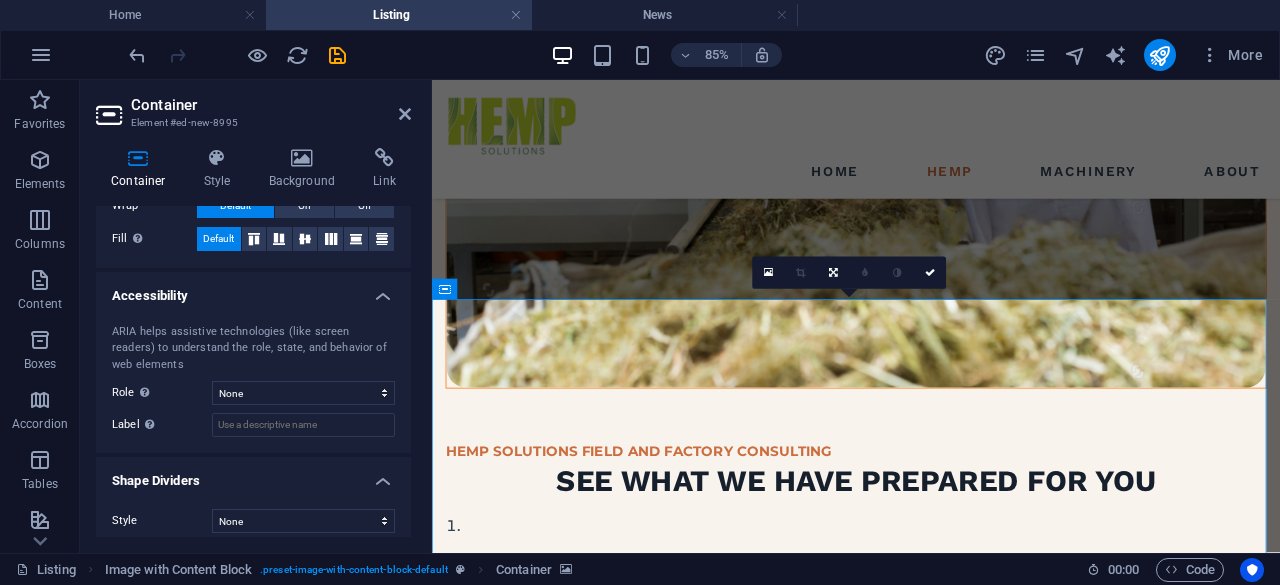 scroll, scrollTop: 0, scrollLeft: 0, axis: both 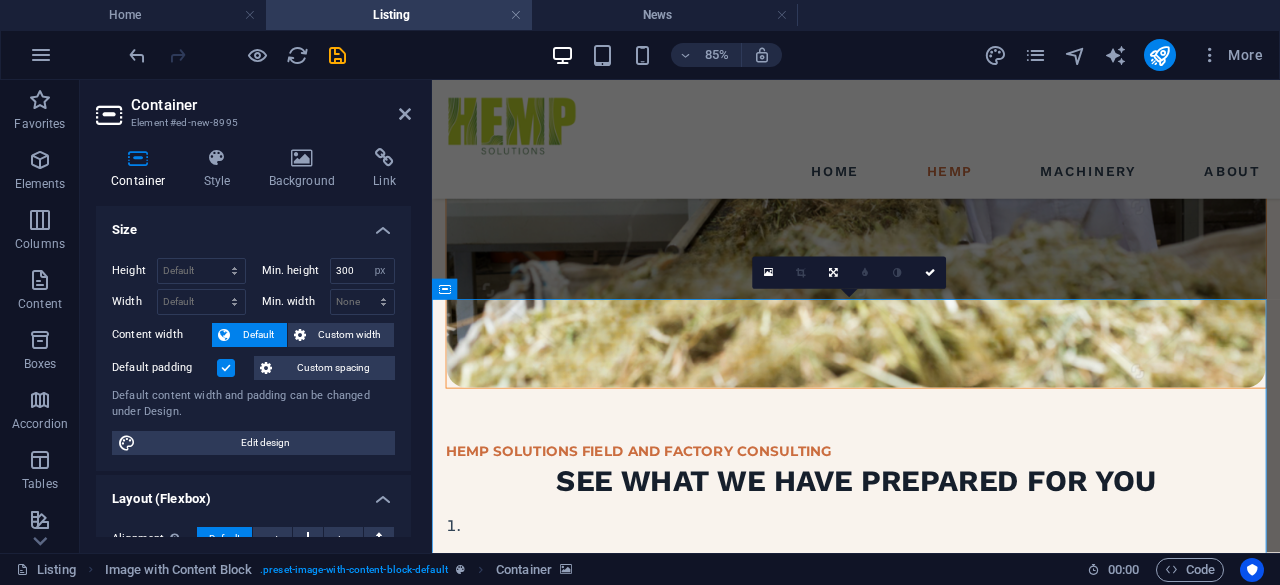 click at bounding box center (302, 158) 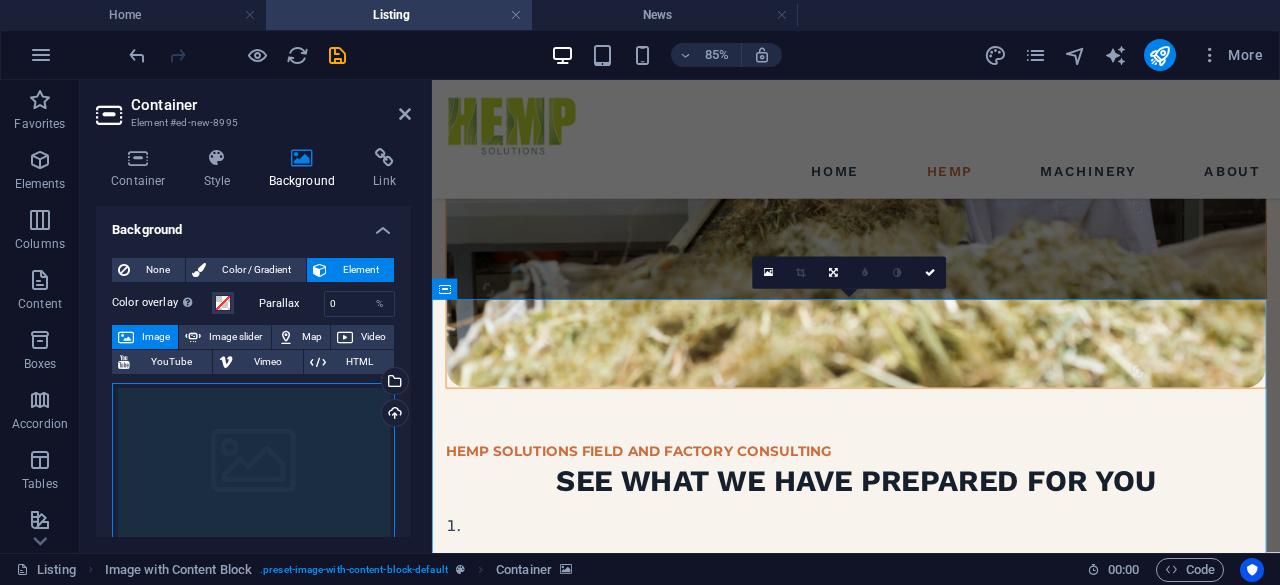 click on "Drag files here, click to choose files or select files from Files or our free stock photos & videos" at bounding box center [253, 465] 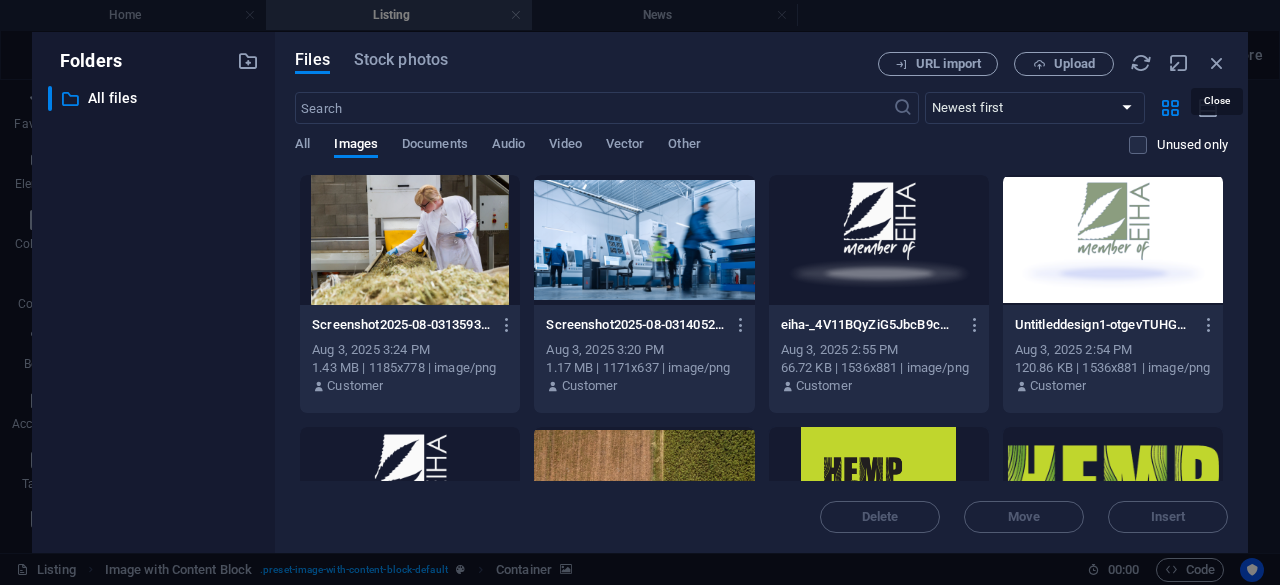 click at bounding box center [1217, 63] 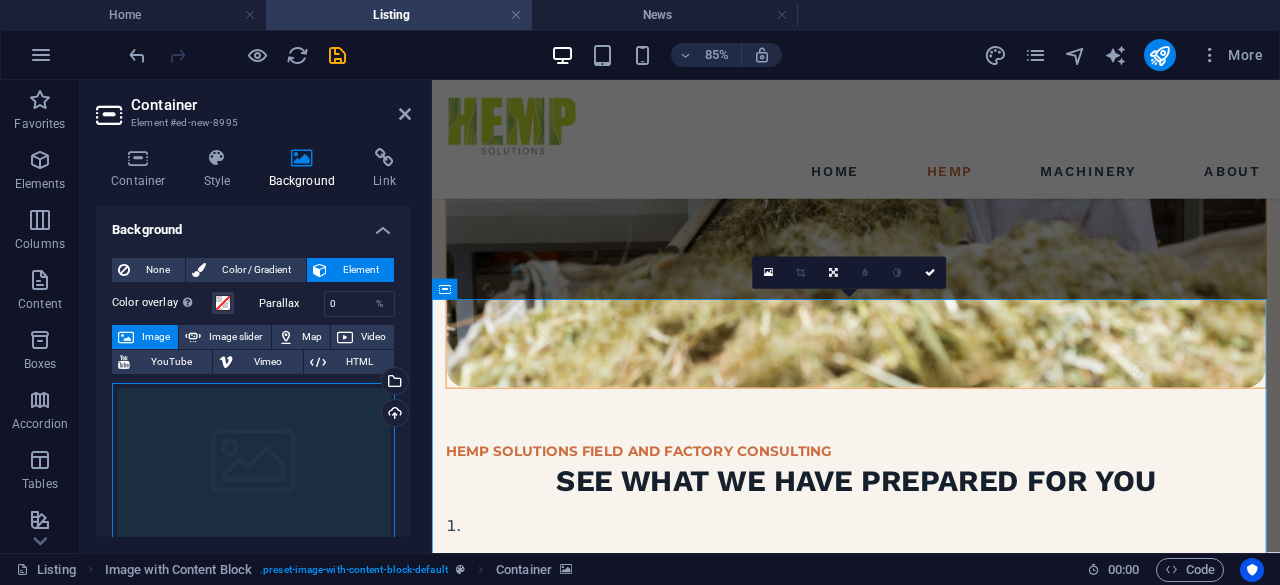 click on "Drag files here, click to choose files or select files from Files or our free stock photos & videos" at bounding box center [253, 465] 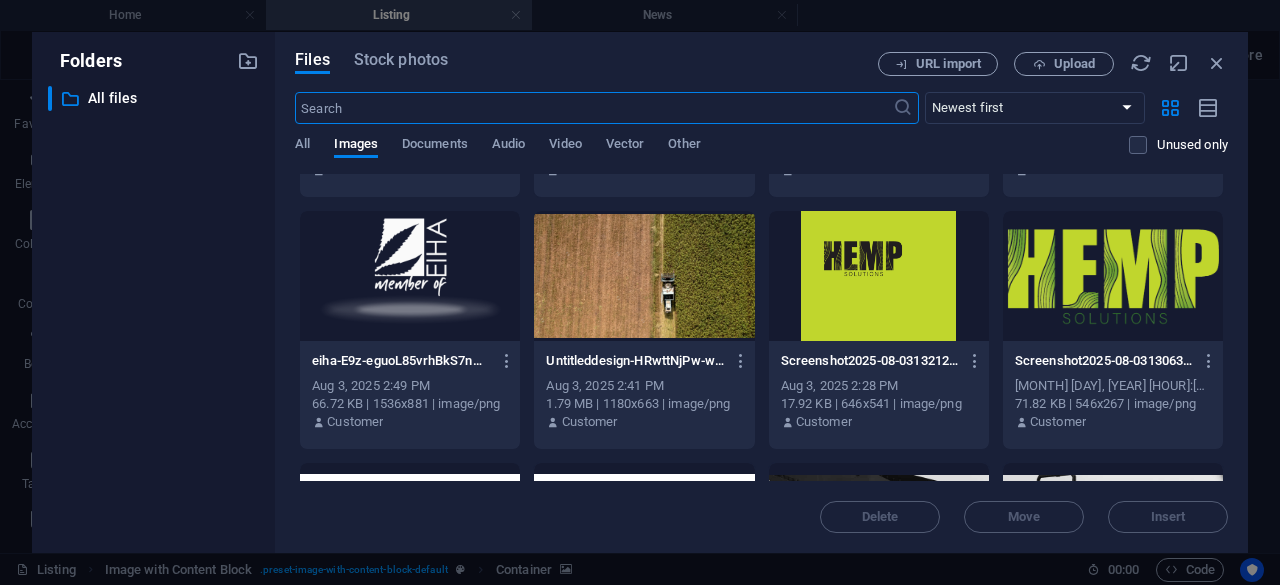 scroll, scrollTop: 192, scrollLeft: 0, axis: vertical 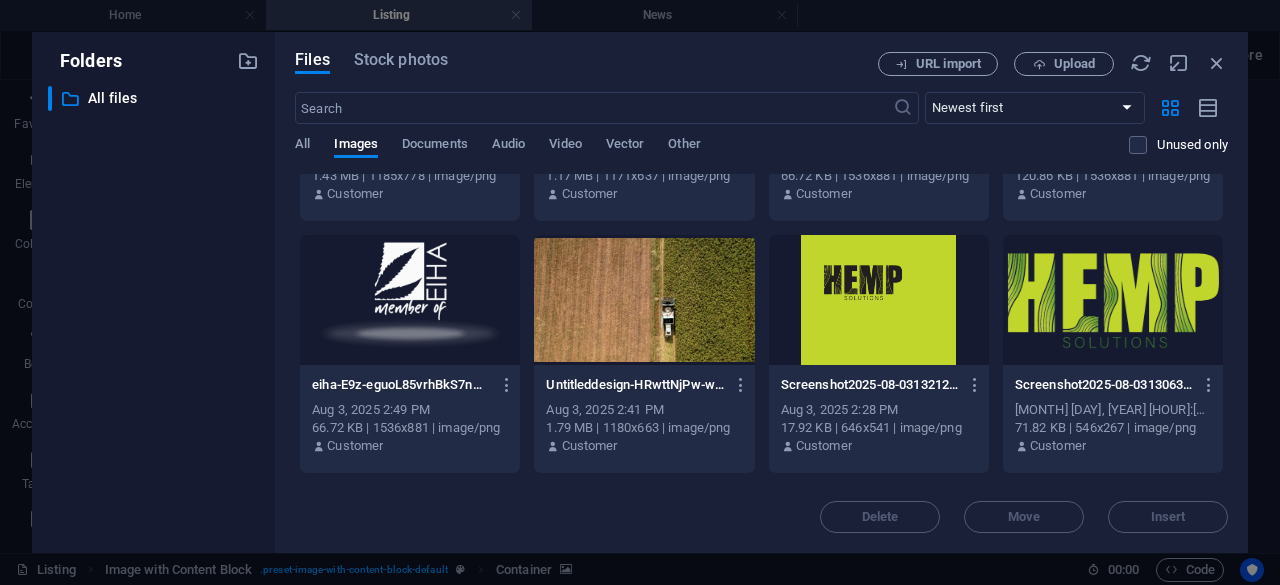 click at bounding box center (644, 300) 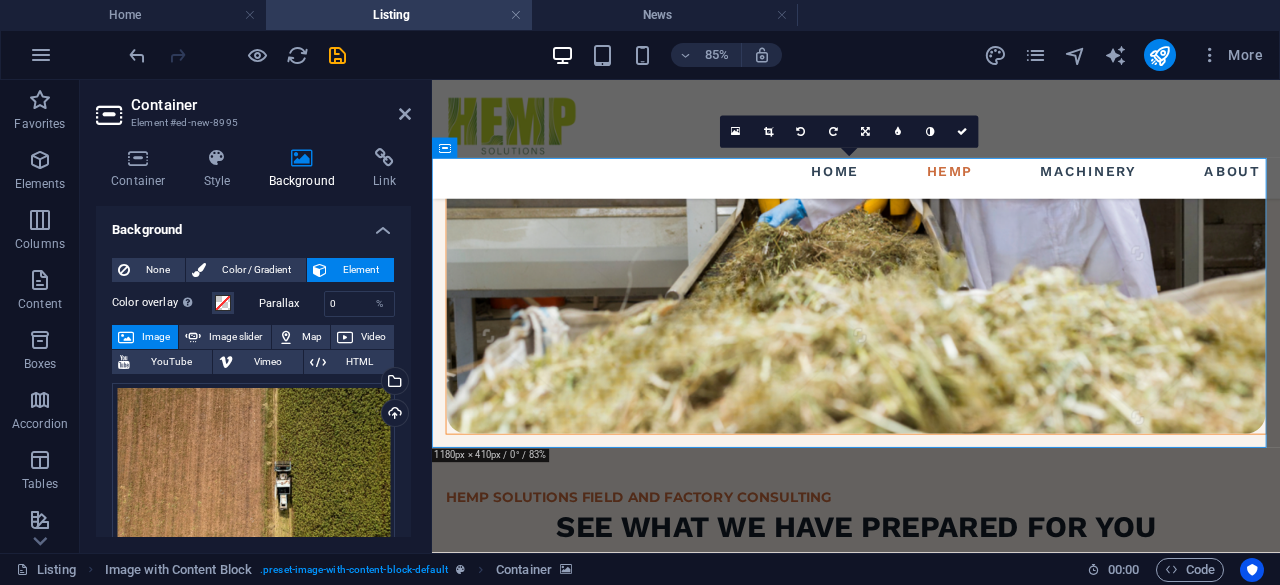 scroll, scrollTop: 587, scrollLeft: 0, axis: vertical 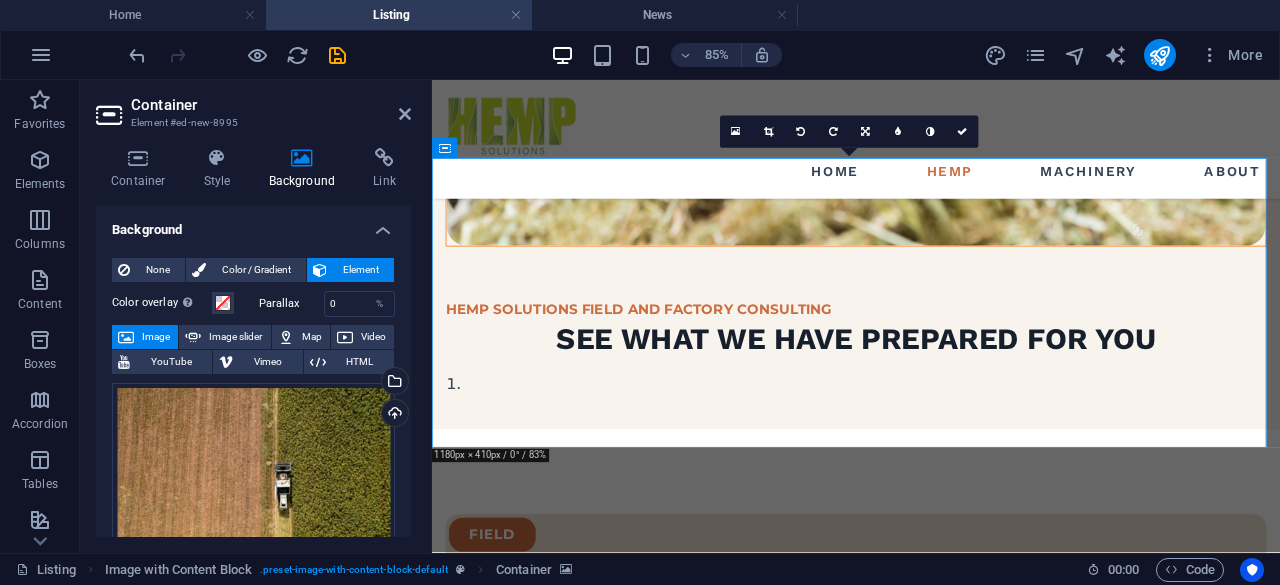 click at bounding box center [962, 131] 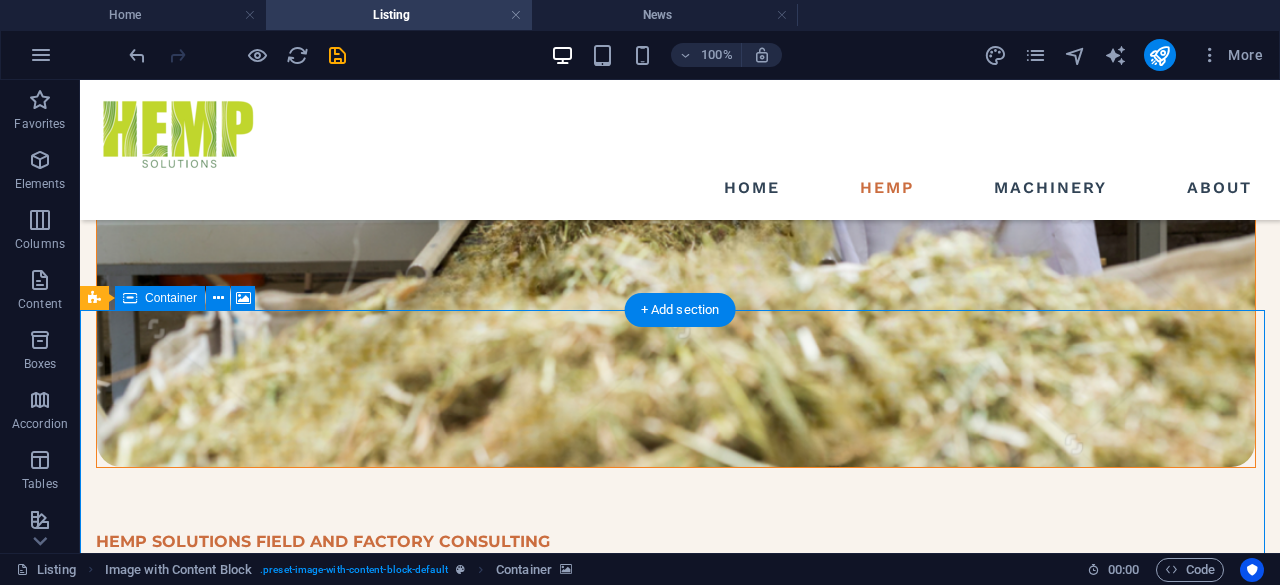 scroll, scrollTop: 528, scrollLeft: 0, axis: vertical 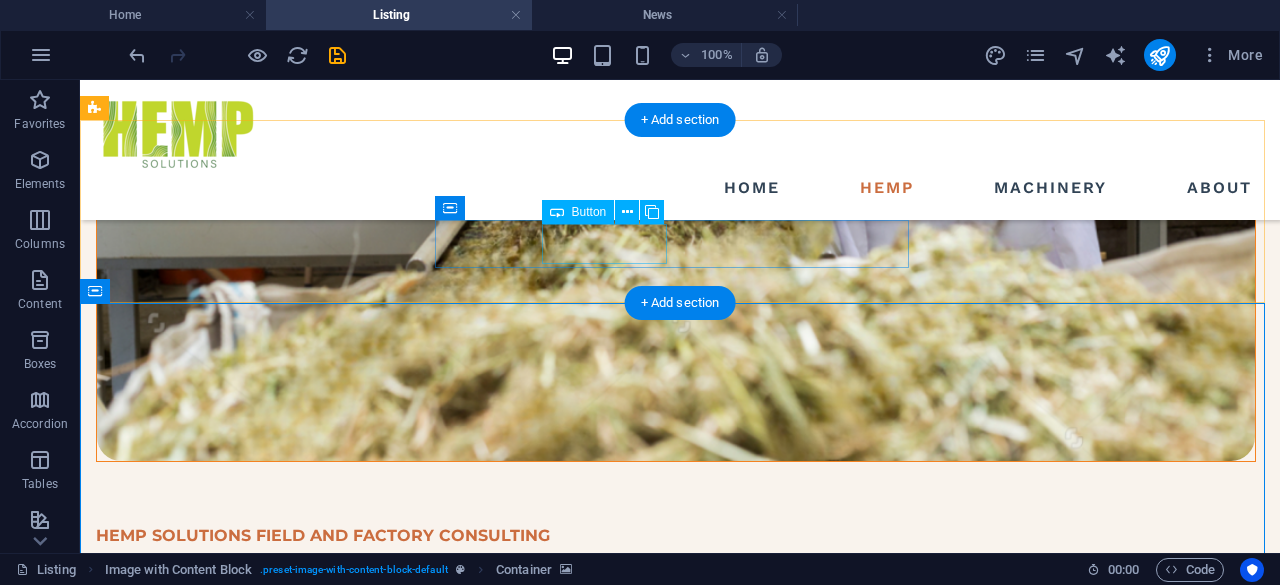 click on "factory" at bounding box center (680, 841) 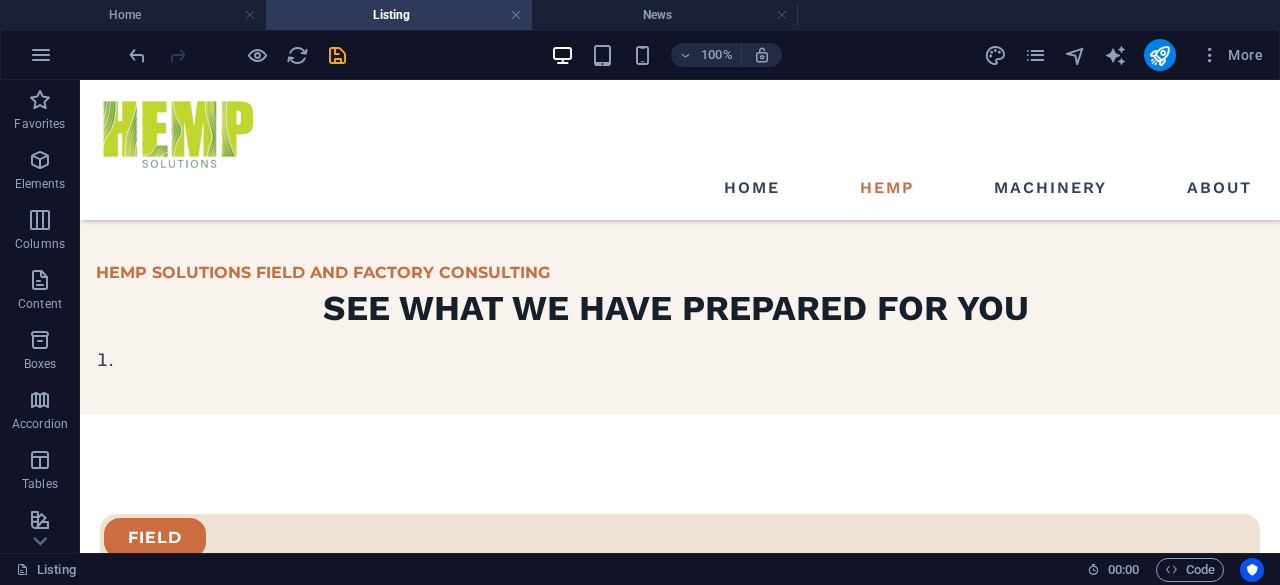 scroll, scrollTop: 790, scrollLeft: 0, axis: vertical 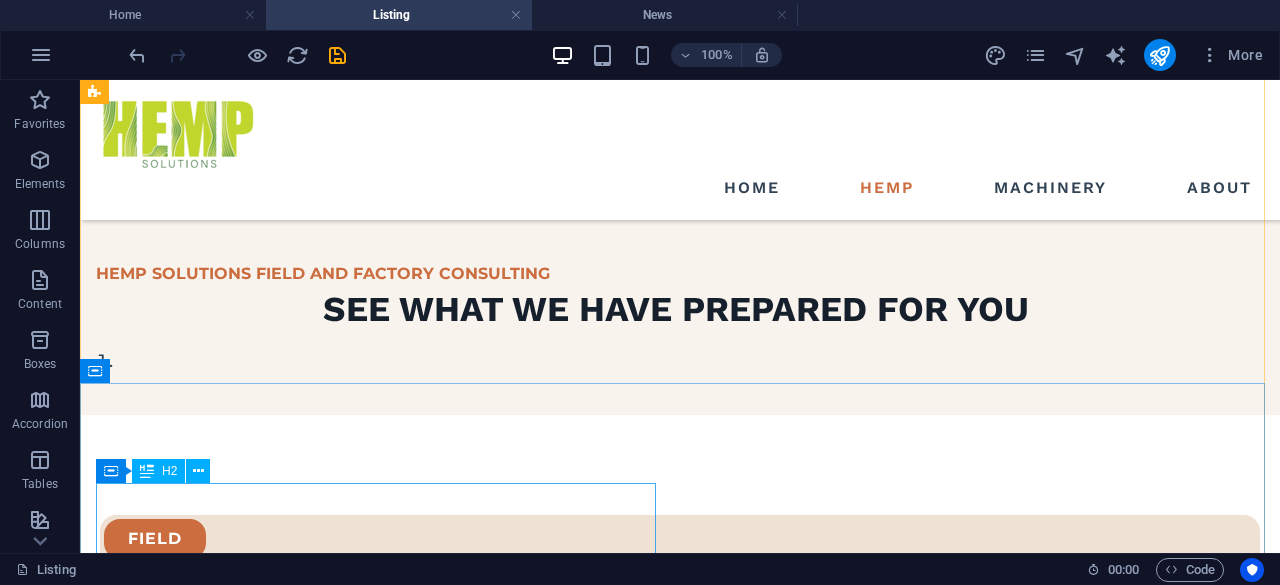 click on "Lorem ipsum dolor sit amet consectetur" at bounding box center (378, 1503) 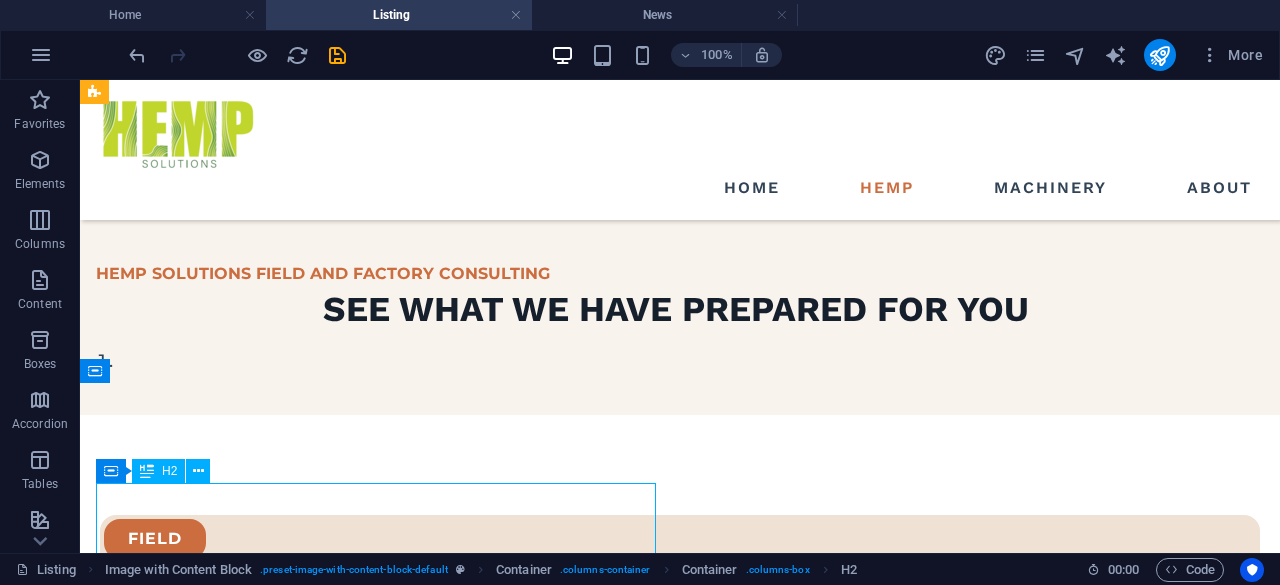 click on "Lorem ipsum dolor sit amet consectetur" at bounding box center (378, 1503) 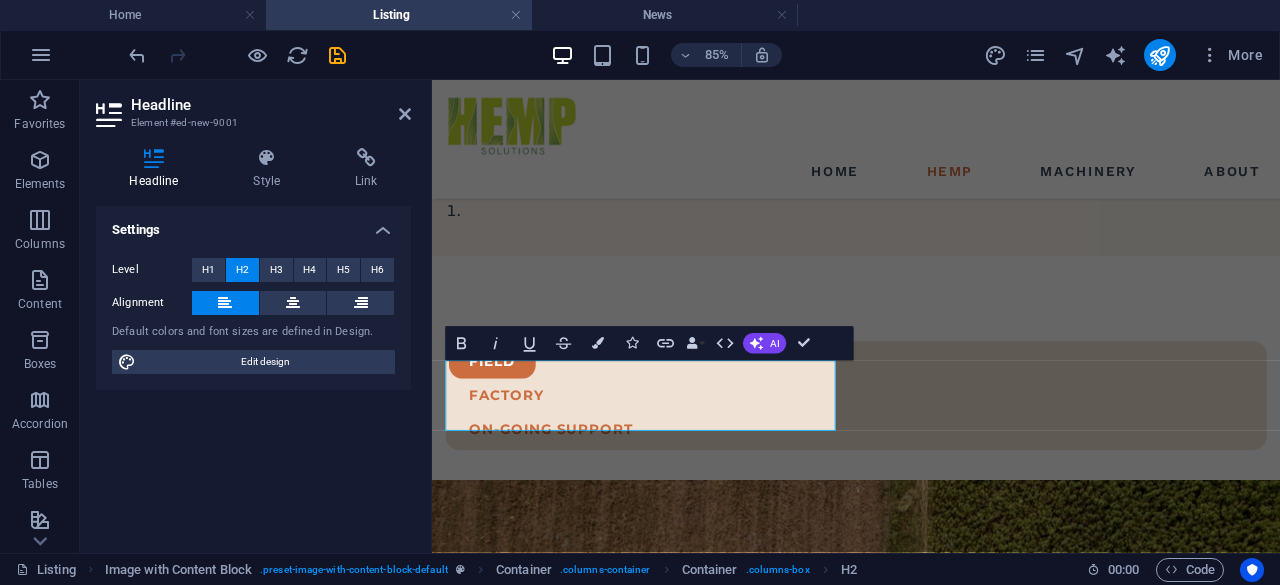 type 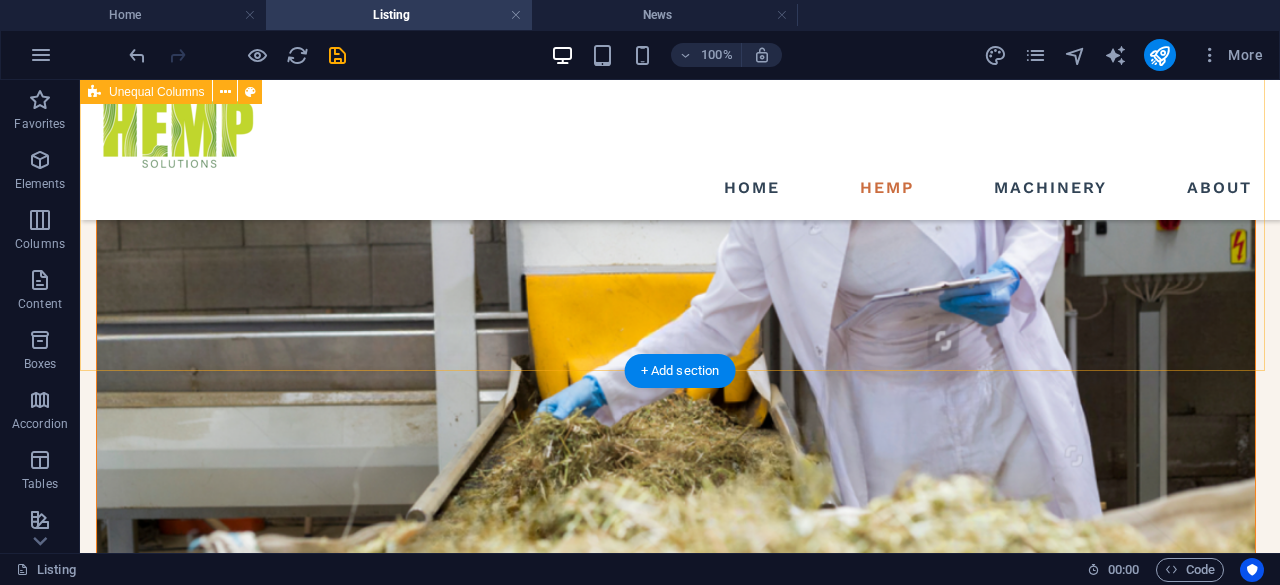 scroll, scrollTop: 456, scrollLeft: 0, axis: vertical 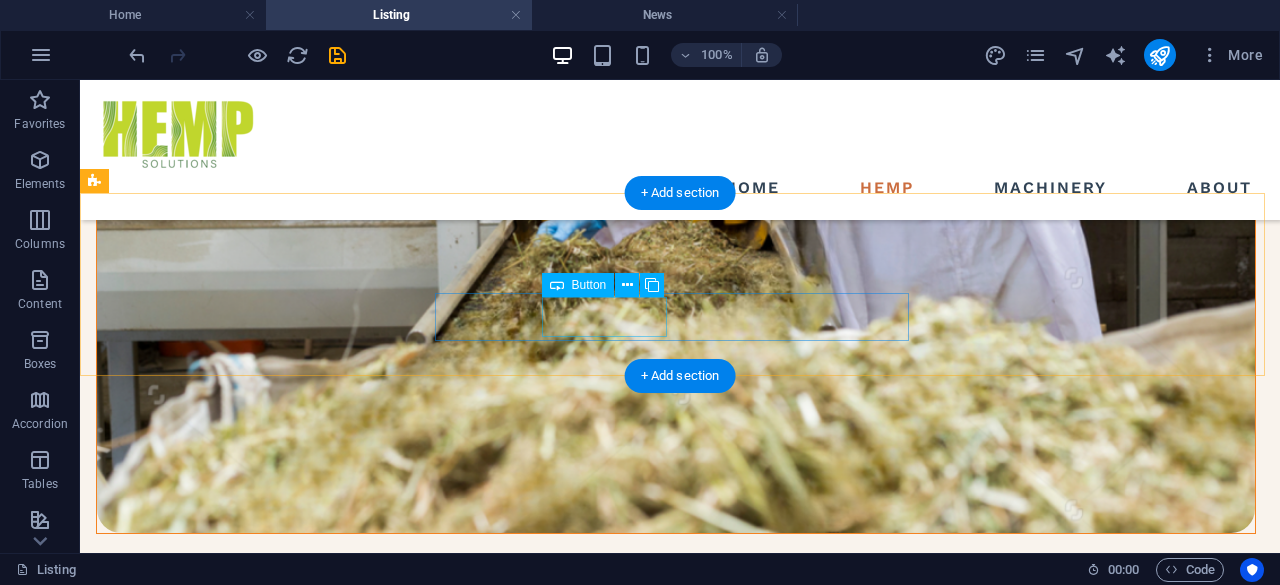 click on "factory" at bounding box center (680, 913) 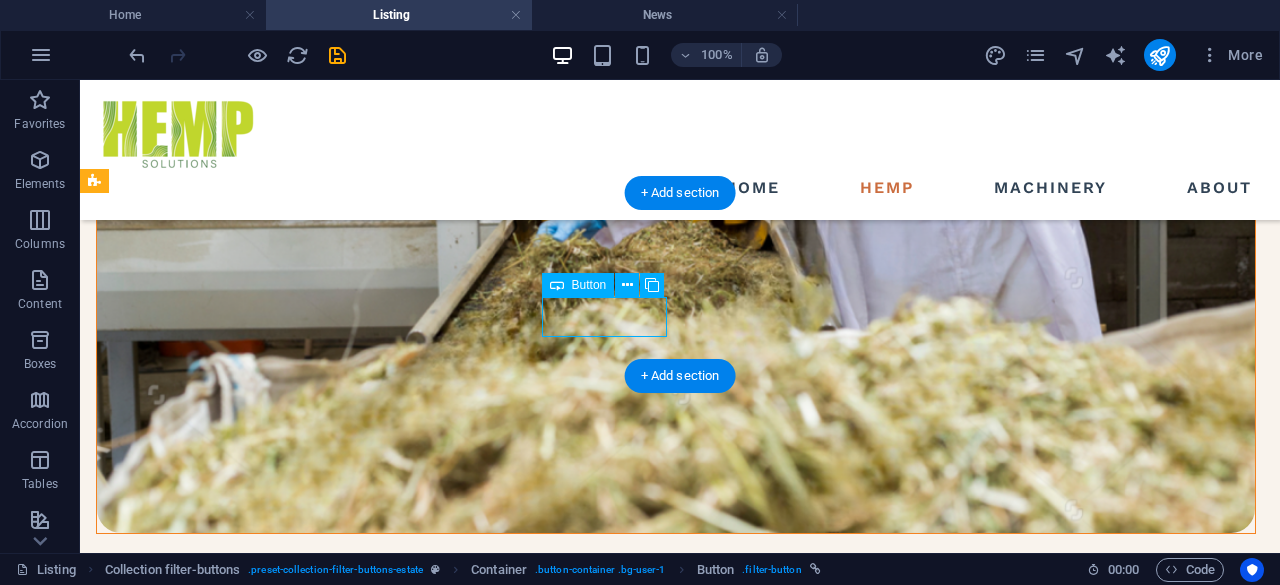 scroll, scrollTop: 0, scrollLeft: 0, axis: both 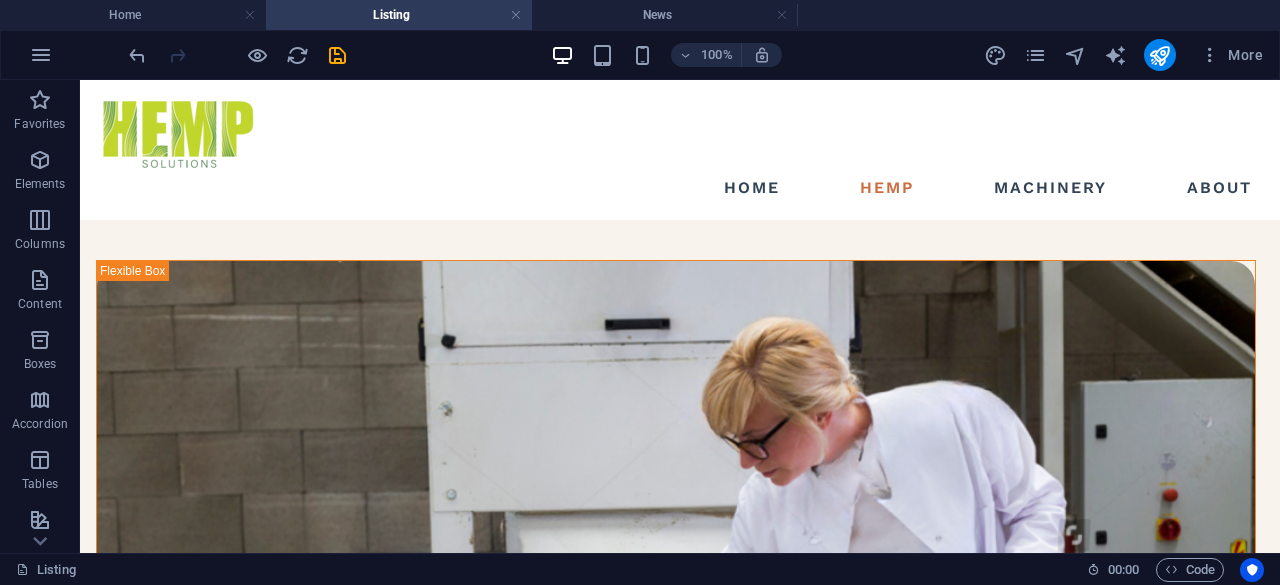 click on "News" at bounding box center [665, 15] 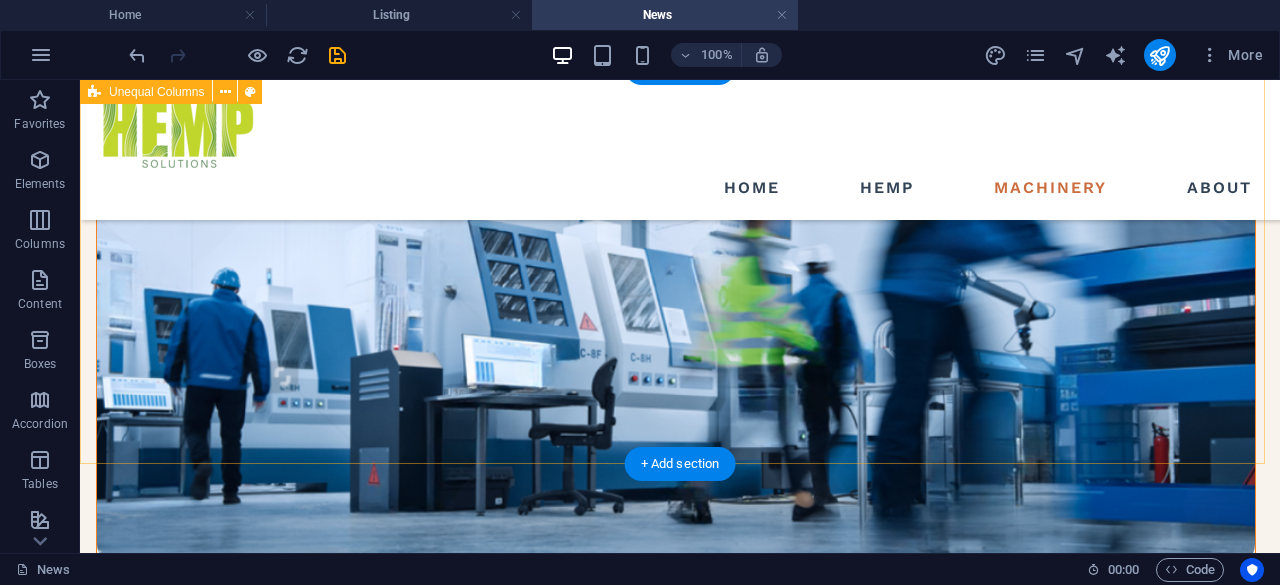 scroll, scrollTop: 355, scrollLeft: 0, axis: vertical 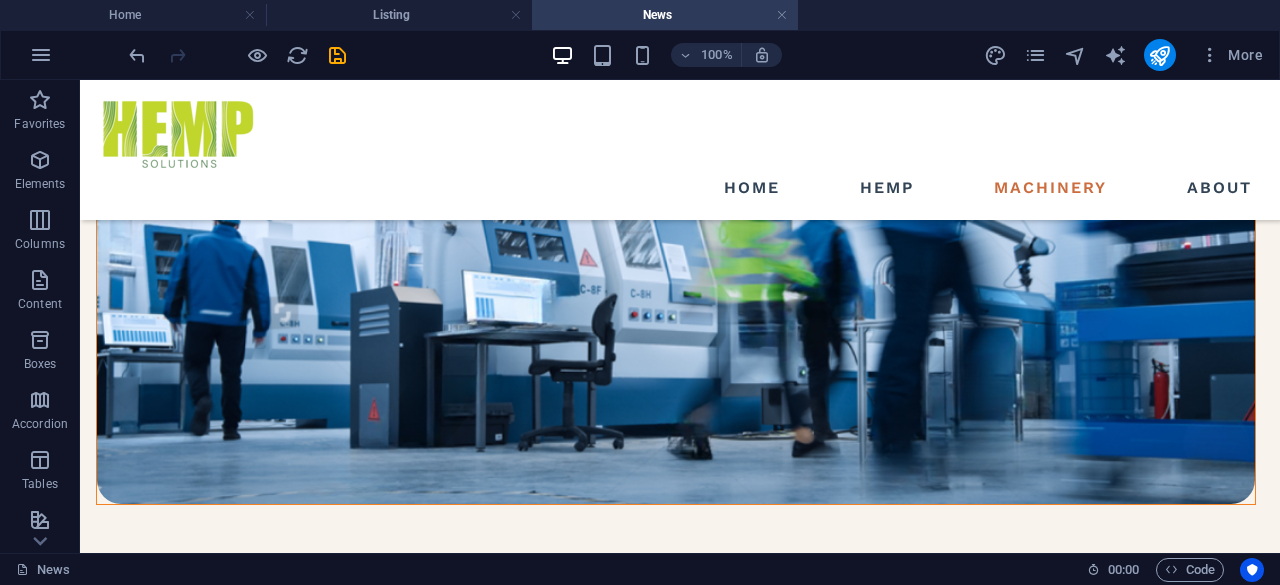 click on "Home" at bounding box center (133, 15) 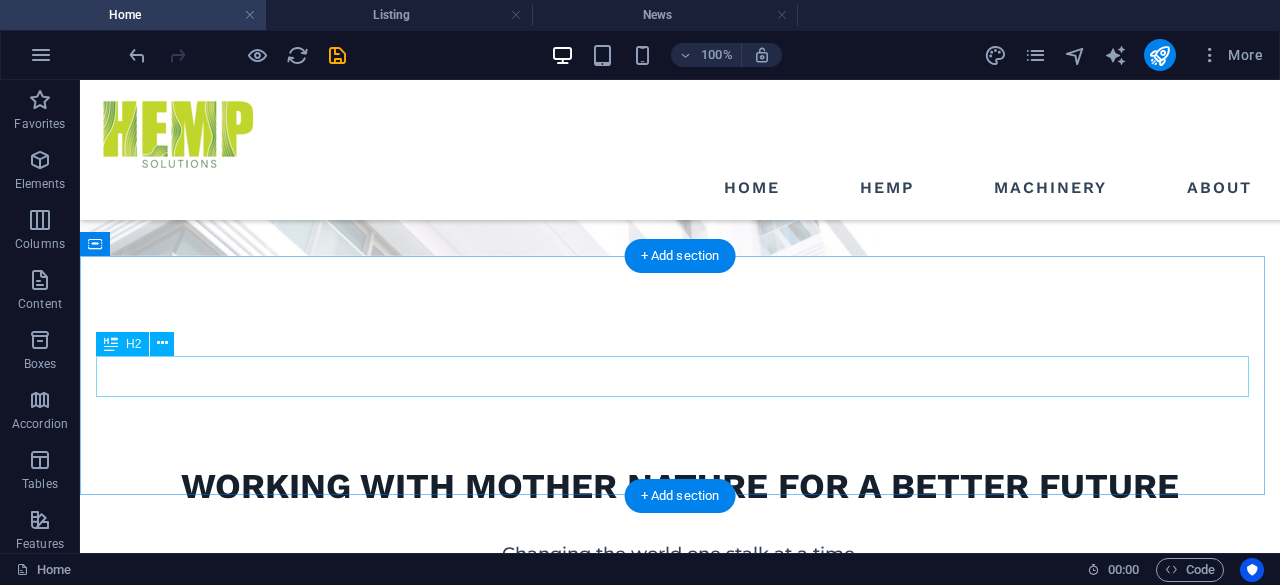 scroll, scrollTop: 0, scrollLeft: 0, axis: both 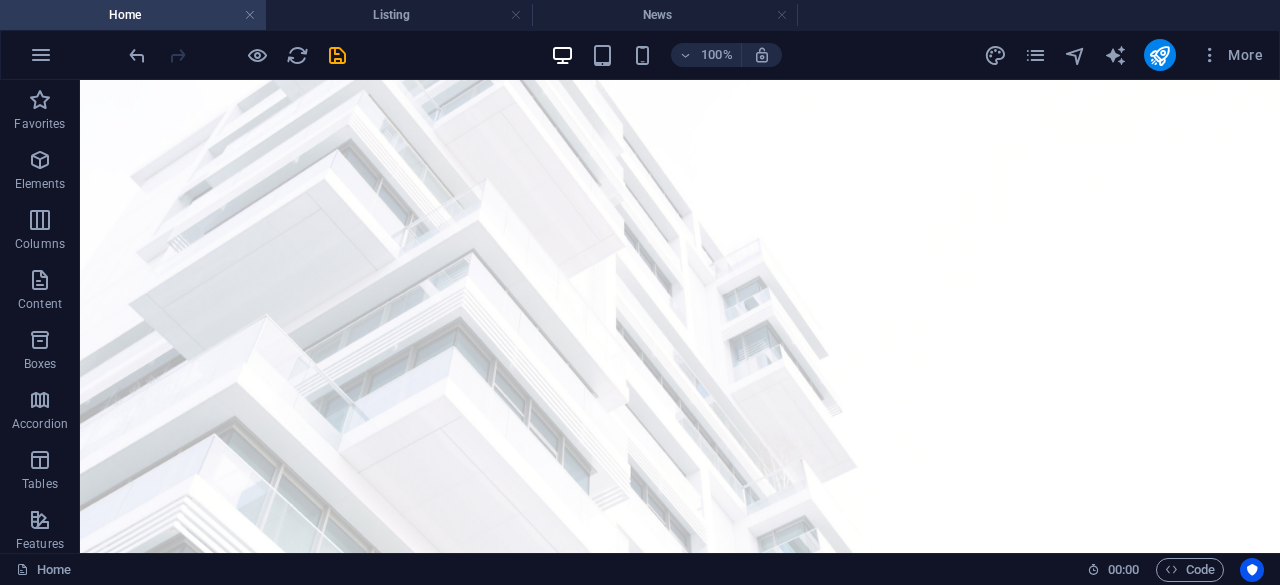 click on "Listing" at bounding box center (399, 15) 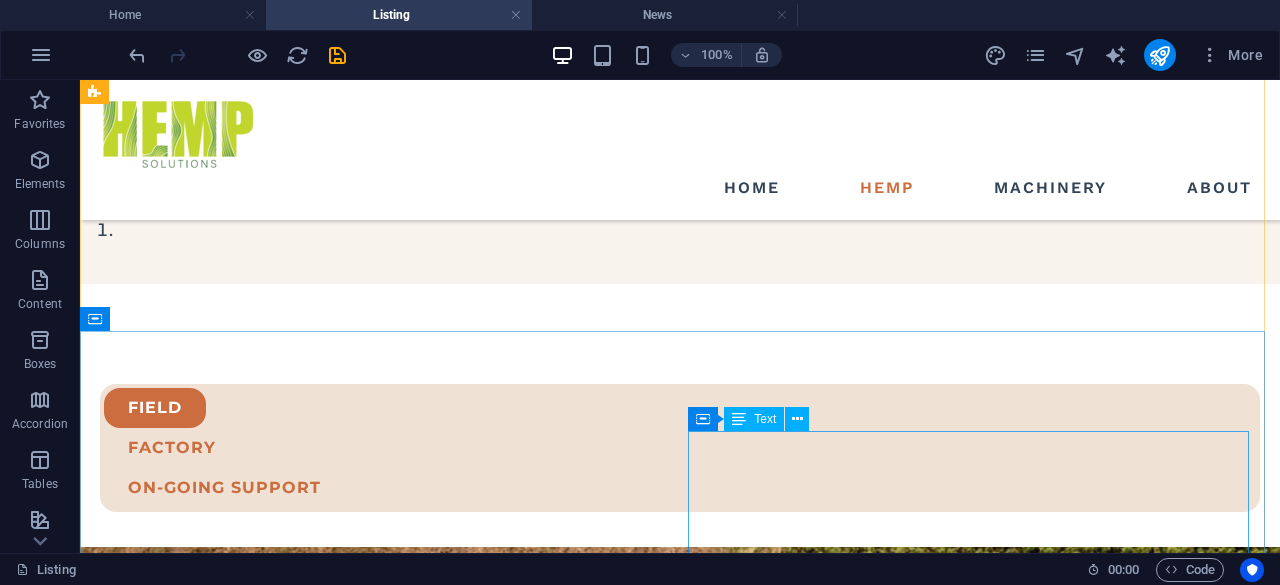 scroll, scrollTop: 924, scrollLeft: 0, axis: vertical 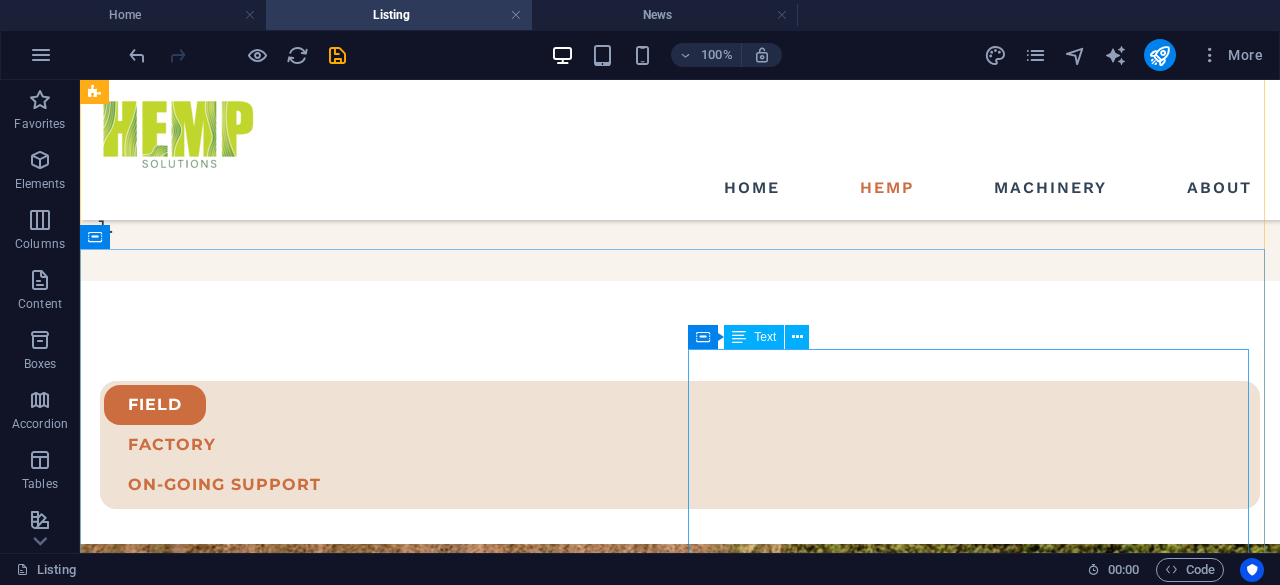 click on "Quo facere optio ut repellat ipsam sed. Culpa deleniti molestiae ex. A doloremque provident eveniet est eligendi recusandae hic. Quam commodi aut omnis autem facilis eos. Omnis vitae quibusdam provident provident. Quia libero iste id eligendi est consequatur vel id. Natus iste in dicta qui consequuntur optio. Soluta voluptas harum quod ut officia quia. Nesciunt in quod suscipit sed animi laborum. Aut aut quia et quas iusto quae quos." at bounding box center (378, 1507) 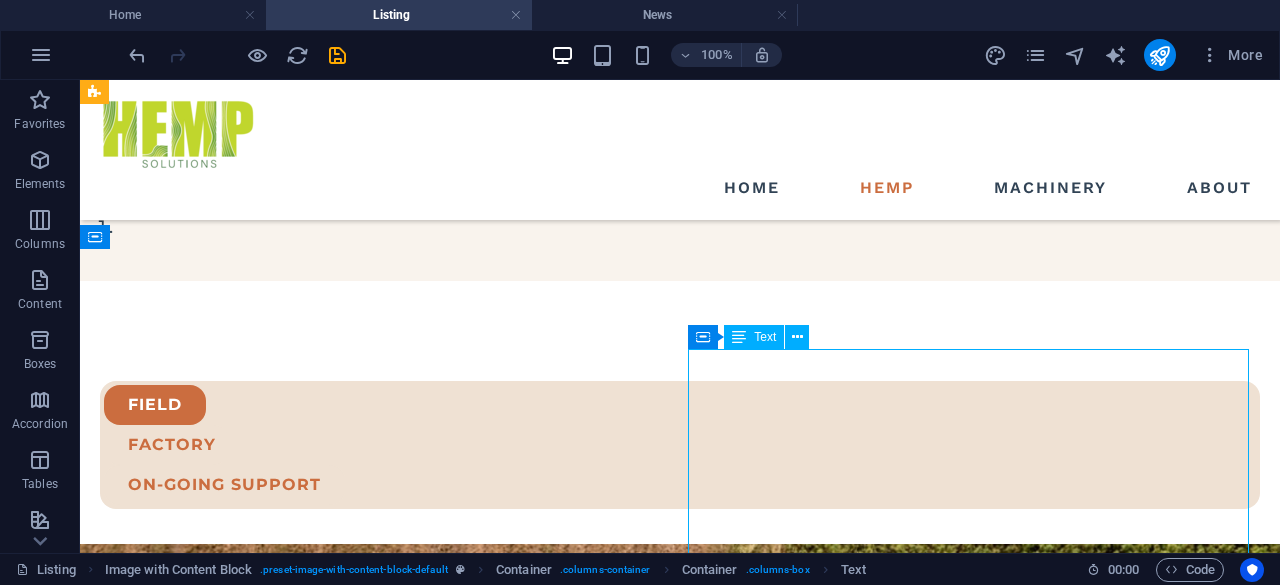 click on "Quo facere optio ut repellat ipsam sed. Culpa deleniti molestiae ex. A doloremque provident eveniet est eligendi recusandae hic. Quam commodi aut omnis autem facilis eos. Omnis vitae quibusdam provident provident. Quia libero iste id eligendi est consequatur vel id. Natus iste in dicta qui consequuntur optio. Soluta voluptas harum quod ut officia quia. Nesciunt in quod suscipit sed animi laborum. Aut aut quia et quas iusto quae quos." at bounding box center (378, 1507) 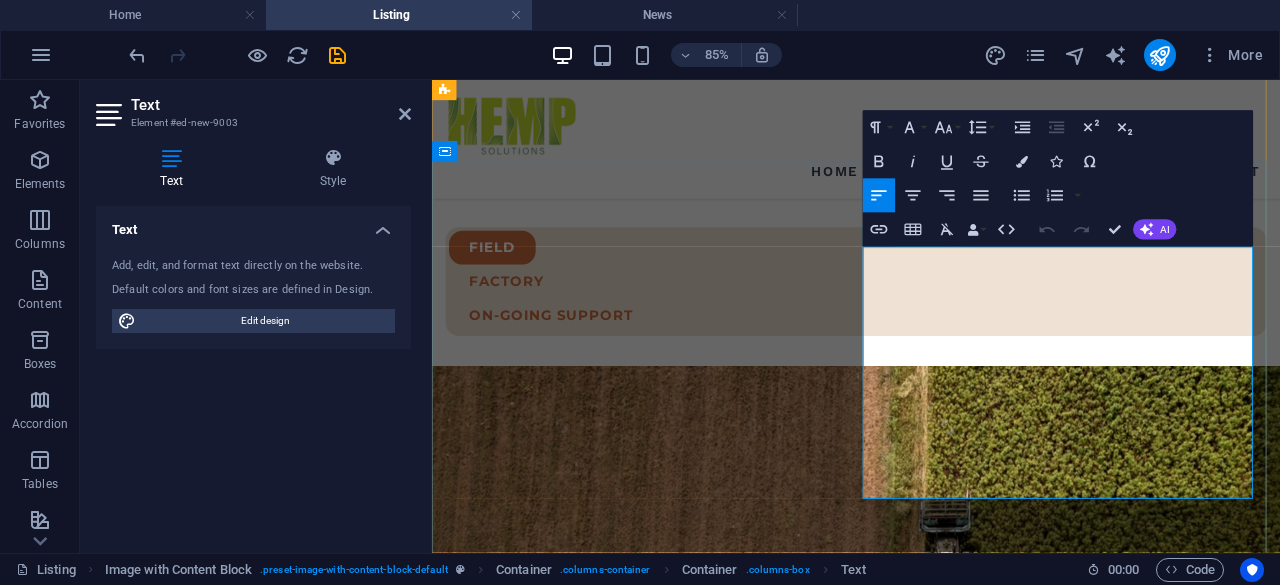 drag, startPoint x: 1153, startPoint y: 549, endPoint x: 1147, endPoint y: 575, distance: 26.683329 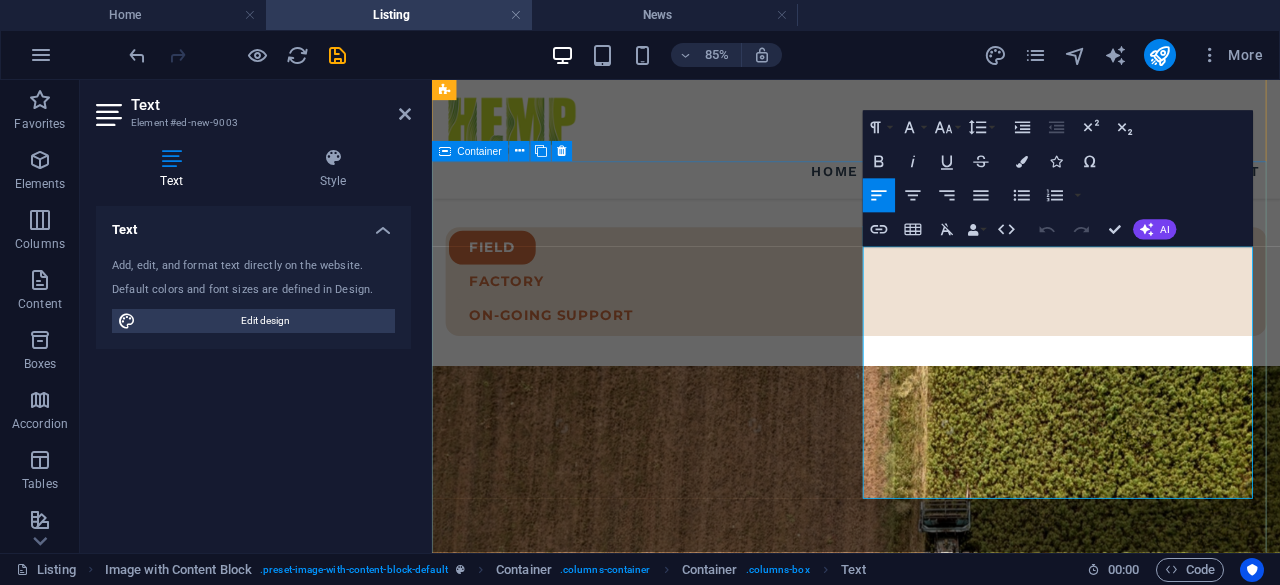 drag, startPoint x: 1154, startPoint y: 570, endPoint x: 925, endPoint y: 269, distance: 378.20892 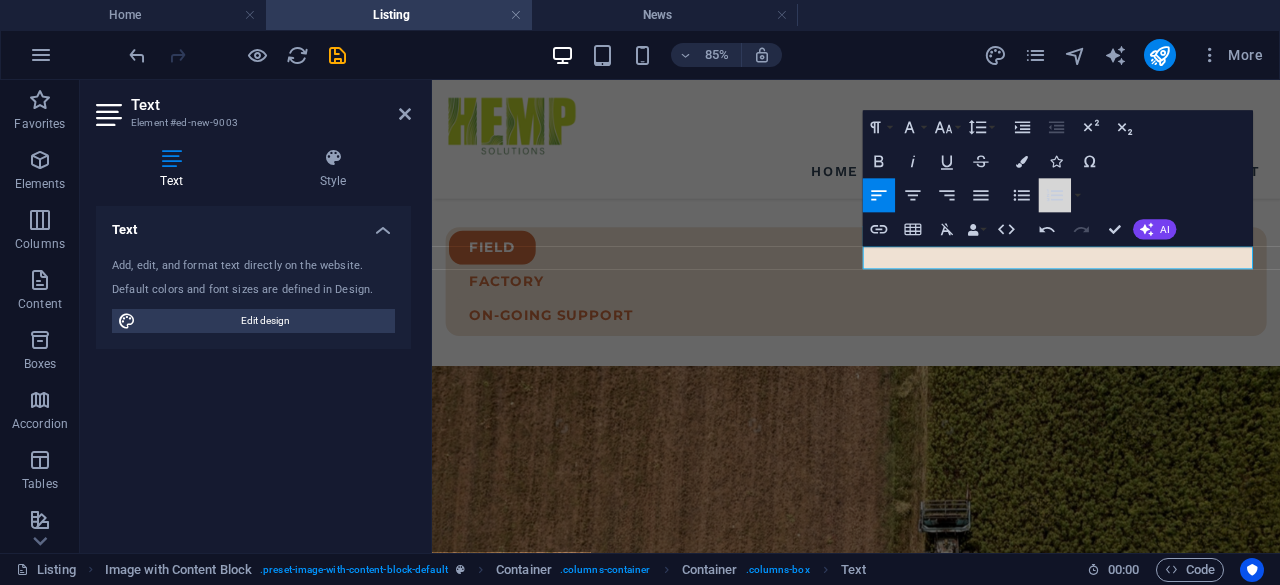 click 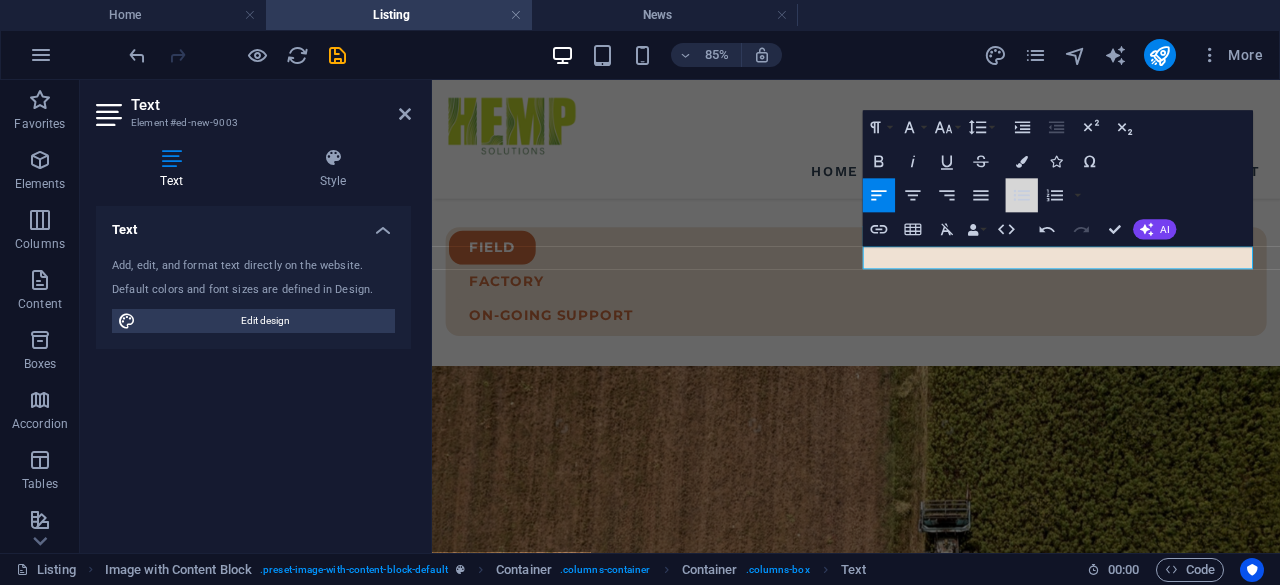 click 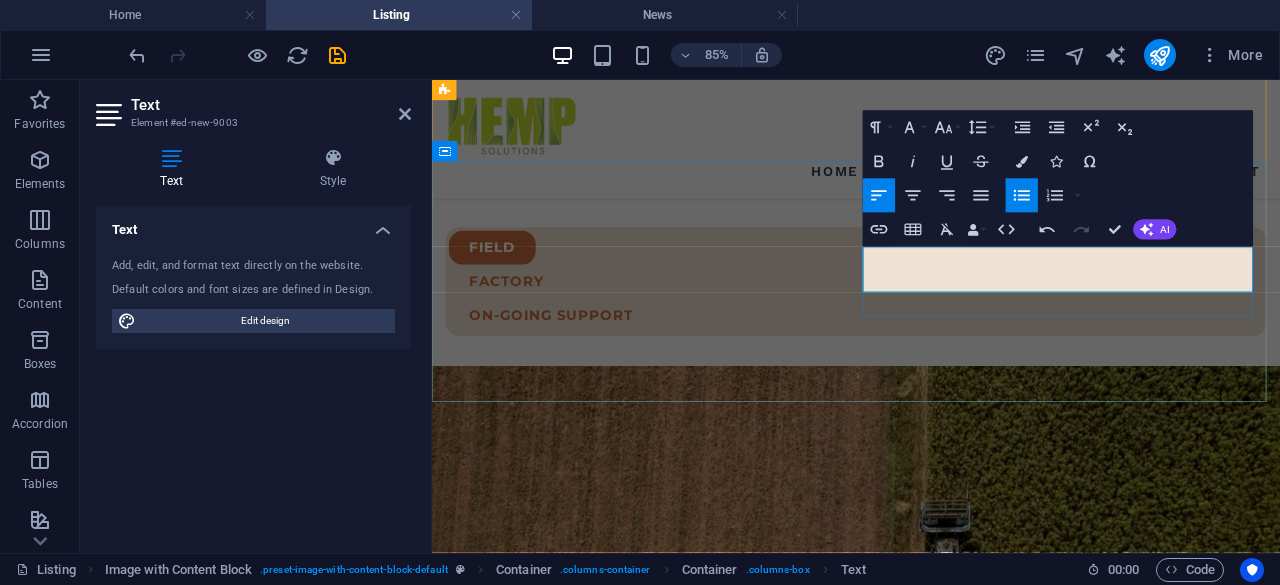 click on "Best cultivation practice" at bounding box center [689, 1313] 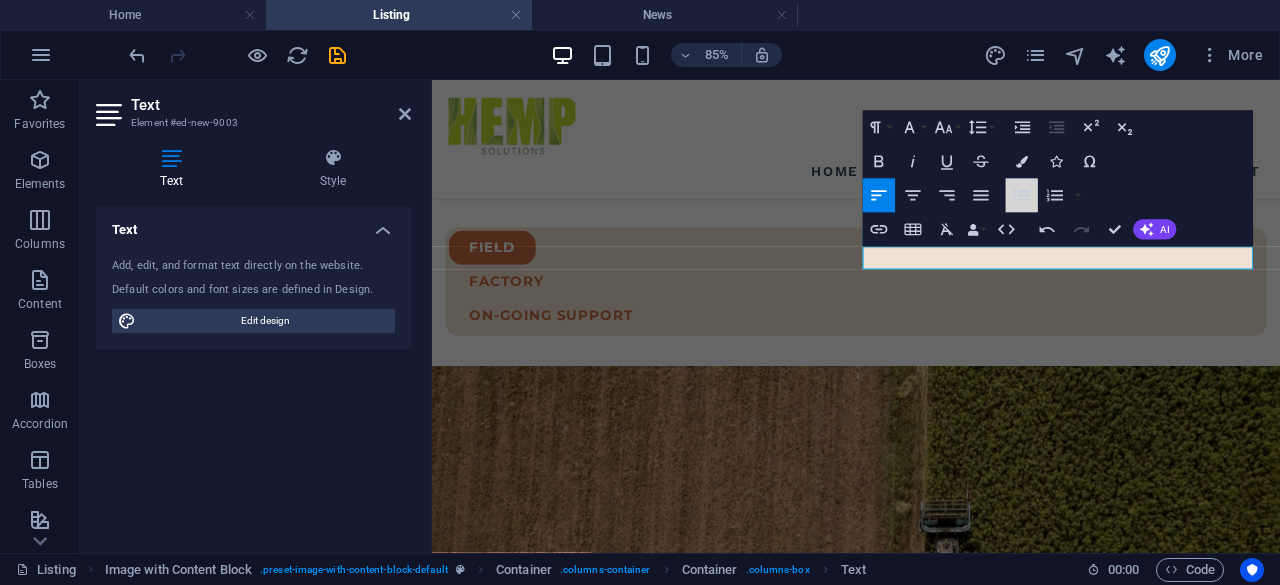 click 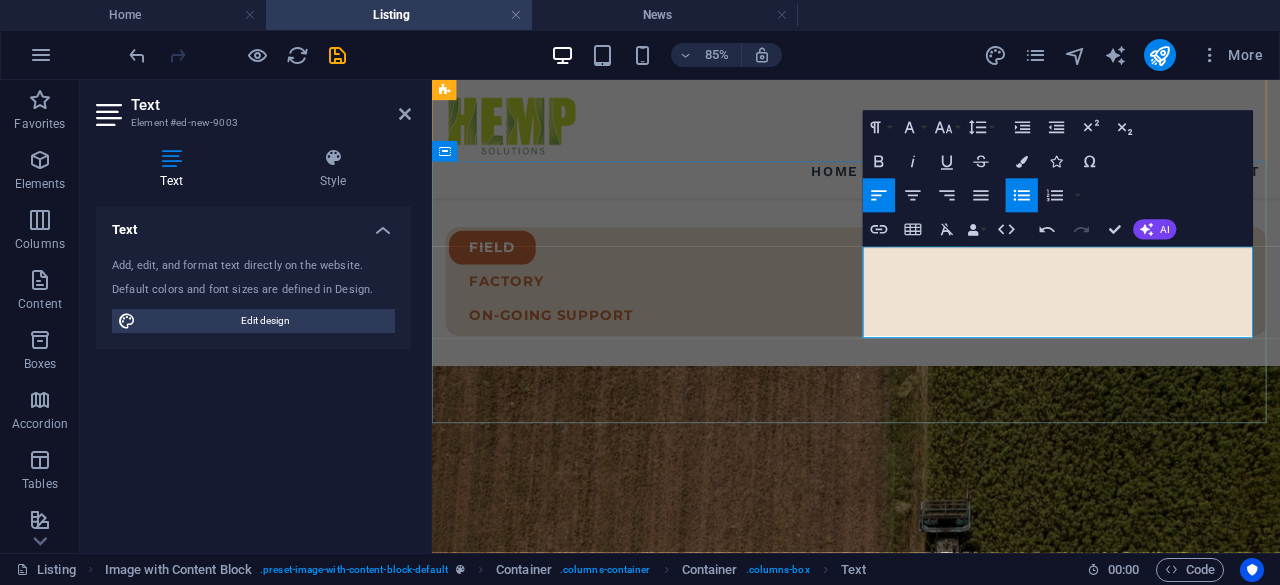 drag, startPoint x: 1162, startPoint y: 360, endPoint x: 956, endPoint y: 281, distance: 220.62865 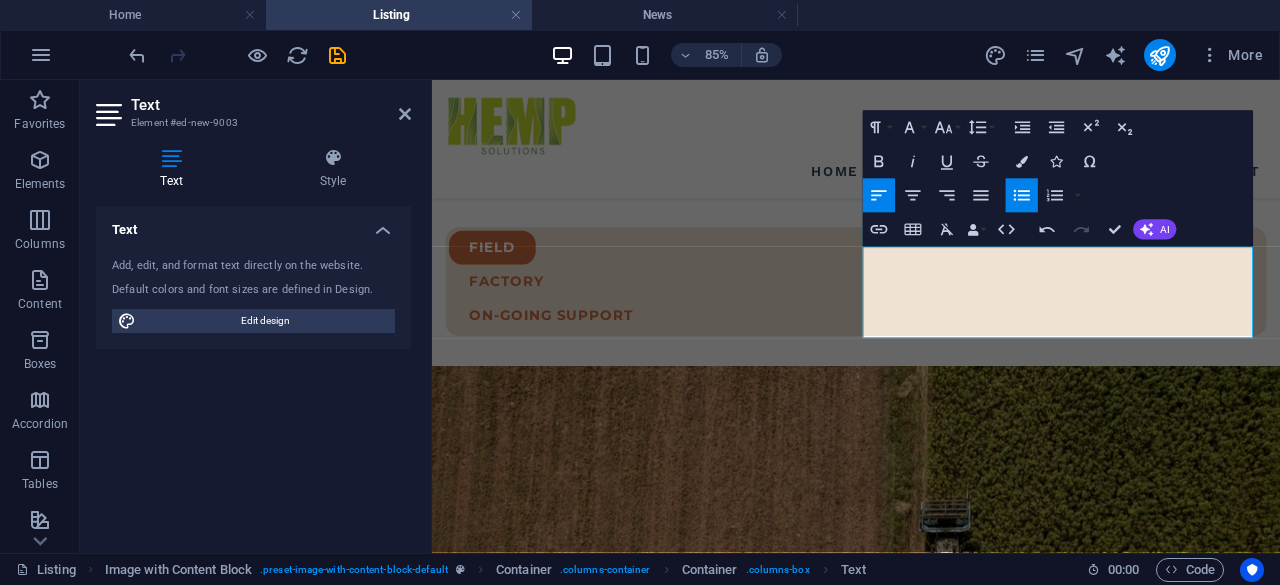 click 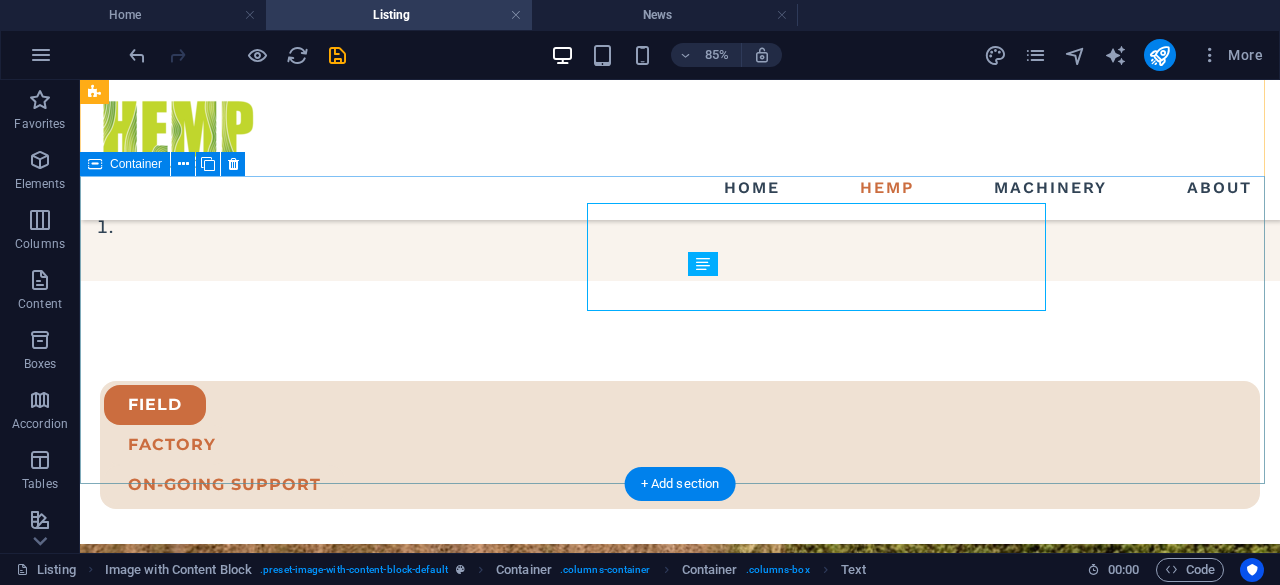 scroll, scrollTop: 997, scrollLeft: 0, axis: vertical 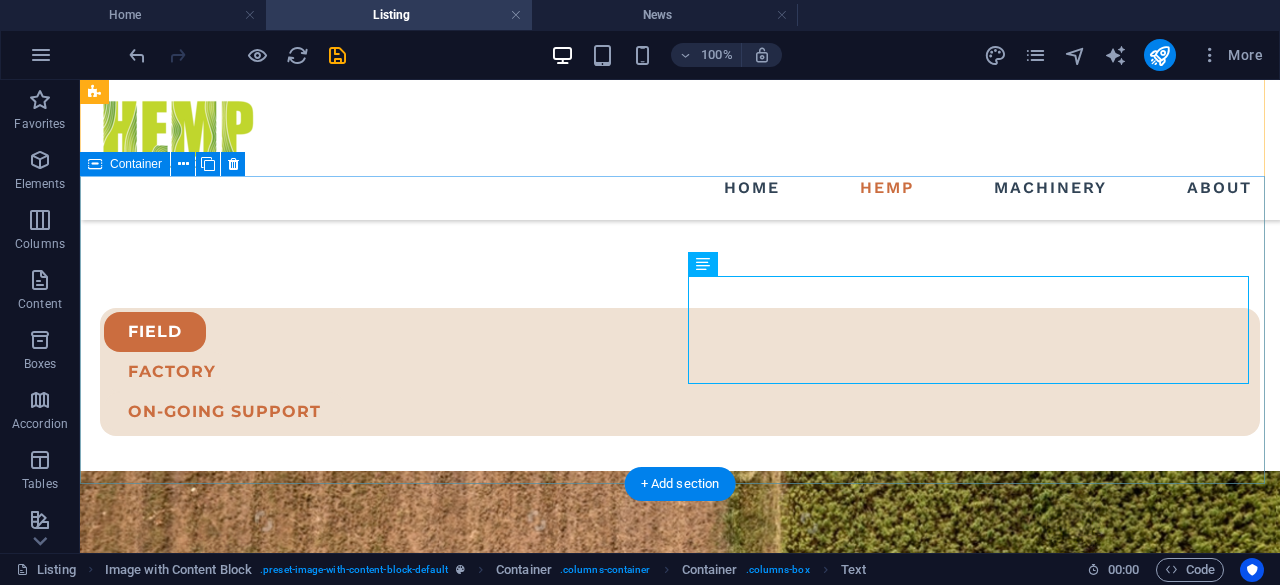 click on "end-to-end field support Cultivation best practices Variety selection Retting support Harvesting strategies" at bounding box center [680, 1338] 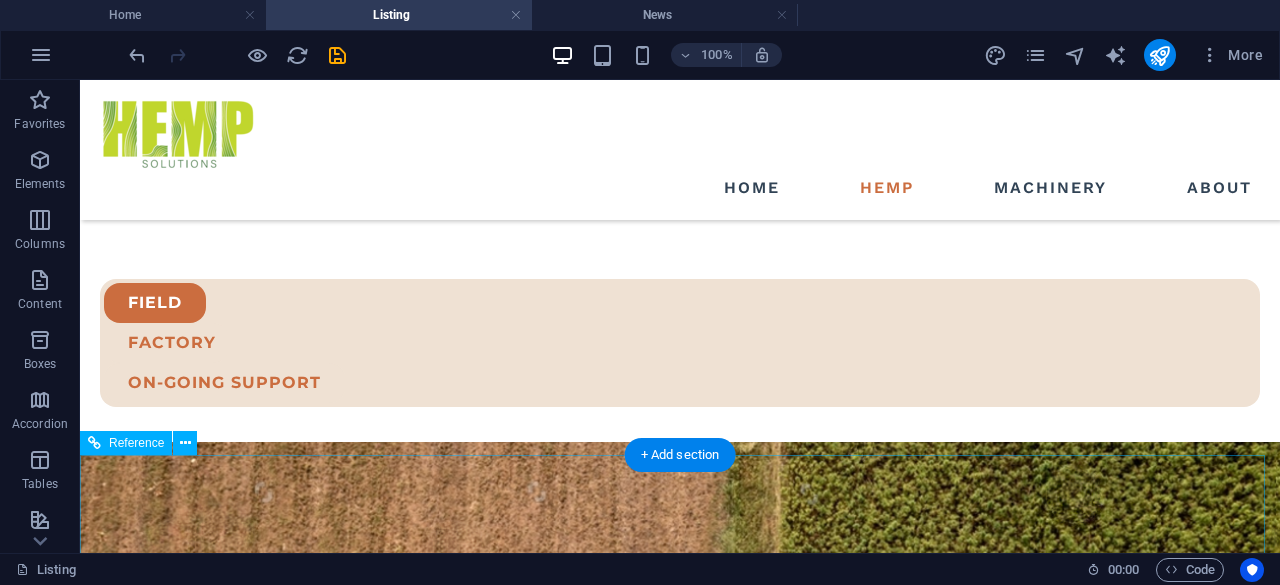 scroll, scrollTop: 1036, scrollLeft: 0, axis: vertical 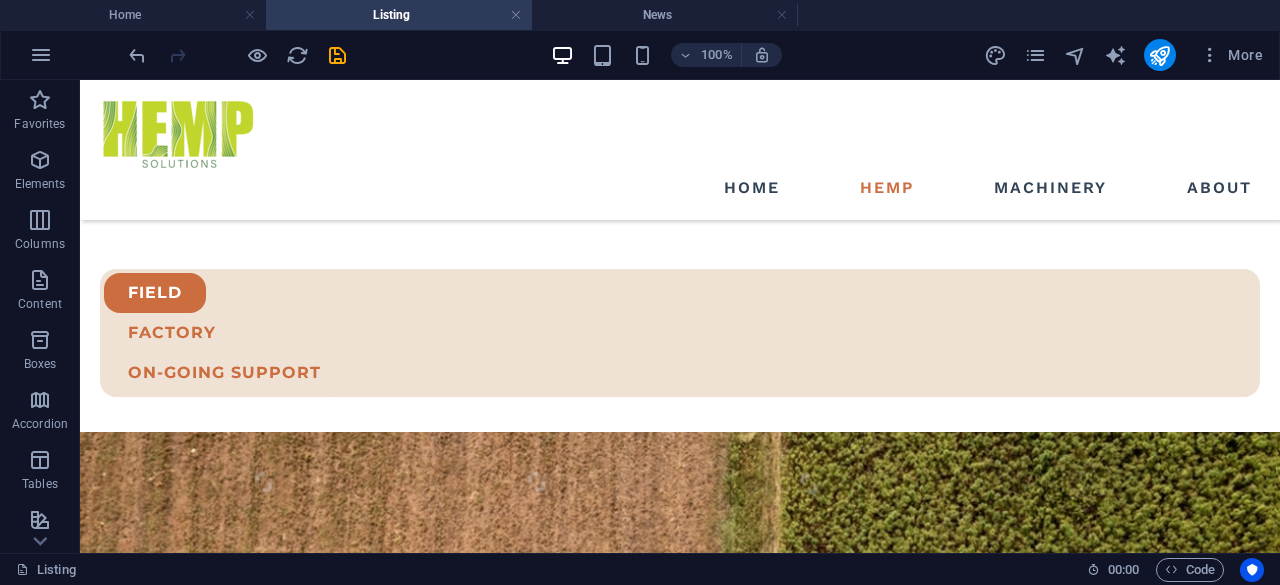 click on "Elements" at bounding box center (40, 184) 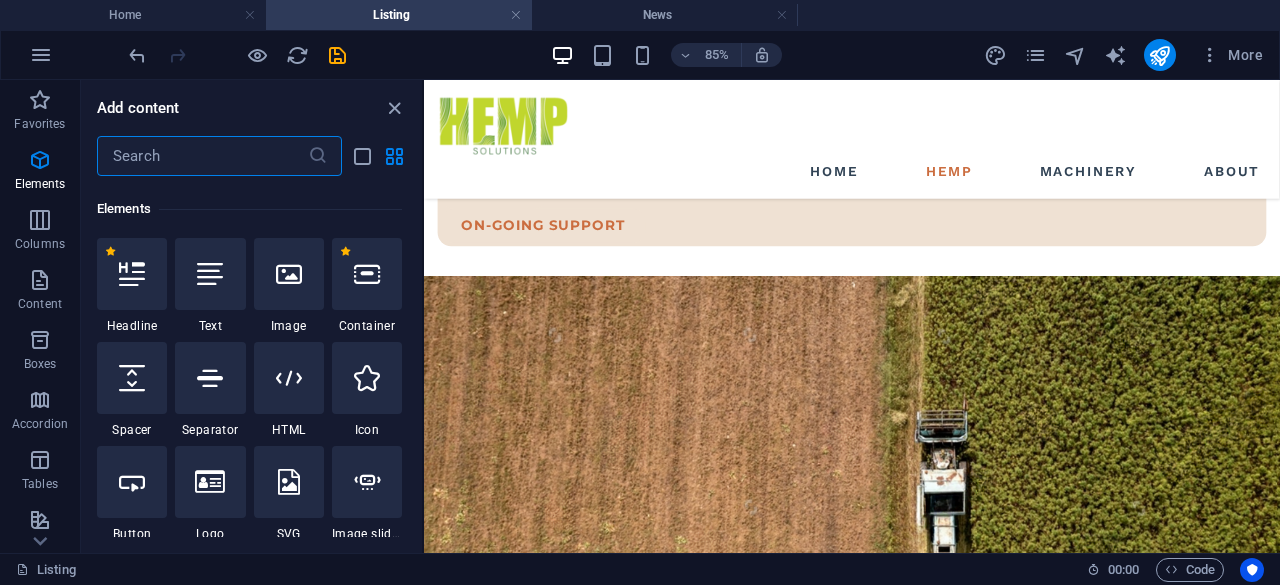 scroll, scrollTop: 213, scrollLeft: 0, axis: vertical 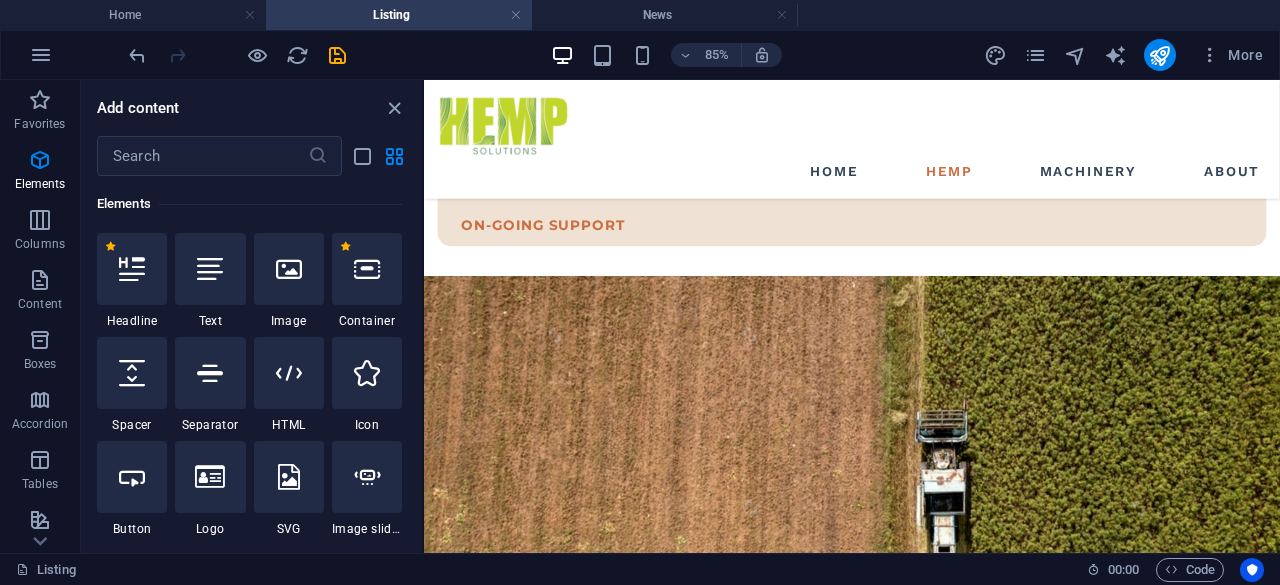 click at bounding box center (132, 477) 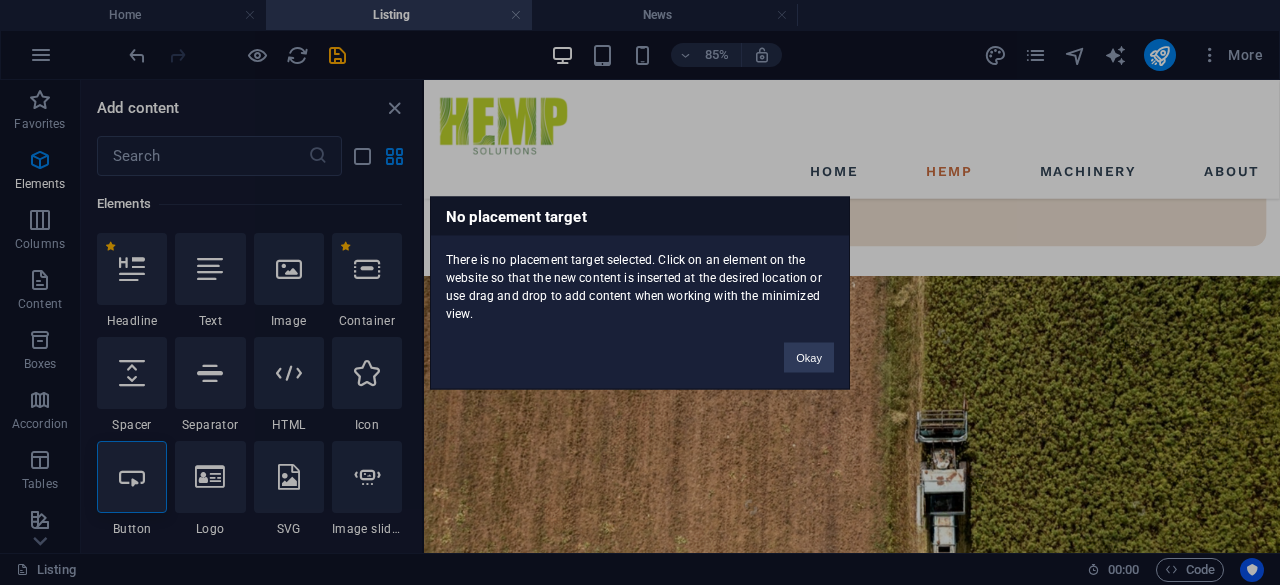 click on "Okay" at bounding box center (809, 357) 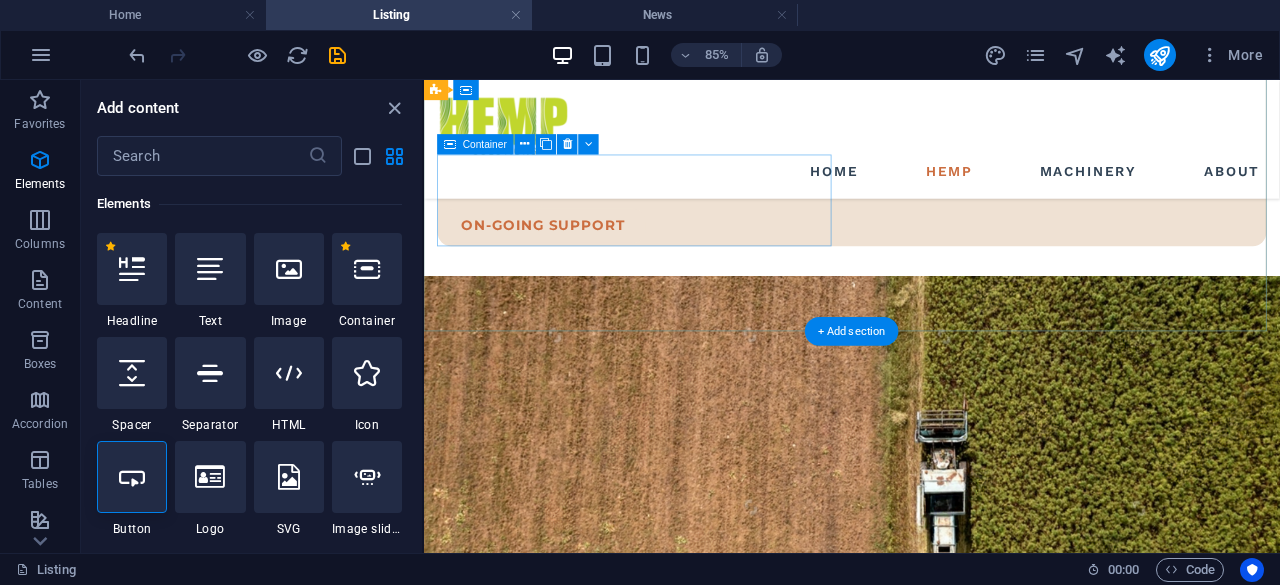 click on "end-to-end field support" at bounding box center (676, 1136) 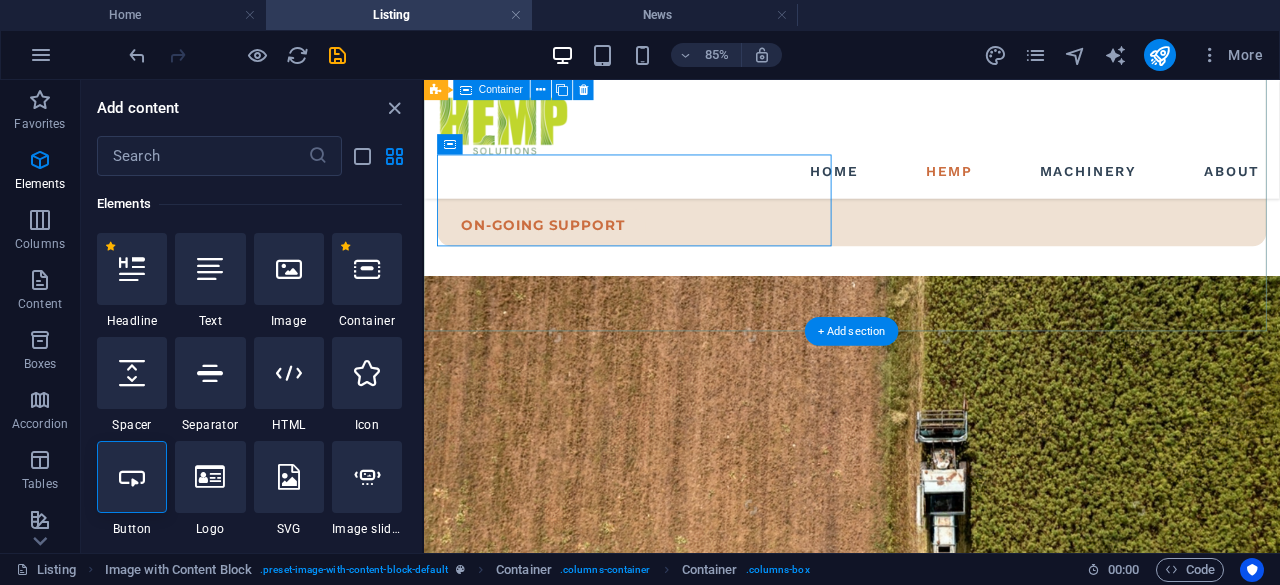 click on "end-to-end field support Cultivation best practices Variety selection Retting support Harvesting strategies" at bounding box center [927, 1198] 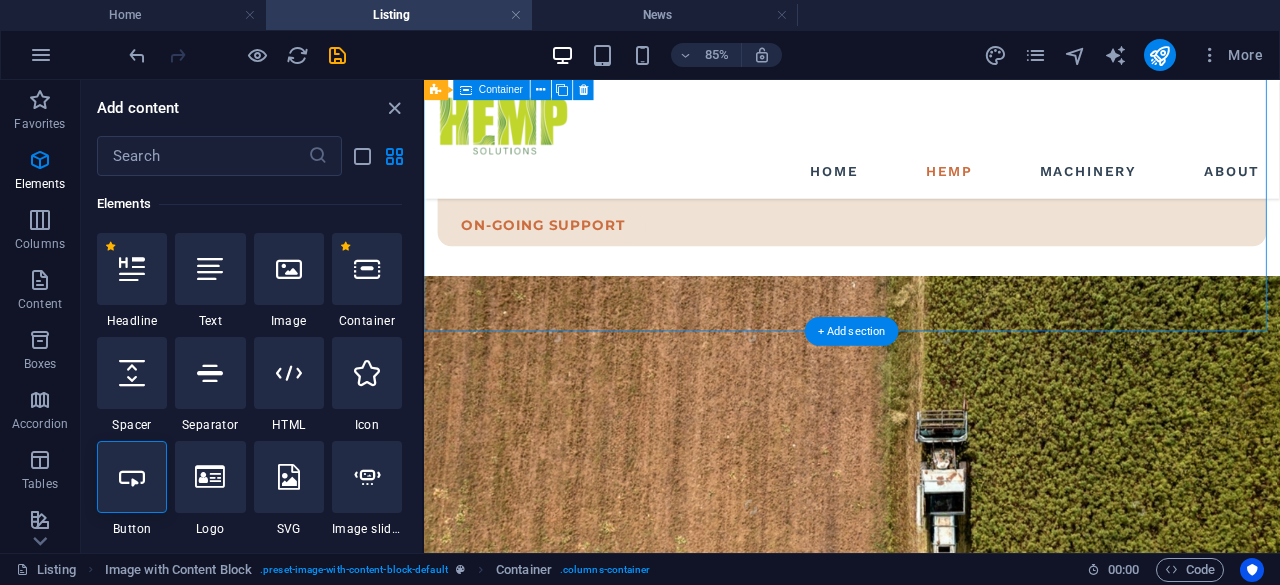 click on "end-to-end field support Cultivation best practices Variety selection Retting support Harvesting strategies" at bounding box center [927, 1198] 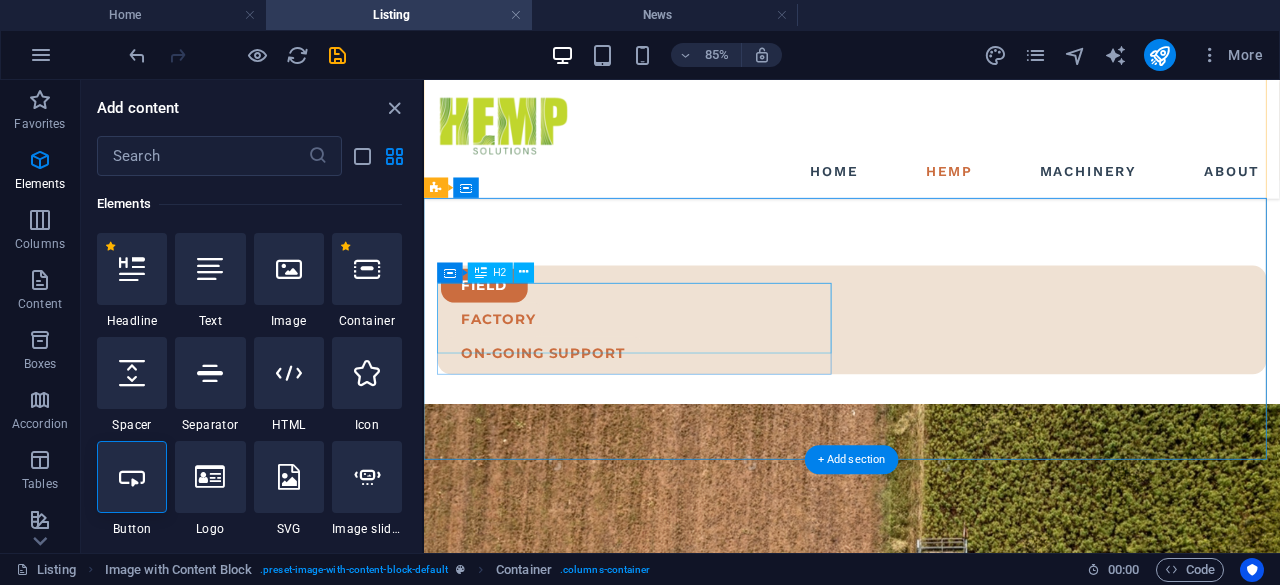 scroll, scrollTop: 884, scrollLeft: 0, axis: vertical 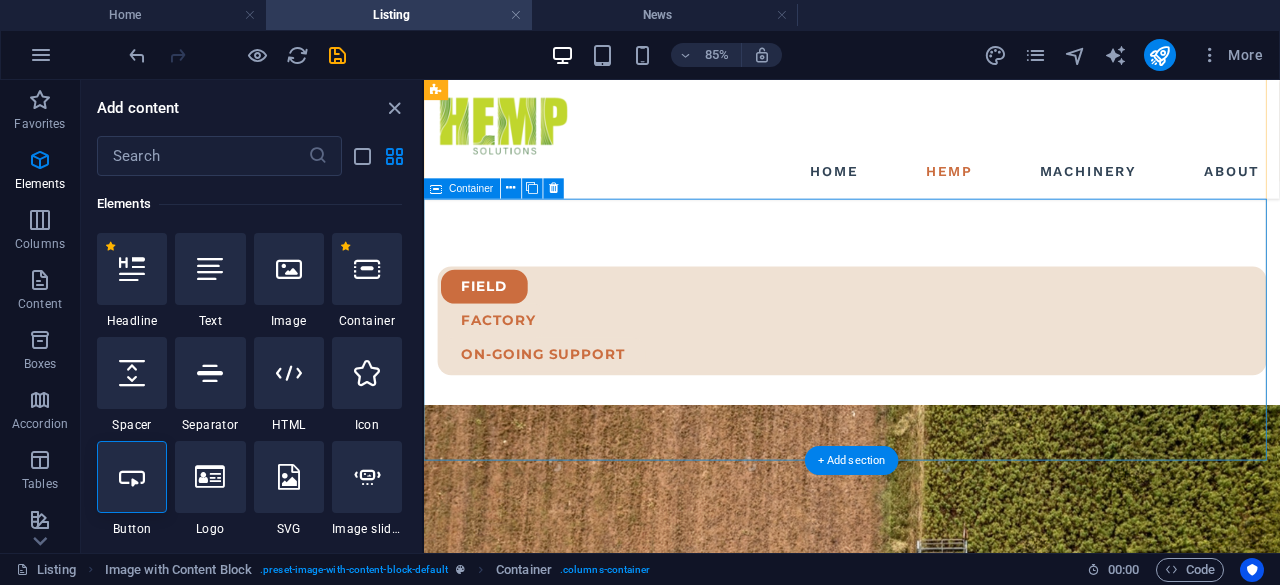 click on "end-to-end field support Cultivation best practices Variety selection Retting support Harvesting strategies" at bounding box center [927, 1350] 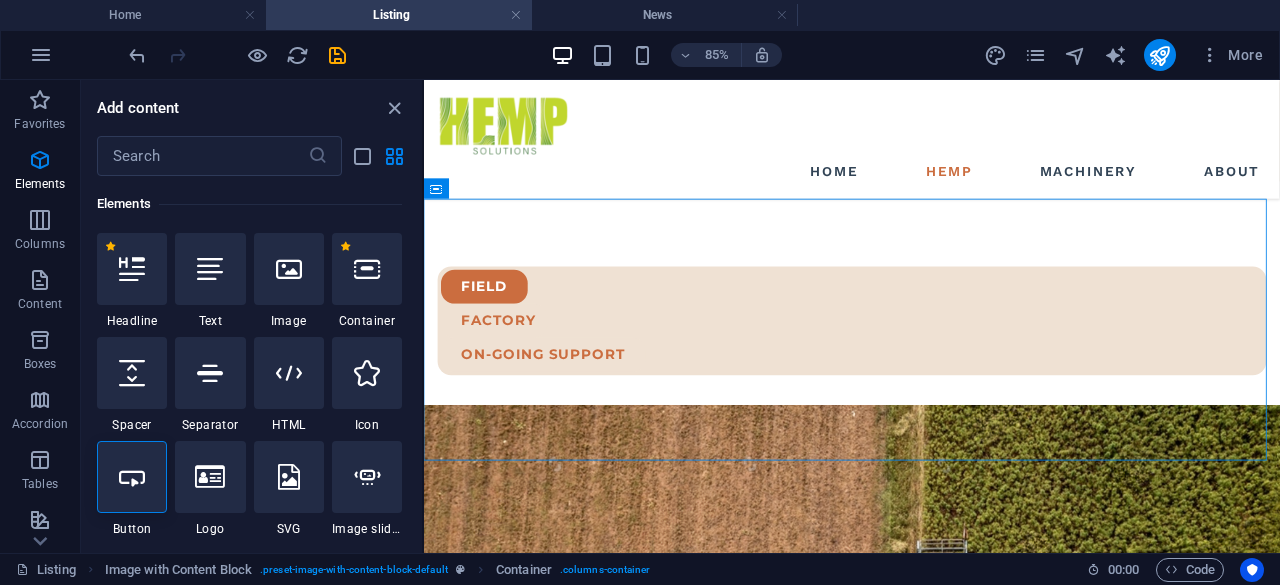 click at bounding box center [132, 477] 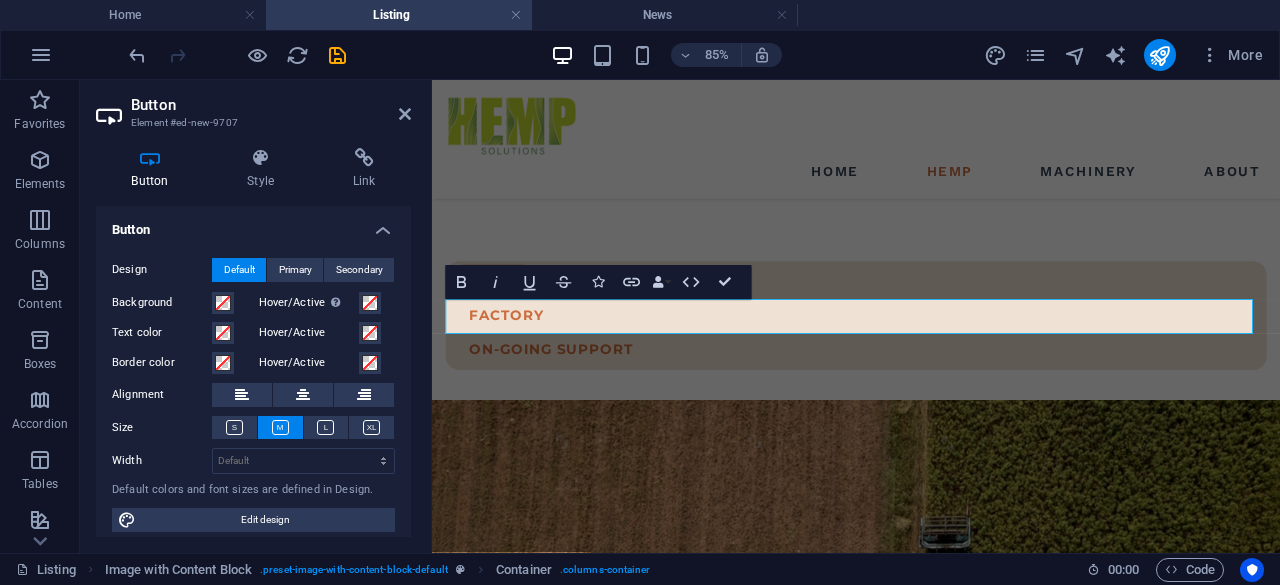 scroll, scrollTop: 521, scrollLeft: 0, axis: vertical 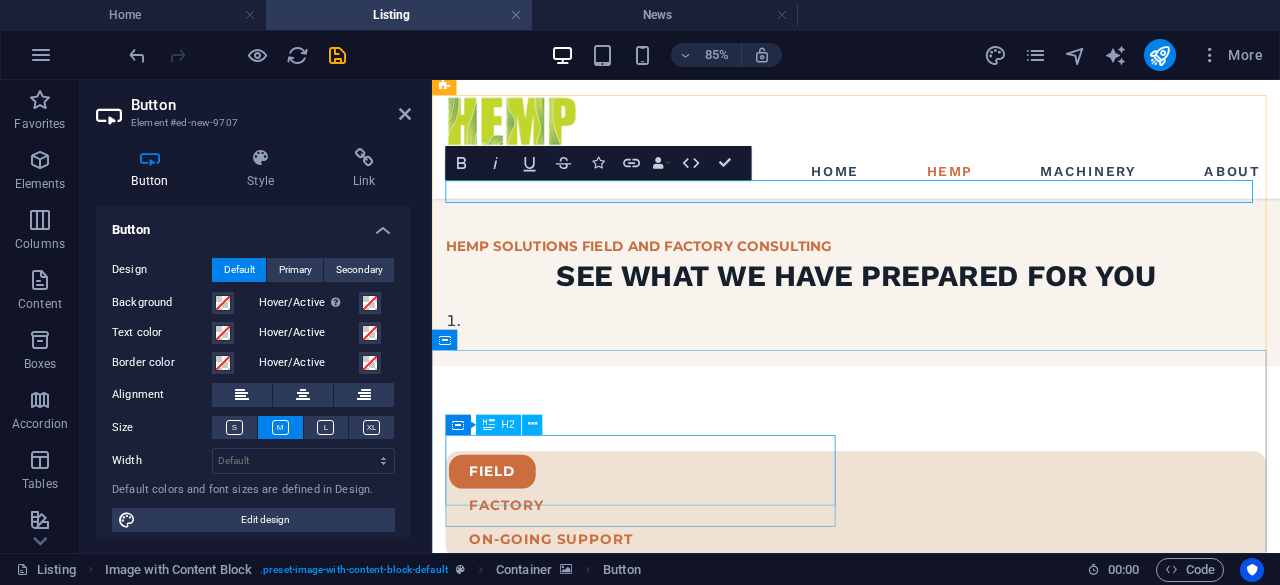 click on "end-to-end field support" at bounding box center (681, 1348) 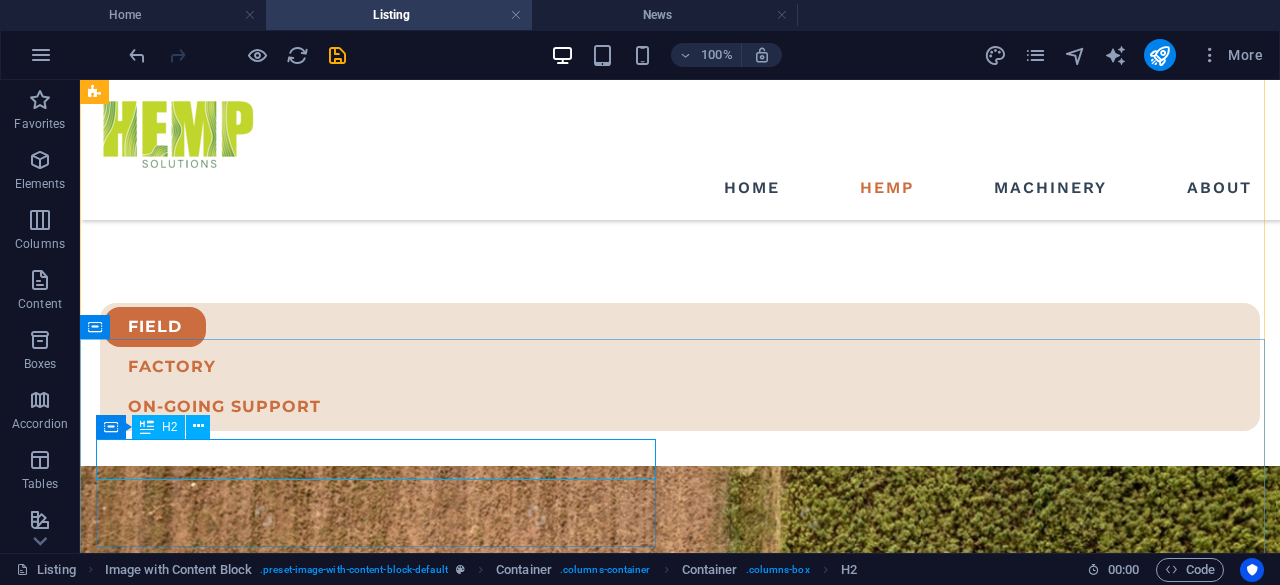 scroll, scrollTop: 1012, scrollLeft: 0, axis: vertical 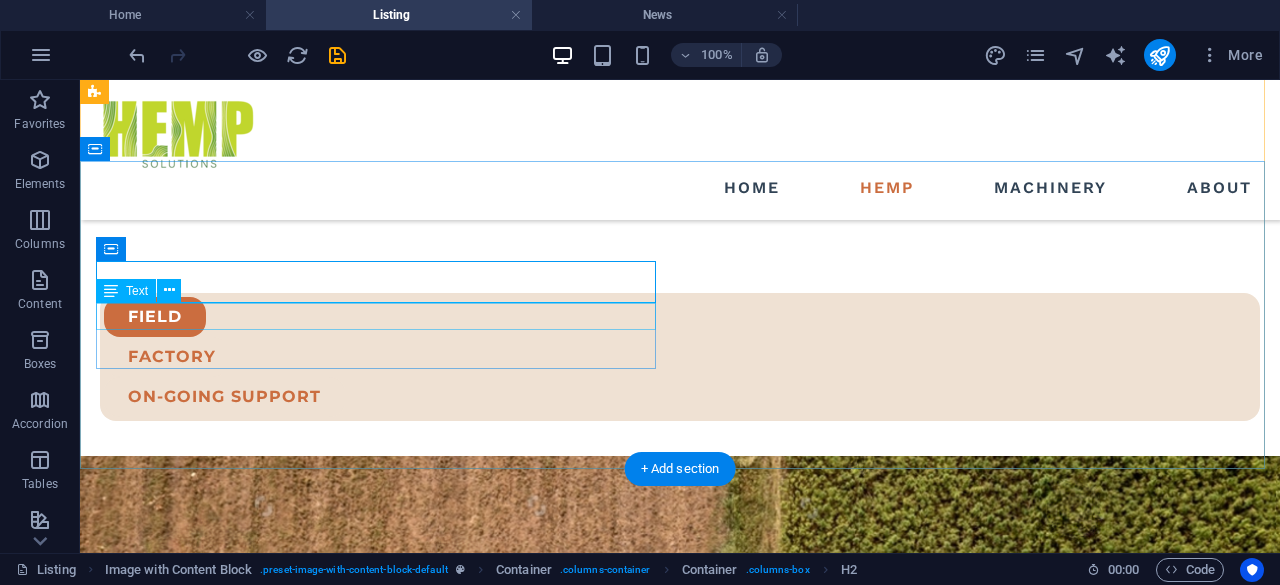 click on "Button label" at bounding box center (378, 1295) 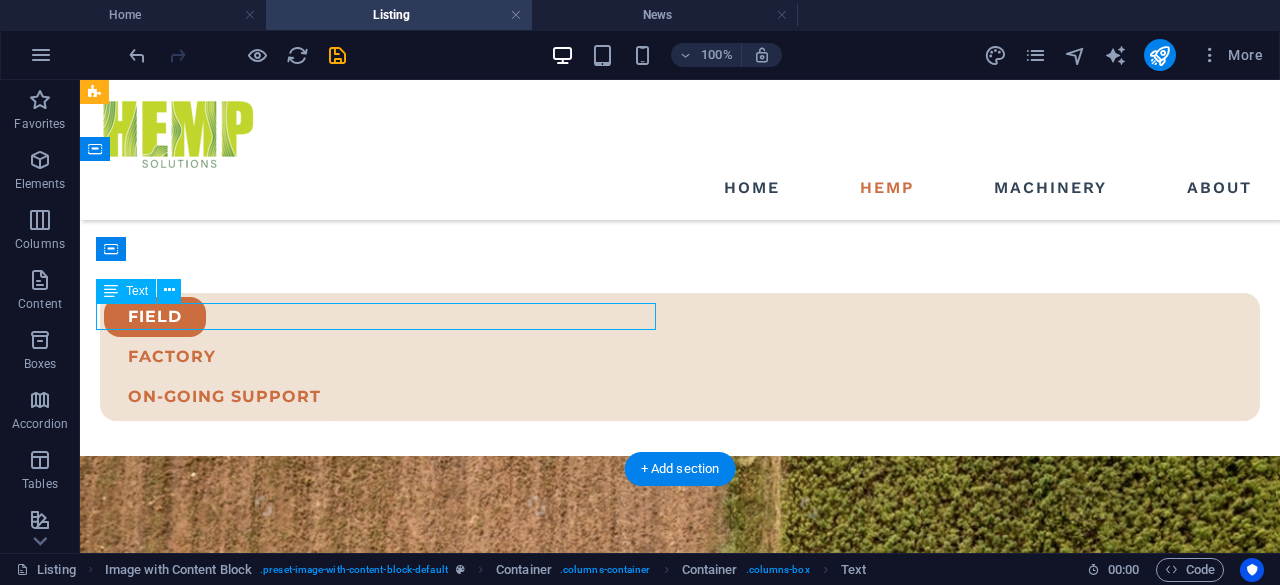 click on "Button label" at bounding box center (378, 1295) 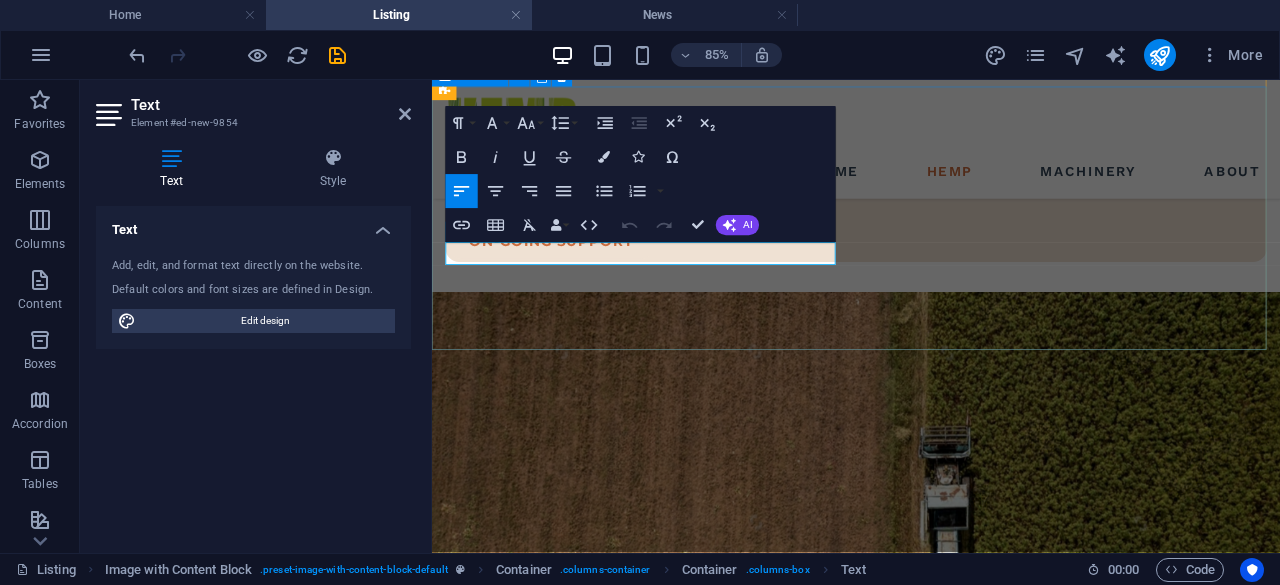 click on "end-to-end field support Button label Cultivation best practices Variety selection Retting support Harvesting strategies" at bounding box center [931, 1230] 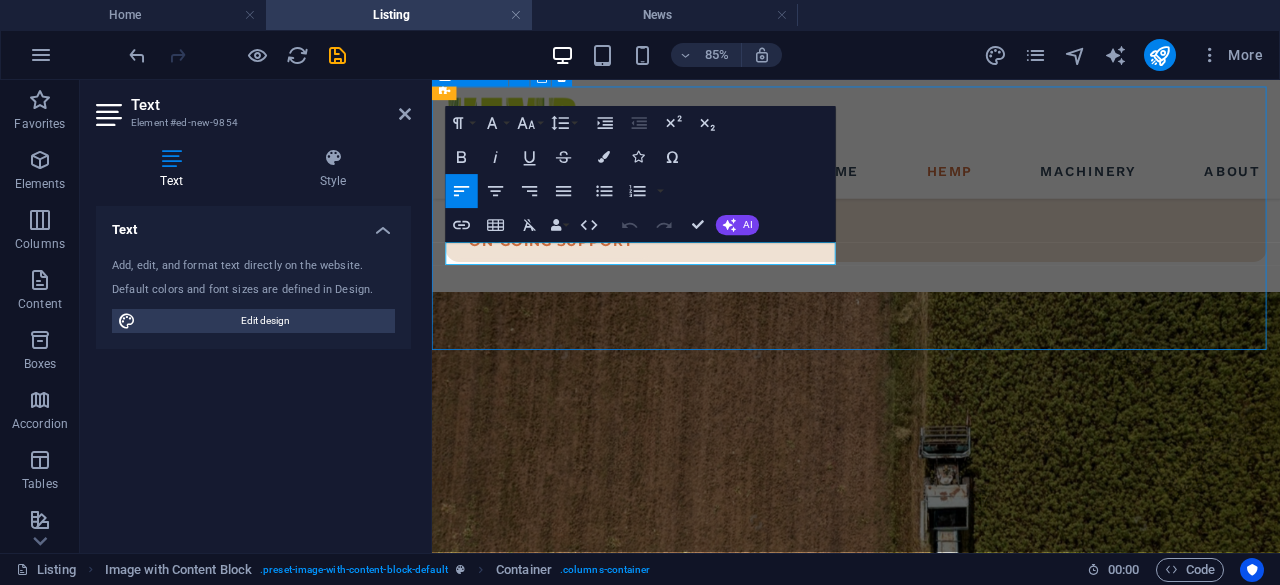 scroll, scrollTop: 1043, scrollLeft: 0, axis: vertical 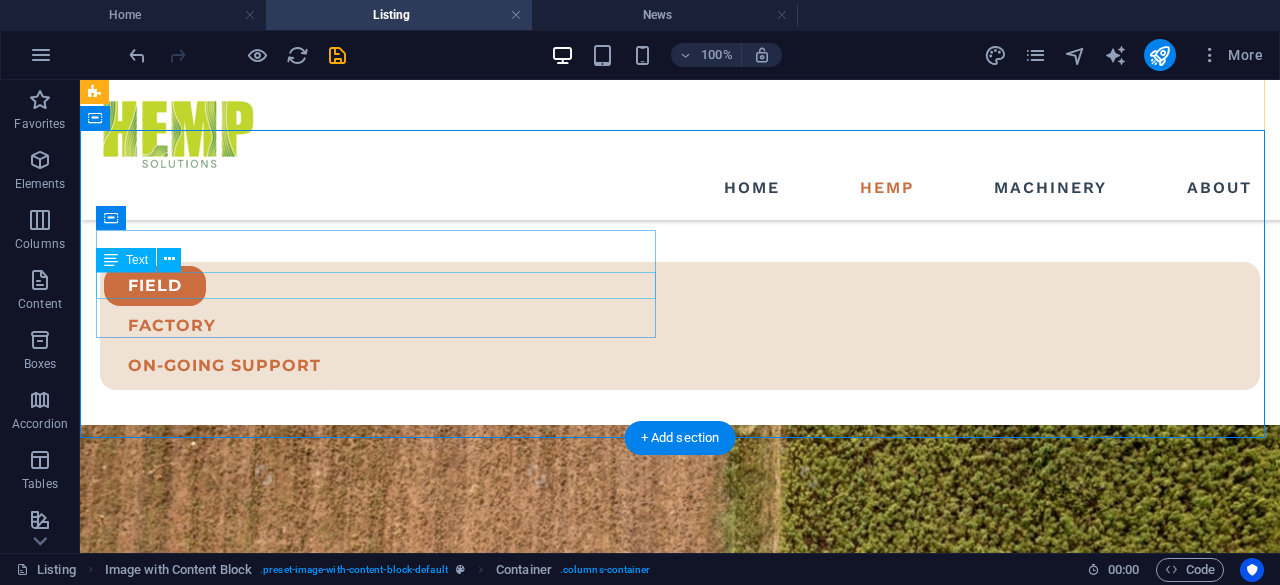 click on "Button label" at bounding box center (378, 1264) 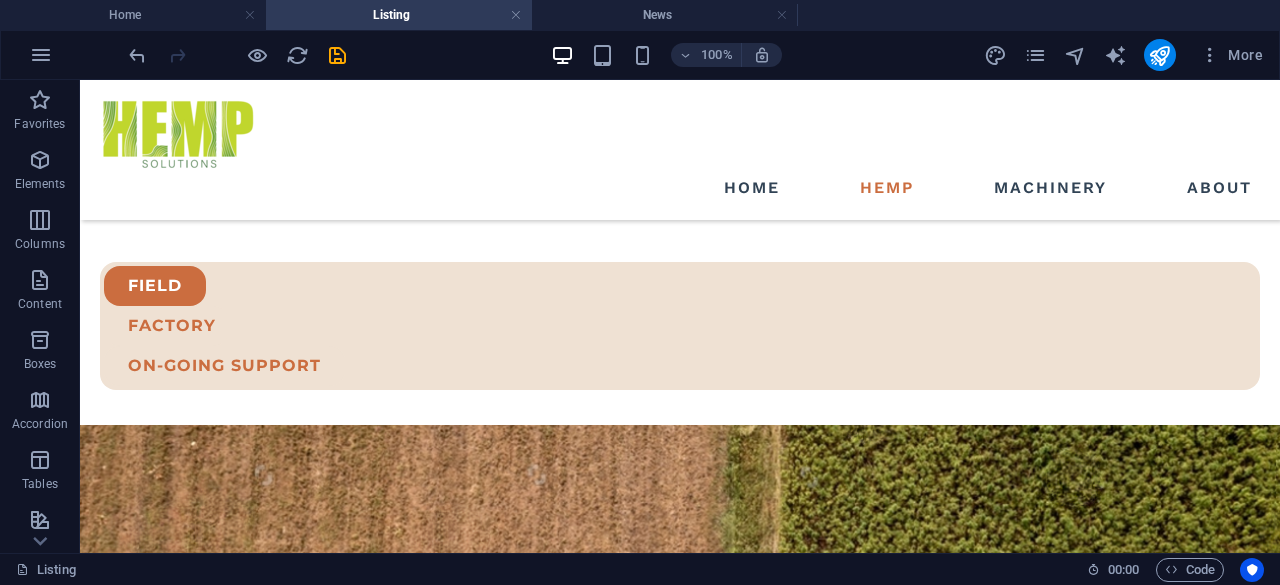click on "Elements" at bounding box center [40, 184] 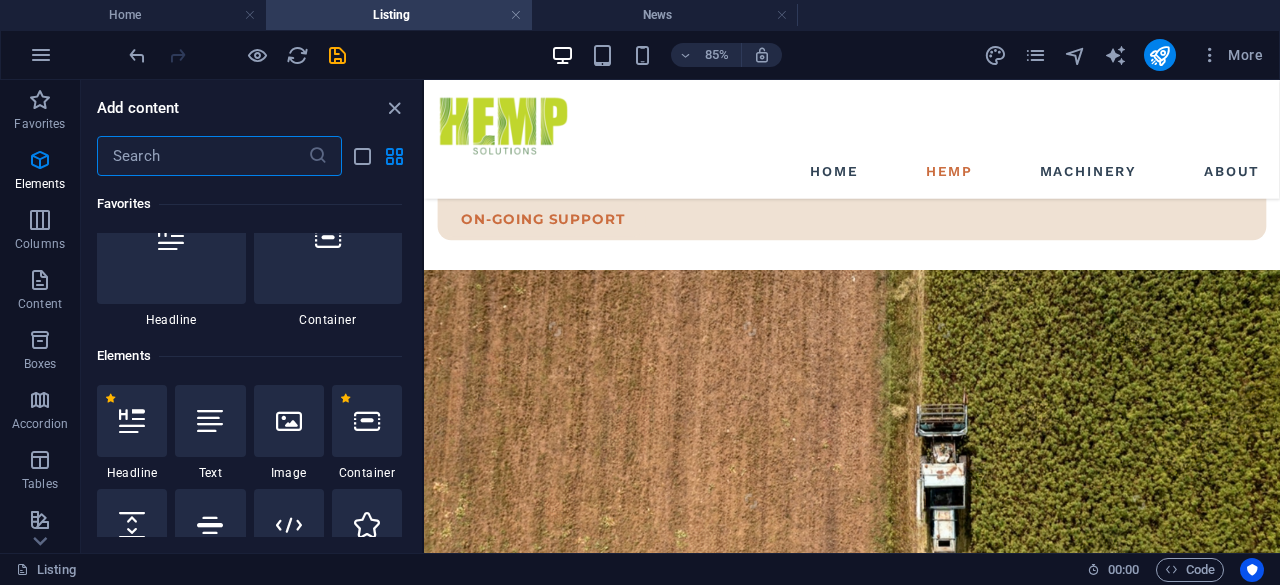 scroll, scrollTop: 213, scrollLeft: 0, axis: vertical 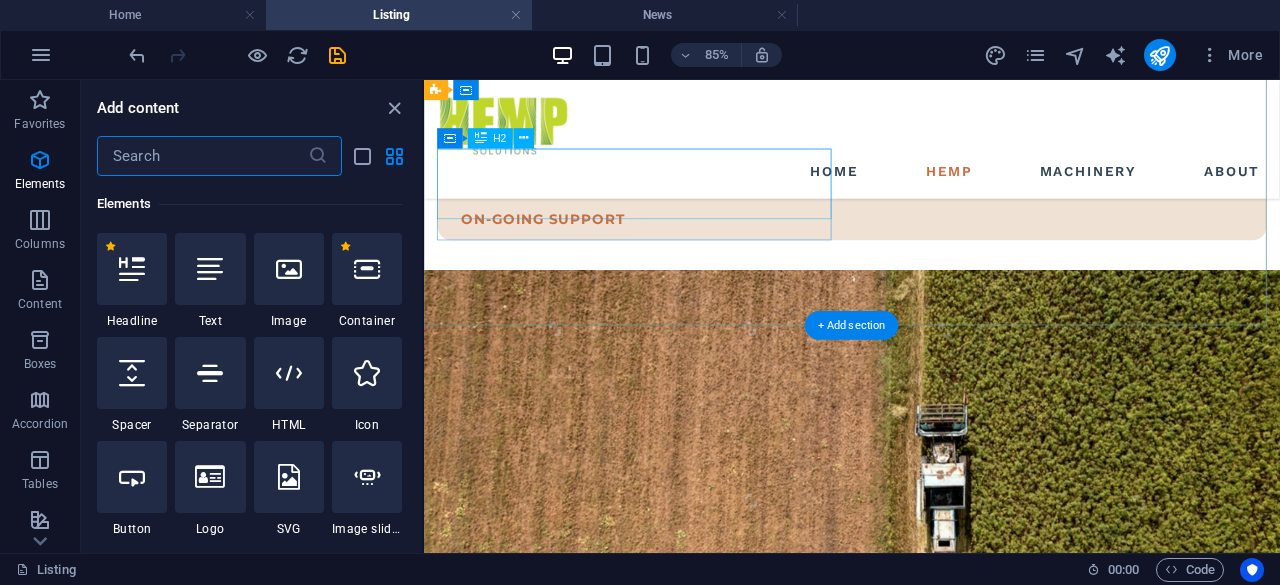 click on "end-to-end field support" at bounding box center [676, 1129] 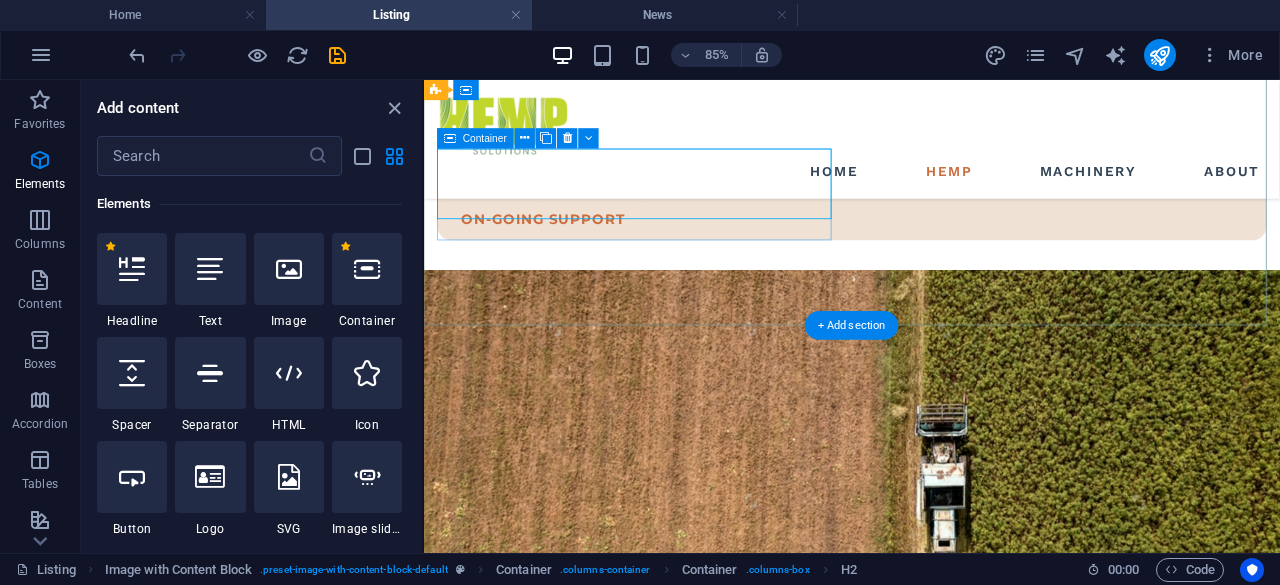 click on "end-to-end field support" at bounding box center (676, 1129) 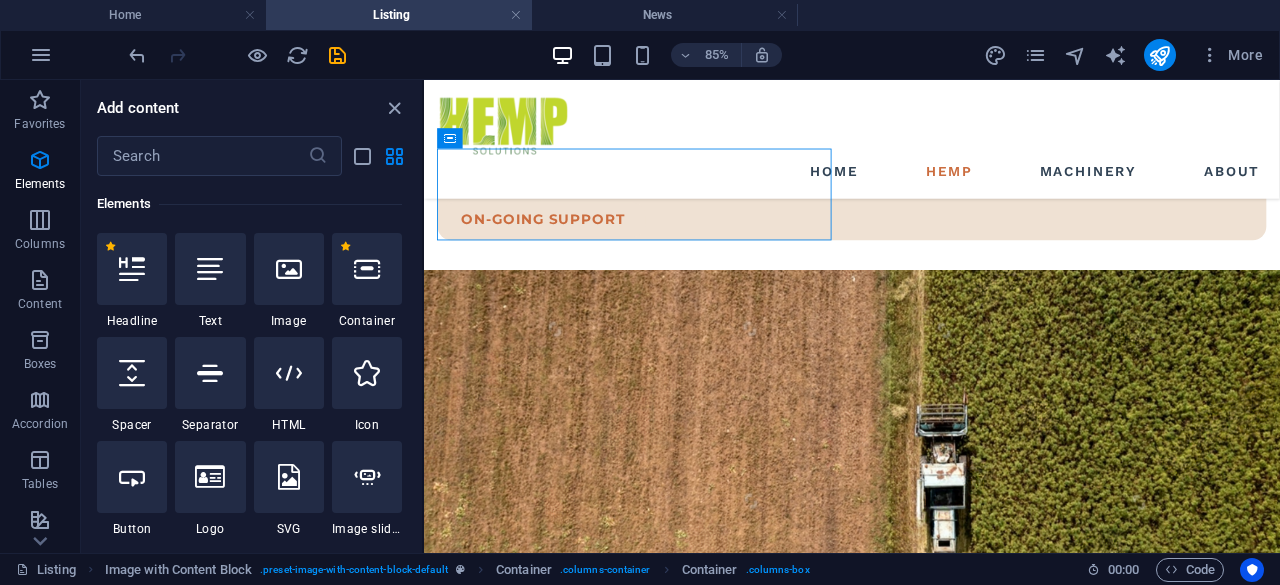 click at bounding box center [132, 477] 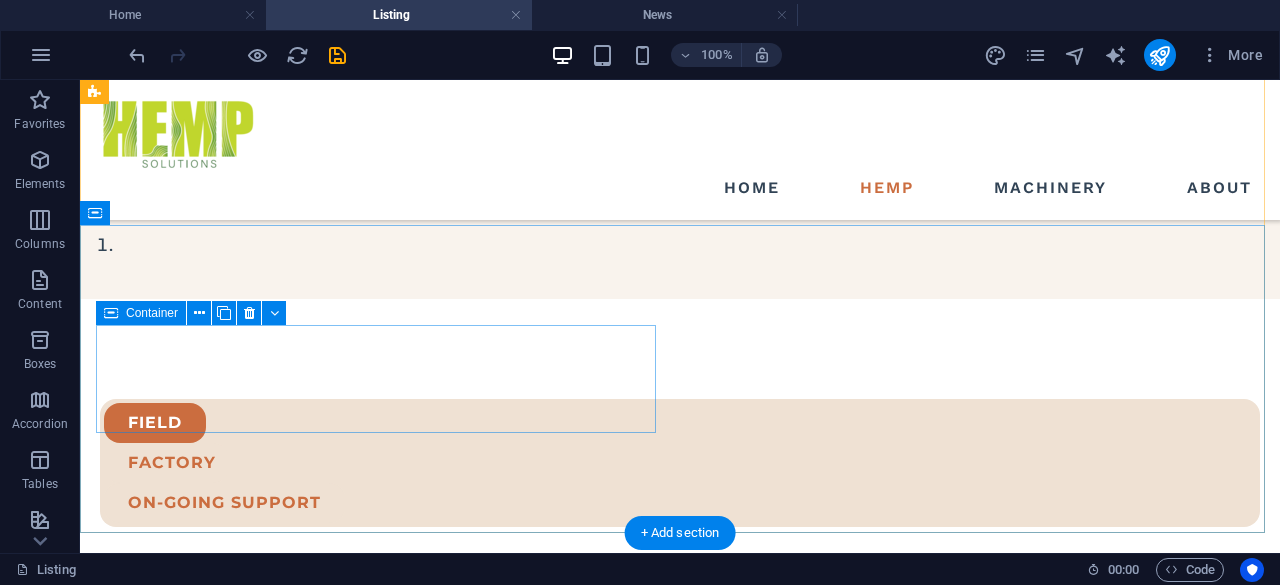 scroll, scrollTop: 722, scrollLeft: 0, axis: vertical 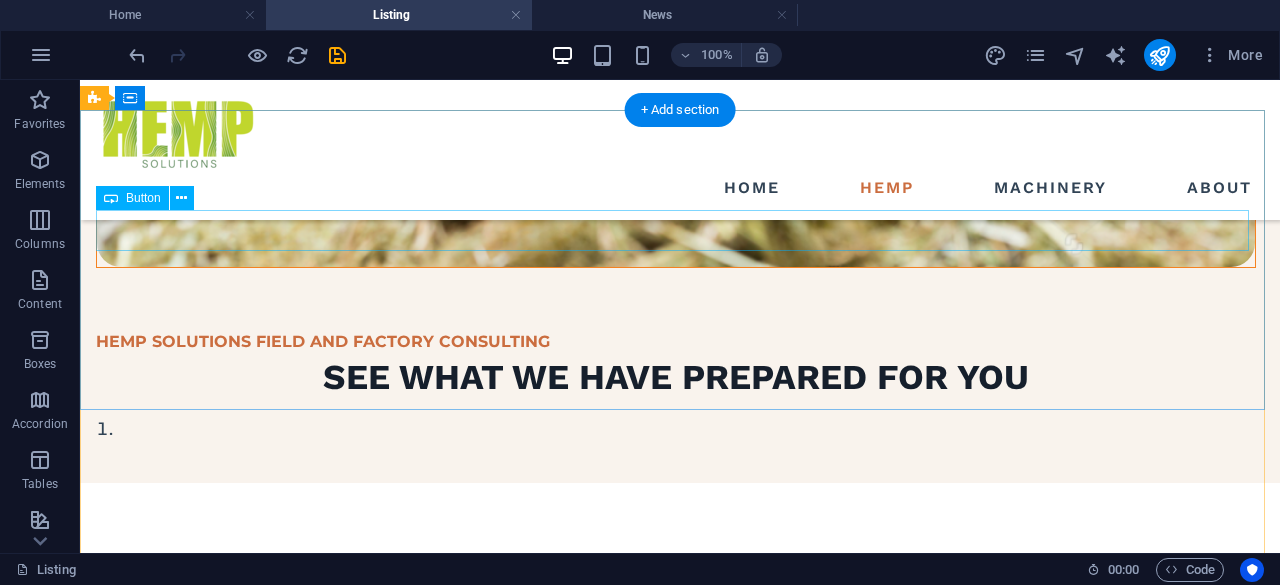 click on "Button label" at bounding box center [680, 1167] 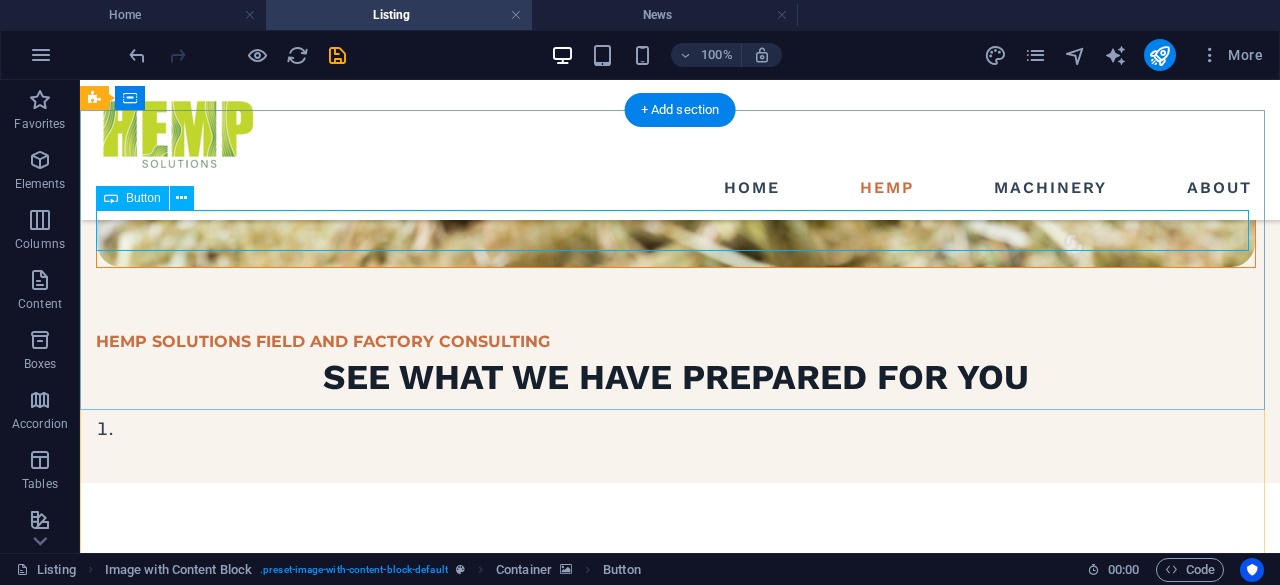click on "Button label" at bounding box center [680, 1167] 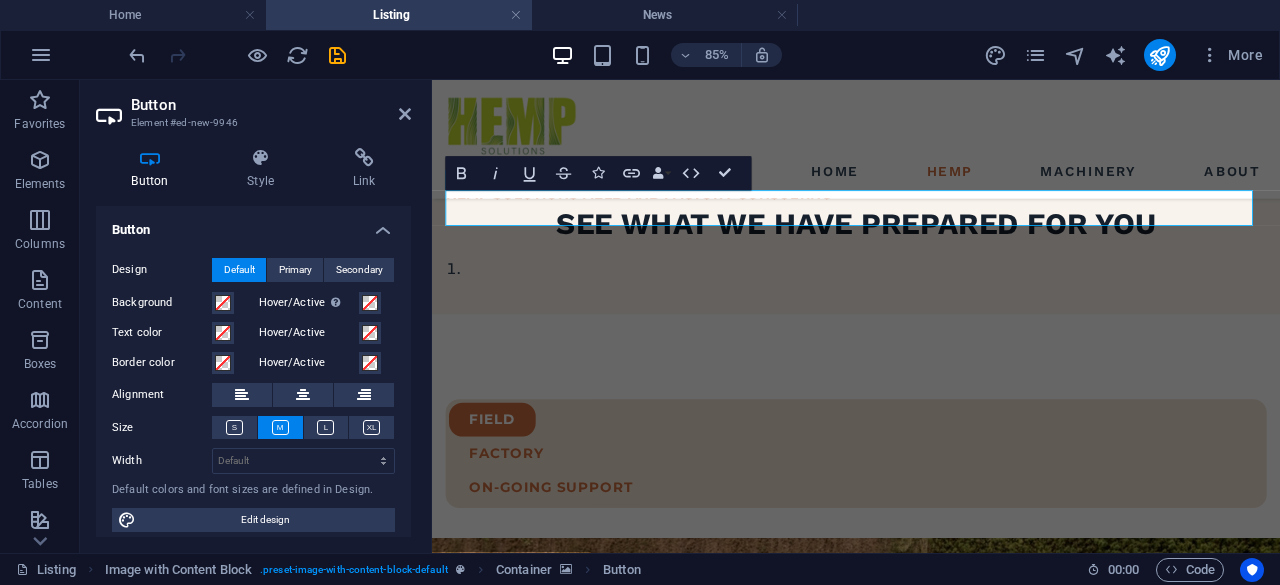scroll, scrollTop: 648, scrollLeft: 0, axis: vertical 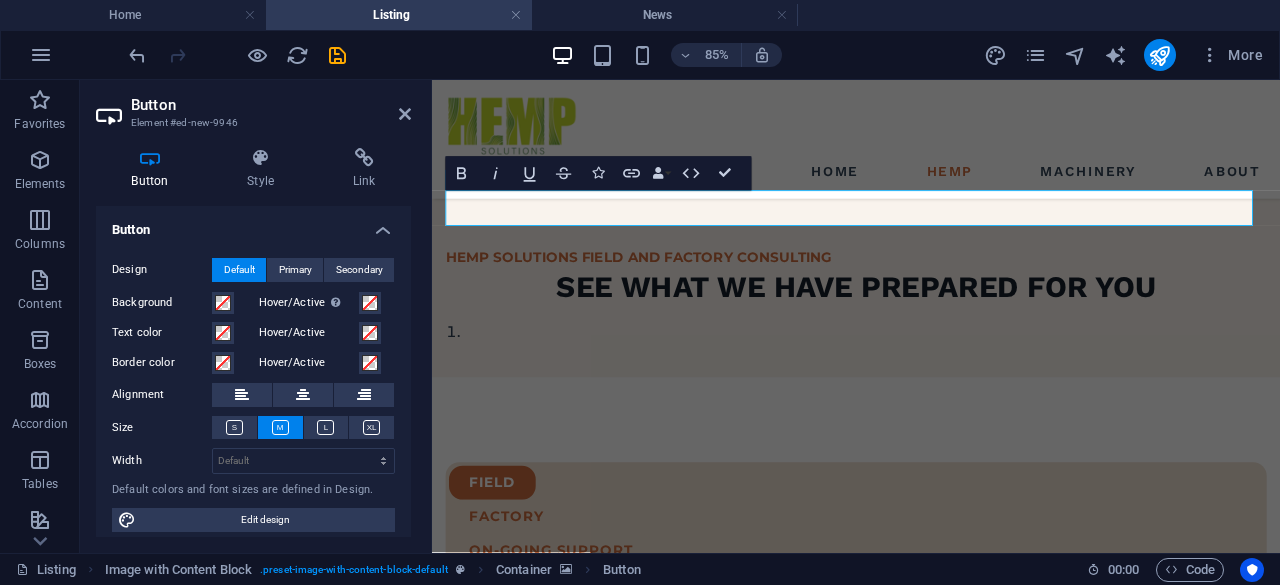 click at bounding box center (405, 114) 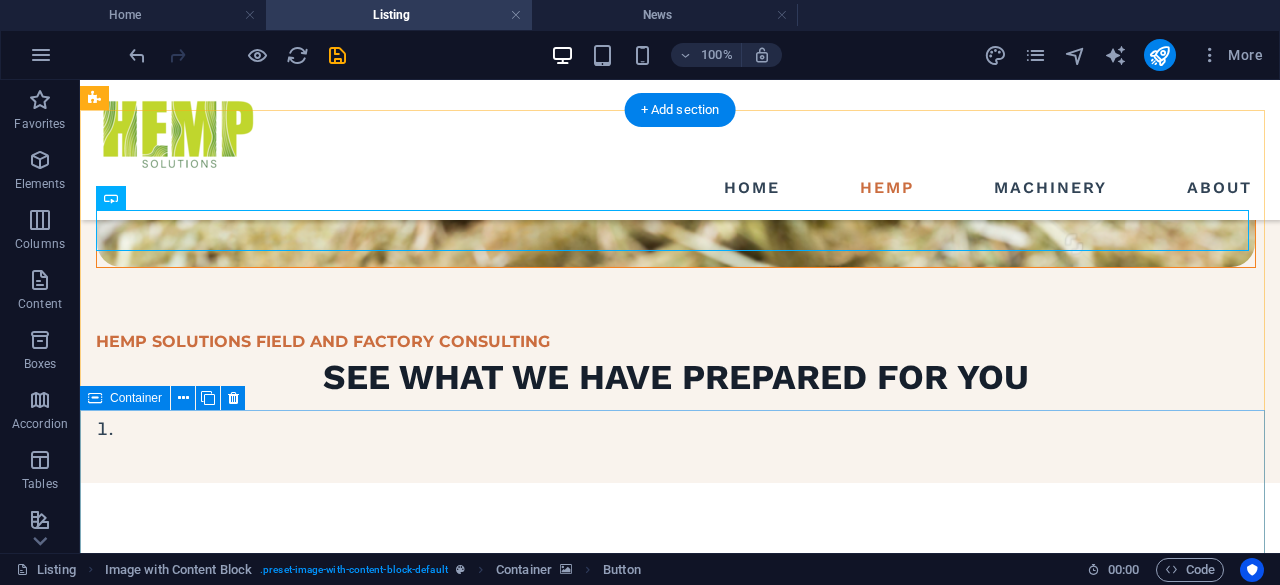 drag, startPoint x: 239, startPoint y: 239, endPoint x: 247, endPoint y: 487, distance: 248.129 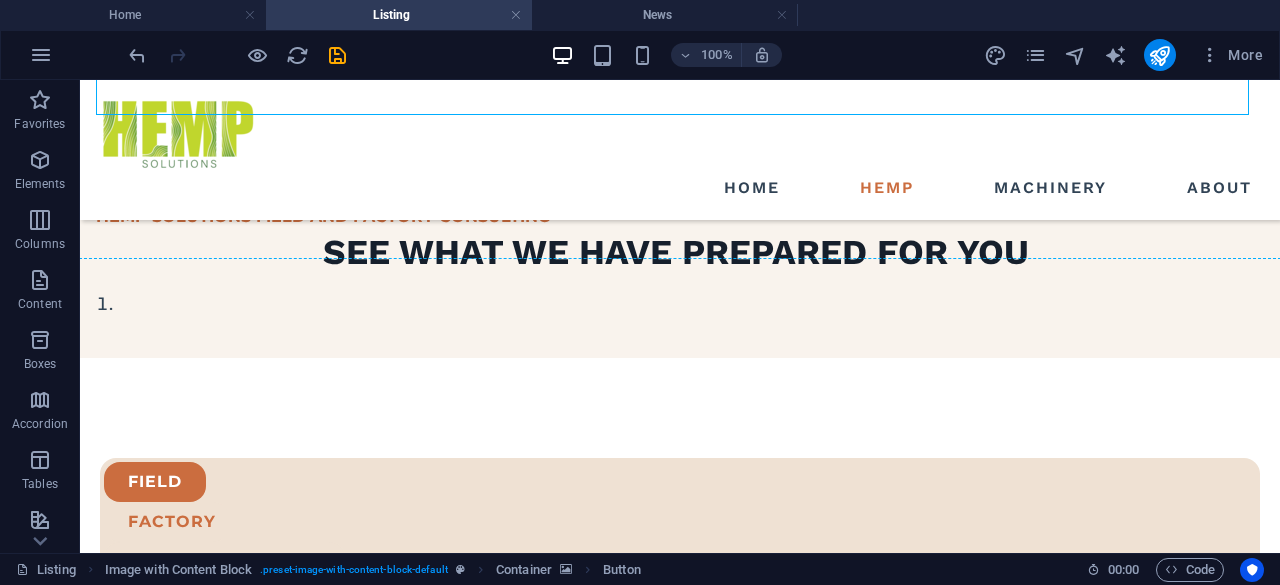 scroll, scrollTop: 931, scrollLeft: 0, axis: vertical 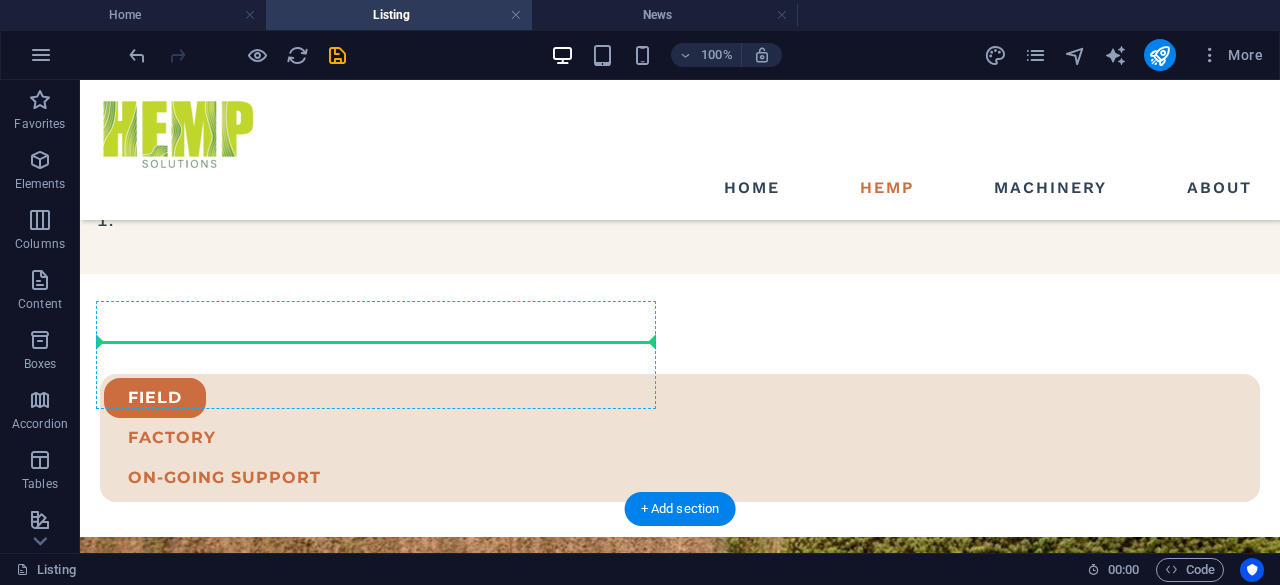 drag, startPoint x: 239, startPoint y: 221, endPoint x: 310, endPoint y: 329, distance: 129.24782 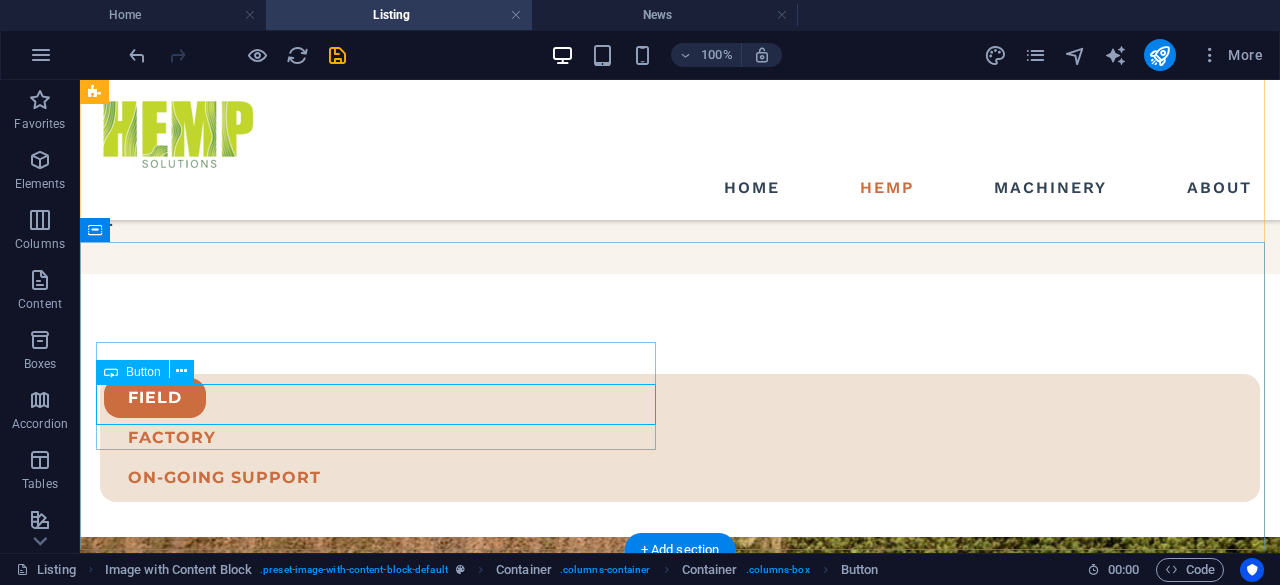 click on "Button label" at bounding box center [378, 1384] 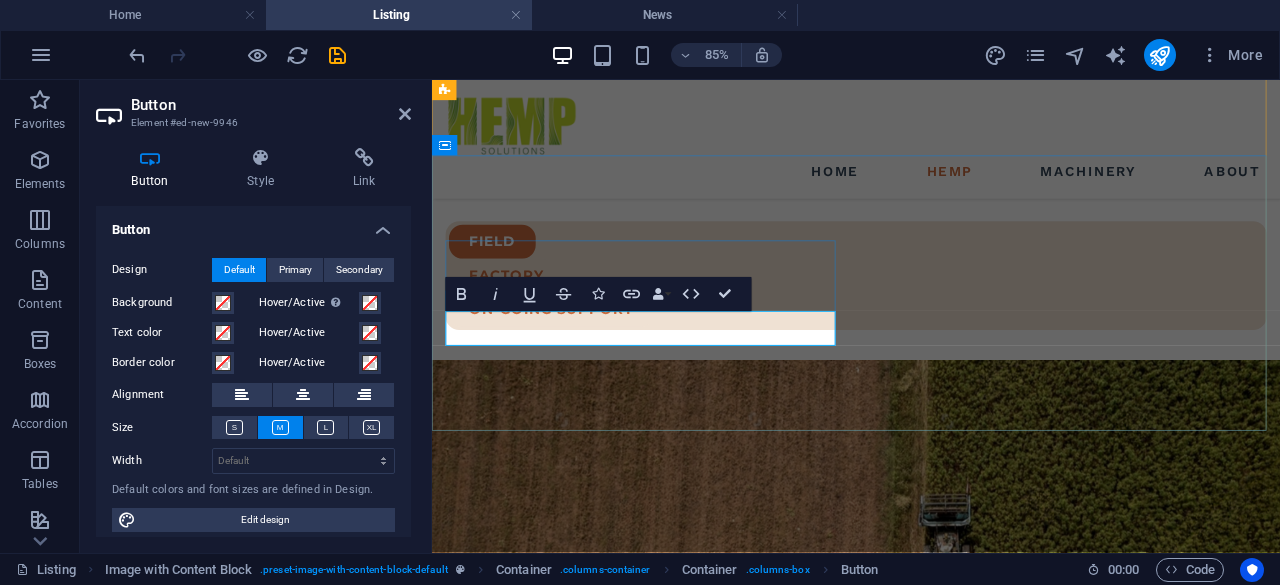 type 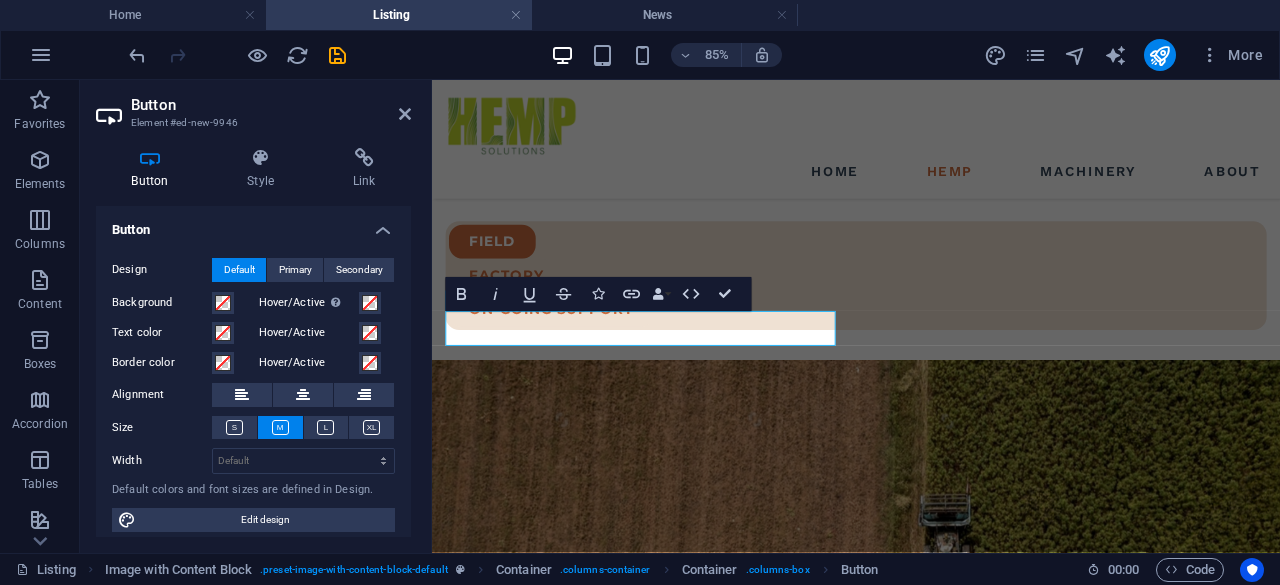 scroll, scrollTop: 962, scrollLeft: 0, axis: vertical 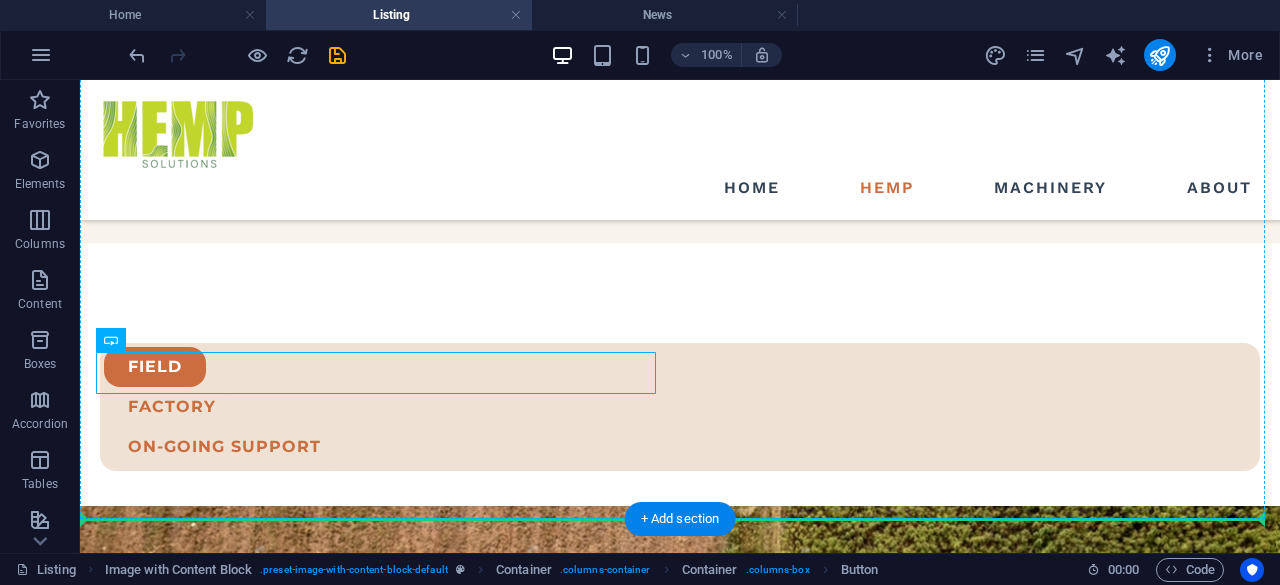 drag, startPoint x: 234, startPoint y: 363, endPoint x: 222, endPoint y: 431, distance: 69.050705 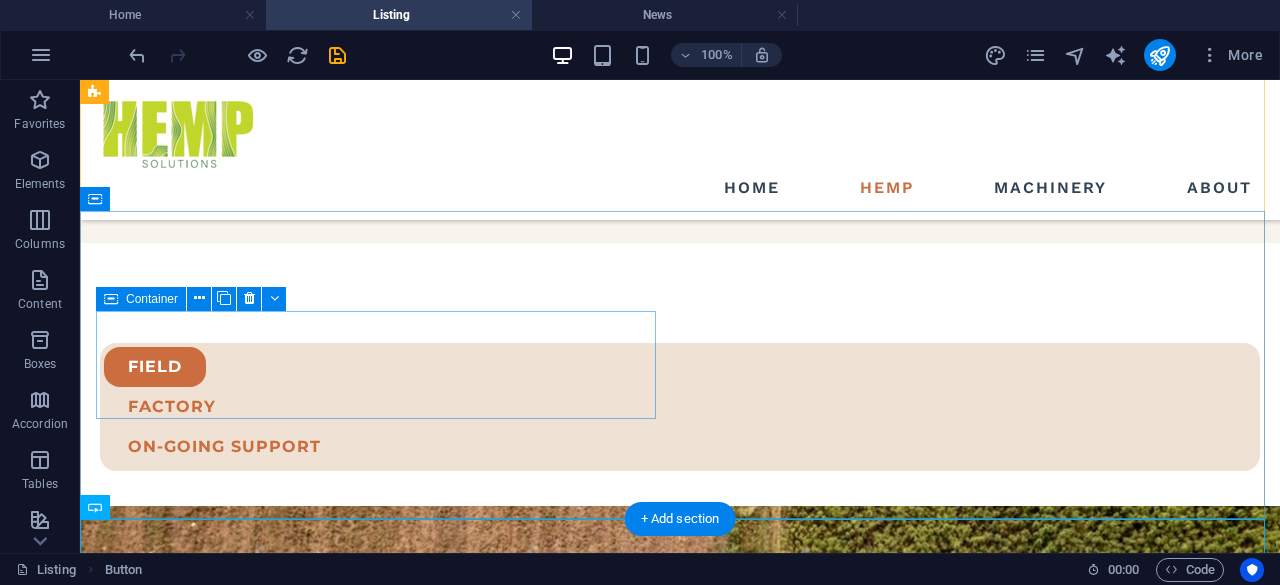 drag, startPoint x: 172, startPoint y: 531, endPoint x: 279, endPoint y: 381, distance: 184.25255 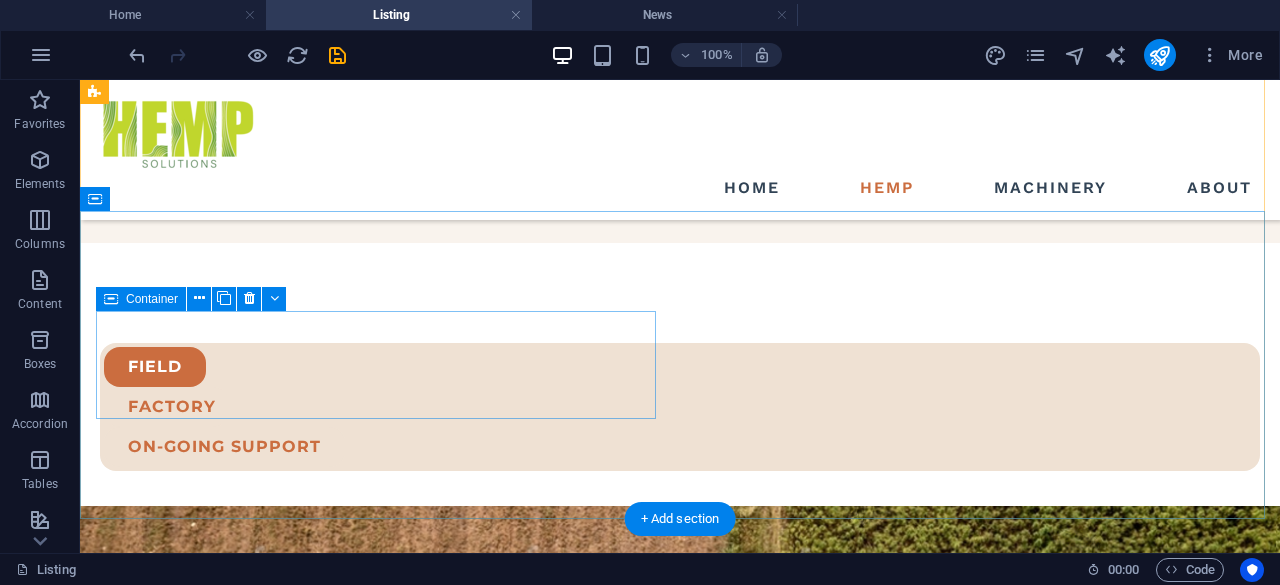 drag, startPoint x: 190, startPoint y: 532, endPoint x: 241, endPoint y: 438, distance: 106.94391 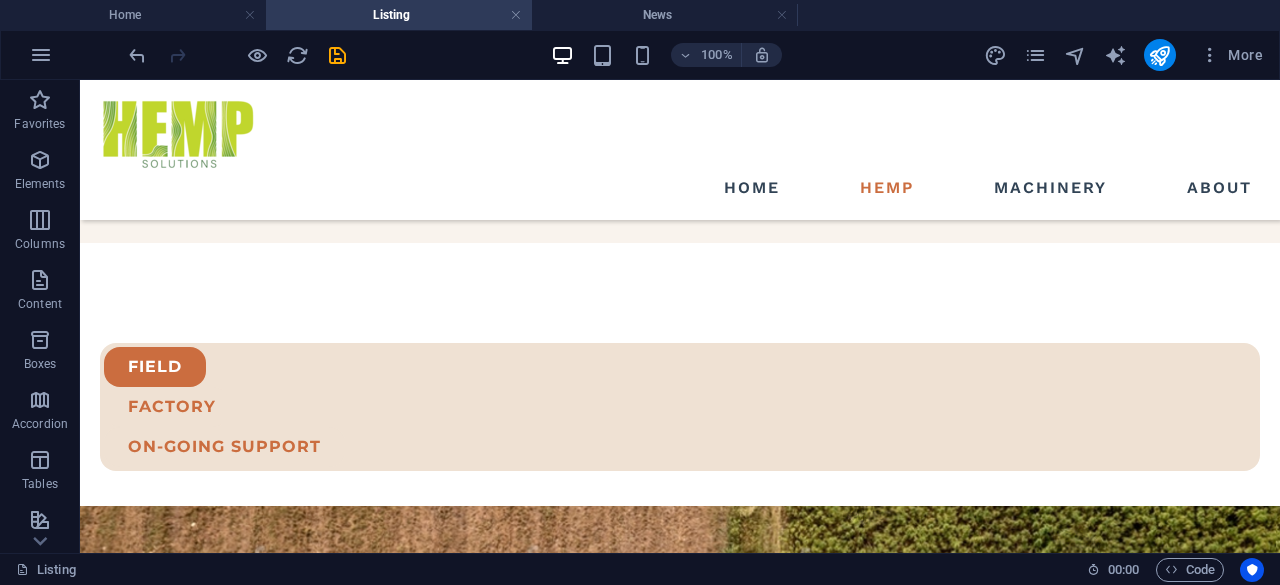 click on "Listing" at bounding box center (543, 570) 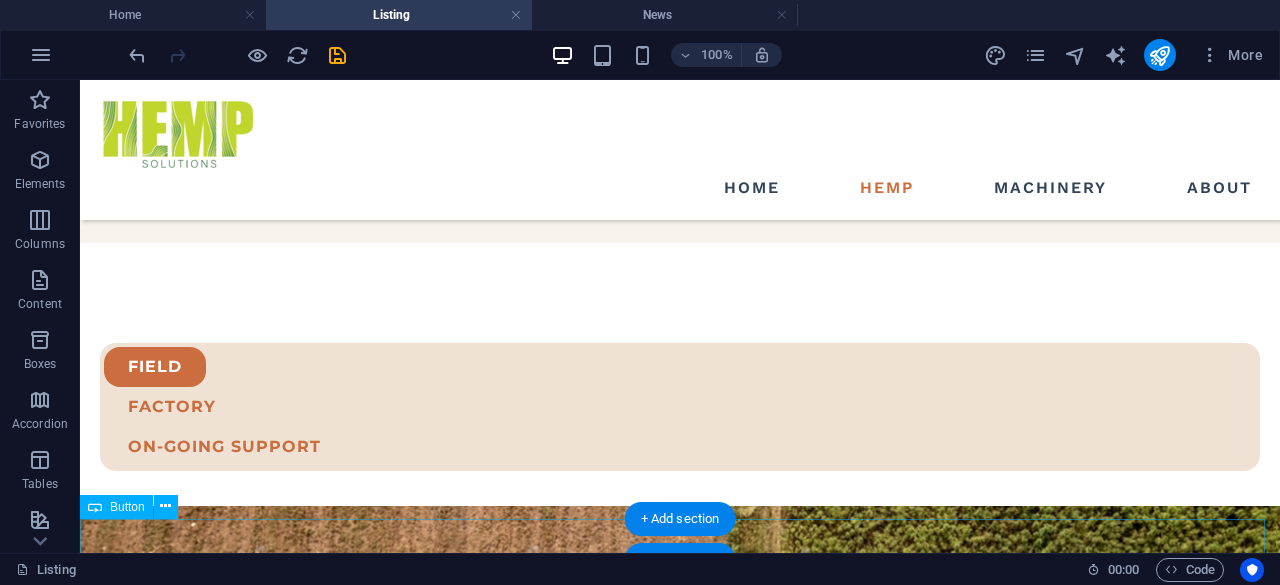 click on "CONTACT US" at bounding box center [680, 1577] 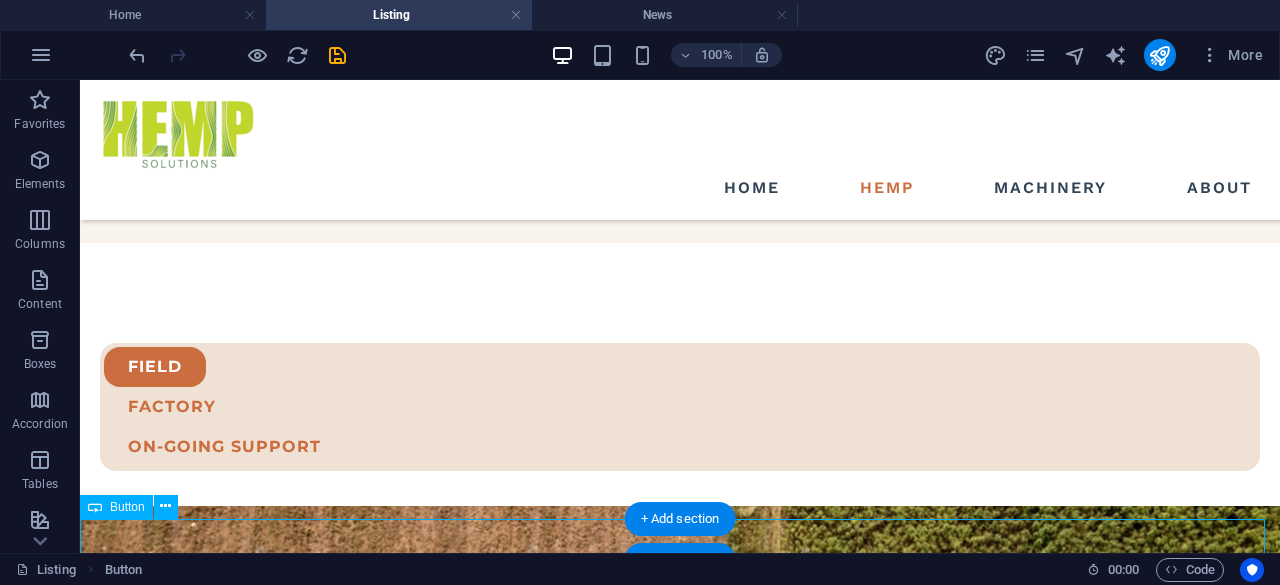 click on "CONTACT US" at bounding box center [680, 1577] 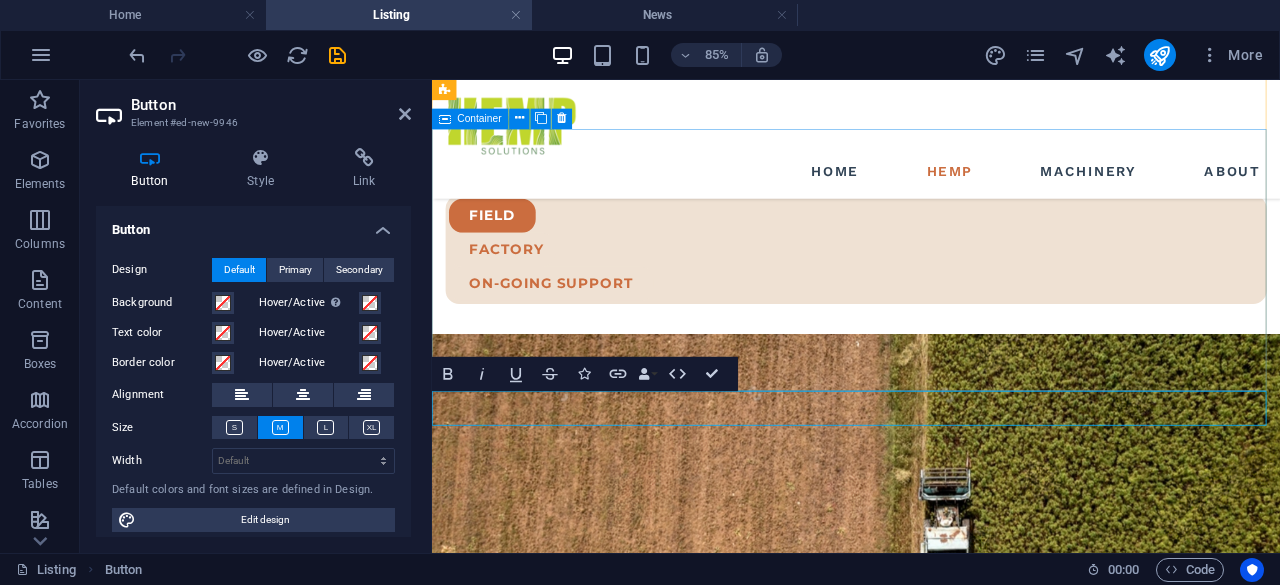 click on "end-to-end field support Cultivation best practices Variety selection Retting support Harvesting strategies" at bounding box center [931, 1266] 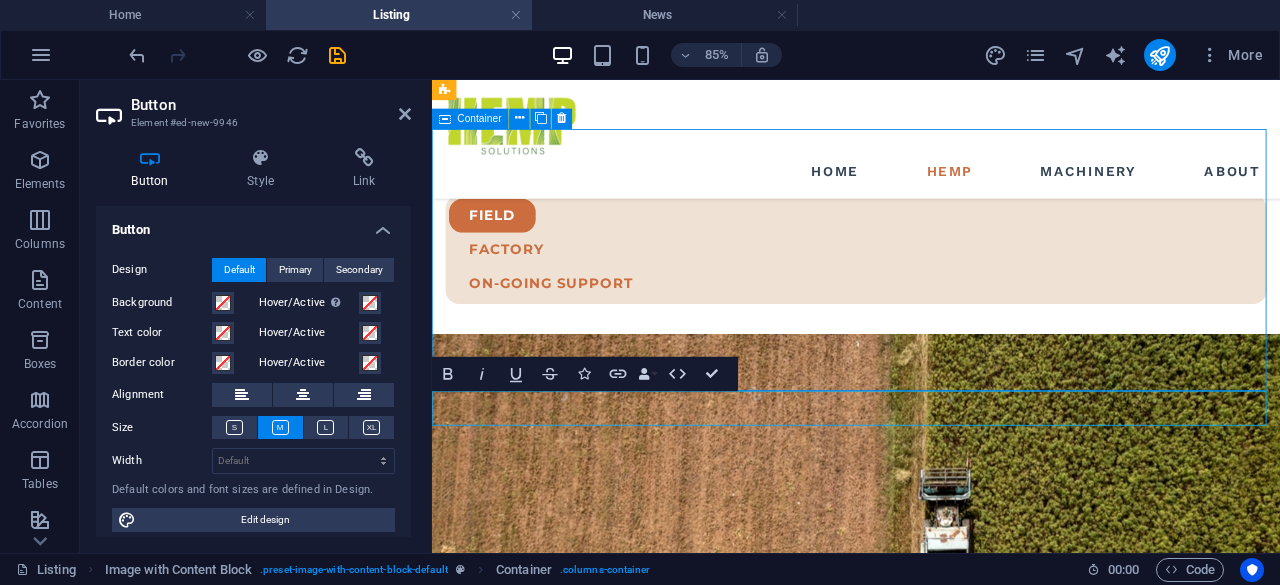 scroll, scrollTop: 1036, scrollLeft: 0, axis: vertical 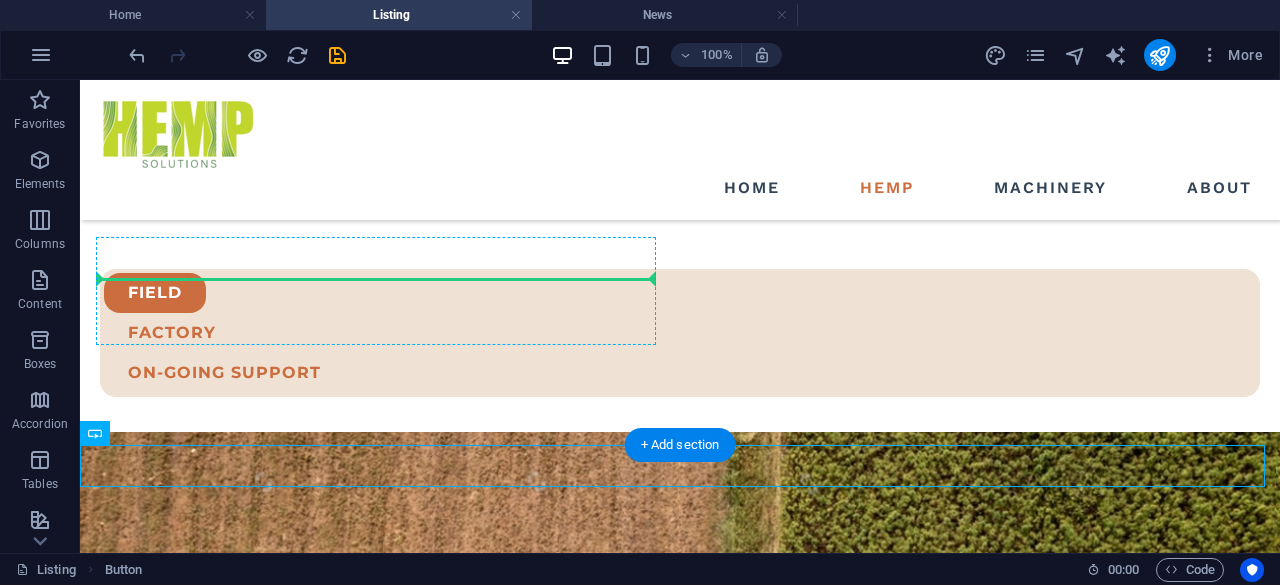 drag, startPoint x: 137, startPoint y: 469, endPoint x: 237, endPoint y: 270, distance: 222.71281 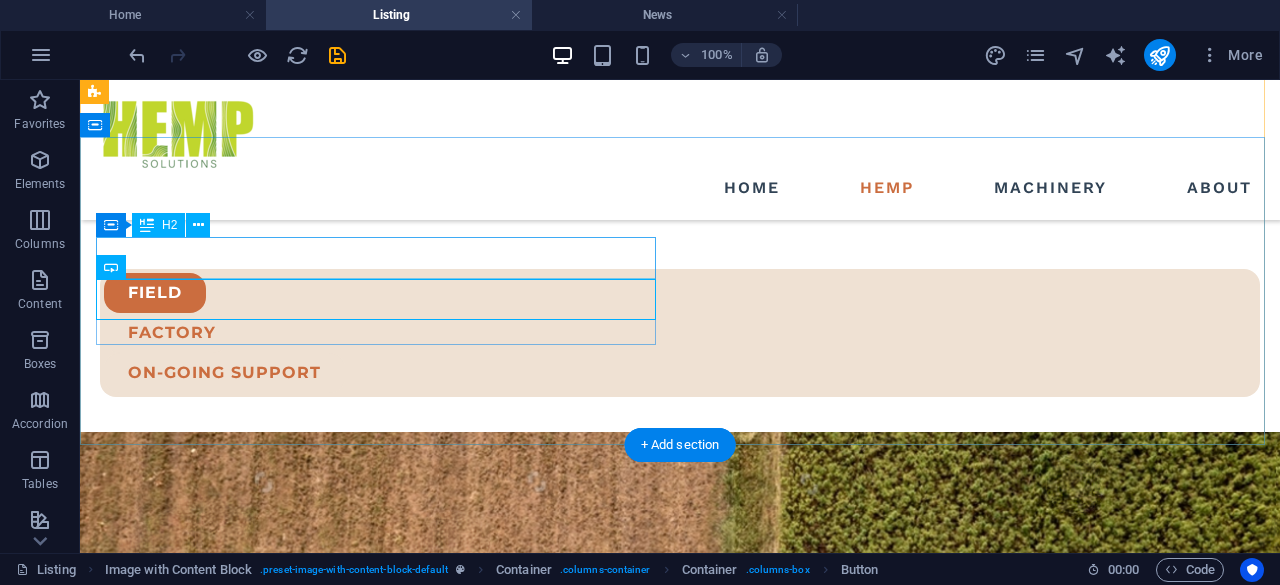 click on "end-to-end field support" at bounding box center (378, 1237) 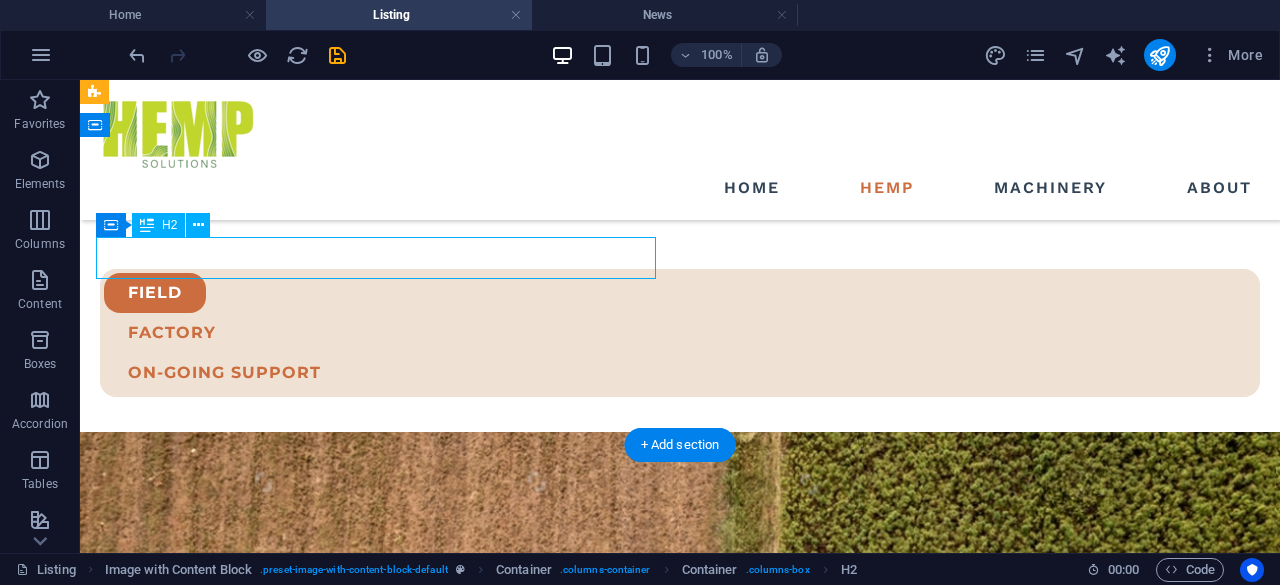 click on "end-to-end field support" at bounding box center (378, 1237) 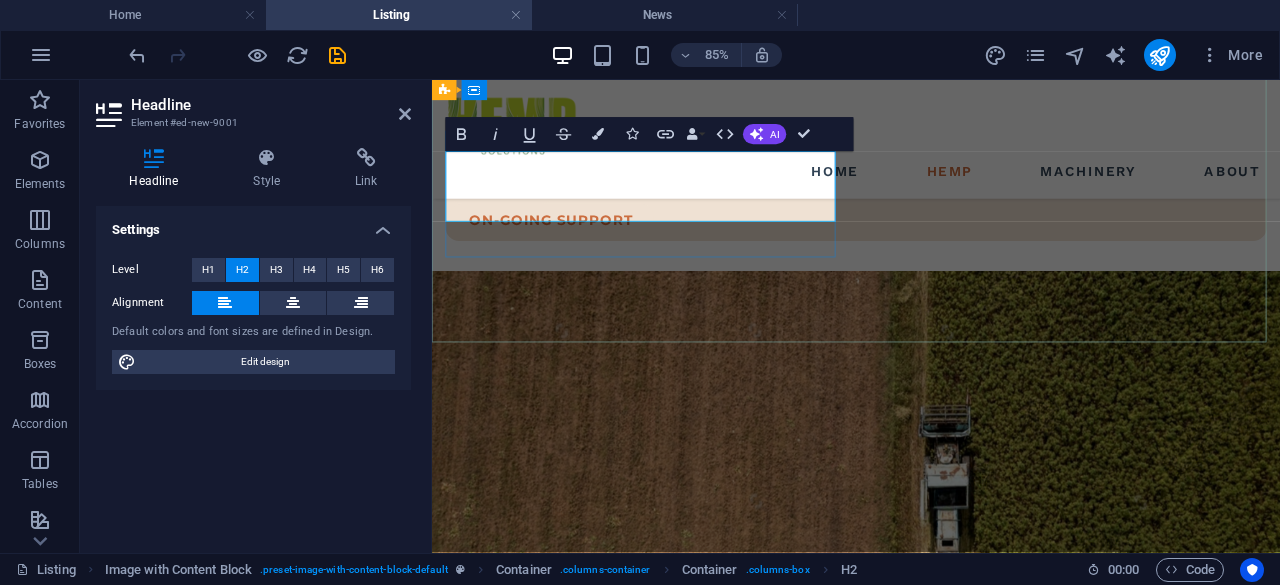 click on "end-to-end field support" at bounding box center (681, 1130) 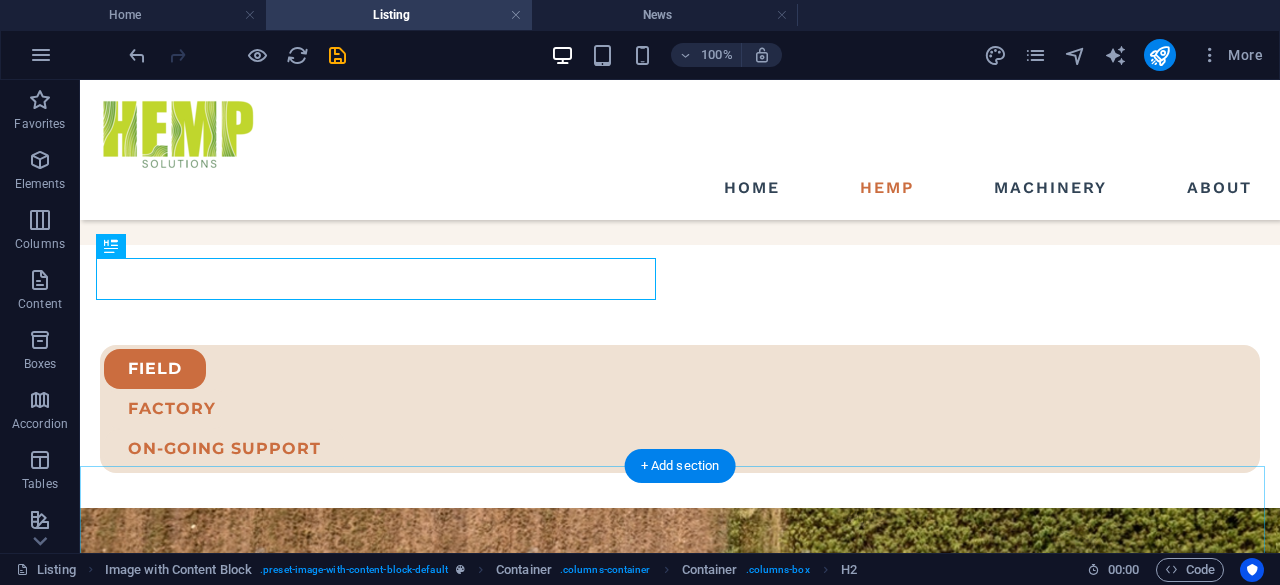 scroll, scrollTop: 959, scrollLeft: 0, axis: vertical 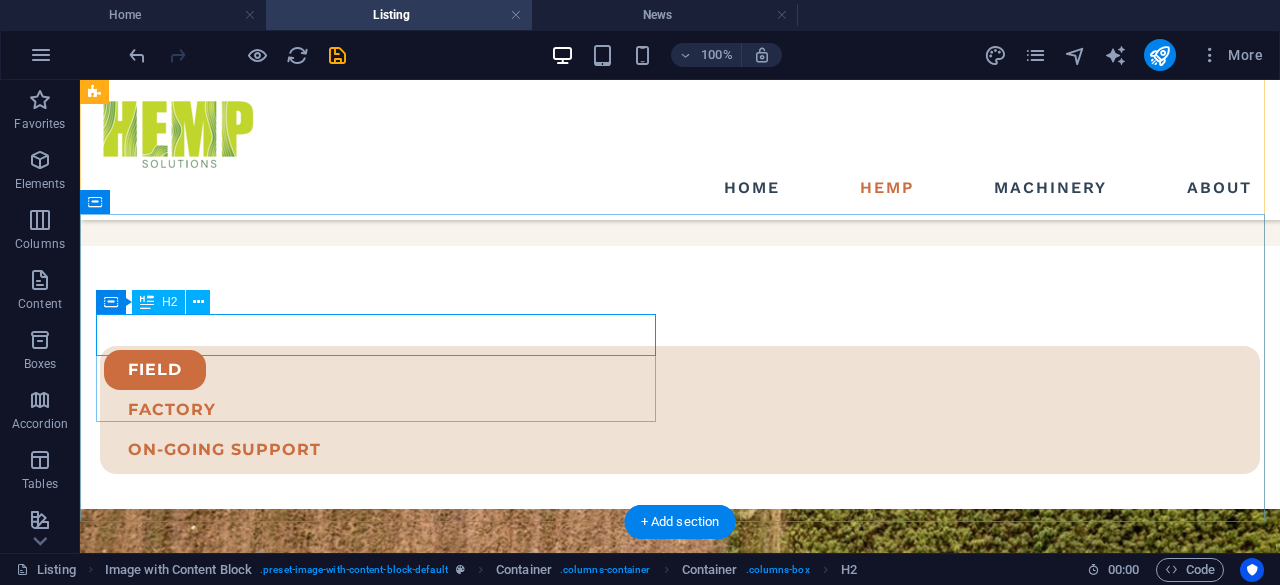 click on "end-to-end field support" at bounding box center (378, 1314) 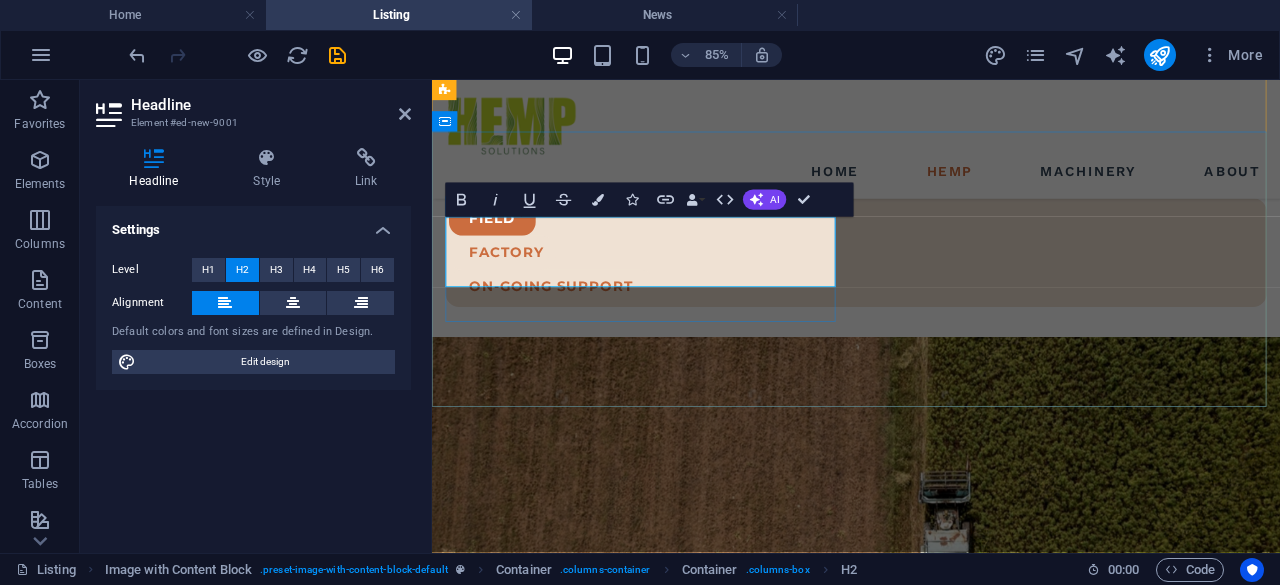 click on "end-to-end field support" at bounding box center (681, 1207) 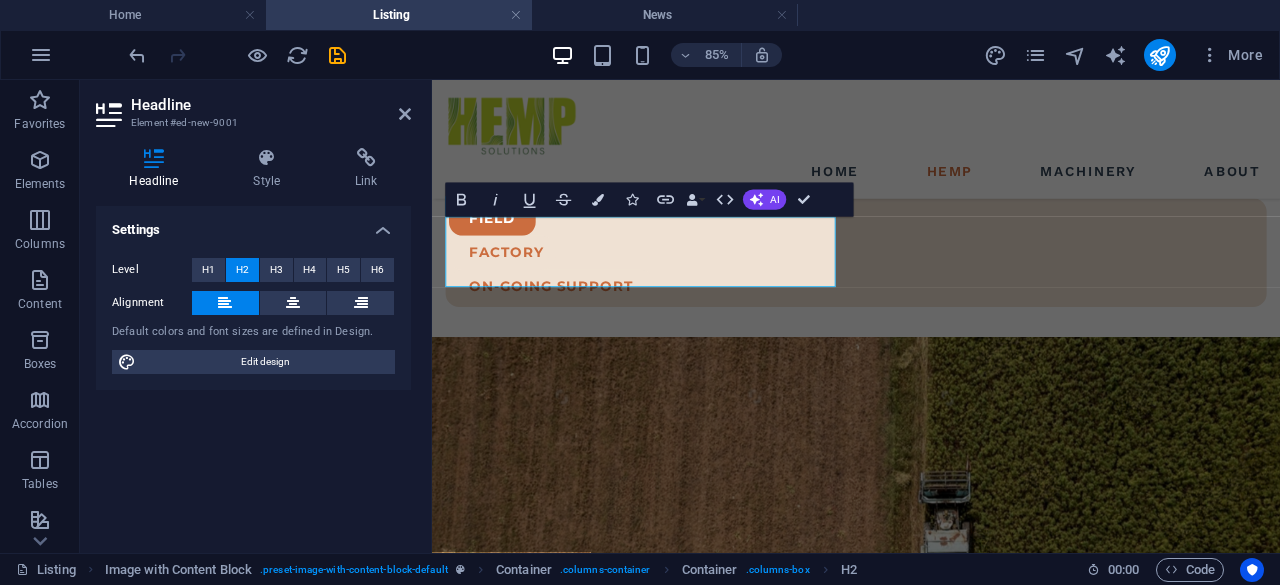 click at bounding box center (293, 303) 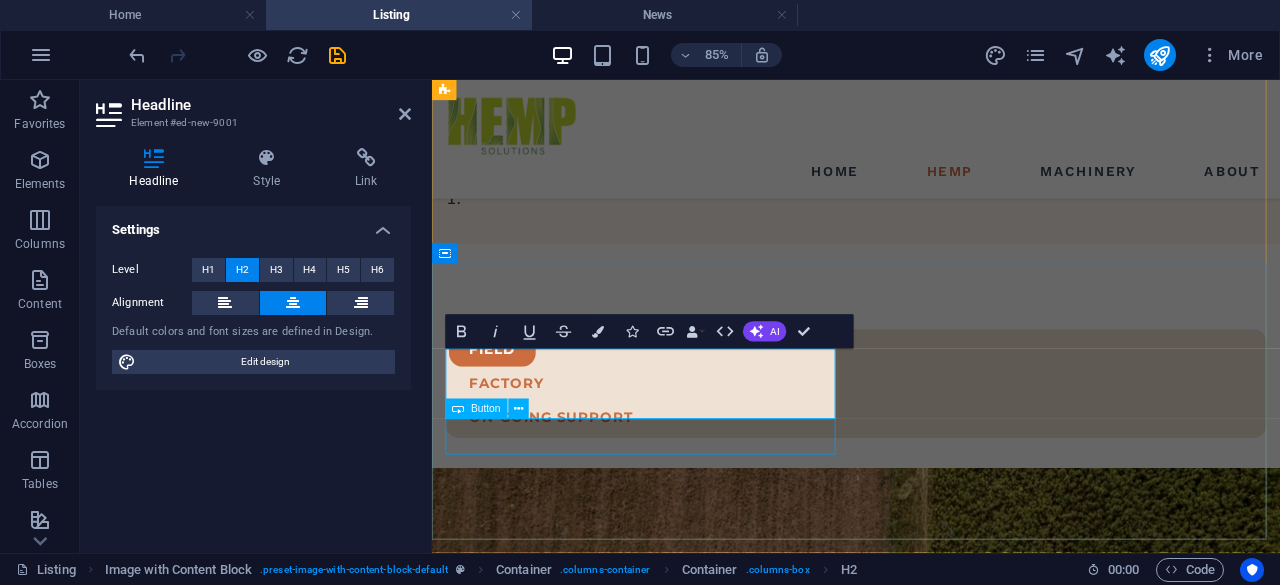 scroll, scrollTop: 805, scrollLeft: 0, axis: vertical 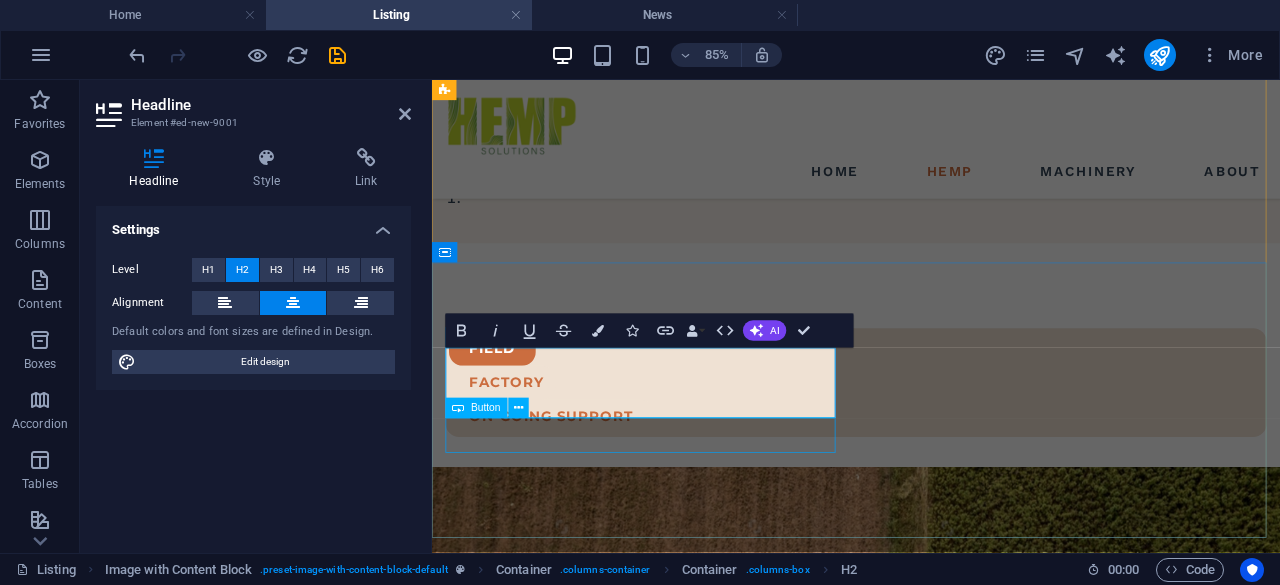click on "CONTACT US" at bounding box center (681, 1424) 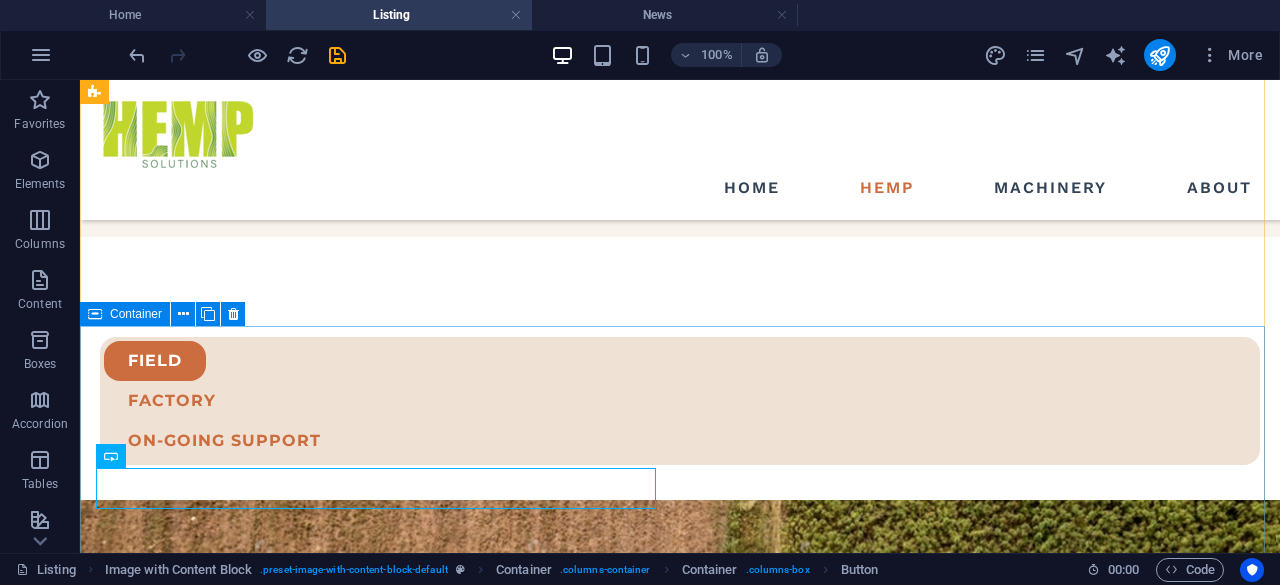 scroll, scrollTop: 969, scrollLeft: 0, axis: vertical 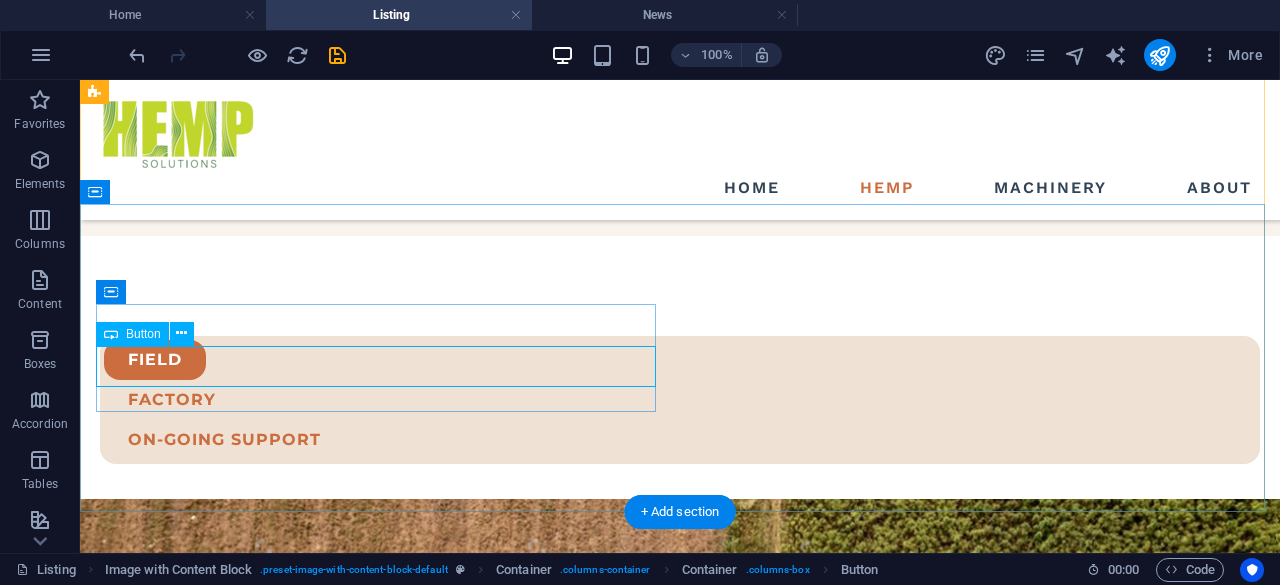 click on "CONTACT US" at bounding box center (378, 1346) 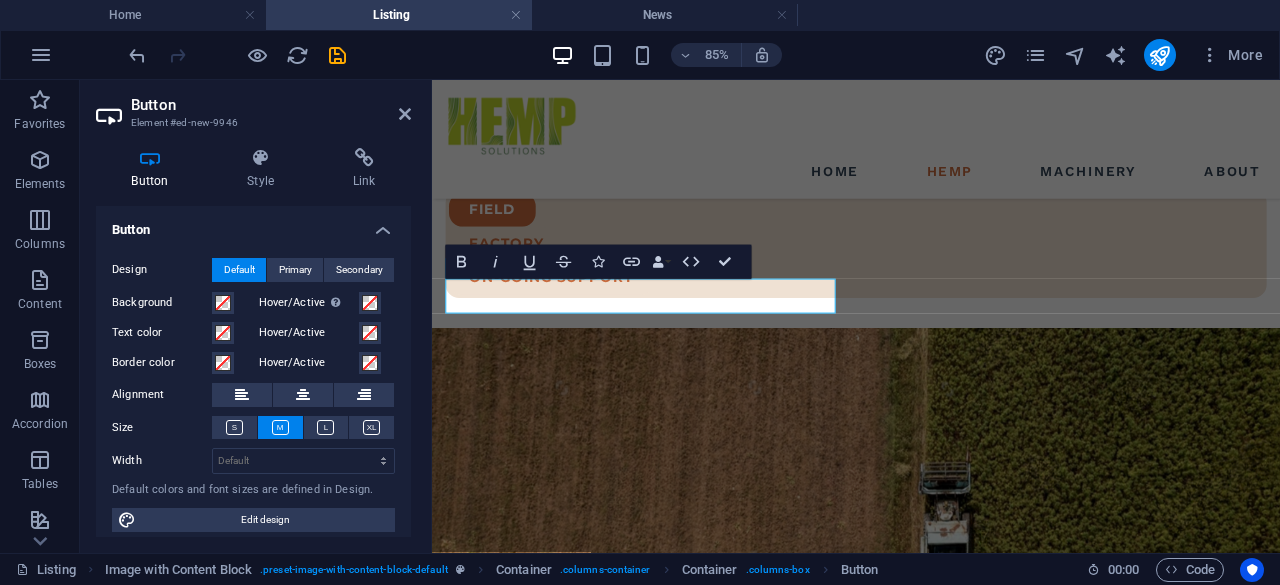 click at bounding box center (303, 395) 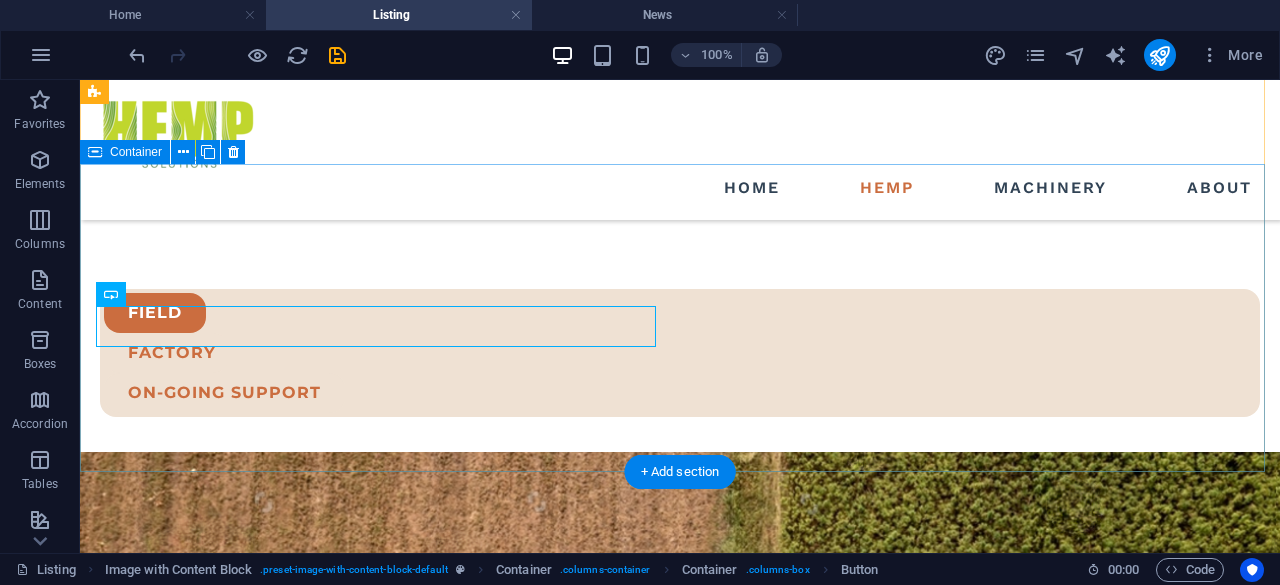 scroll, scrollTop: 1017, scrollLeft: 0, axis: vertical 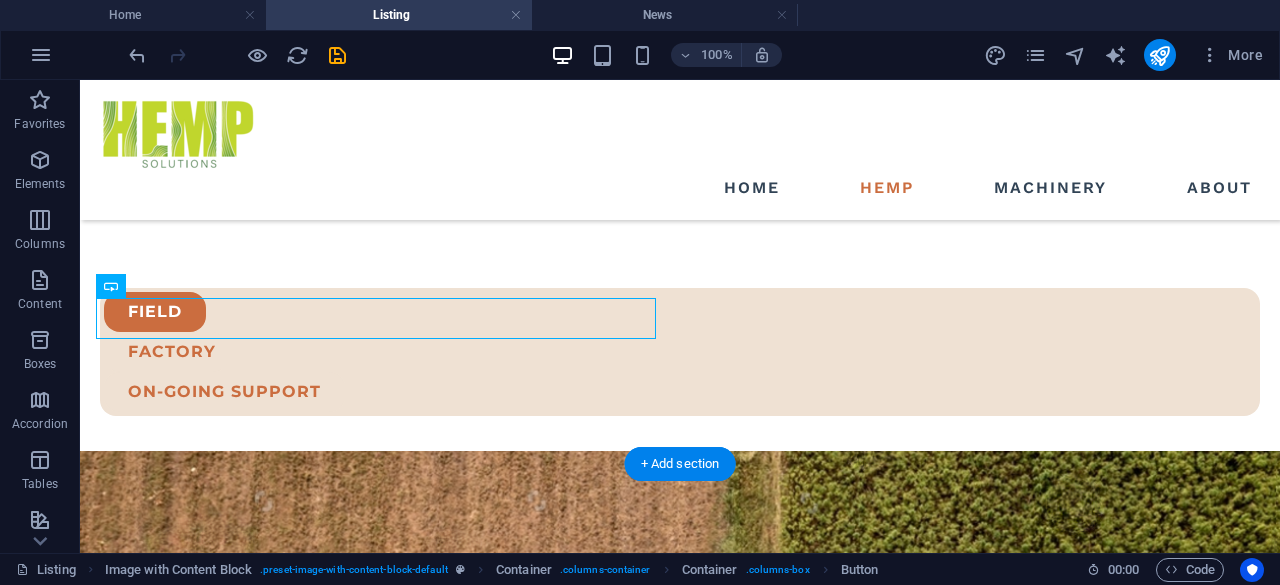 click on "CONTACT US" at bounding box center (378, 1298) 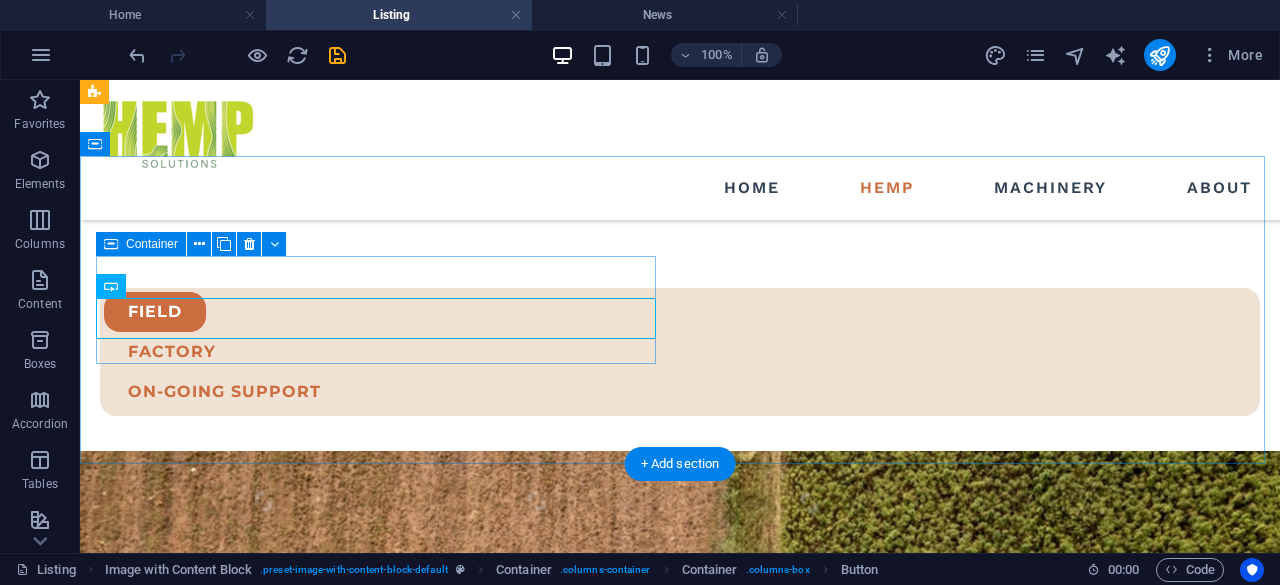 click on "end-to-end field support CONTACT US" at bounding box center [378, 1277] 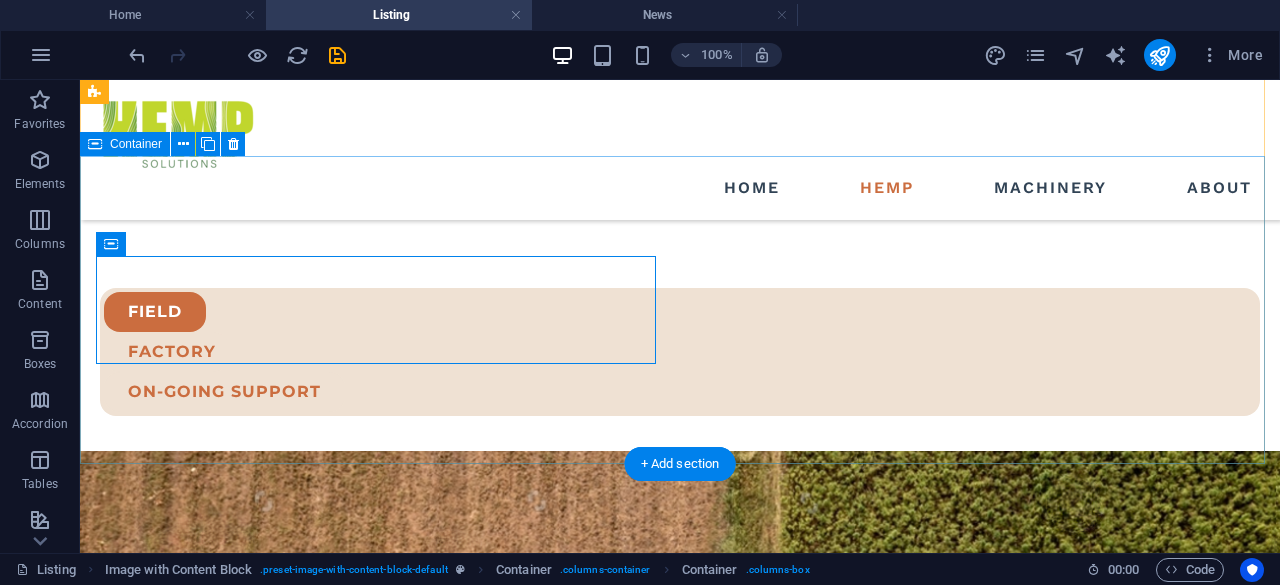 click on "end-to-end field support CONTACT US Cultivation best practices Variety selection Retting support Harvesting strategies" at bounding box center [680, 1339] 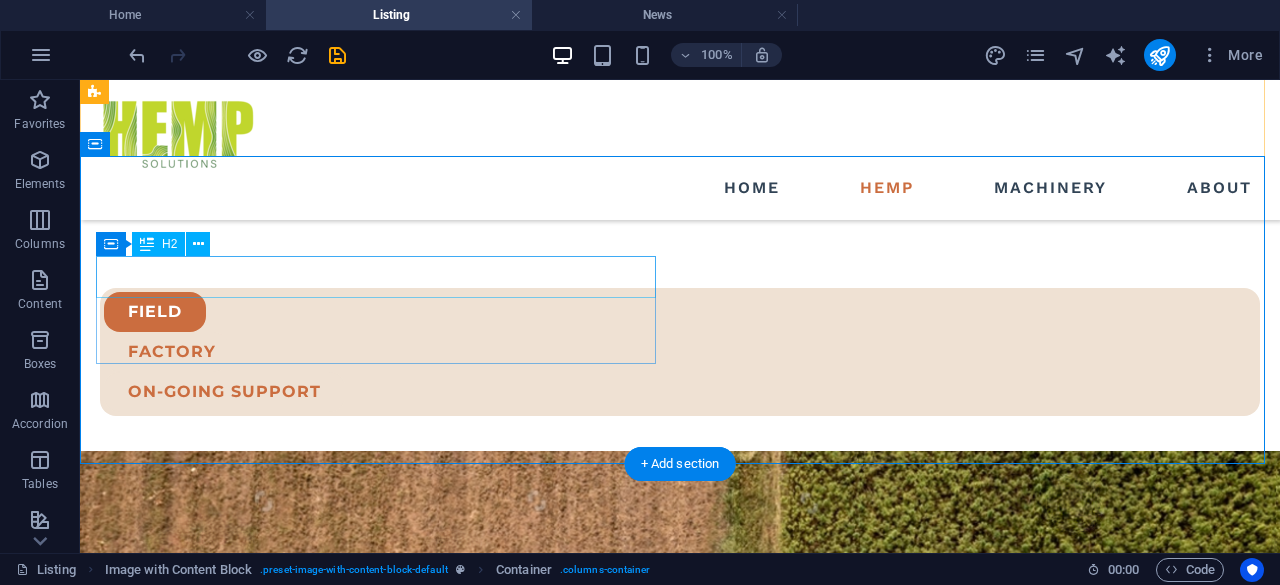 click on "end-to-end field support" at bounding box center [378, 1256] 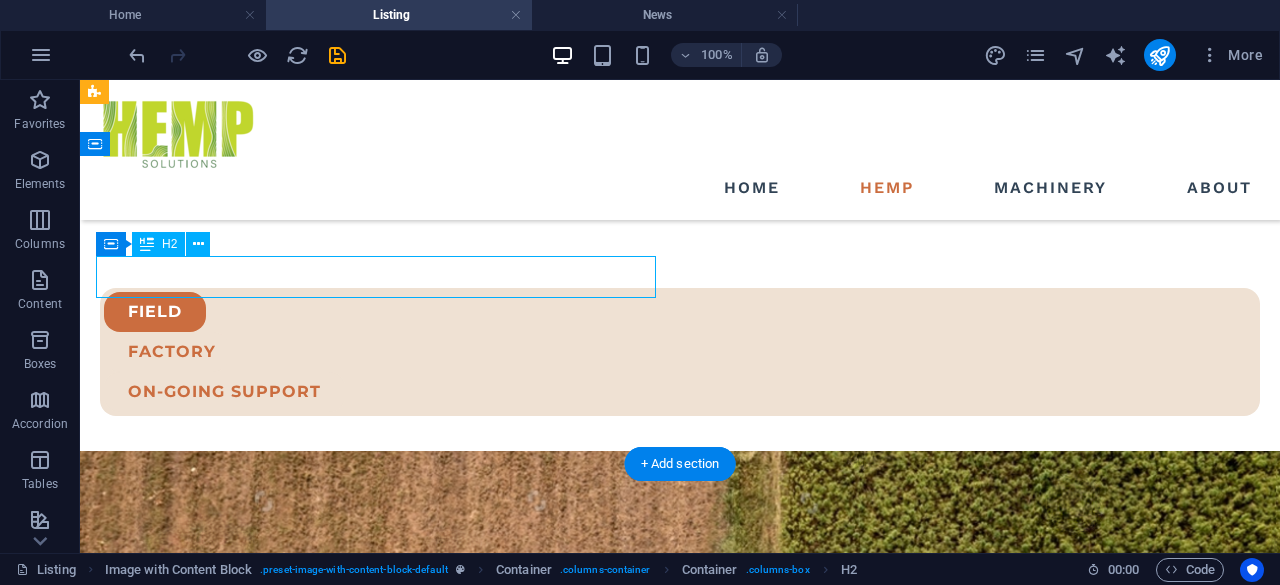 click on "end-to-end field support" at bounding box center [378, 1256] 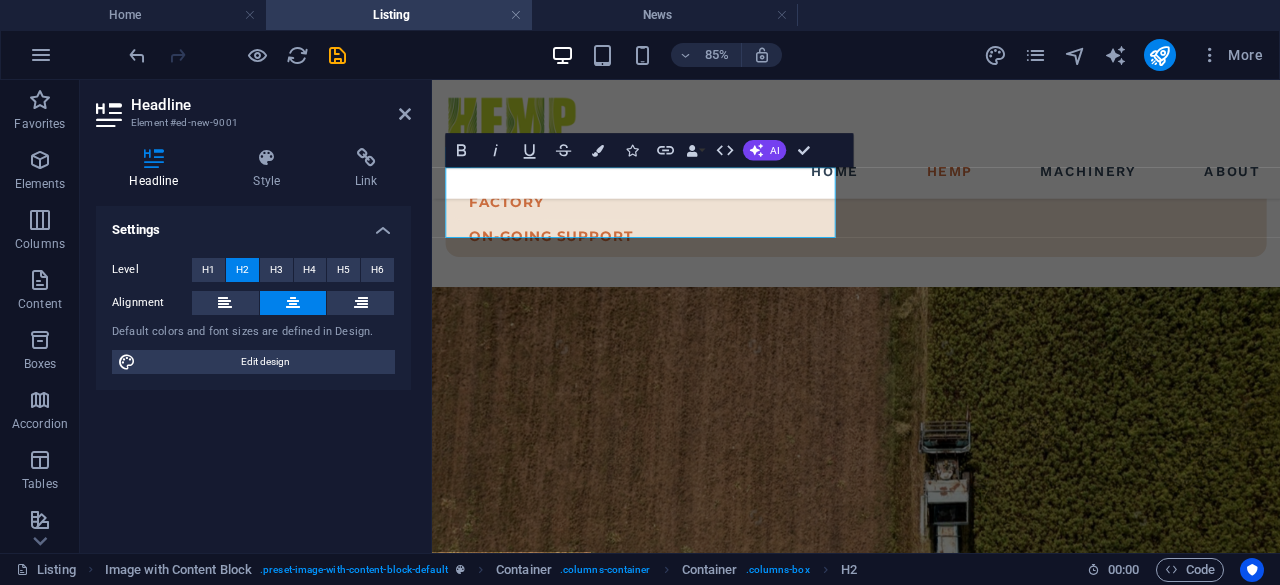 click at bounding box center (267, 158) 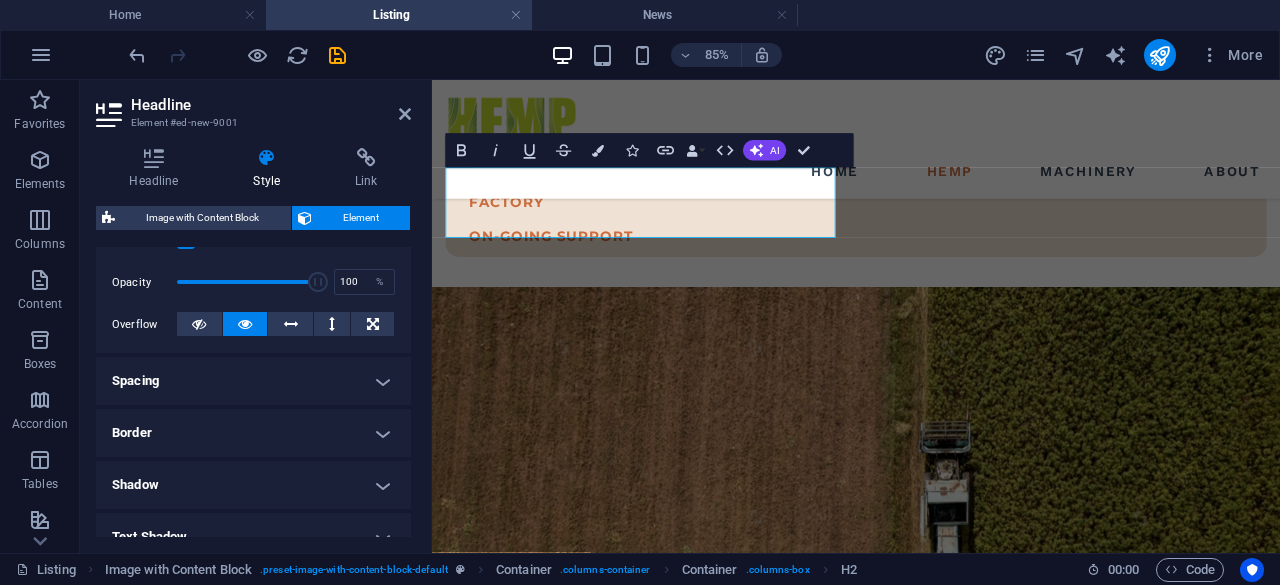 scroll, scrollTop: 286, scrollLeft: 0, axis: vertical 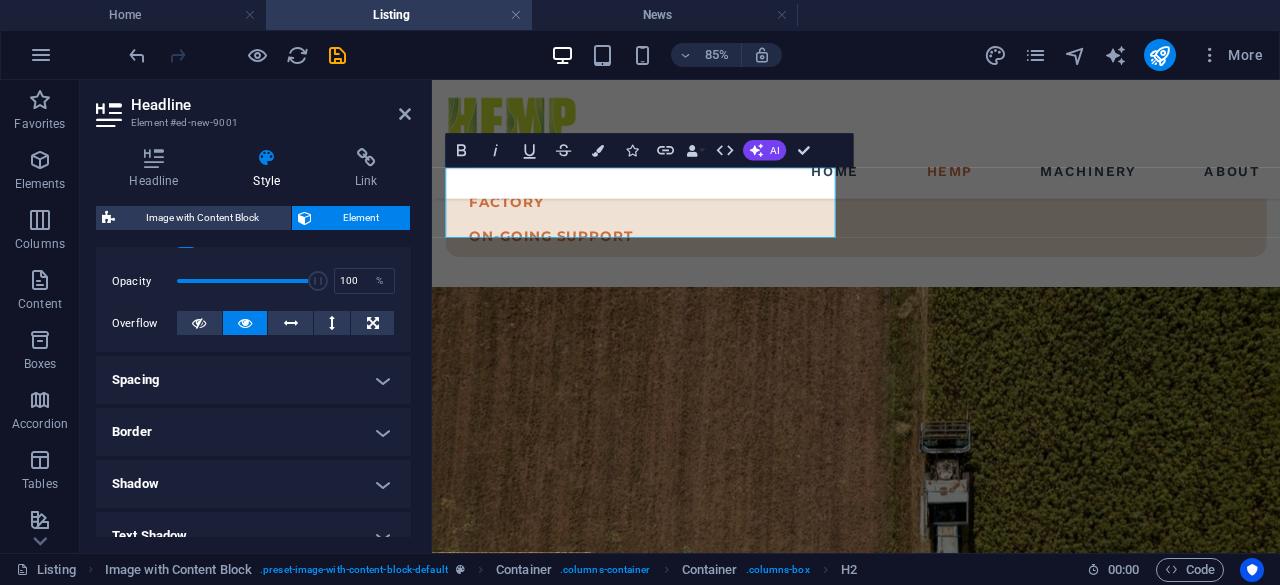 click on "Spacing" at bounding box center (253, 380) 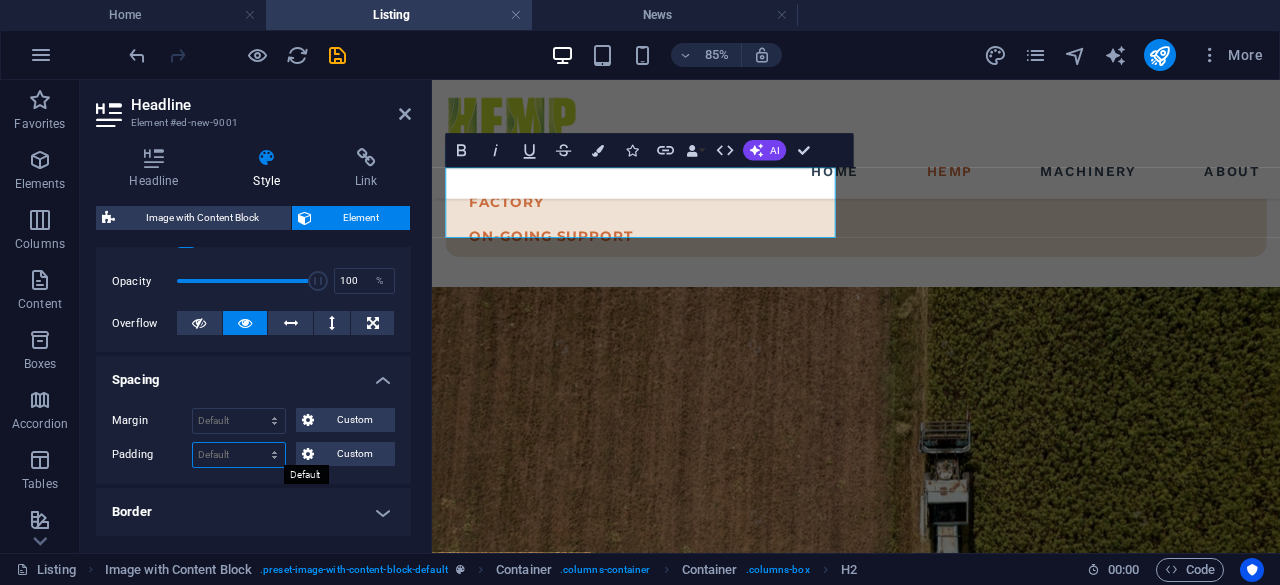 click on "Default px rem % vh vw Custom" at bounding box center (239, 455) 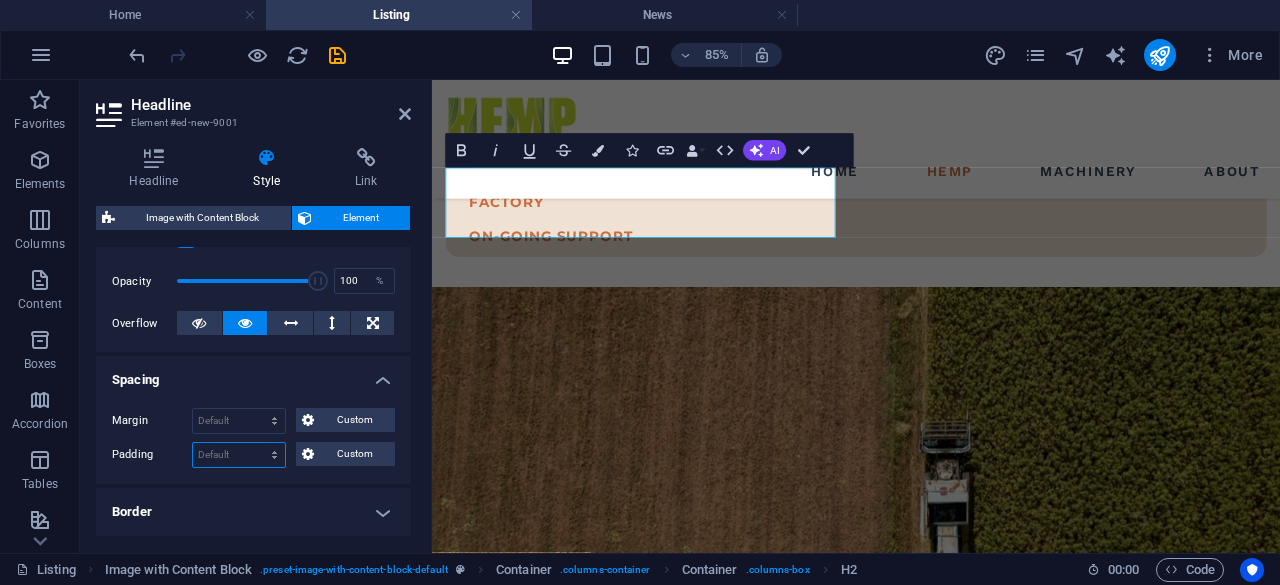 click on "Default px rem % vh vw Custom" at bounding box center [239, 455] 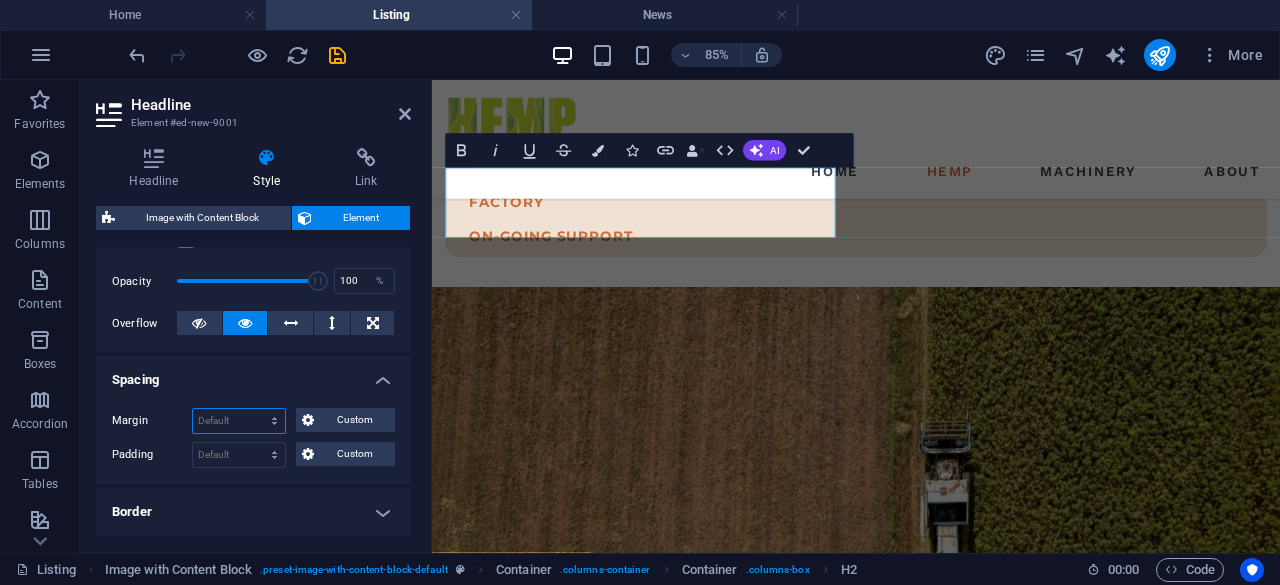 click on "Default auto px % rem vw vh Custom" at bounding box center (239, 421) 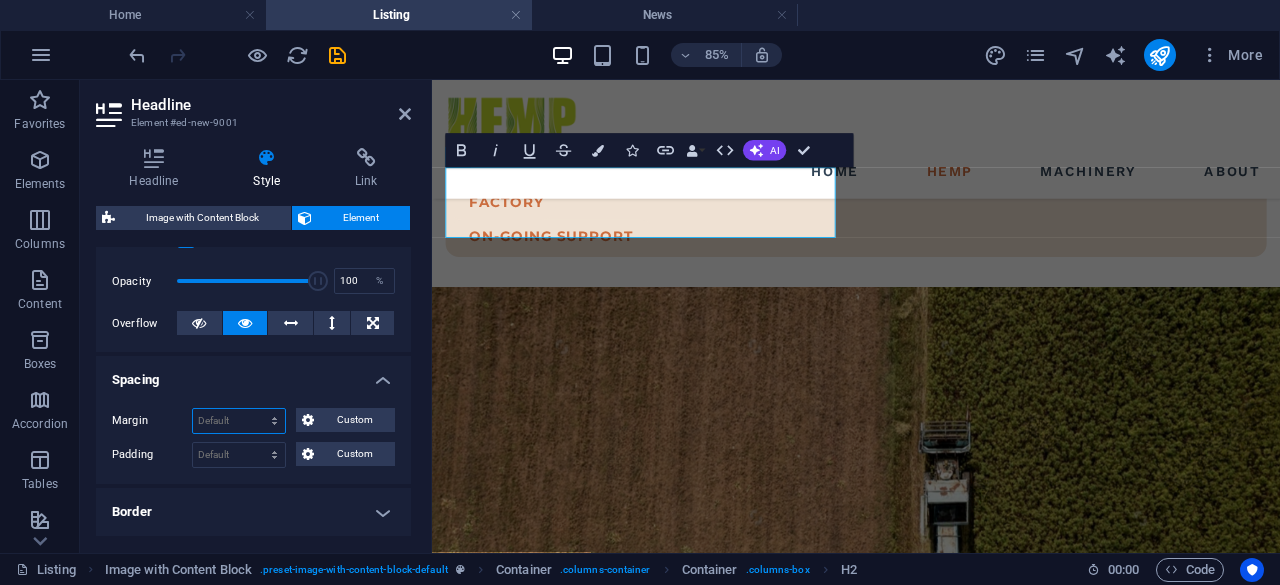 click on "Default auto px % rem vw vh Custom" at bounding box center (239, 421) 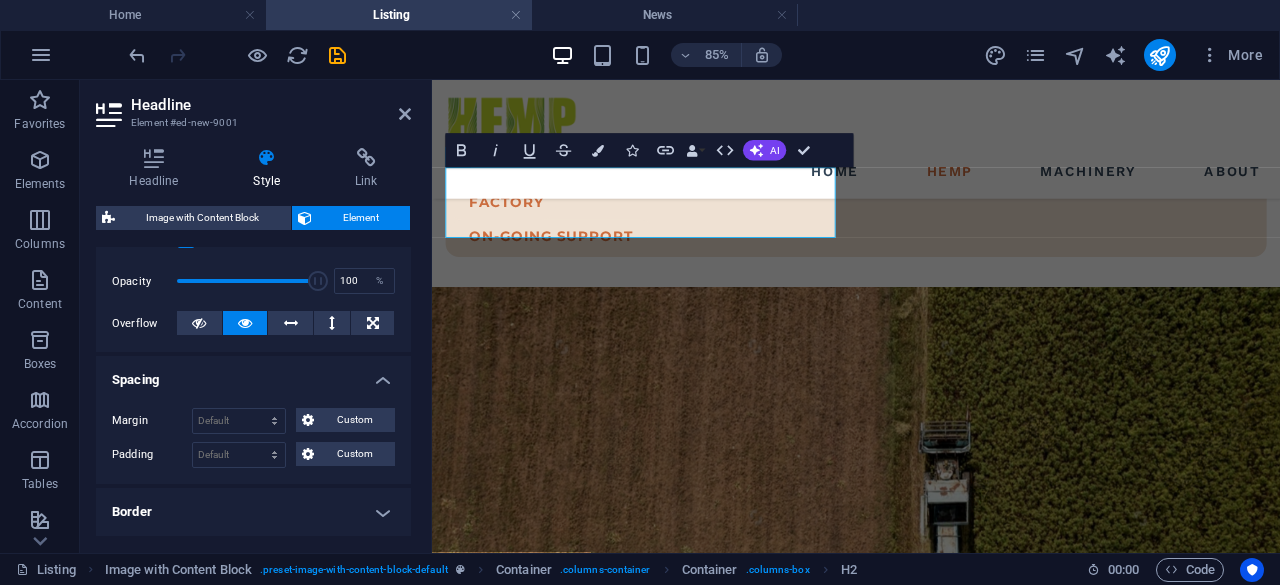 click on "Custom" at bounding box center [354, 420] 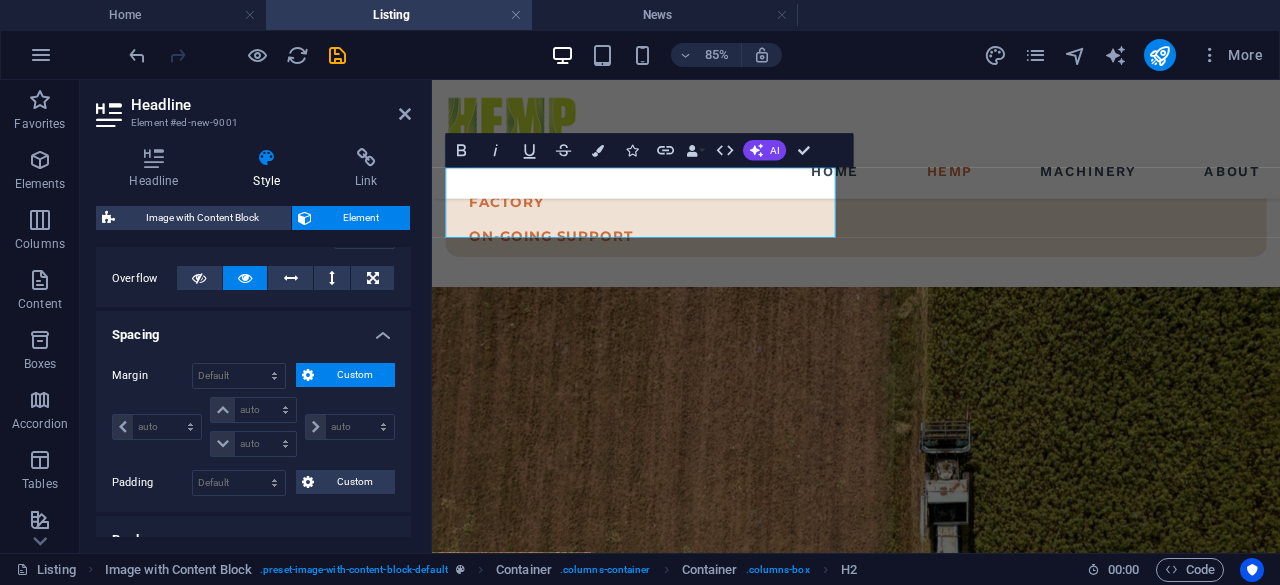 scroll, scrollTop: 332, scrollLeft: 0, axis: vertical 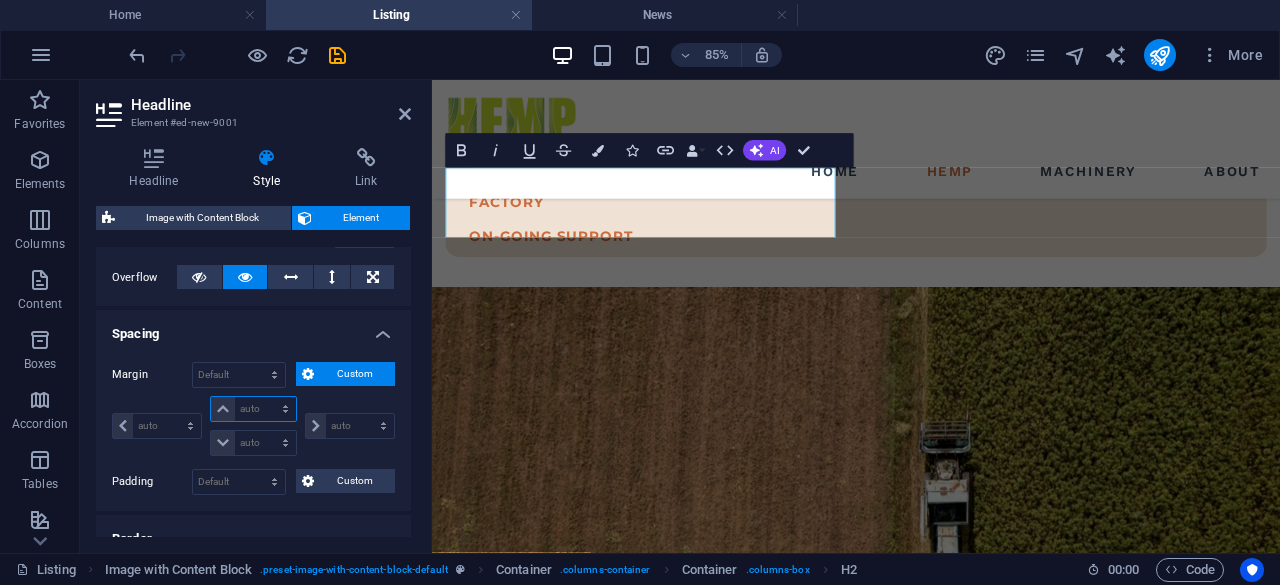 click on "auto px % rem vw vh" at bounding box center (253, 409) 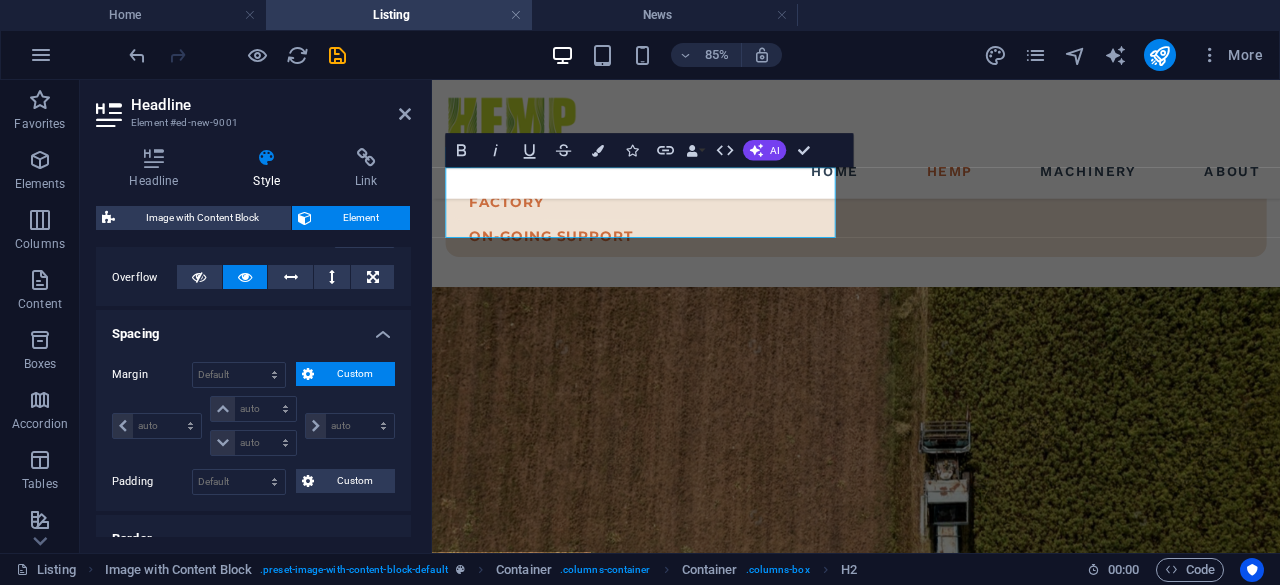 click on "Margin Default auto px % rem vw vh Custom Custom auto px % rem vw vh auto px % rem vw vh auto px % rem vw vh auto px % rem vw vh Padding Default px rem % vh vw Custom Custom px rem % vh vw px rem % vh vw px rem % vh vw px rem % vh vw" at bounding box center [253, 428] 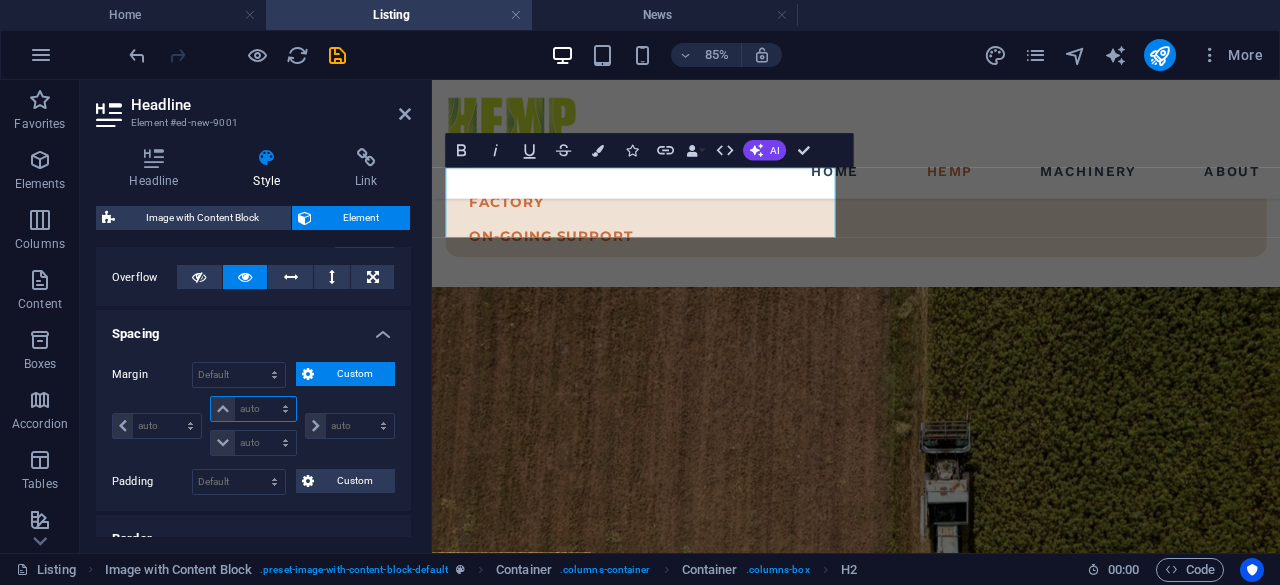 click on "auto px % rem vw vh" at bounding box center [253, 409] 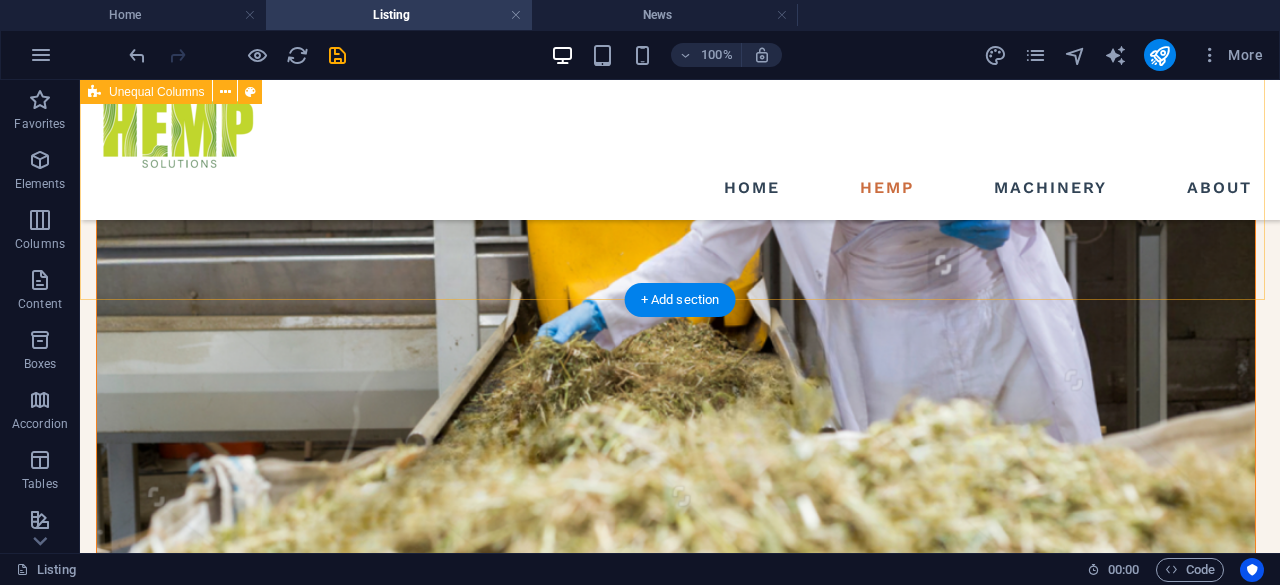 scroll, scrollTop: 355, scrollLeft: 0, axis: vertical 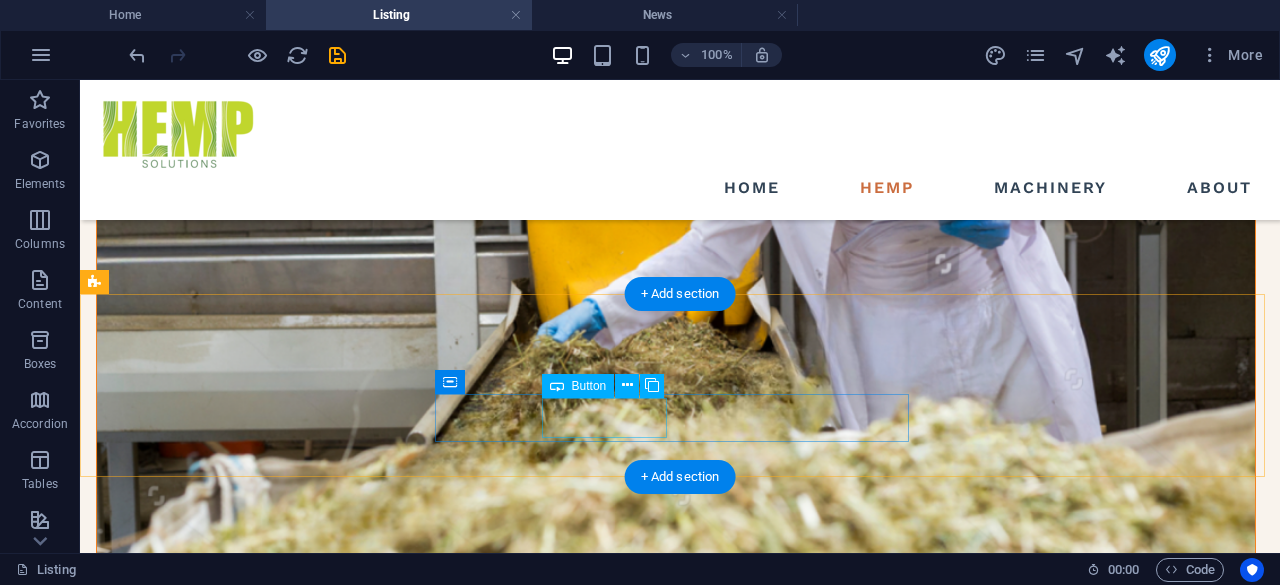click on "factory" at bounding box center [680, 1014] 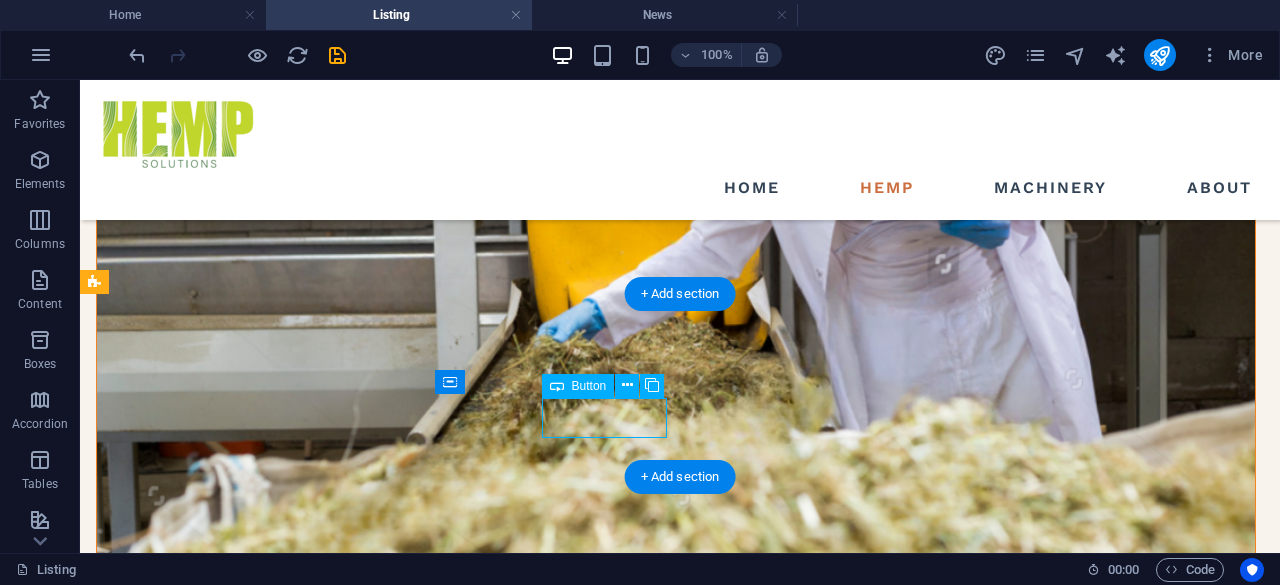 click on "factory" at bounding box center [680, 1014] 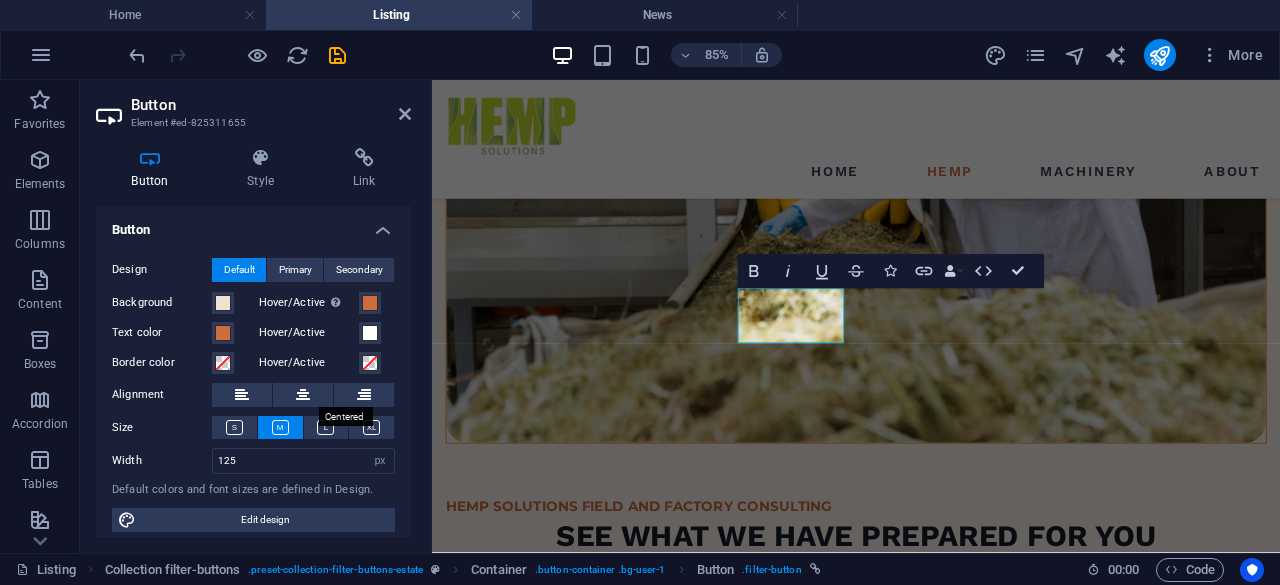 click at bounding box center [303, 395] 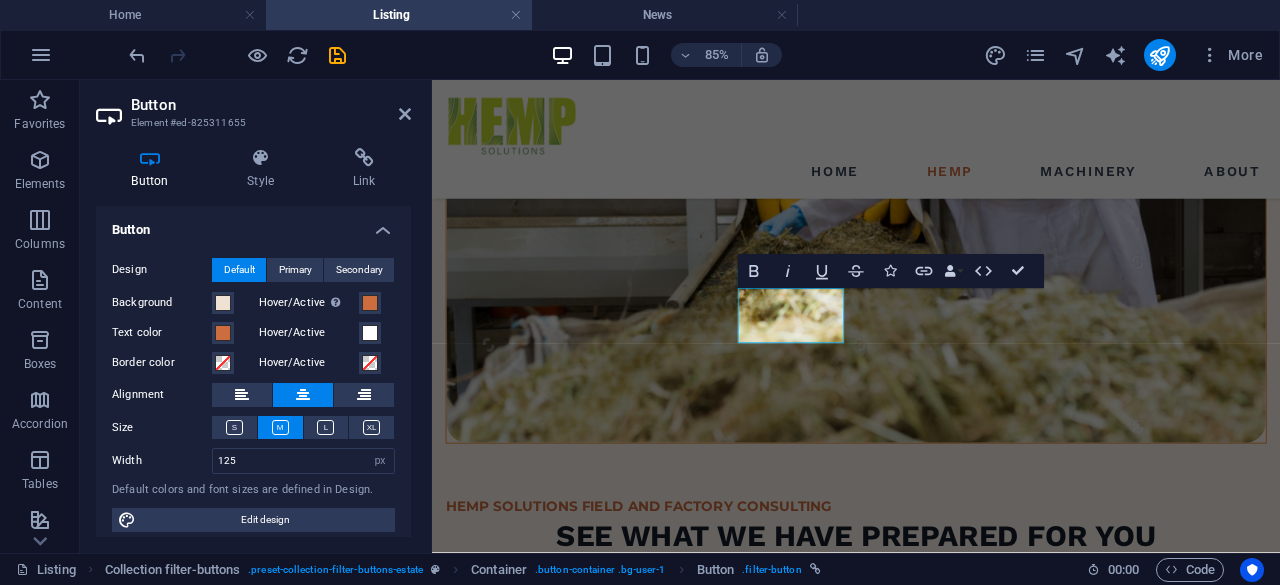 scroll, scrollTop: 10, scrollLeft: 0, axis: vertical 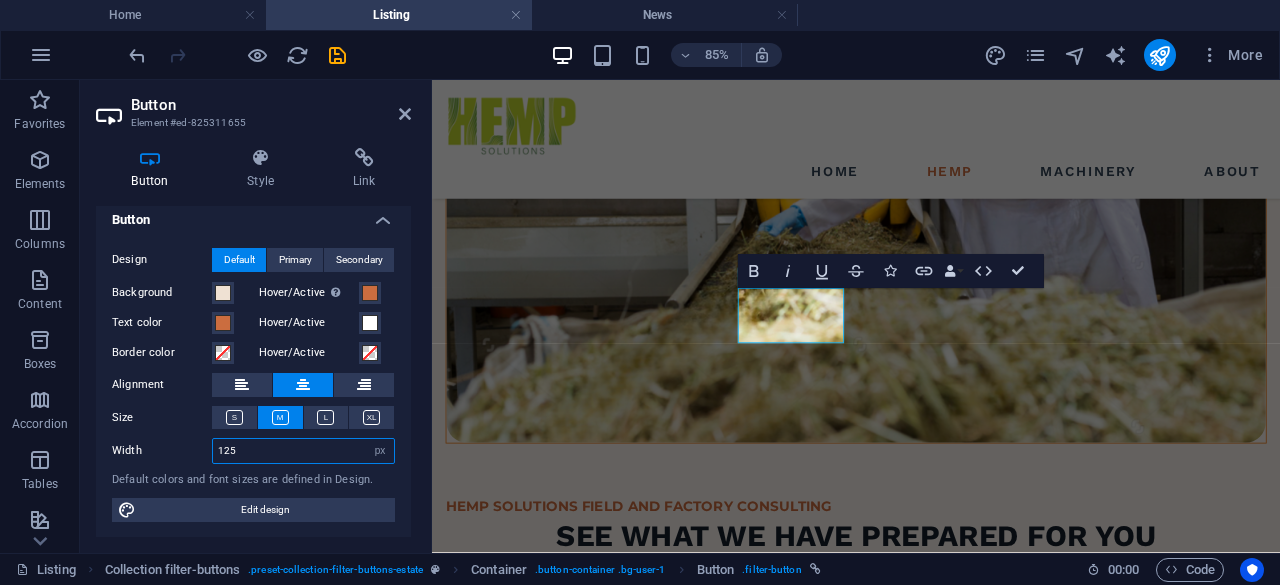 click on "125" at bounding box center [303, 451] 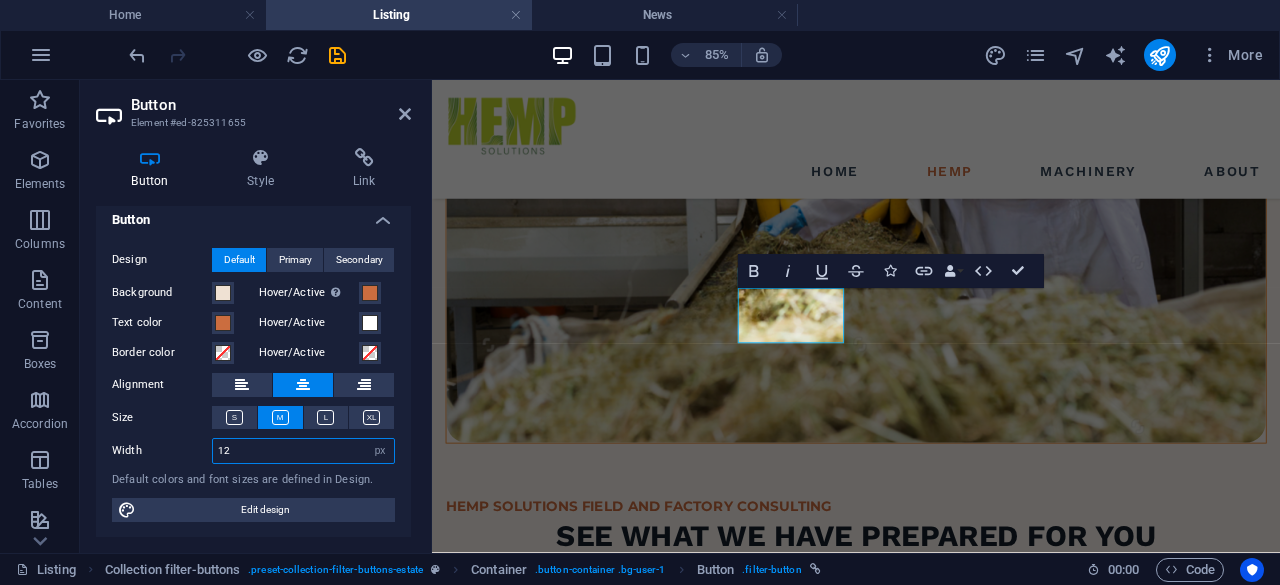type on "1" 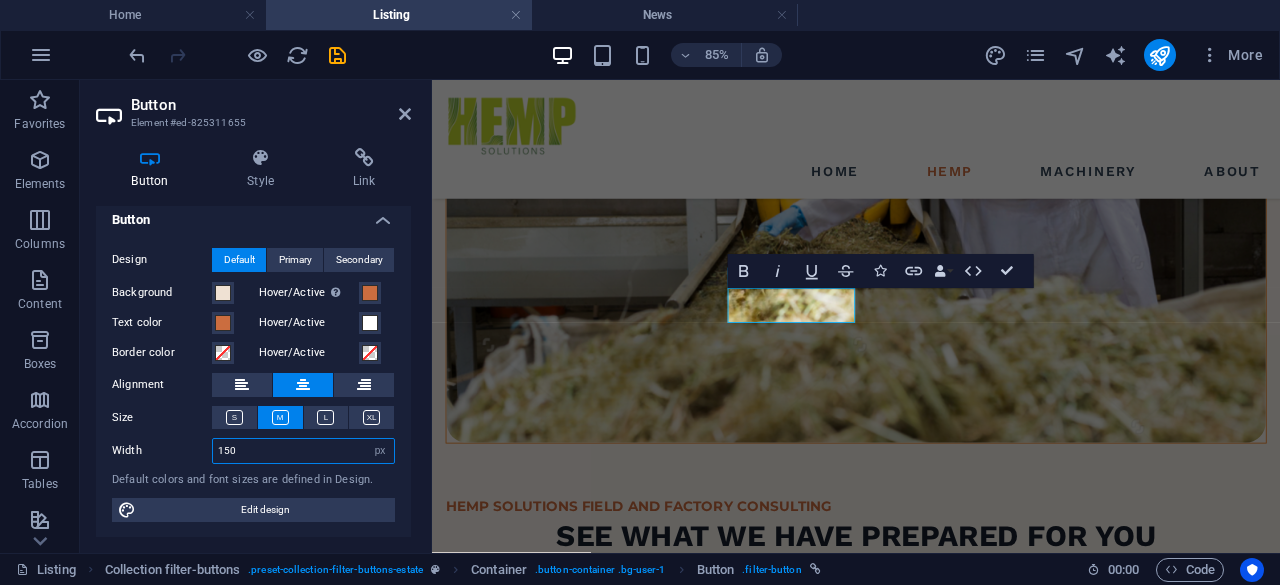 click on "150" at bounding box center [303, 451] 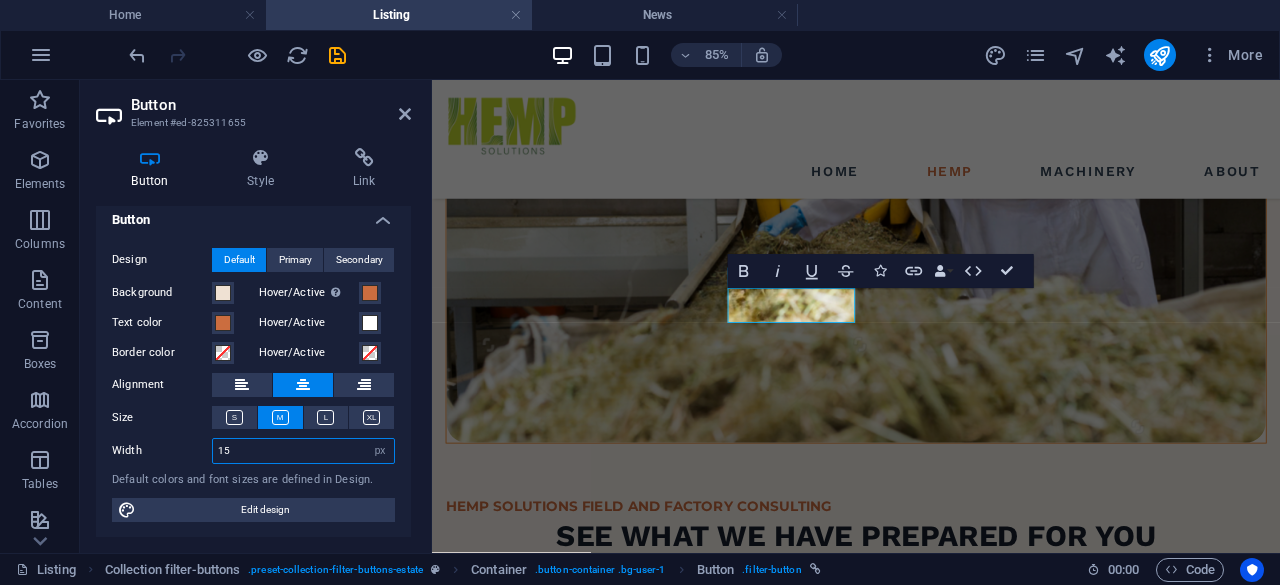 type on "1" 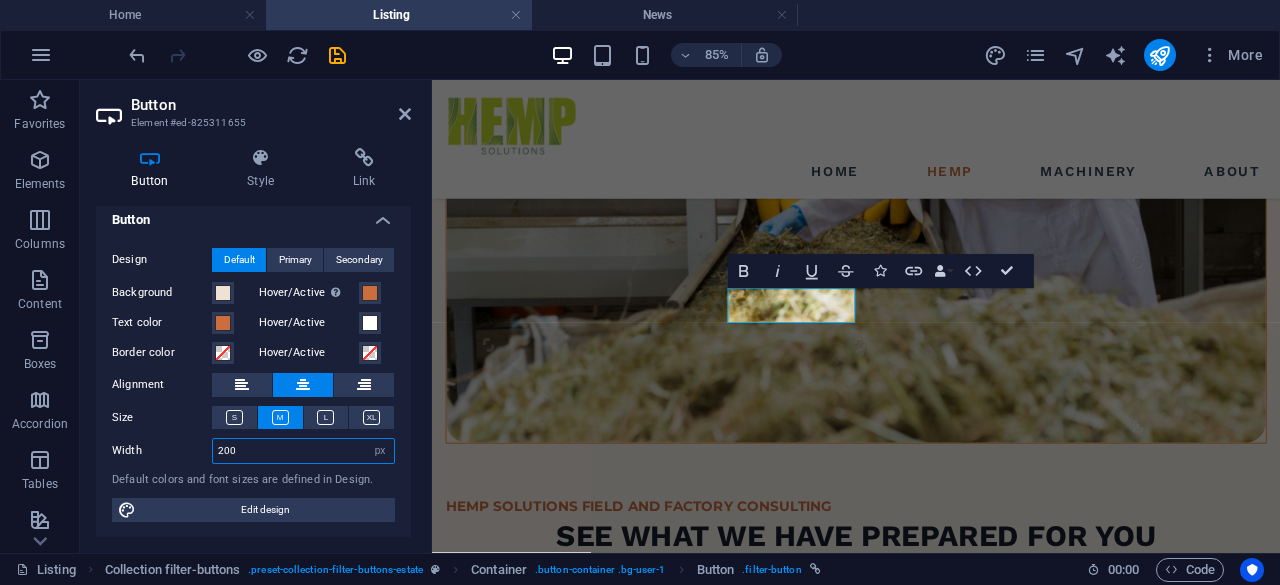 type on "200" 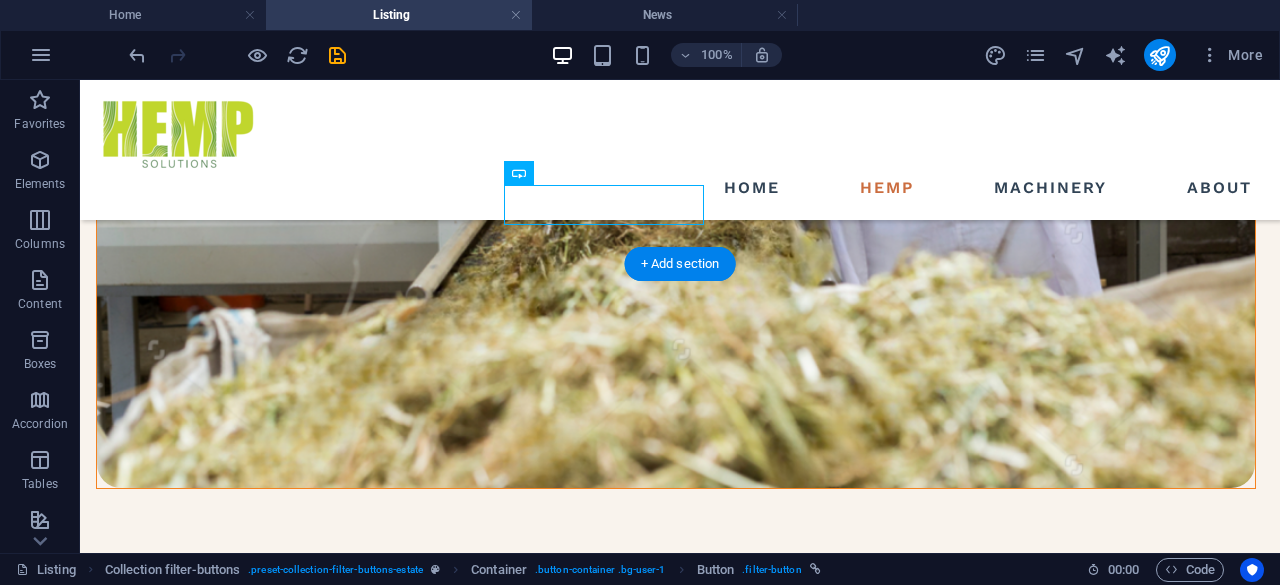scroll, scrollTop: 493, scrollLeft: 0, axis: vertical 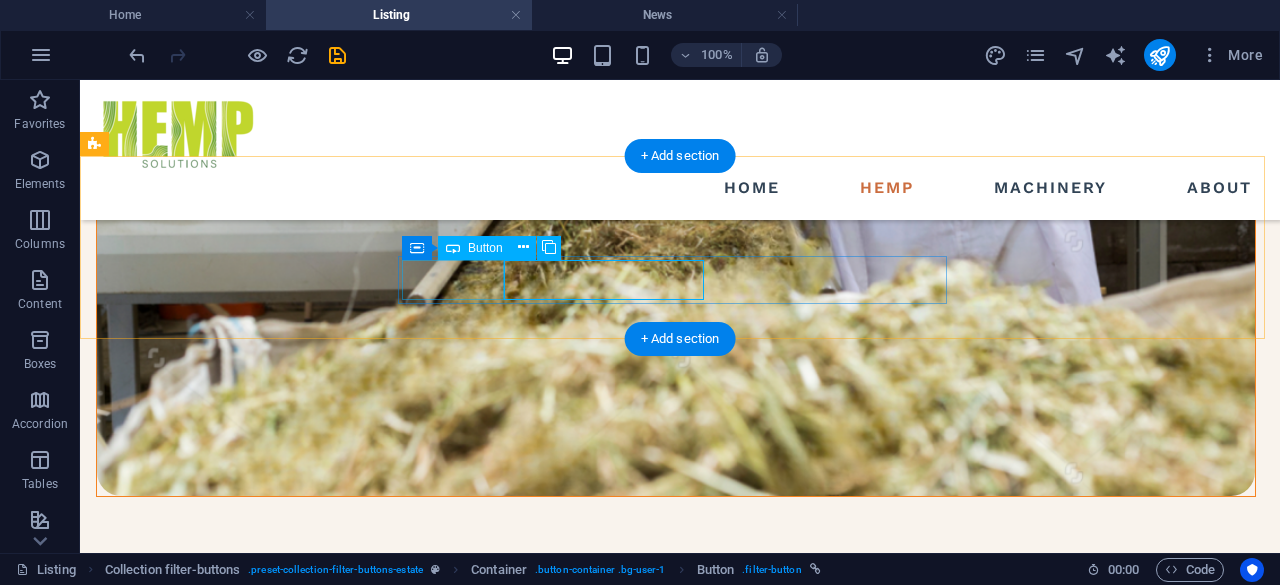 click on "field" at bounding box center [680, 836] 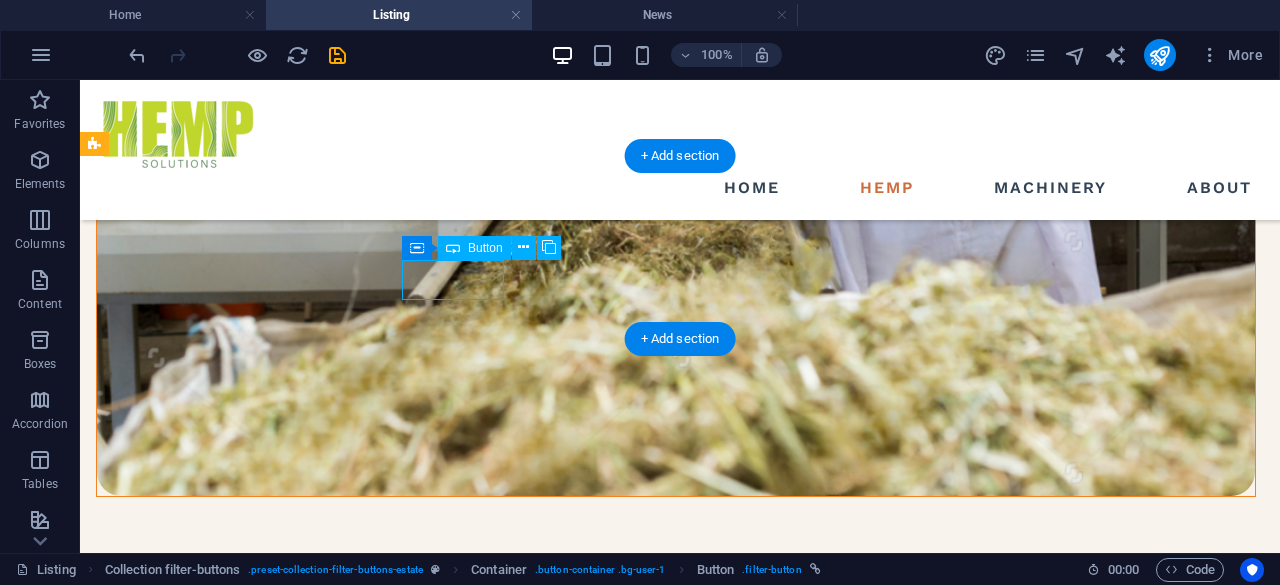 click on "field" at bounding box center [680, 836] 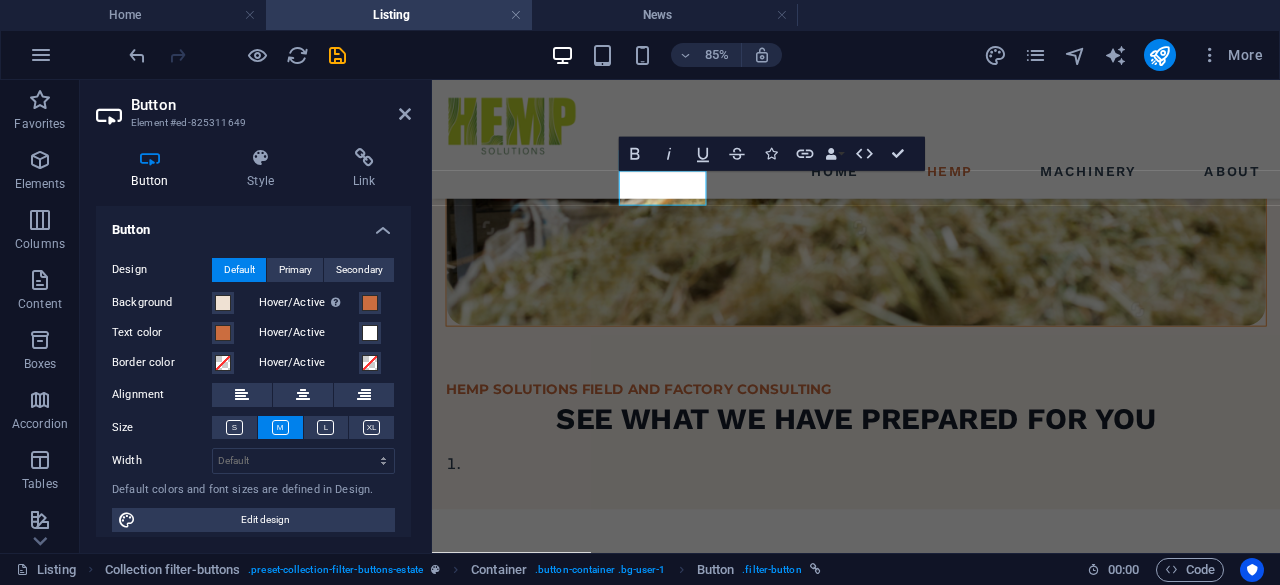 scroll, scrollTop: 10, scrollLeft: 0, axis: vertical 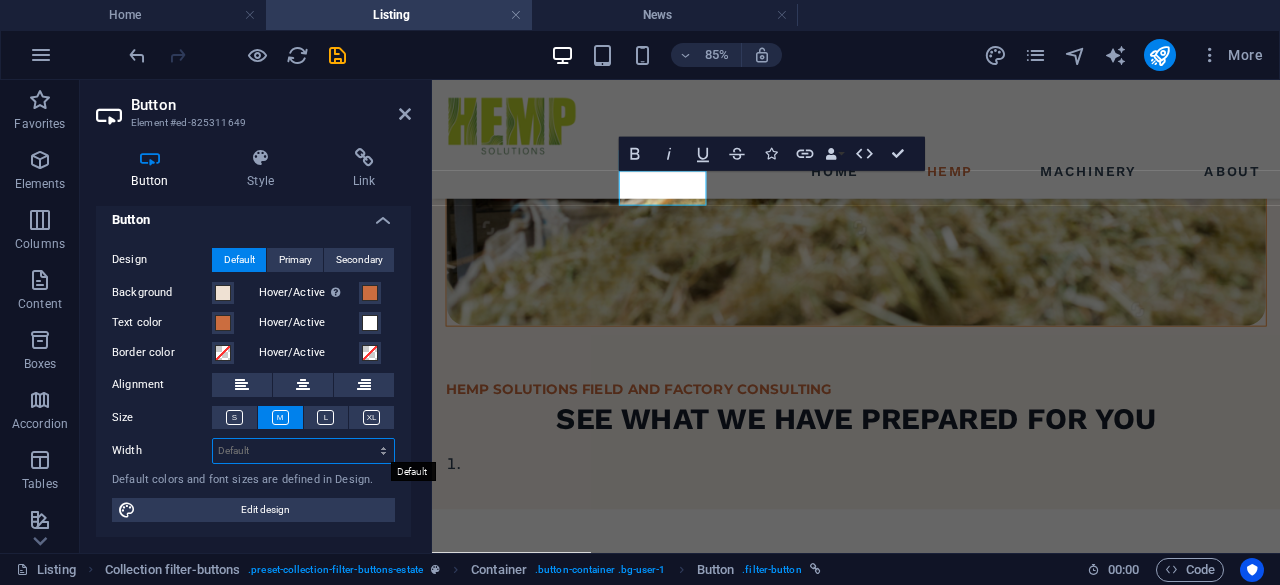 click on "Default px rem % em vh vw" at bounding box center (303, 451) 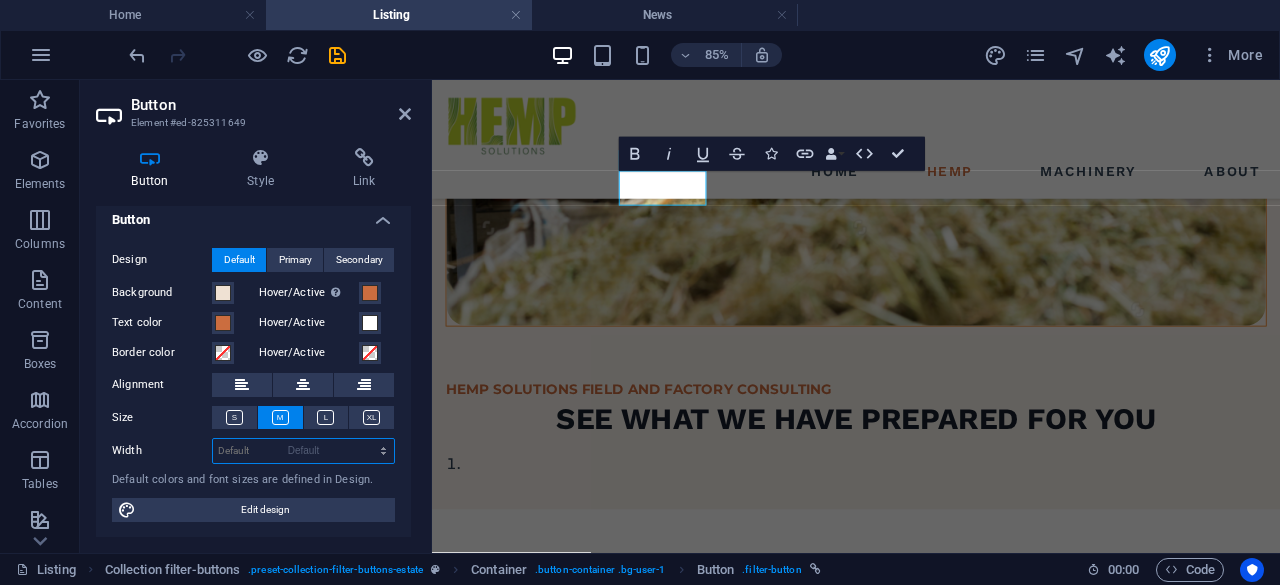 click on "Default px rem % em vh vw" at bounding box center (303, 451) 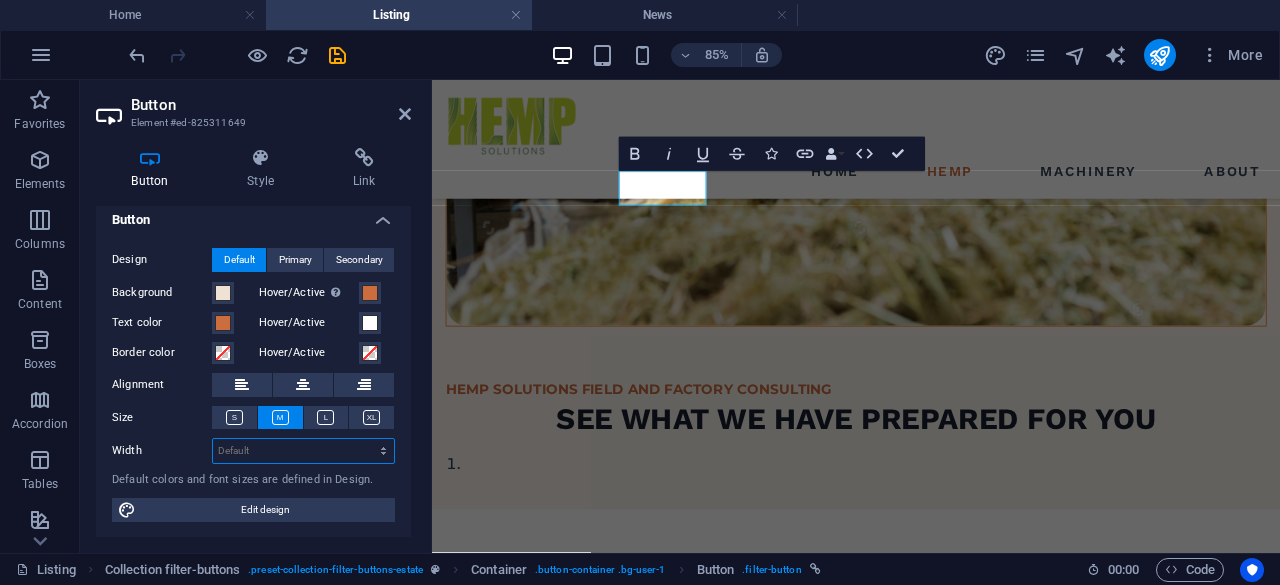 click on "Default px rem % em vh vw" at bounding box center (303, 451) 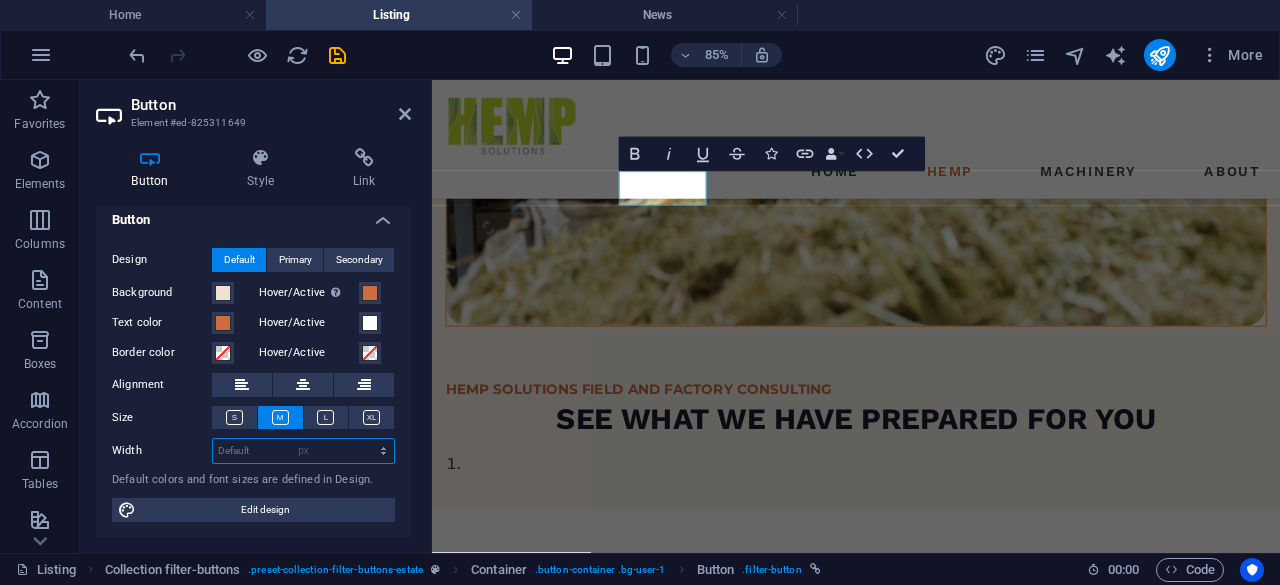 click on "Default px rem % em vh vw" at bounding box center (303, 451) 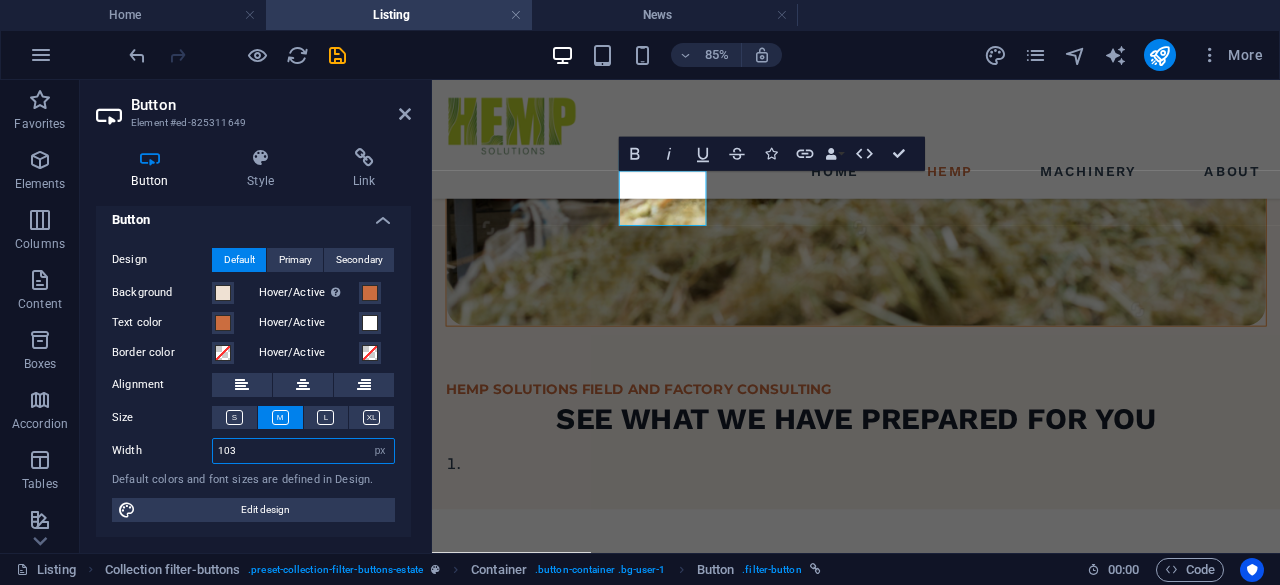 click at bounding box center [303, 451] 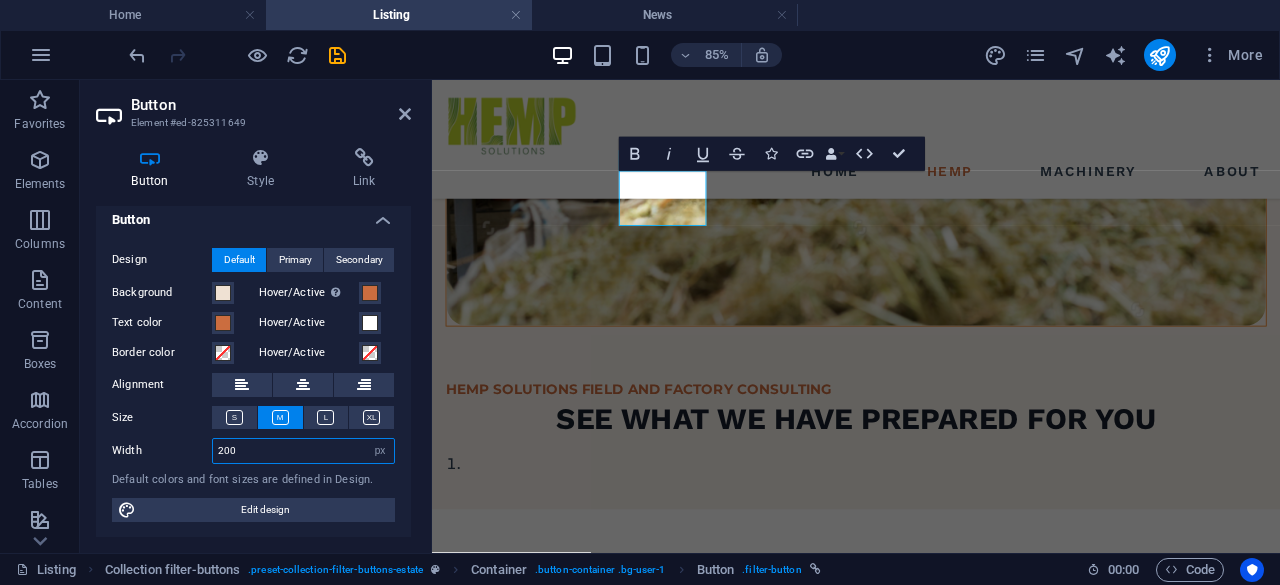 type on "200" 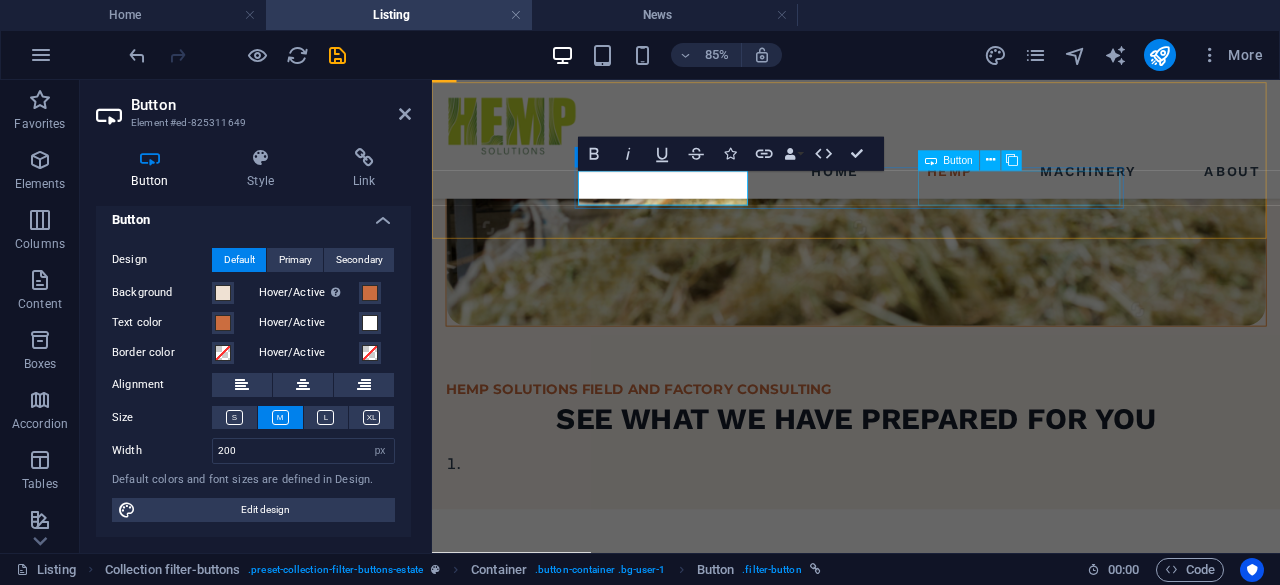 click on "on-going support" at bounding box center (931, 791) 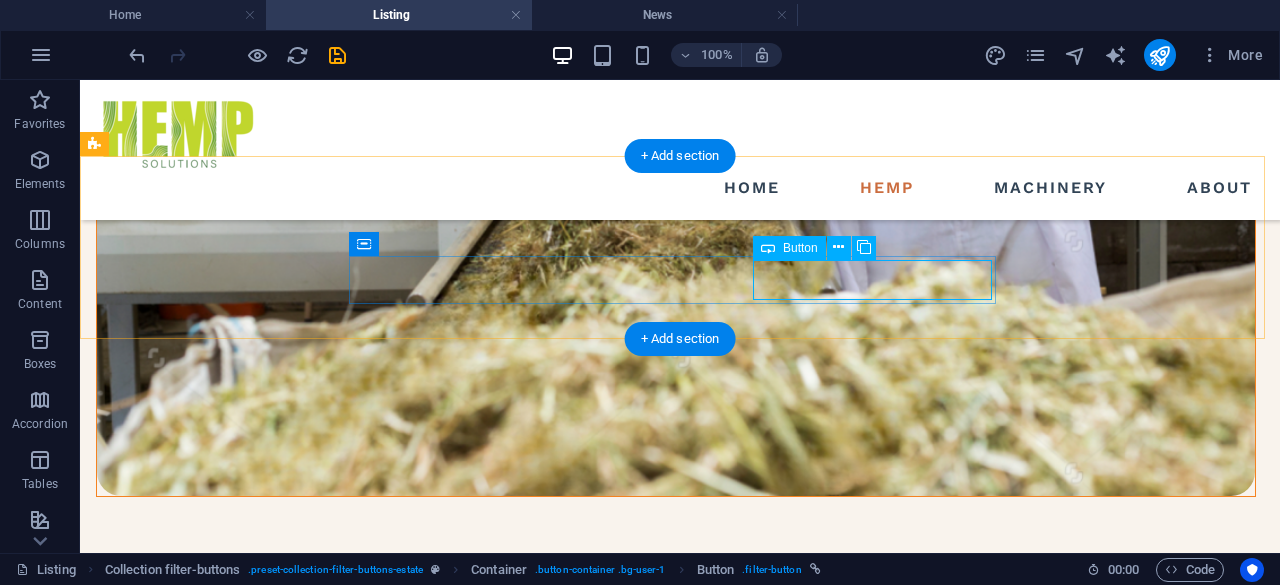 click on "on-going support" at bounding box center [680, 916] 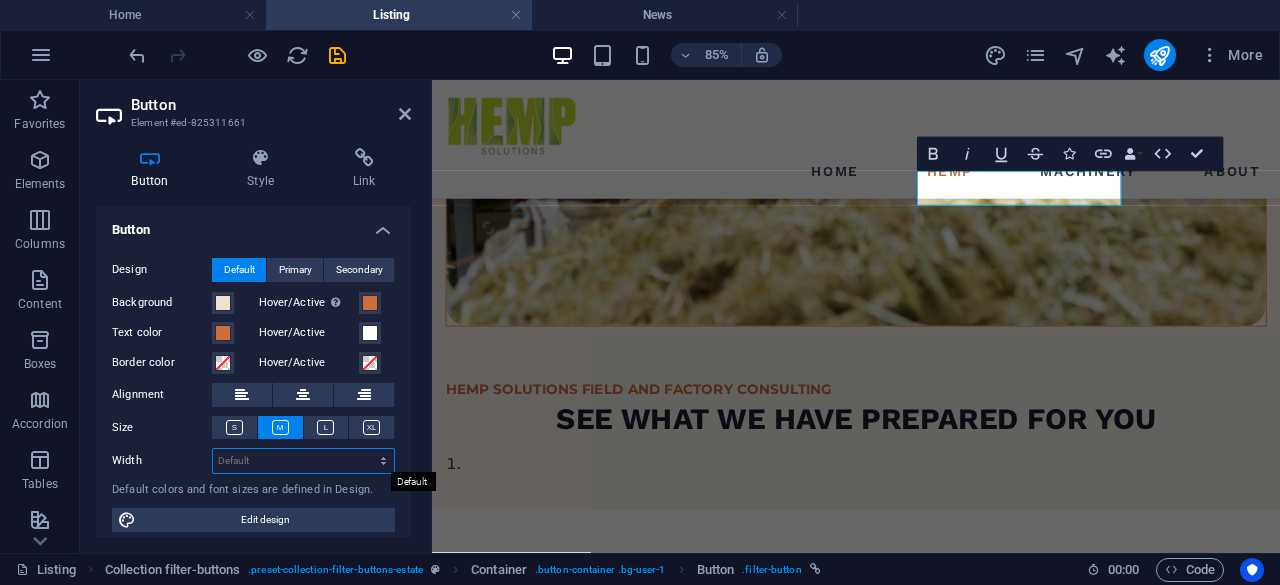 click on "Default px rem % em vh vw" at bounding box center (303, 461) 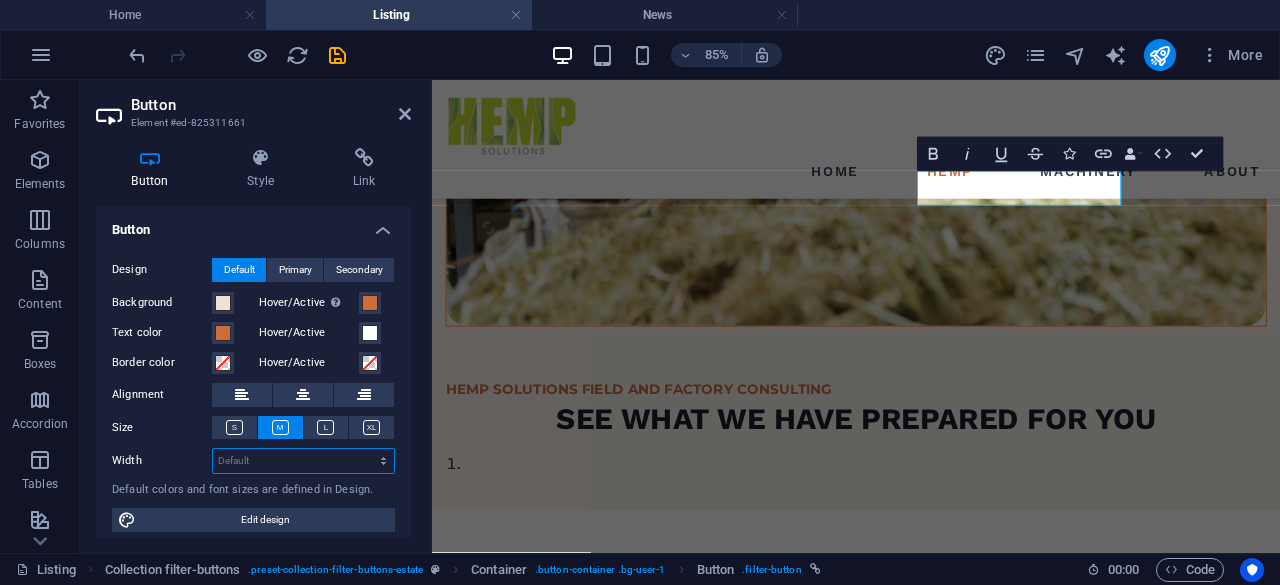 select on "px" 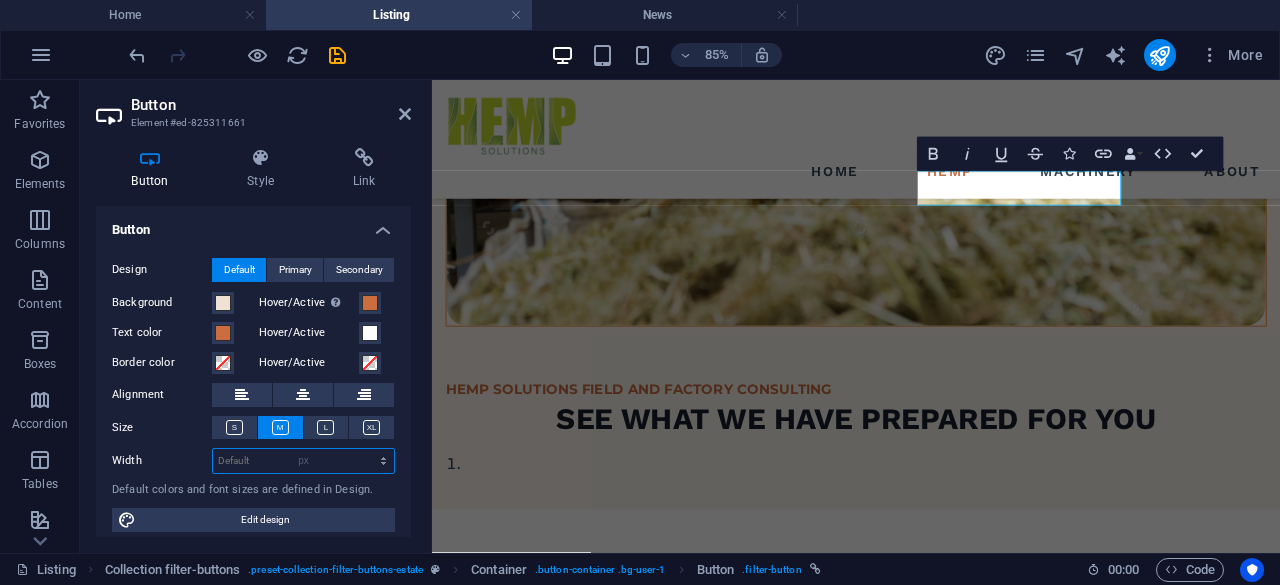 click on "Default px rem % em vh vw" at bounding box center (303, 461) 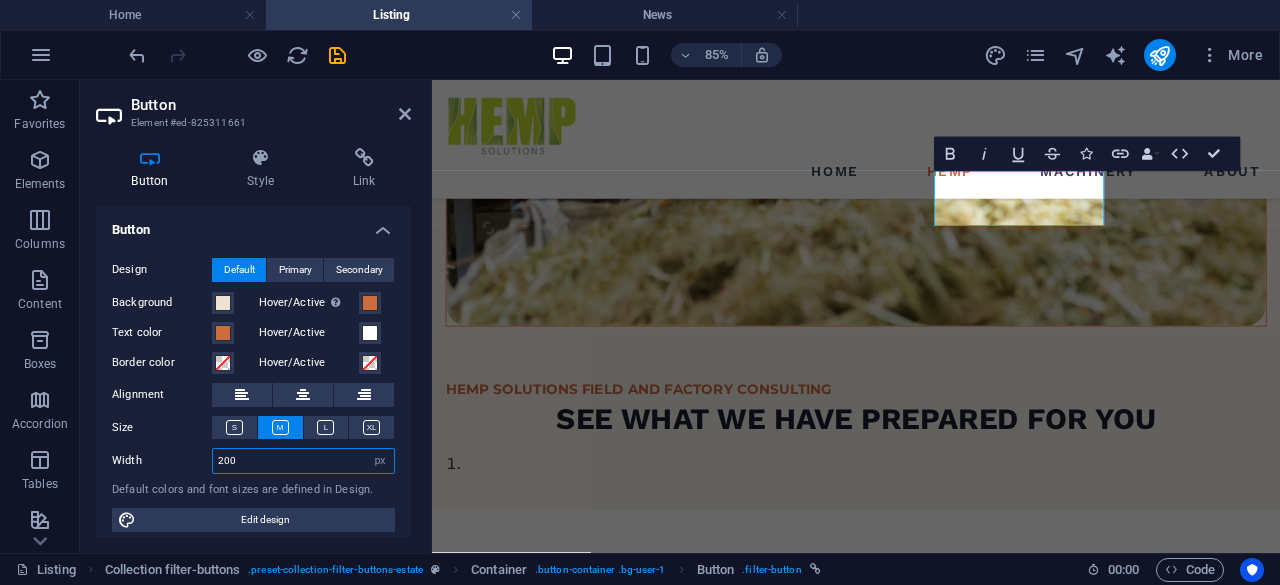 click on "200" at bounding box center (303, 461) 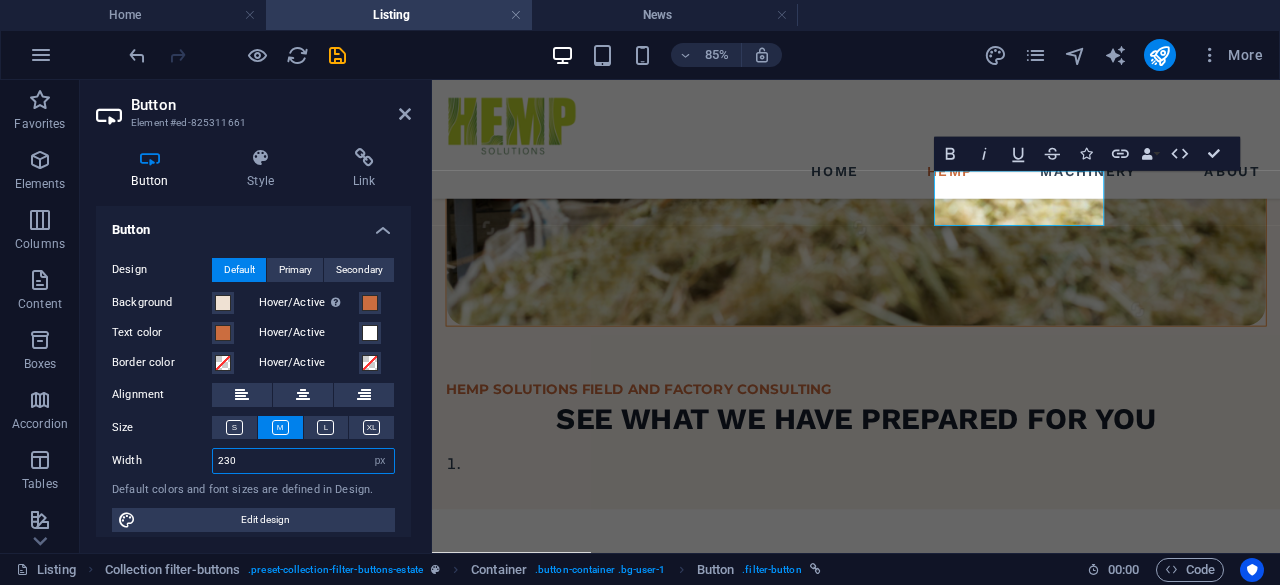 type on "230" 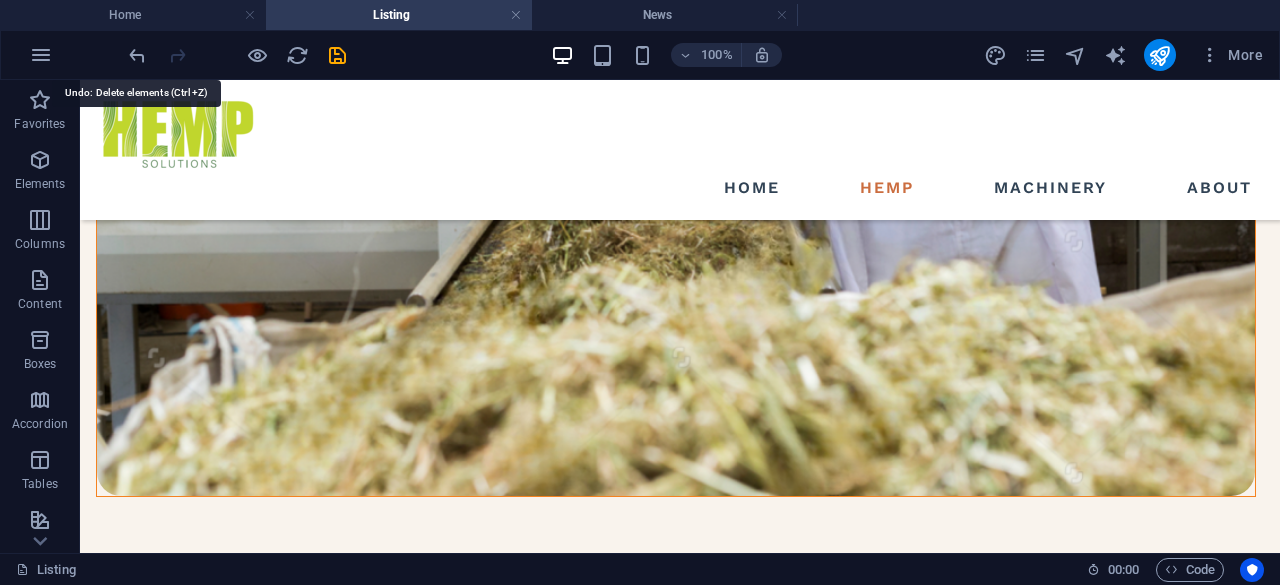 click at bounding box center [137, 55] 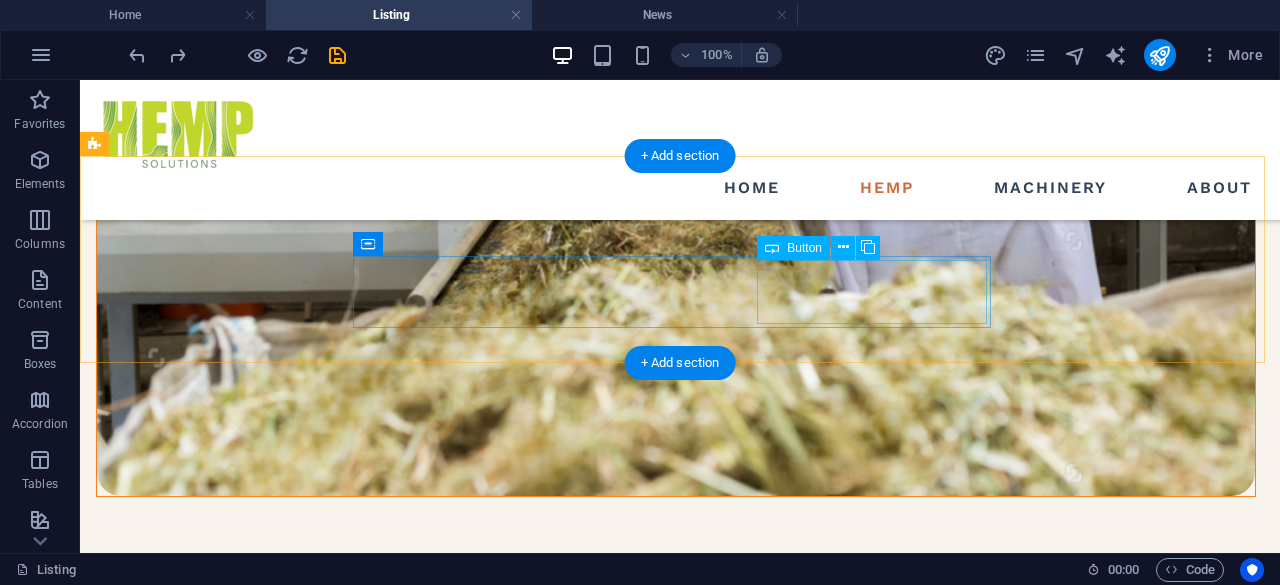 click on "on-going support" at bounding box center [680, 928] 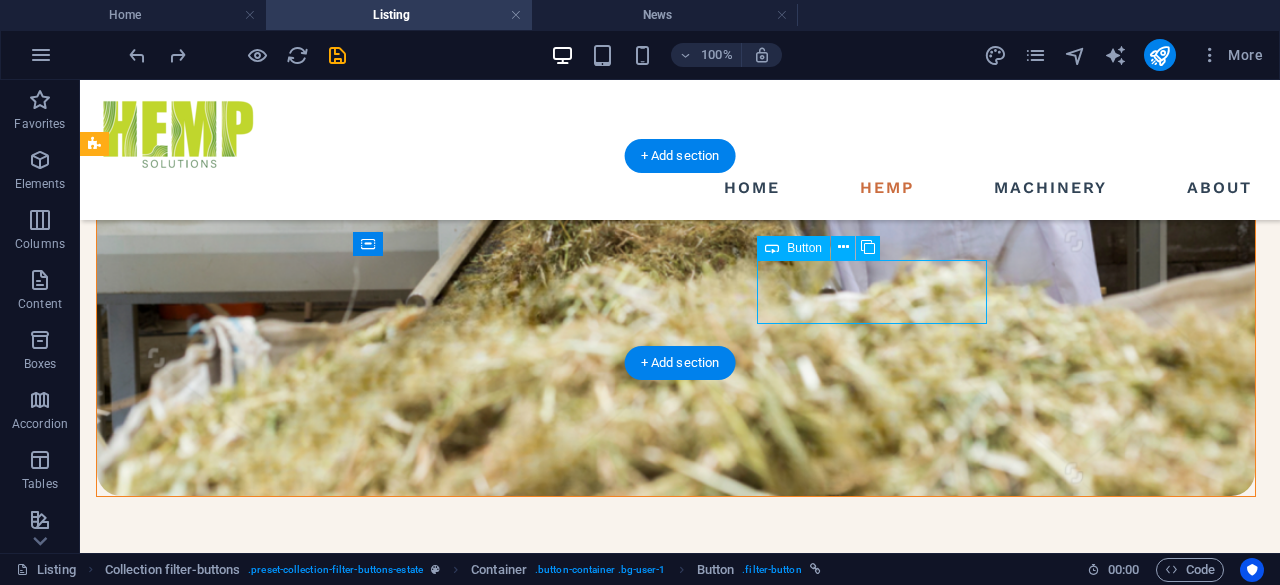 click on "on-going support" at bounding box center [680, 928] 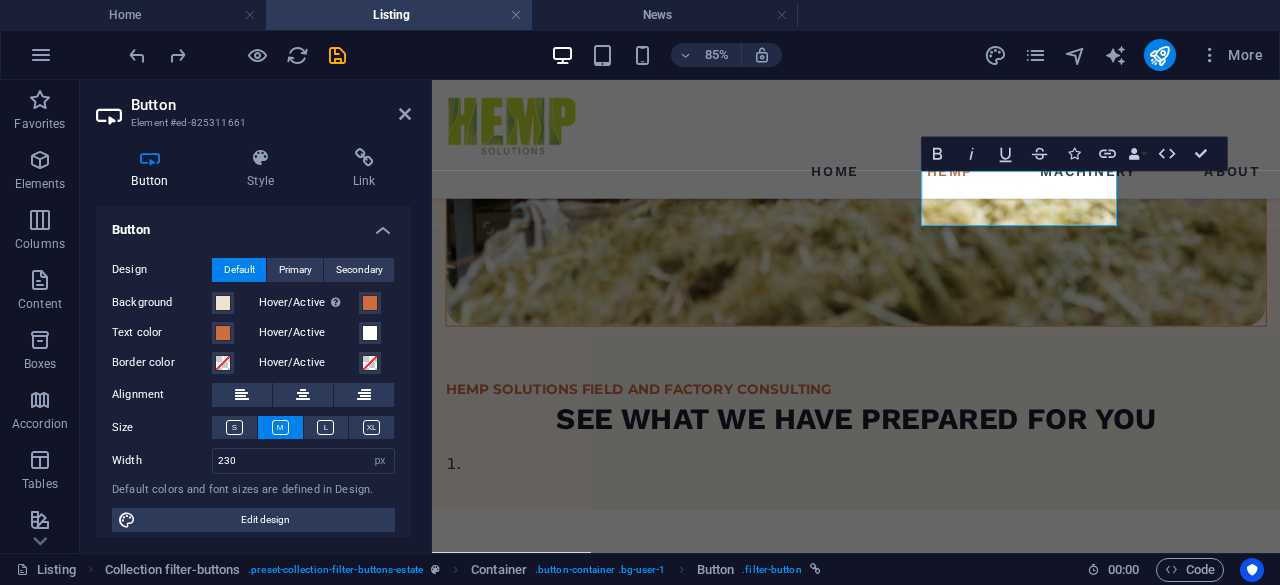 drag, startPoint x: 303, startPoint y: 445, endPoint x: 296, endPoint y: 454, distance: 11.401754 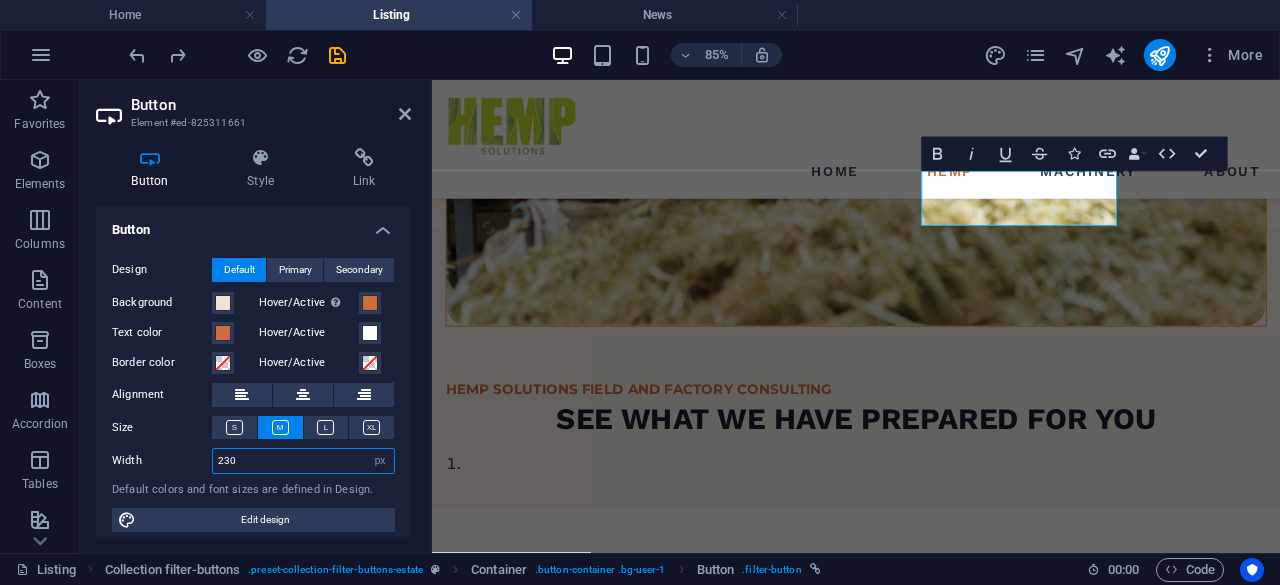 click on "230" at bounding box center [303, 461] 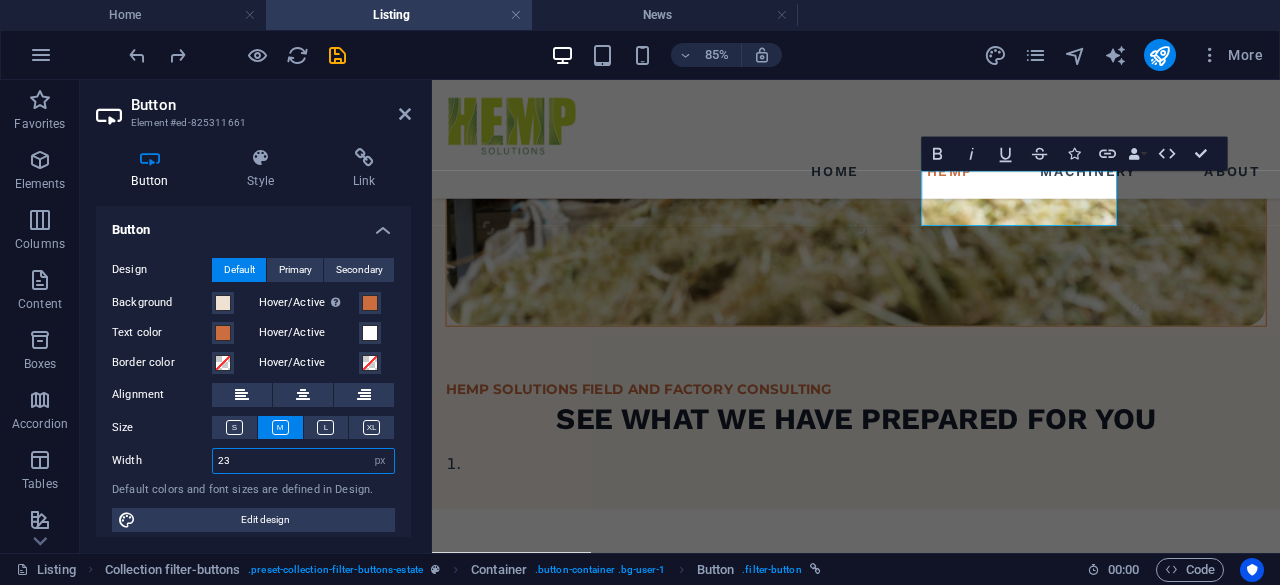 type on "2" 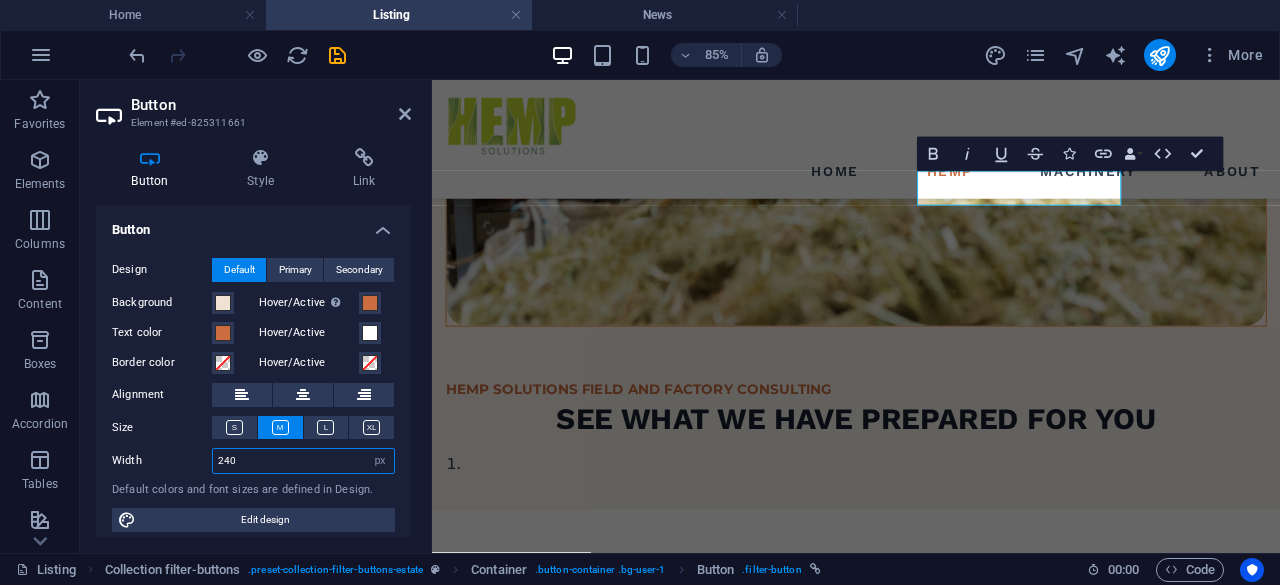click on "240" at bounding box center (303, 461) 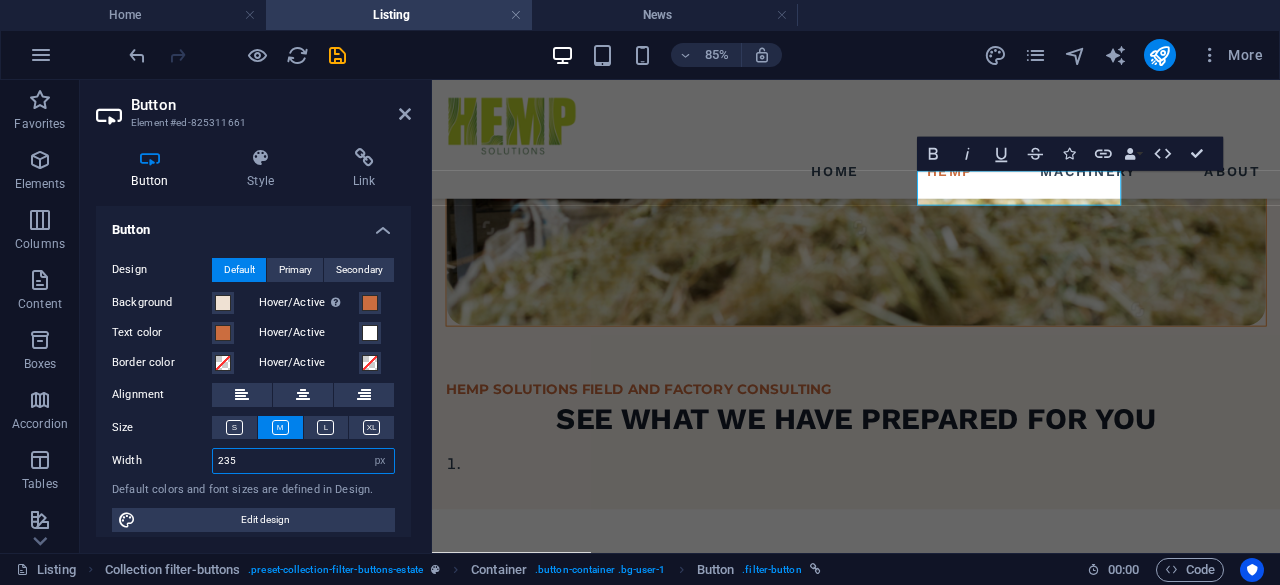 type on "235" 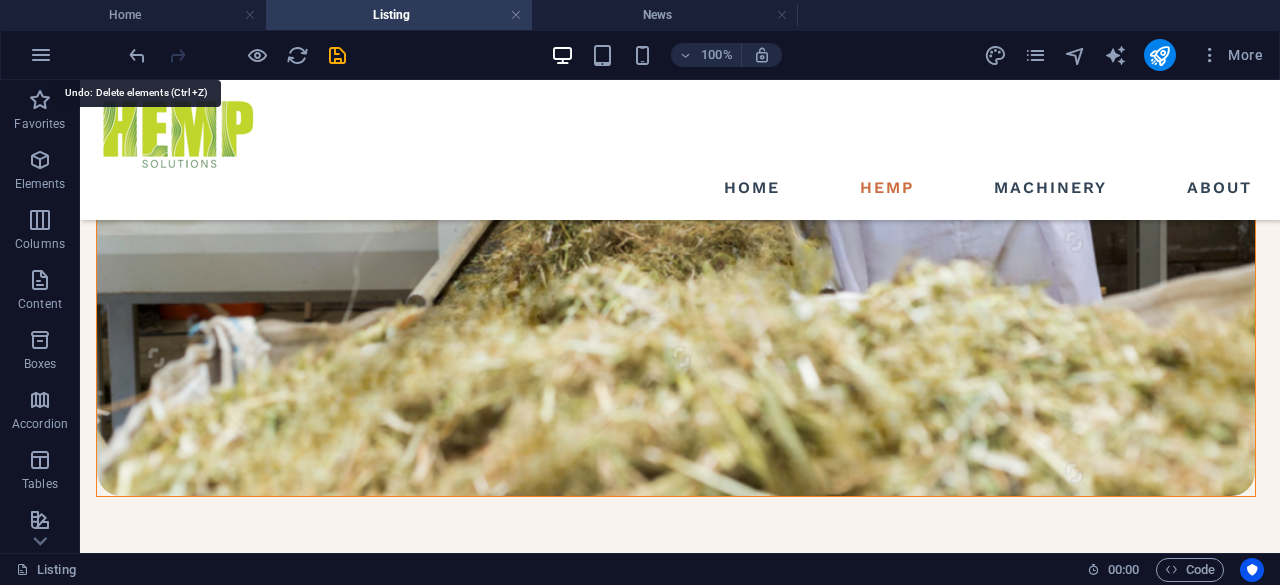 click at bounding box center [137, 55] 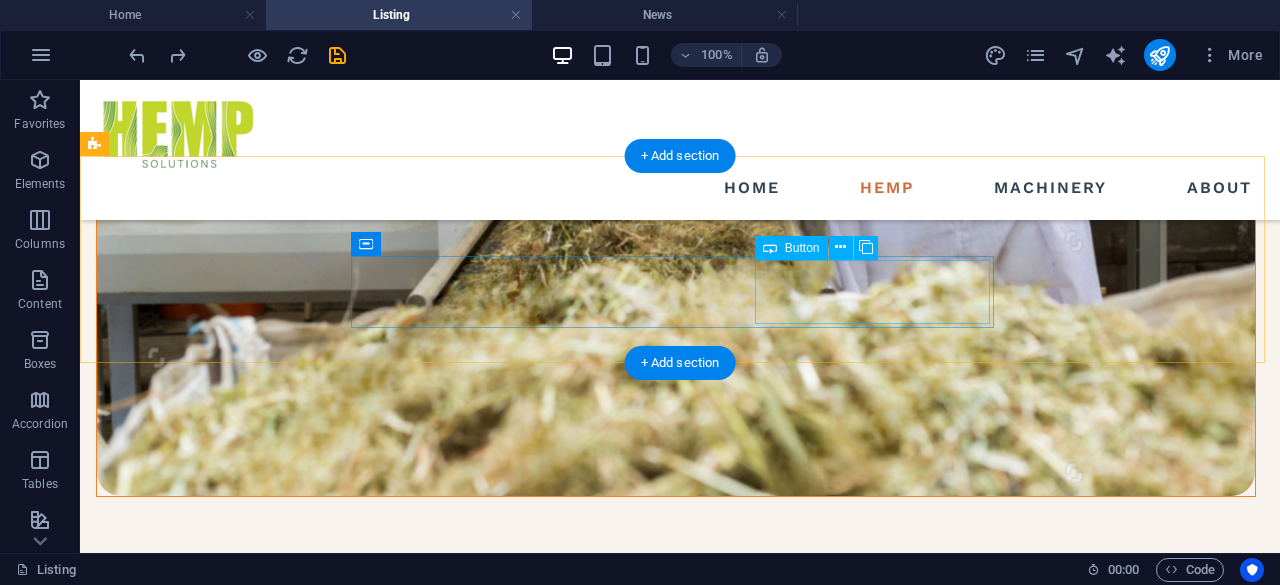 click on "on-going support" at bounding box center [680, 928] 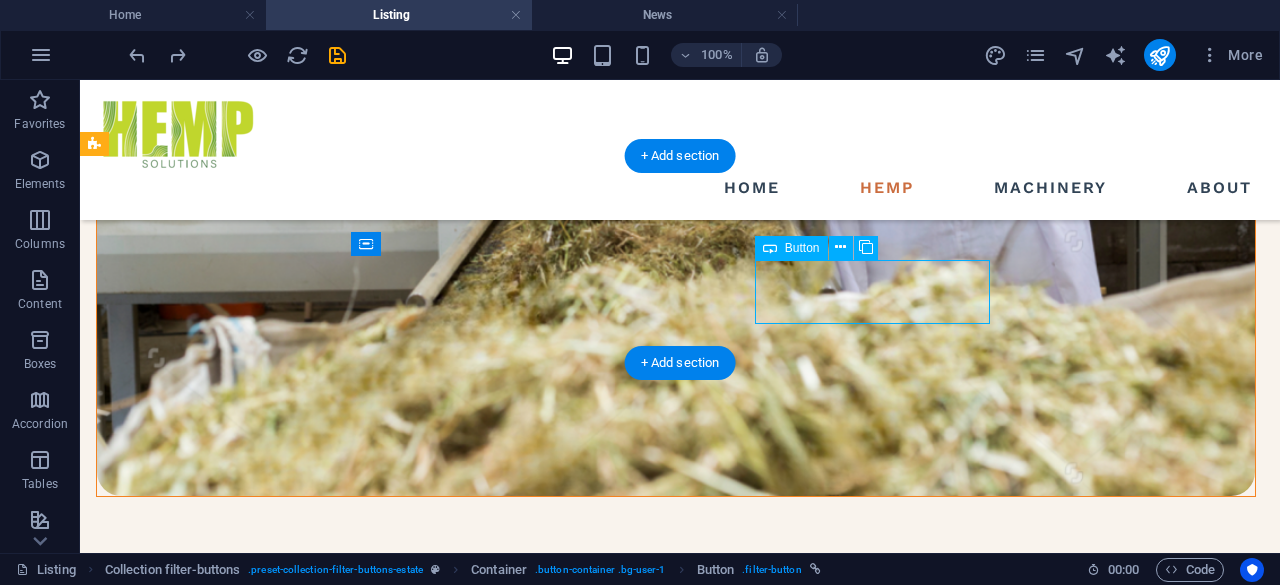 click on "on-going support" at bounding box center (680, 928) 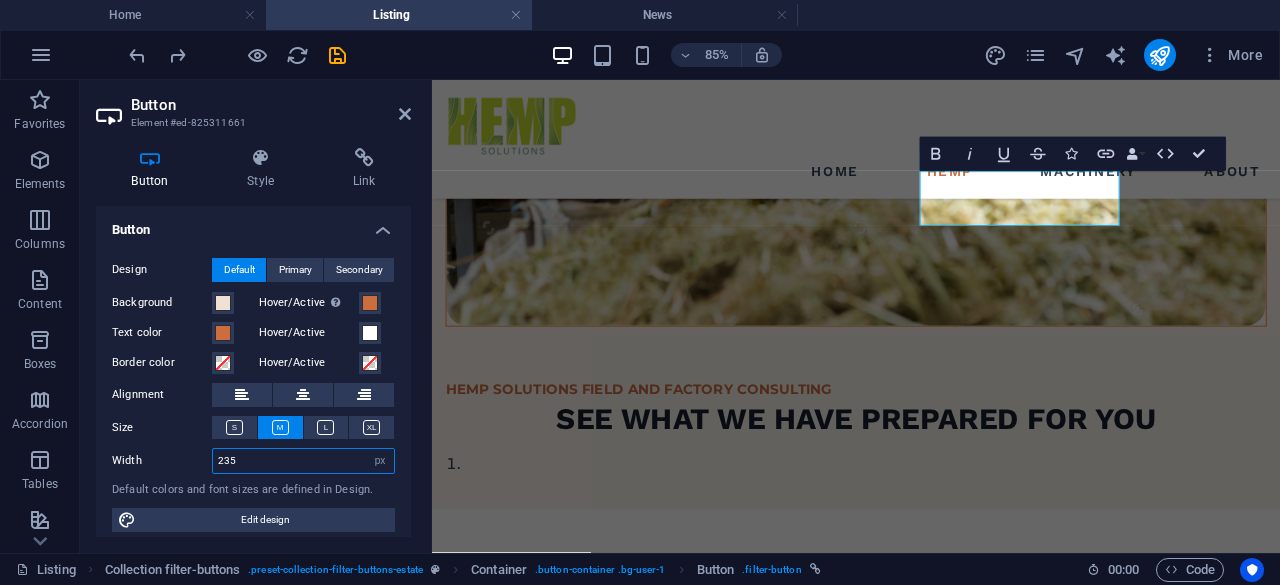 click on "235" at bounding box center (303, 461) 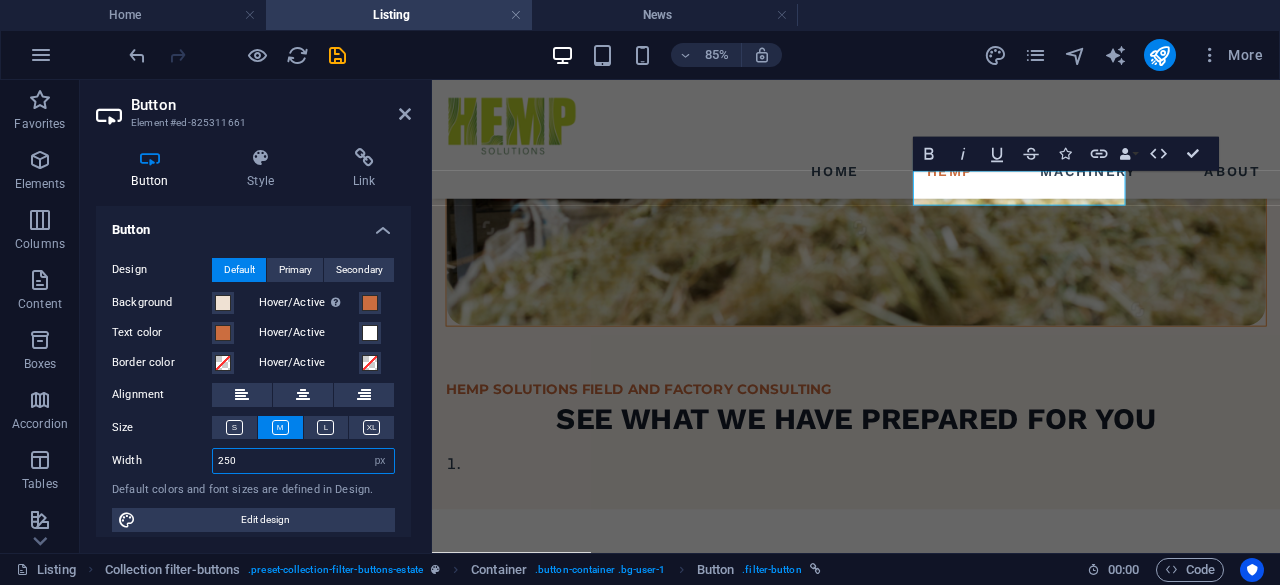 click on "250" at bounding box center [303, 461] 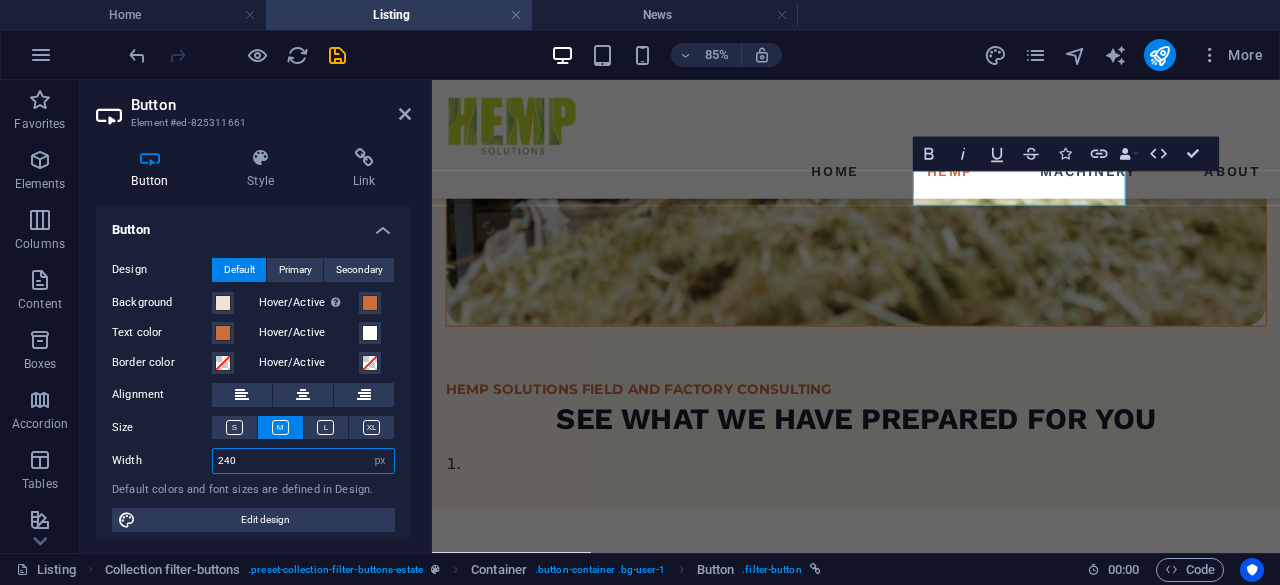 type on "240" 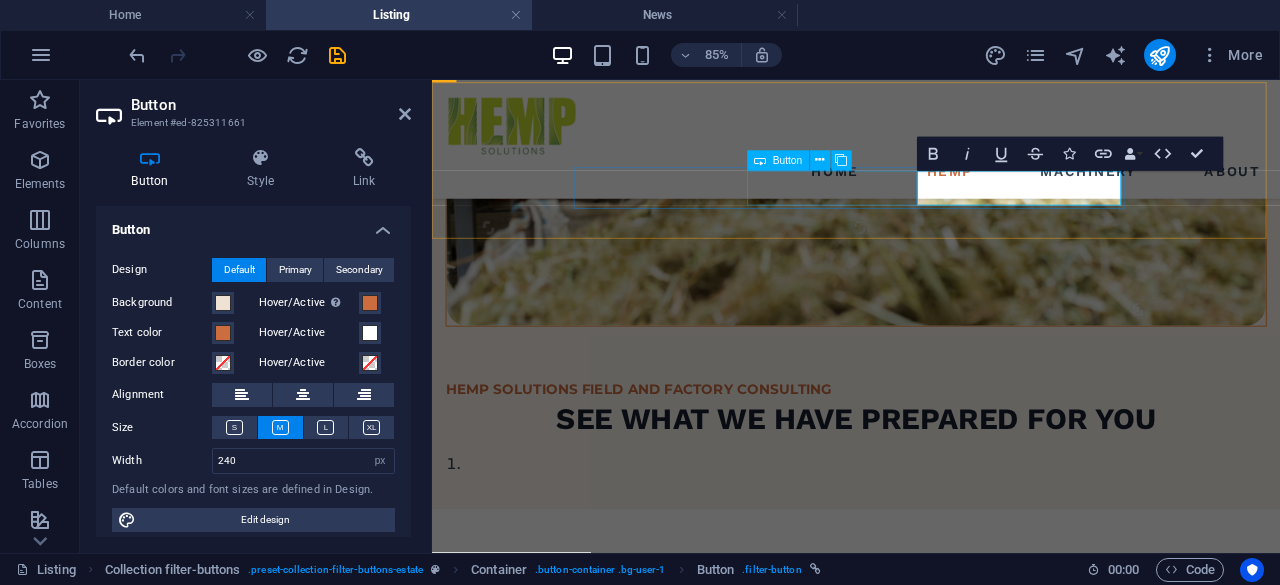 click on "factory" at bounding box center [931, 749] 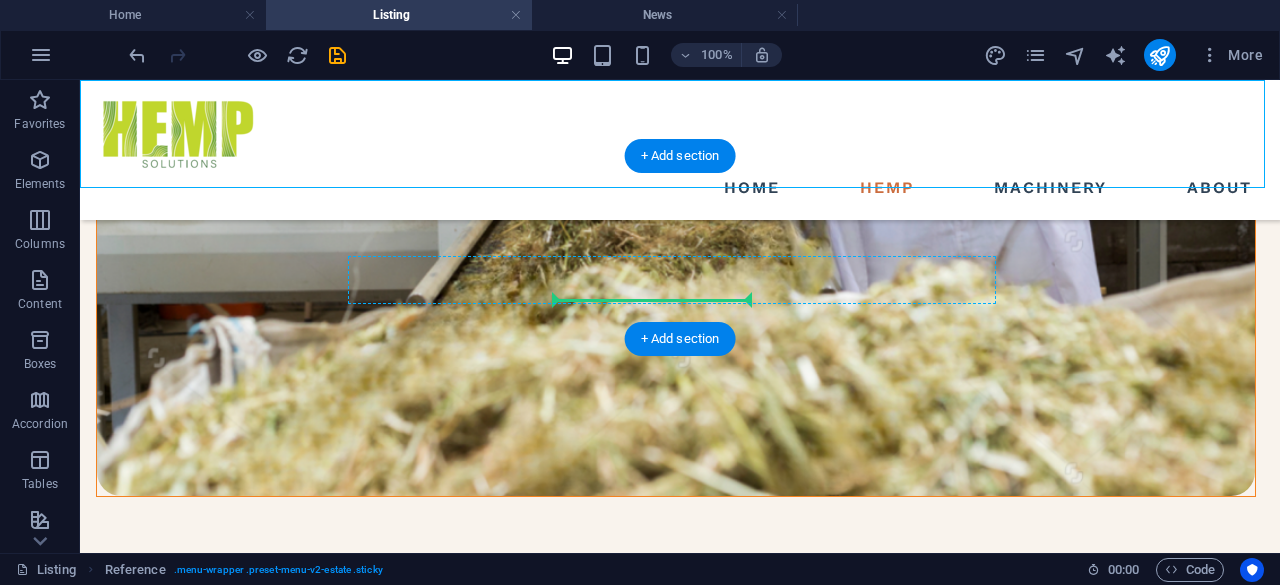 drag, startPoint x: 897, startPoint y: 173, endPoint x: 693, endPoint y: 289, distance: 234.67424 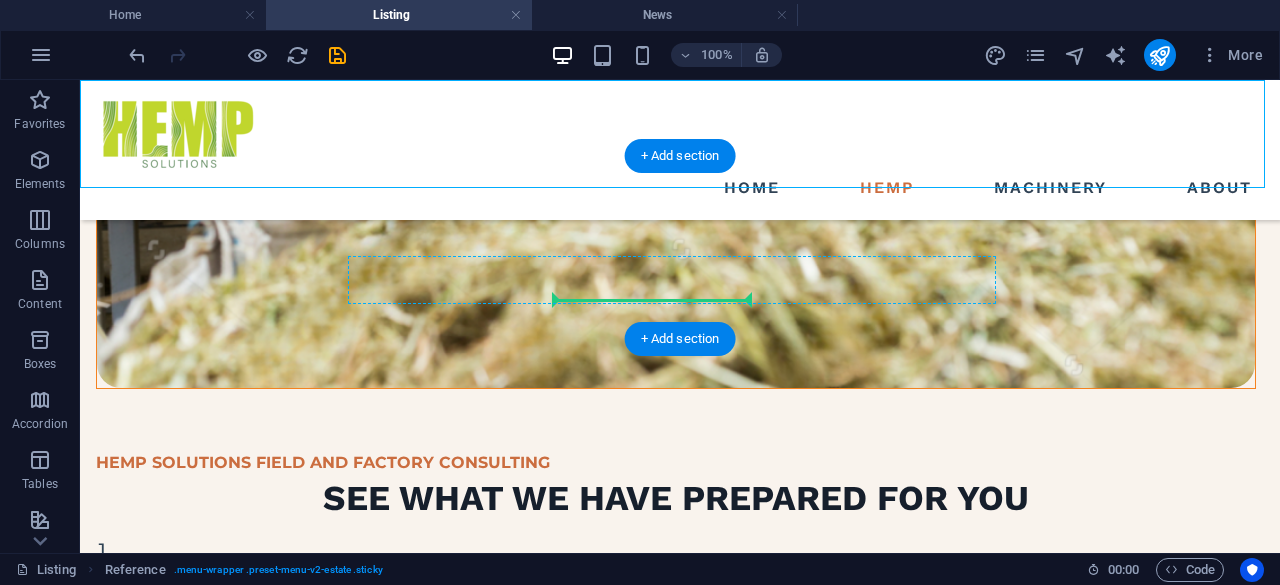scroll, scrollTop: 385, scrollLeft: 0, axis: vertical 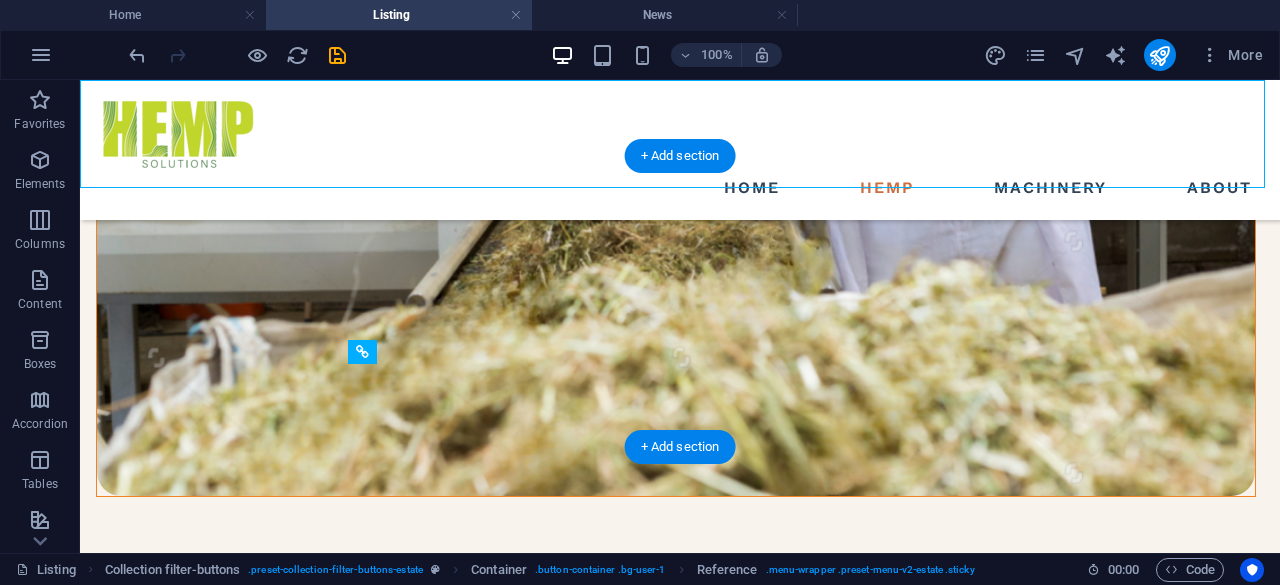 click on "factory" at bounding box center [680, 876] 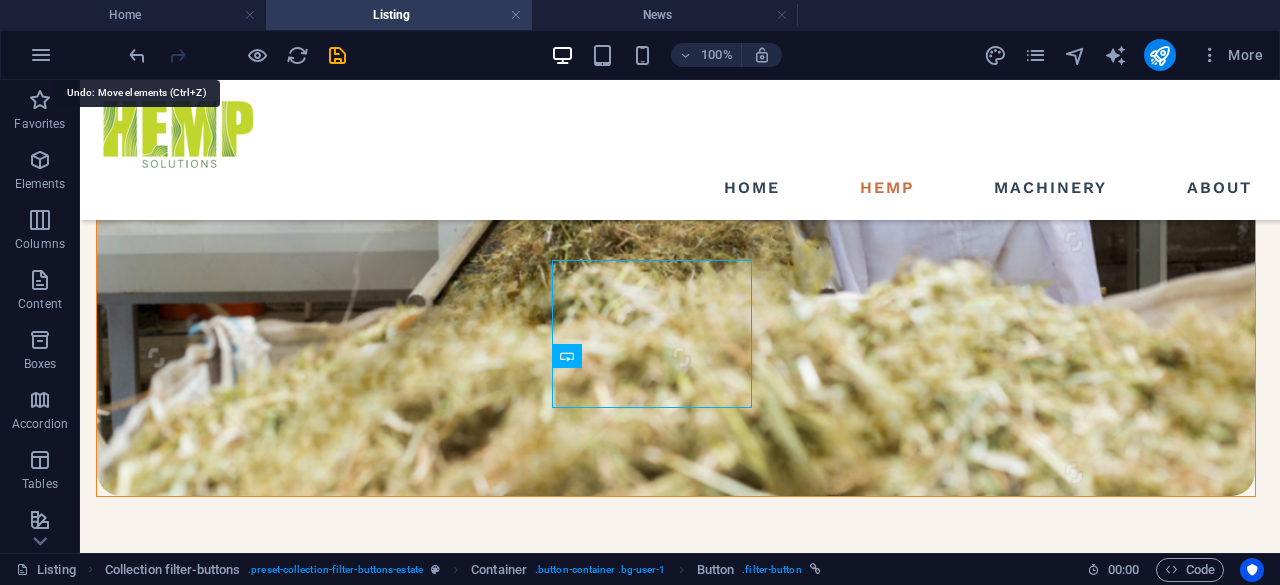click at bounding box center (137, 55) 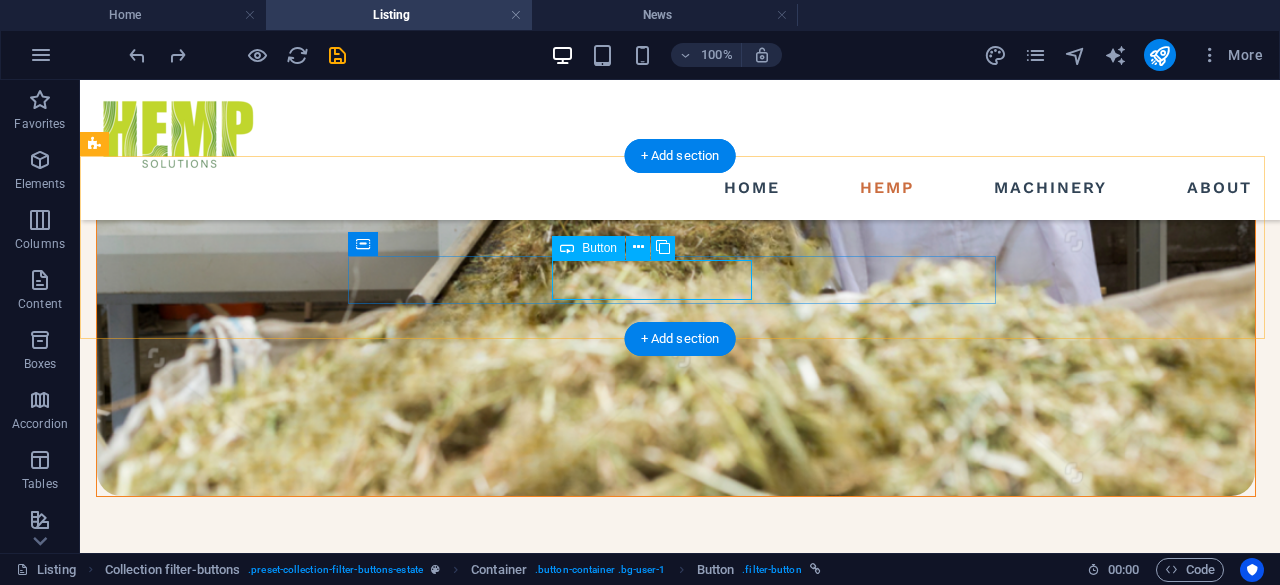 click on "factory" at bounding box center (680, 876) 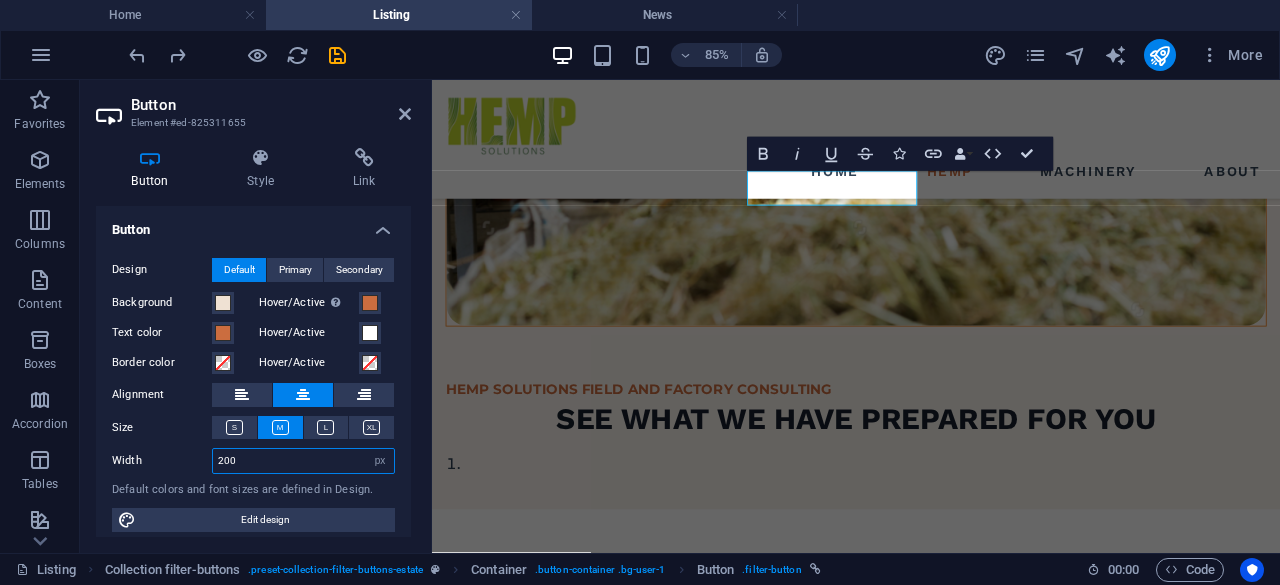 click on "200" at bounding box center (303, 461) 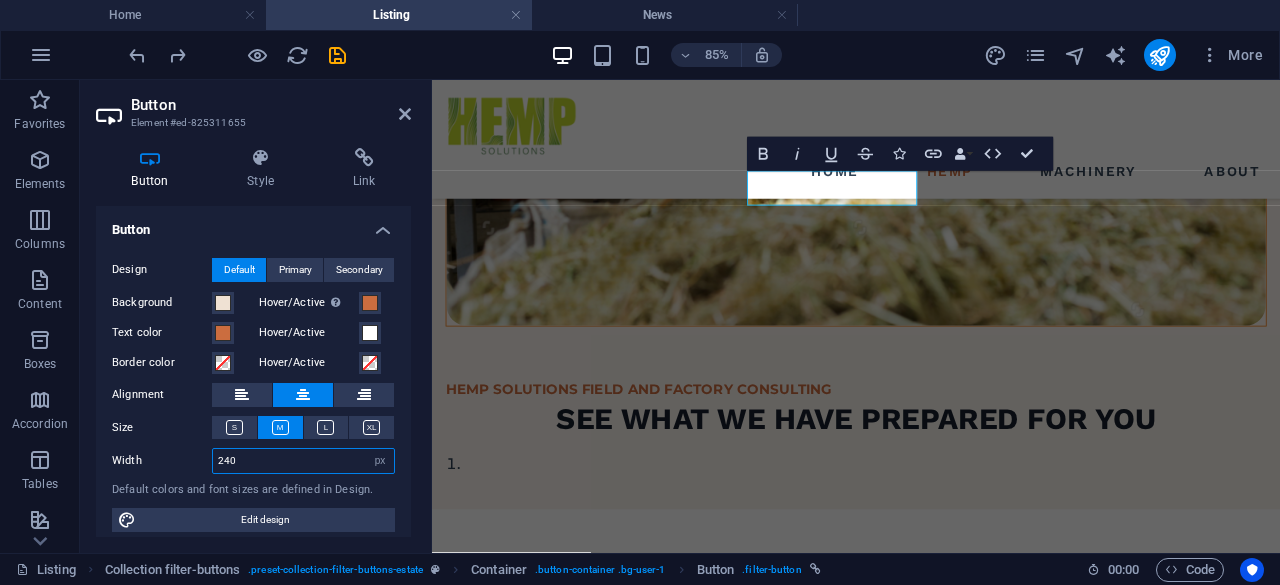 type on "240" 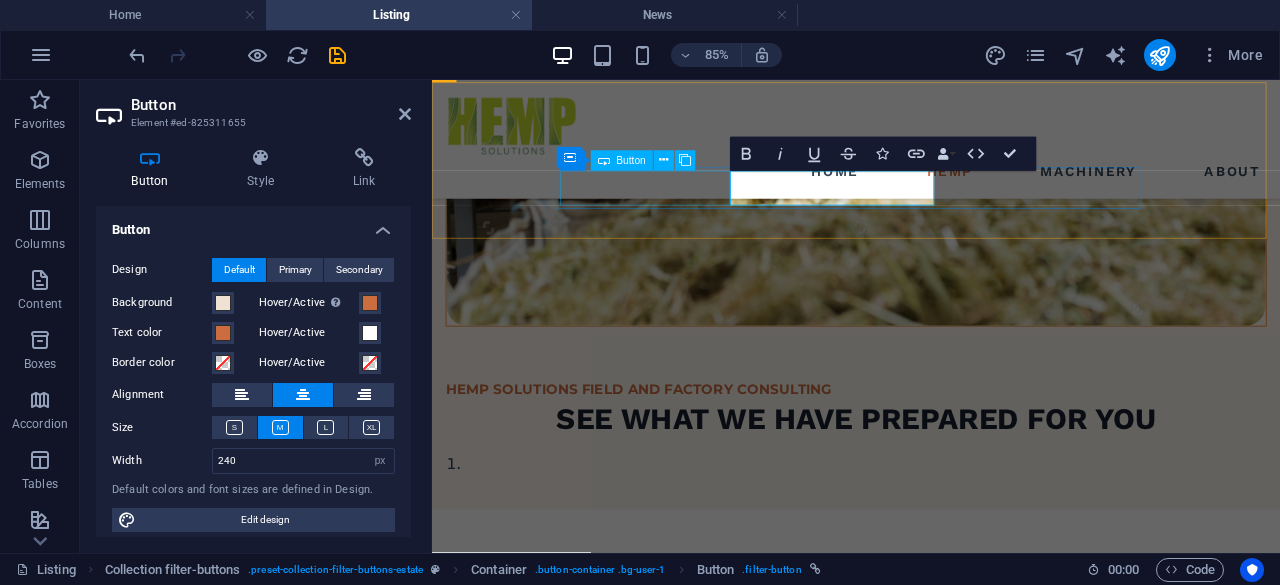 click on "field" at bounding box center (931, 709) 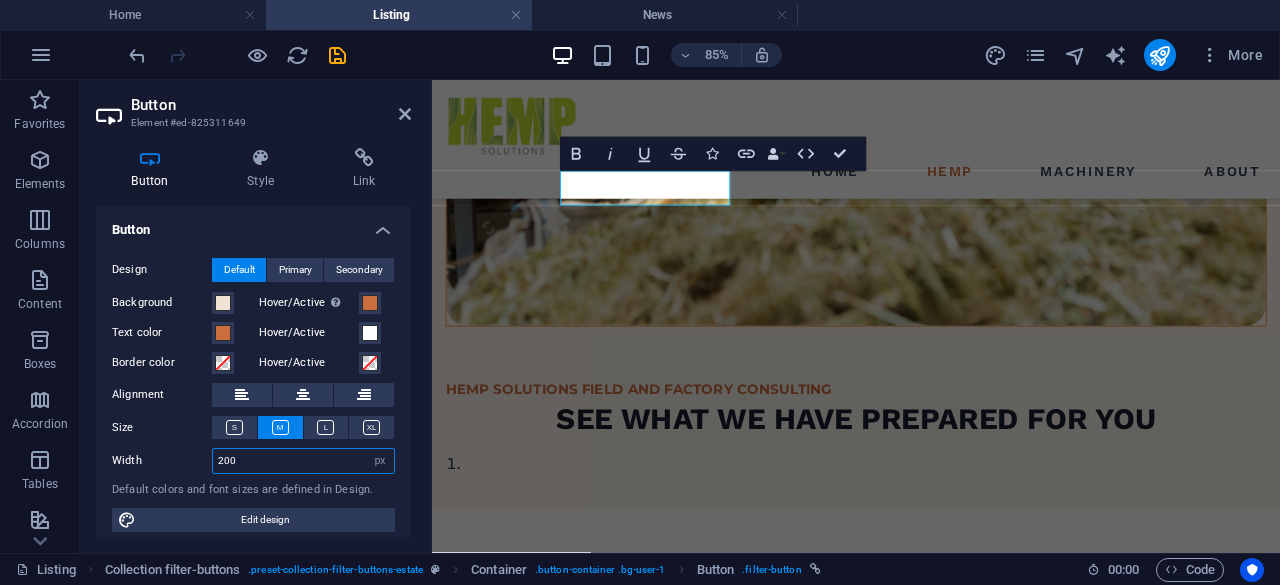click on "200" at bounding box center (303, 461) 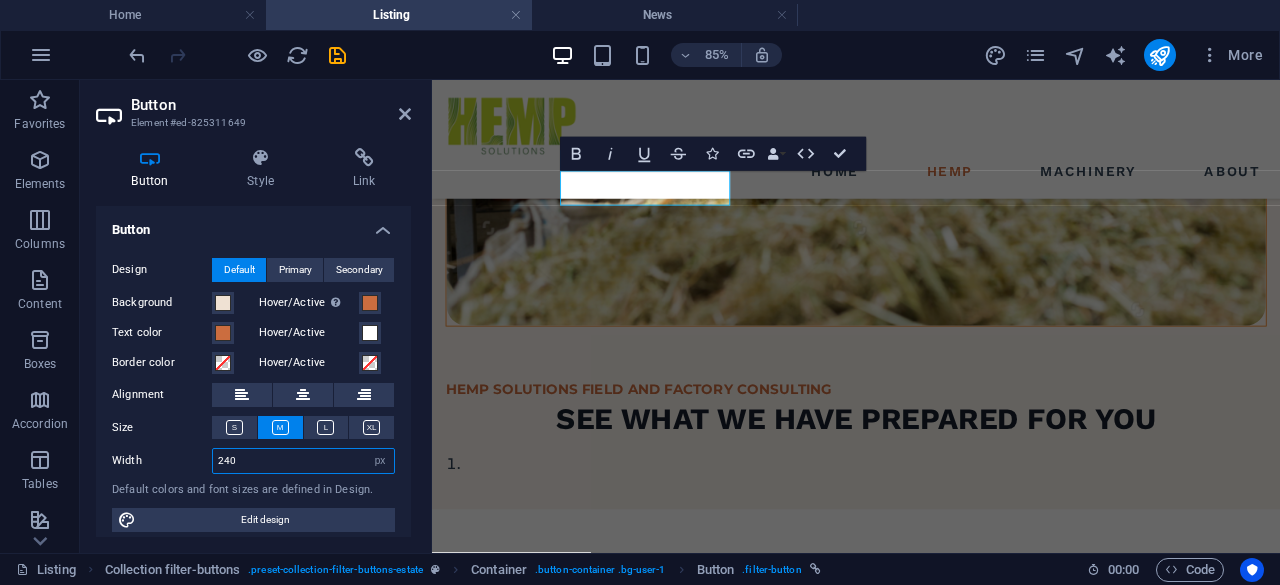 type on "240" 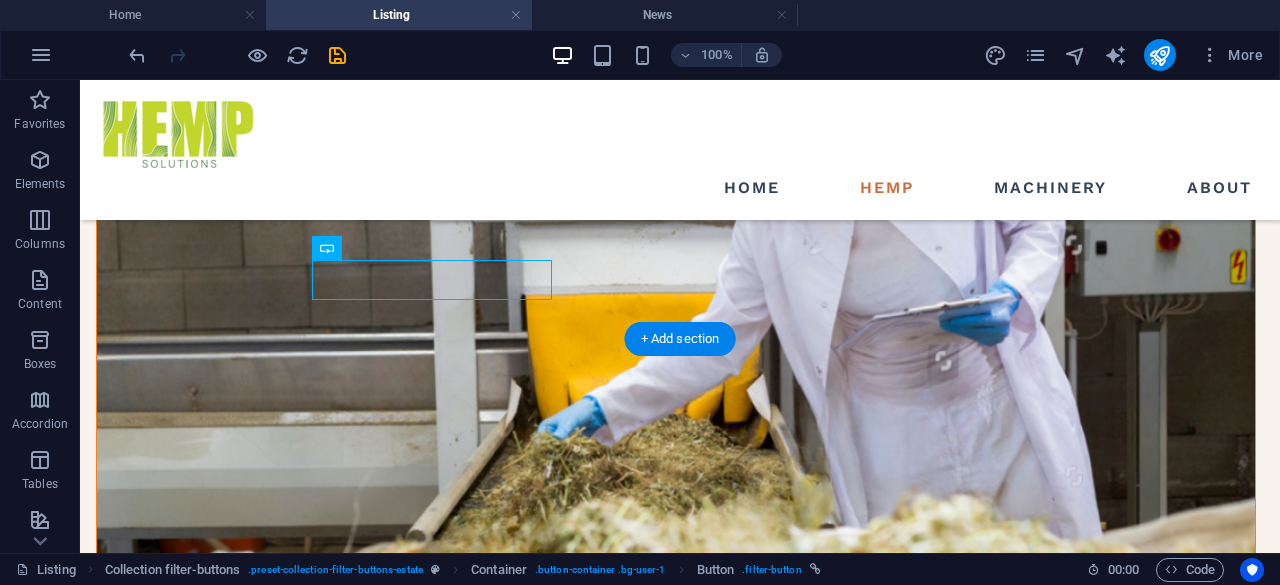 scroll, scrollTop: 249, scrollLeft: 0, axis: vertical 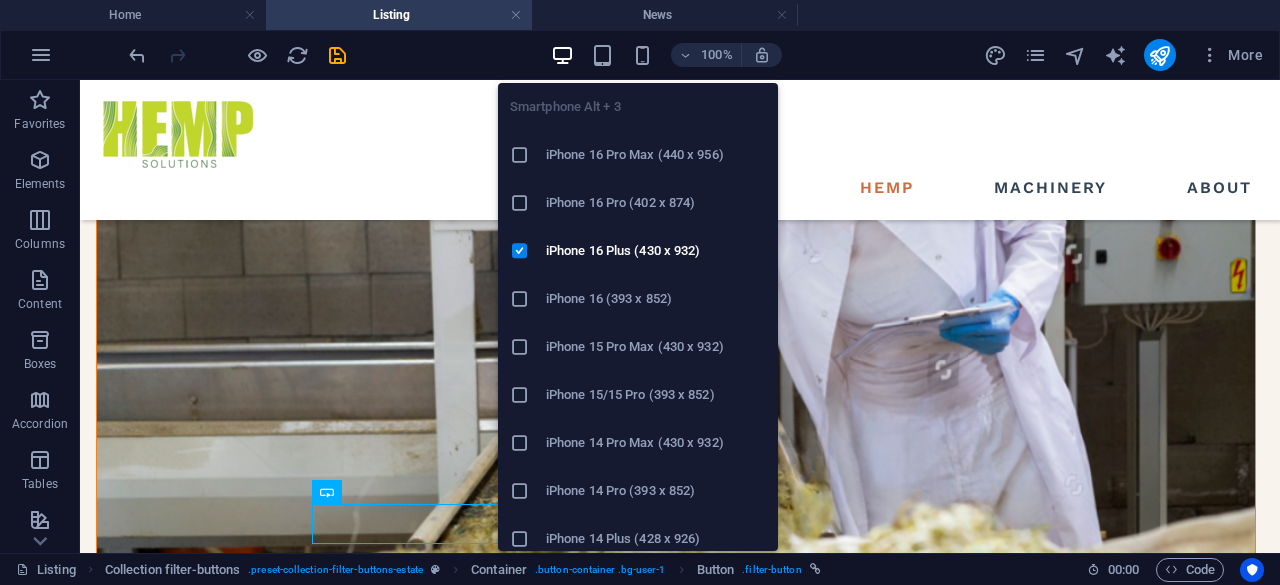 drag, startPoint x: 653, startPoint y: 67, endPoint x: 650, endPoint y: 51, distance: 16.27882 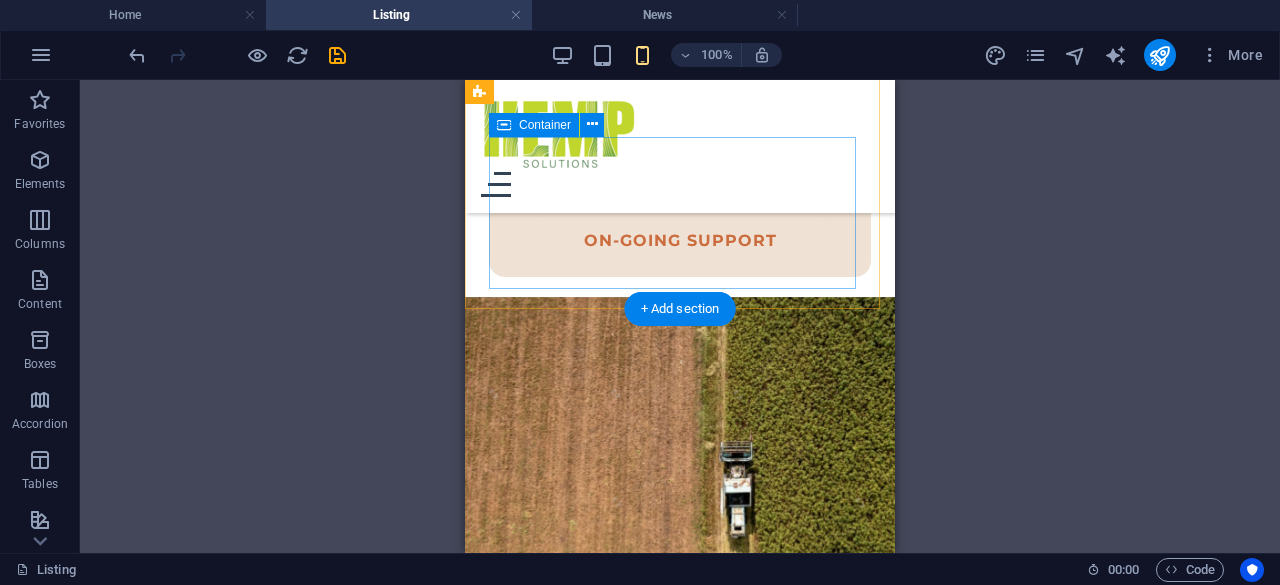 scroll, scrollTop: 711, scrollLeft: 0, axis: vertical 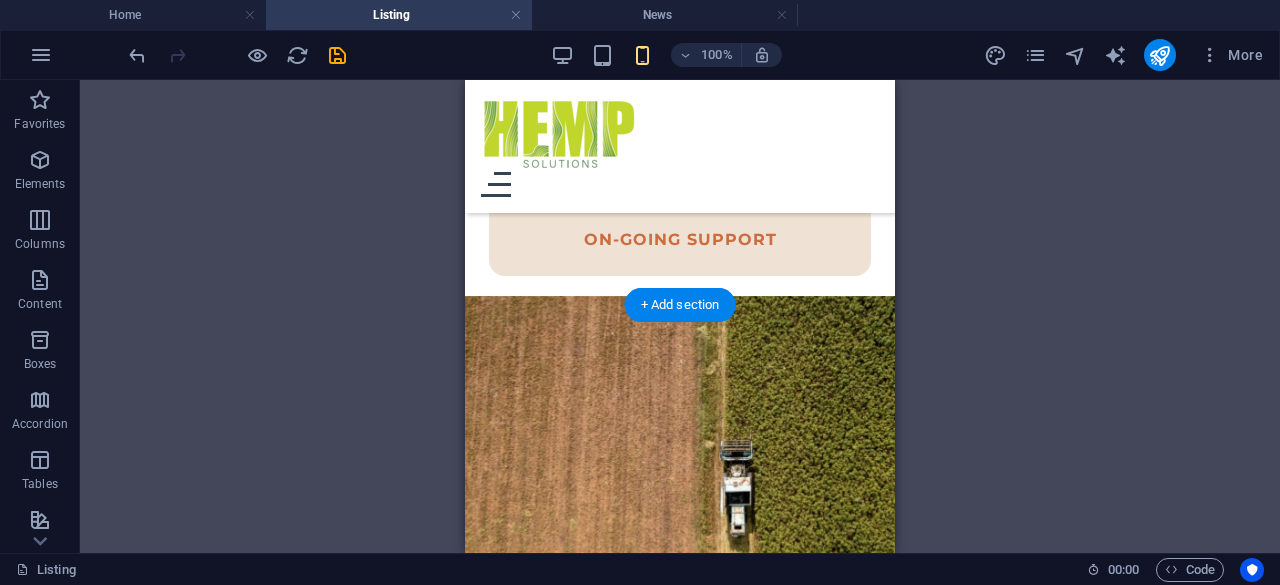 click at bounding box center (680, 447) 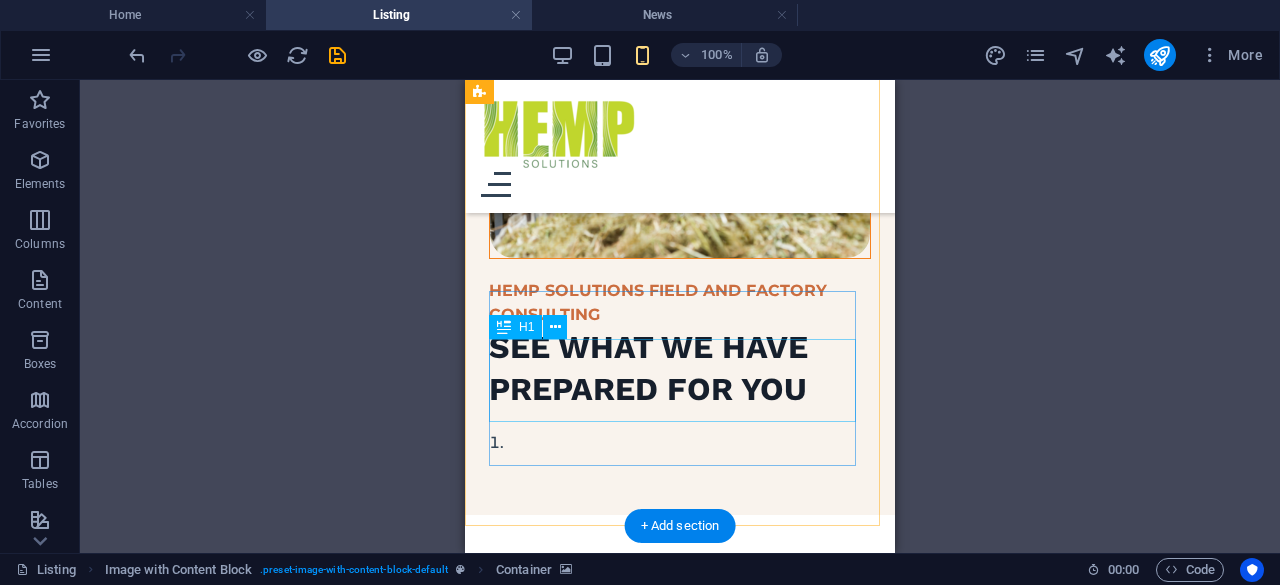scroll, scrollTop: 238, scrollLeft: 0, axis: vertical 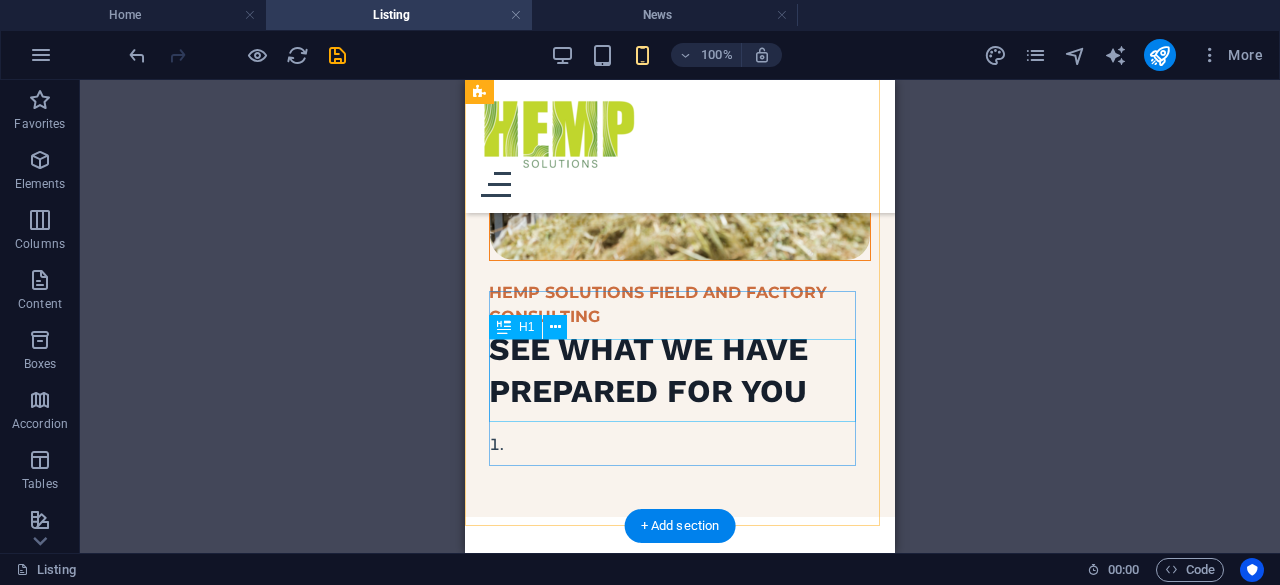 click on "See what we have prepared for you" at bounding box center [680, 370] 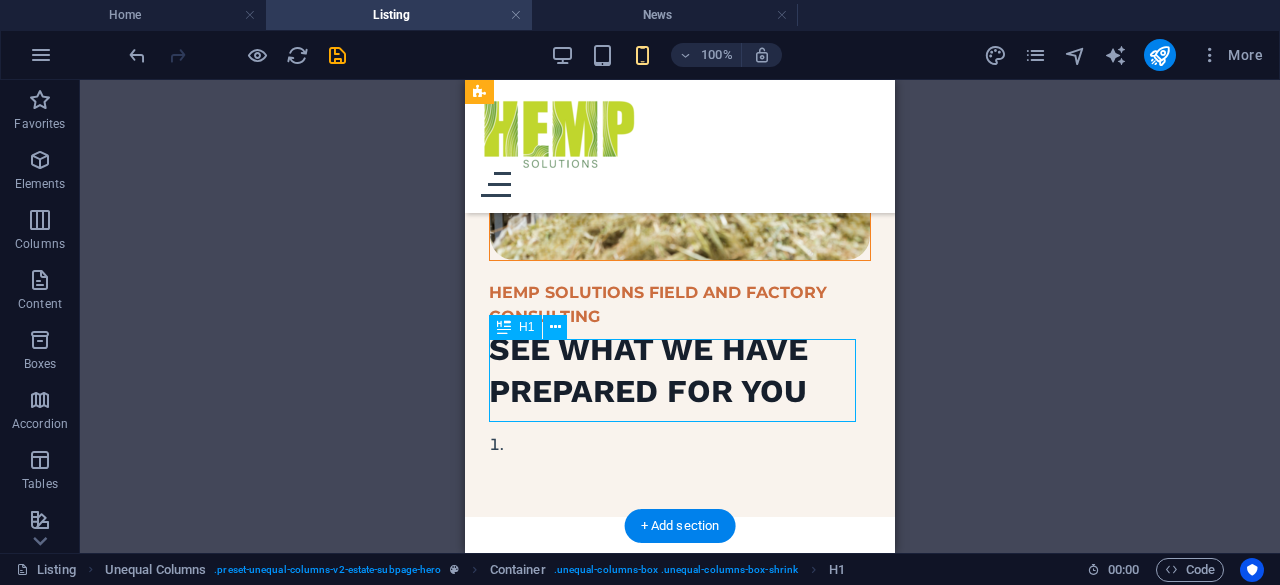 click on "See what we have prepared for you" at bounding box center [680, 370] 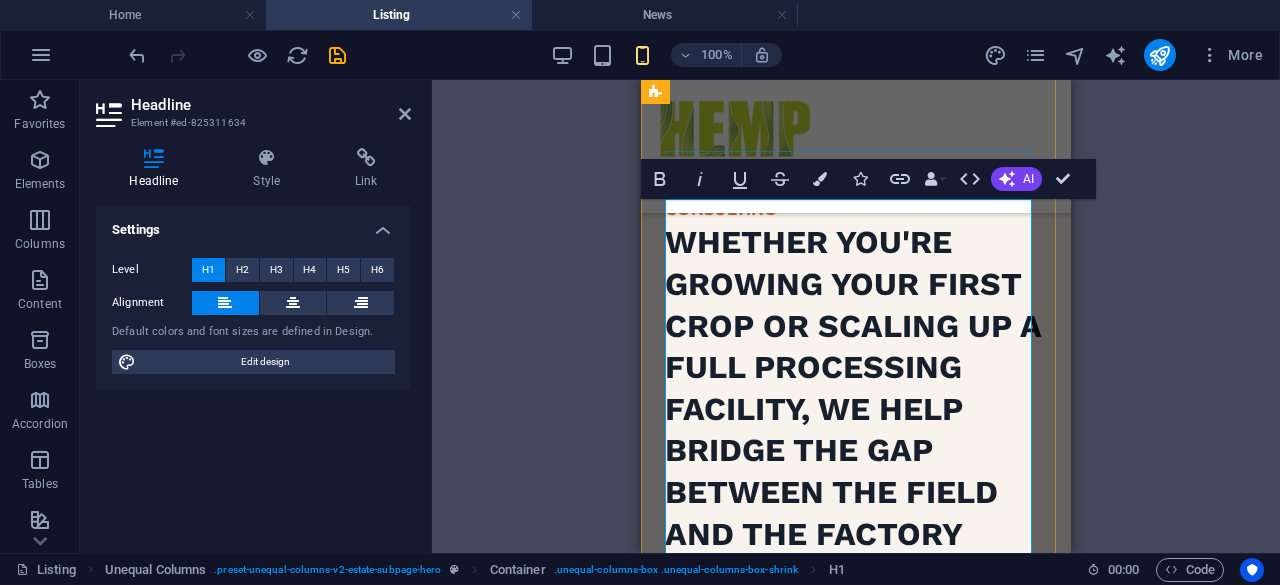 scroll, scrollTop: 385, scrollLeft: 0, axis: vertical 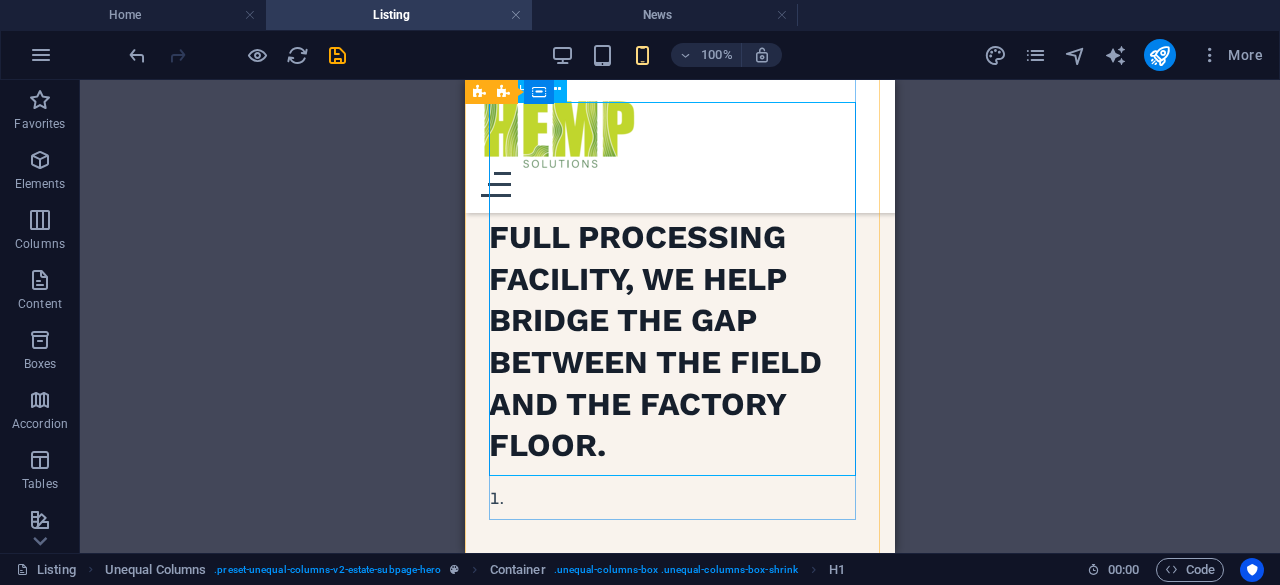 click on "Whether you're growing your first crop or scaling up a full processing facility, we help bridge the gap between the field and the factory floor." at bounding box center (680, 279) 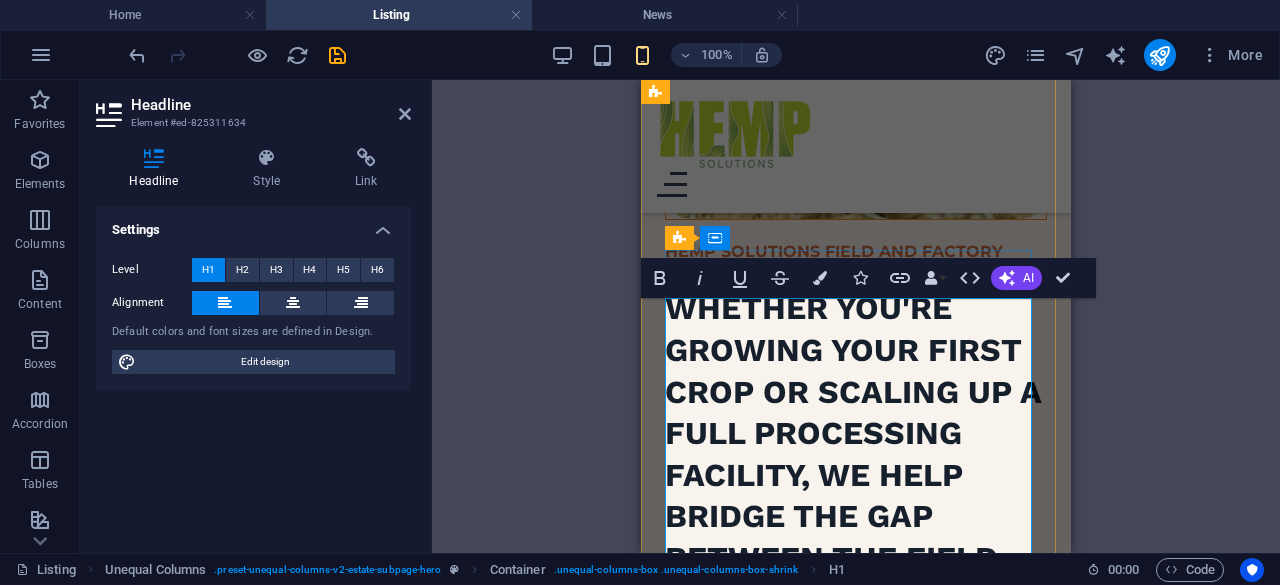 scroll, scrollTop: 284, scrollLeft: 0, axis: vertical 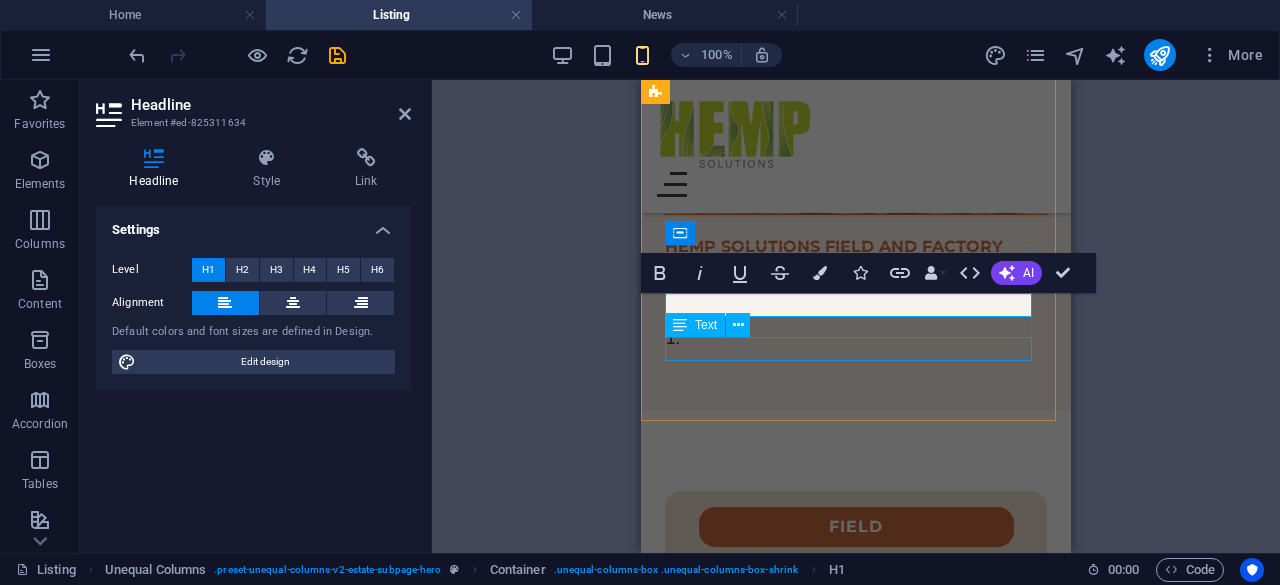 click at bounding box center (856, 339) 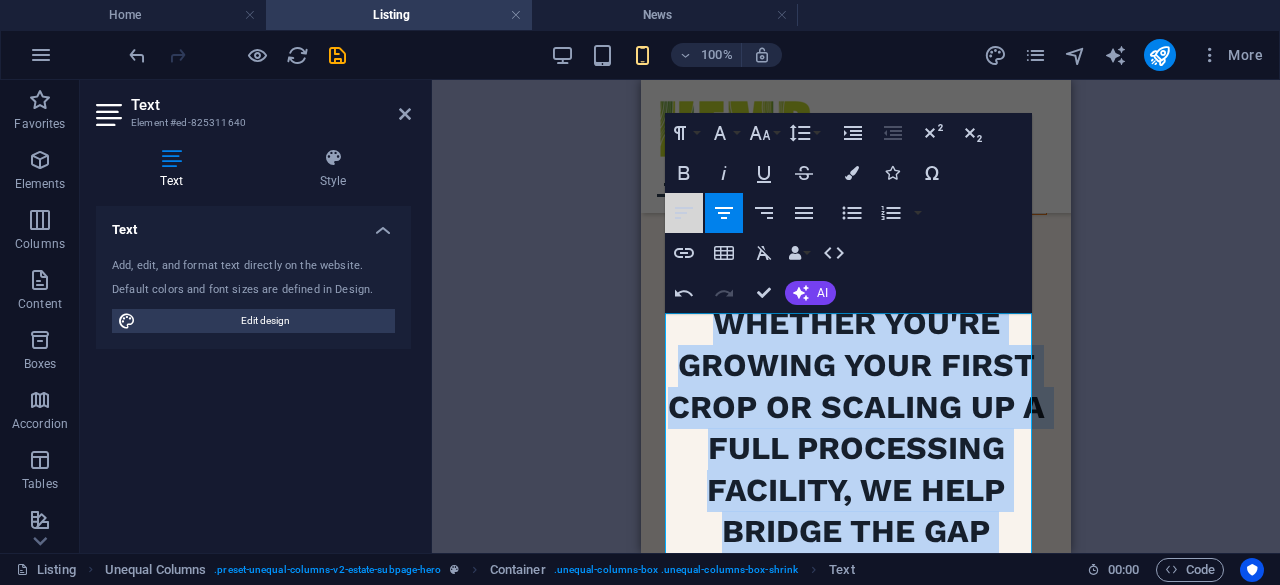 click 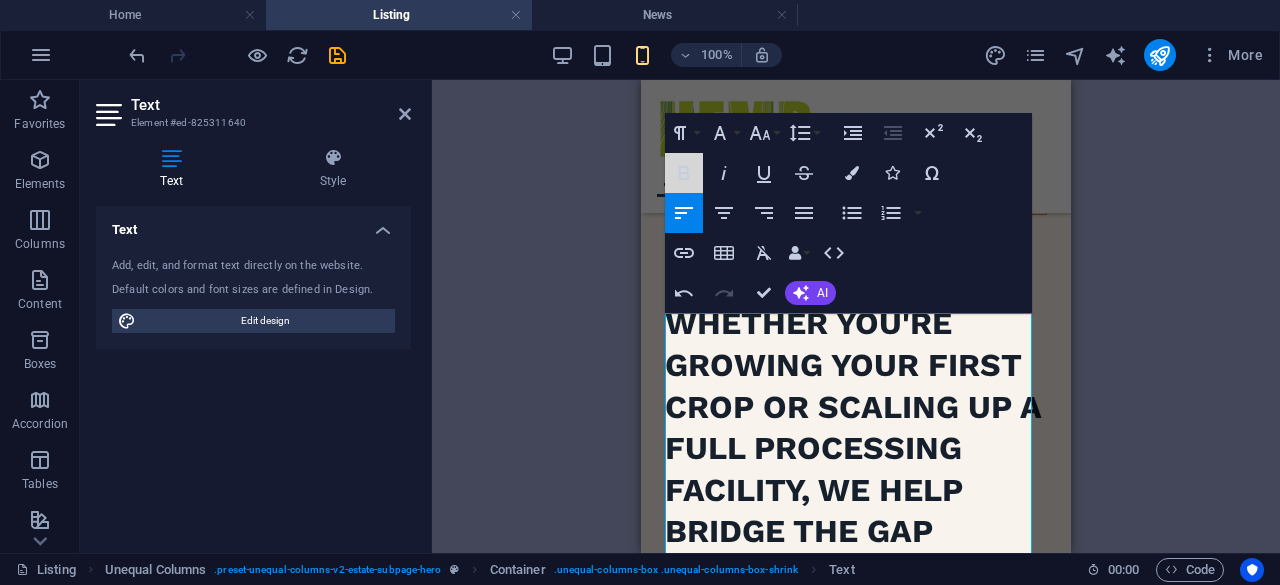 click 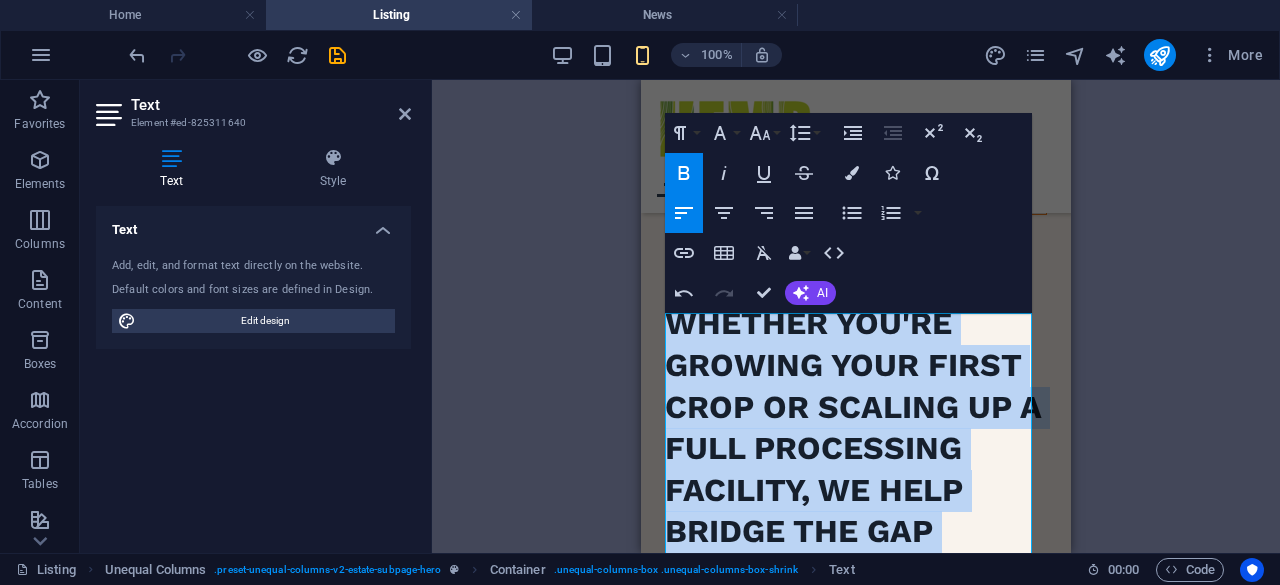click 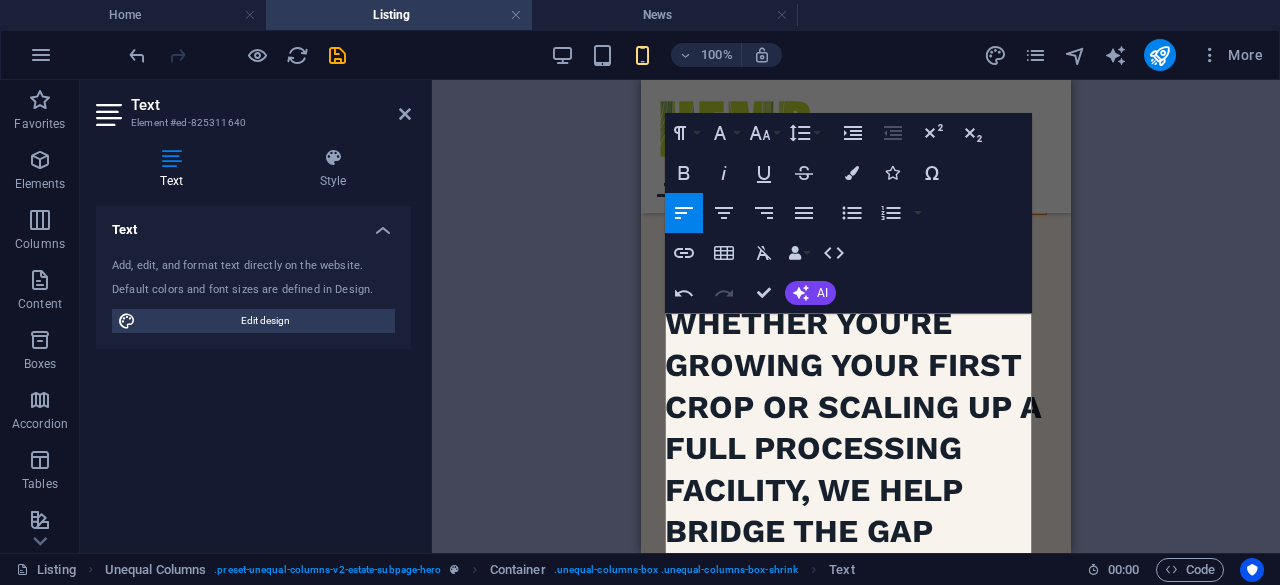 click on "Drag here to replace the existing content. Press “Ctrl” if you want to create a new element.
H1   Unequal Columns   Container   Reference   Container   Text   Container   Image   Unequal Columns   Container   Collection filter-buttons   Collection item   Container   Image   Real Estate   Collection item   Collection item   Container   Container   Button   Container   Text   Image   Real Estate   Collection item   Container   Image   Real Estate   Collection item   Real Estate   Collection item   Container   Container   Collection item   Container   Image   Collection item   Collection item   Container   Container   Text   Container   Container   Collection item   Container   Image   Collection item   Collection item   Container   Text   Spacer   H3   Button   Collection item   Container   Image   Collection item   Collection item   Container   Button   Button   Container   Text   Container   H3   Container   Container   Text   Container   Reference   Container   Spacer   Text" at bounding box center (856, 316) 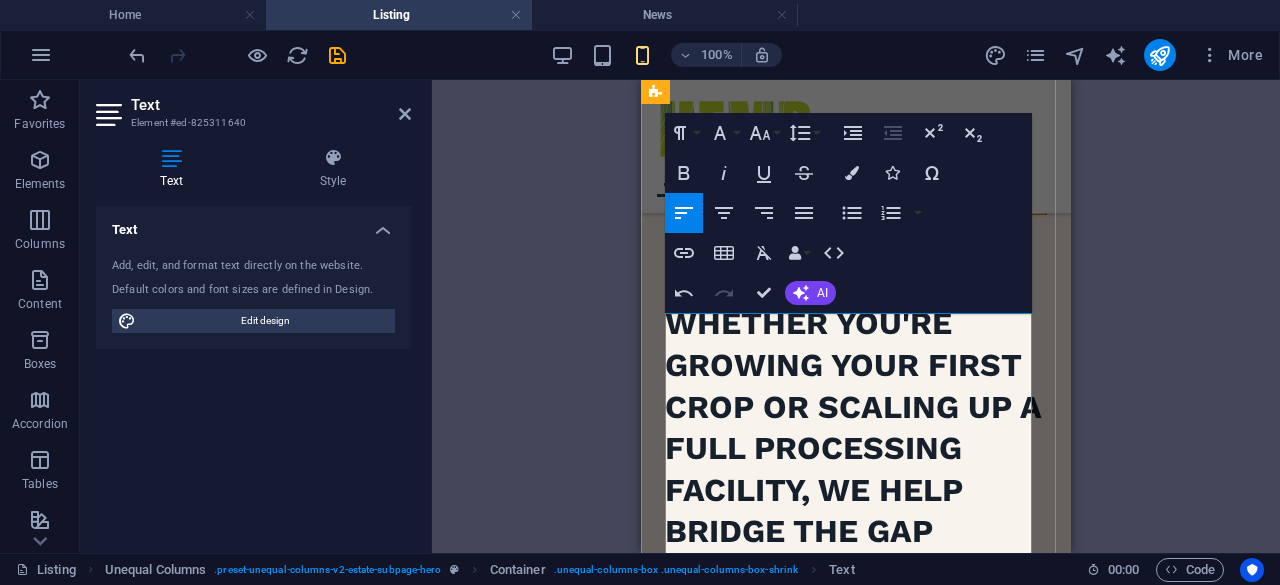 click on "Whether you're growing your first crop or scaling up a full processing facility, we help bridge the gap between the field and the factory floor." at bounding box center [856, 490] 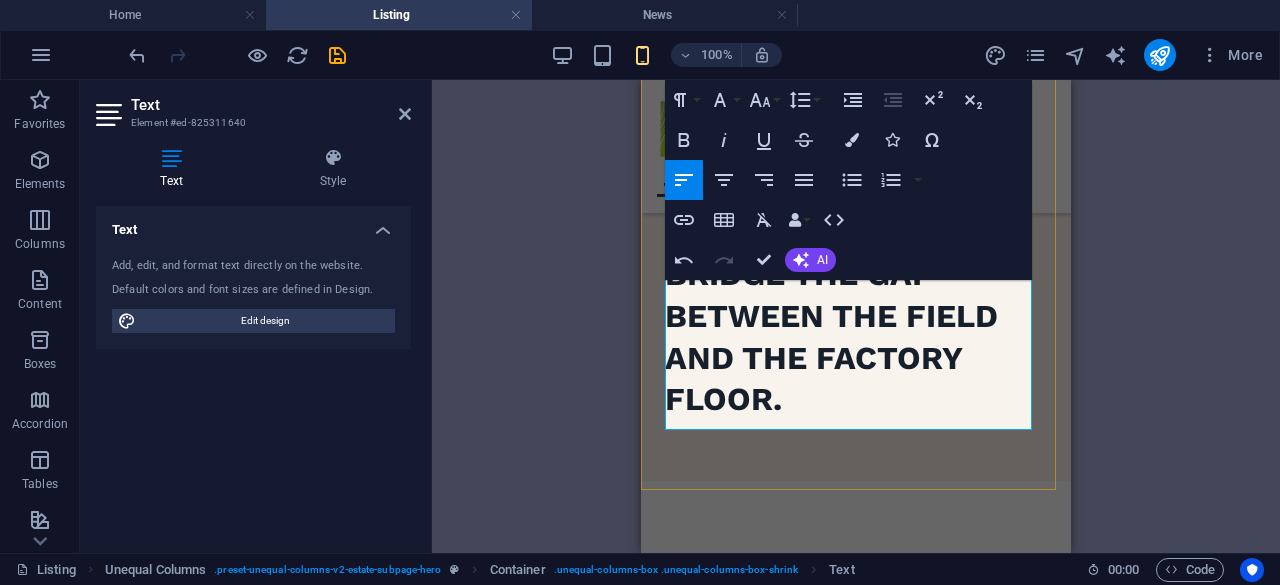 click on "Whether you're growing your first crop or scaling up a full processing facility, we help bridge the gap between the field and the factory floor." at bounding box center (856, 233) 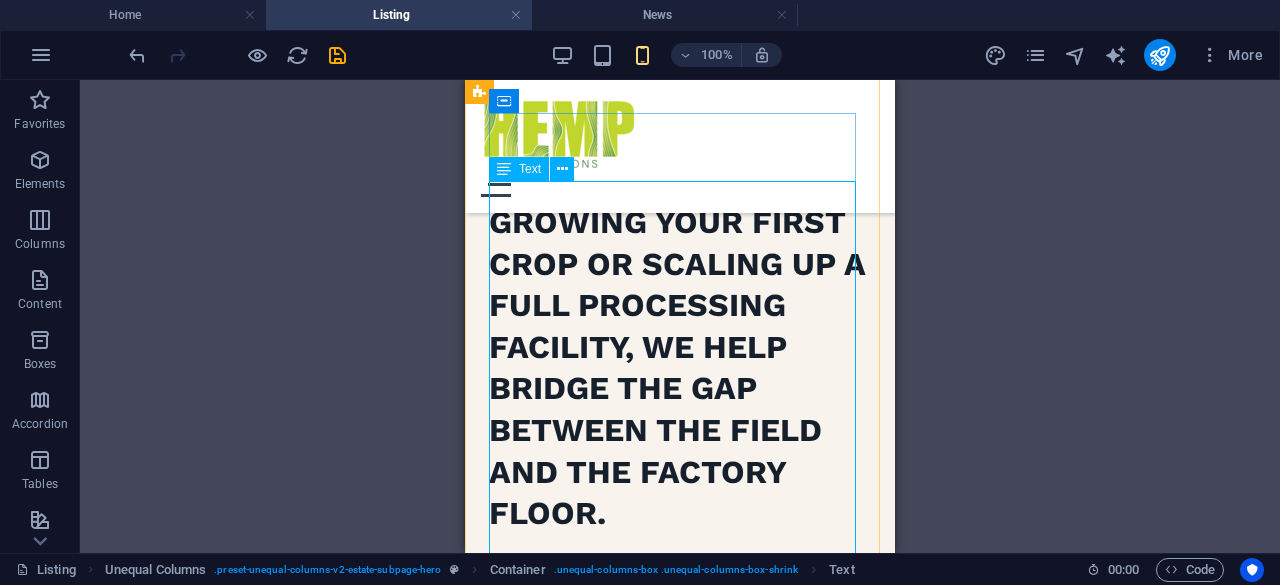 scroll, scrollTop: 428, scrollLeft: 0, axis: vertical 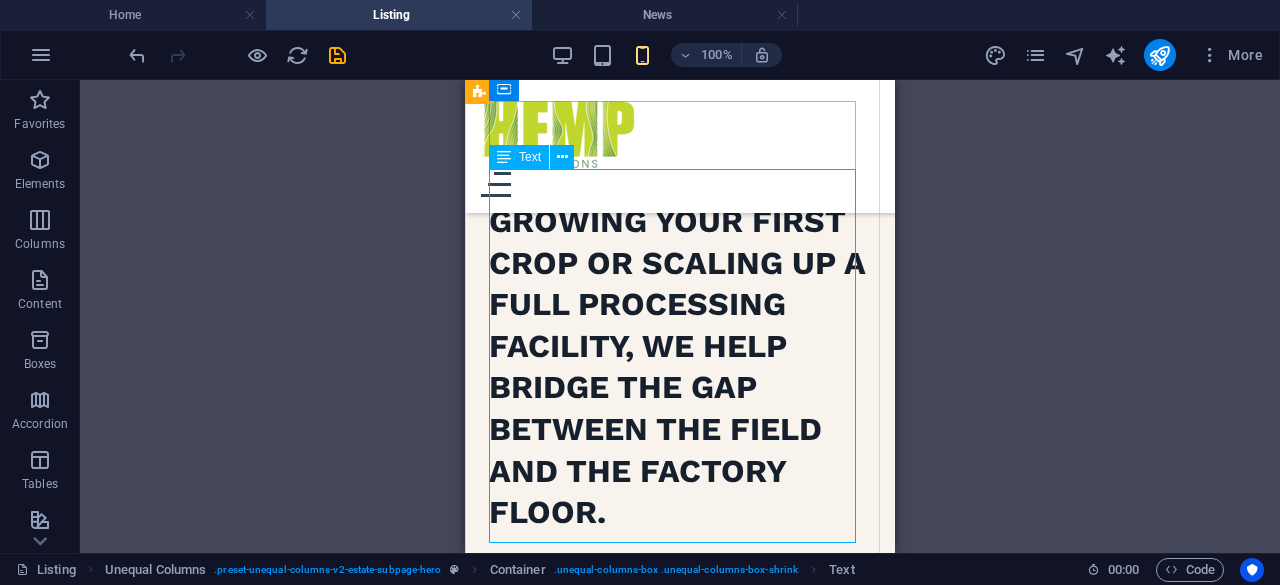 click on "Whether you're growing your first crop or scaling up a full processing facility, we help bridge the gap between the field and the factory floor." at bounding box center (680, 346) 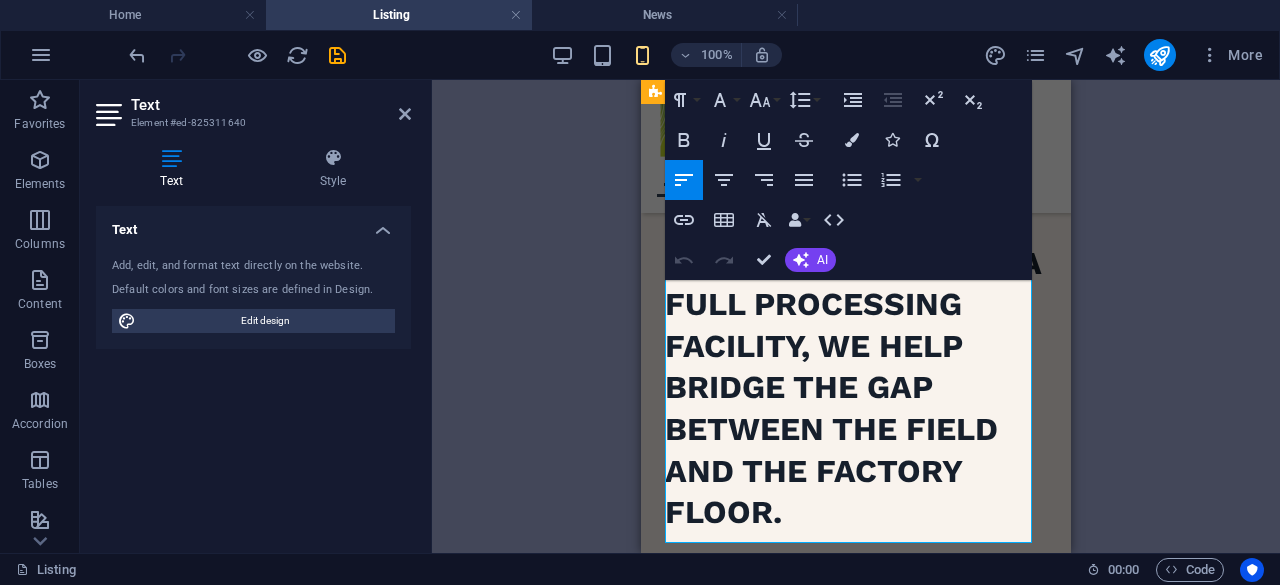 click on "Whether you're growing your first crop or scaling up a full processing facility, we help bridge the gap between the field and the factory floor." at bounding box center (856, 346) 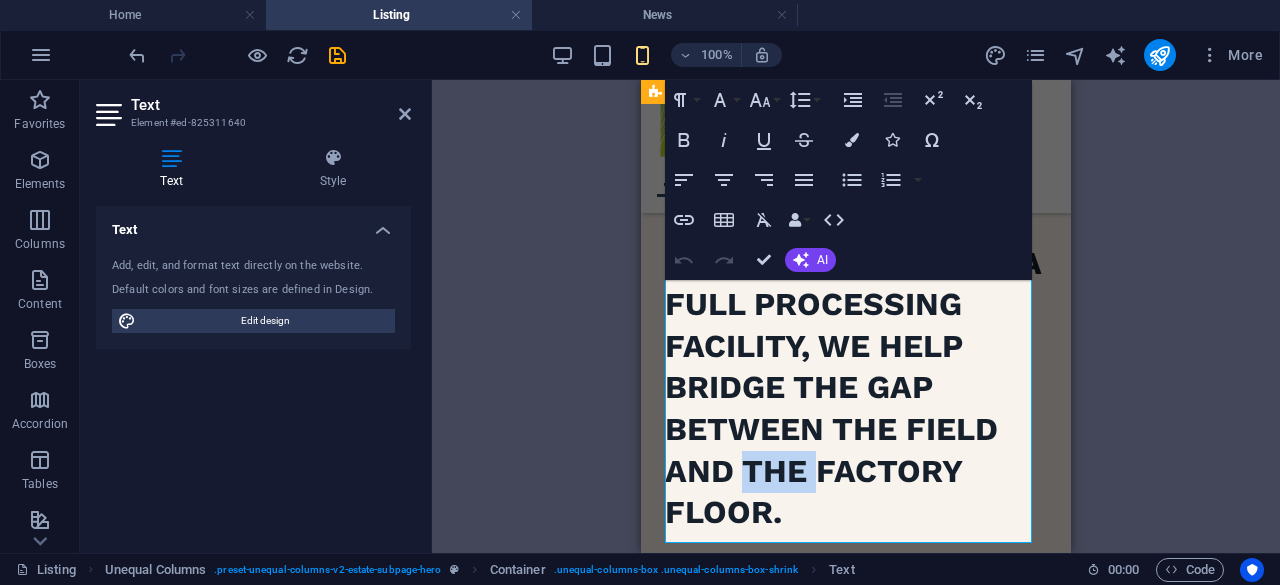 click on "Whether you're growing your first crop or scaling up a full processing facility, we help bridge the gap between the field and the factory floor." at bounding box center (856, 346) 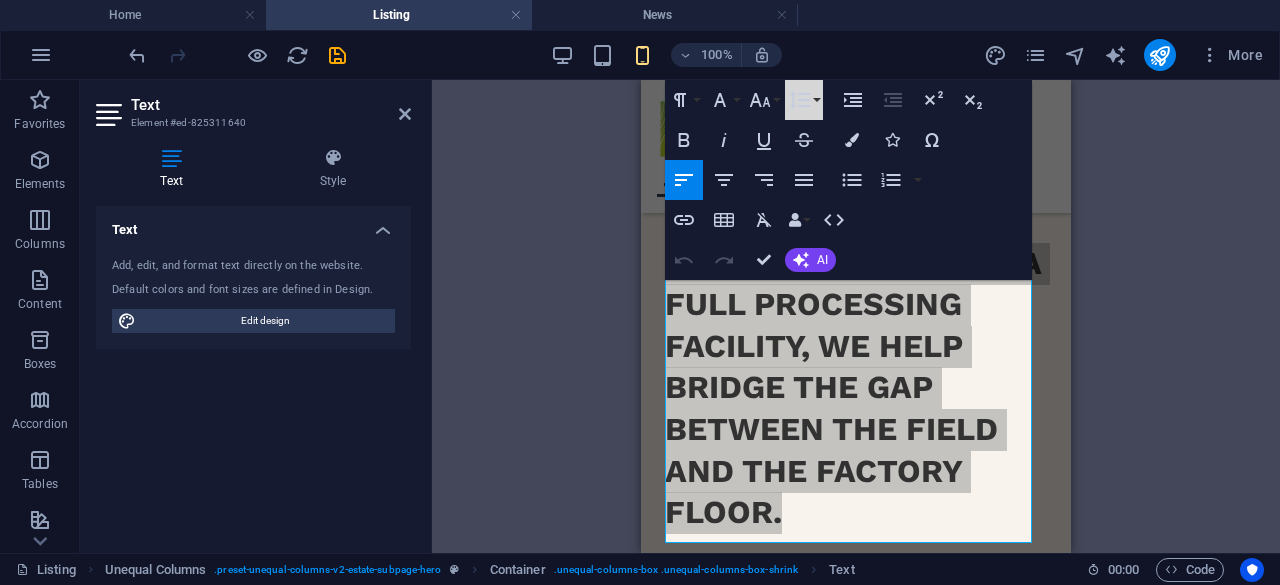 click 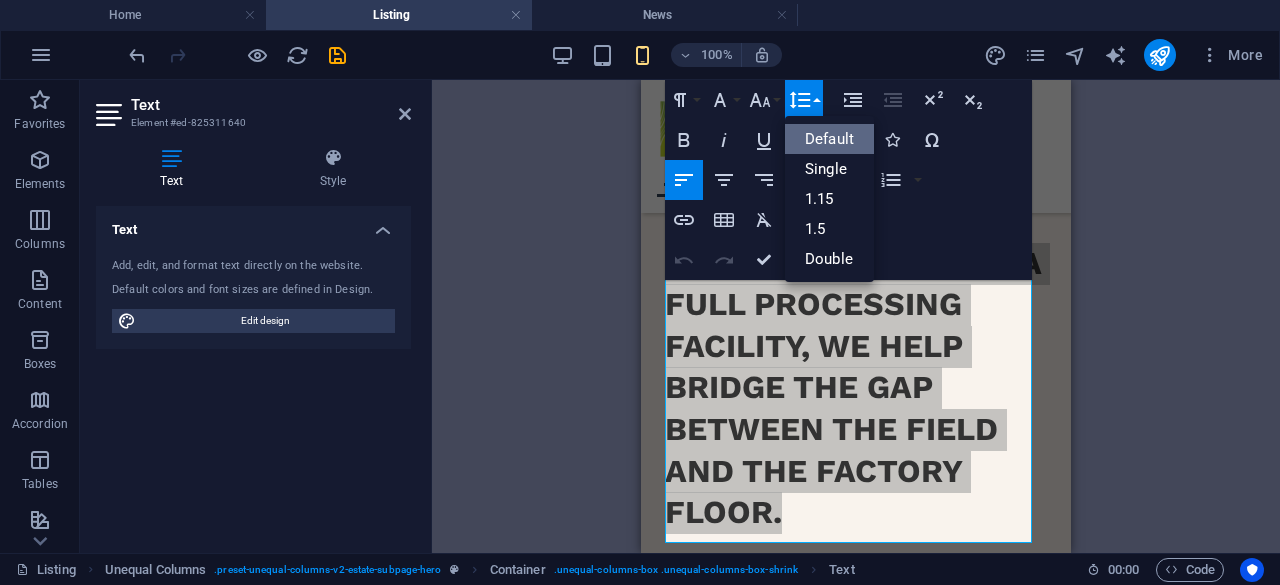 scroll, scrollTop: 0, scrollLeft: 0, axis: both 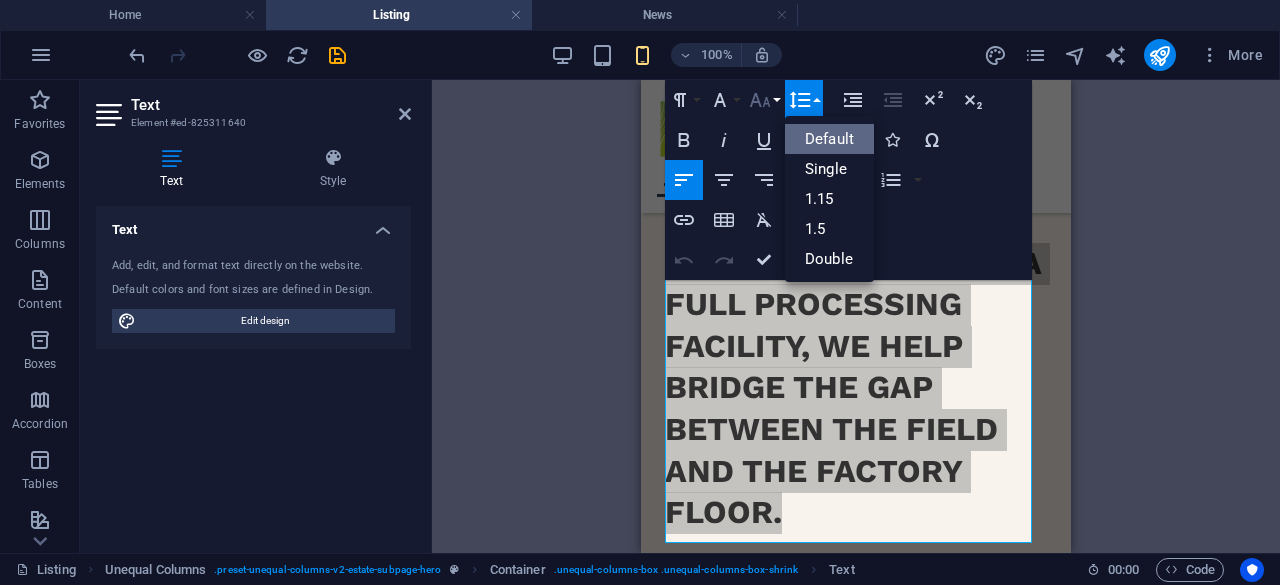 click 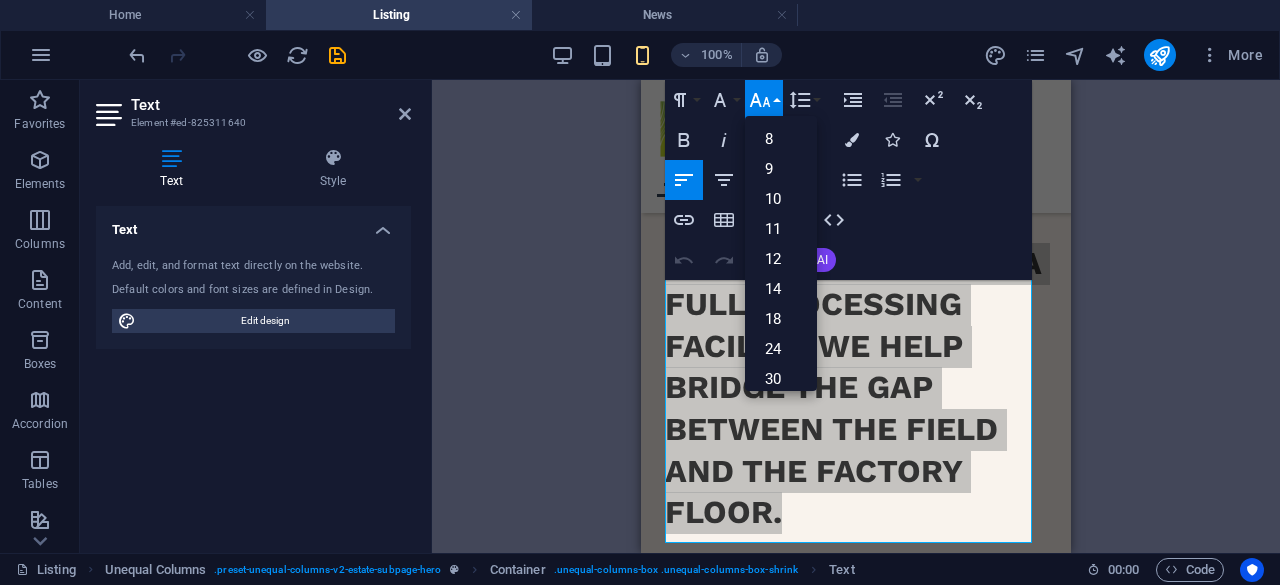 scroll, scrollTop: 160, scrollLeft: 0, axis: vertical 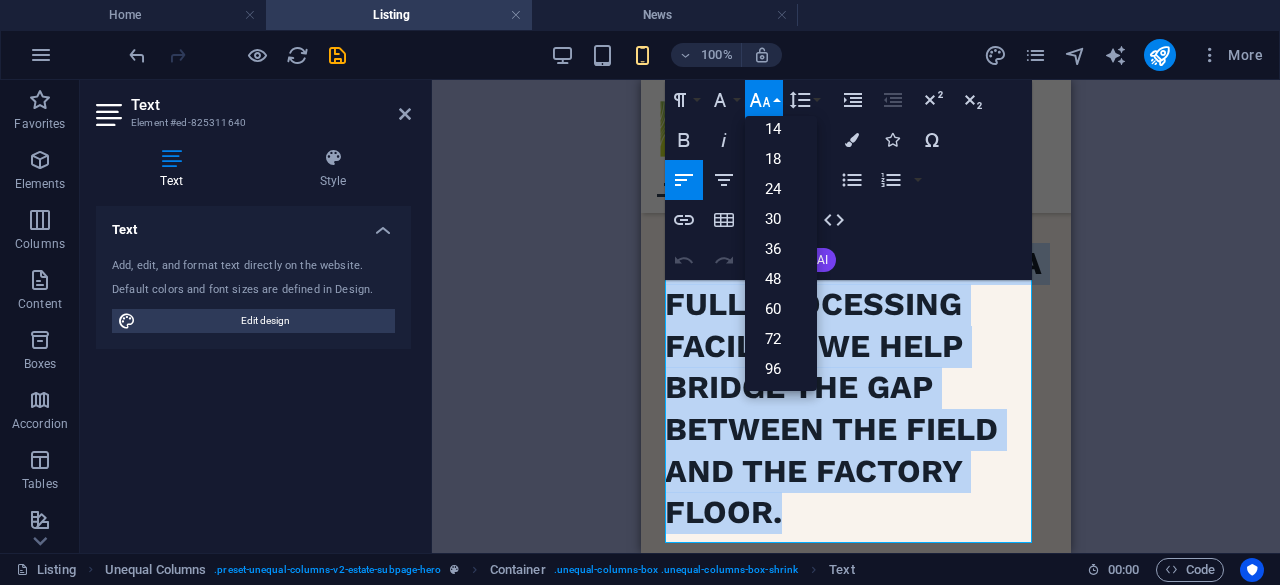 click on "18" at bounding box center [781, 159] 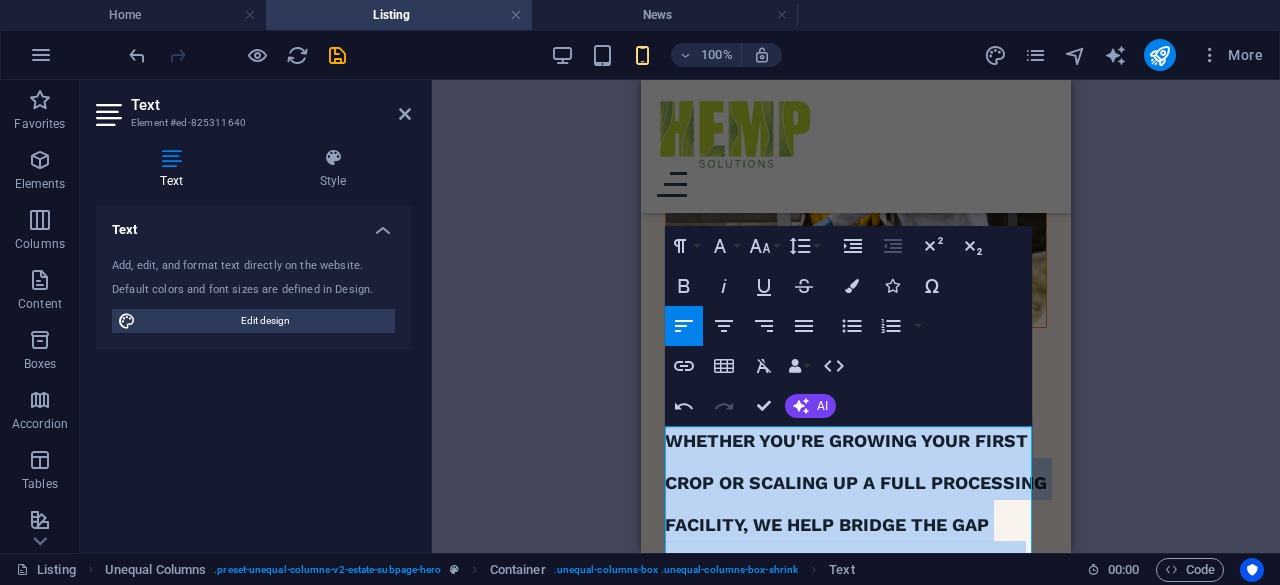 scroll, scrollTop: 170, scrollLeft: 0, axis: vertical 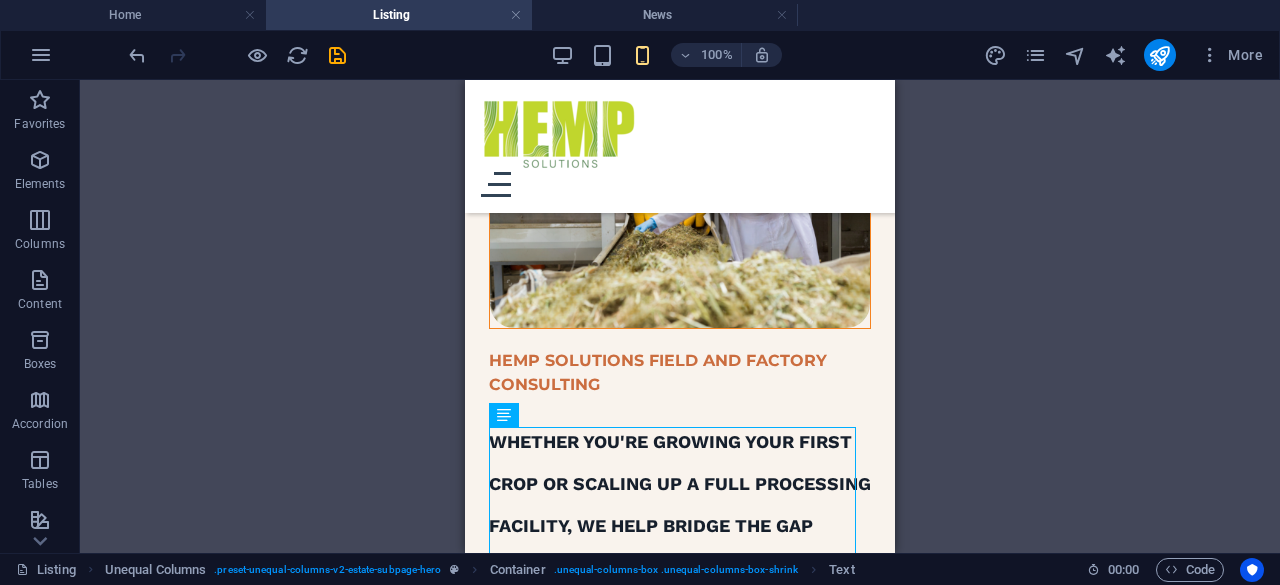 click on "Drag here to replace the existing content. Press “Ctrl” if you want to create a new element.
H1   Unequal Columns   Container   Reference   Container   Text   Container   Image   Unequal Columns   Container   Collection filter-buttons   Collection item   Container   Image   Real Estate   Collection item   Collection item   Container   Container   Button   Container   Text   Image   Real Estate   Collection item   Container   Image   Real Estate   Collection item   Real Estate   Collection item   Container   Container   Collection item   Container   Image   Collection item   Collection item   Container   Container   Text   Container   Container   Collection item   Container   Image   Collection item   Collection item   Container   Text   Spacer   H3   Button   Collection item   Container   Image   Collection item   Collection item   Container   Button   Button   Container   Text   Container   H3   Container   Container   Text   Container   Reference   Container   Spacer   Text" at bounding box center (680, 316) 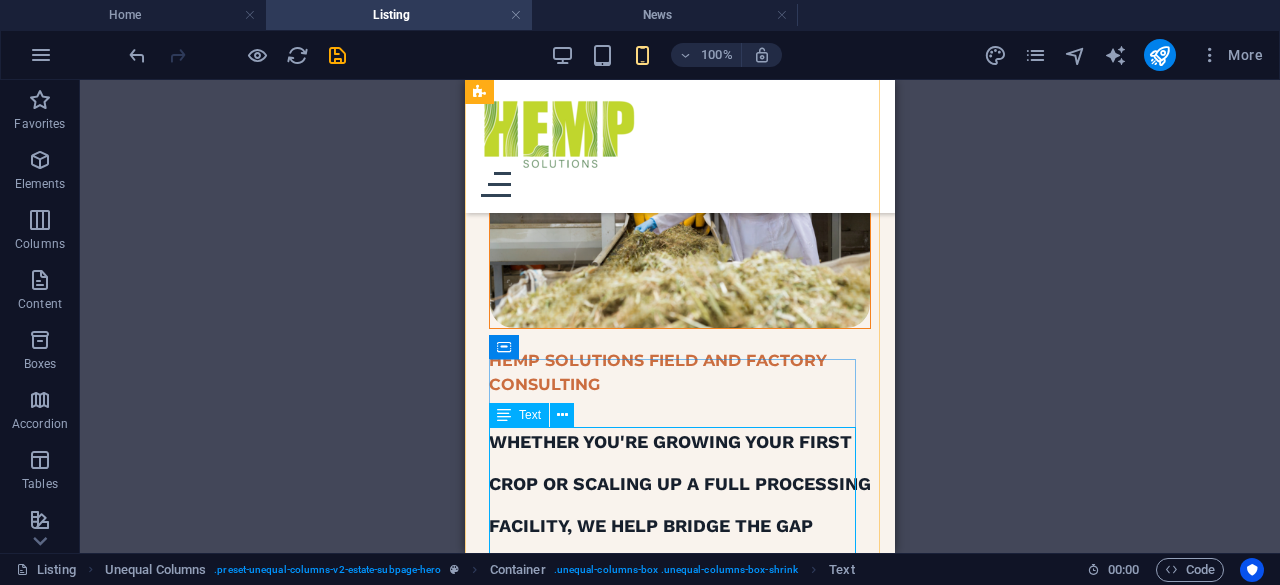 scroll, scrollTop: 323, scrollLeft: 0, axis: vertical 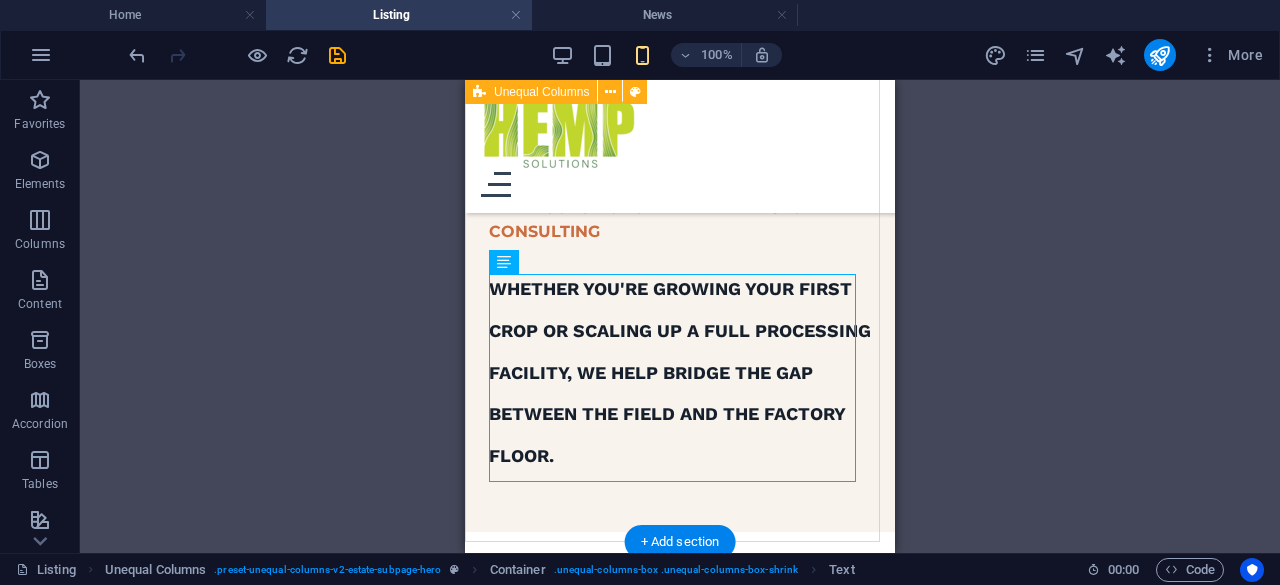 click on "HEMP SOLUTIONS FIELD AND FACTORY CONSULTING  Whether you're growing your first crop or scaling up a full processing facility, we help bridge the gap between the field and the factory floor." at bounding box center [680, 144] 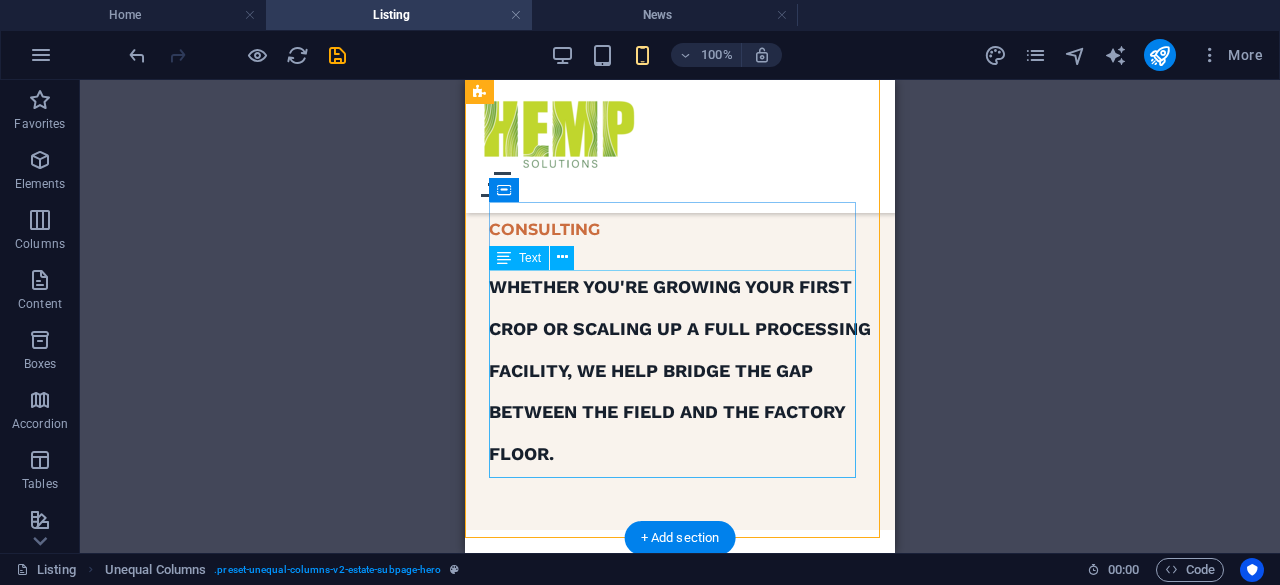 scroll, scrollTop: 328, scrollLeft: 0, axis: vertical 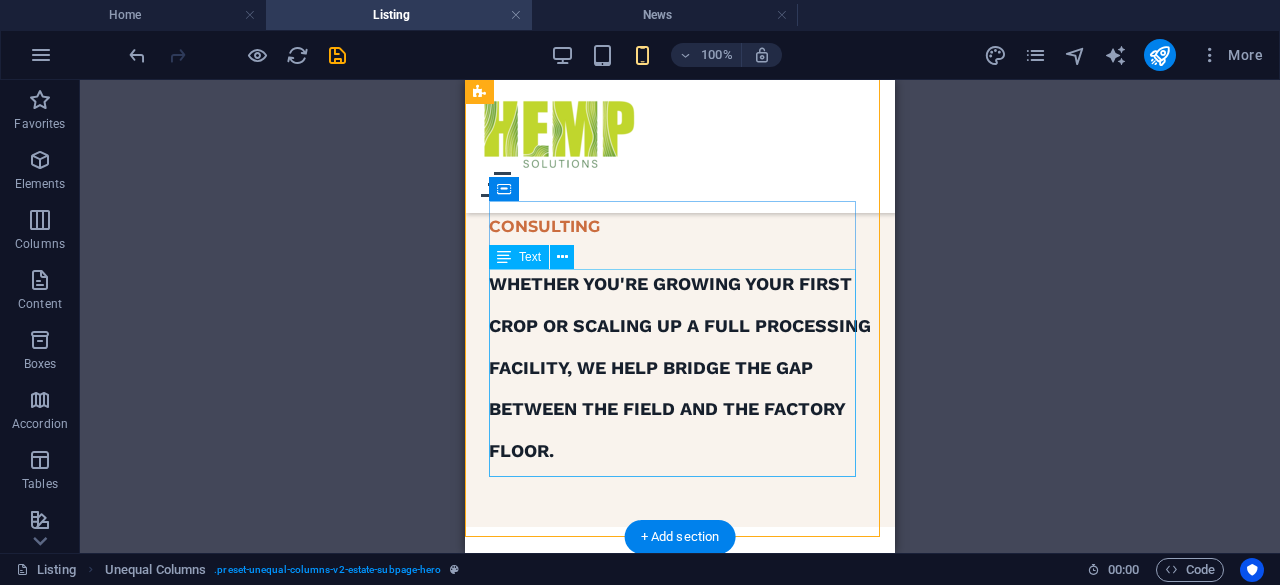 click on "Whether you're growing your first crop or scaling up a full processing facility, we help bridge the gap between the field and the factory floor." at bounding box center [680, 363] 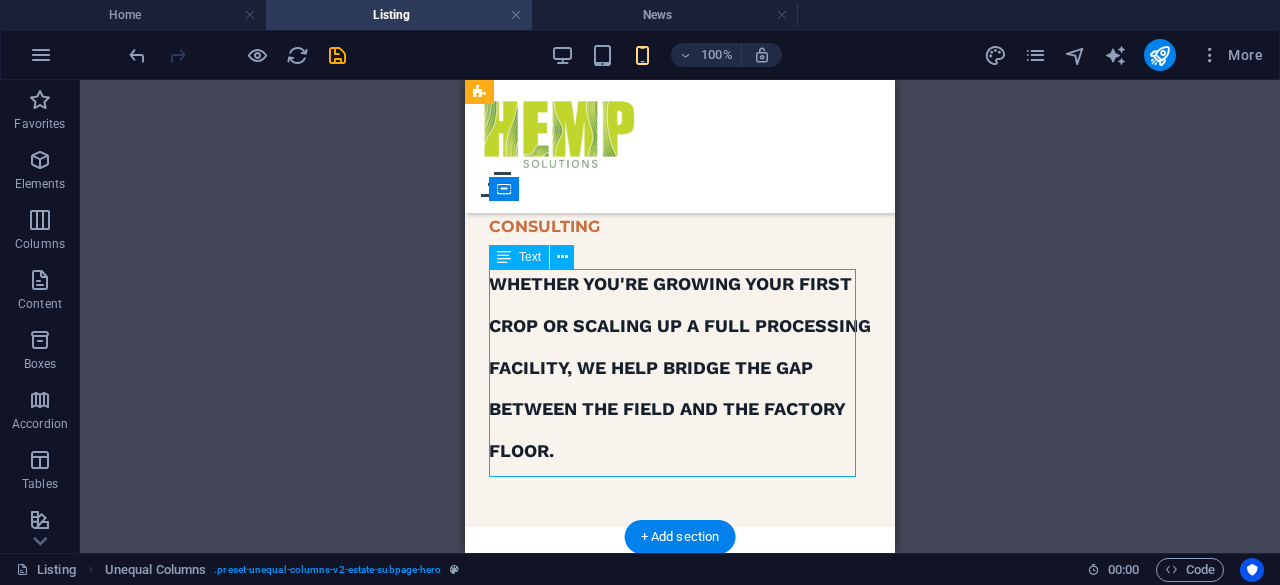click on "Whether you're growing your first crop or scaling up a full processing facility, we help bridge the gap between the field and the factory floor." at bounding box center (680, 363) 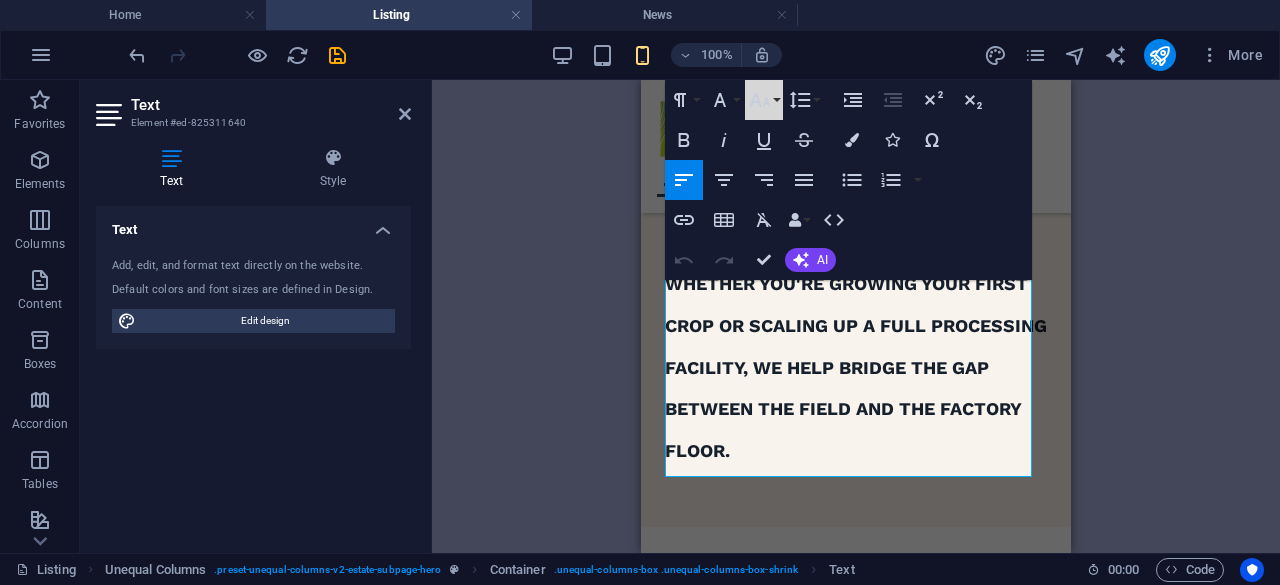 click 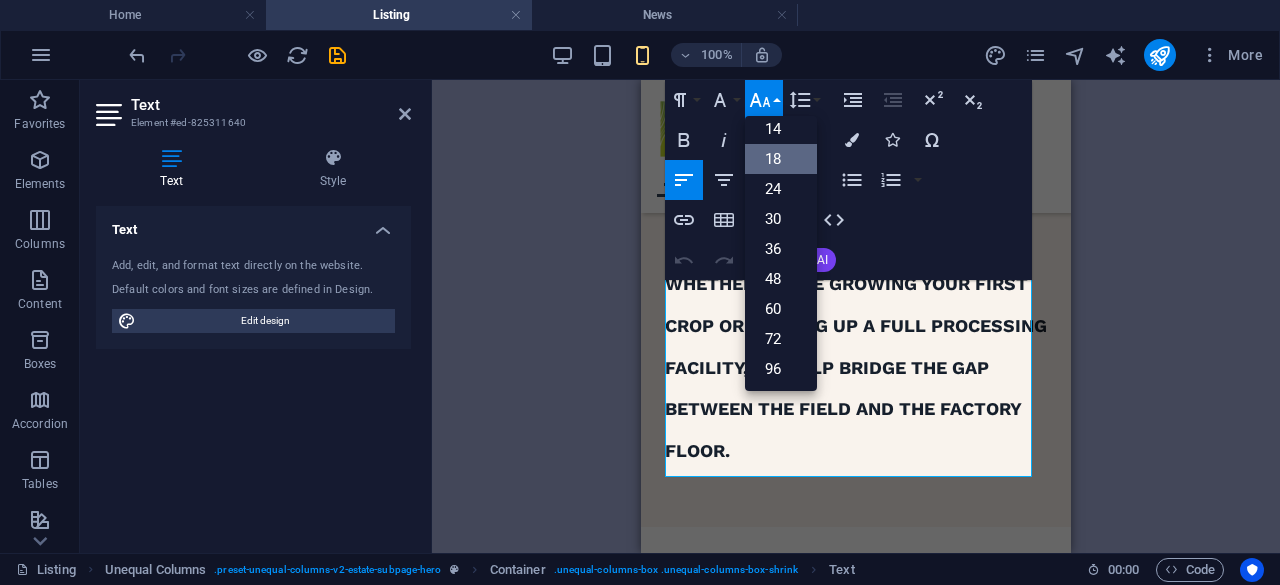 scroll, scrollTop: 58, scrollLeft: 0, axis: vertical 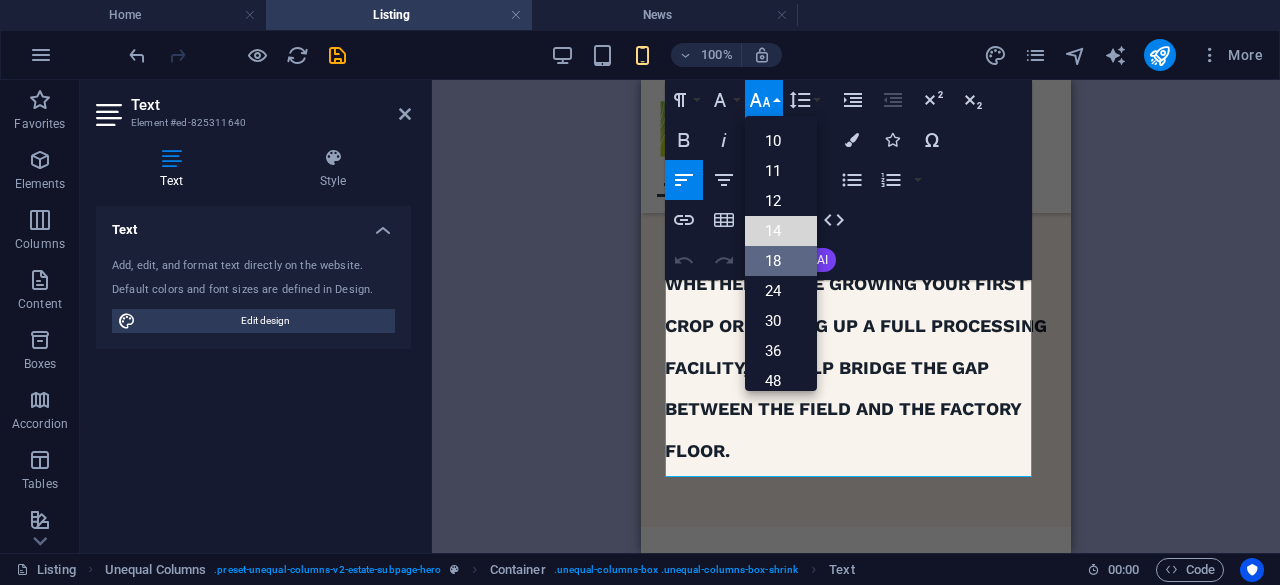click on "14" at bounding box center [781, 231] 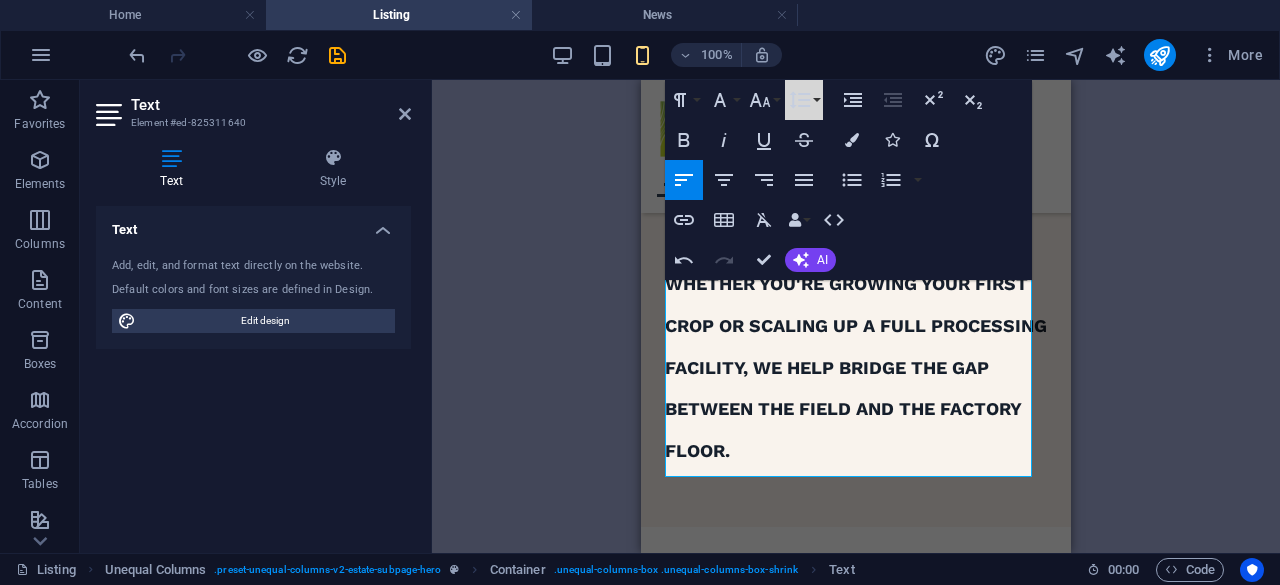click 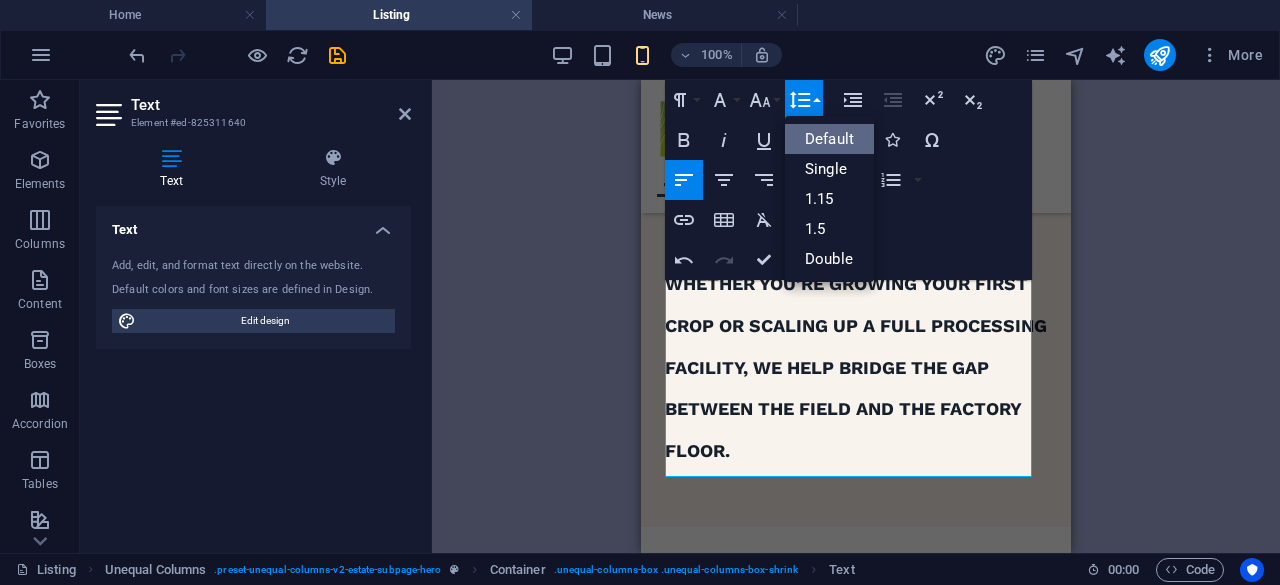 scroll, scrollTop: 0, scrollLeft: 0, axis: both 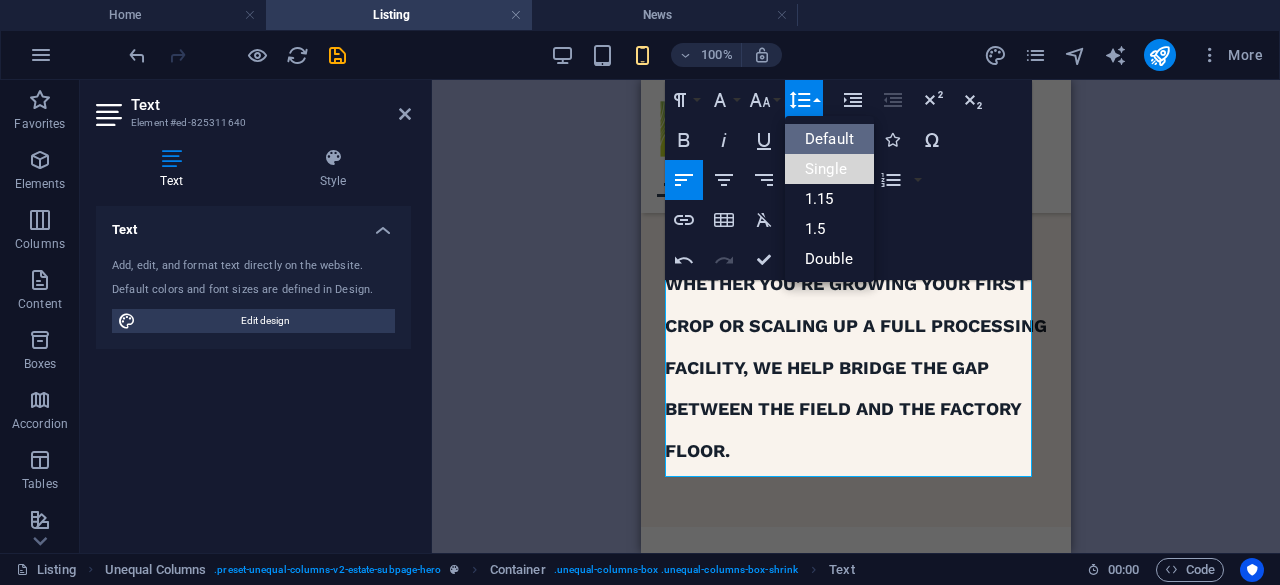 click on "Single" at bounding box center (829, 169) 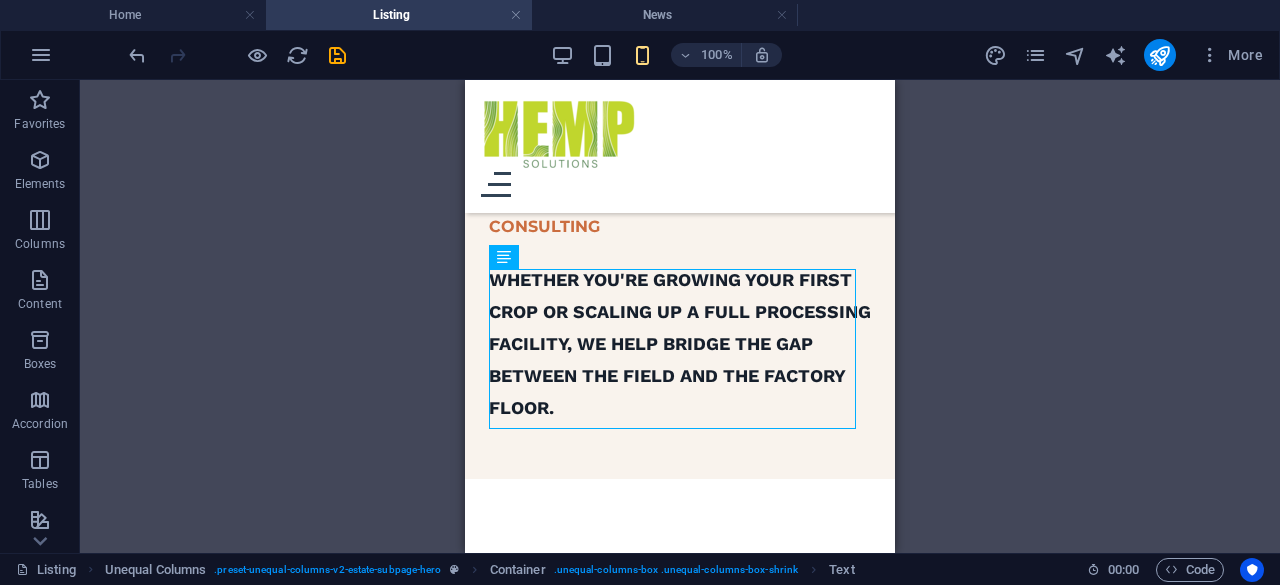 click on "Drag here to replace the existing content. Press “Ctrl” if you want to create a new element.
H1   Unequal Columns   Container   Reference   Container   Text   Container   Image   Container   Collection filter-buttons   Collection item   Container   Image   Real Estate   Collection item   Collection item   Container   Button   Container   Text   Image   Real Estate   Collection item   Container   Image   Real Estate   Collection item   Real Estate   Collection item   Container   Container   Collection item   Container   Image   Collection item   Collection item   Container   Container   Text   Container   Container   Collection item   Container   Image   Collection item   Collection item   Container   Text   Spacer   H3   Button   Collection item   Container   Image   Collection item   Collection item   Container   Button   Button   Container   Text   Container   H3   Container   Container   Text   Container   Reference   Container   Spacer   Text   Container   Container   Text" at bounding box center [680, 316] 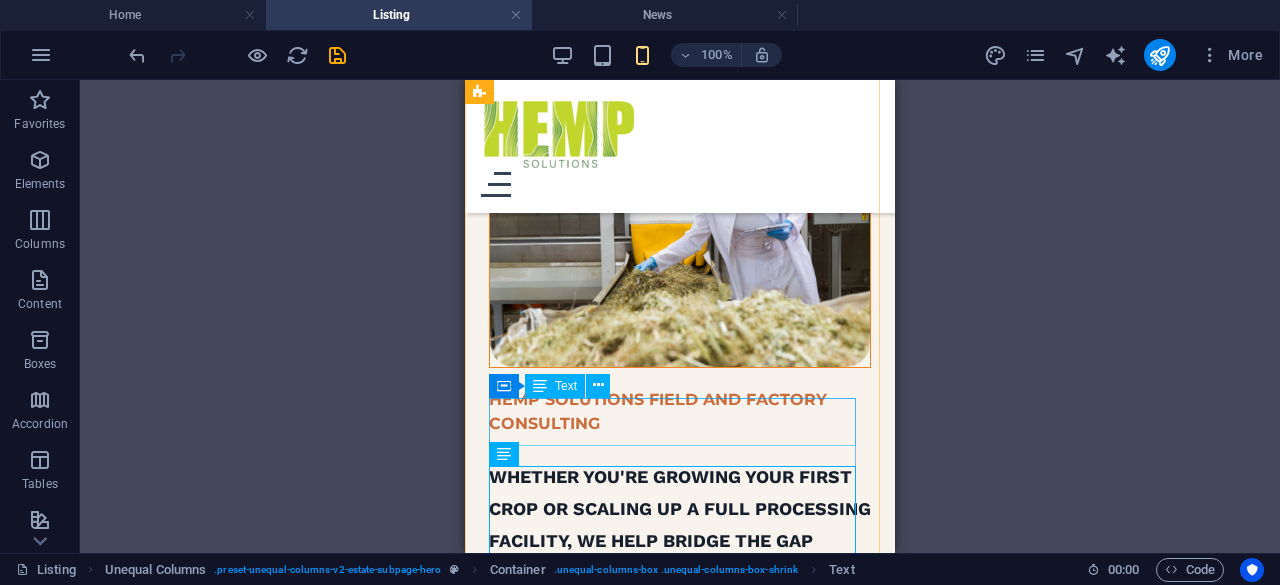 scroll, scrollTop: 130, scrollLeft: 0, axis: vertical 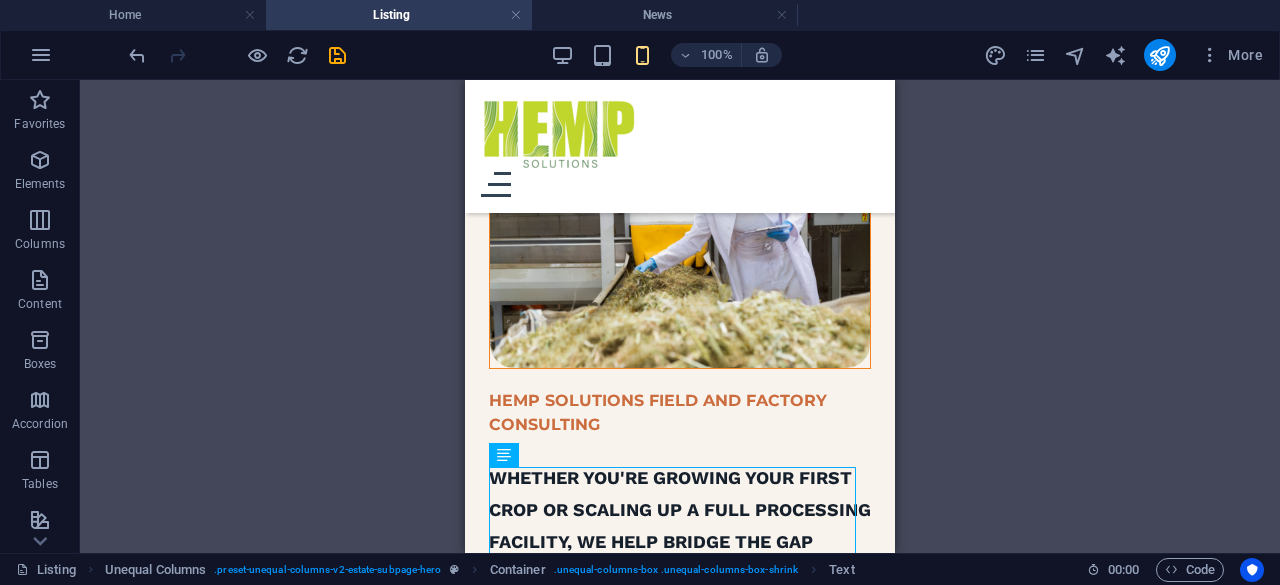 click on "Drag here to replace the existing content. Press “Ctrl” if you want to create a new element.
H1   Unequal Columns   Container   Reference   Text   Container   Image   Container   Collection filter-buttons   Collection item   Container   Image   Real Estate   Collection item   Collection item   Container   Button   Container   Text   Image   Real Estate   Collection item   Container   Image   Real Estate   Collection item   Real Estate   Collection item   Container   Container   Collection item   Container   Image   Collection item   Collection item   Container   Container   Text   Container   Container   Collection item   Container   Image   Collection item   Collection item   Container   Text   Spacer   H3   Button   Collection item   Container   Image   Collection item   Collection item   Container   Button   Button   Container   Text   Container   H3   Container   Container   Text   Container   Reference   Container   Spacer   Text   Container   Container   Text   Container     Text" at bounding box center (680, 316) 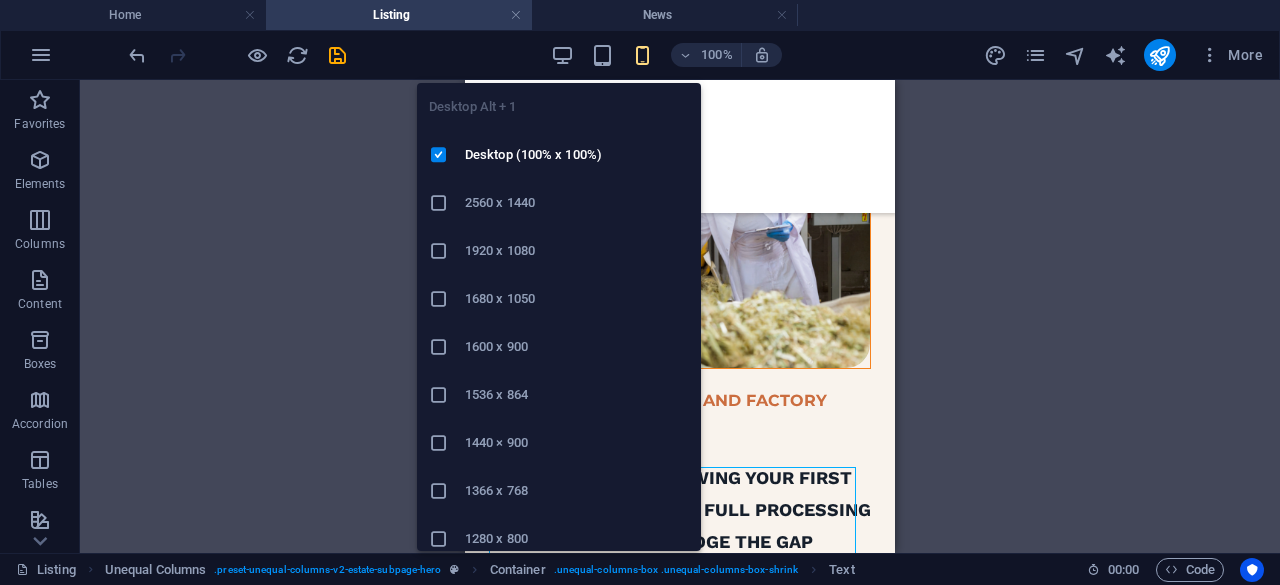 click at bounding box center [562, 55] 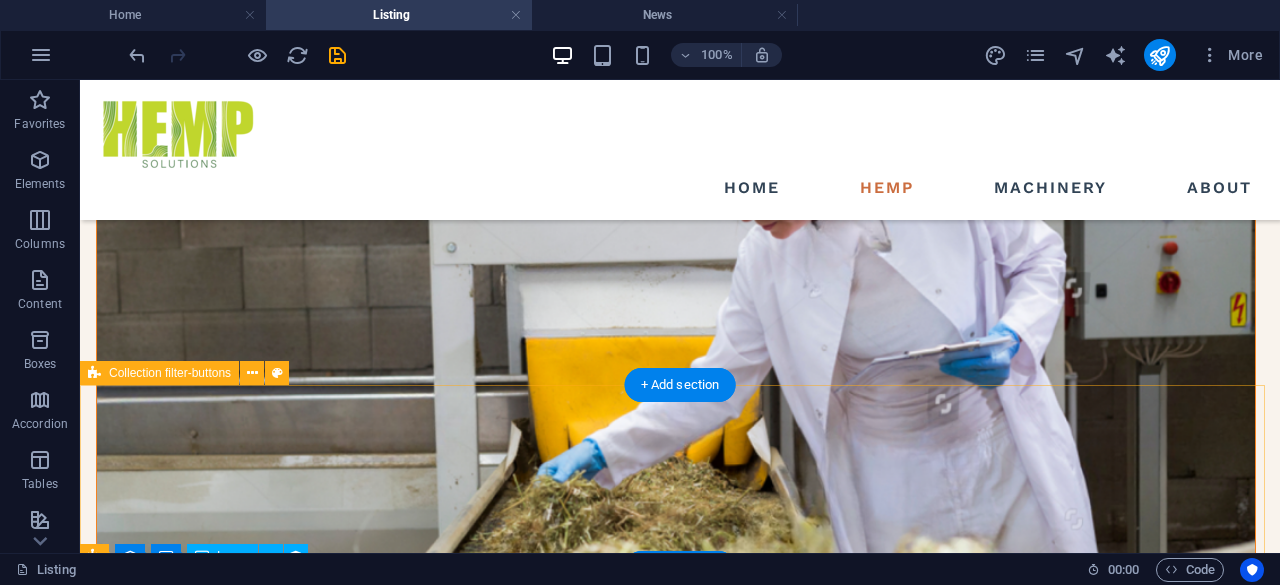 scroll, scrollTop: 425, scrollLeft: 0, axis: vertical 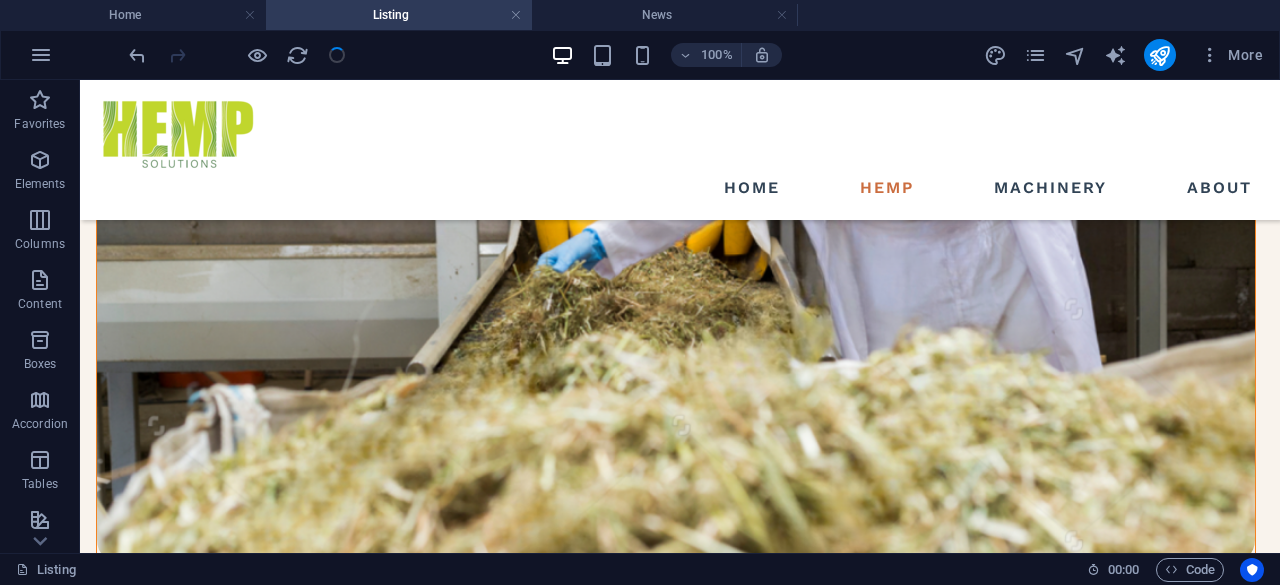 click on "News" at bounding box center (665, 15) 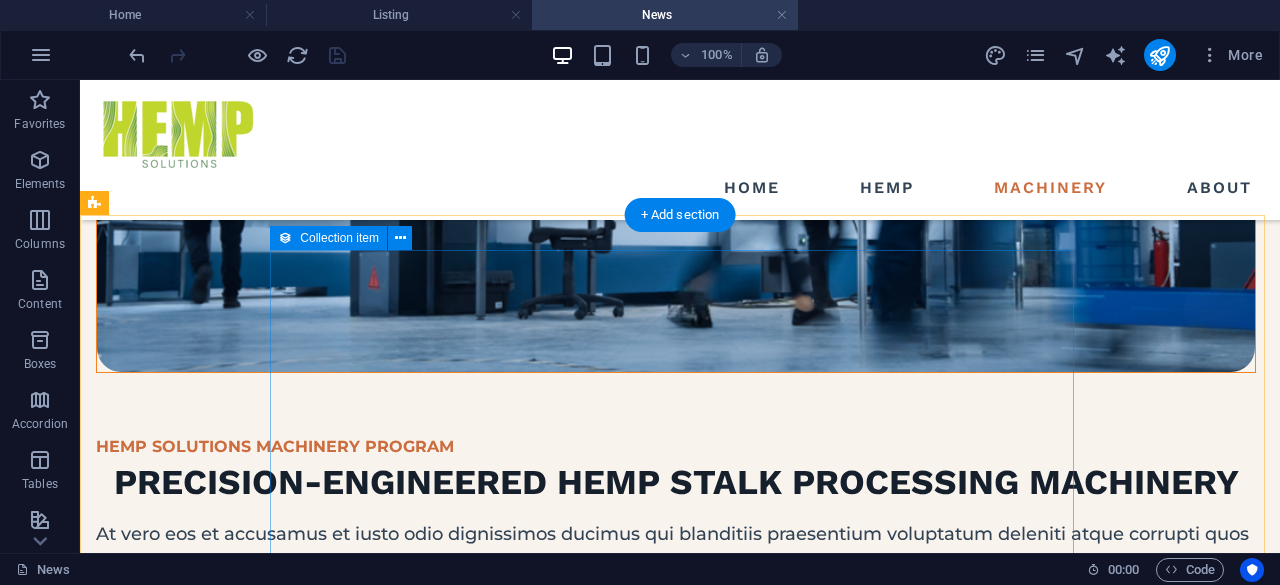scroll, scrollTop: 555, scrollLeft: 0, axis: vertical 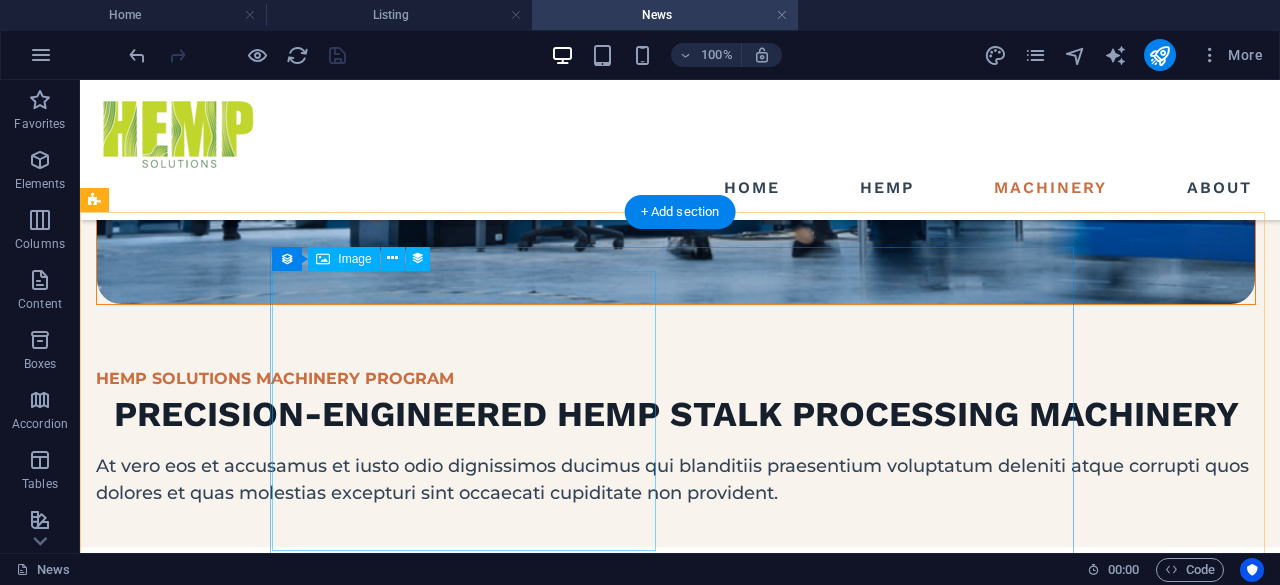 click at bounding box center (498, 1027) 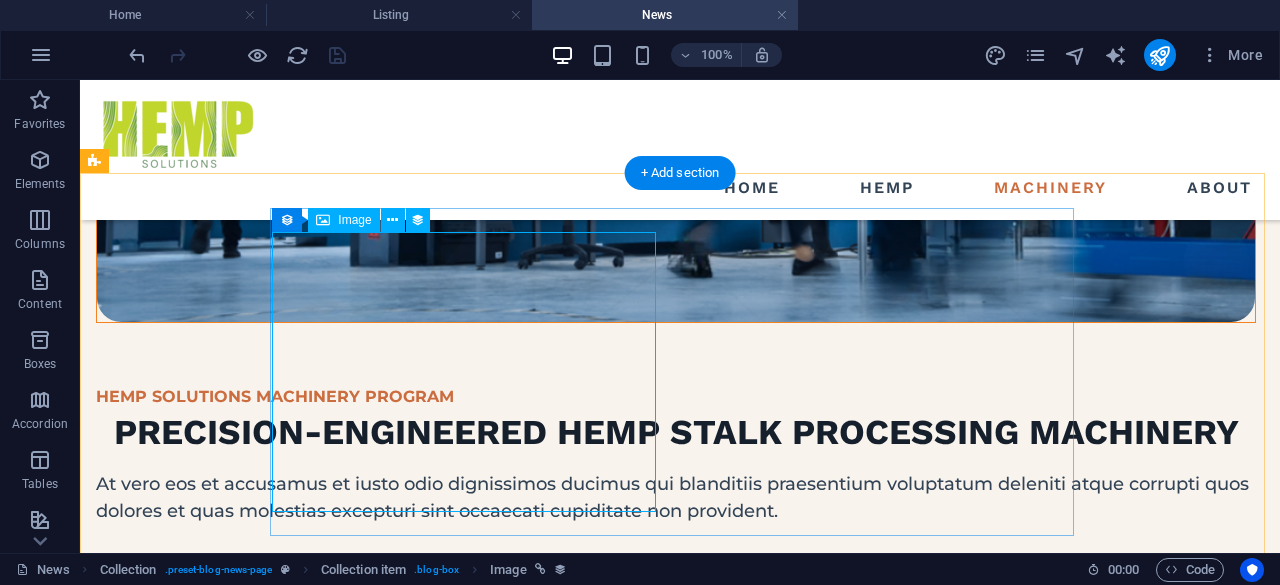 scroll, scrollTop: 595, scrollLeft: 0, axis: vertical 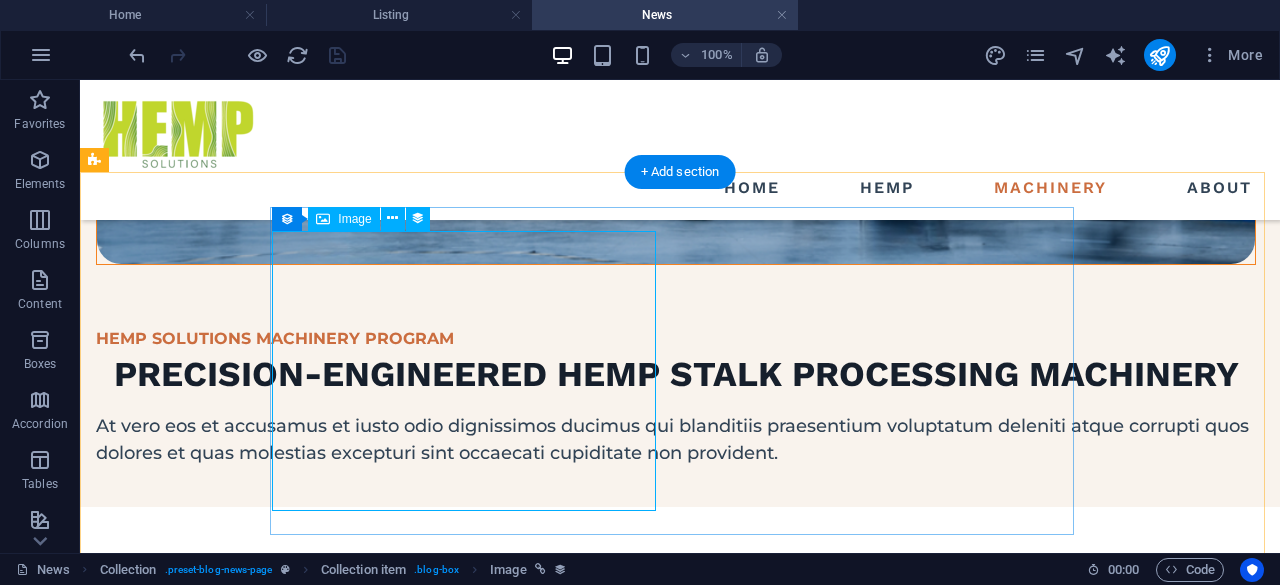 click at bounding box center [498, 987] 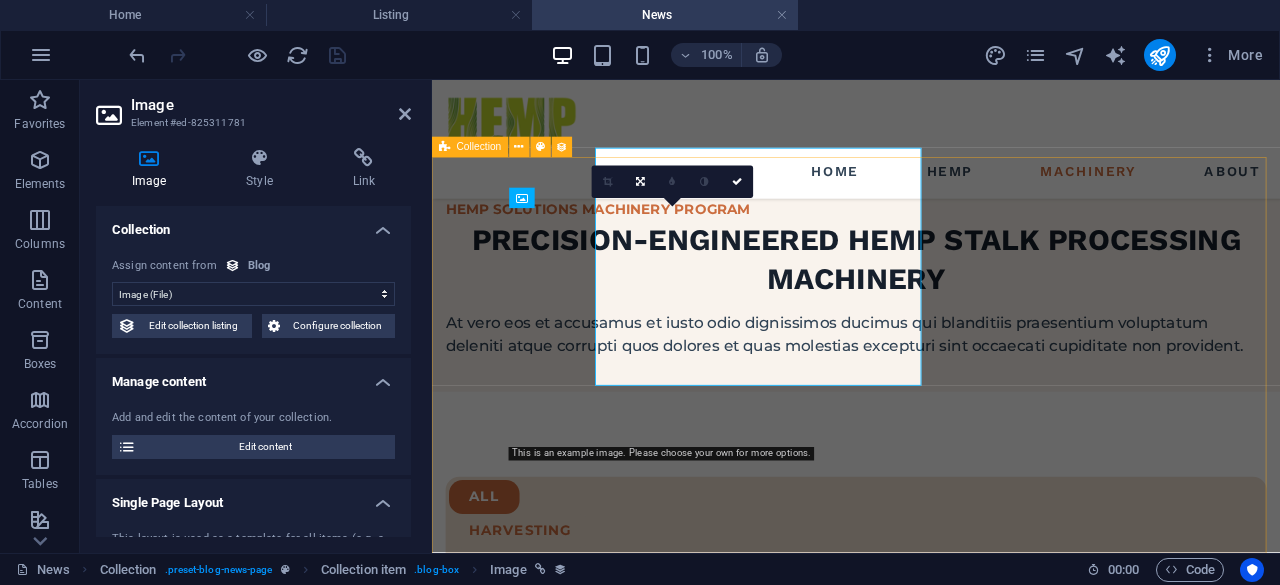 scroll, scrollTop: 666, scrollLeft: 0, axis: vertical 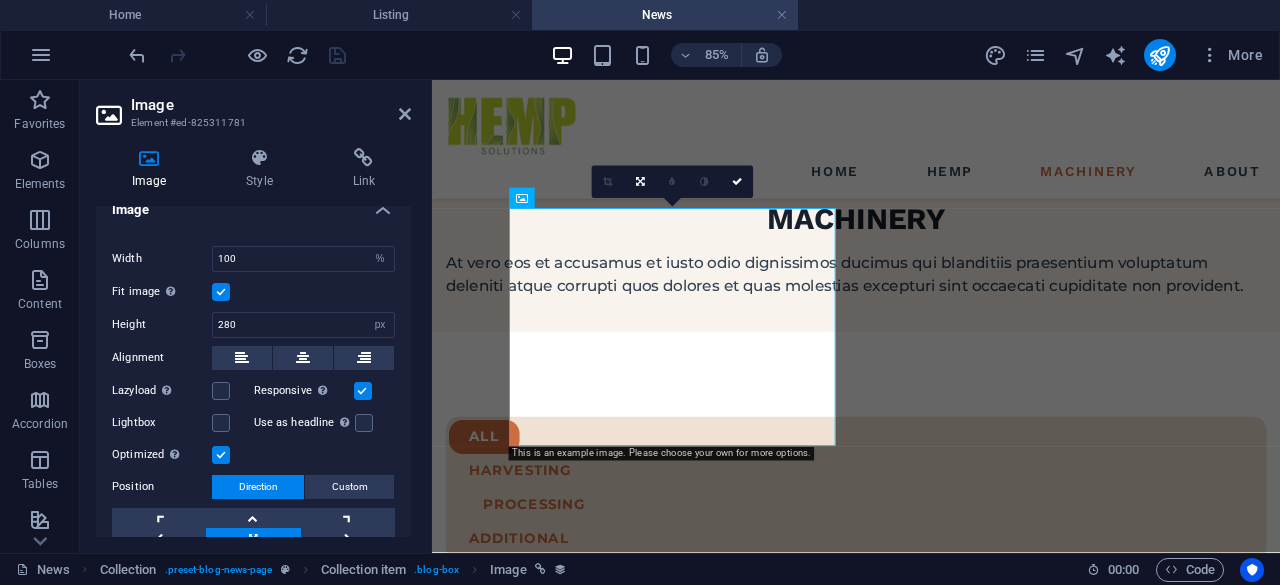 click on "Home" at bounding box center [133, 15] 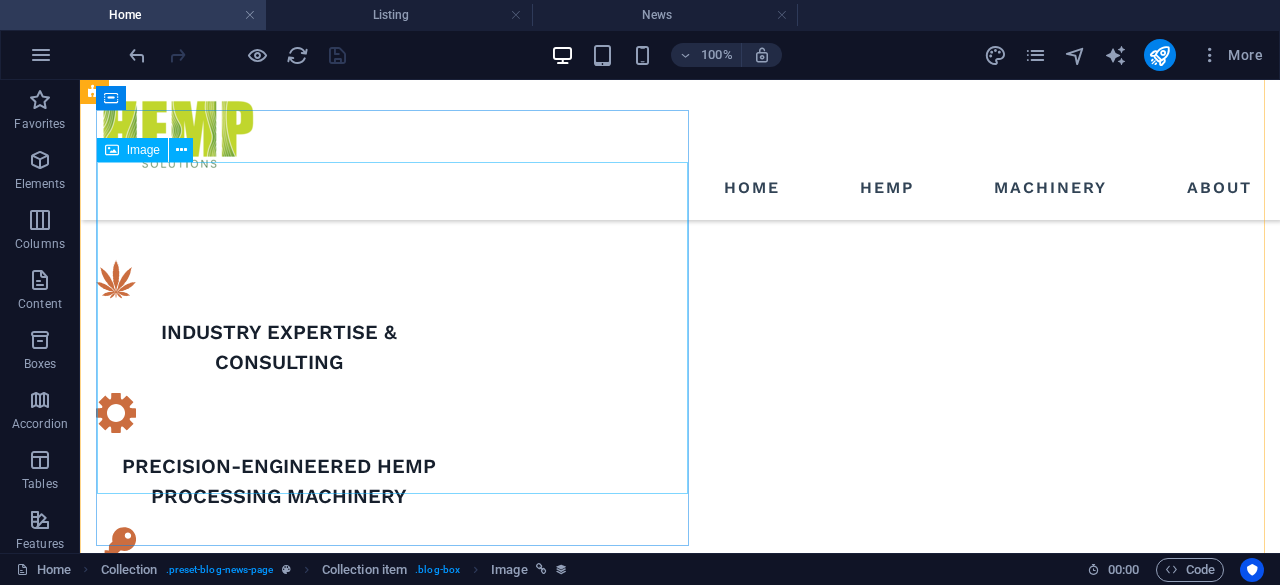 scroll, scrollTop: 1010, scrollLeft: 0, axis: vertical 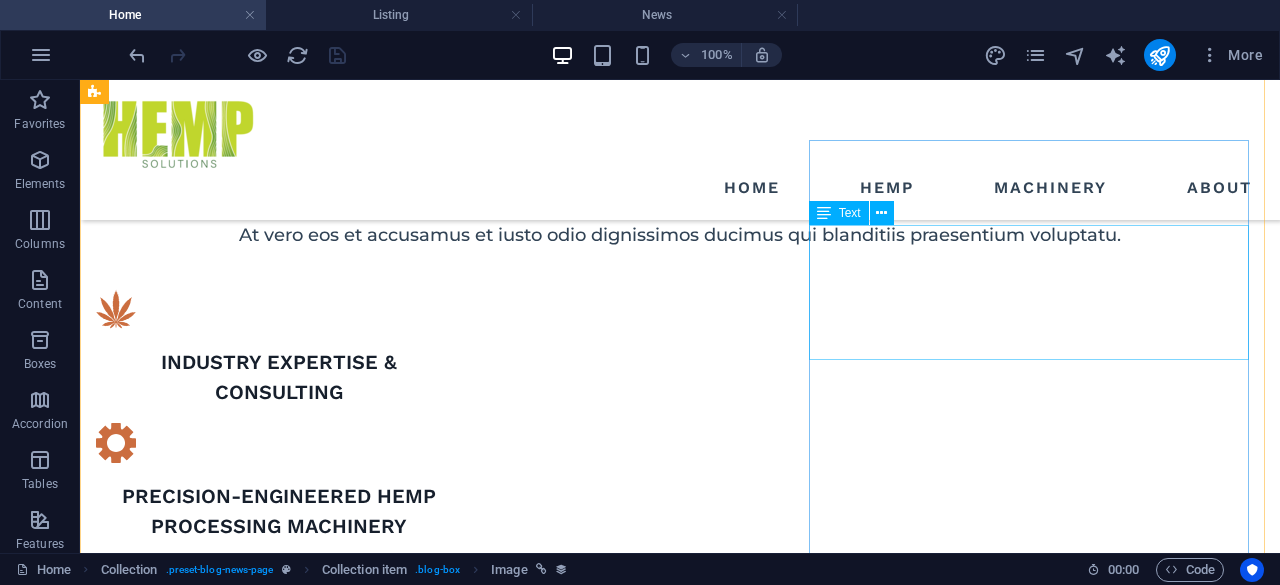 click on "At vero eos et accusamus et iusto odio dignissimos ducimus qui blanditiis praesentium voluptatum deleniti atque corrupti quos dolores et quas molestias excepturi sint occaecati cupiditate non provident." at bounding box center [676, 1693] 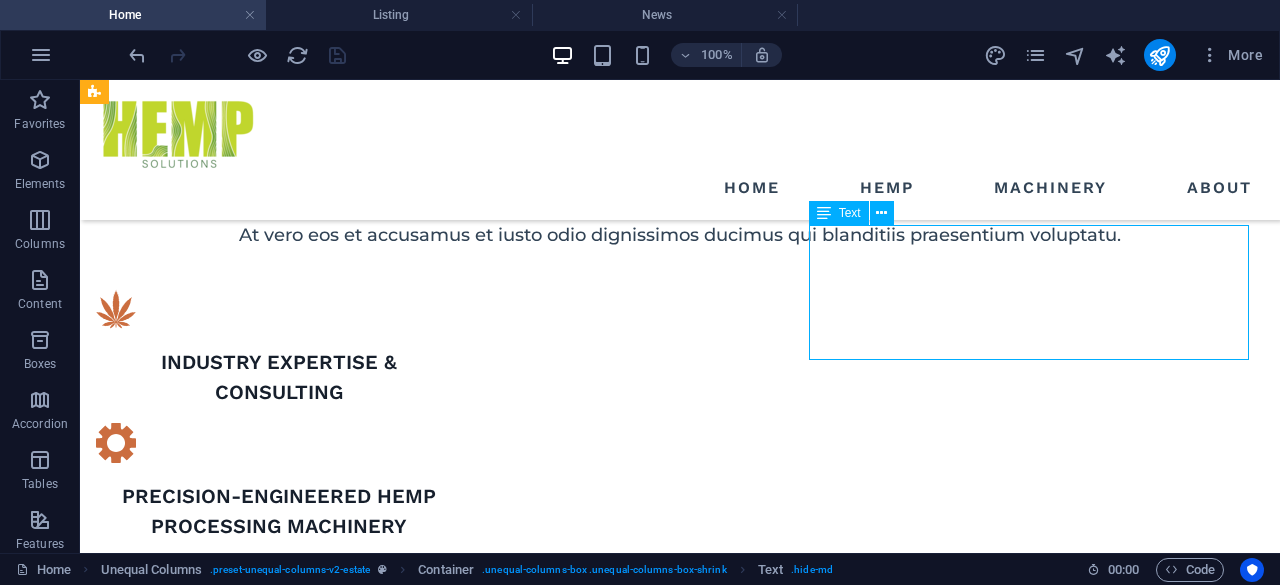 click on "At vero eos et accusamus et iusto odio dignissimos ducimus qui blanditiis praesentium voluptatum deleniti atque corrupti quos dolores et quas molestias excepturi sint occaecati cupiditate non provident." at bounding box center [676, 1693] 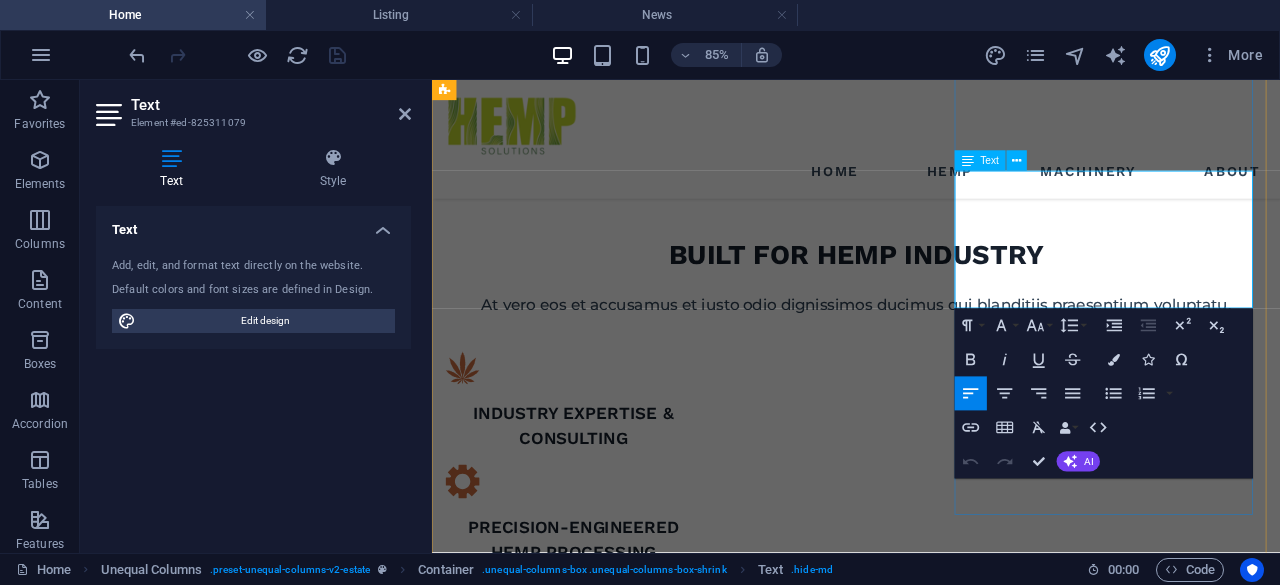 scroll, scrollTop: 1183, scrollLeft: 0, axis: vertical 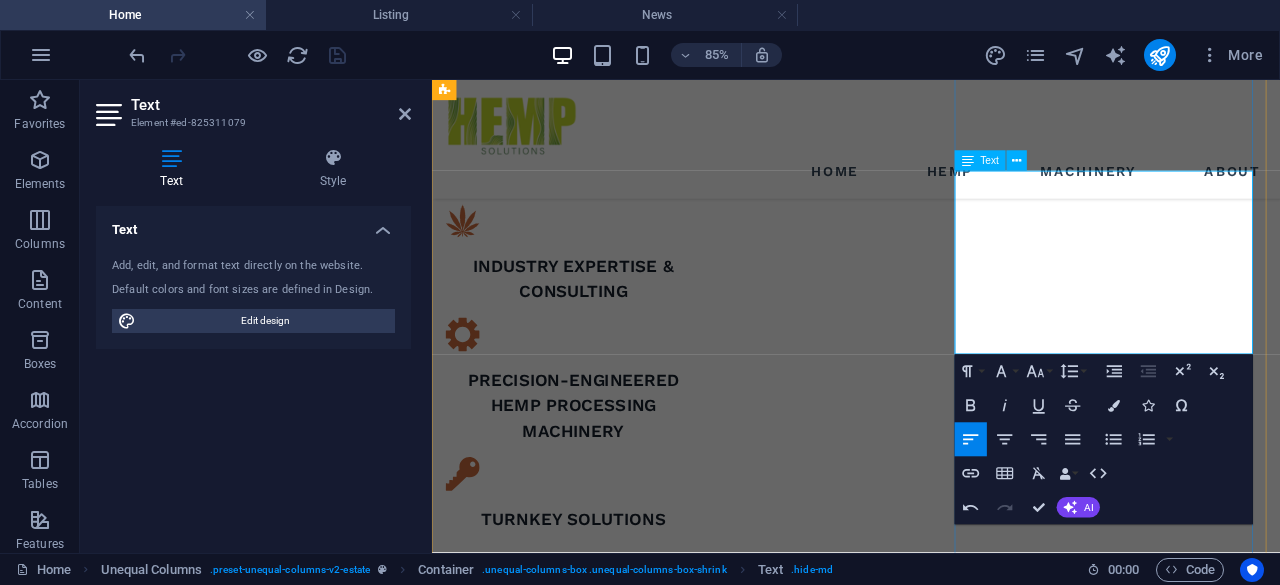 drag, startPoint x: 1315, startPoint y: 207, endPoint x: 1052, endPoint y: 209, distance: 263.0076 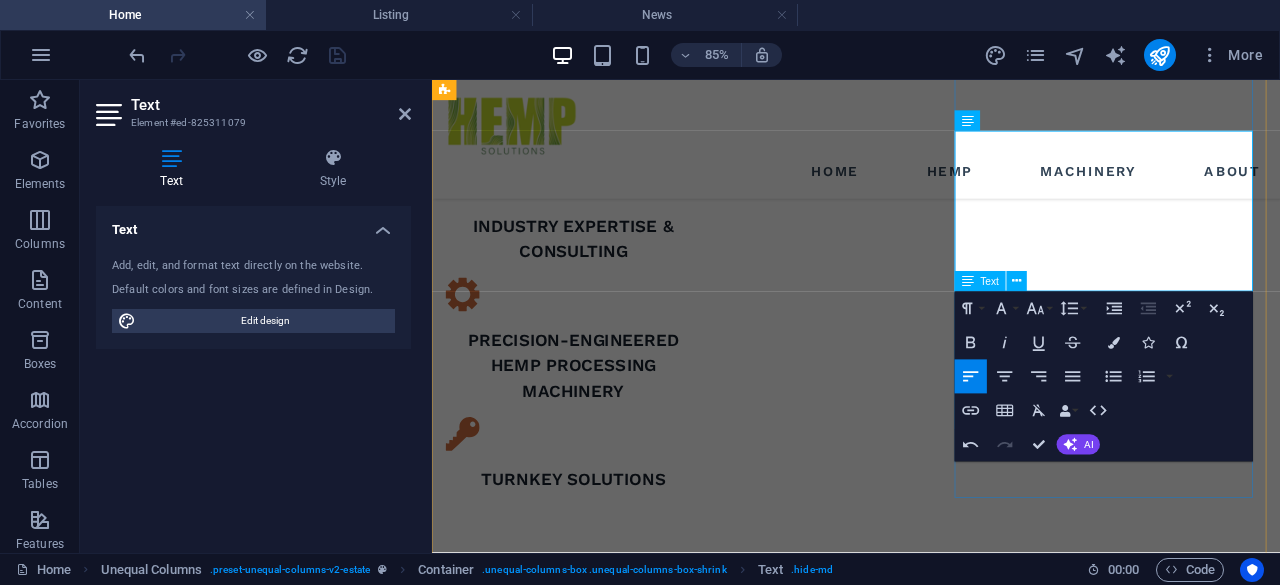 scroll, scrollTop: 1237, scrollLeft: 0, axis: vertical 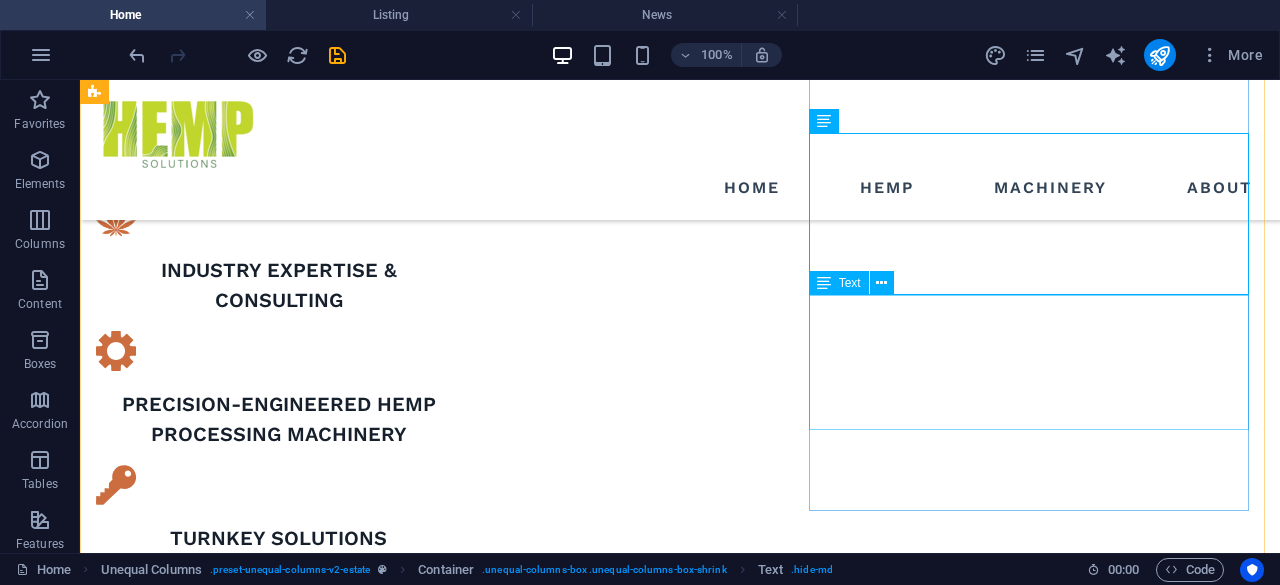 click on "At vero eos et accusamus et iusto odio dignissimos ducimus qui blanditiis praesentium voluptatum deleniti atque corrupti quos dolores et quas molestias excepturi sint occaecati cupiditate non provident." at bounding box center [676, 1655] 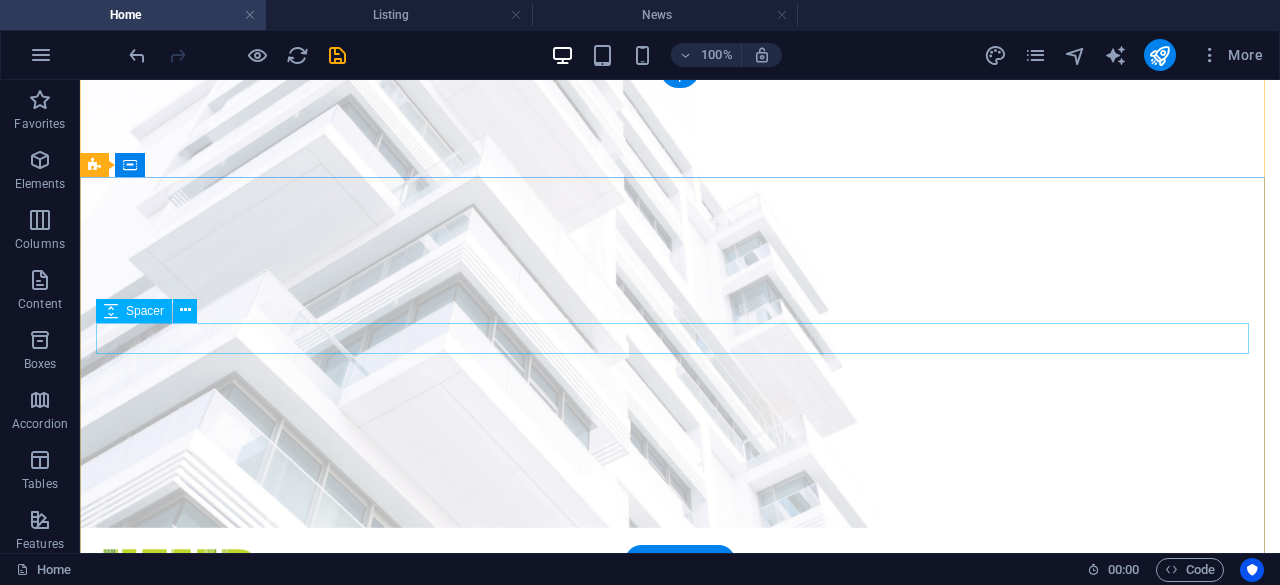 scroll, scrollTop: 0, scrollLeft: 0, axis: both 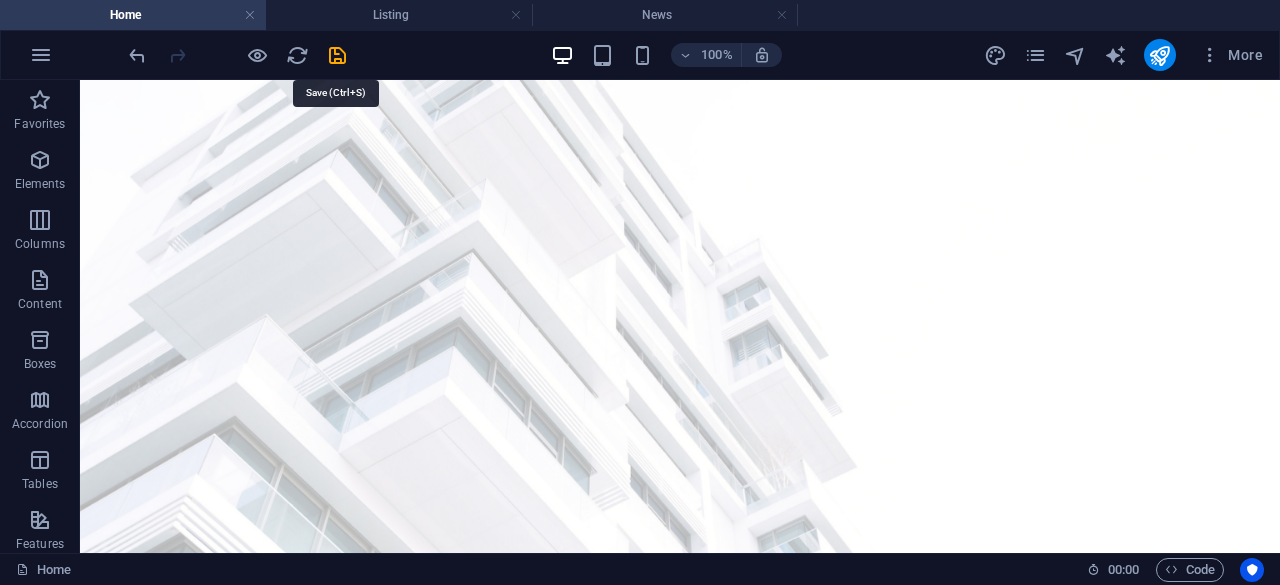 click at bounding box center [337, 55] 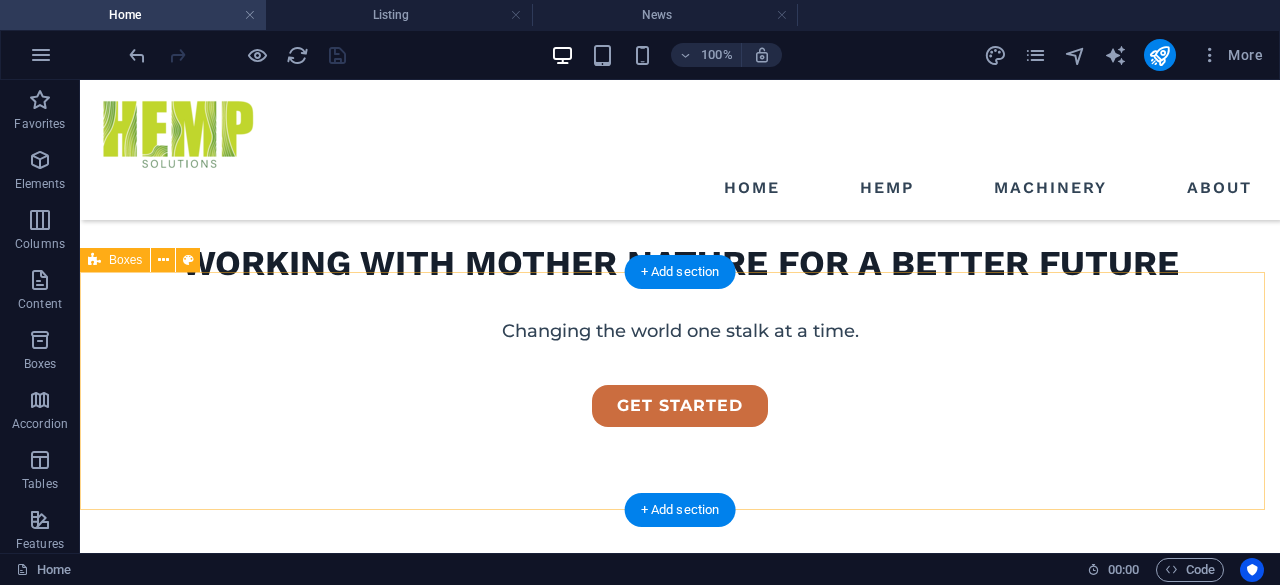 scroll, scrollTop: 735, scrollLeft: 0, axis: vertical 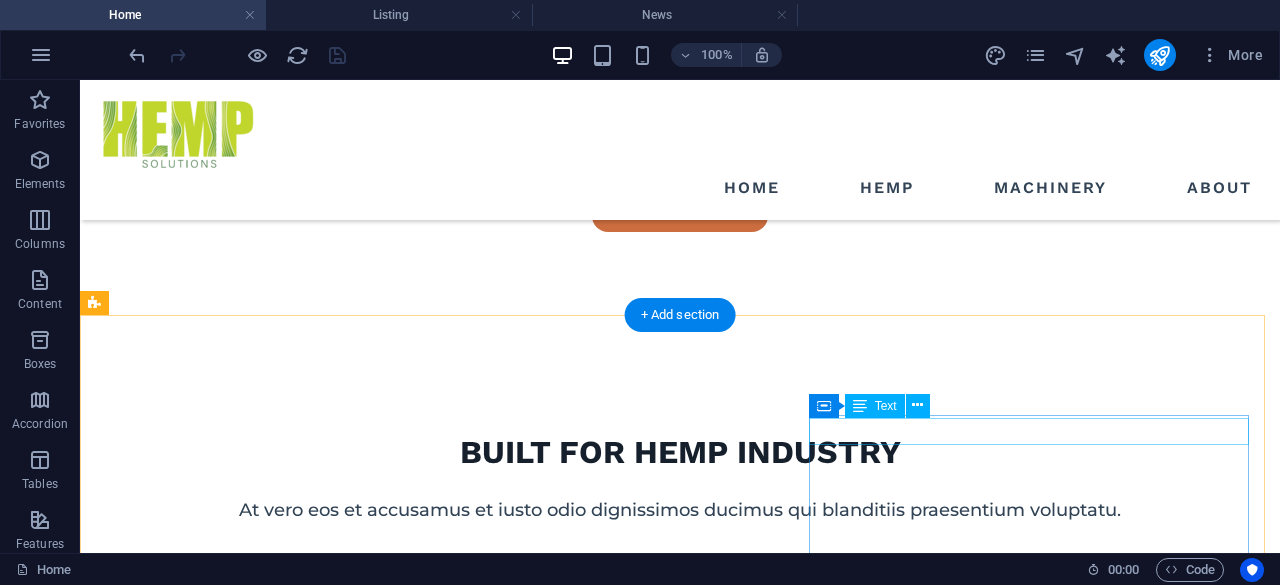 click on "ABOUT US" at bounding box center [676, 1869] 